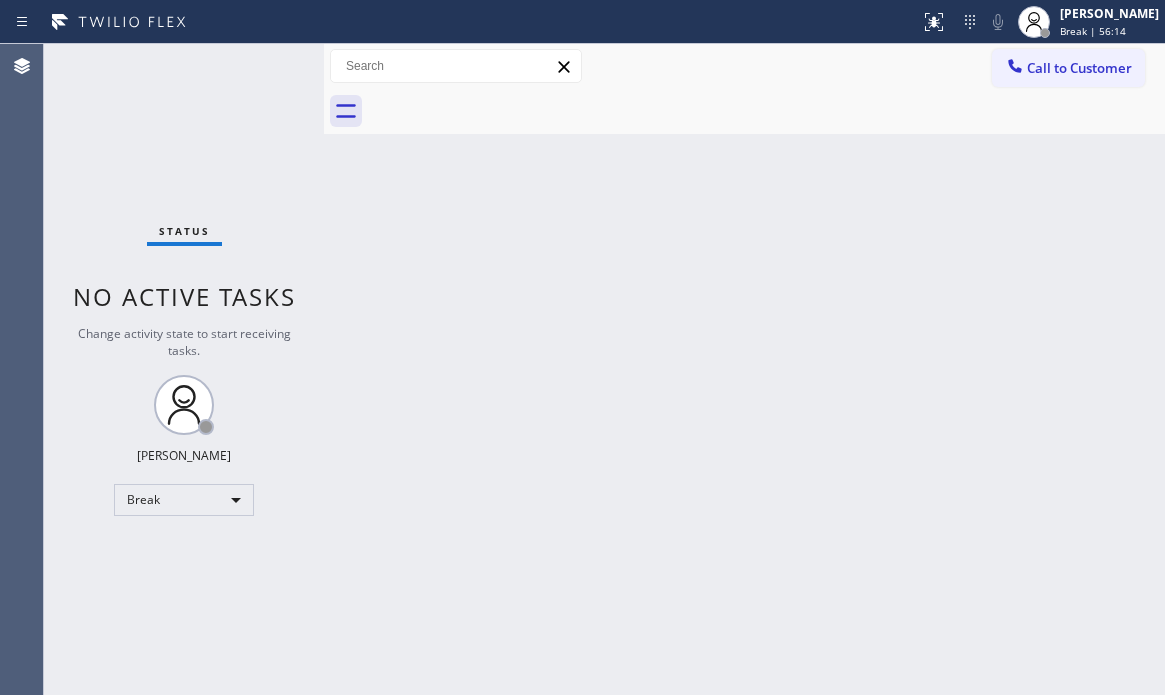 scroll, scrollTop: 0, scrollLeft: 0, axis: both 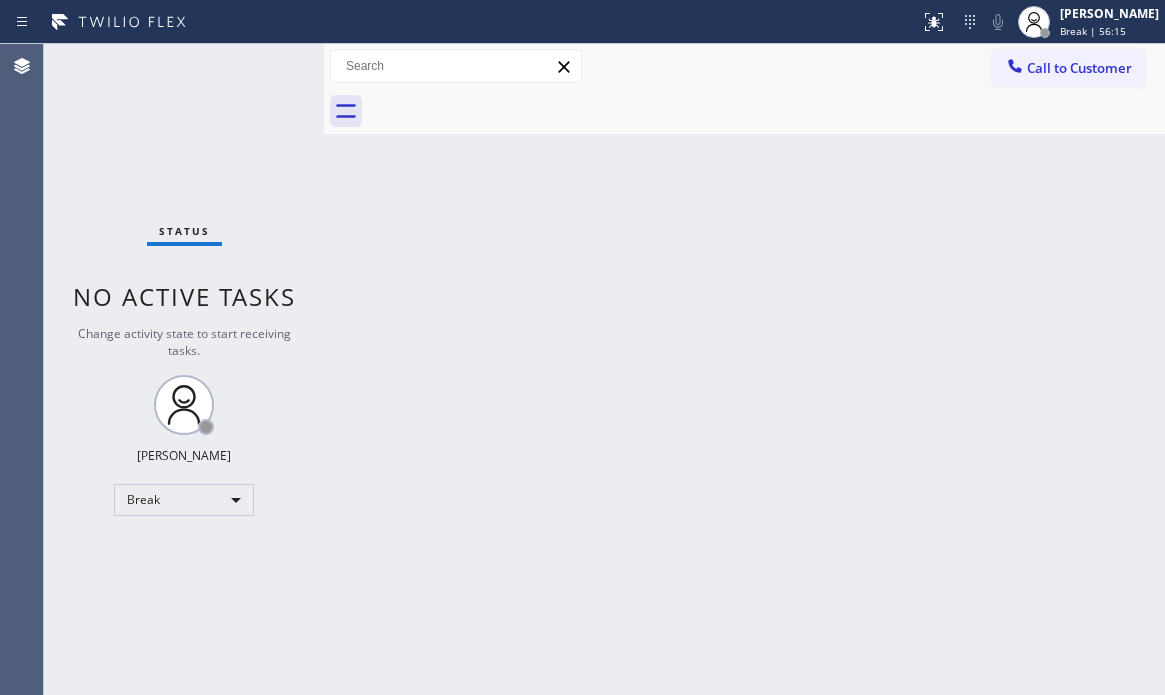 click on "Status   No active tasks     Change activity state to start receiving tasks.   [PERSON_NAME] Break" at bounding box center [184, 369] 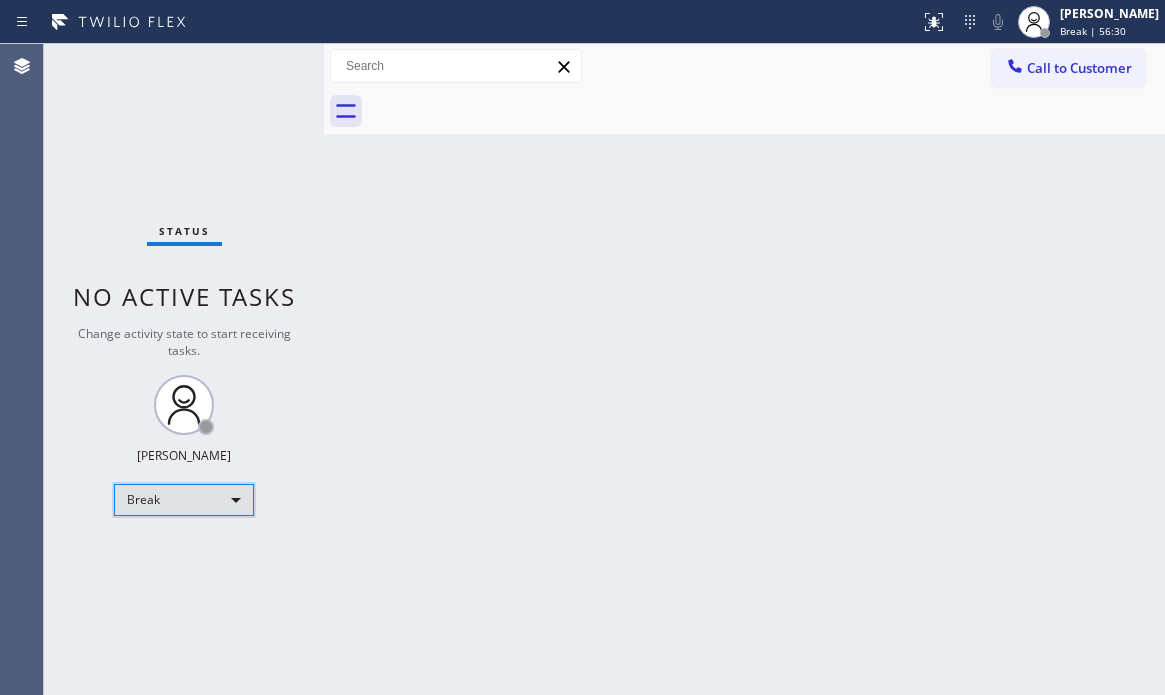 click on "Break" at bounding box center (184, 500) 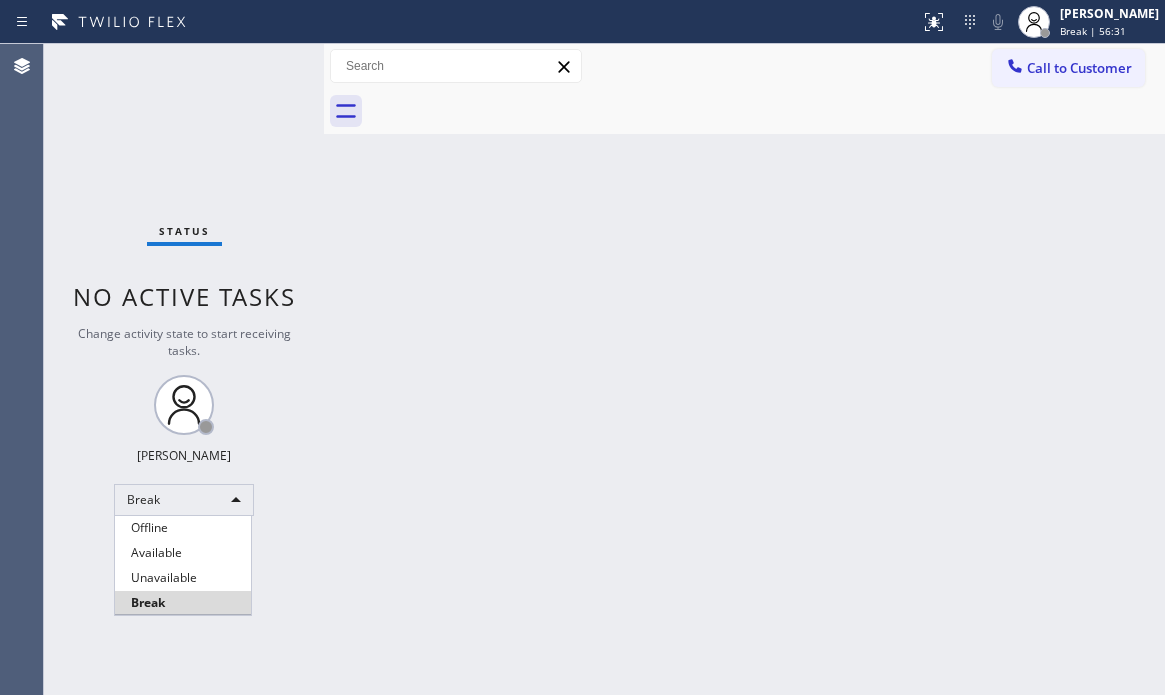 drag, startPoint x: 184, startPoint y: 558, endPoint x: 314, endPoint y: 605, distance: 138.2353 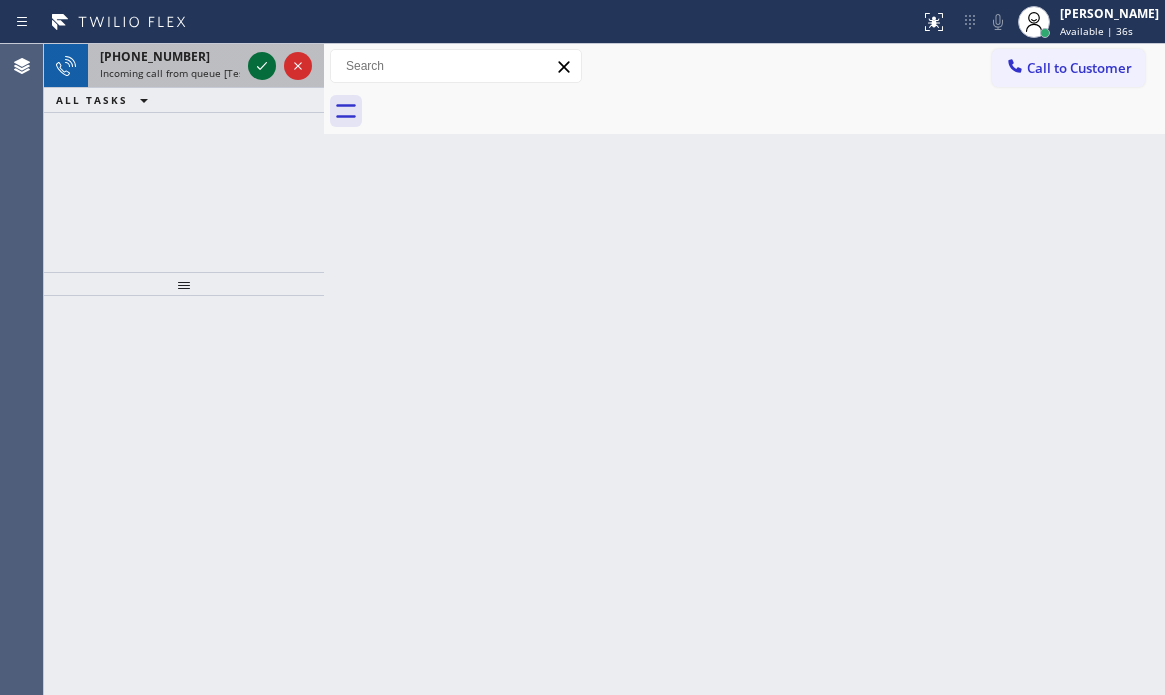 click 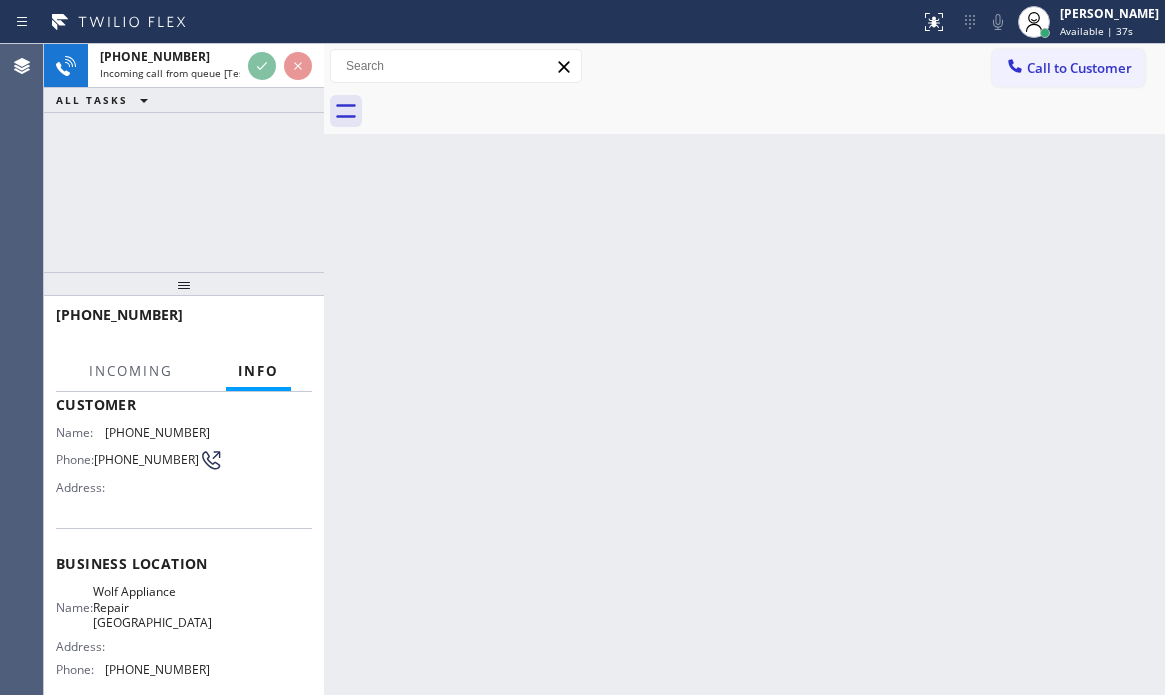 scroll, scrollTop: 200, scrollLeft: 0, axis: vertical 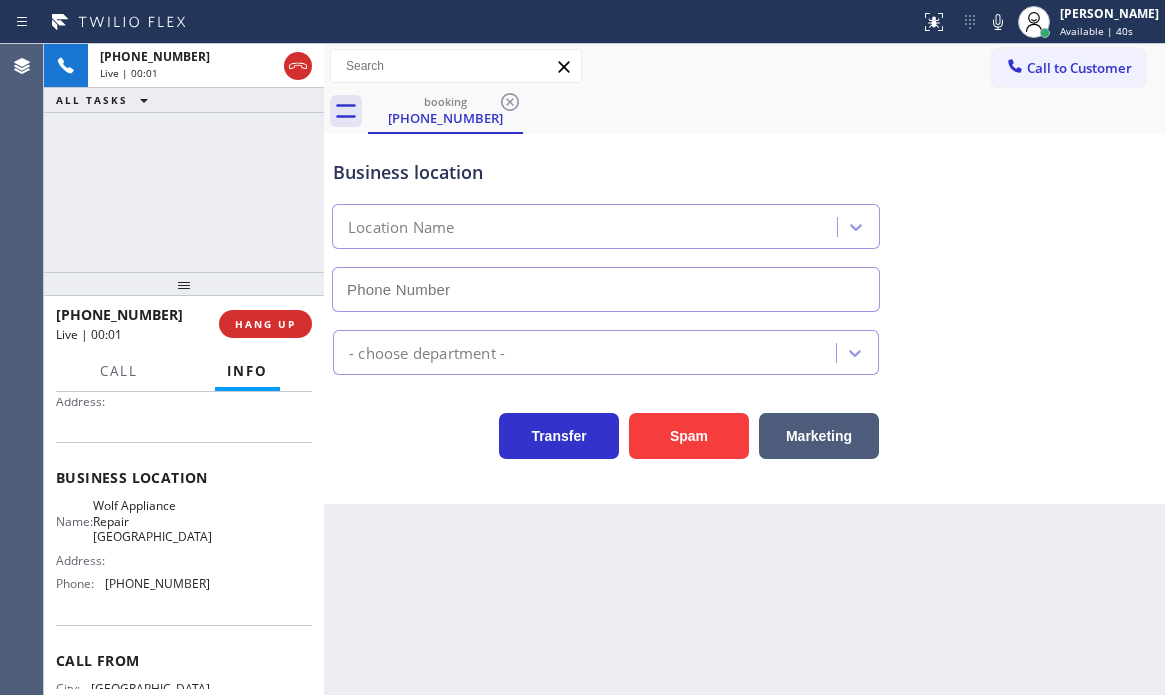 type on "[PHONE_NUMBER]" 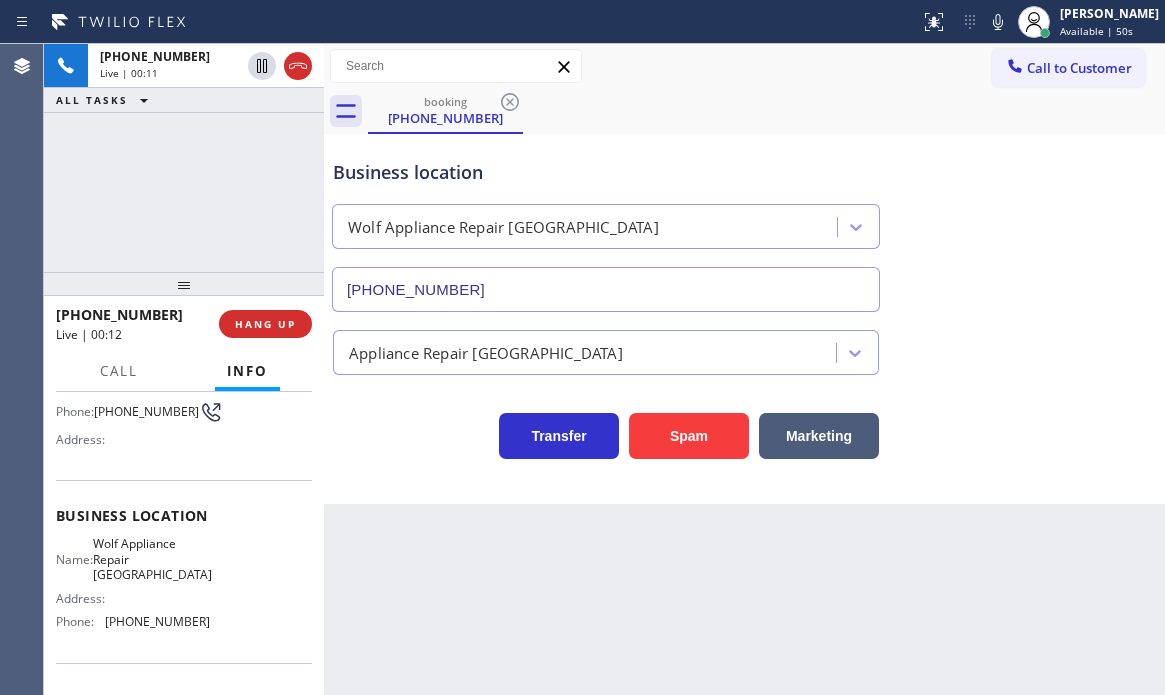 scroll, scrollTop: 100, scrollLeft: 0, axis: vertical 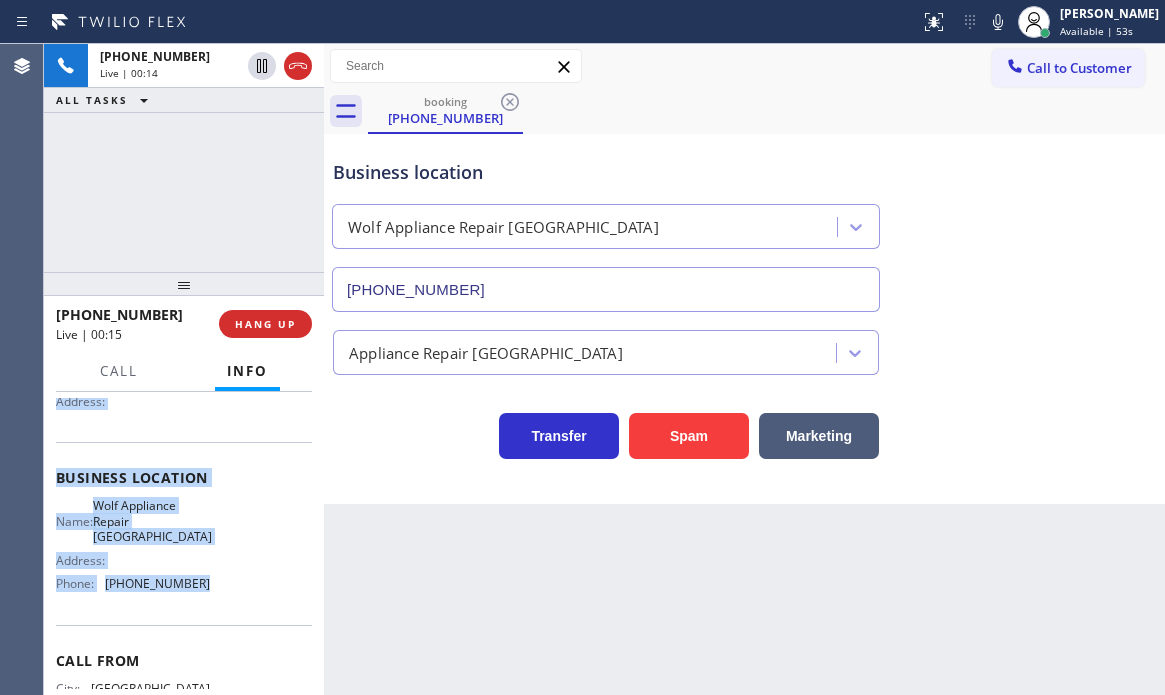 drag, startPoint x: 54, startPoint y: 411, endPoint x: 206, endPoint y: 590, distance: 234.82973 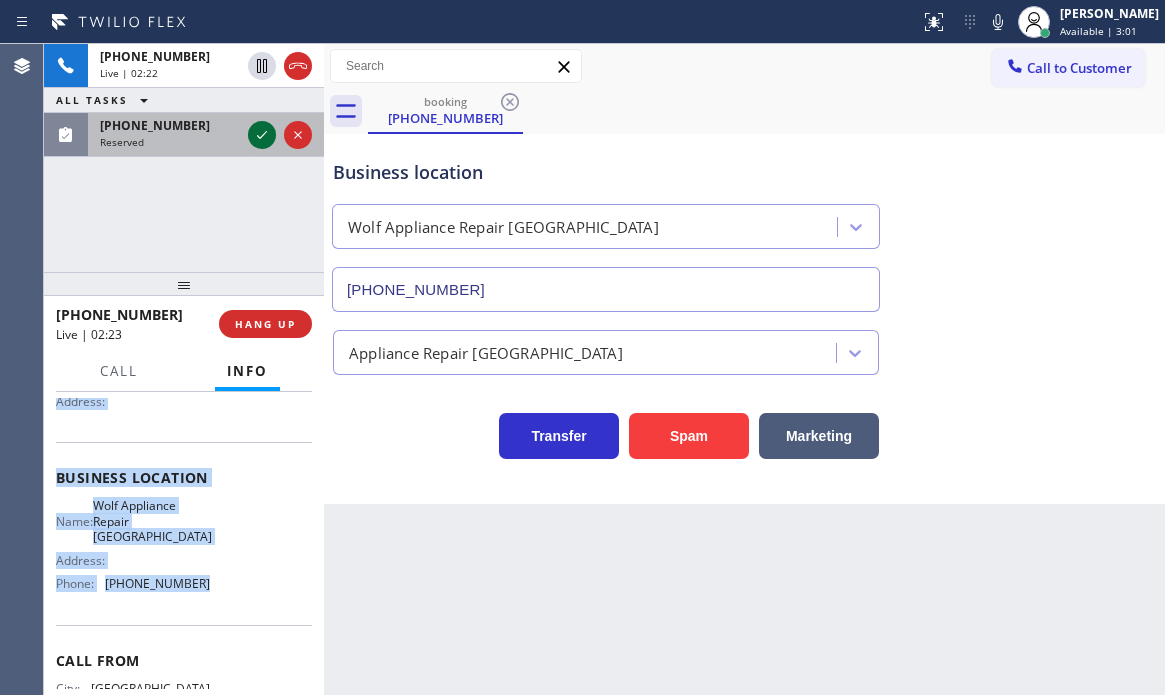 click 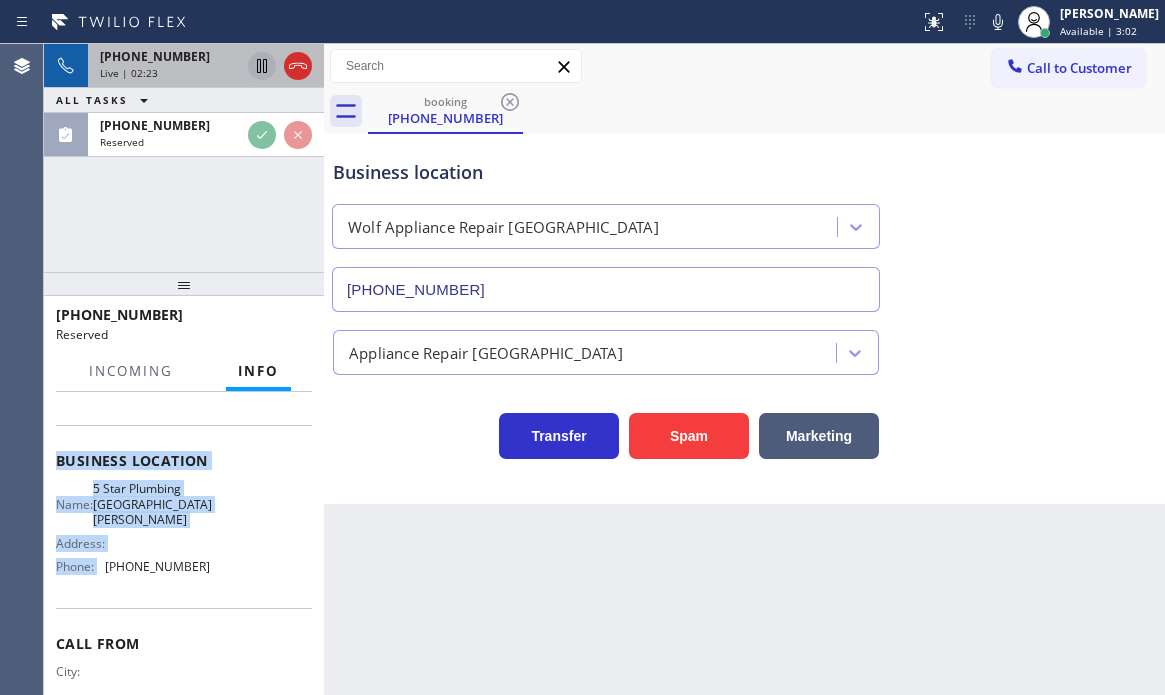 scroll, scrollTop: 217, scrollLeft: 0, axis: vertical 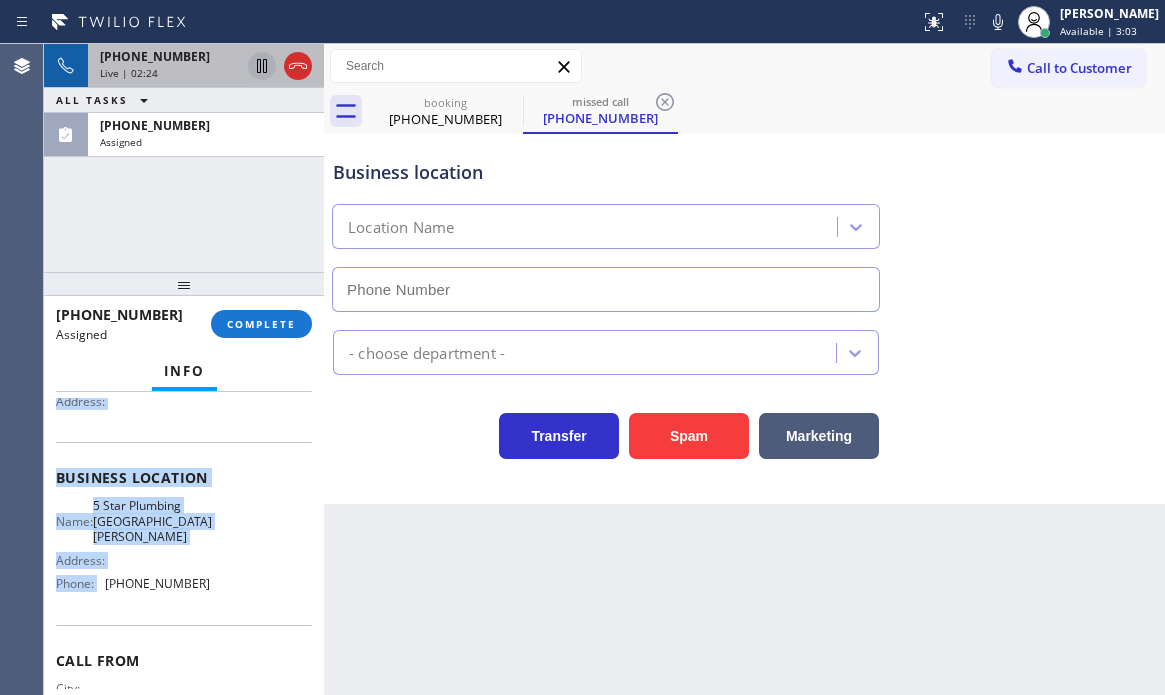 type on "[PHONE_NUMBER]" 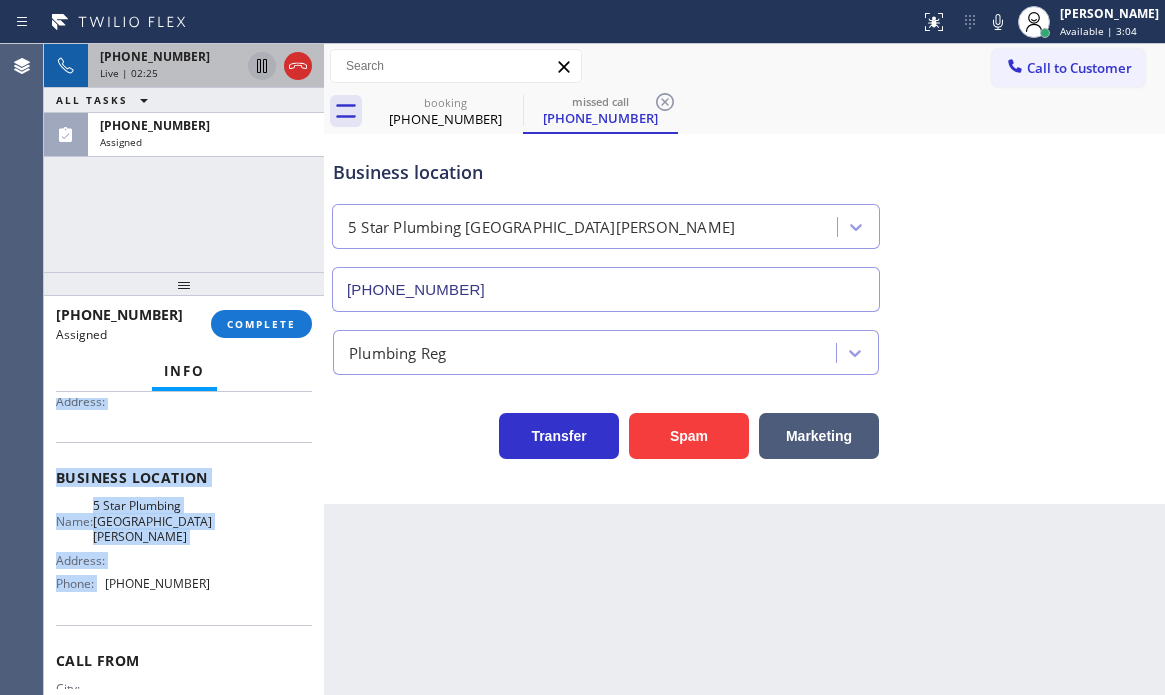click 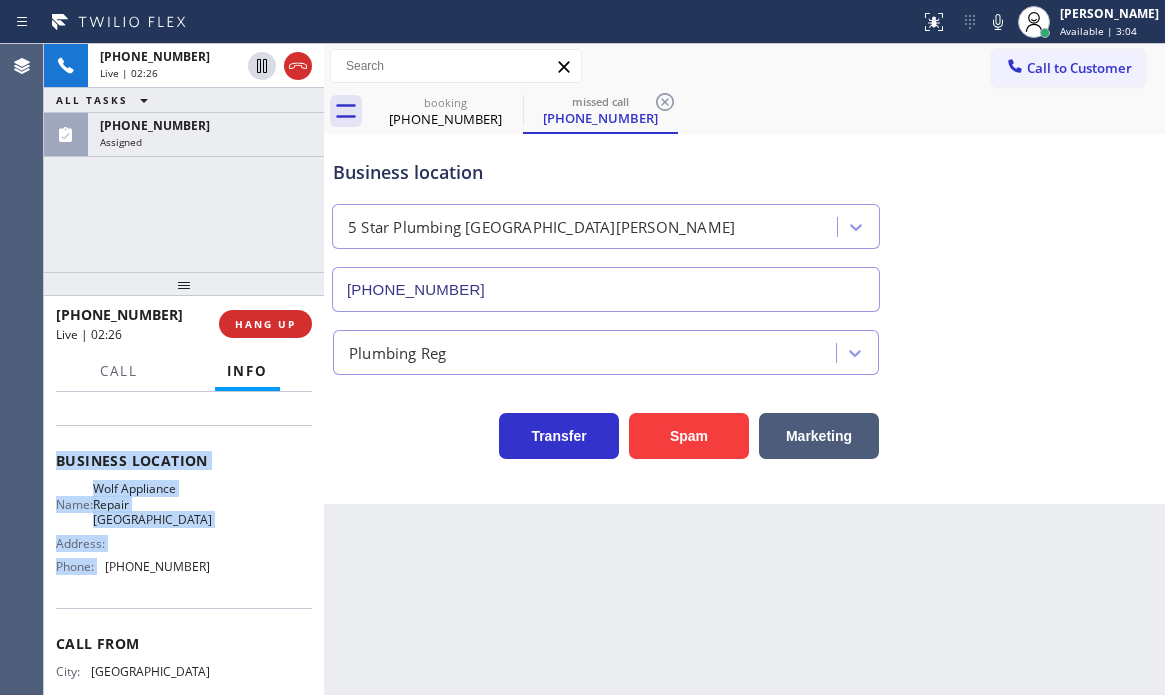 scroll, scrollTop: 200, scrollLeft: 0, axis: vertical 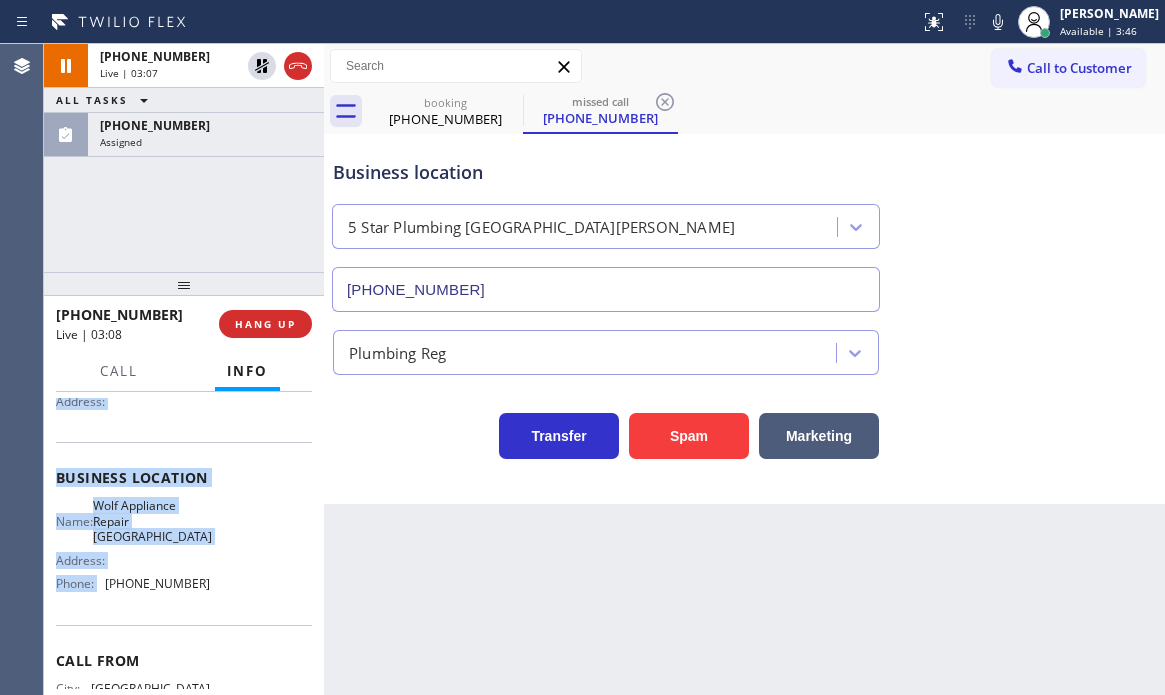 drag, startPoint x: 192, startPoint y: 147, endPoint x: 192, endPoint y: 161, distance: 14 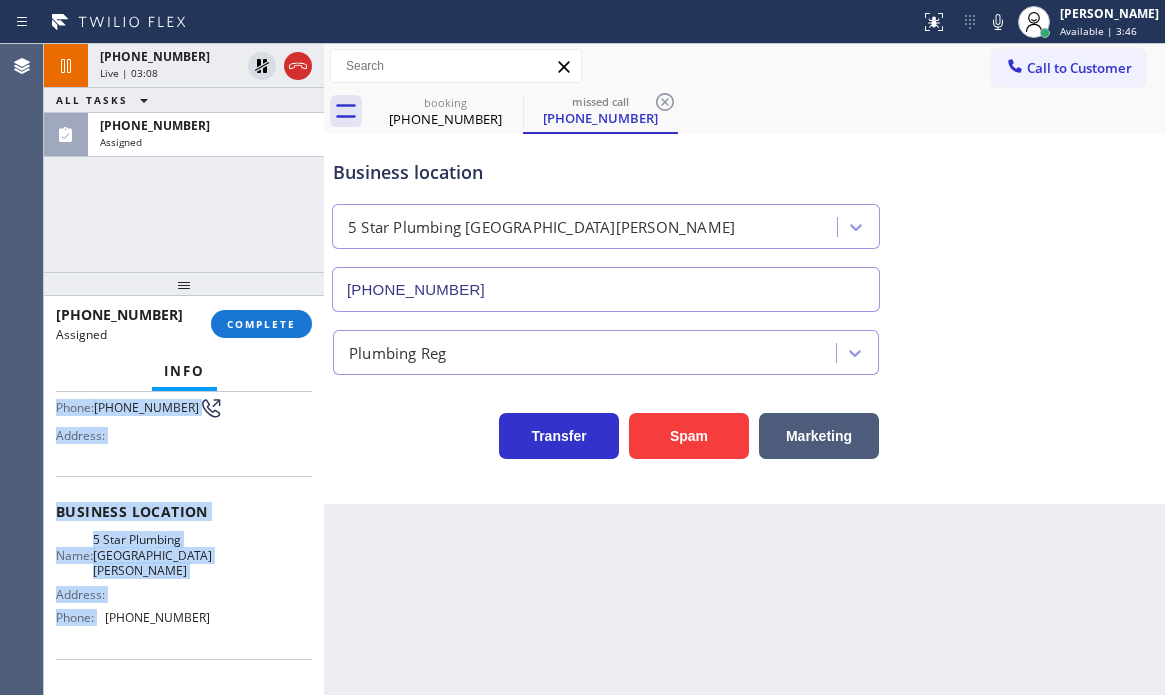 scroll, scrollTop: 234, scrollLeft: 0, axis: vertical 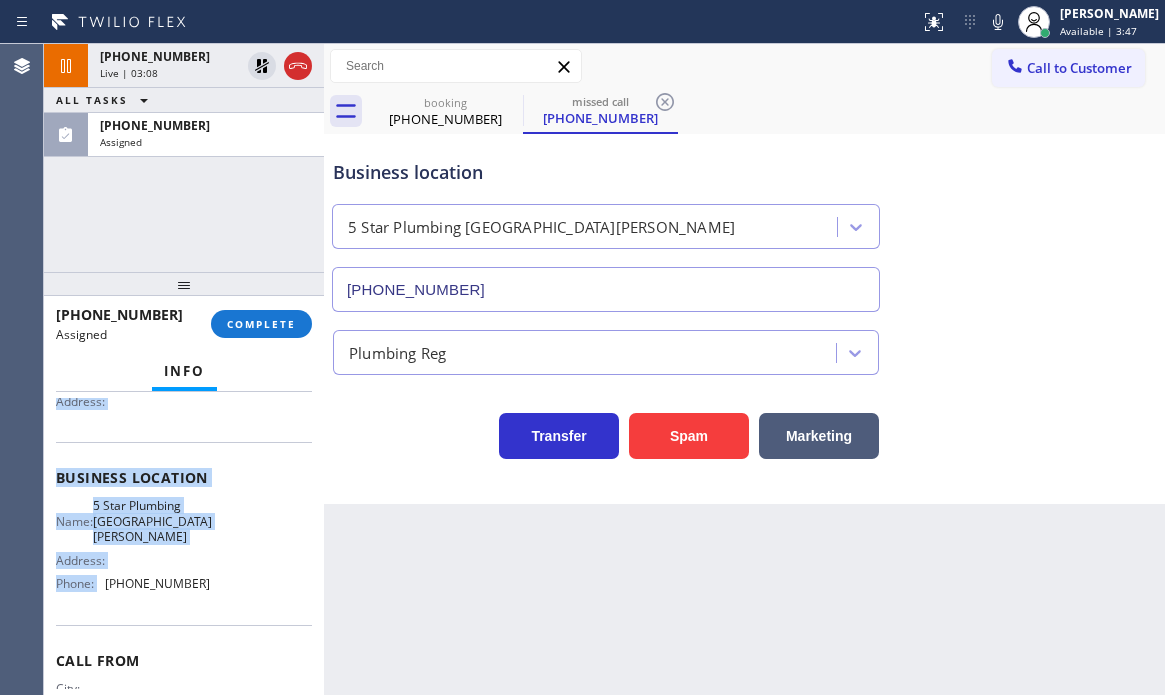 drag, startPoint x: 255, startPoint y: 519, endPoint x: 232, endPoint y: 506, distance: 26.41969 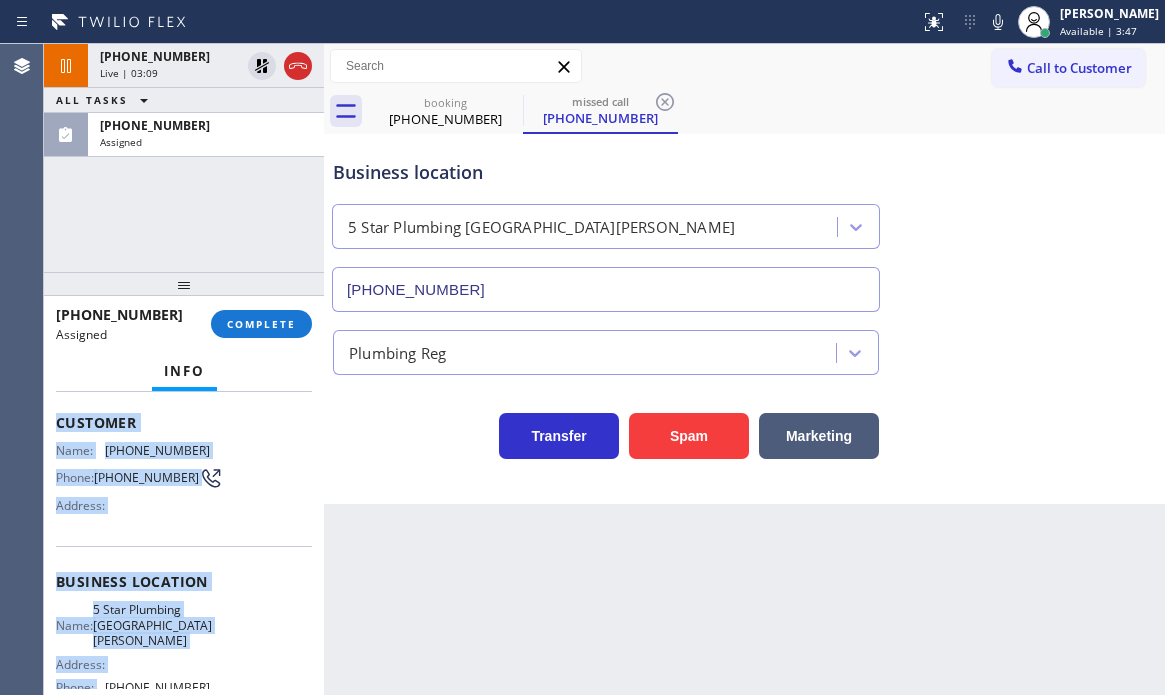 scroll, scrollTop: 34, scrollLeft: 0, axis: vertical 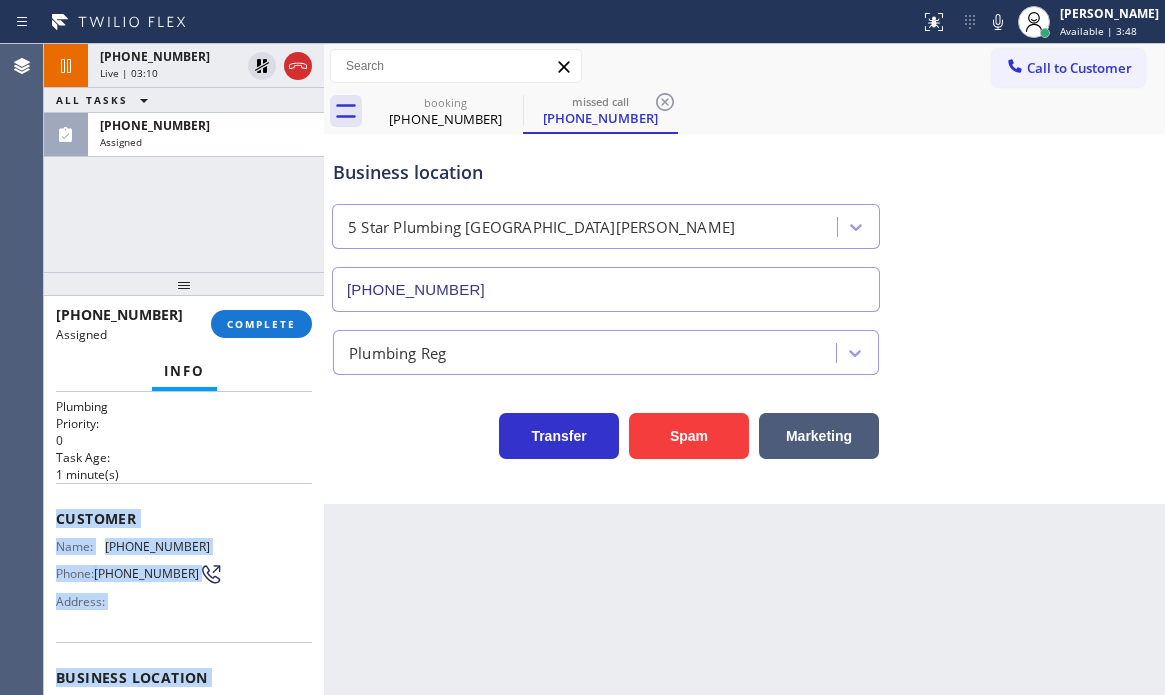 click on "Customer" at bounding box center (184, 518) 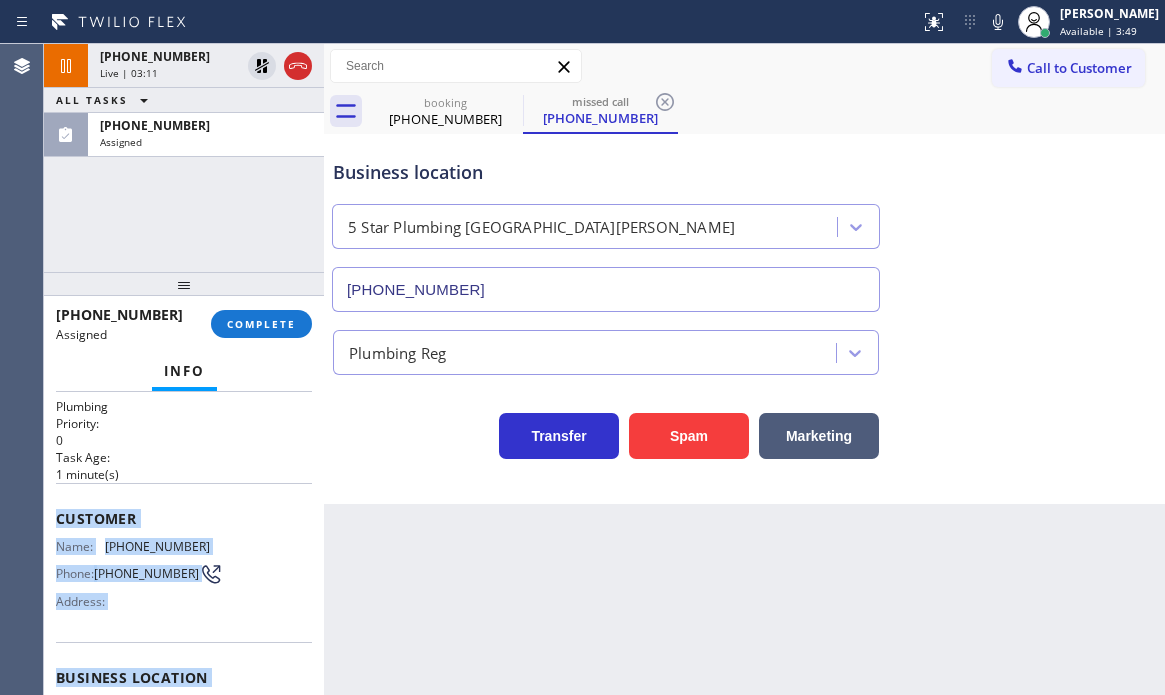 click on "Customer Name: [PHONE_NUMBER] Phone: [PHONE_NUMBER] Address:" at bounding box center [184, 563] 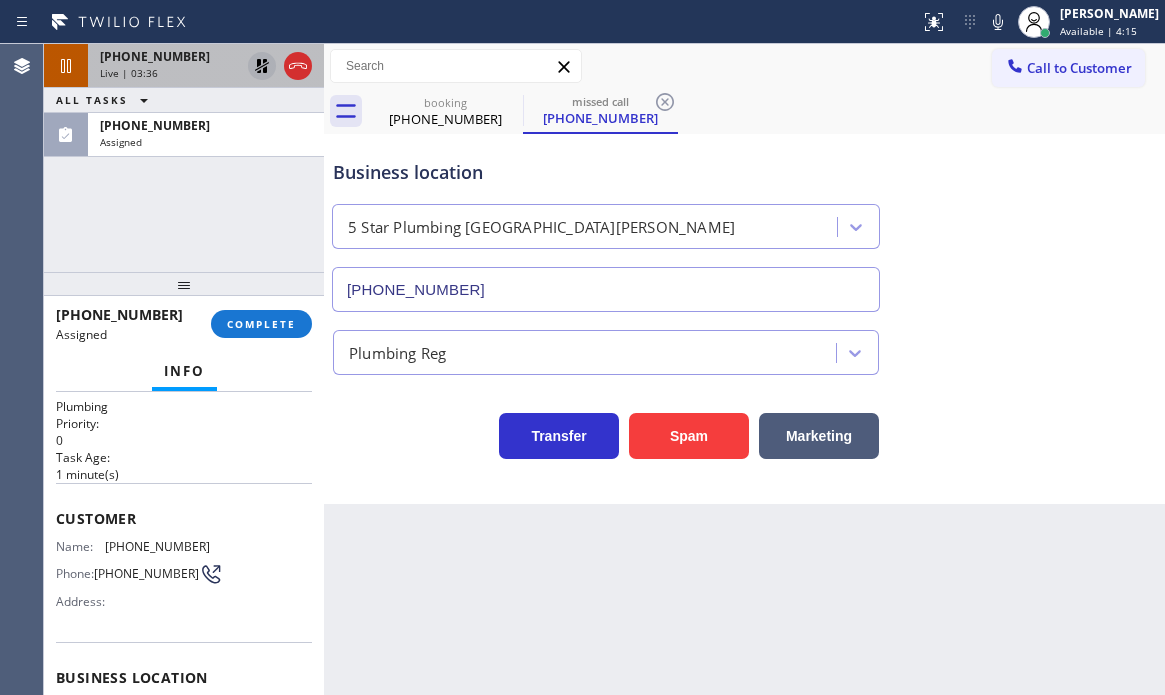 click 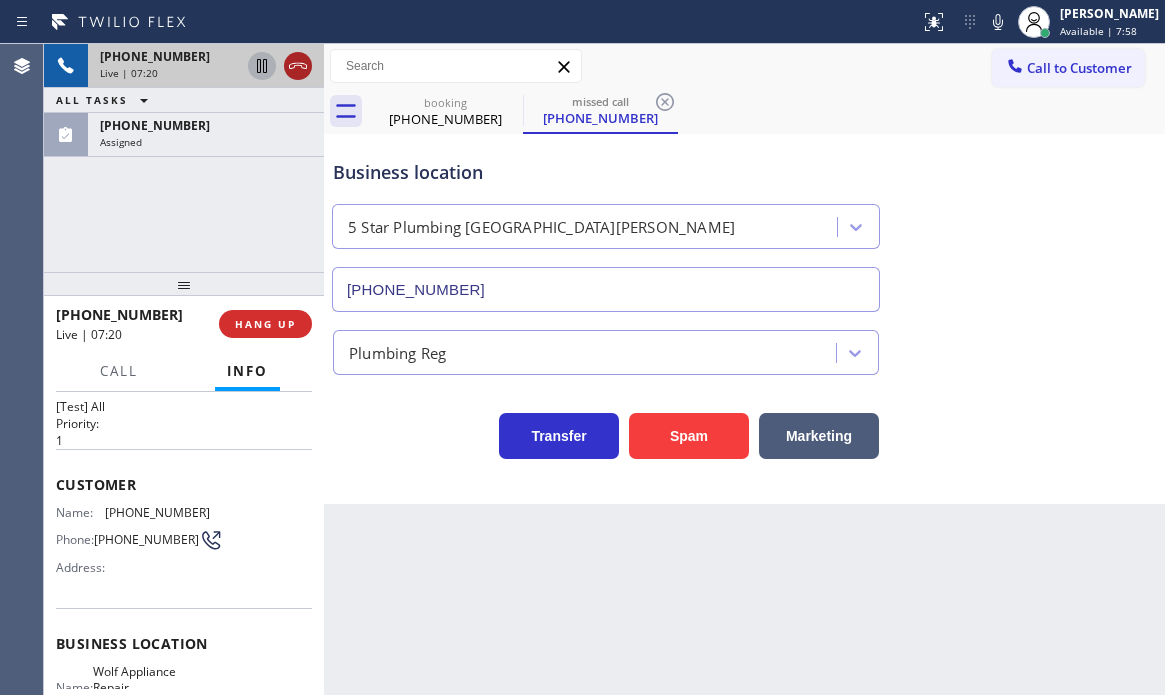 click at bounding box center (298, 66) 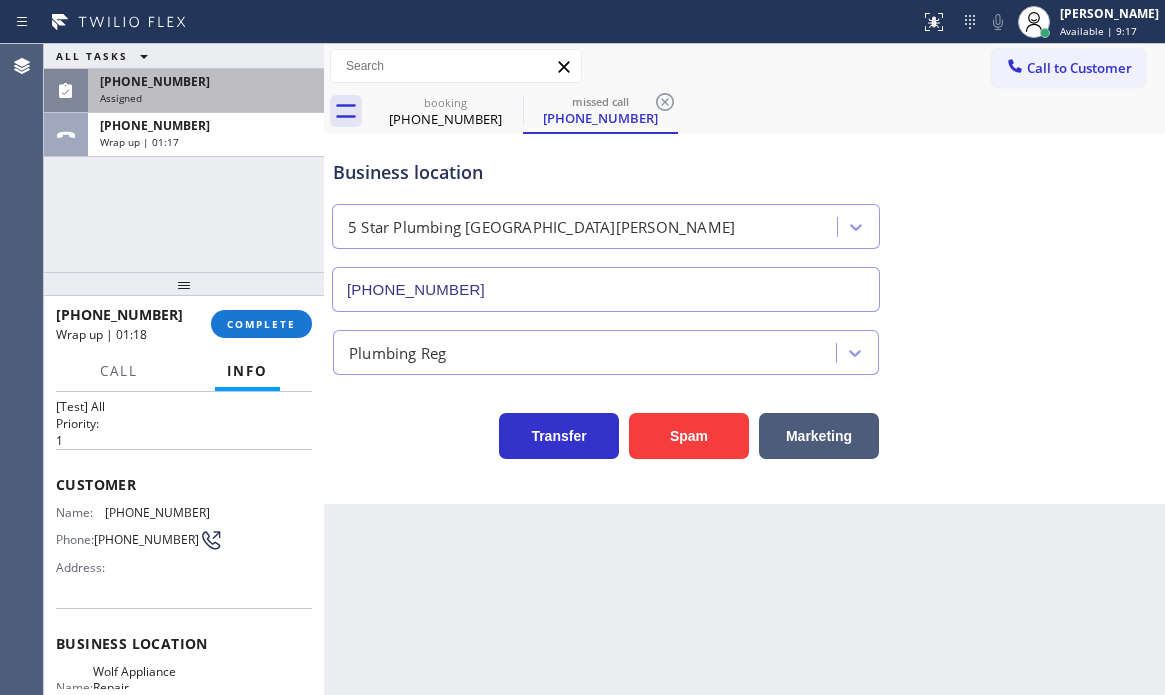 click on "[PHONE_NUMBER]" at bounding box center (206, 81) 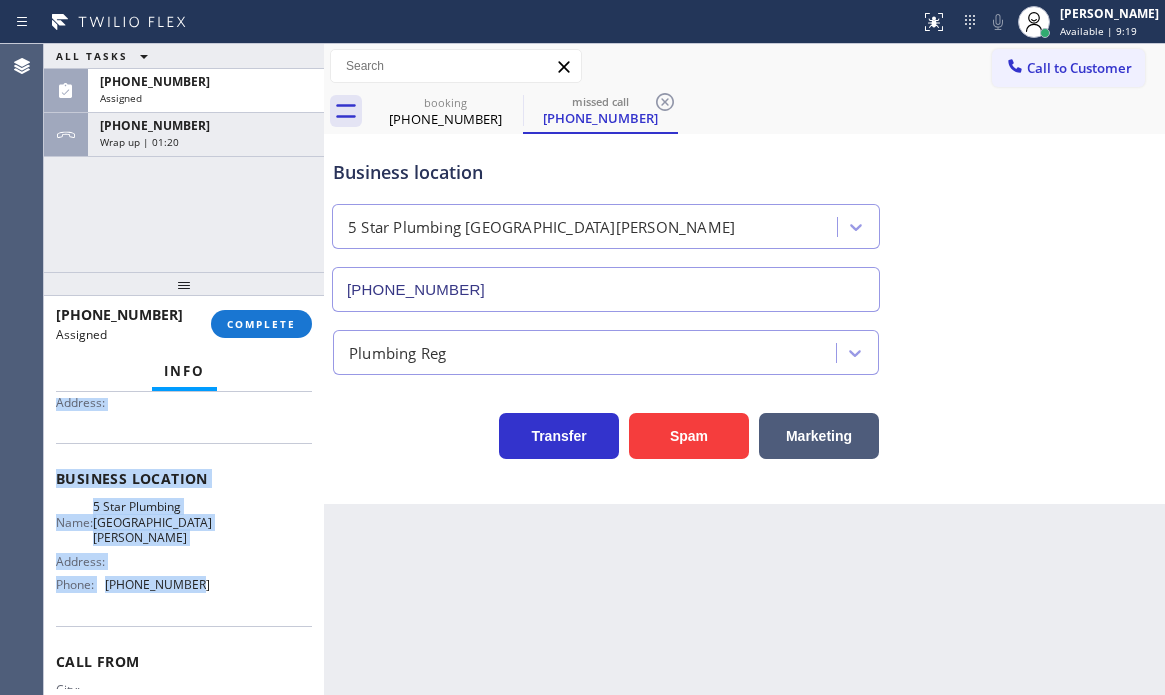 scroll, scrollTop: 234, scrollLeft: 0, axis: vertical 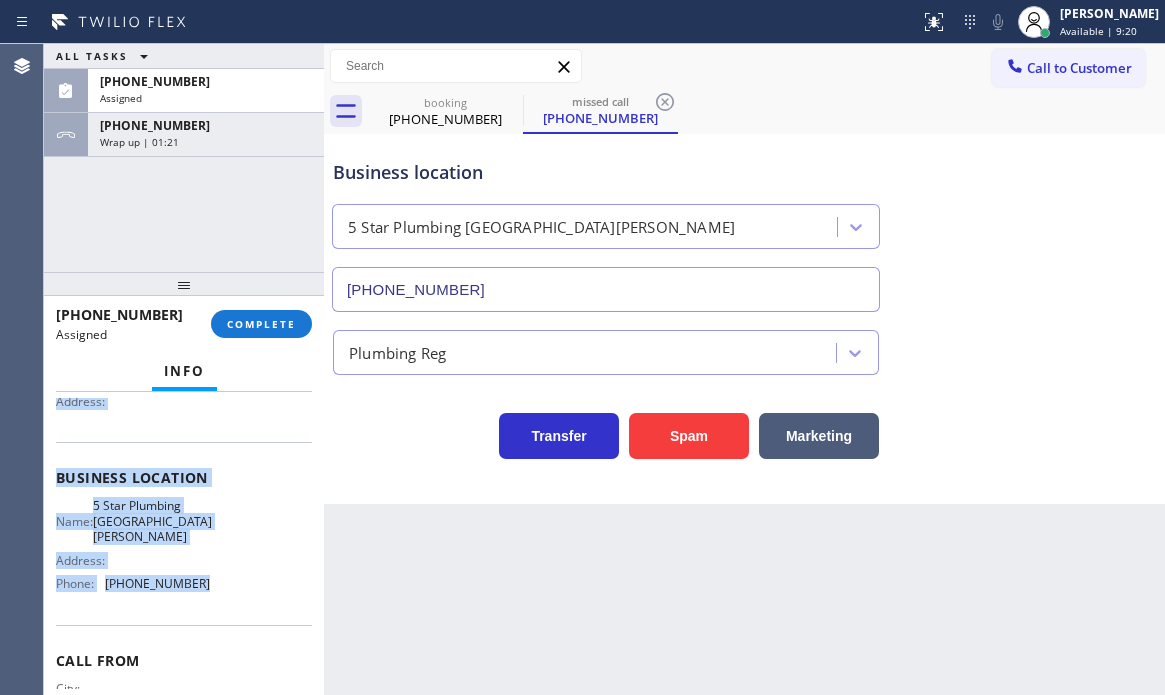 drag, startPoint x: 56, startPoint y: 513, endPoint x: 252, endPoint y: 608, distance: 217.80956 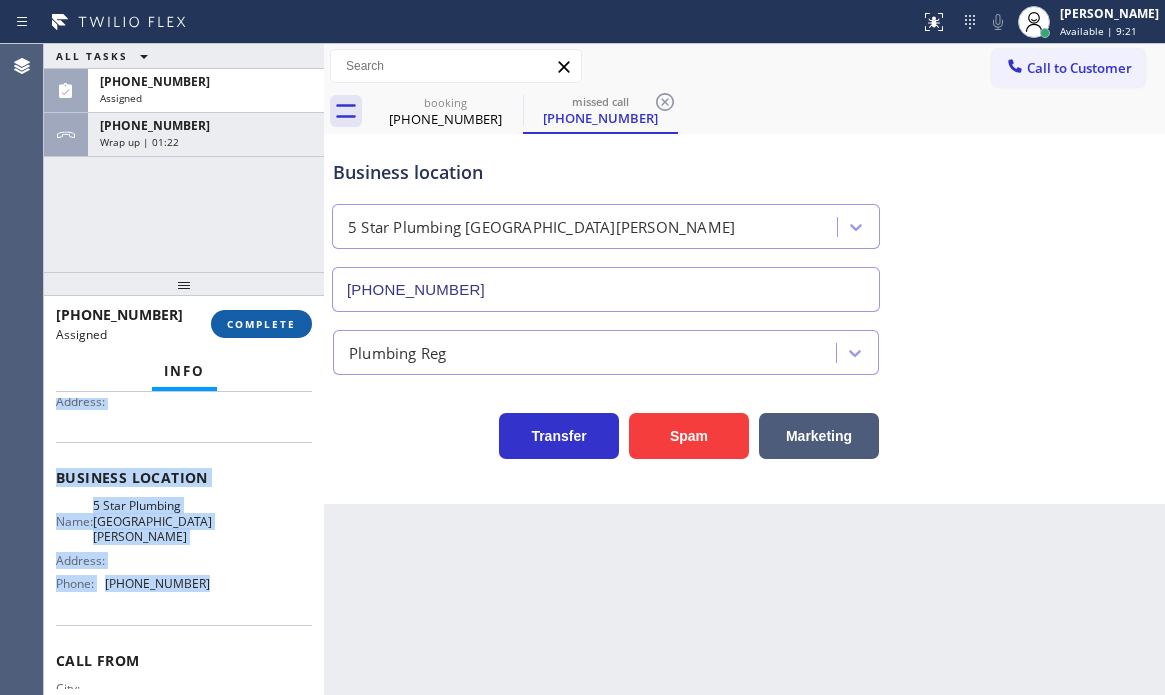 click on "COMPLETE" at bounding box center (261, 324) 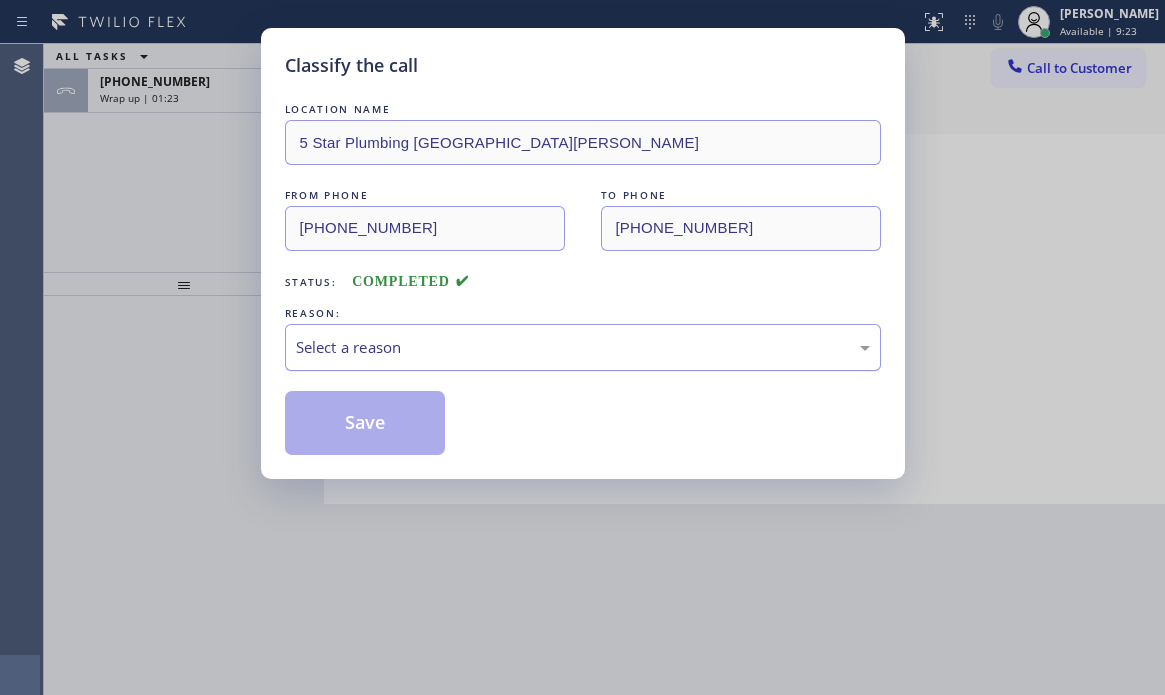 click on "Select a reason" at bounding box center [583, 347] 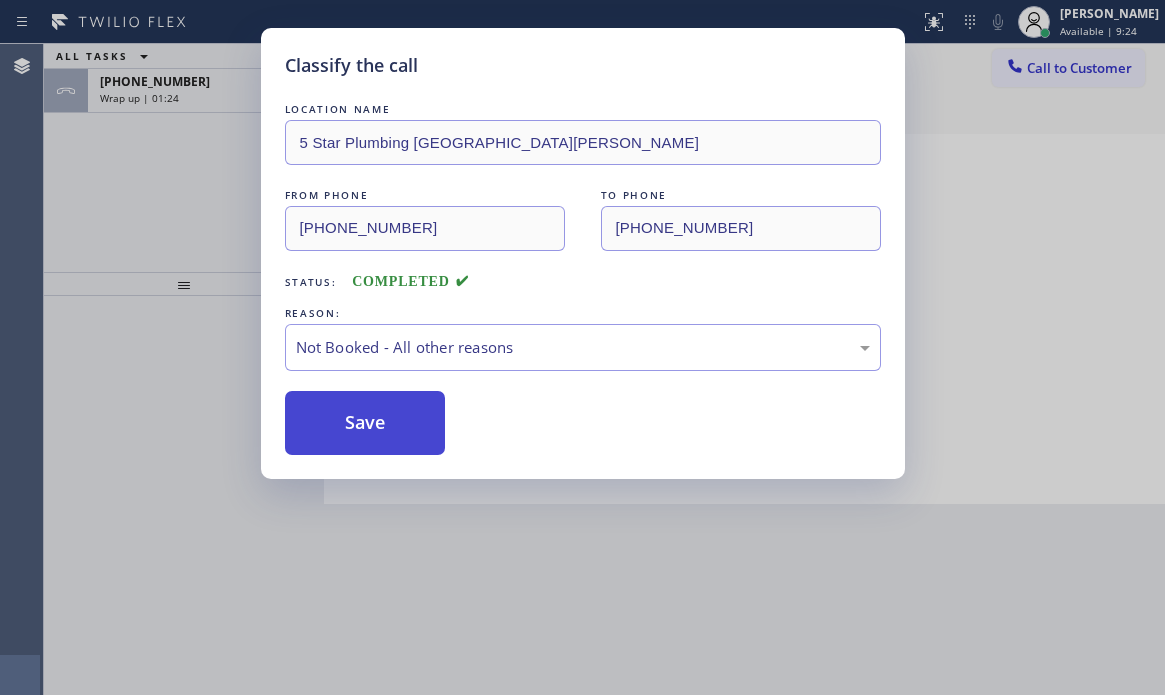 drag, startPoint x: 340, startPoint y: 425, endPoint x: 326, endPoint y: 429, distance: 14.56022 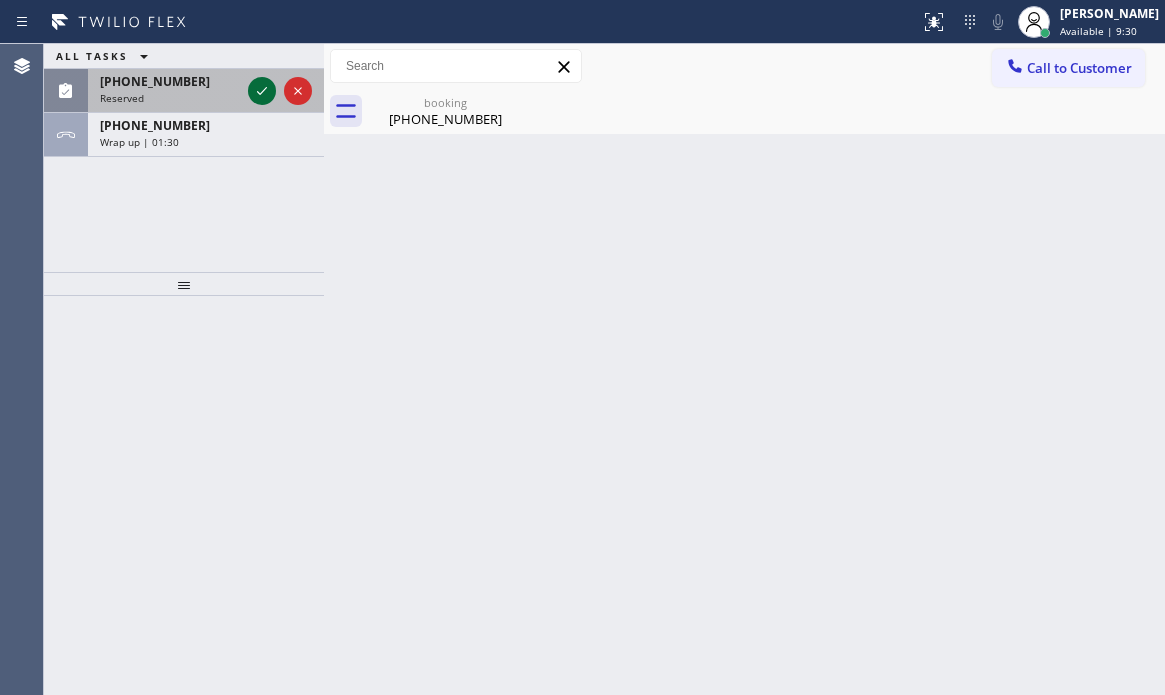 click 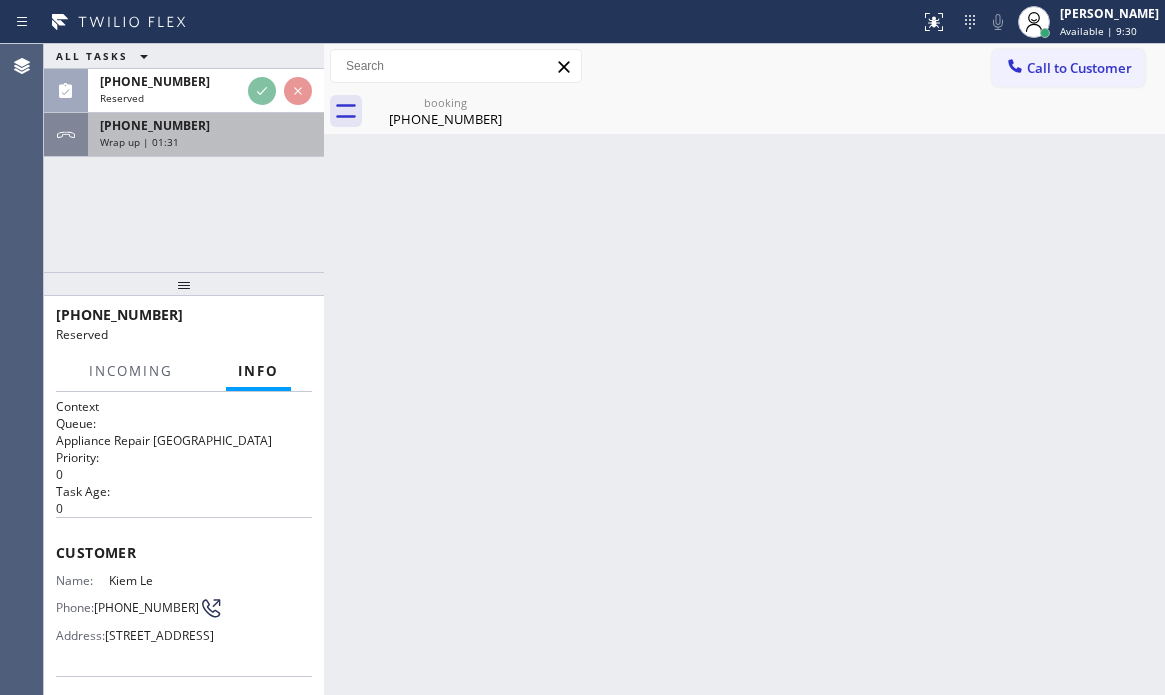 click on "Wrap up | 01:31" at bounding box center (206, 142) 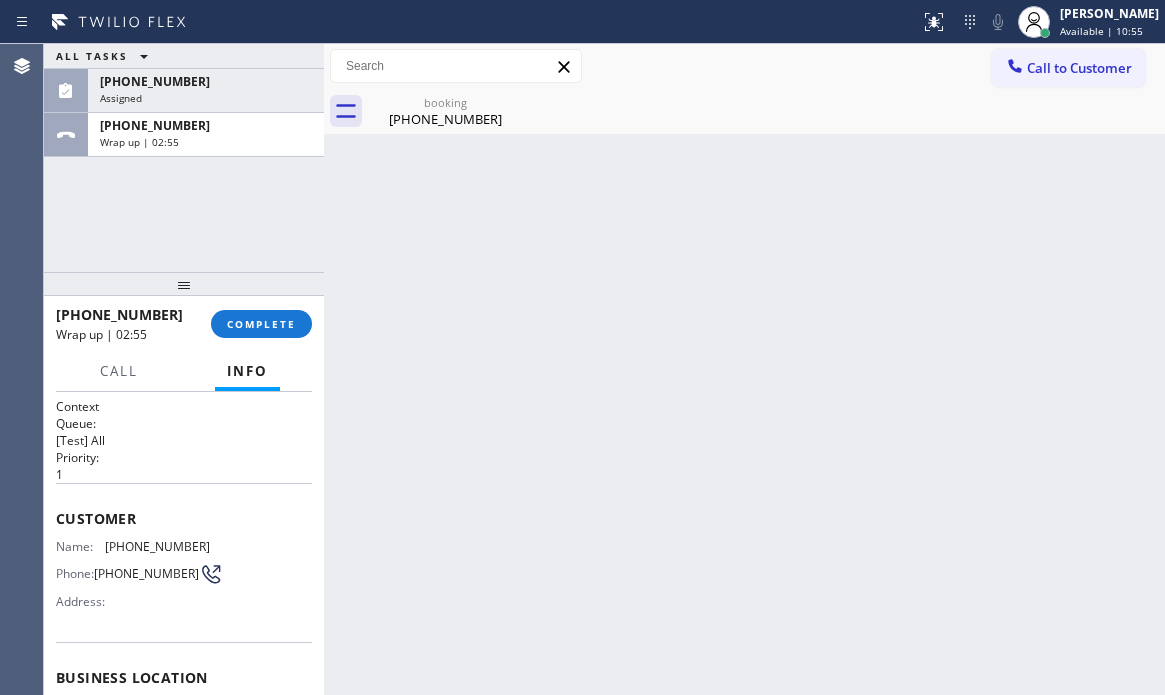 drag, startPoint x: 222, startPoint y: 137, endPoint x: 278, endPoint y: 246, distance: 122.54387 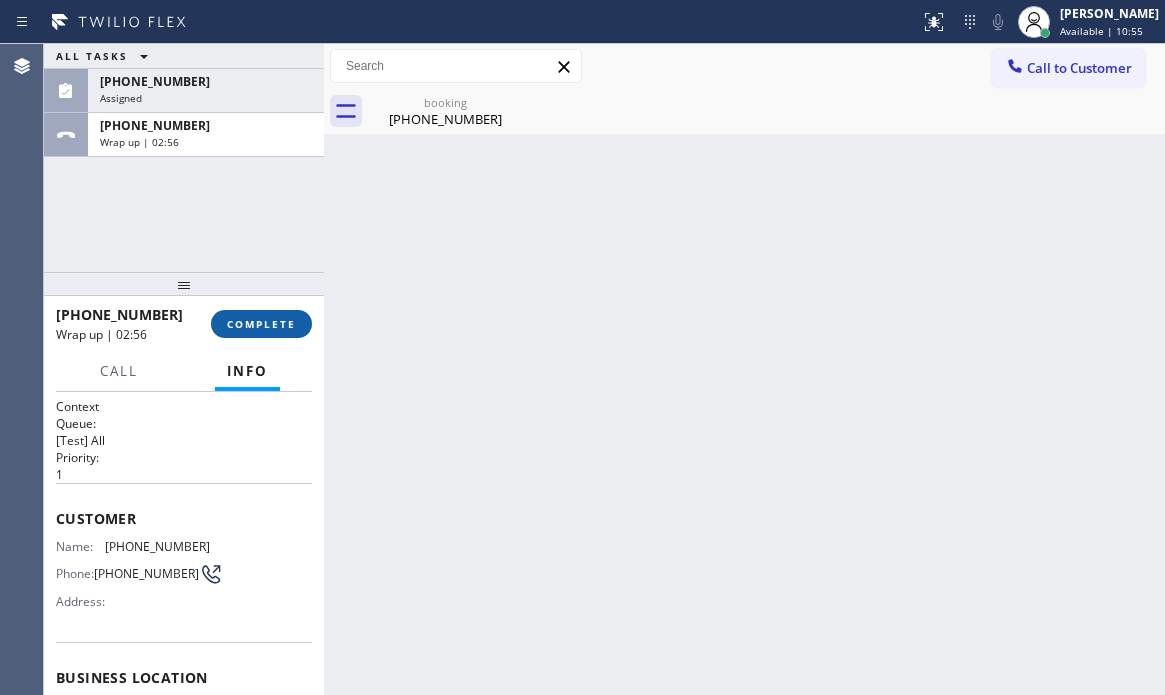 drag, startPoint x: 286, startPoint y: 318, endPoint x: 380, endPoint y: 321, distance: 94.04786 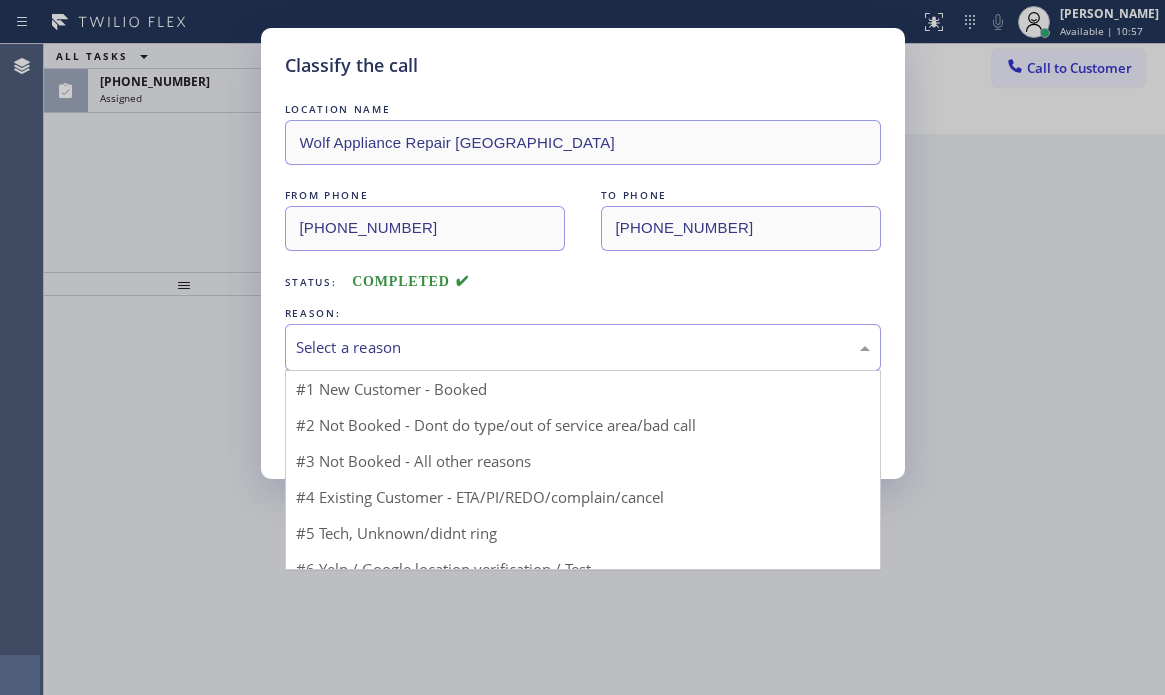 click on "Select a reason" at bounding box center (583, 347) 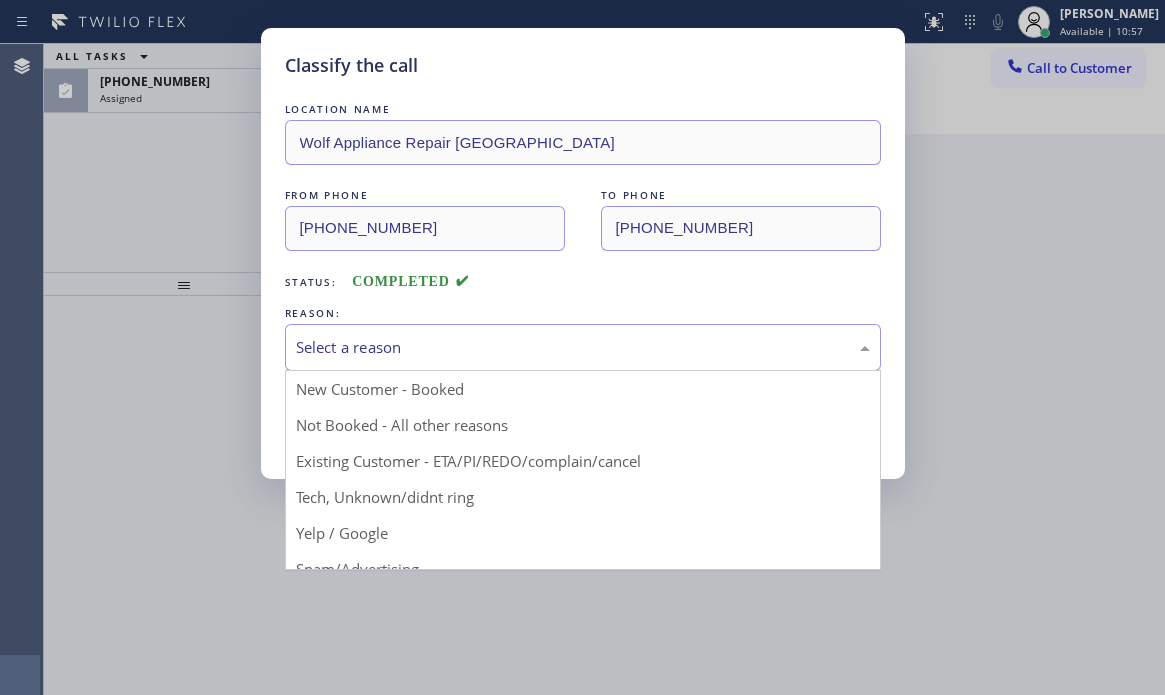 drag, startPoint x: 441, startPoint y: 391, endPoint x: 403, endPoint y: 400, distance: 39.051247 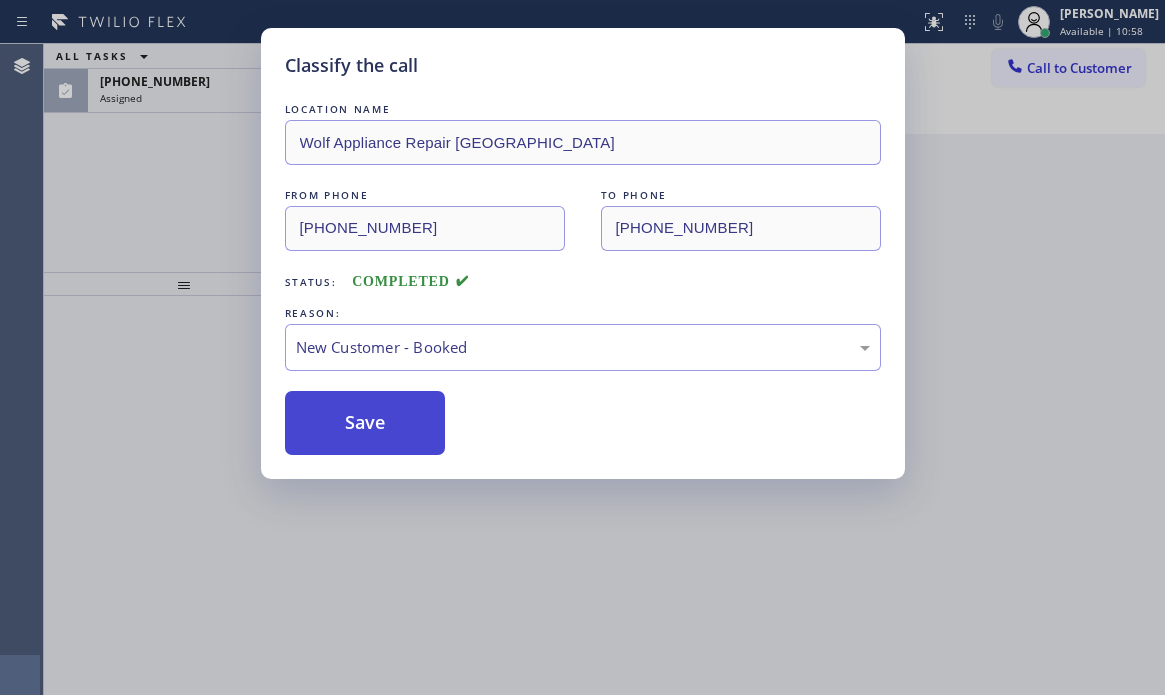 drag, startPoint x: 363, startPoint y: 422, endPoint x: 345, endPoint y: 393, distance: 34.132095 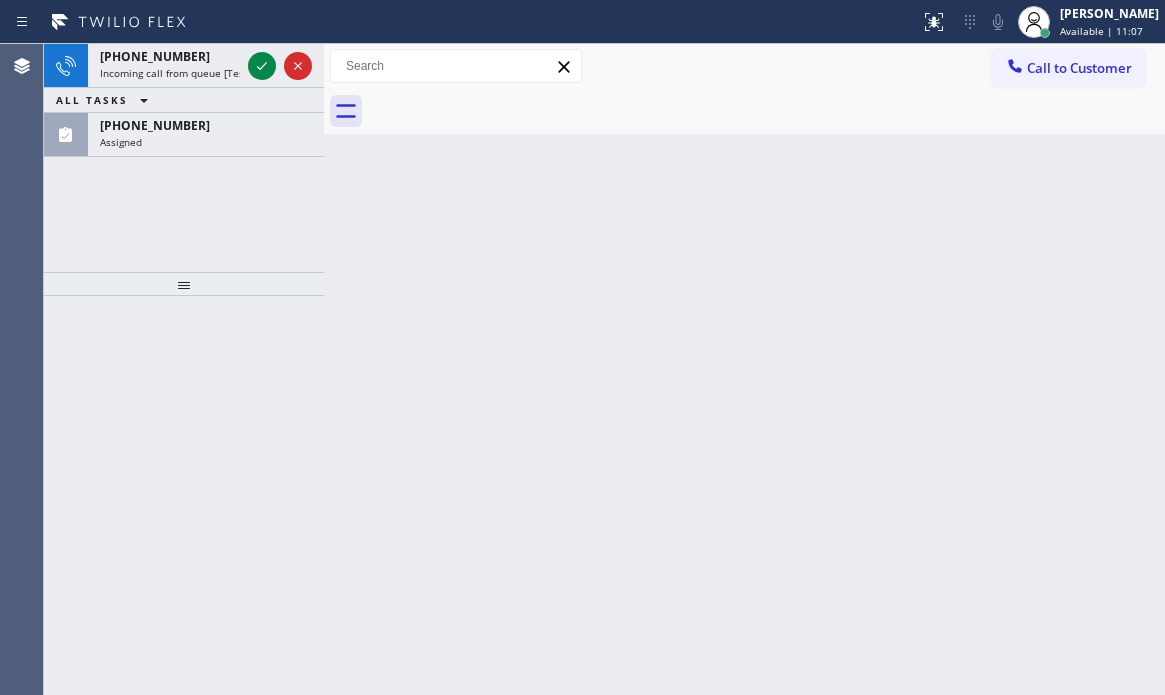 drag, startPoint x: 261, startPoint y: 69, endPoint x: 882, endPoint y: 308, distance: 665.4036 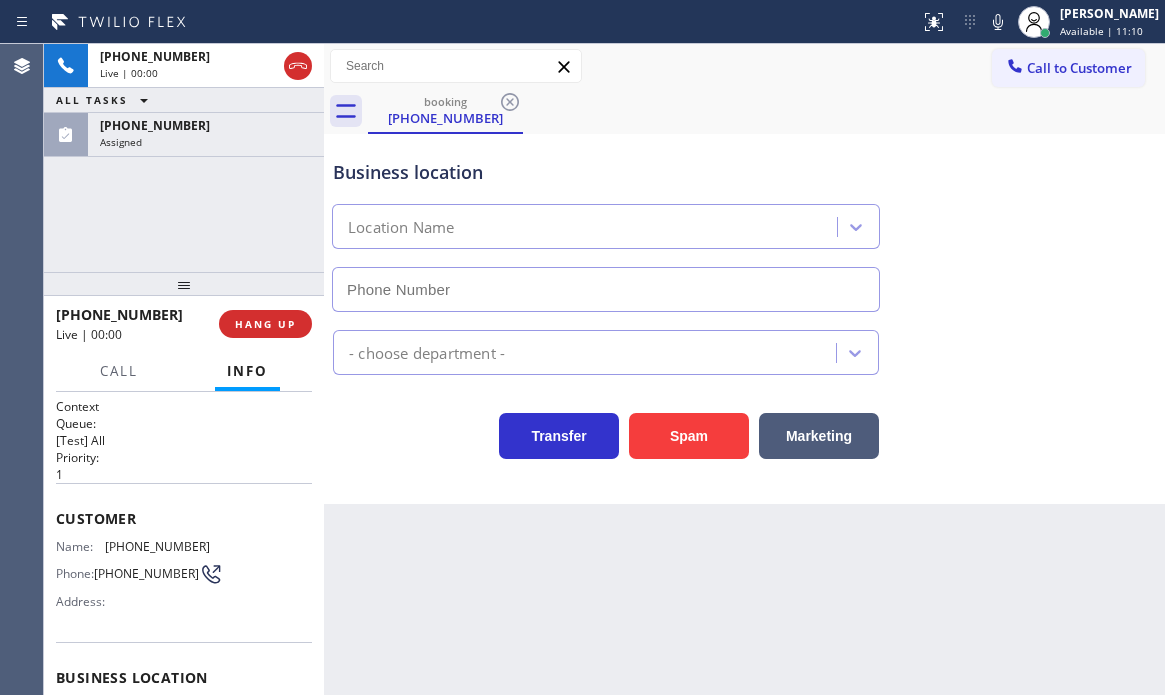 type on "[PHONE_NUMBER]" 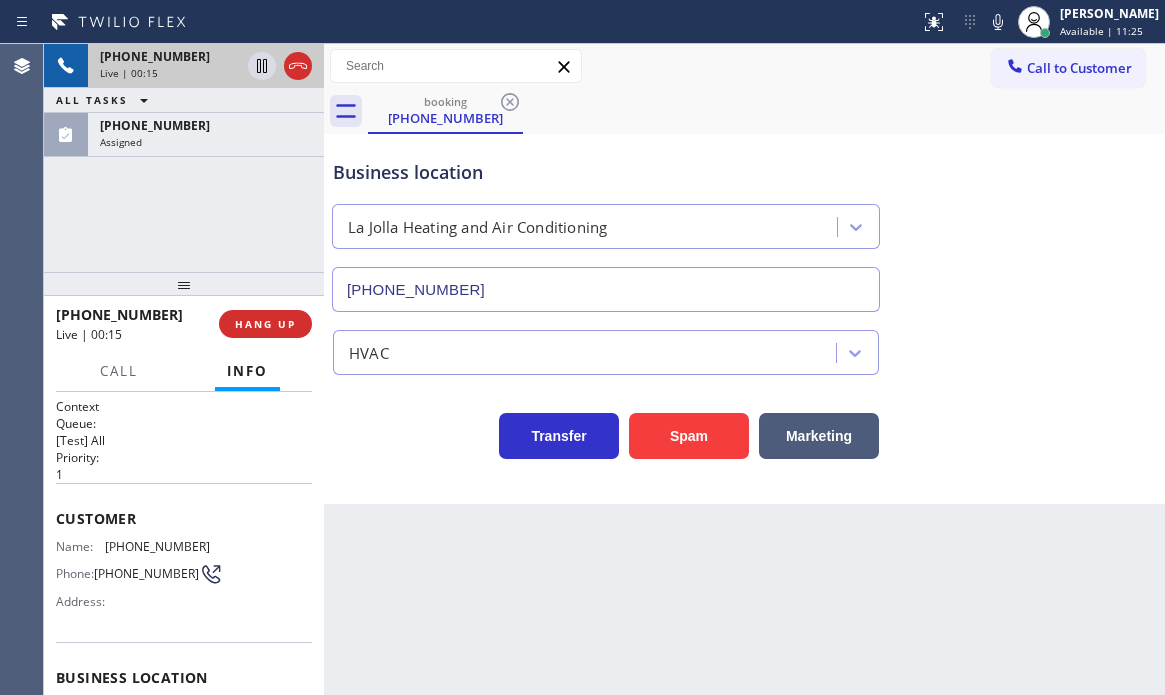 click on "Live | 00:15" at bounding box center [170, 73] 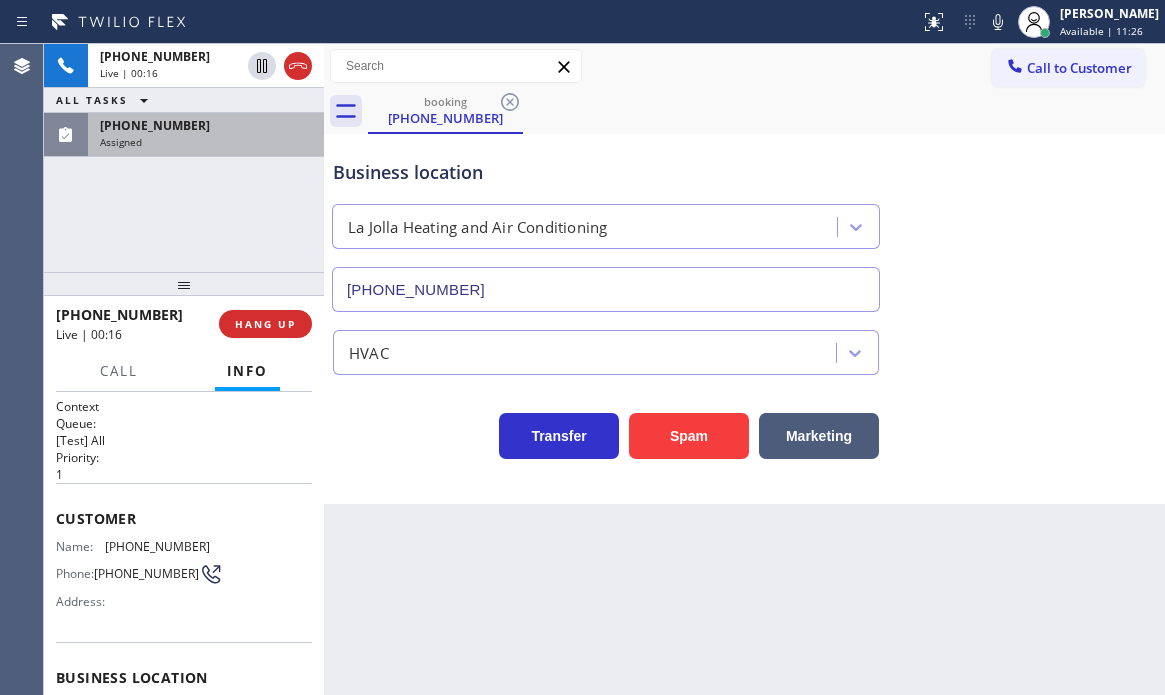 click on "Assigned" at bounding box center [206, 142] 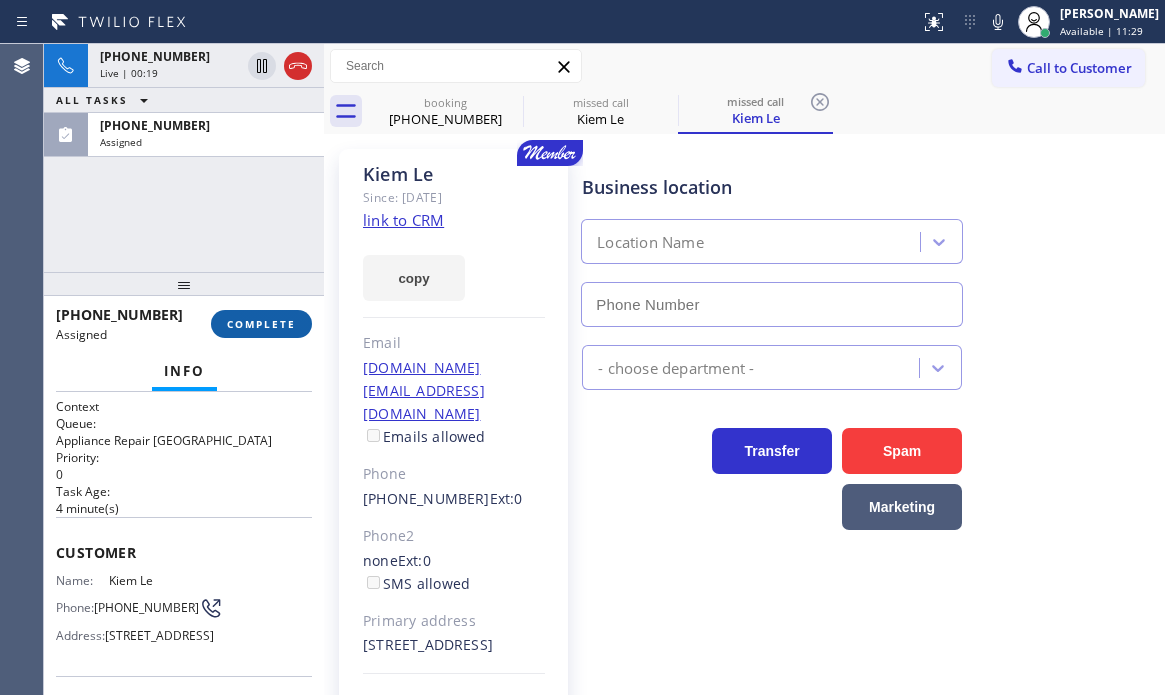 click on "COMPLETE" at bounding box center [261, 324] 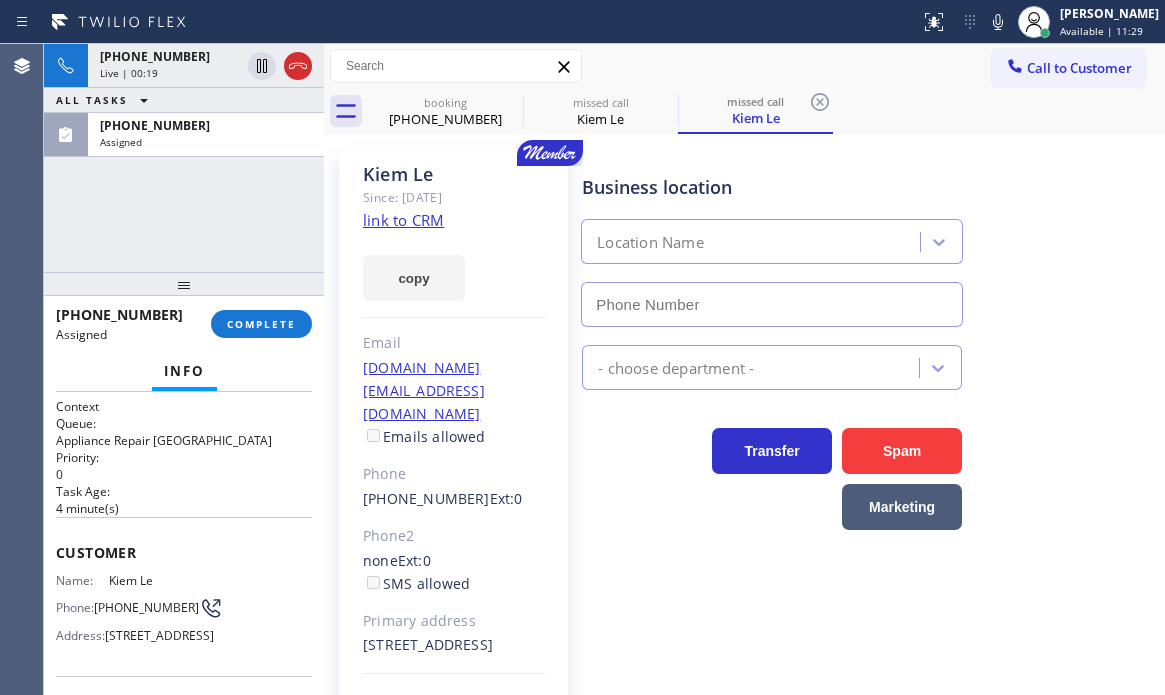 type on "[PHONE_NUMBER]" 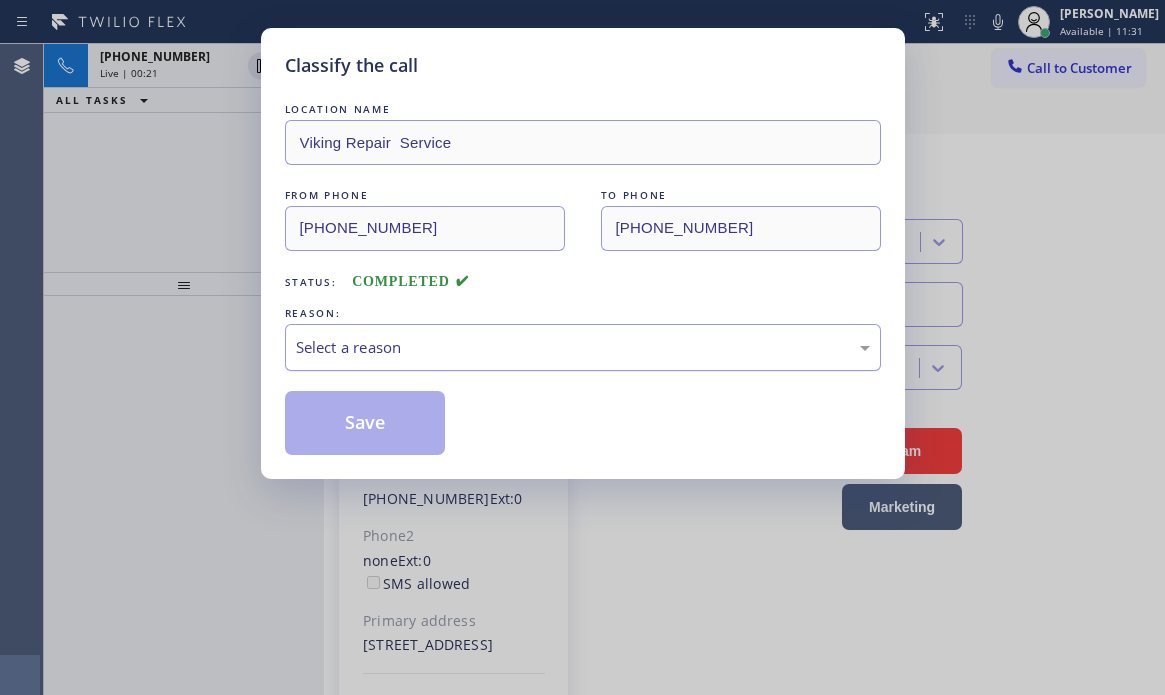 click on "Select a reason" at bounding box center [583, 347] 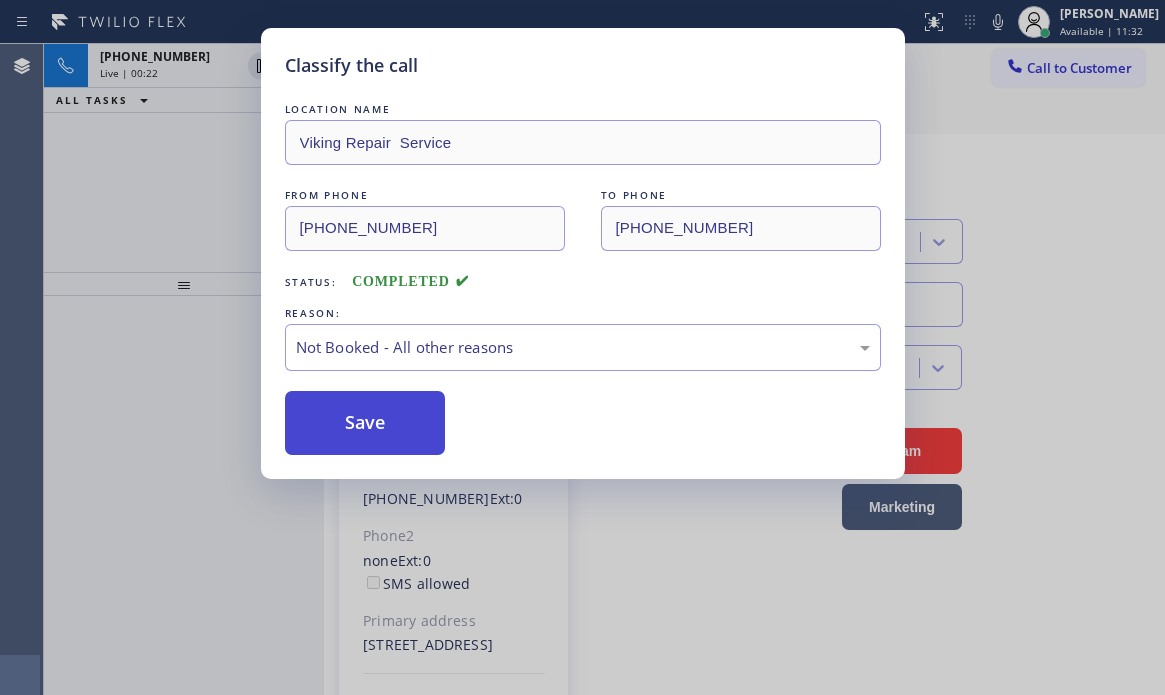 click on "Save" at bounding box center (365, 423) 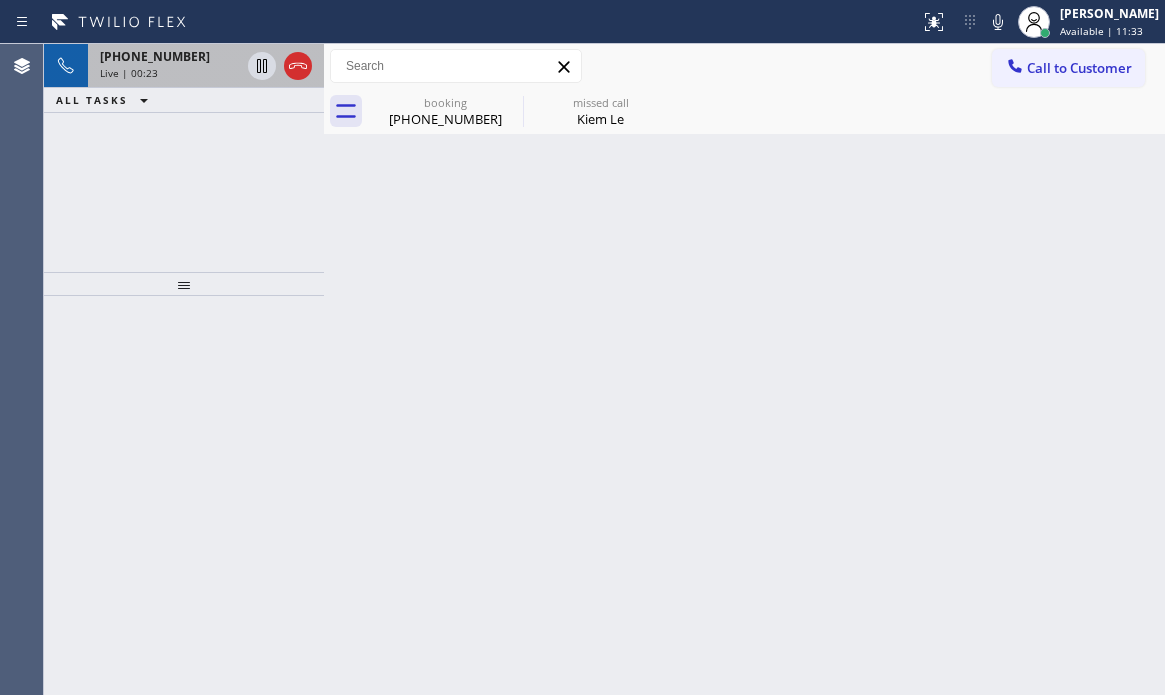 click on "Live | 00:23" at bounding box center (170, 73) 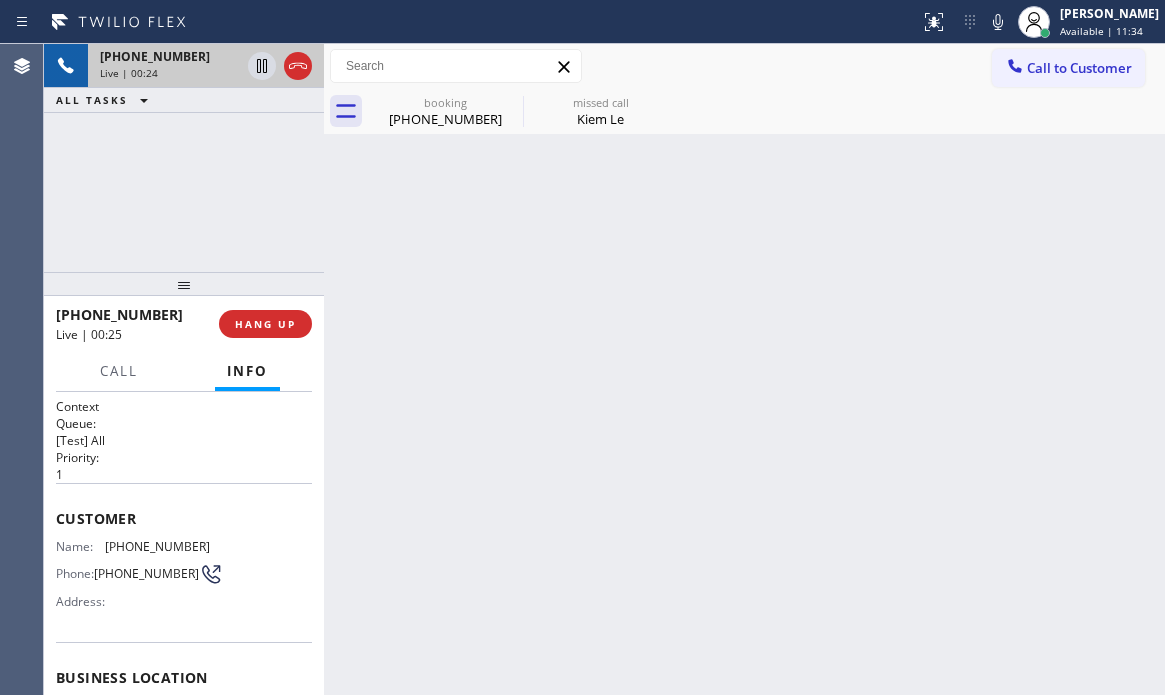 click on "Live | 00:24" at bounding box center (170, 73) 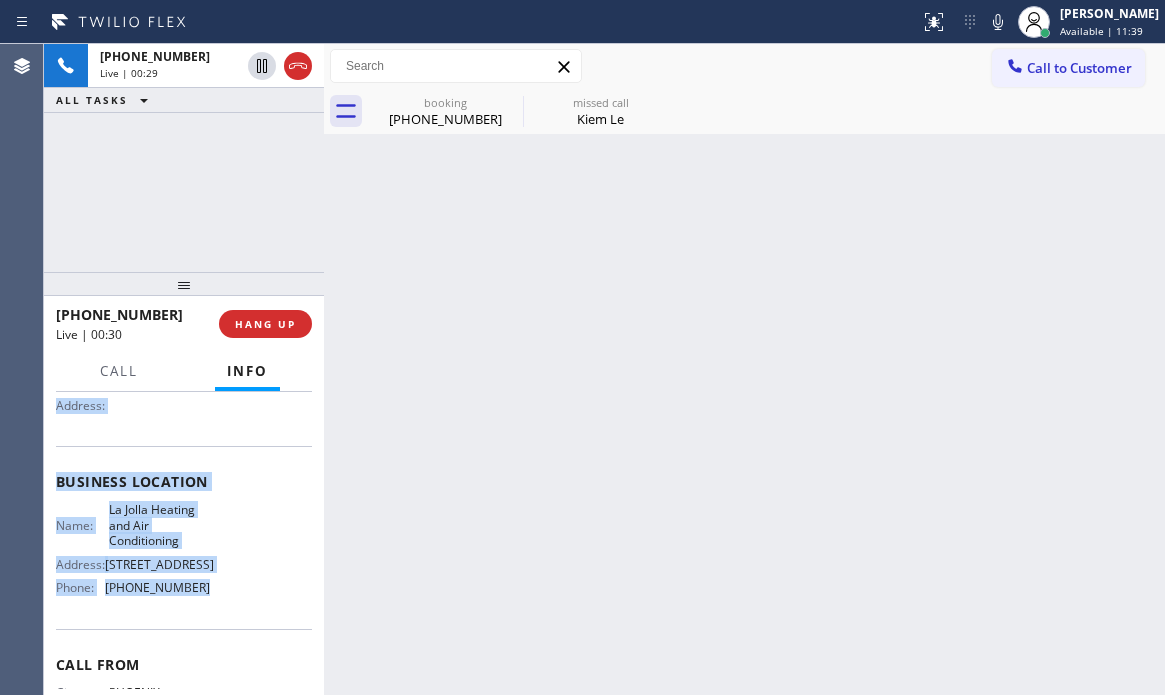 scroll, scrollTop: 200, scrollLeft: 0, axis: vertical 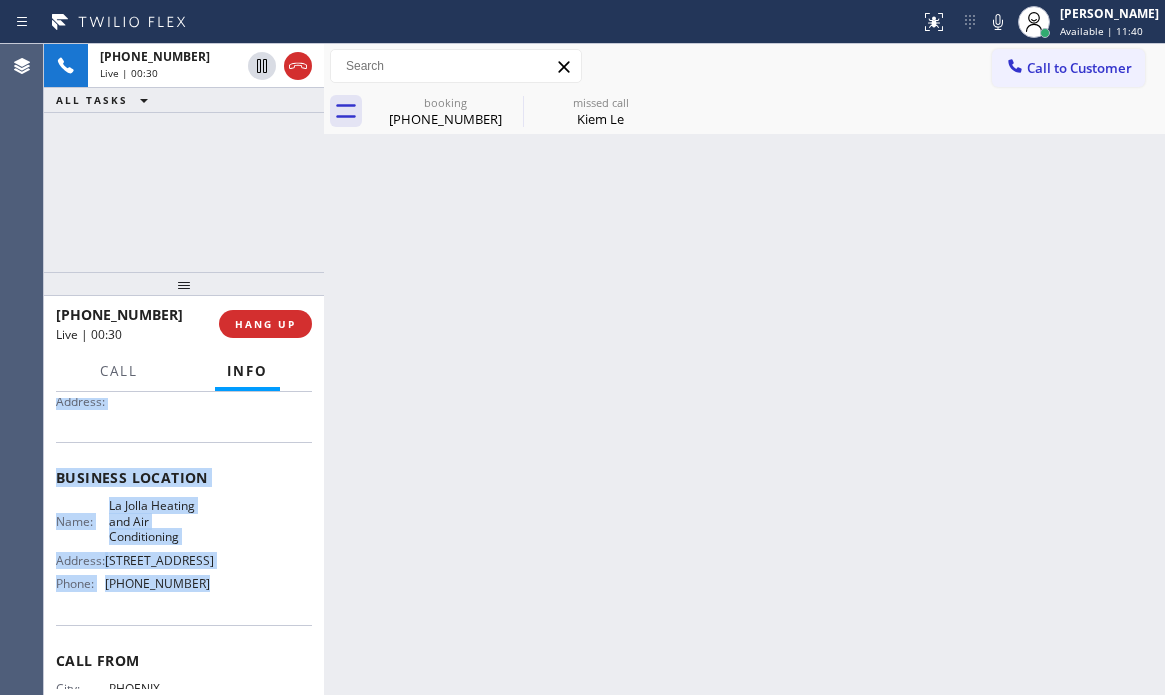drag, startPoint x: 56, startPoint y: 514, endPoint x: 206, endPoint y: 604, distance: 174.92856 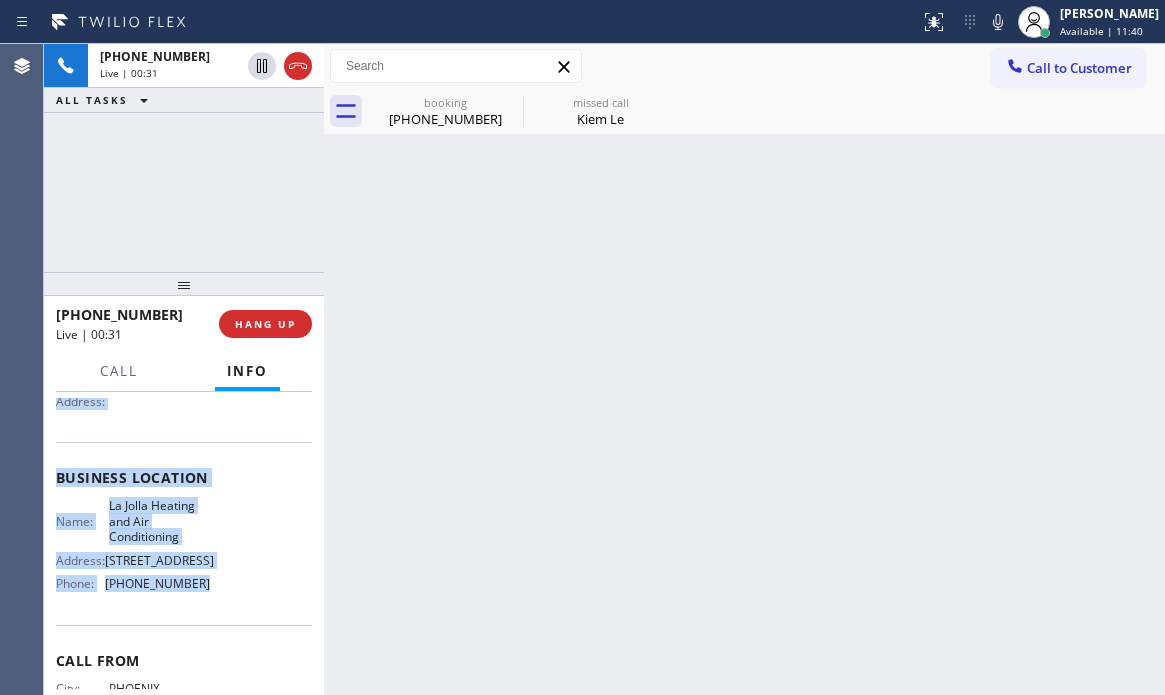 copy on "Customer Name: [PHONE_NUMBER] Phone: [PHONE_NUMBER] Address: Business location Name: [GEOGRAPHIC_DATA] Heating and Air Conditioning Address: [STREET_ADDRESS]  Phone: [PHONE_NUMBER]" 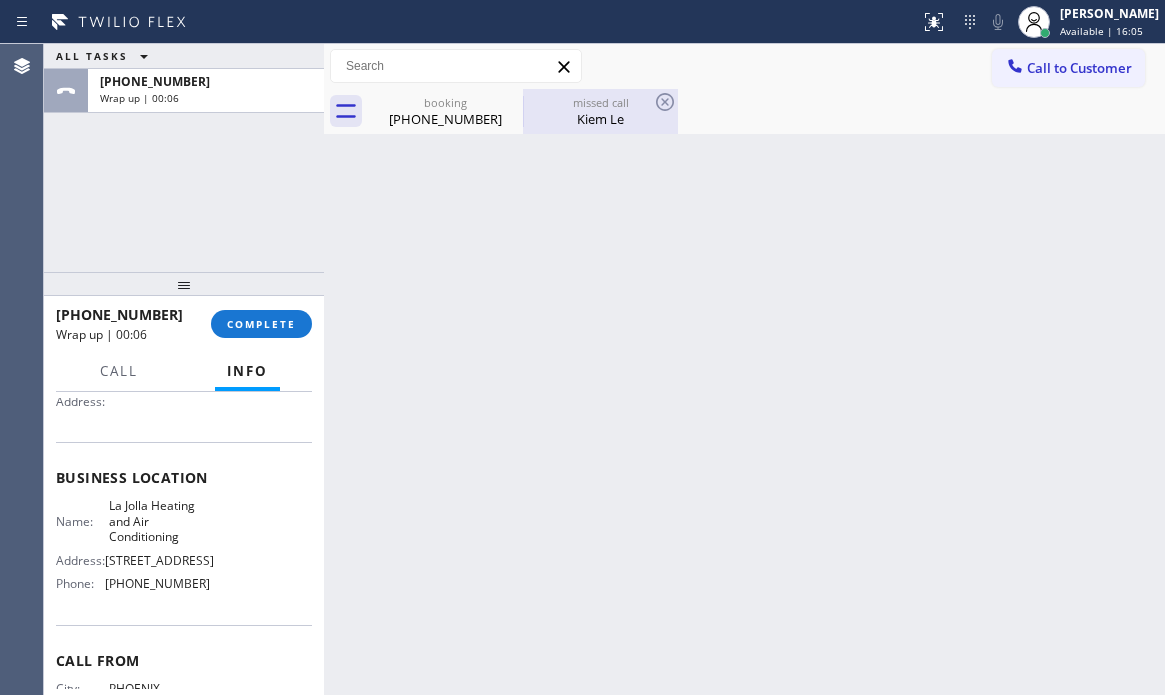 click on "Kiem Le" at bounding box center [600, 119] 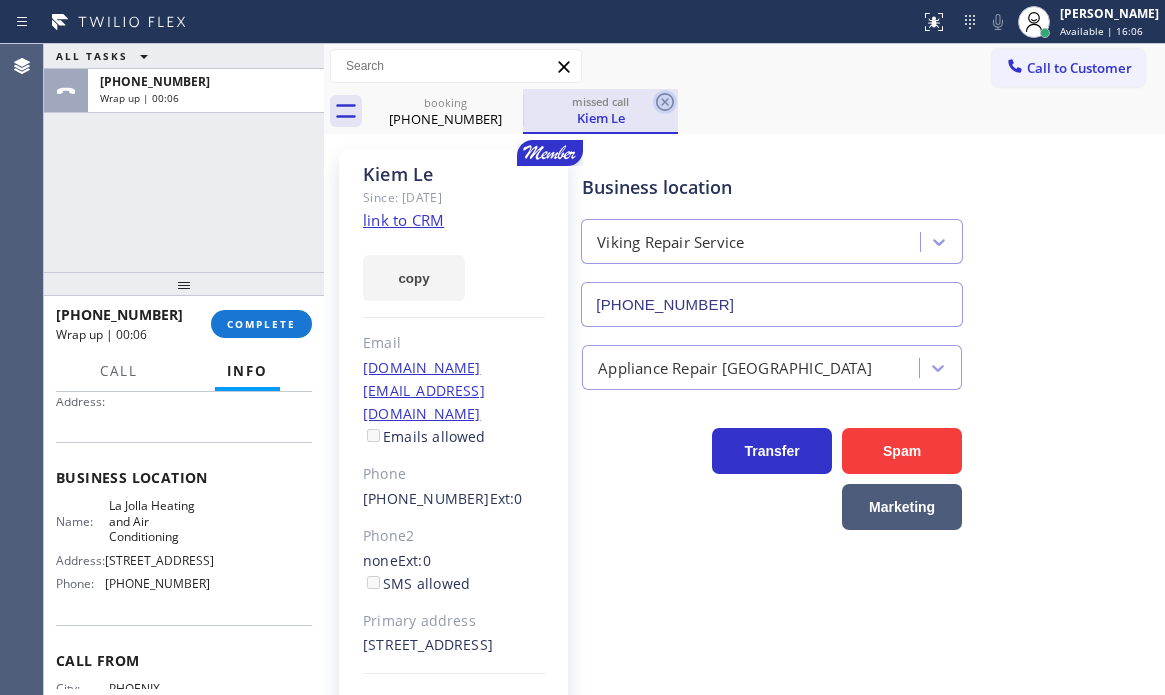 click 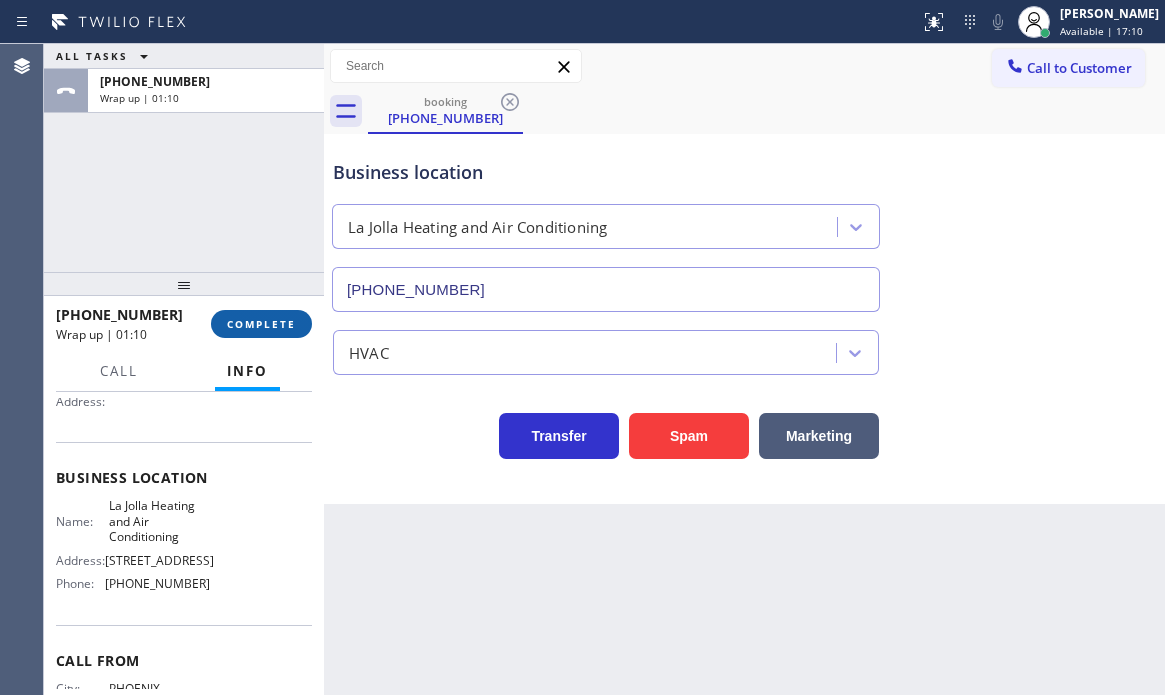 click on "COMPLETE" at bounding box center (261, 324) 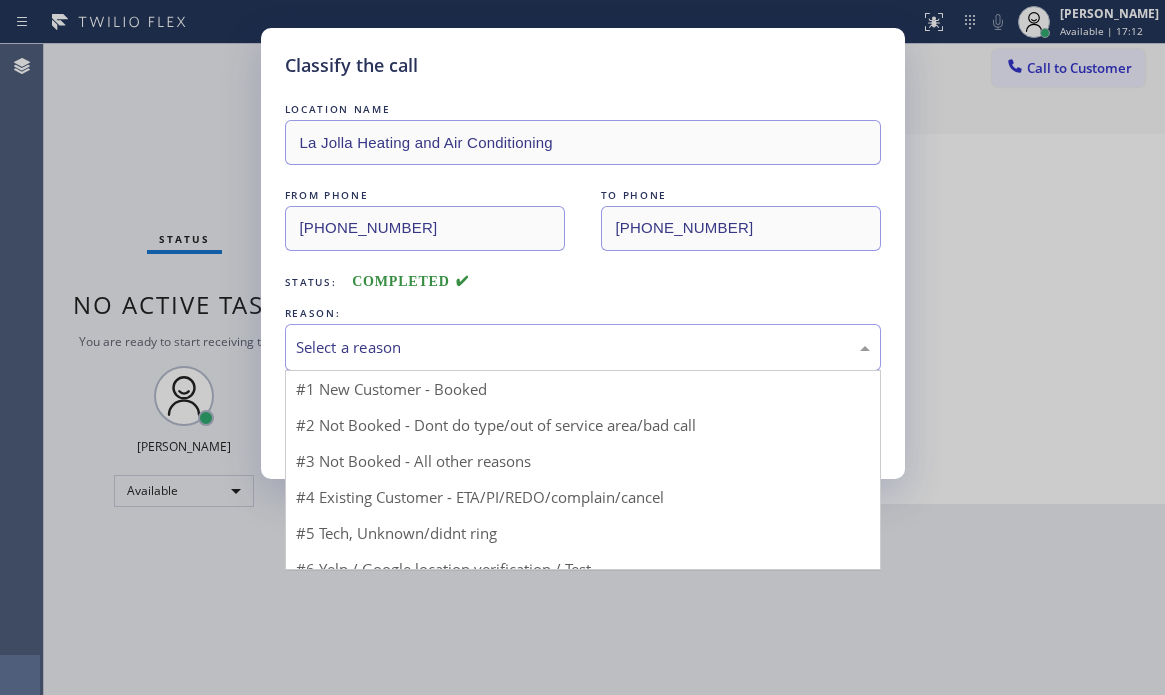 click on "Select a reason" at bounding box center [583, 347] 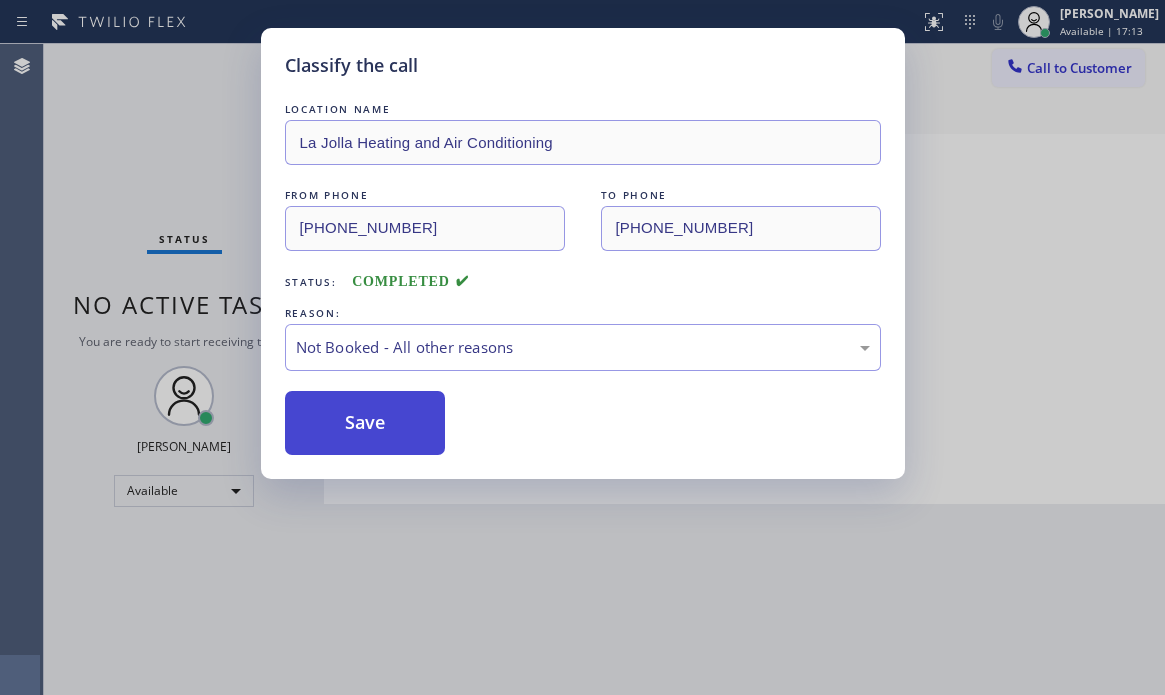 click on "Save" at bounding box center (365, 423) 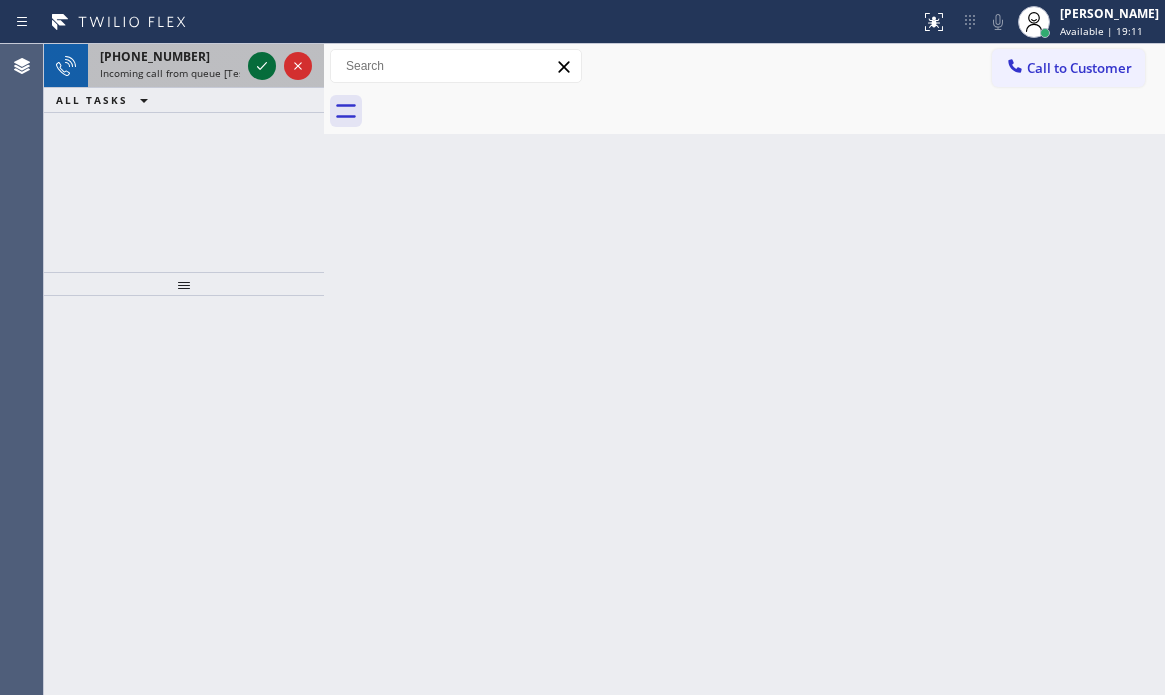click 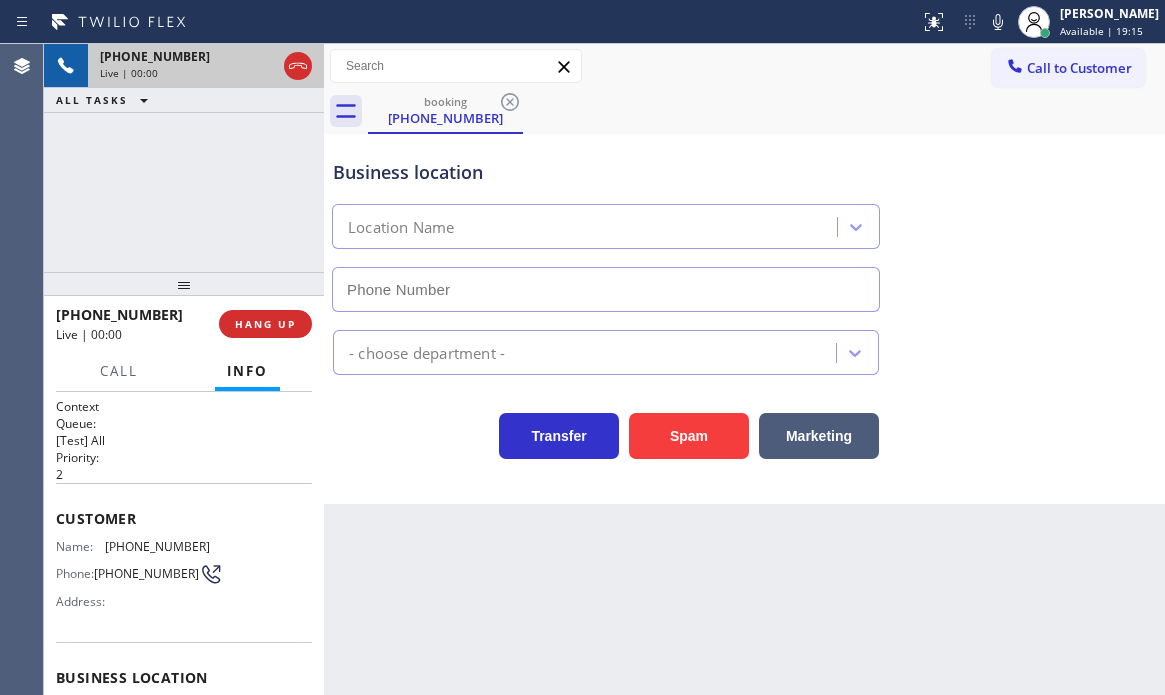 type on "[PHONE_NUMBER]" 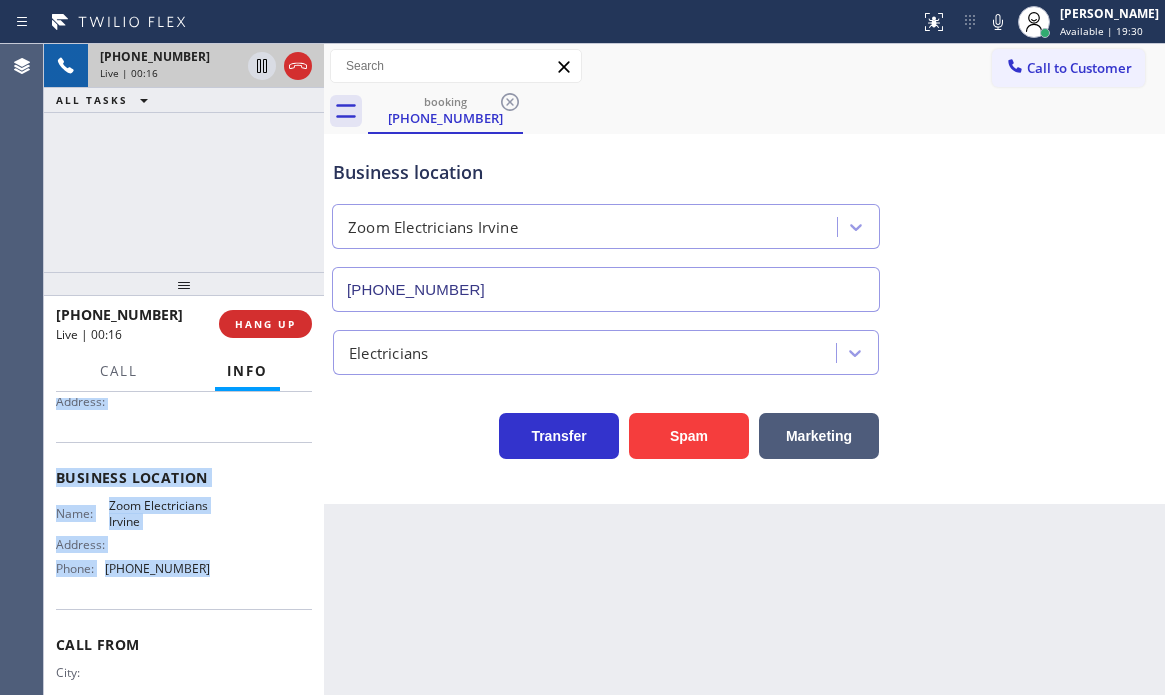 scroll, scrollTop: 294, scrollLeft: 0, axis: vertical 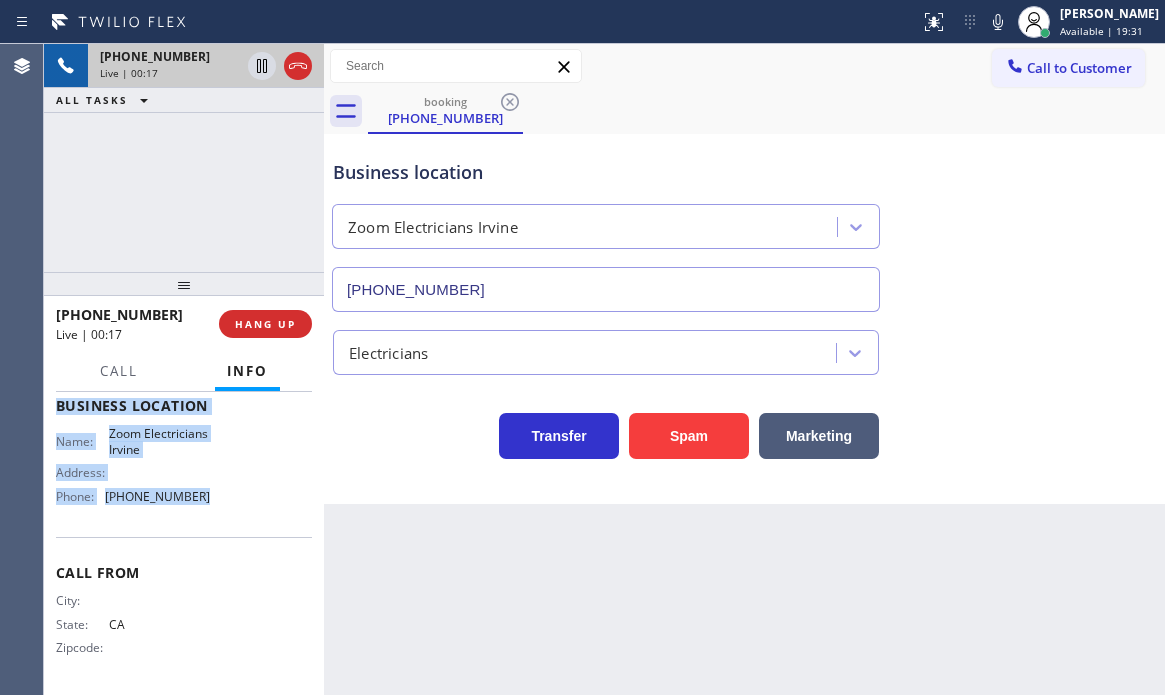 drag, startPoint x: 52, startPoint y: 512, endPoint x: 199, endPoint y: 513, distance: 147.0034 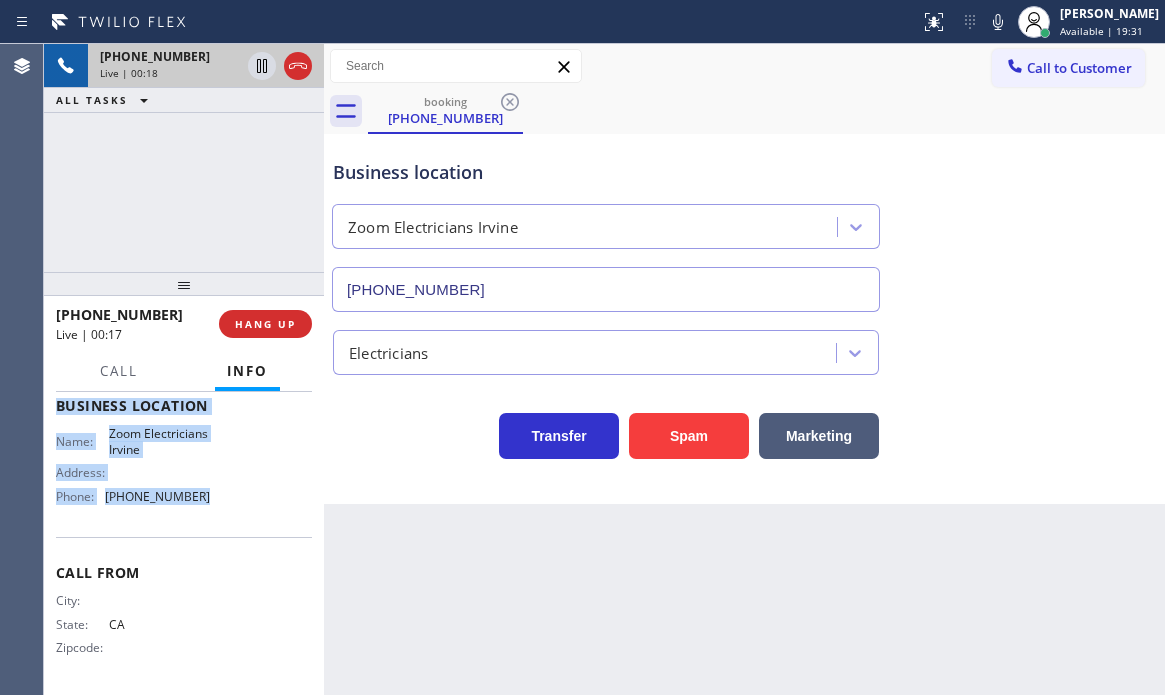 copy on "Customer Name: [PHONE_NUMBER] Phone: [PHONE_NUMBER] Address: Business location Name: Zoom Electricians Irvine Address:   Phone: [PHONE_NUMBER]" 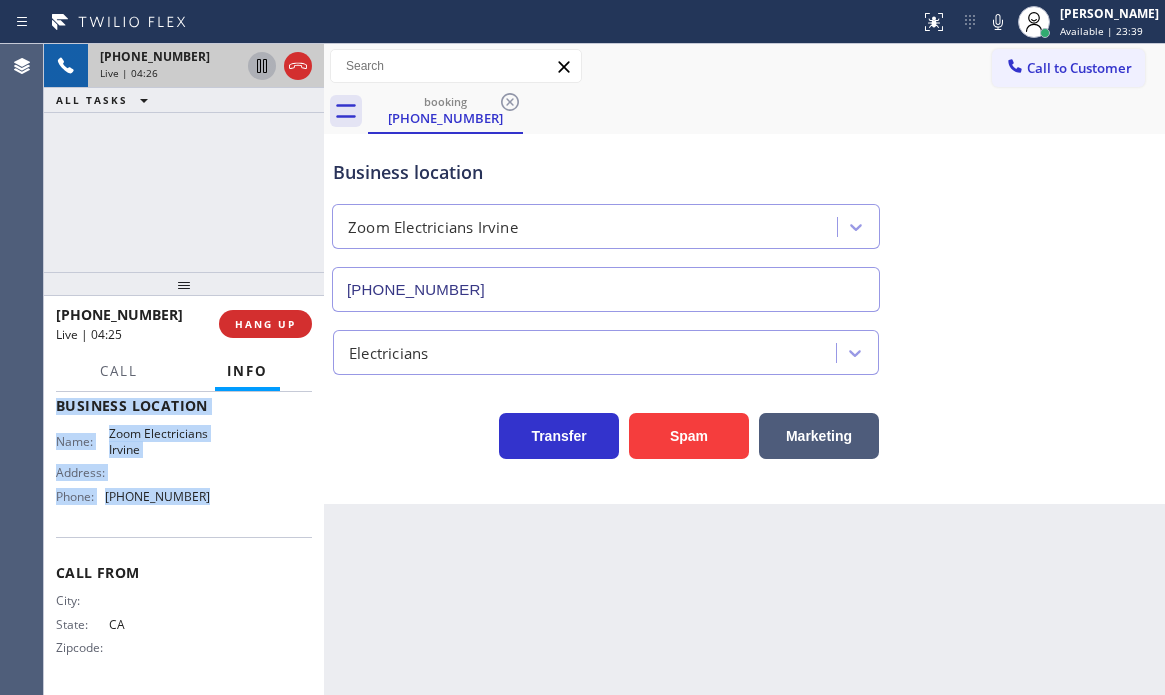 click 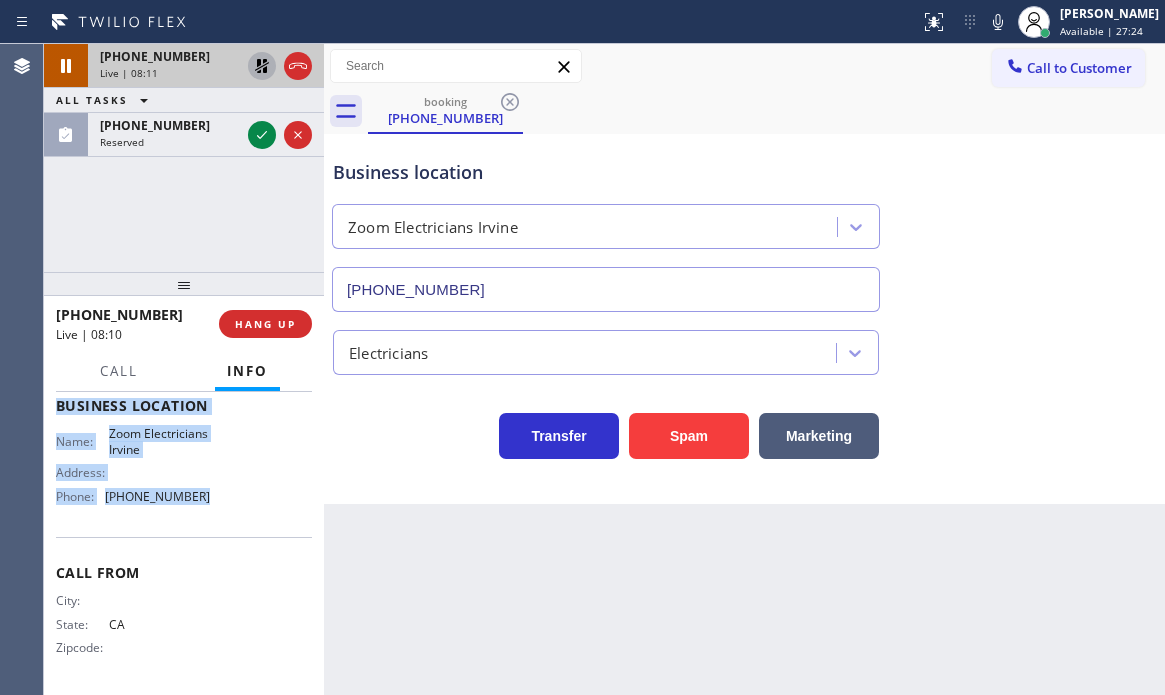 drag, startPoint x: 263, startPoint y: 138, endPoint x: 1080, endPoint y: 425, distance: 865.9434 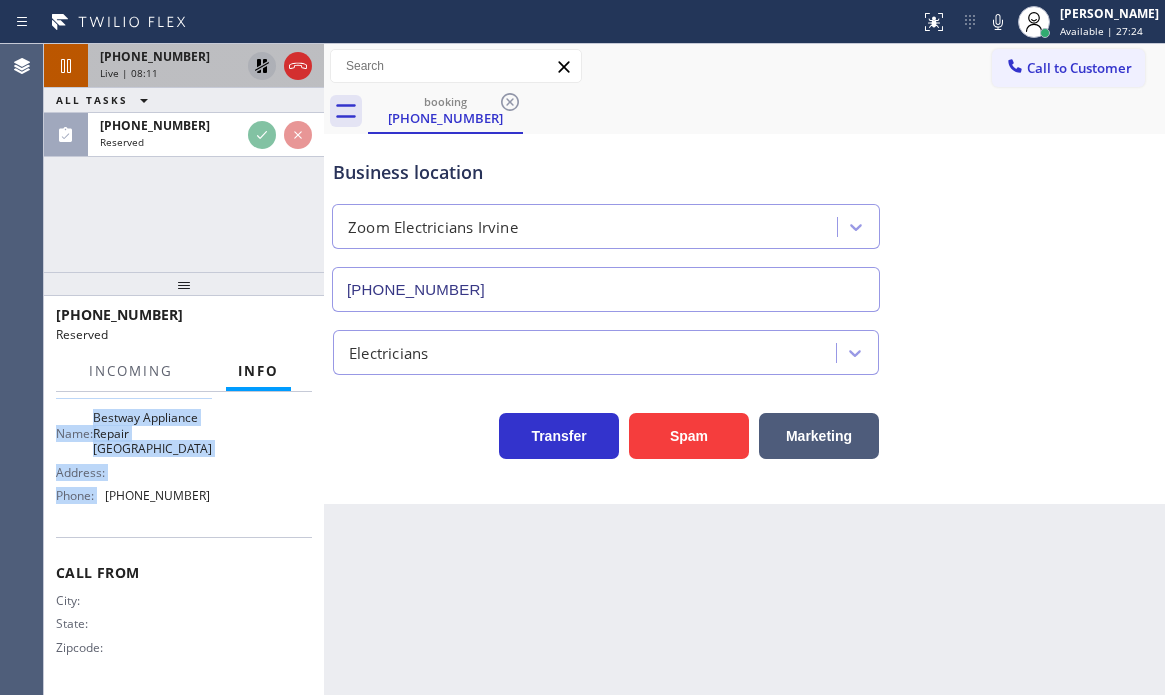scroll, scrollTop: 311, scrollLeft: 0, axis: vertical 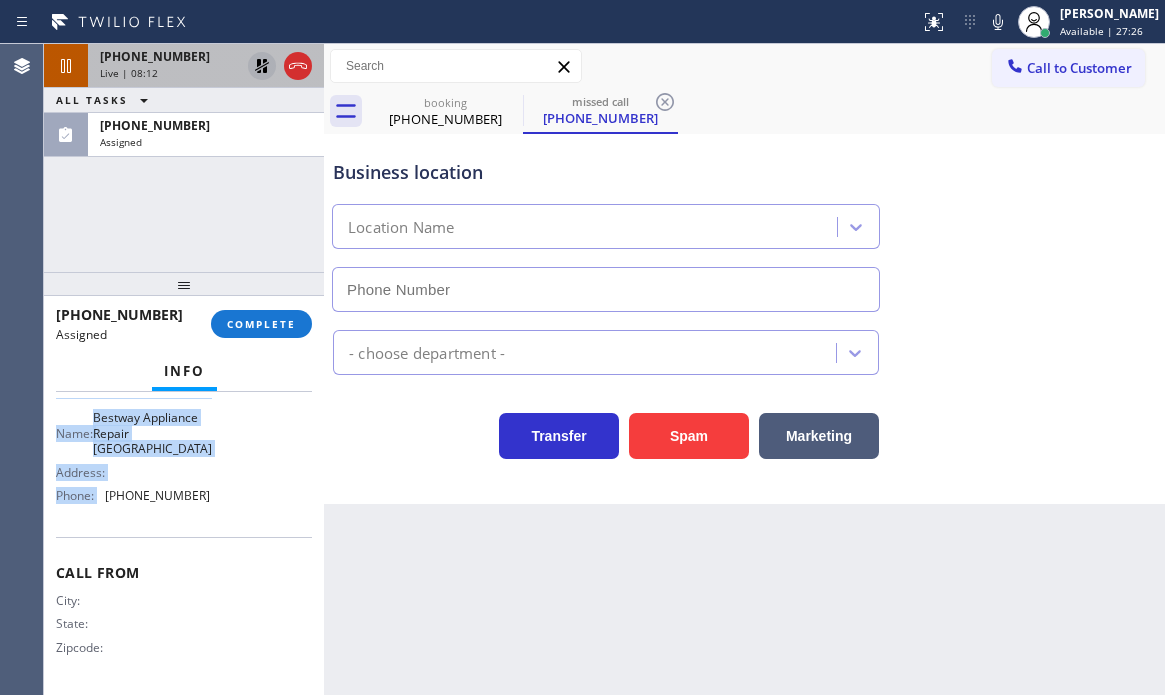 type on "[PHONE_NUMBER]" 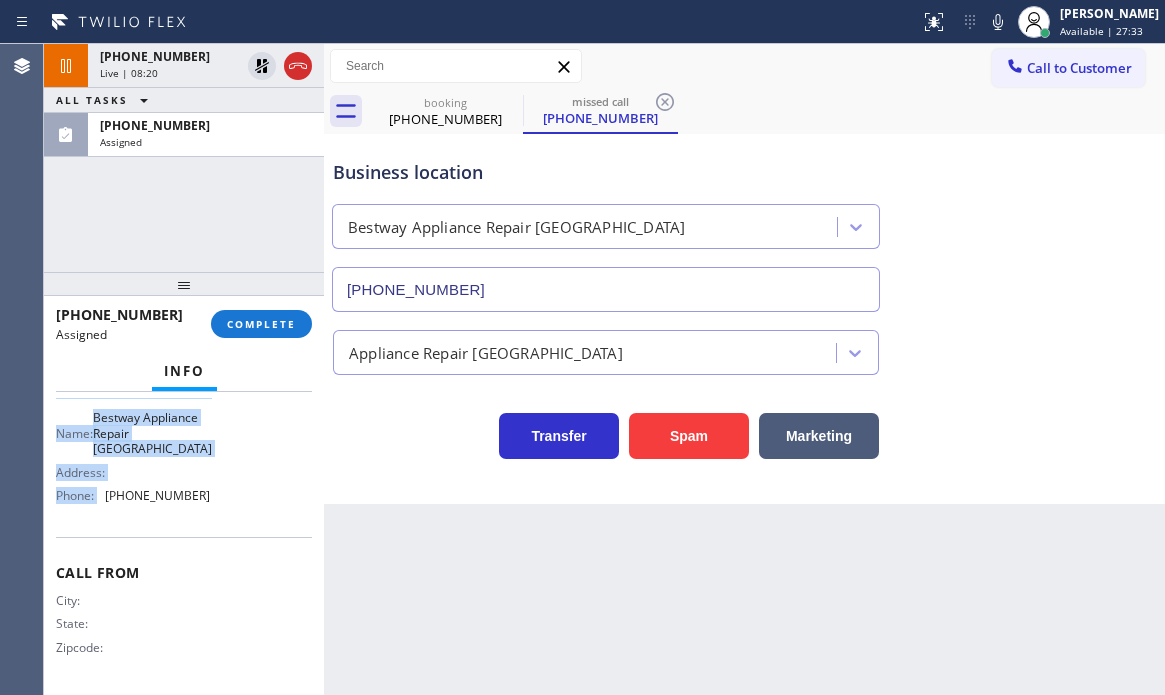 drag, startPoint x: 261, startPoint y: 61, endPoint x: 326, endPoint y: 81, distance: 68.007355 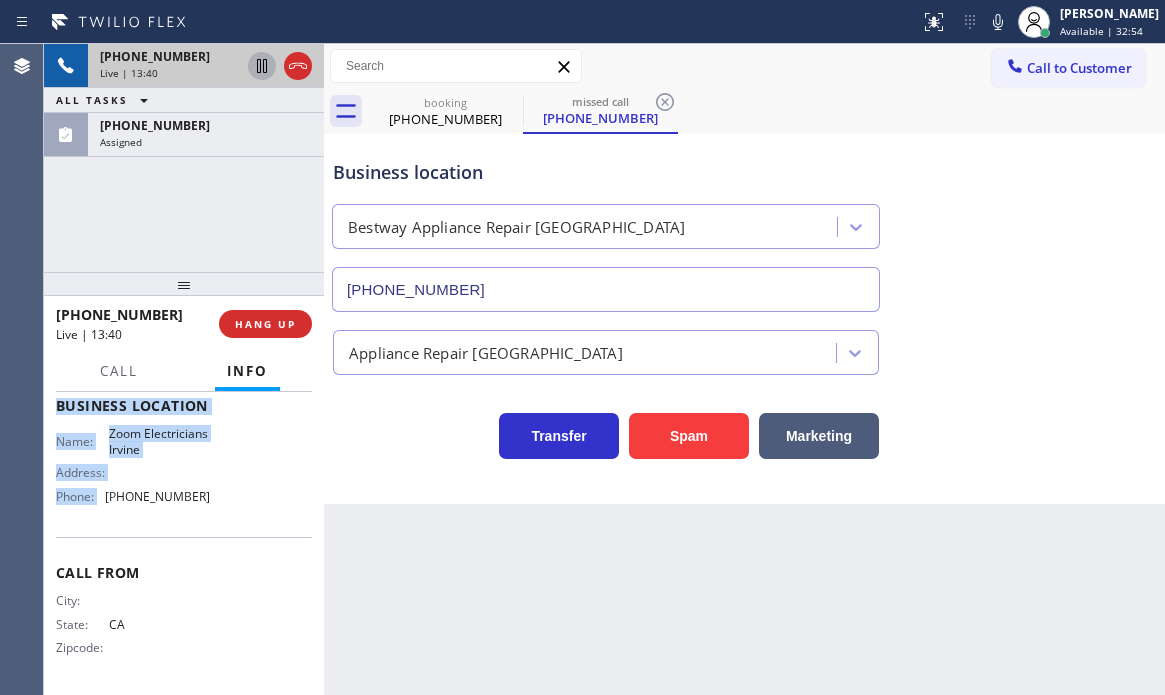 click 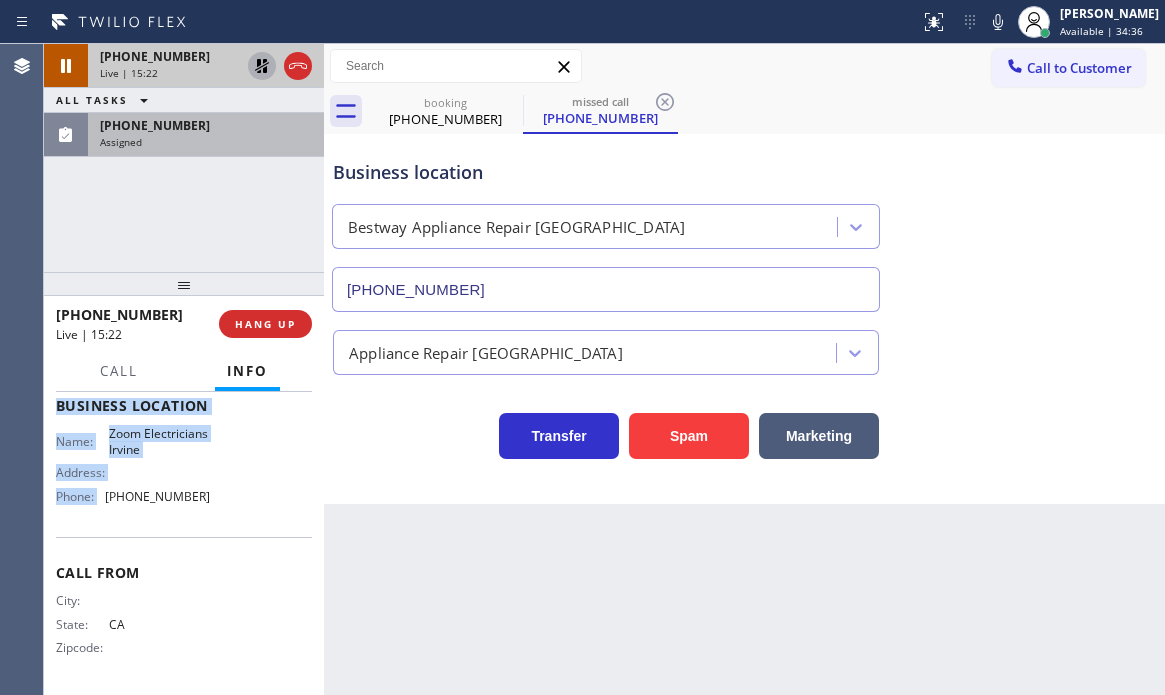 click on "Assigned" at bounding box center (206, 142) 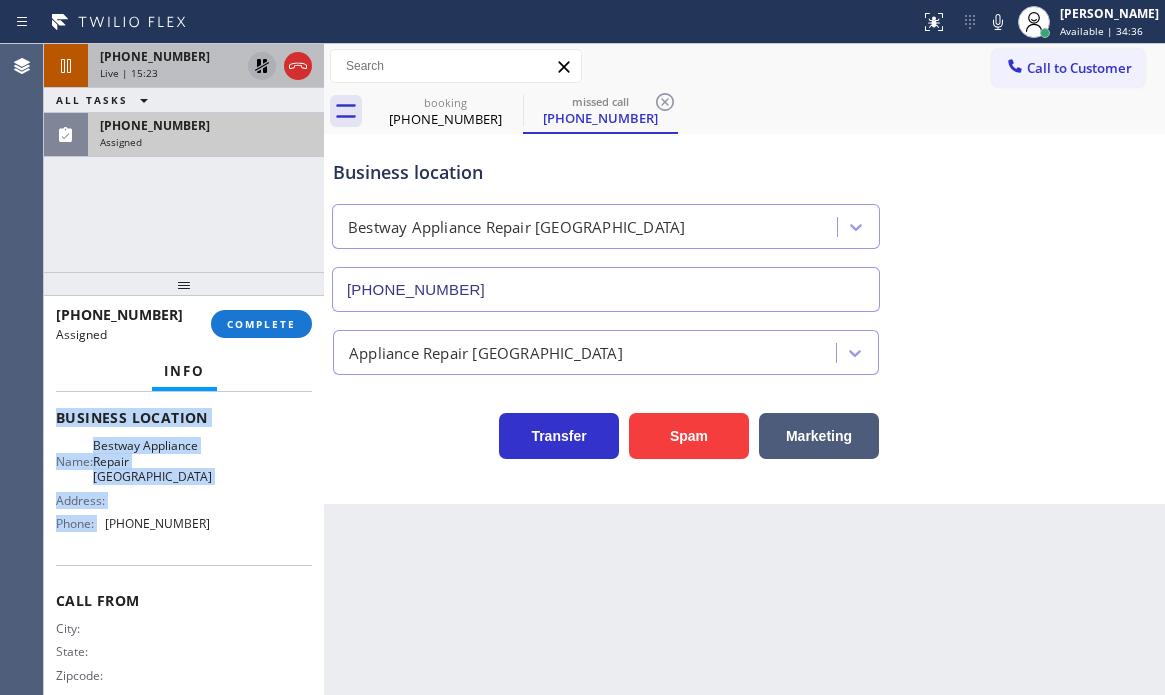scroll, scrollTop: 328, scrollLeft: 0, axis: vertical 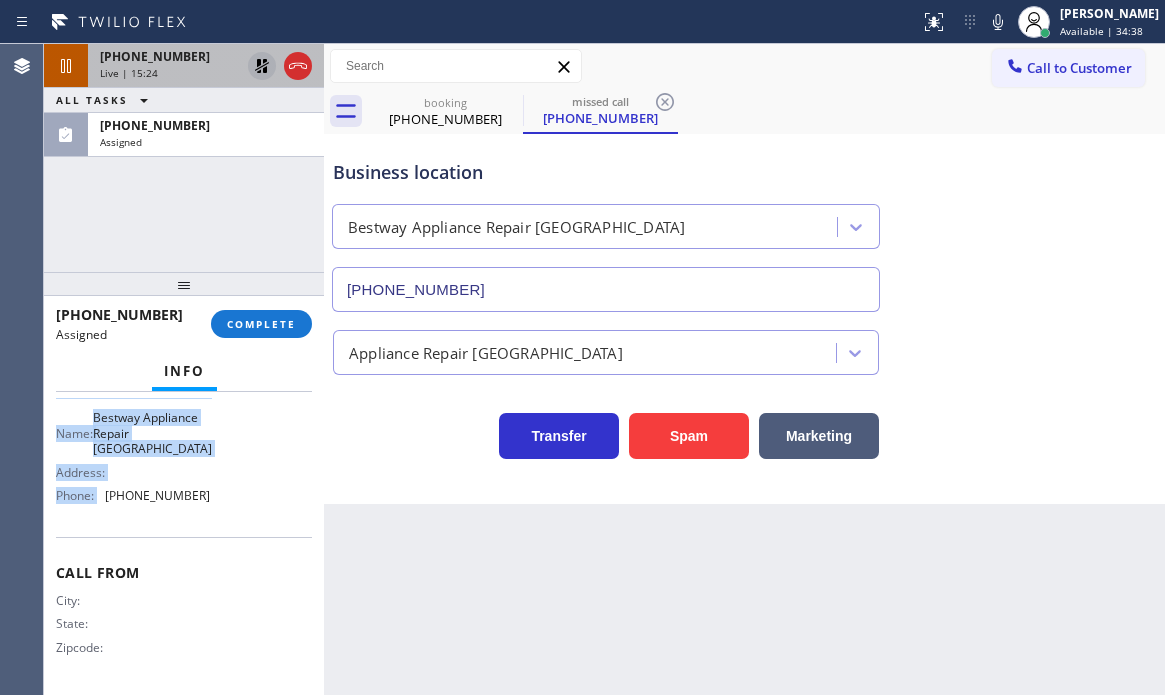 click on "[PHONE_NUMBER] Live | 15:24" at bounding box center [166, 66] 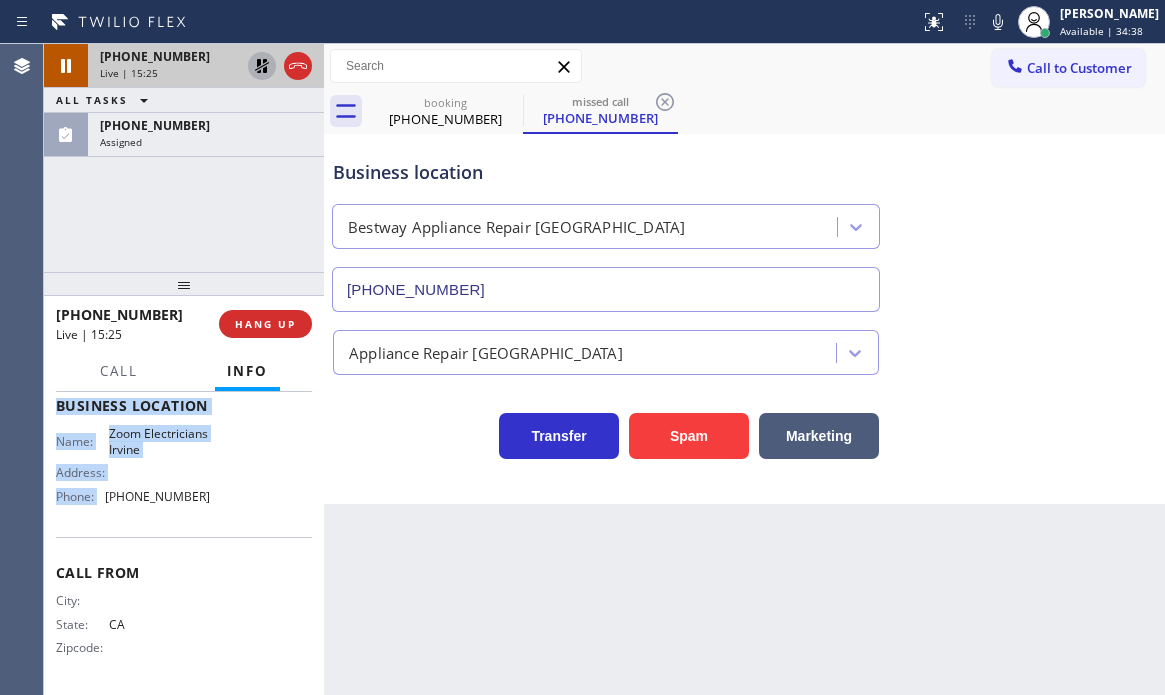 scroll, scrollTop: 294, scrollLeft: 0, axis: vertical 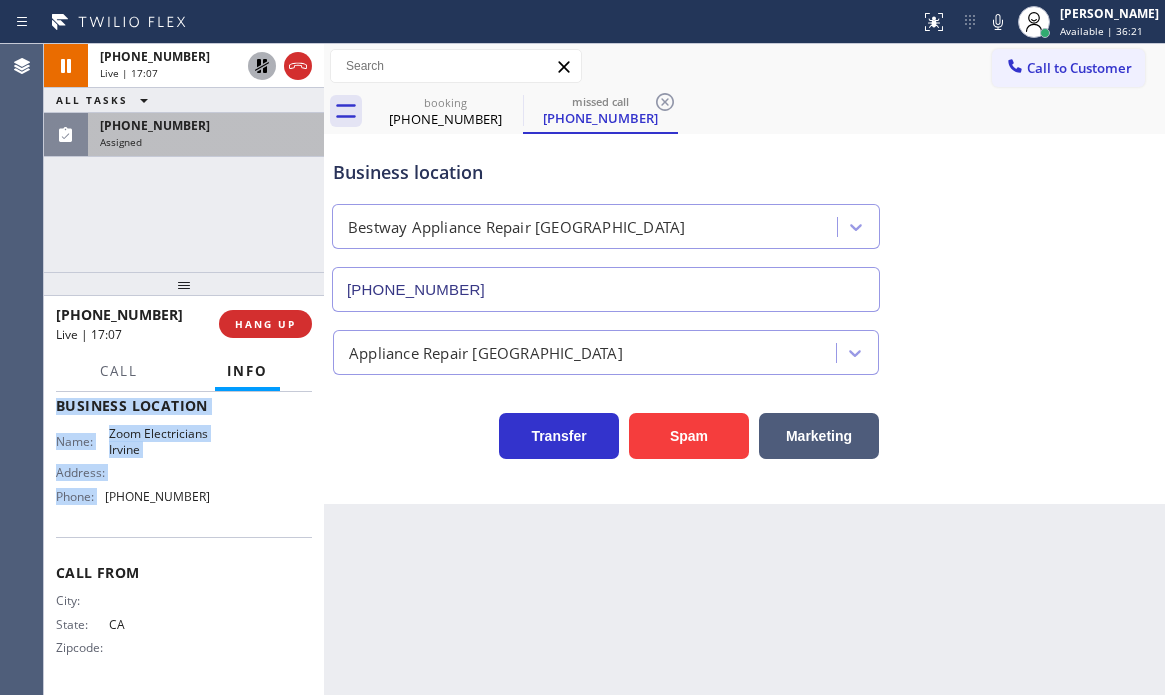 click on "[PHONE_NUMBER]" at bounding box center [206, 125] 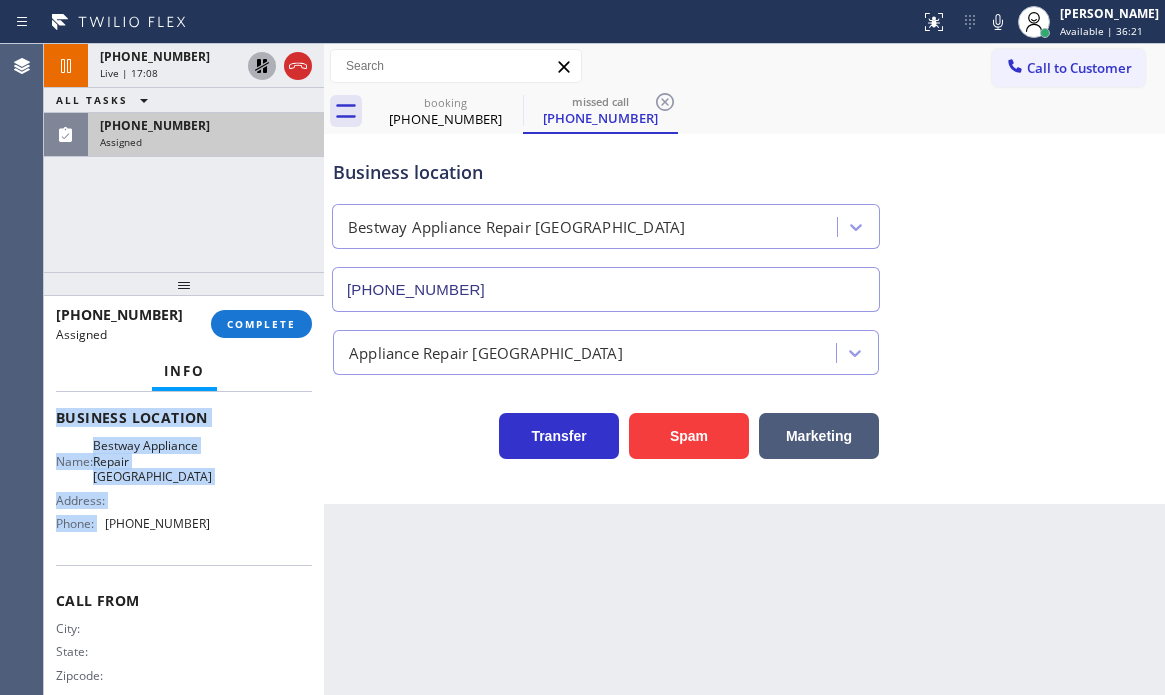 scroll, scrollTop: 328, scrollLeft: 0, axis: vertical 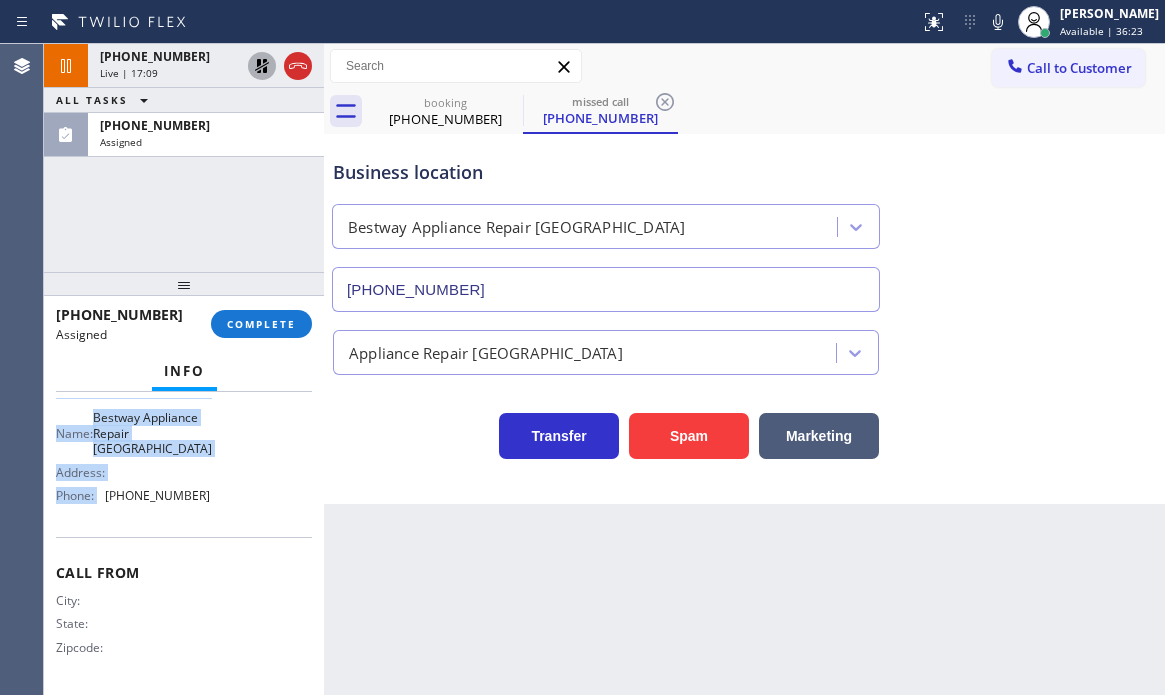 click 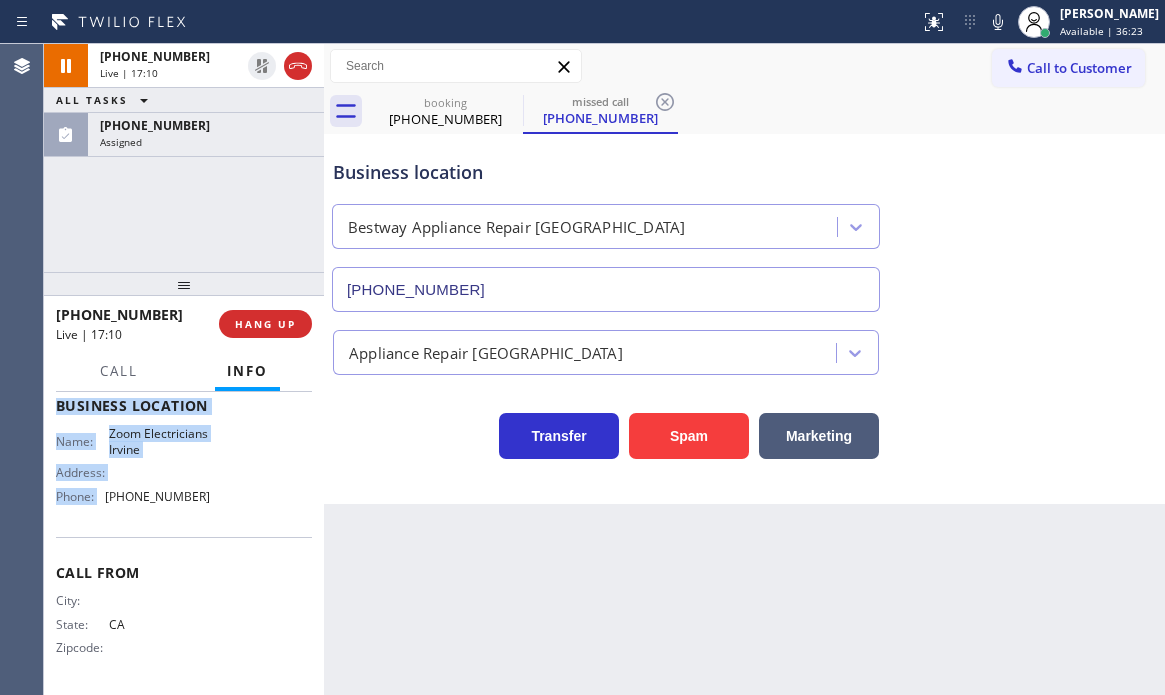 scroll, scrollTop: 294, scrollLeft: 0, axis: vertical 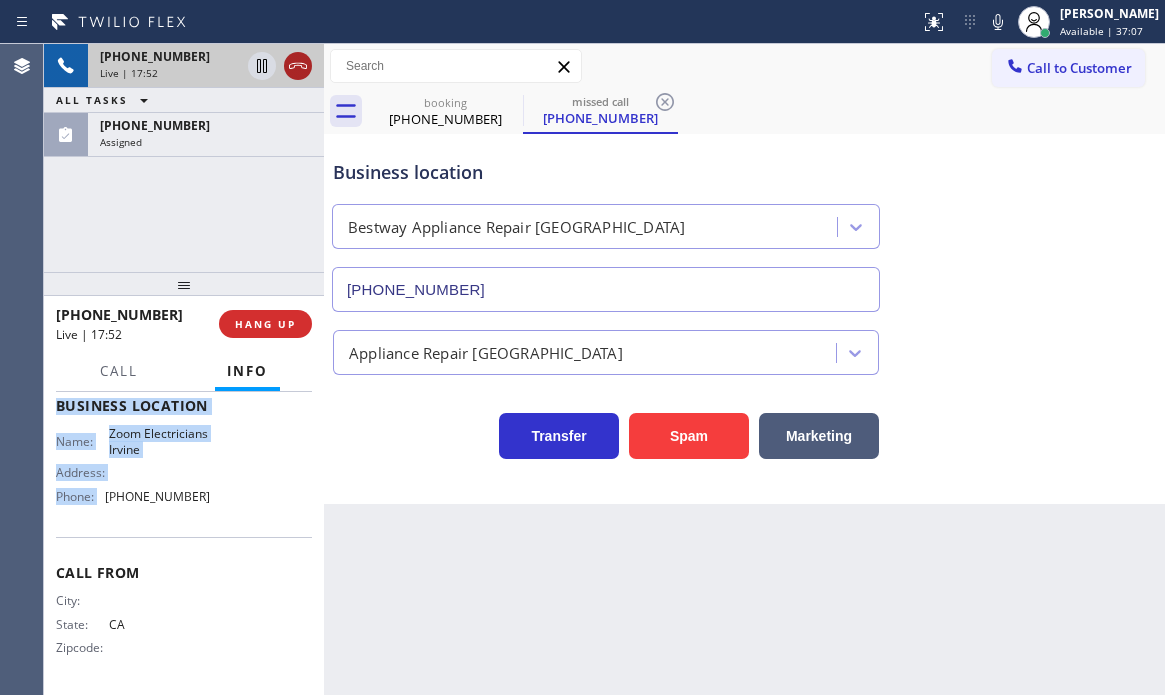 click 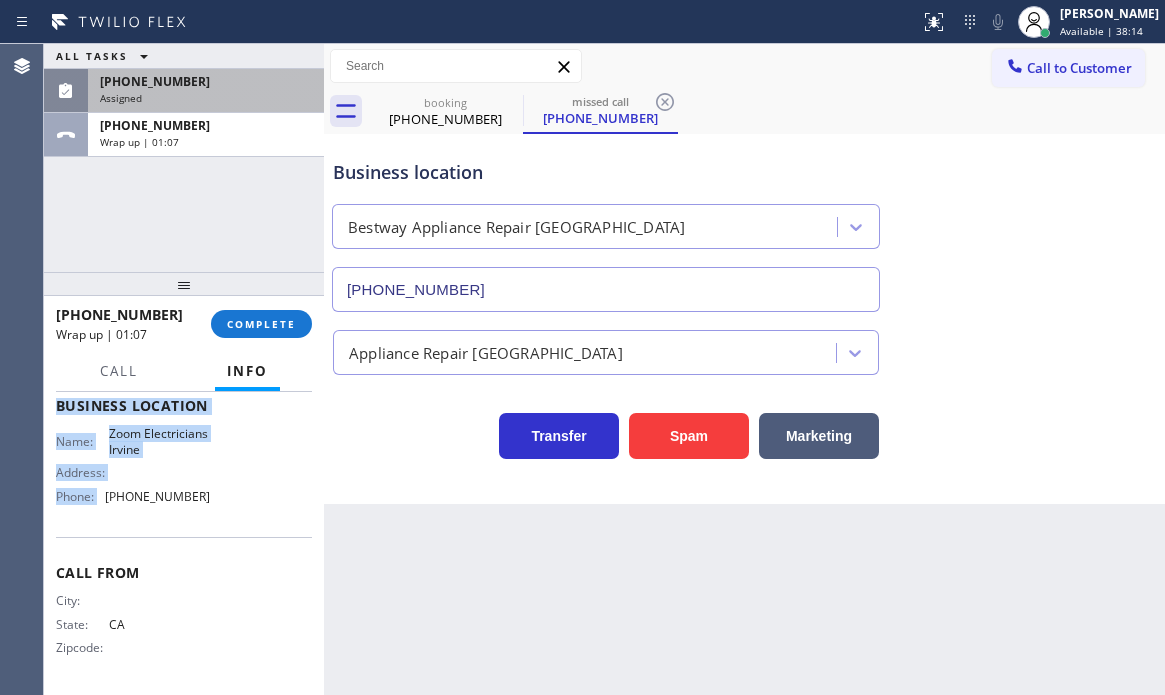 click on "[PHONE_NUMBER] Assigned" at bounding box center [202, 91] 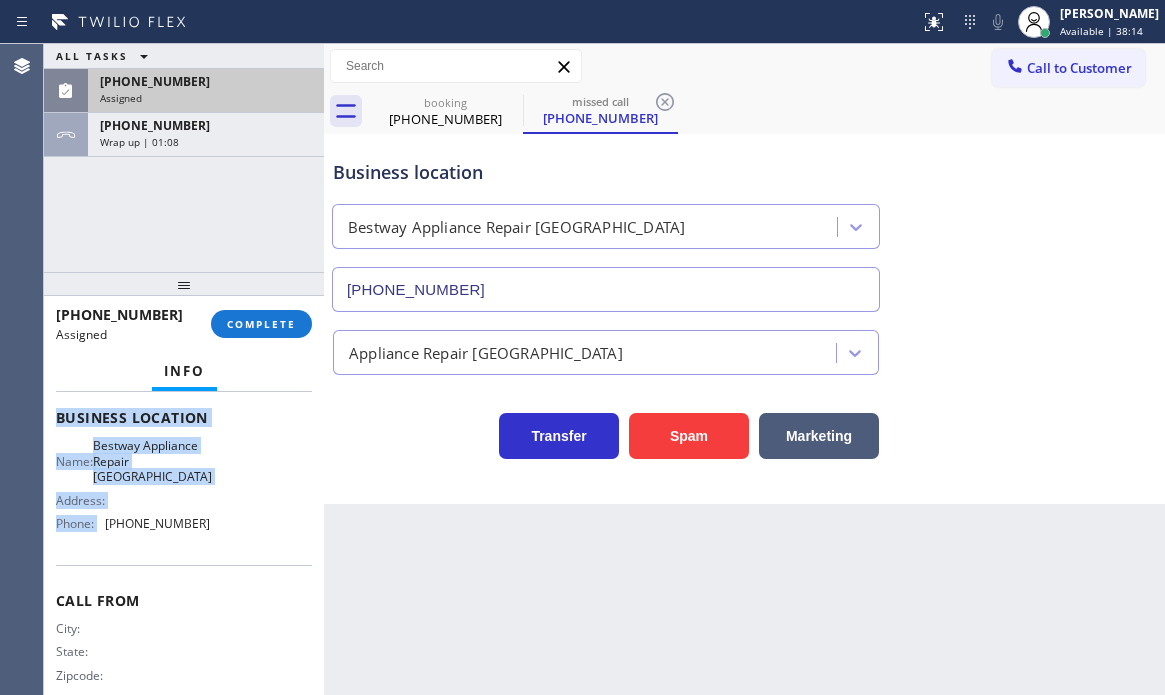 scroll, scrollTop: 328, scrollLeft: 0, axis: vertical 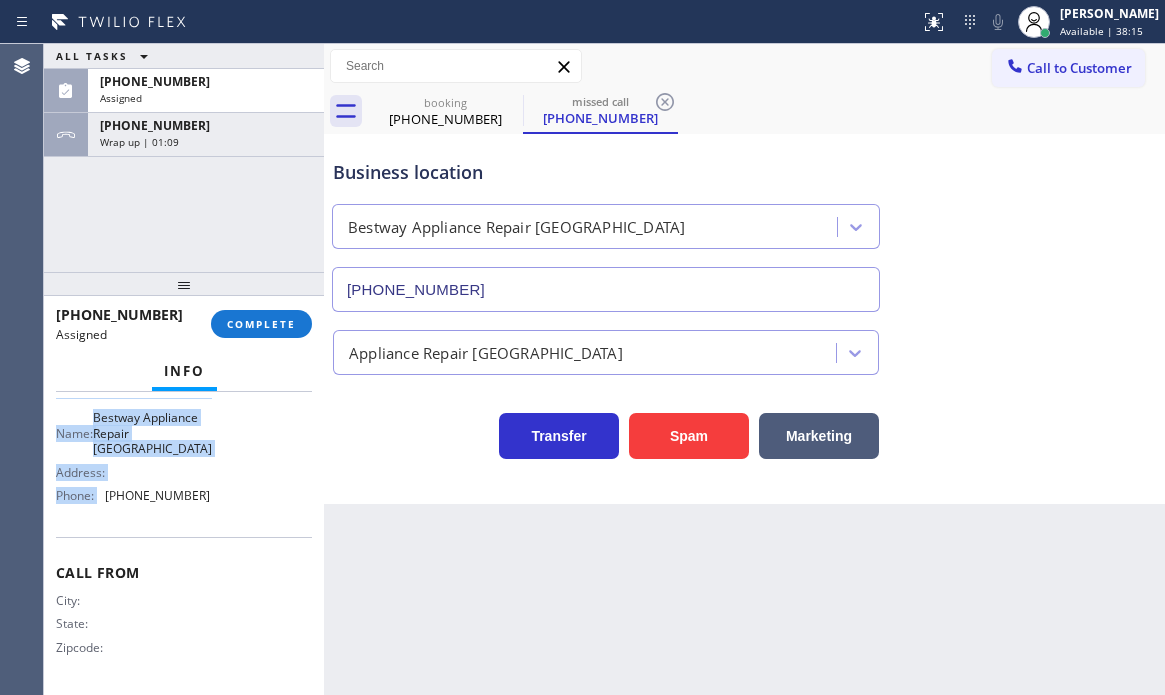 click on "Name: Bestway Appliance Repair [GEOGRAPHIC_DATA] Address:   Phone: [PHONE_NUMBER]" at bounding box center (184, 460) 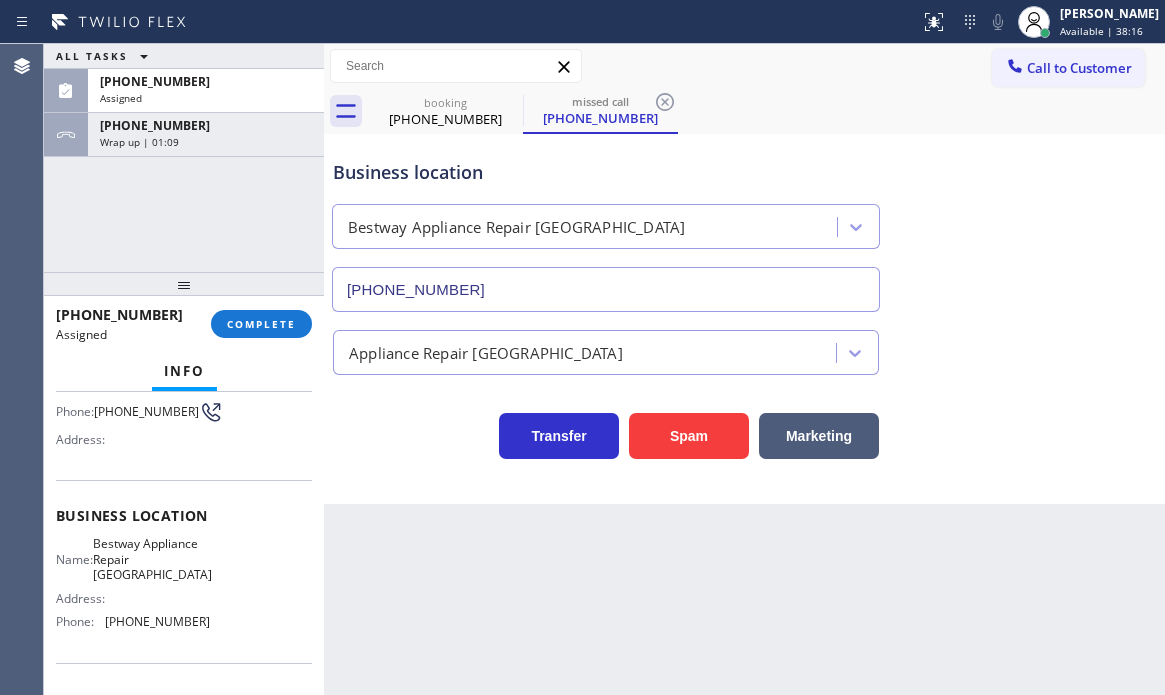 scroll, scrollTop: 28, scrollLeft: 0, axis: vertical 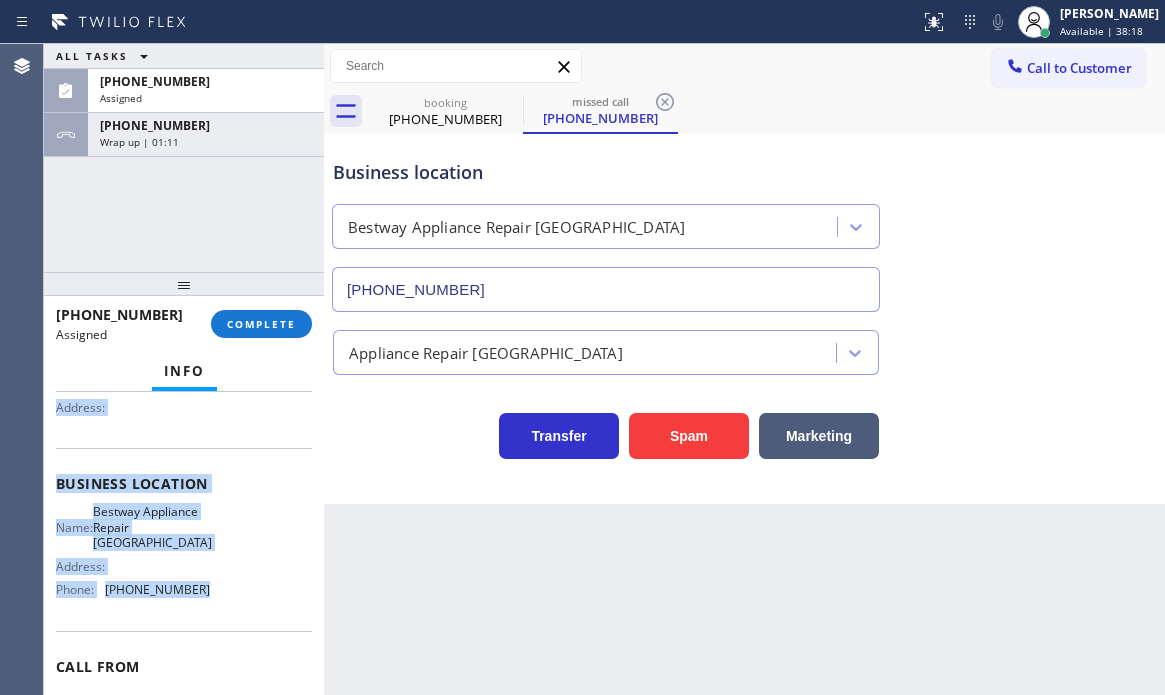 drag, startPoint x: 54, startPoint y: 521, endPoint x: 218, endPoint y: 608, distance: 185.64752 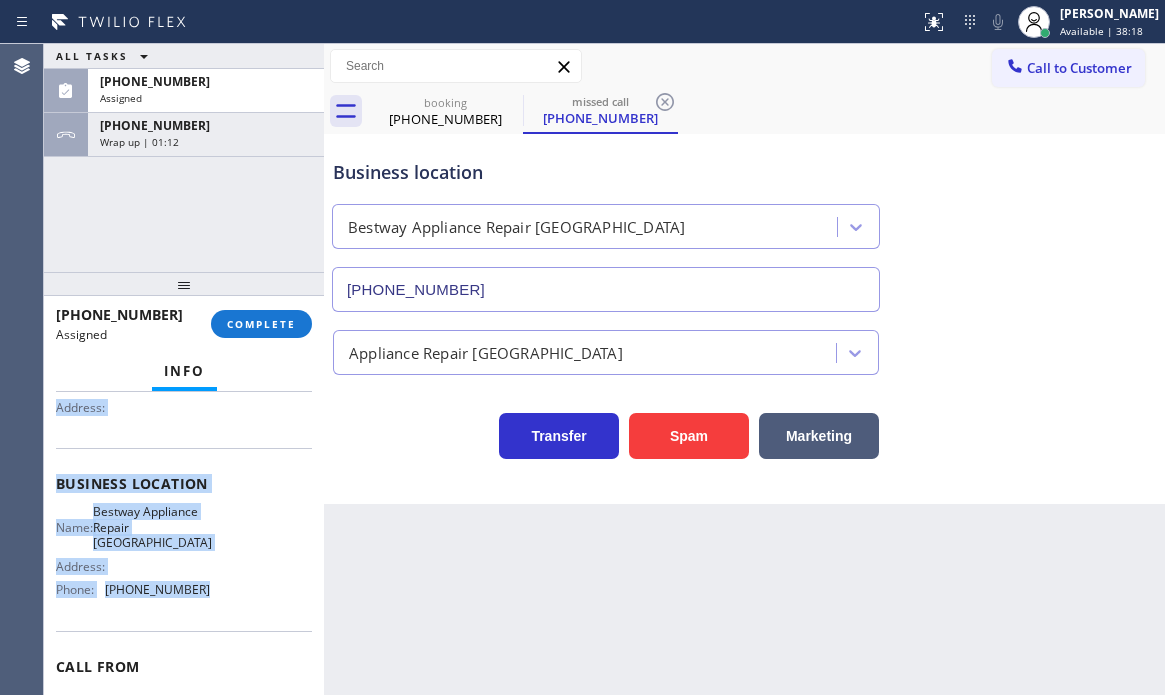 copy on "Customer Name: [PHONE_NUMBER] Phone: [PHONE_NUMBER] Address: Business location Name: Bestway Appliance Repair [GEOGRAPHIC_DATA] Address:   Phone: [PHONE_NUMBER]" 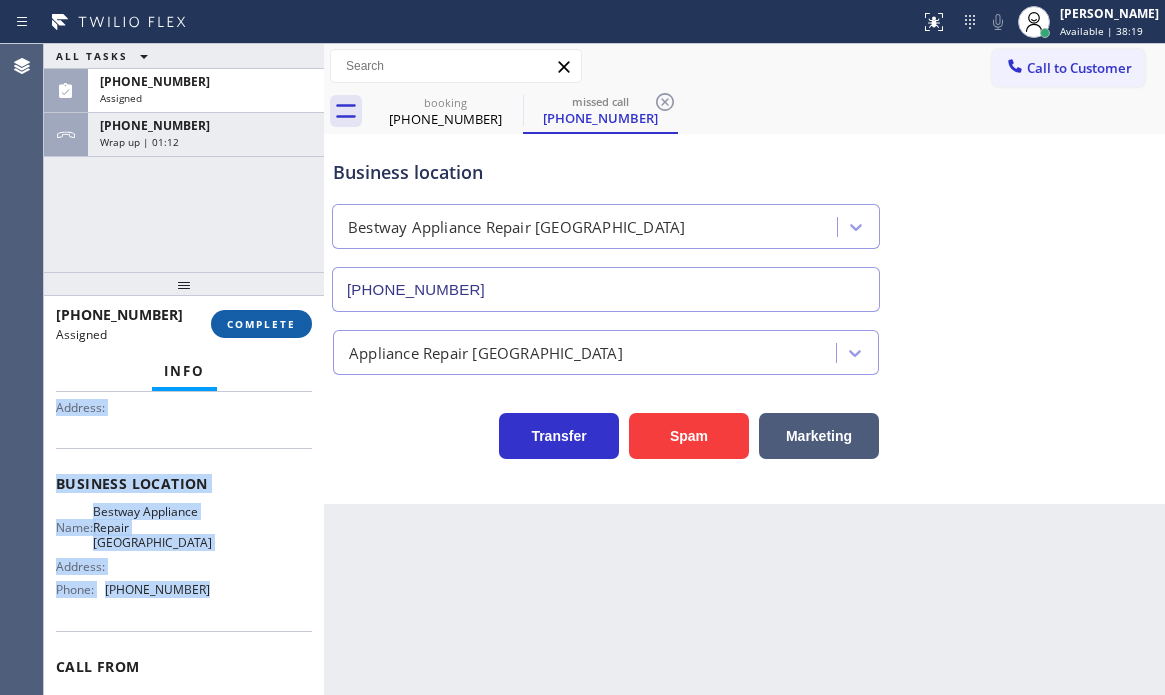 click on "COMPLETE" at bounding box center [261, 324] 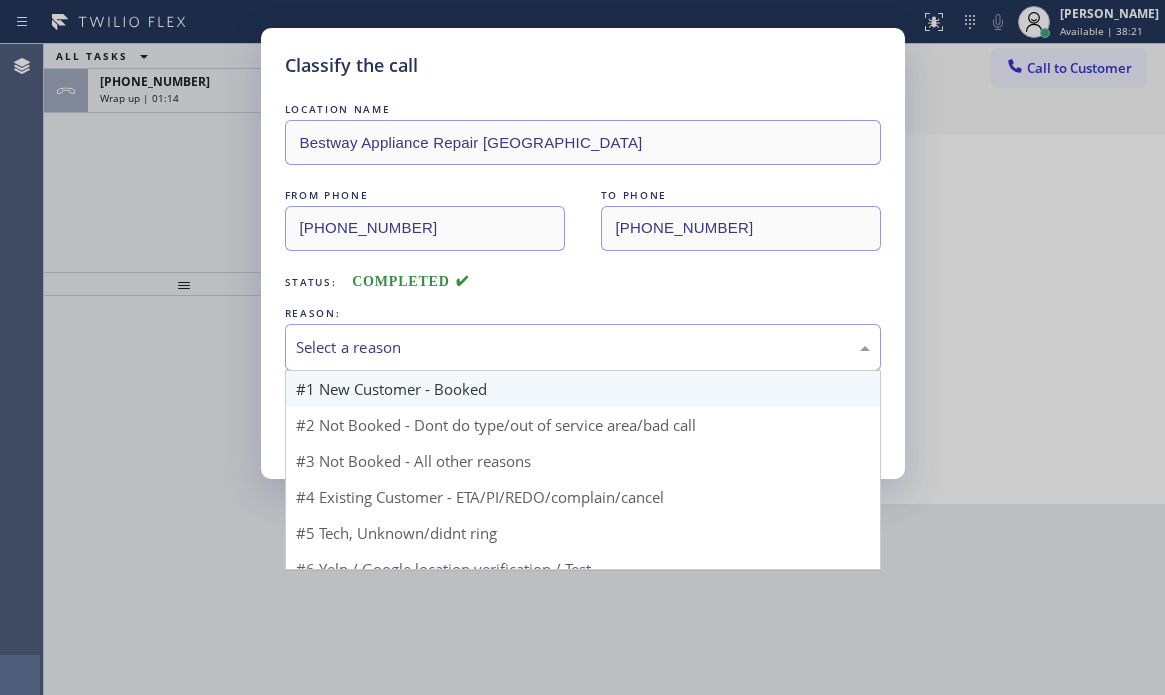drag, startPoint x: 566, startPoint y: 340, endPoint x: 498, endPoint y: 392, distance: 85.60374 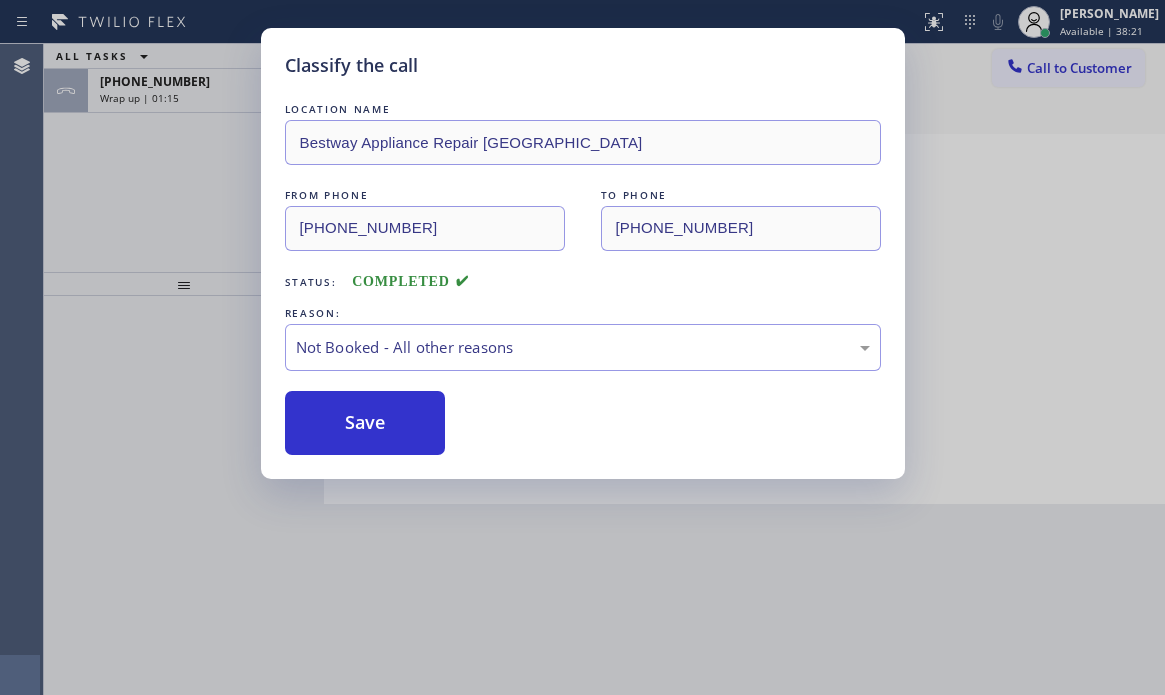 drag, startPoint x: 334, startPoint y: 420, endPoint x: 949, endPoint y: 420, distance: 615 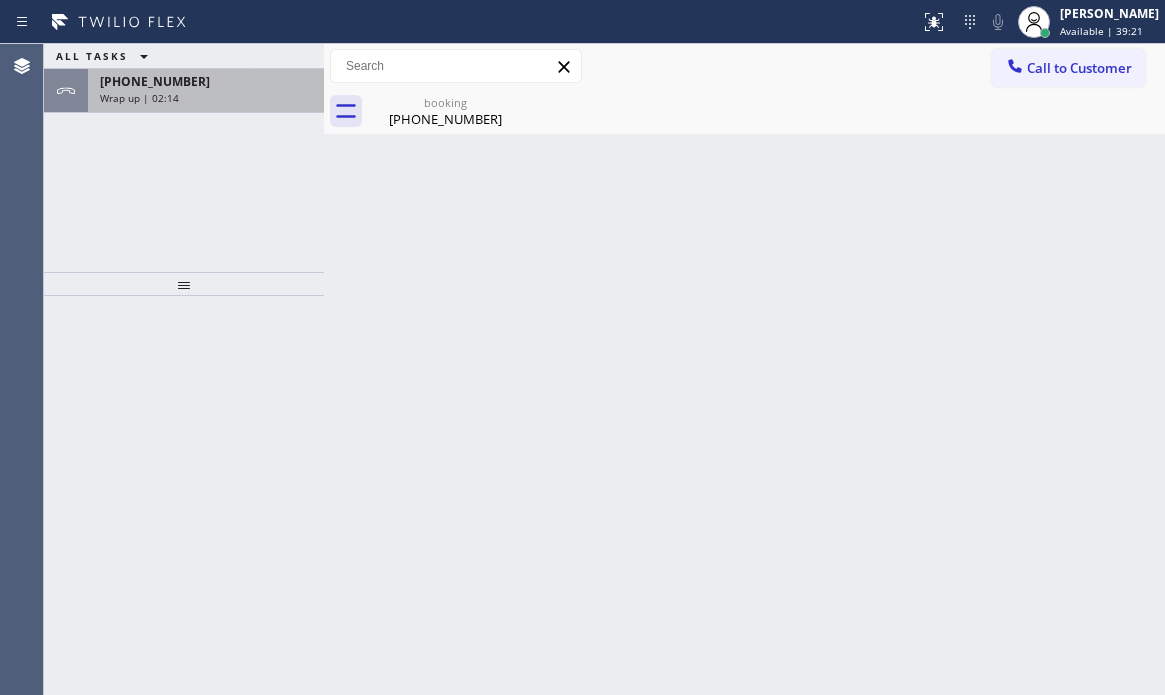 drag, startPoint x: 269, startPoint y: 91, endPoint x: 273, endPoint y: 202, distance: 111.07205 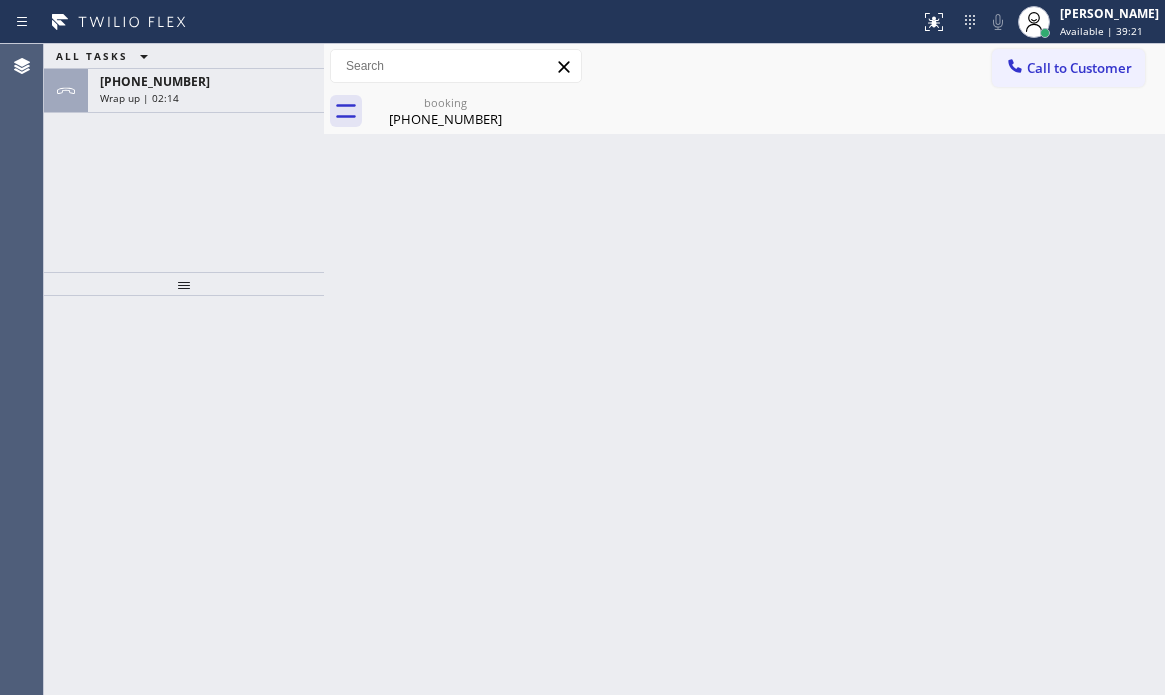 click on "Wrap up | 02:14" at bounding box center (206, 98) 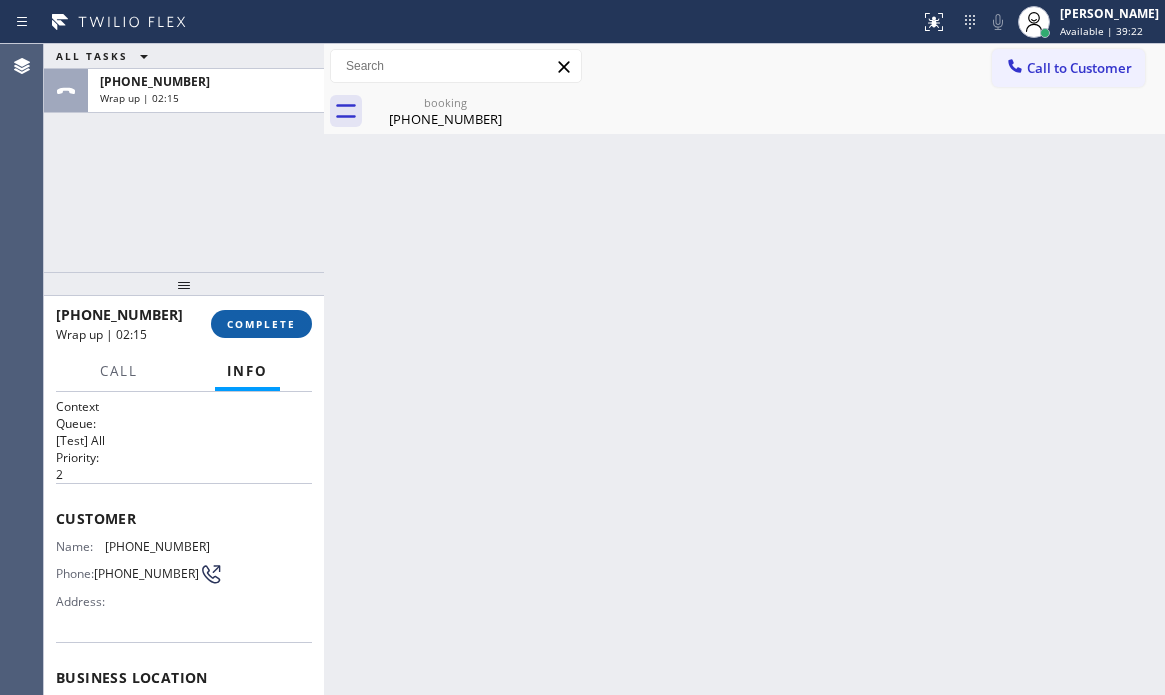 click on "COMPLETE" at bounding box center [261, 324] 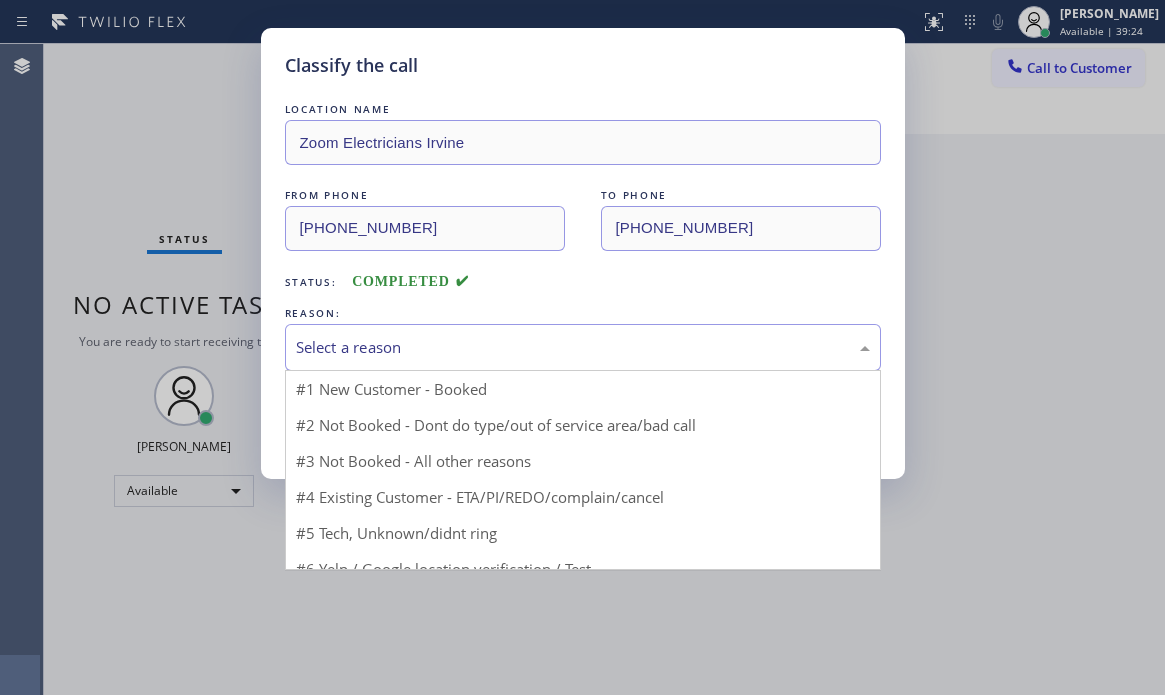 click on "Select a reason" at bounding box center [583, 347] 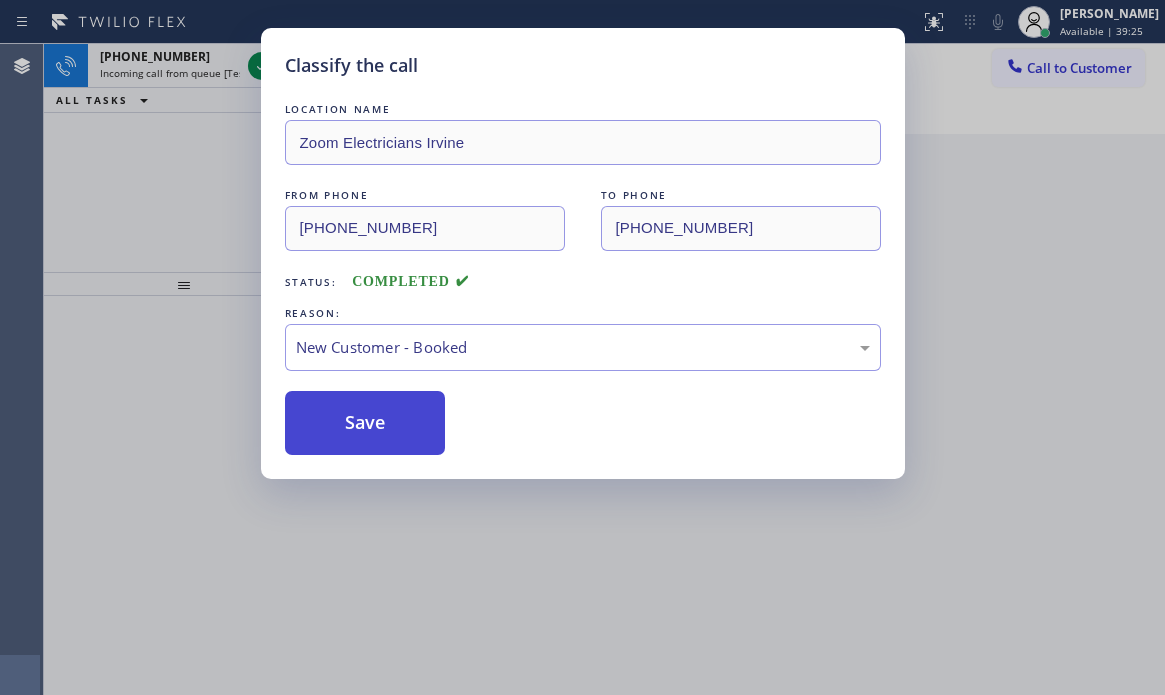 click on "Save" at bounding box center [365, 423] 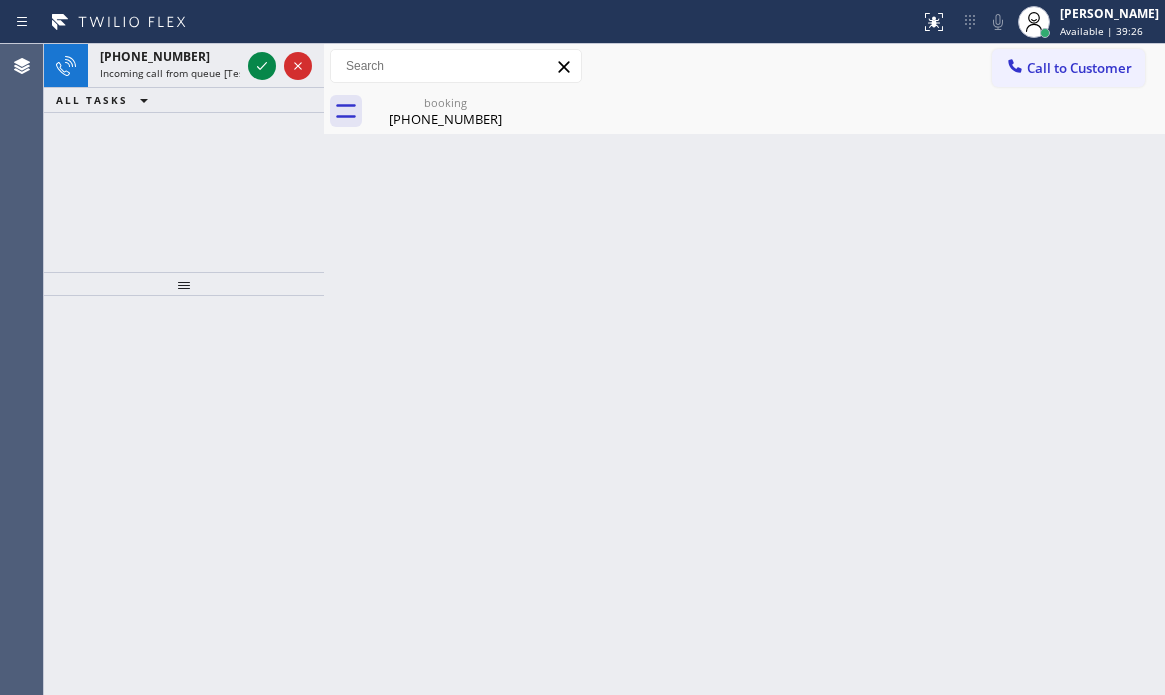 drag, startPoint x: 193, startPoint y: 189, endPoint x: 245, endPoint y: 122, distance: 84.811554 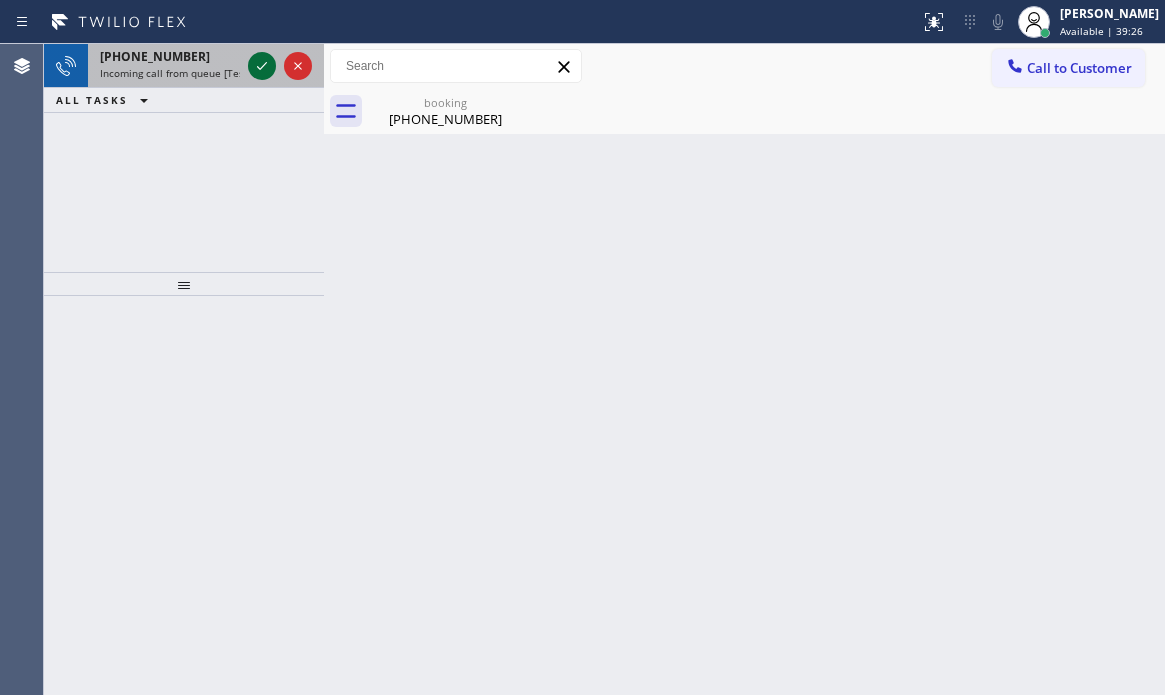 click 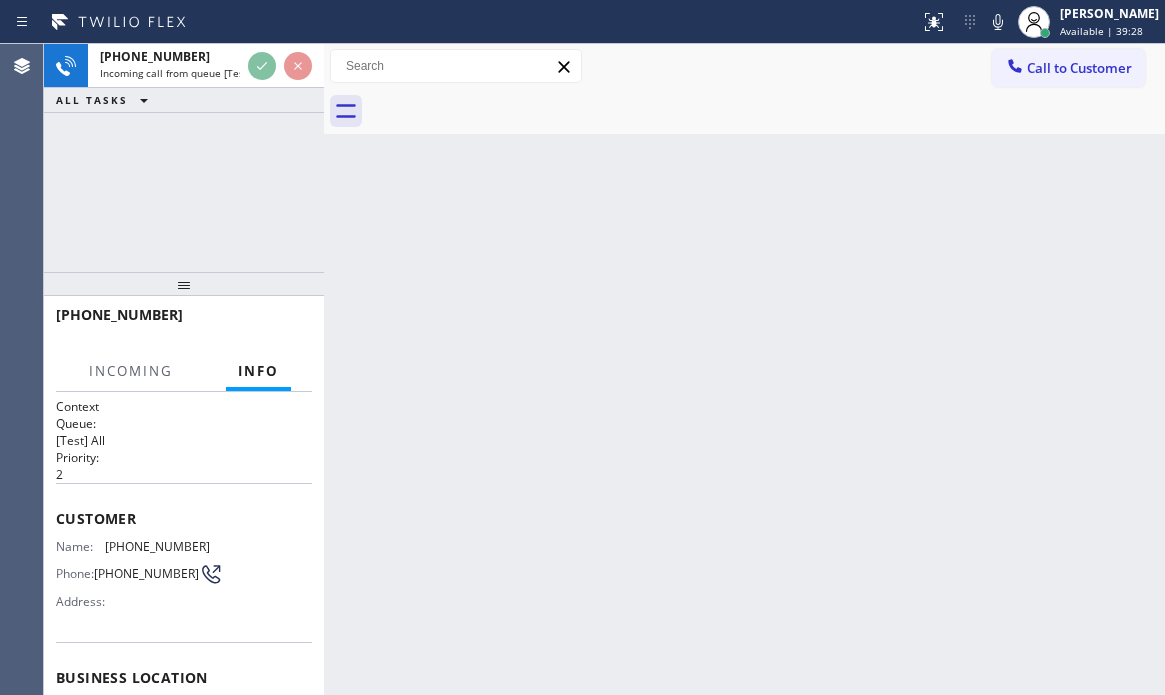 scroll, scrollTop: 263, scrollLeft: 0, axis: vertical 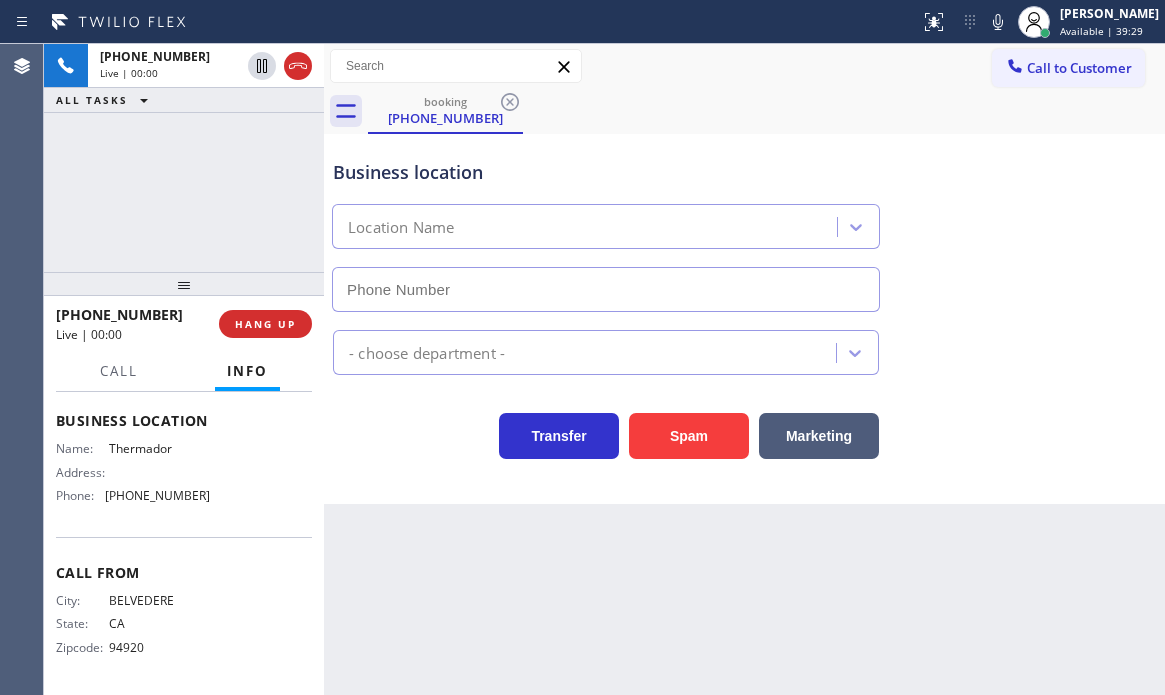type on "[PHONE_NUMBER]" 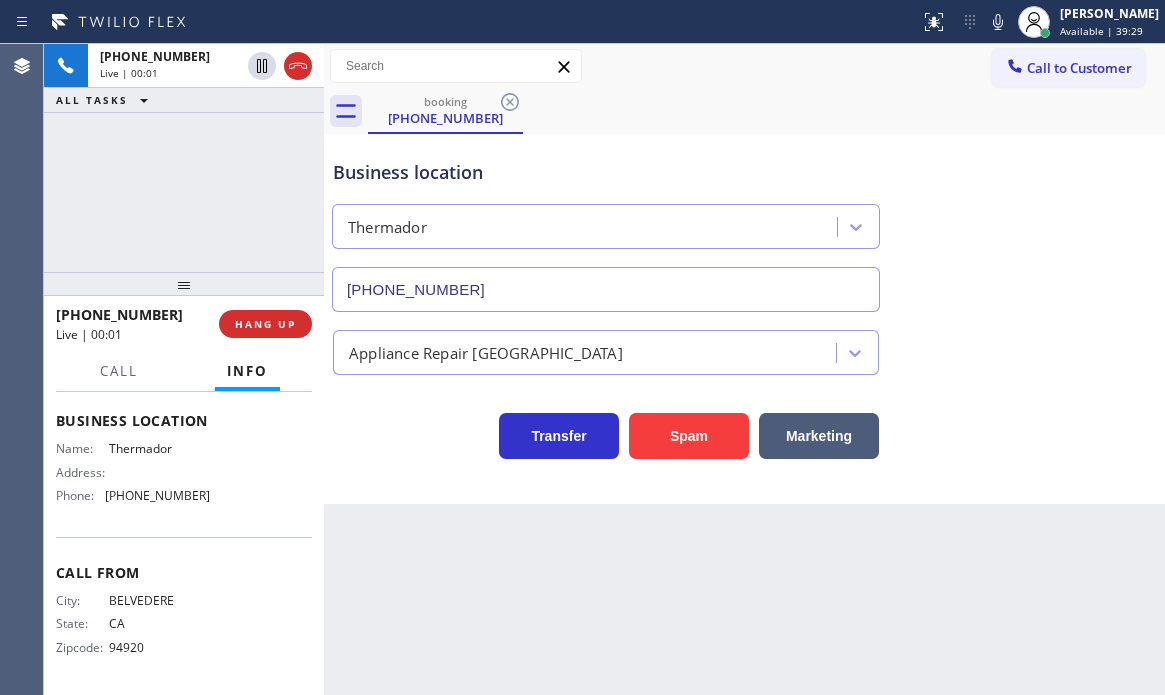 scroll, scrollTop: 163, scrollLeft: 0, axis: vertical 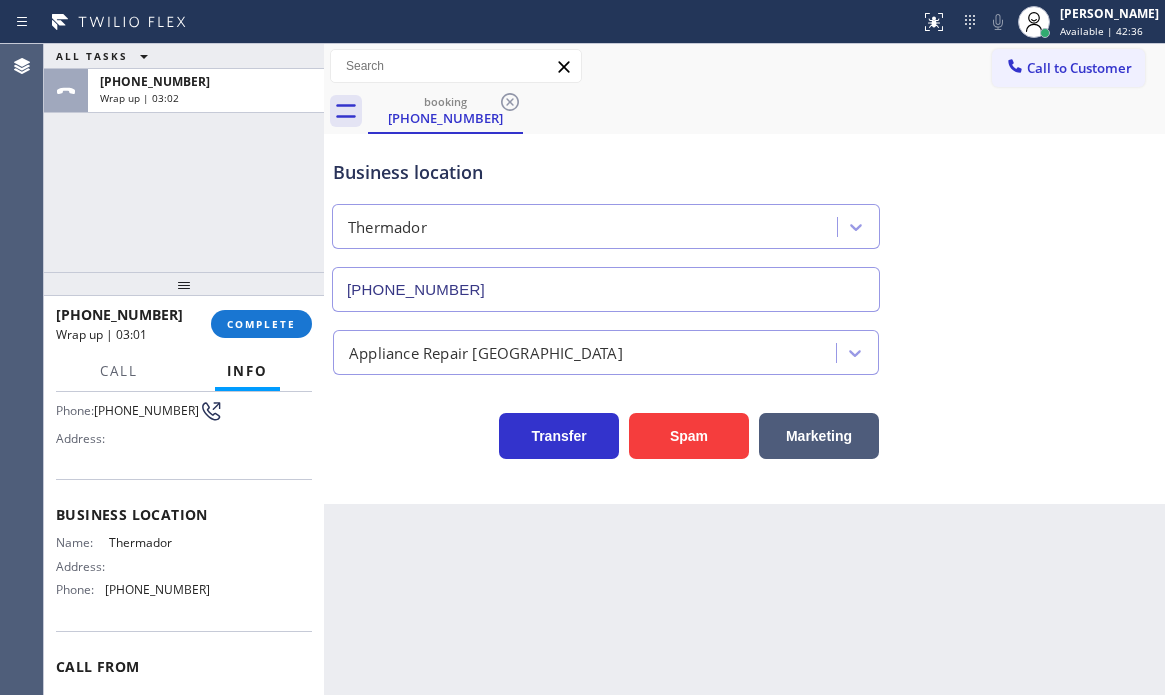 drag, startPoint x: 273, startPoint y: 325, endPoint x: 343, endPoint y: 330, distance: 70.178345 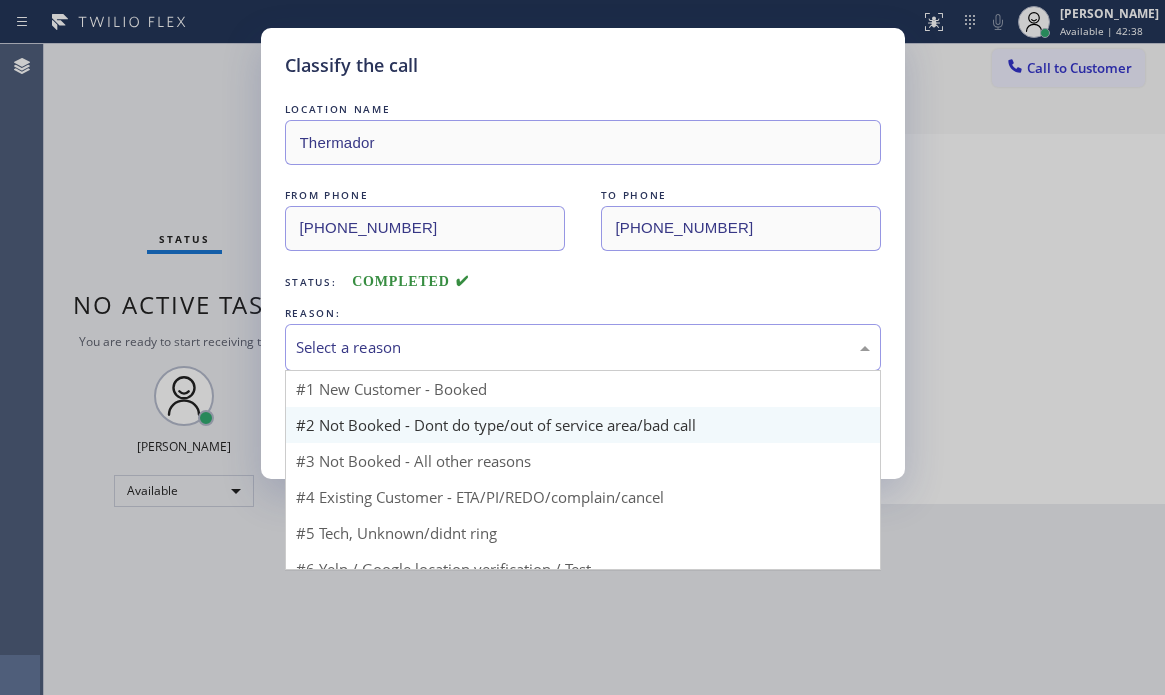 drag, startPoint x: 403, startPoint y: 356, endPoint x: 399, endPoint y: 407, distance: 51.156624 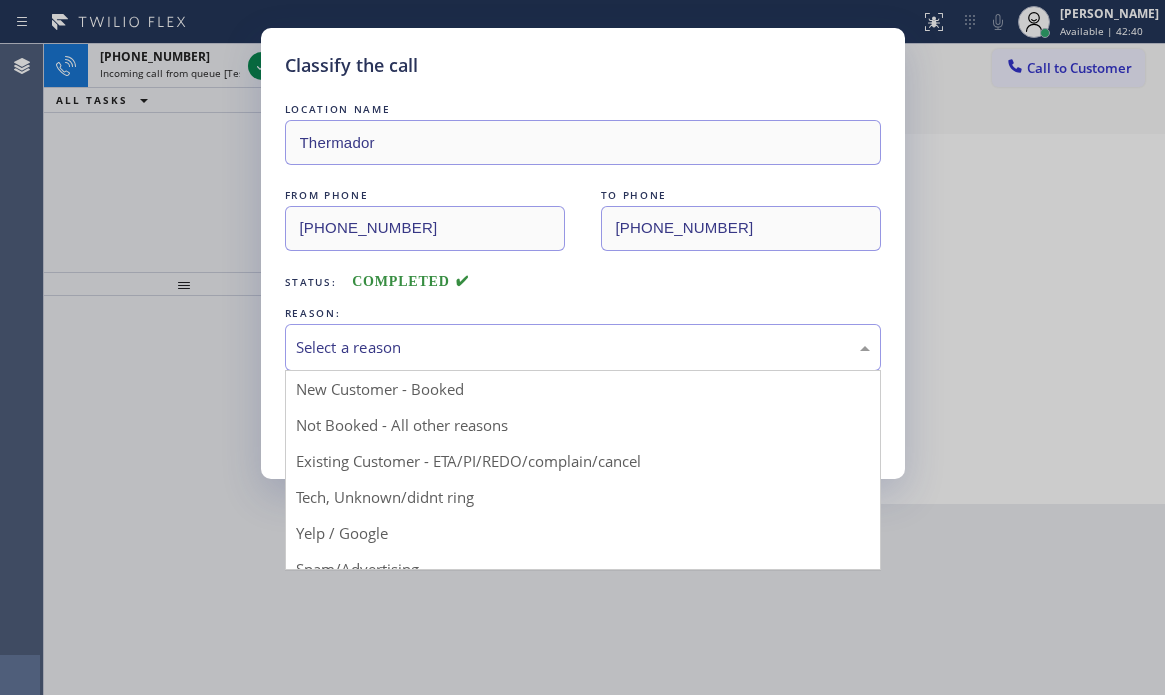 drag, startPoint x: 411, startPoint y: 495, endPoint x: 396, endPoint y: 492, distance: 15.297058 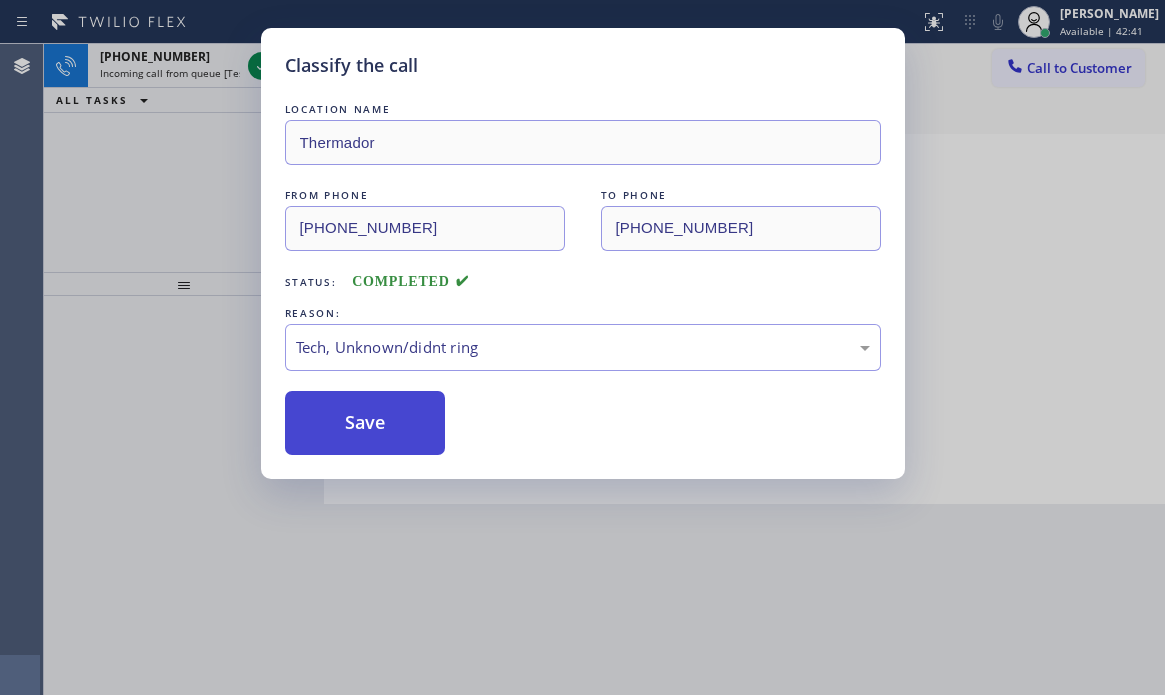 drag, startPoint x: 363, startPoint y: 439, endPoint x: 354, endPoint y: 432, distance: 11.401754 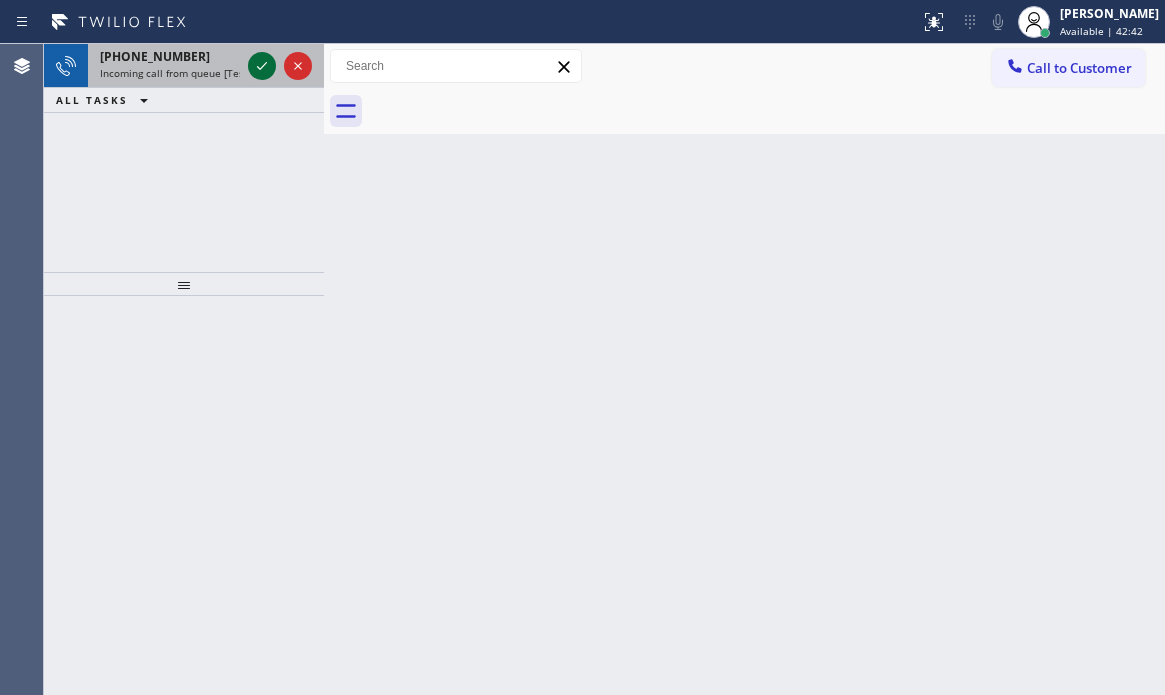 click 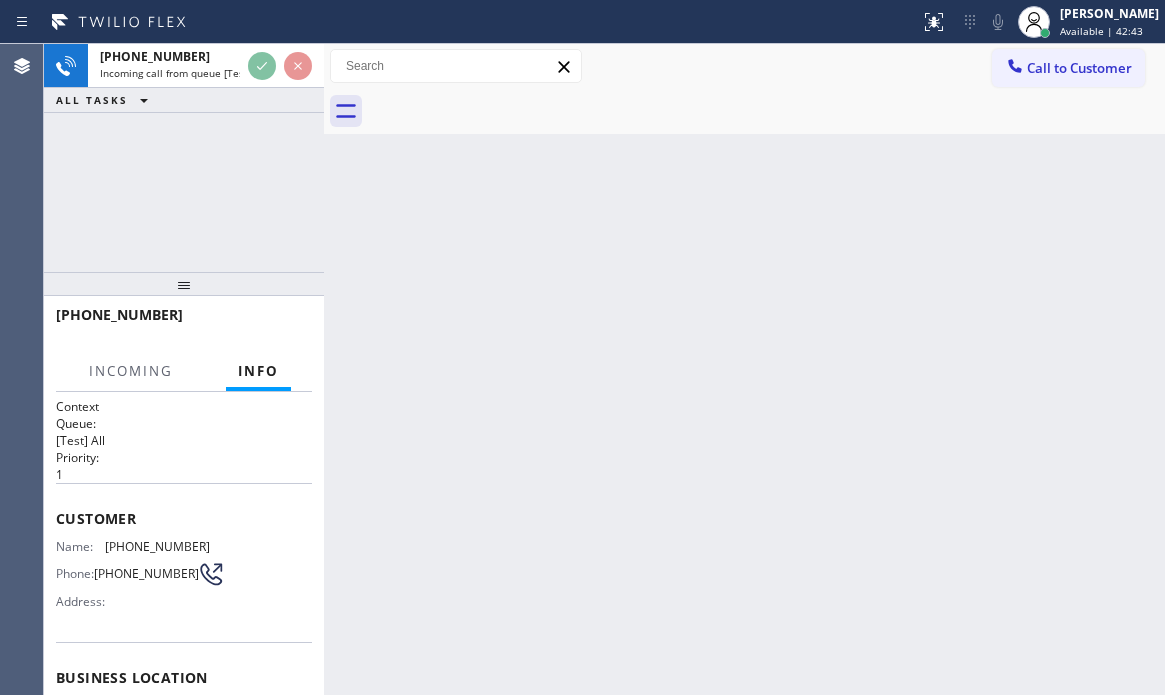 scroll, scrollTop: 120, scrollLeft: 0, axis: vertical 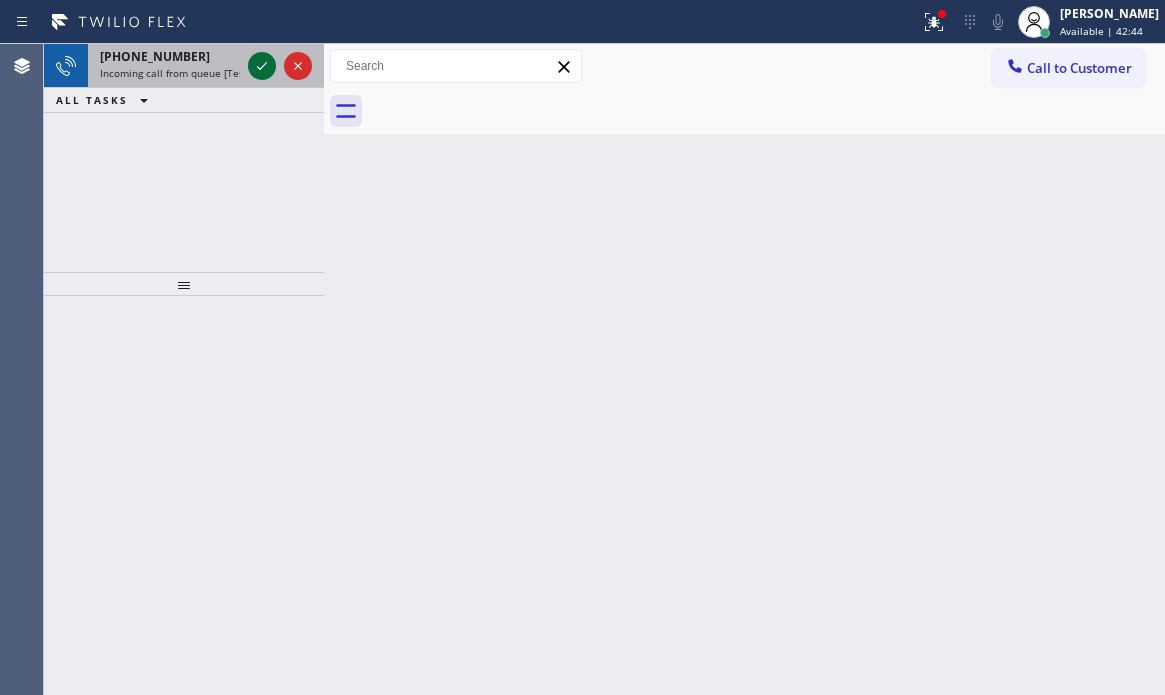 click 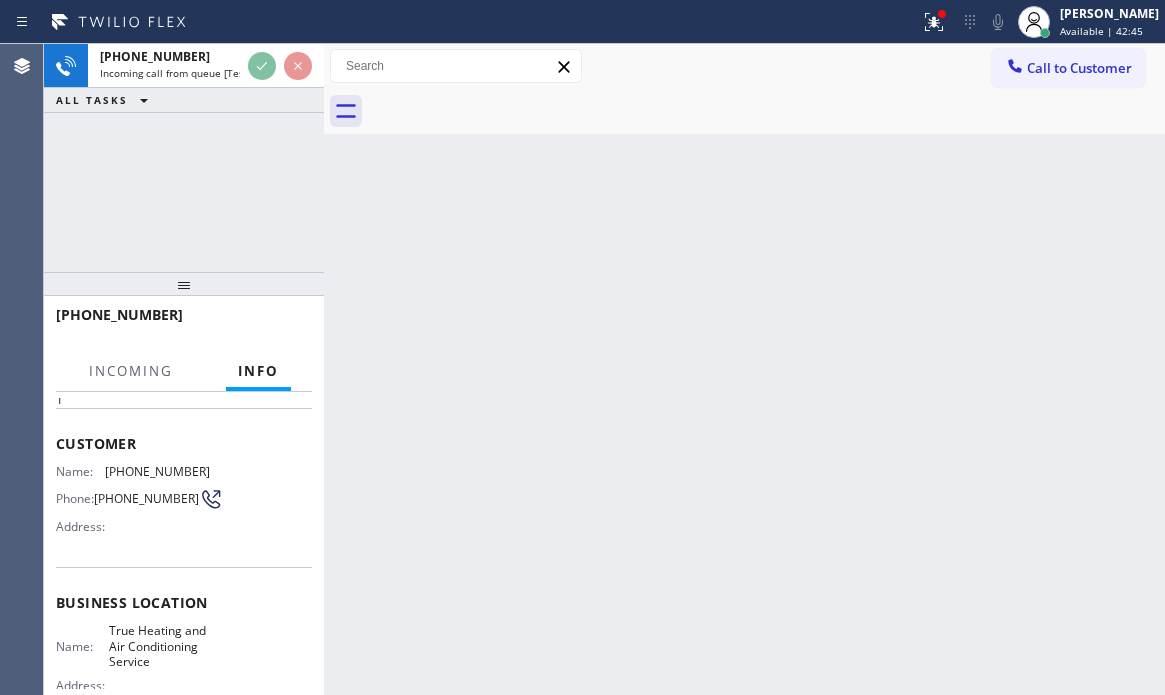 scroll, scrollTop: 200, scrollLeft: 0, axis: vertical 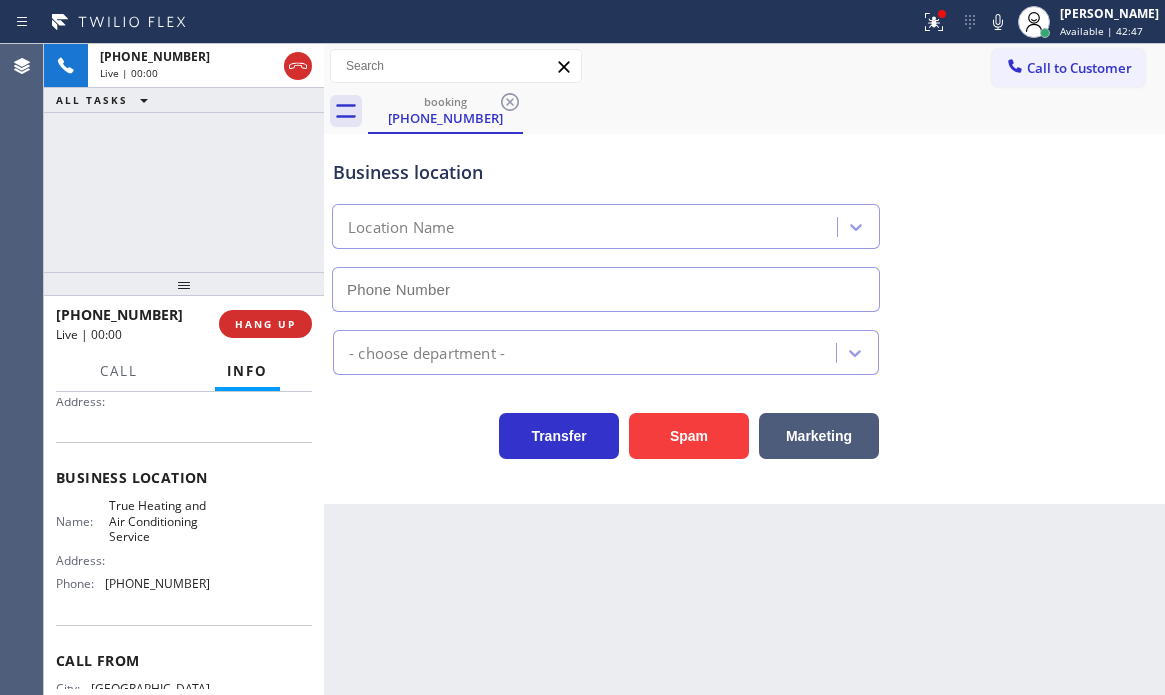 type on "[PHONE_NUMBER]" 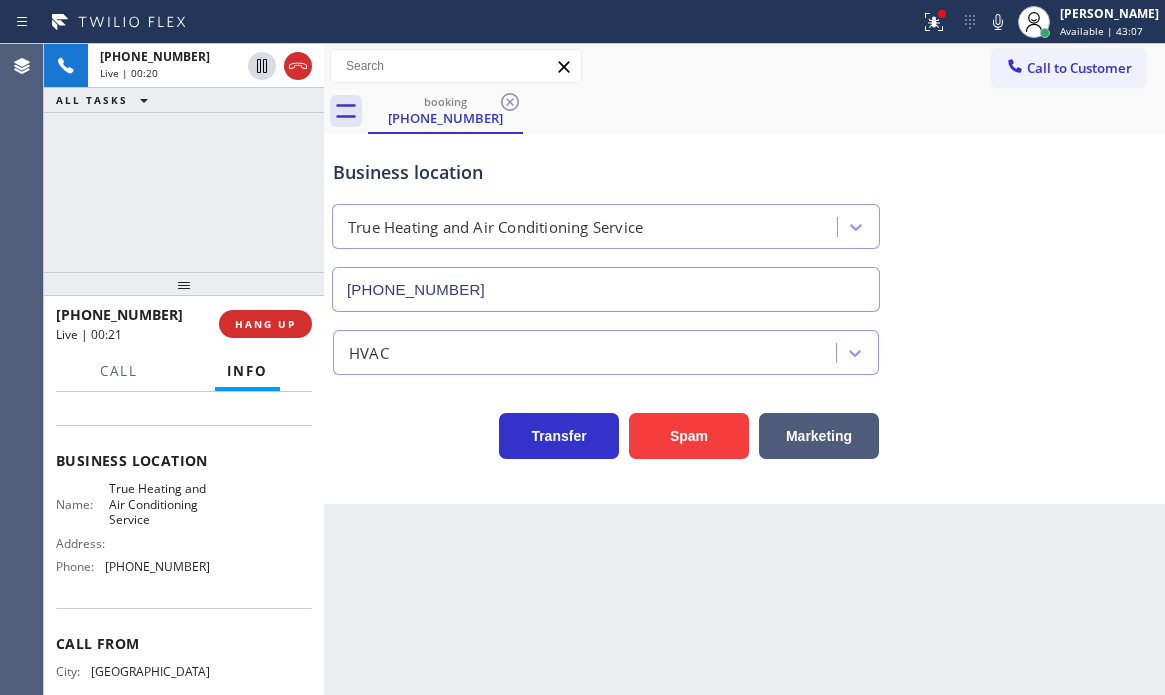 scroll, scrollTop: 100, scrollLeft: 0, axis: vertical 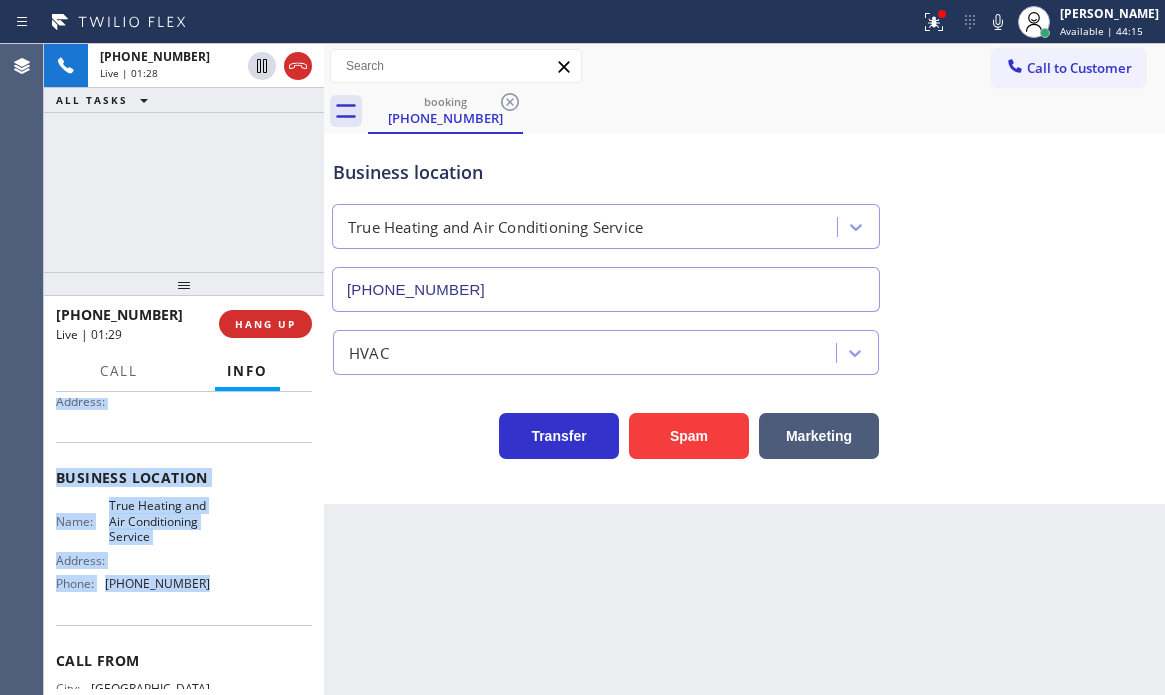 drag, startPoint x: 55, startPoint y: 414, endPoint x: 208, endPoint y: 603, distance: 243.16661 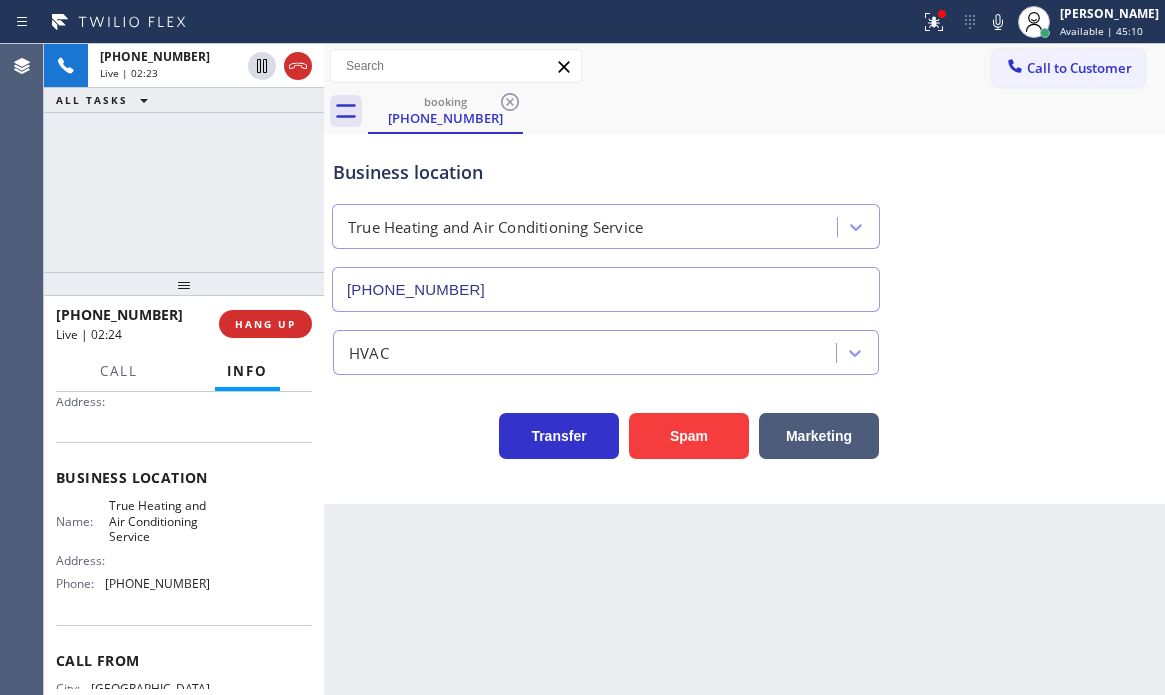 click on "[PHONE_NUMBER] Live | 02:23 ALL TASKS ALL TASKS ACTIVE TASKS TASKS IN WRAP UP" at bounding box center [184, 158] 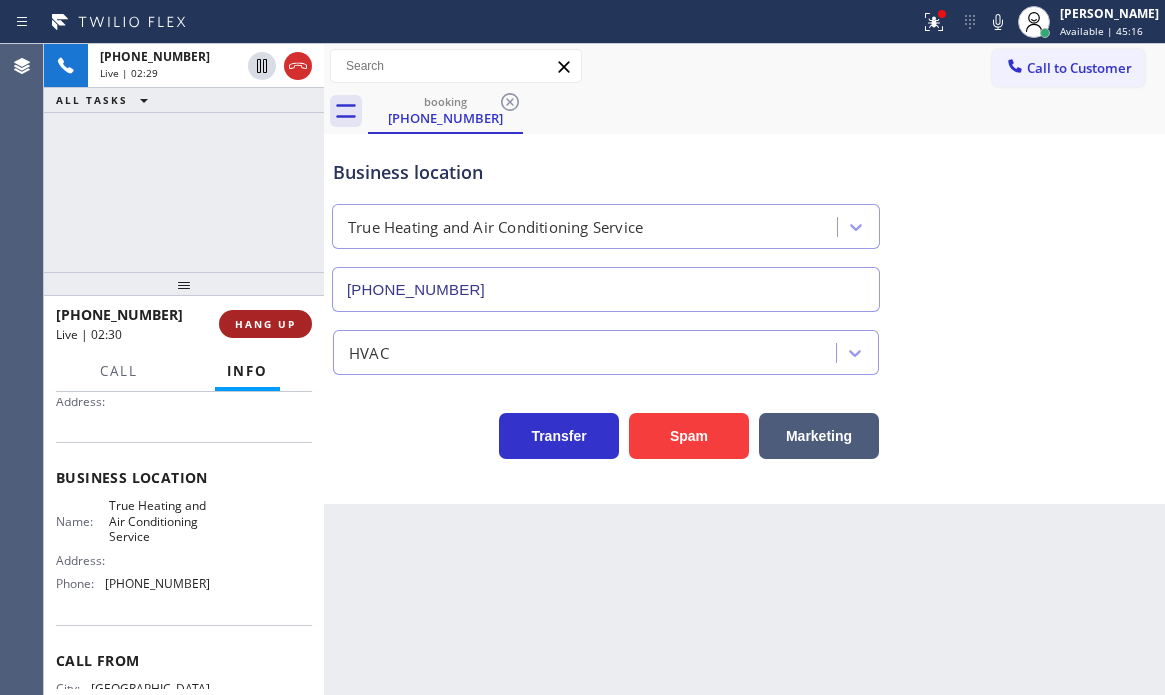 click on "HANG UP" at bounding box center (265, 324) 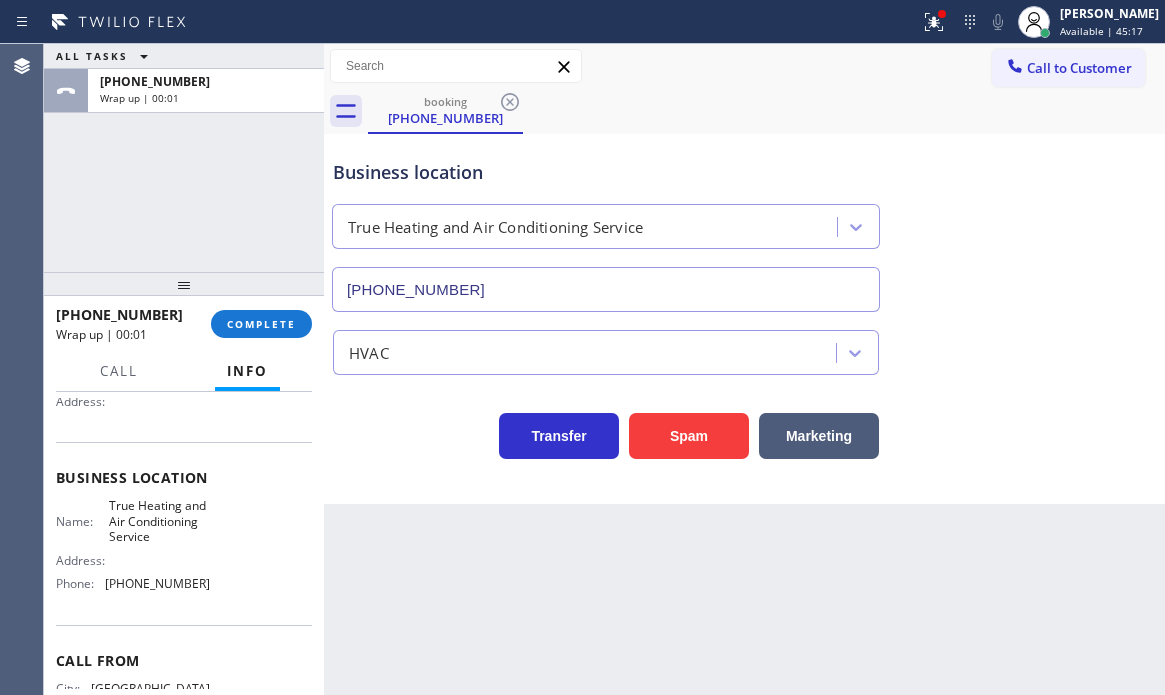 click on "[PHONE_NUMBER] Wrap up | 00:01 COMPLETE" at bounding box center (184, 324) 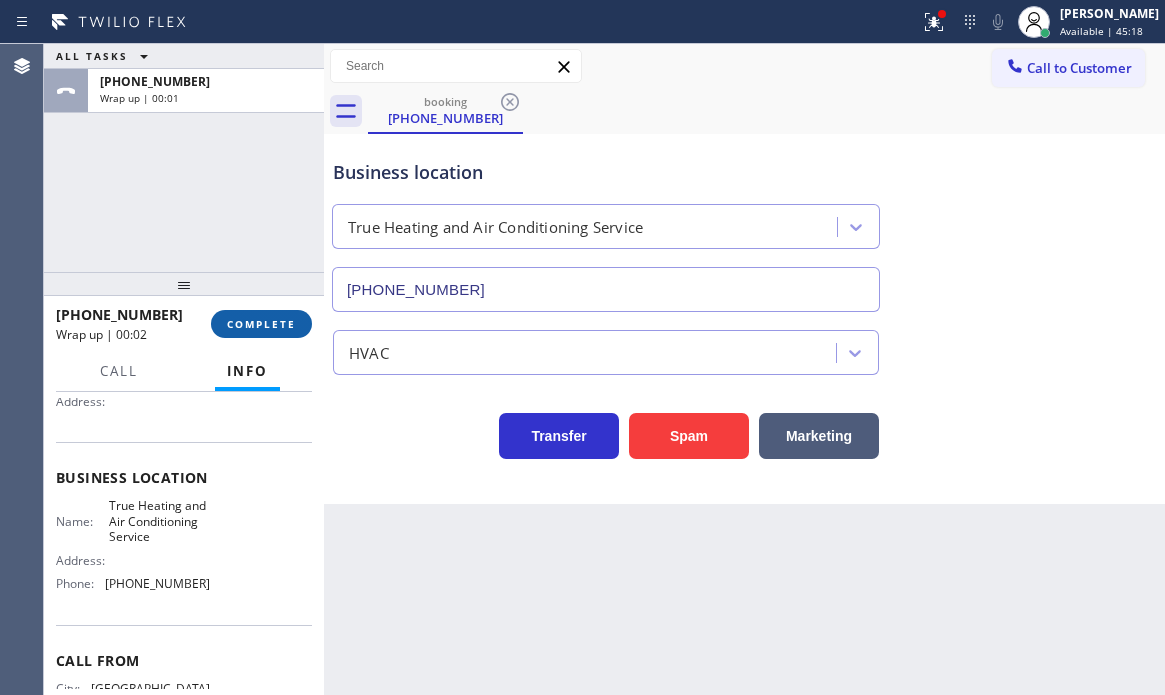 click on "COMPLETE" at bounding box center (261, 324) 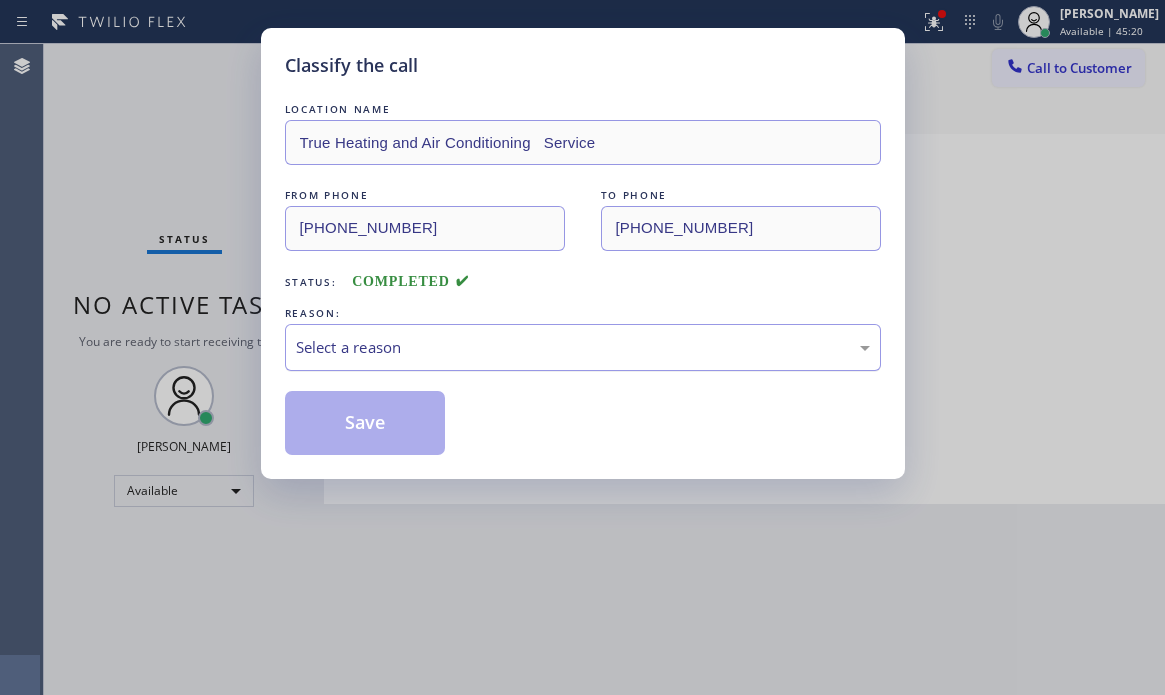 click on "Select a reason" at bounding box center (583, 347) 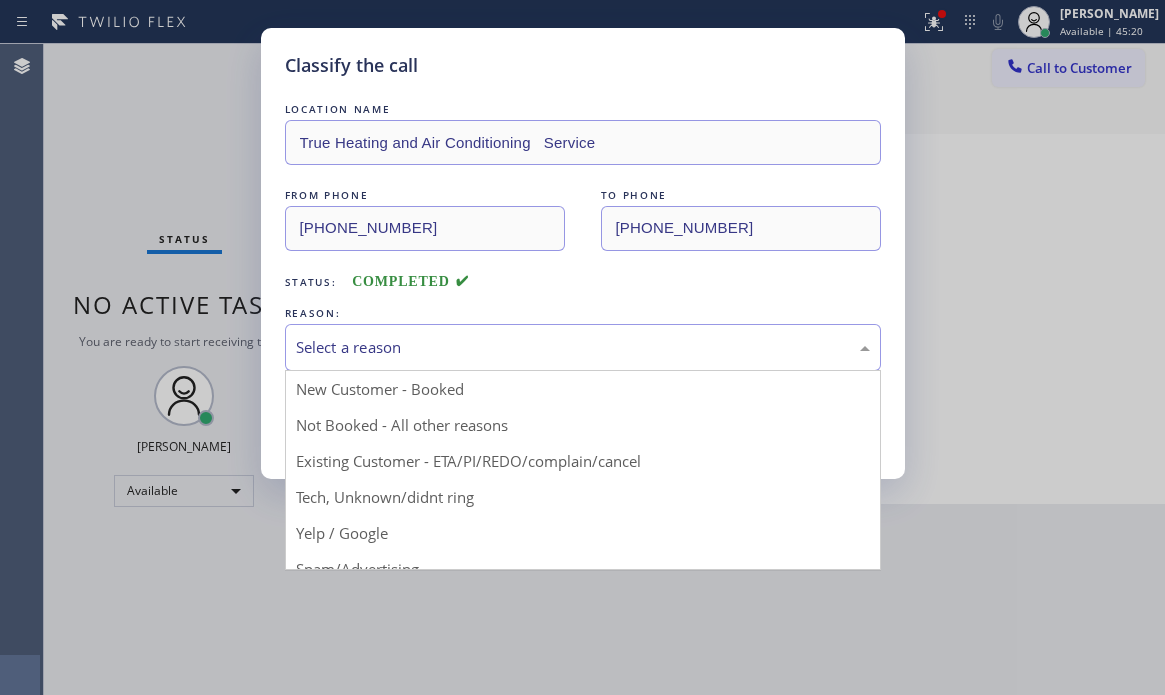 drag, startPoint x: 377, startPoint y: 425, endPoint x: 358, endPoint y: 428, distance: 19.235384 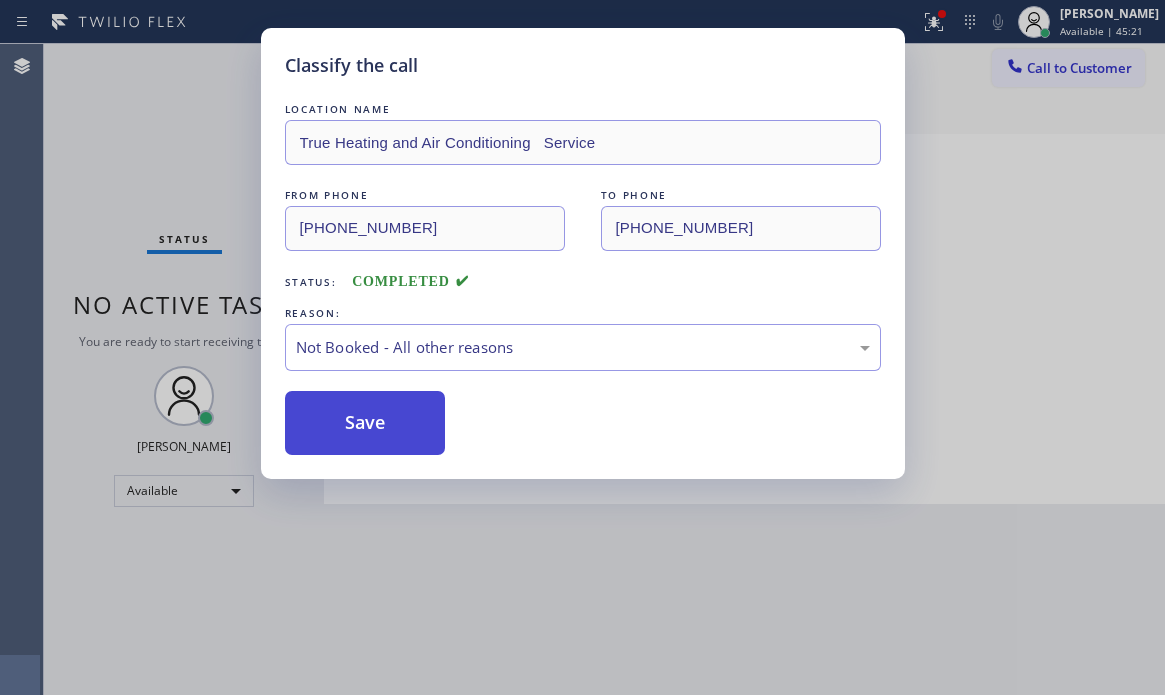 click on "Save" at bounding box center (365, 423) 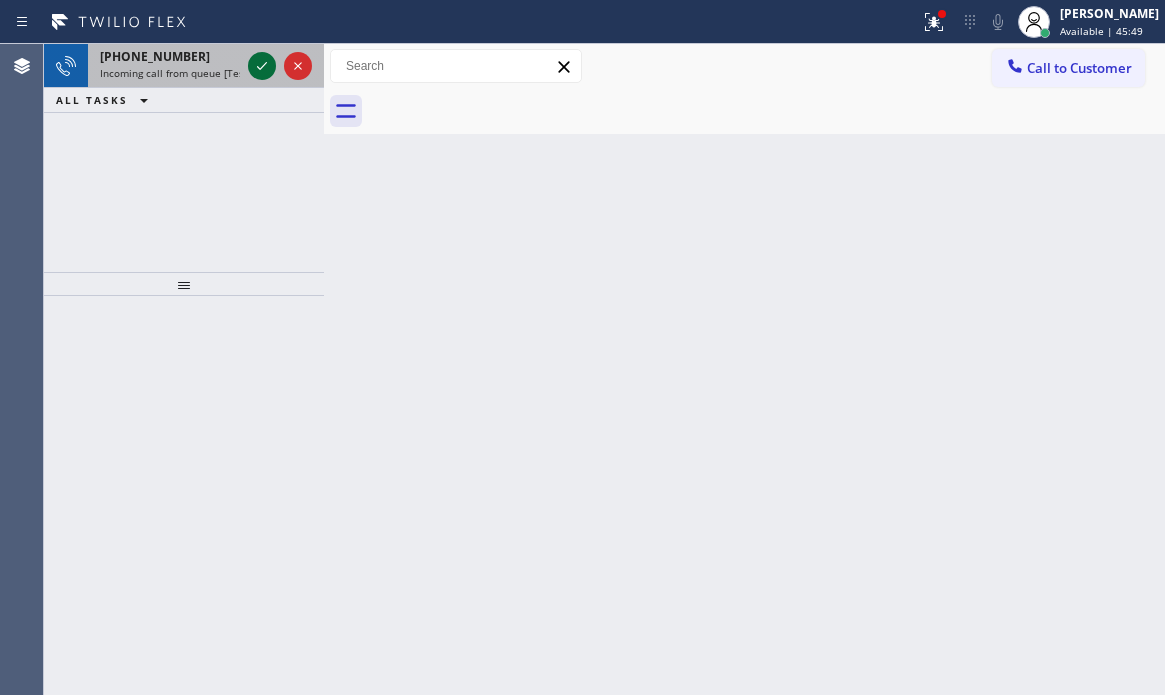 click 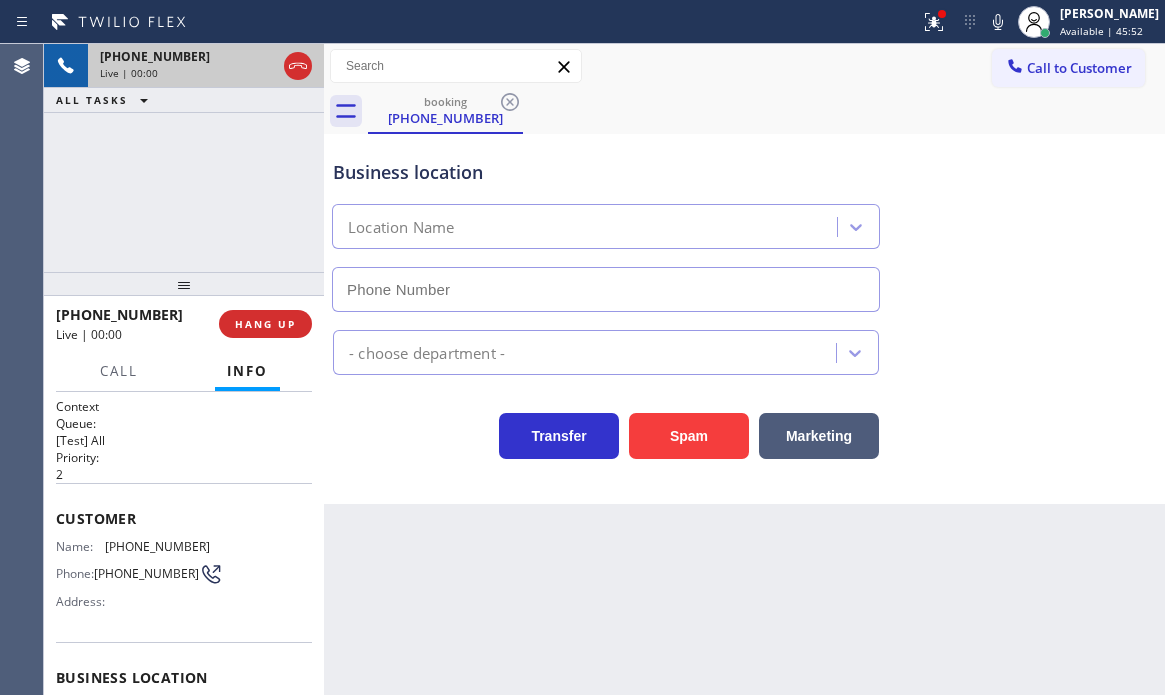 type on "[PHONE_NUMBER]" 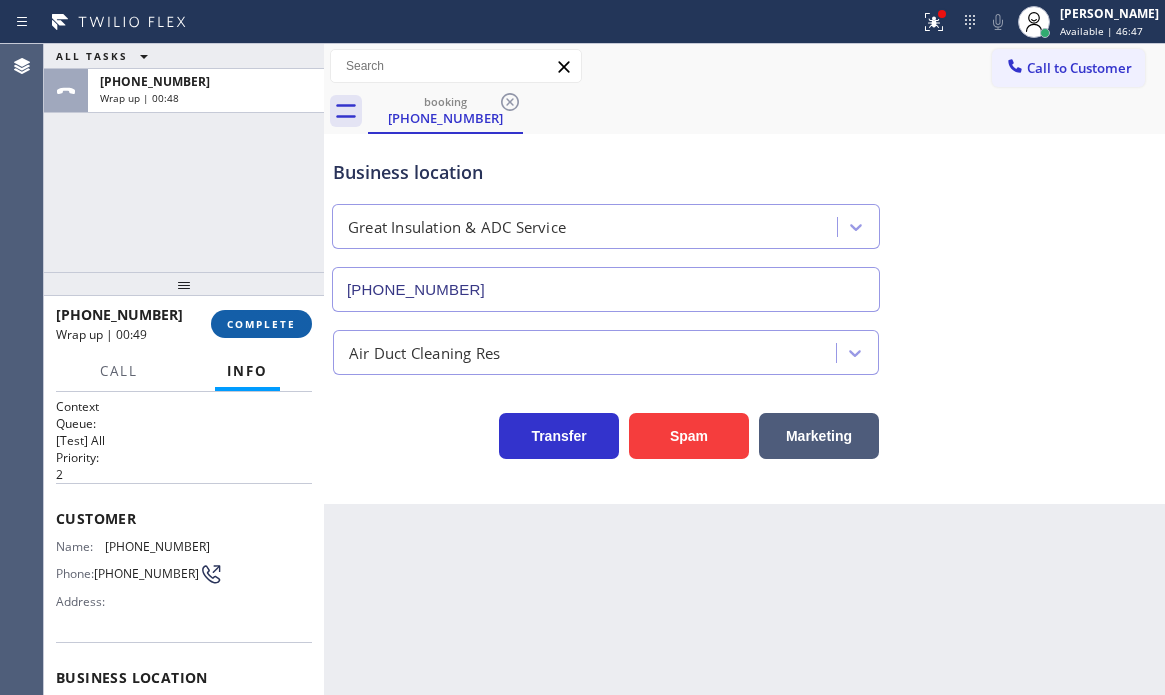 click on "COMPLETE" at bounding box center (261, 324) 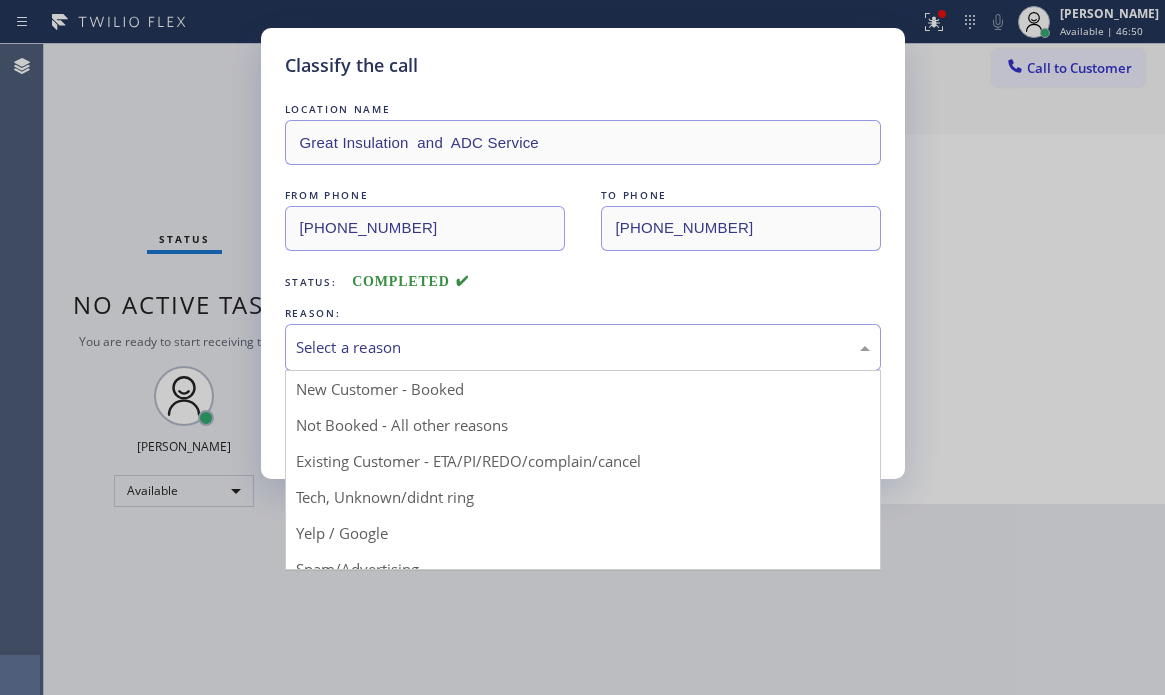 click on "Select a reason" at bounding box center [583, 347] 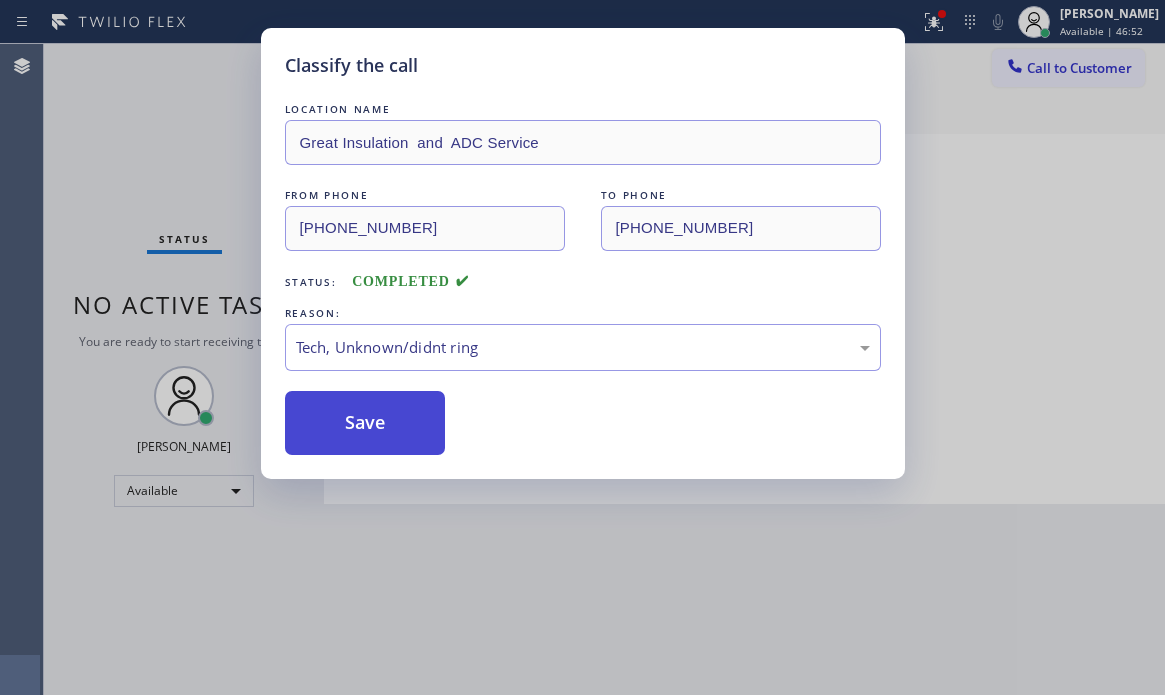 drag, startPoint x: 381, startPoint y: 425, endPoint x: 413, endPoint y: 449, distance: 40 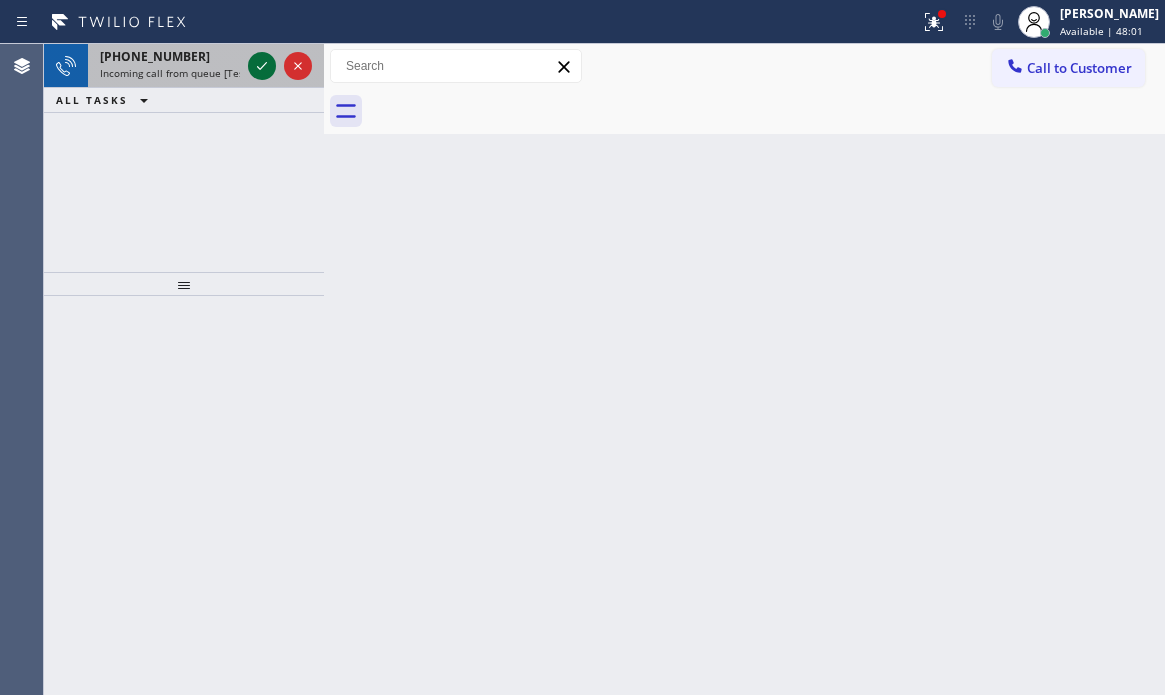 click 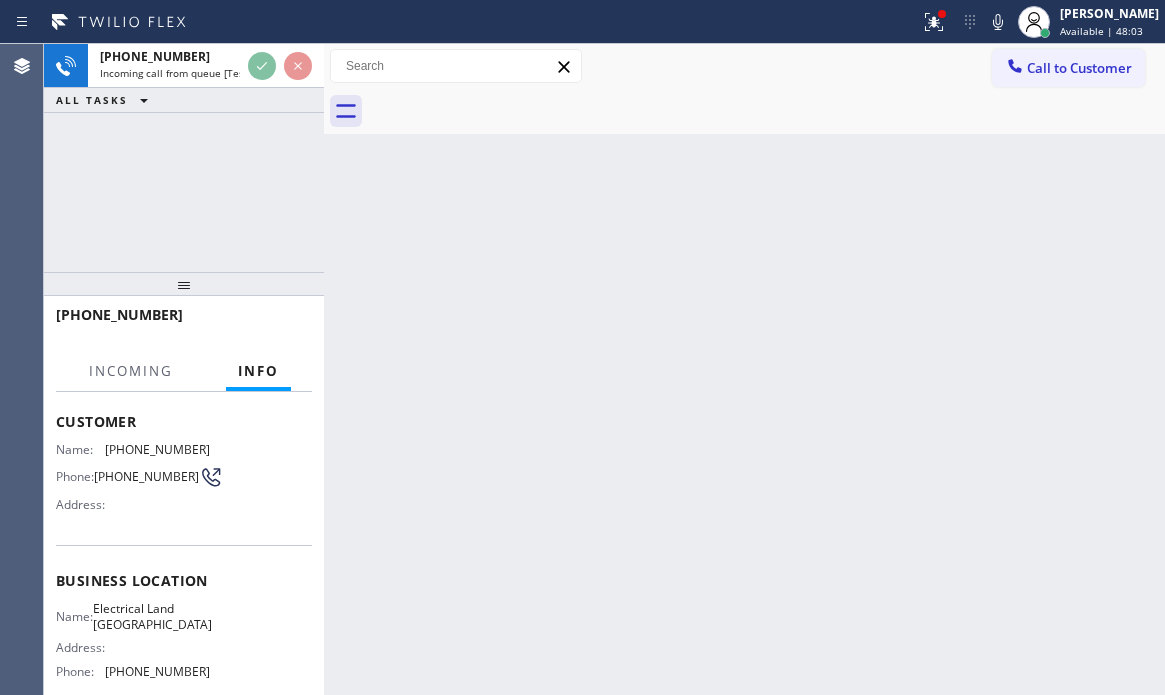 scroll, scrollTop: 100, scrollLeft: 0, axis: vertical 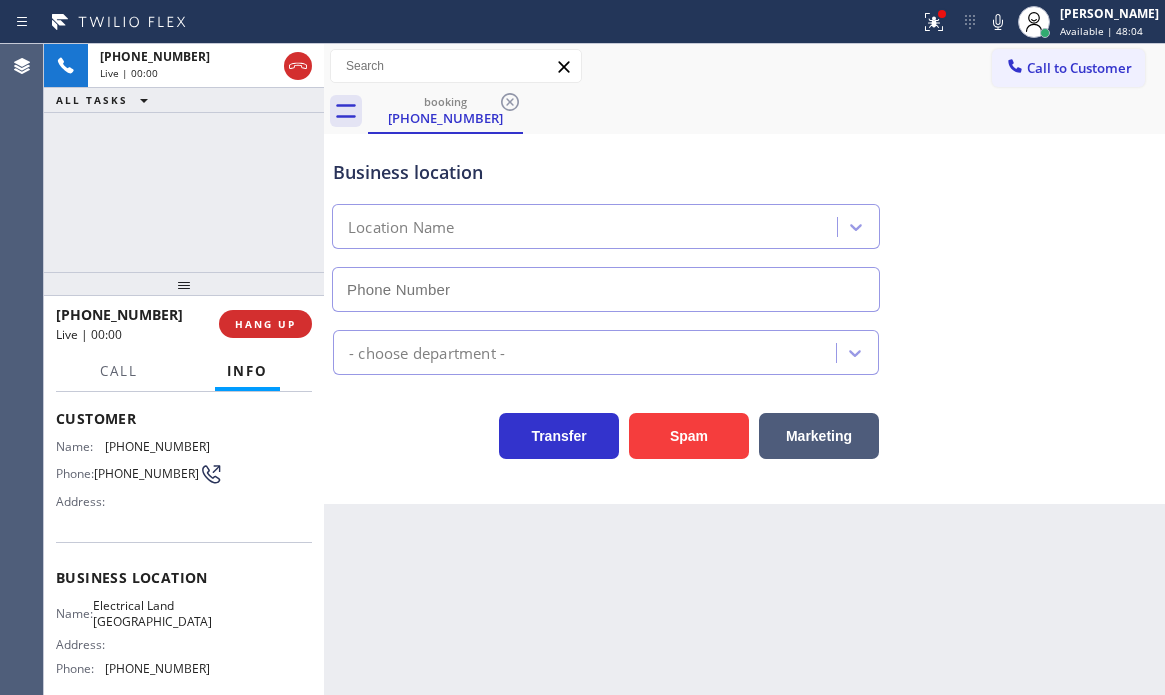 type on "[PHONE_NUMBER]" 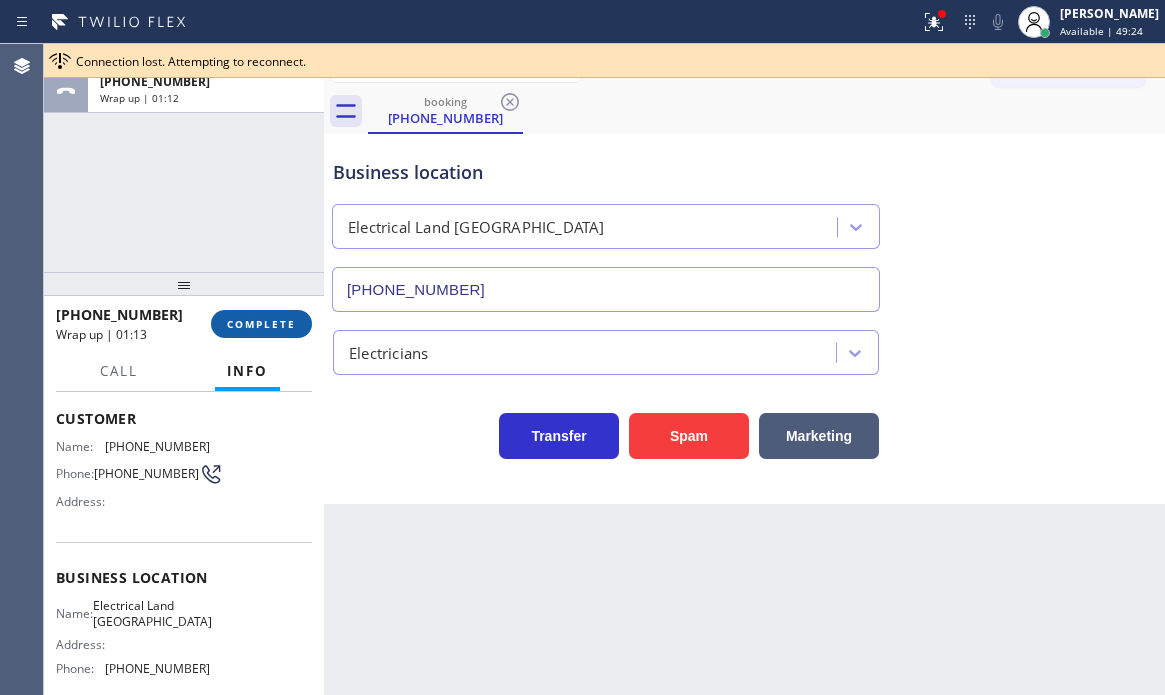 click on "COMPLETE" at bounding box center [261, 324] 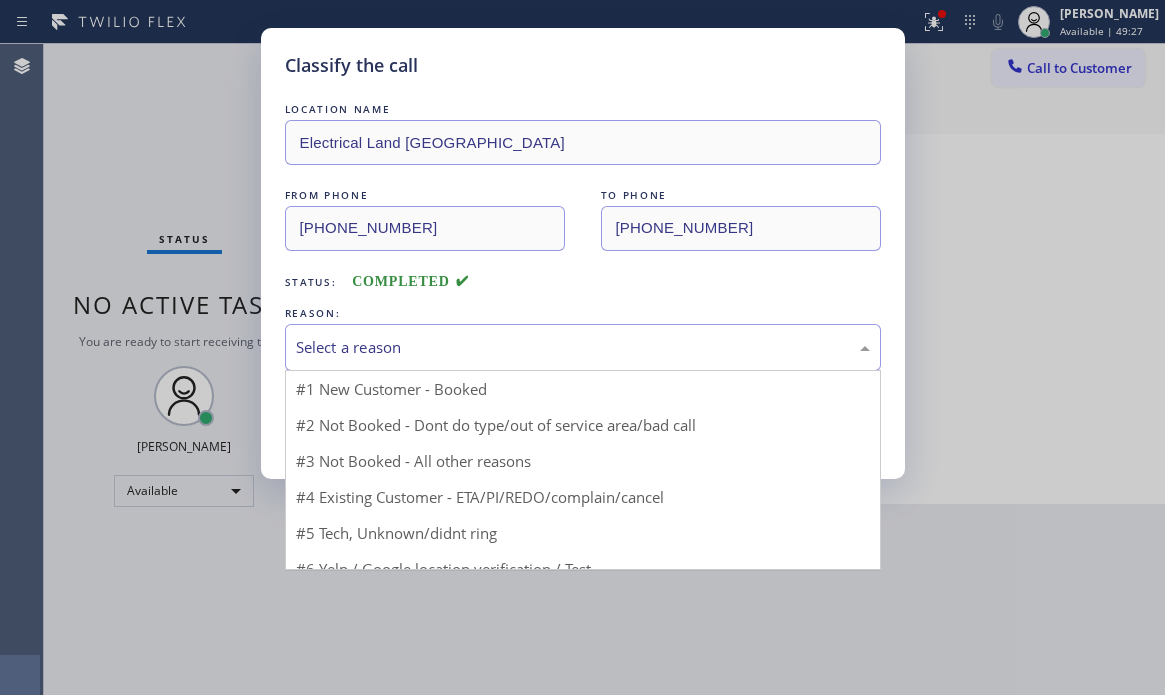 click on "Select a reason" at bounding box center [583, 347] 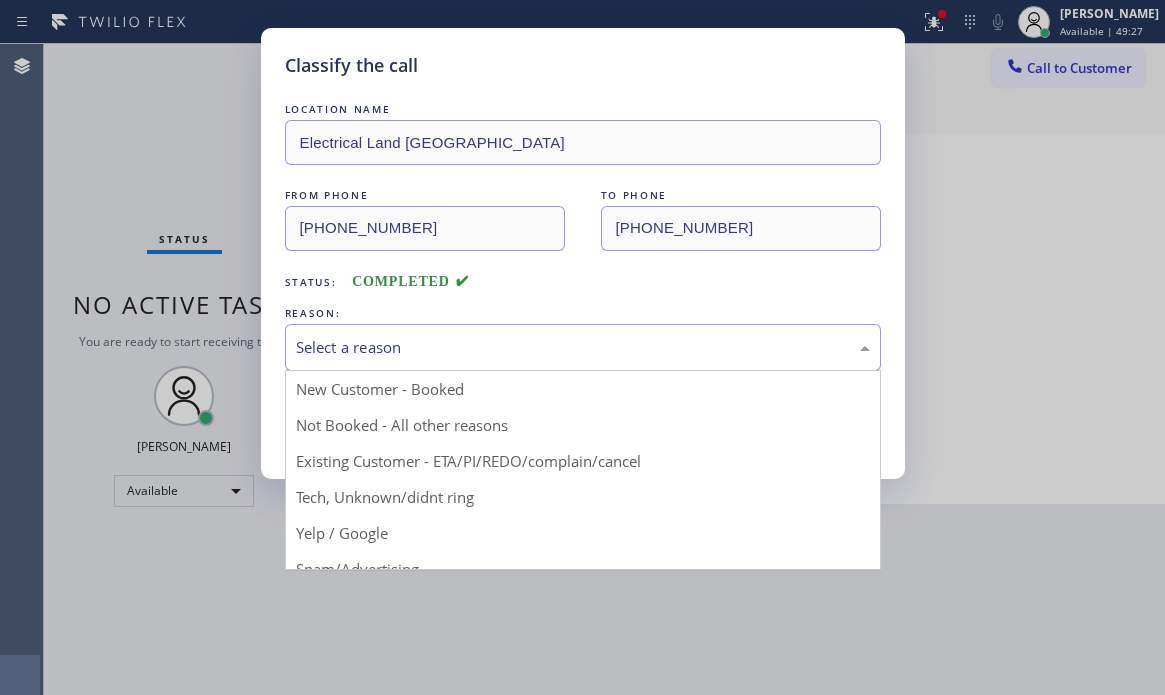 drag, startPoint x: 373, startPoint y: 498, endPoint x: 375, endPoint y: 482, distance: 16.124516 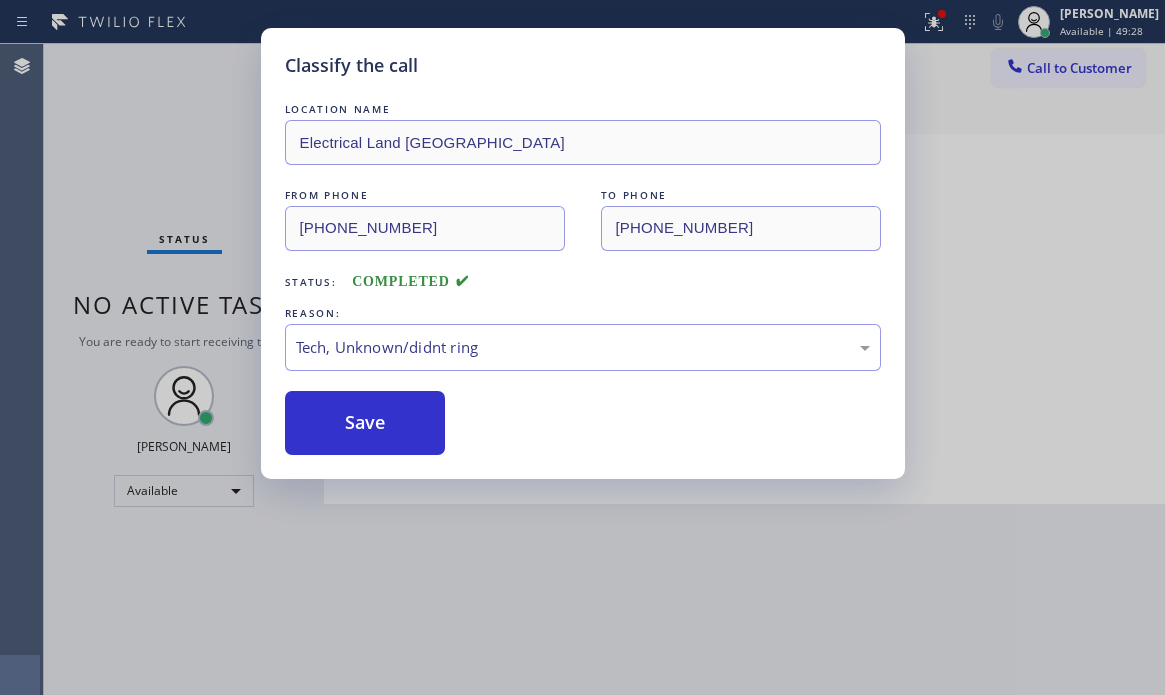 drag, startPoint x: 382, startPoint y: 408, endPoint x: 953, endPoint y: 485, distance: 576.1684 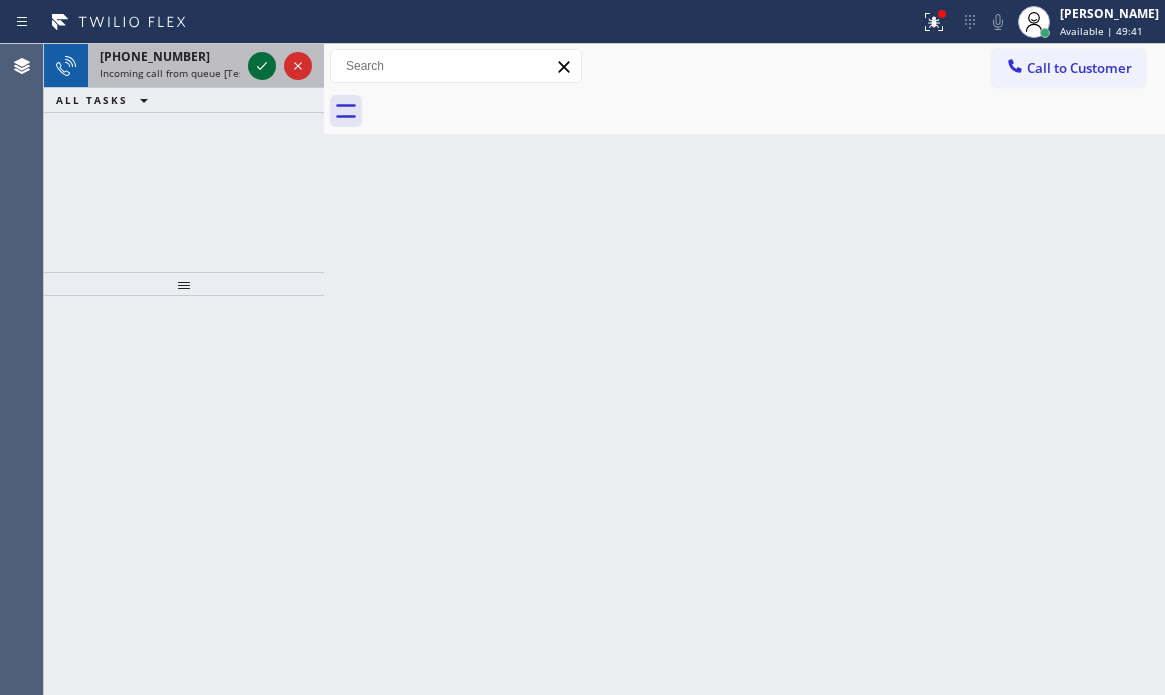 click 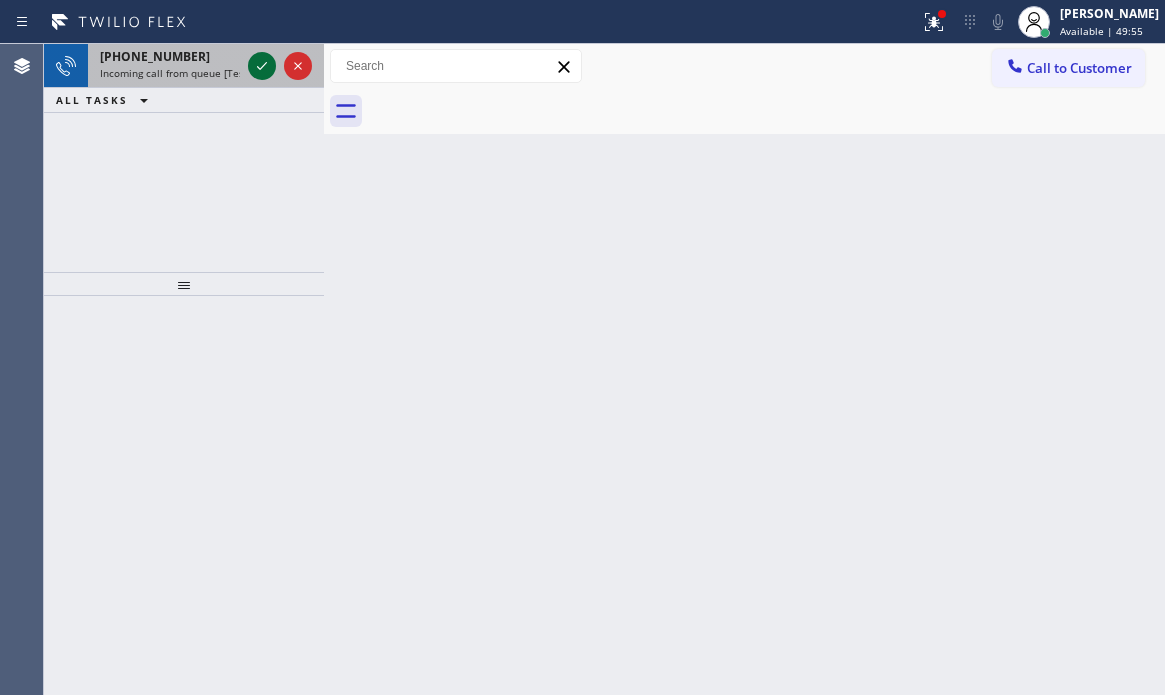 click 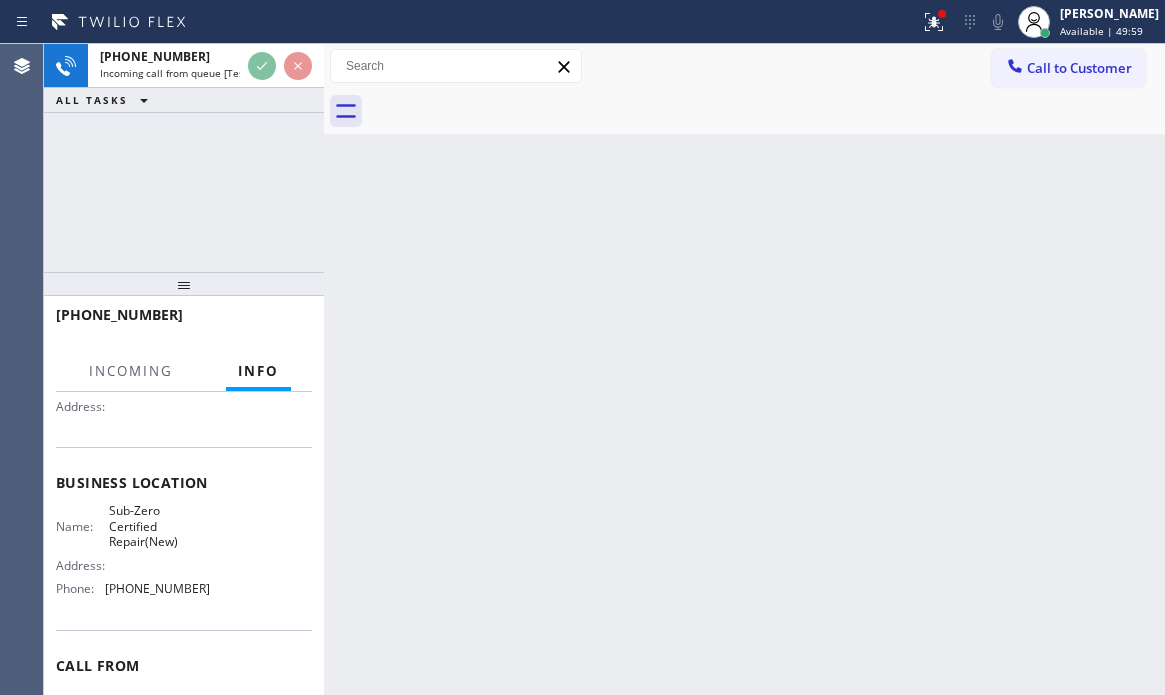 scroll, scrollTop: 194, scrollLeft: 0, axis: vertical 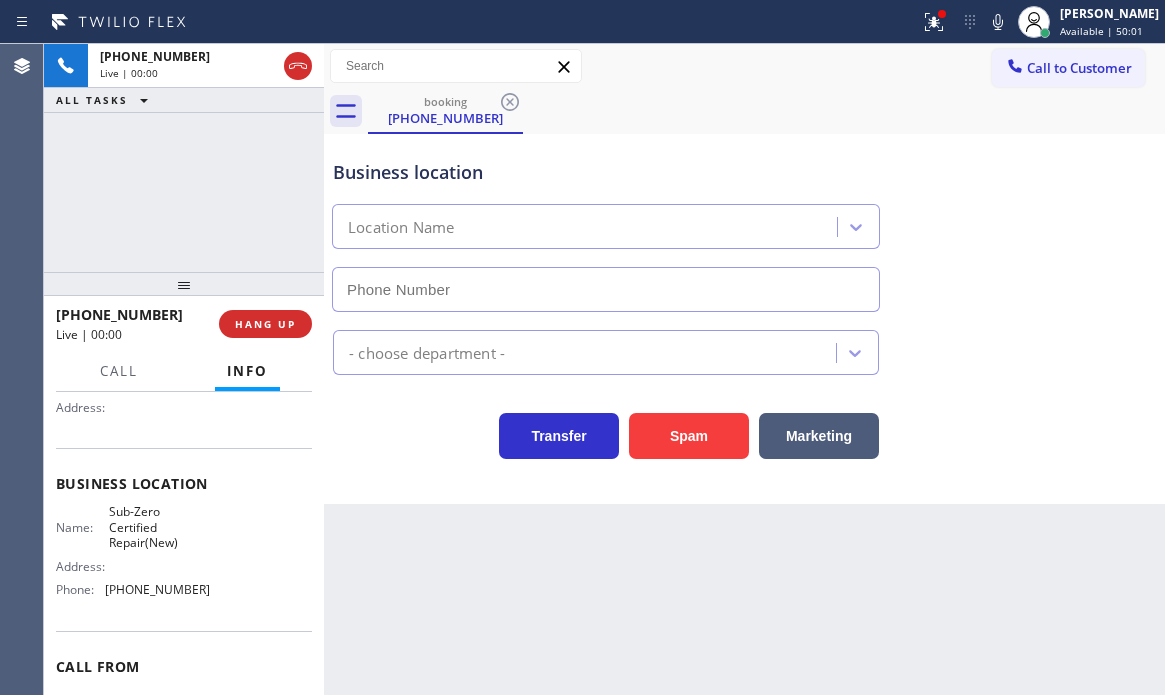 type on "[PHONE_NUMBER]" 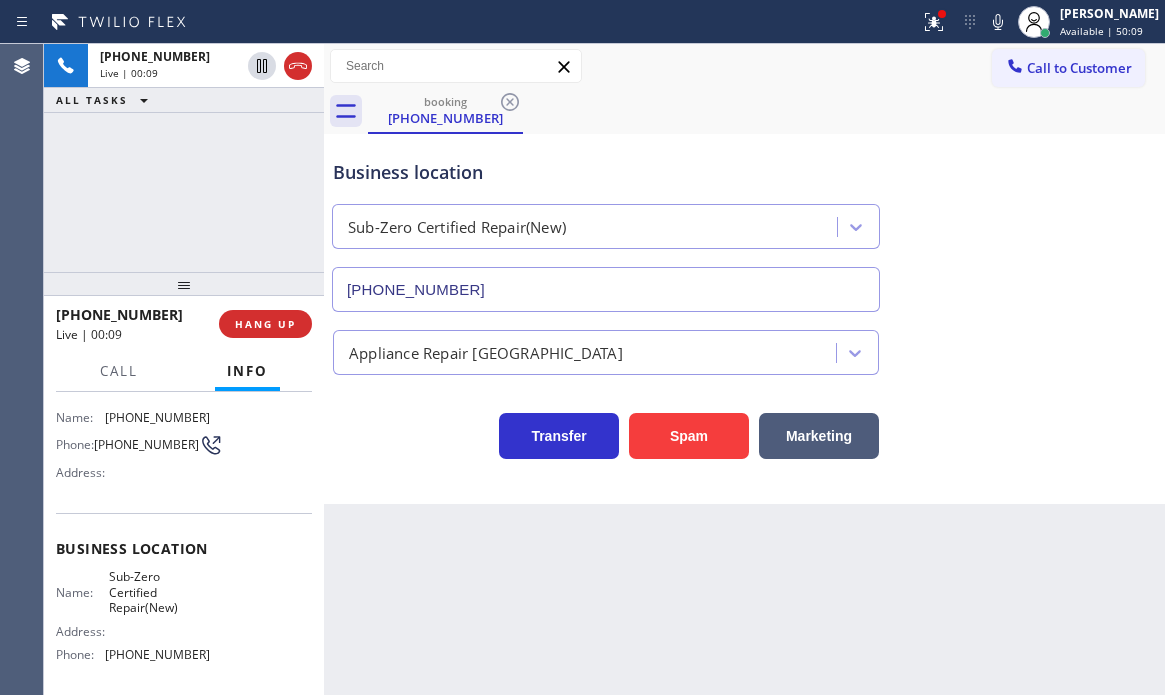 scroll, scrollTop: 94, scrollLeft: 0, axis: vertical 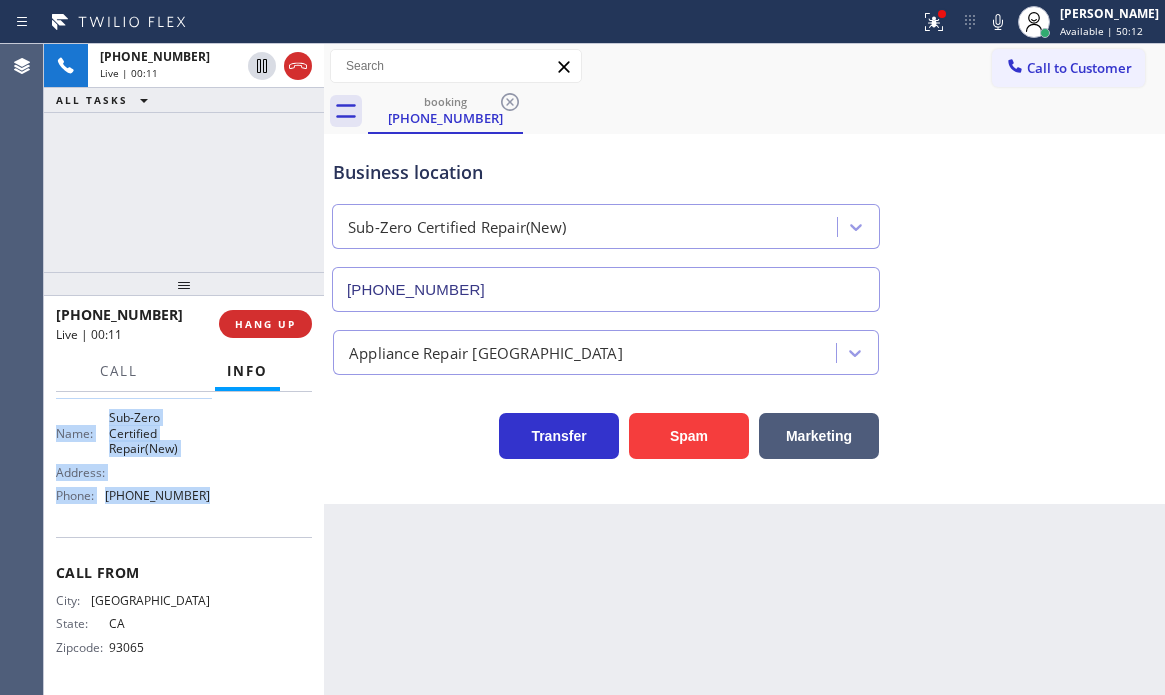 drag, startPoint x: 59, startPoint y: 422, endPoint x: 208, endPoint y: 514, distance: 175.11424 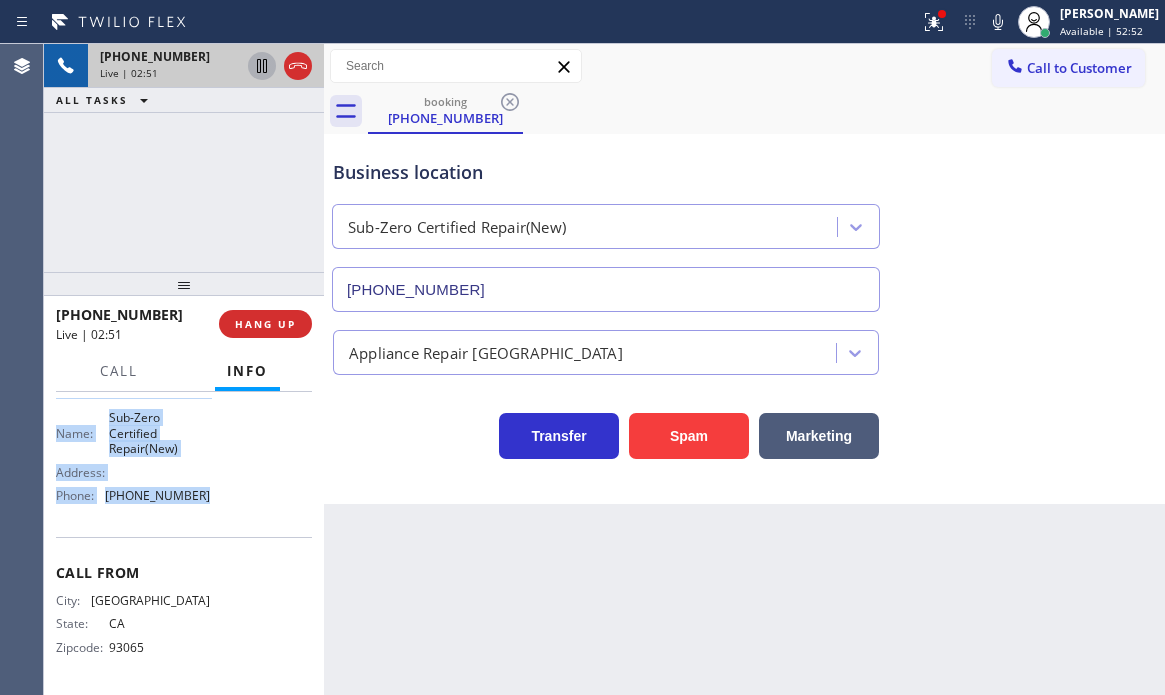 click 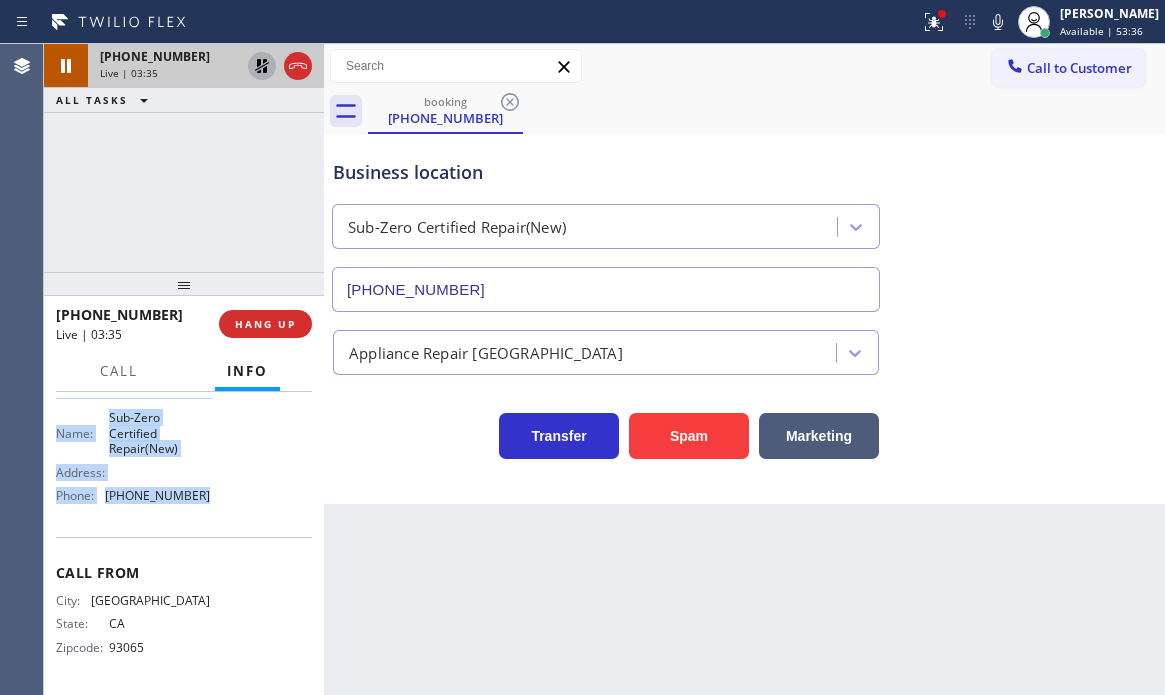 click 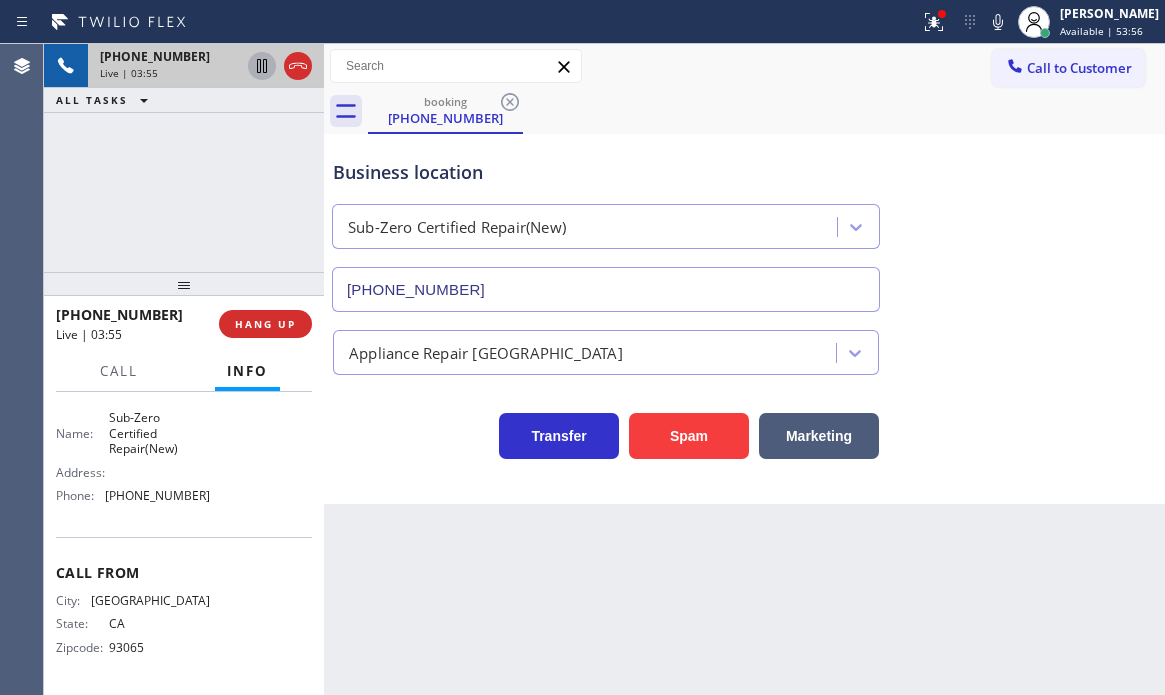 click on "[PHONE_NUMBER] Live | 03:55 ALL TASKS ALL TASKS ACTIVE TASKS TASKS IN WRAP UP" at bounding box center (184, 158) 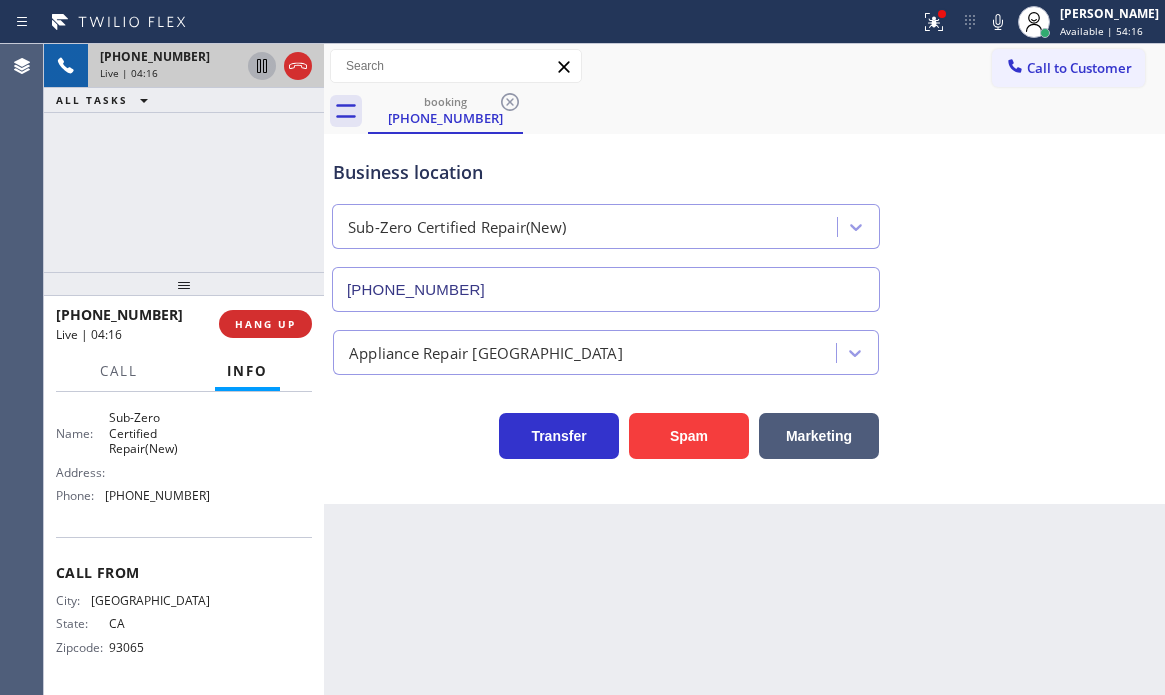 click on "[PHONE_NUMBER] Live | 04:16 ALL TASKS ALL TASKS ACTIVE TASKS TASKS IN WRAP UP" at bounding box center (184, 158) 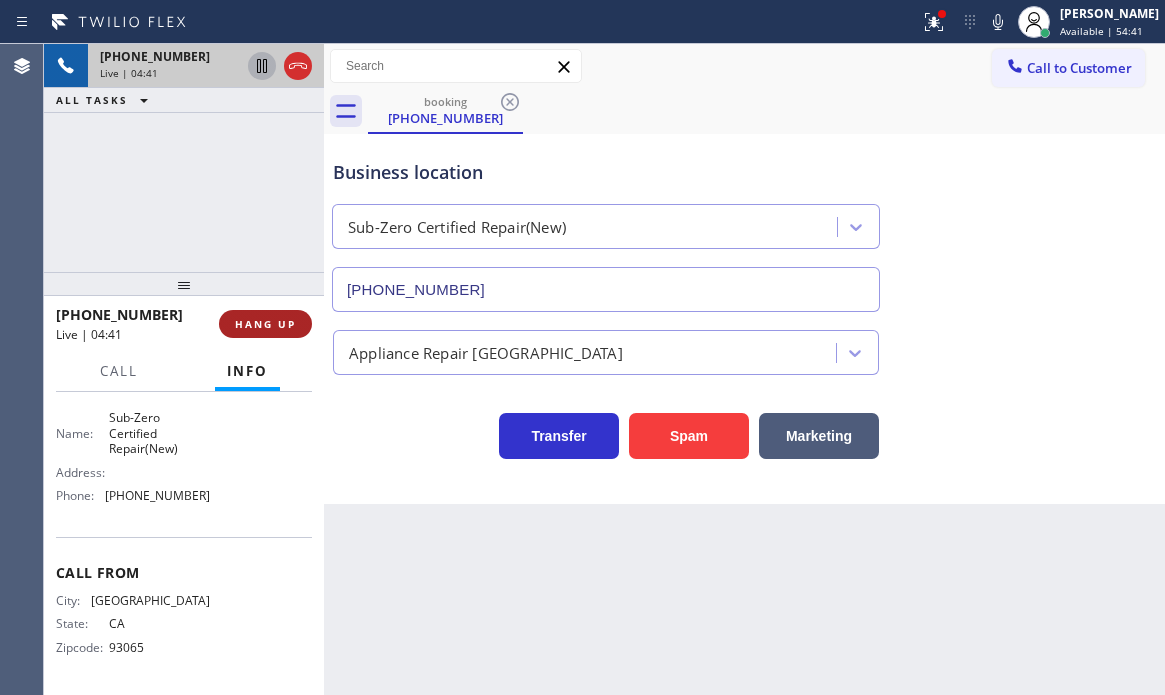 click on "HANG UP" at bounding box center [265, 324] 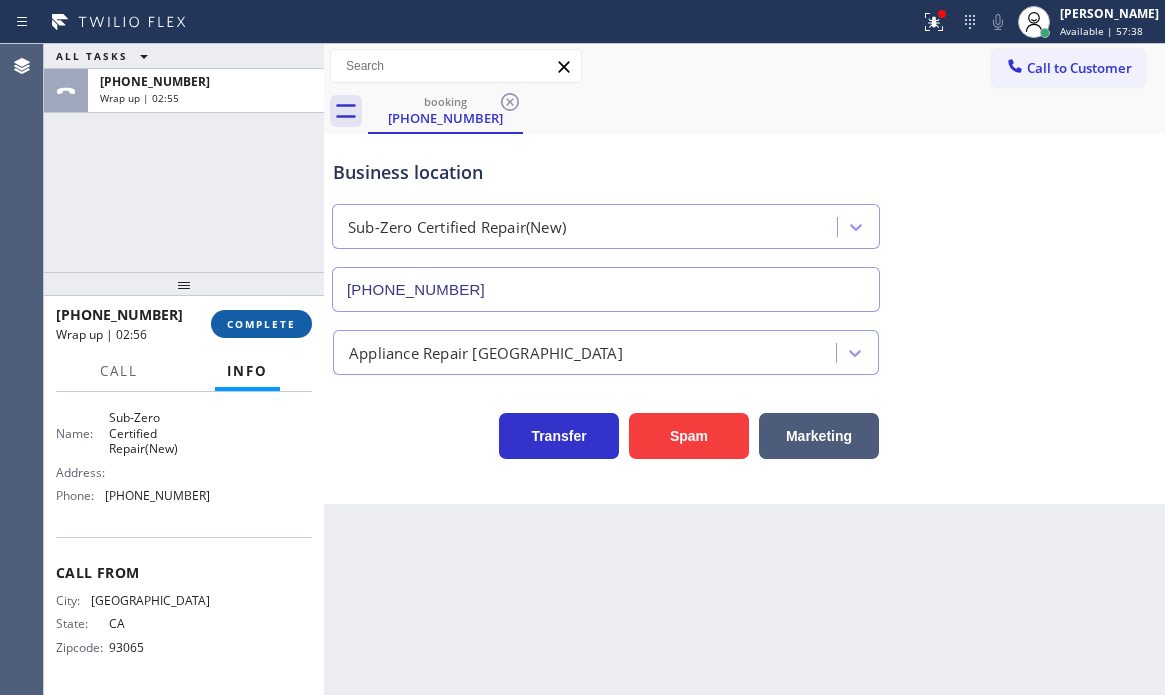 click on "COMPLETE" at bounding box center [261, 324] 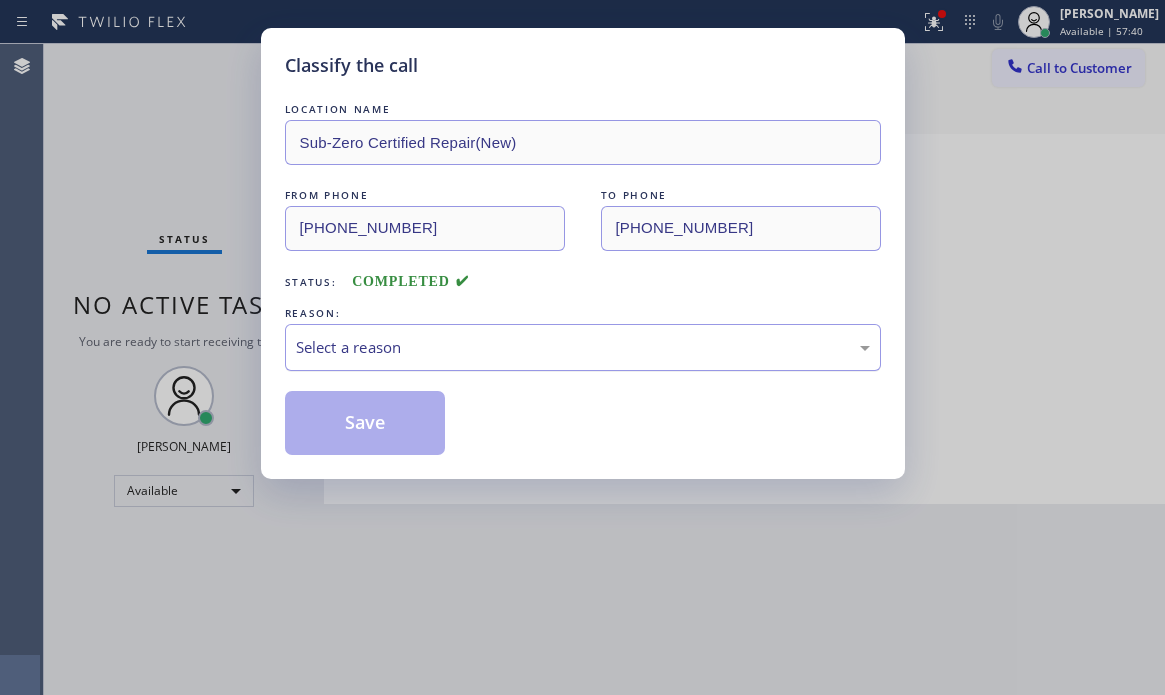 click on "Select a reason" at bounding box center (583, 347) 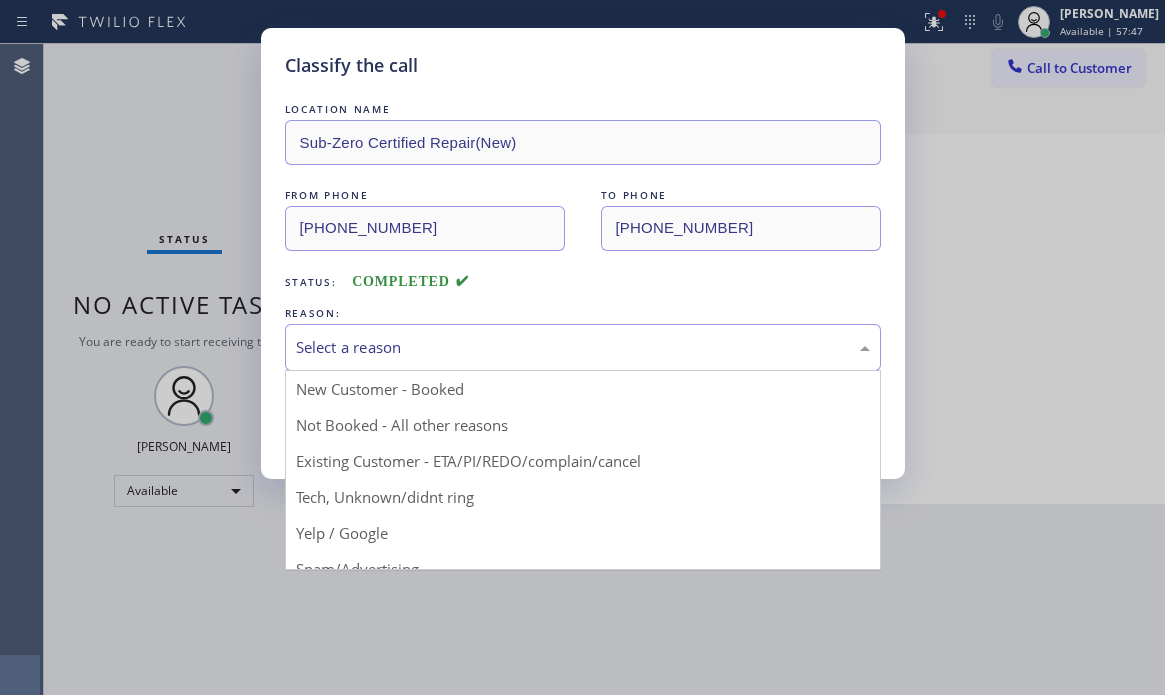 drag, startPoint x: 422, startPoint y: 426, endPoint x: 375, endPoint y: 418, distance: 47.67599 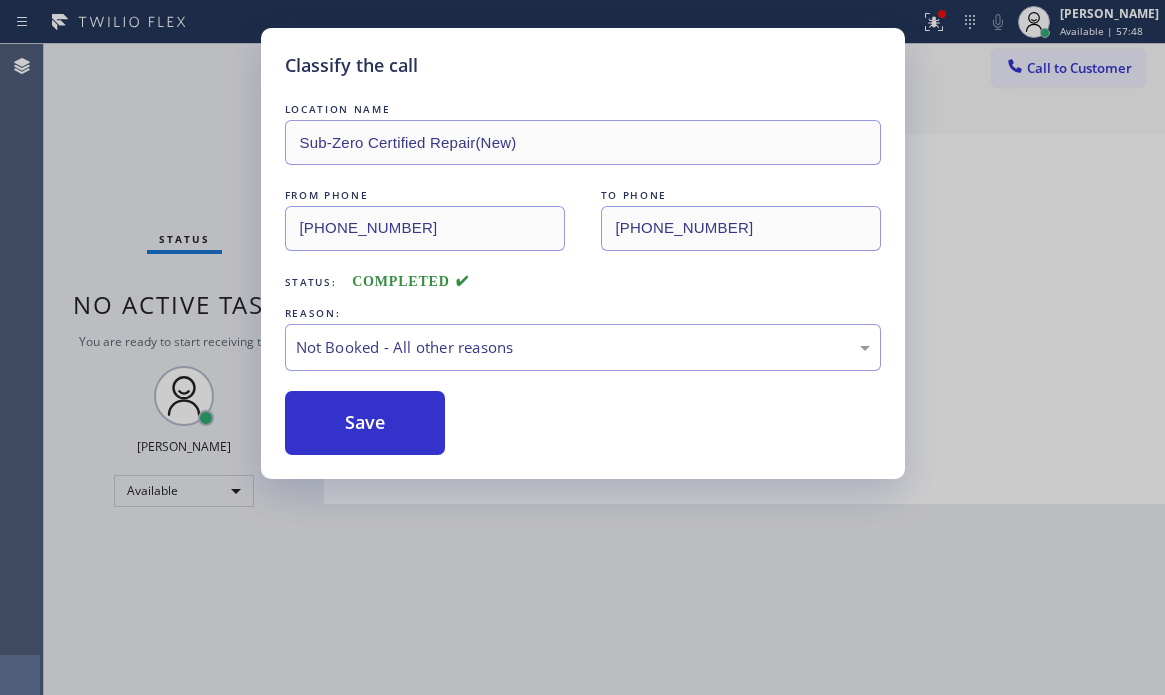 drag, startPoint x: 359, startPoint y: 416, endPoint x: 893, endPoint y: 583, distance: 559.5043 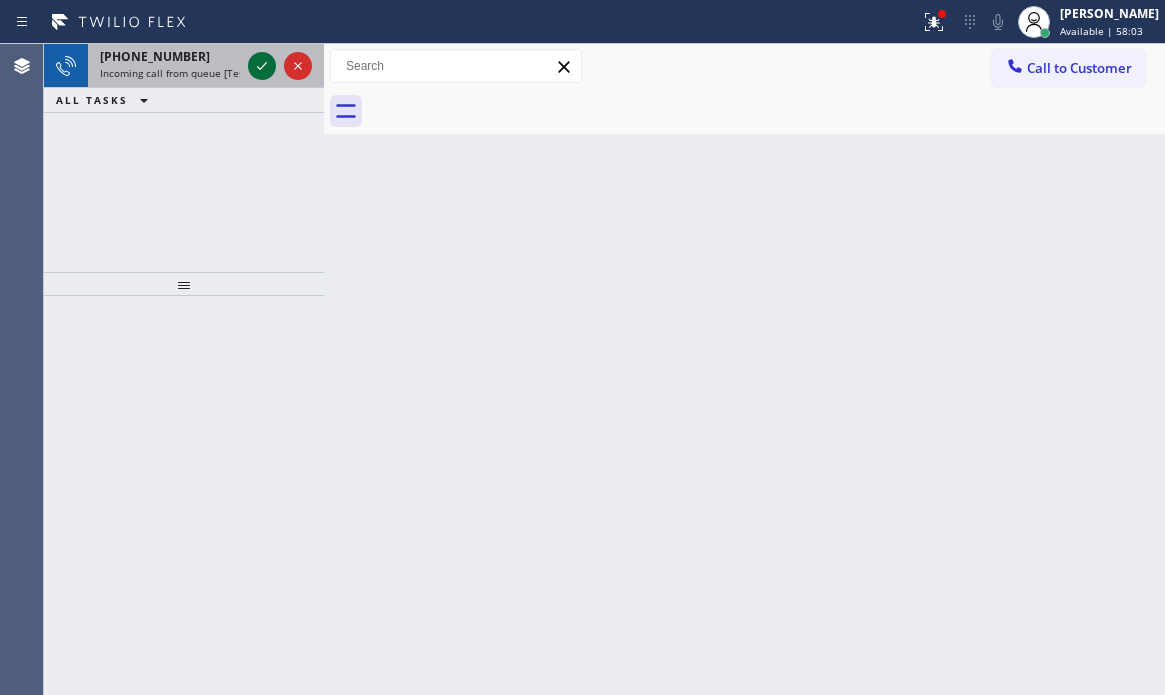 click 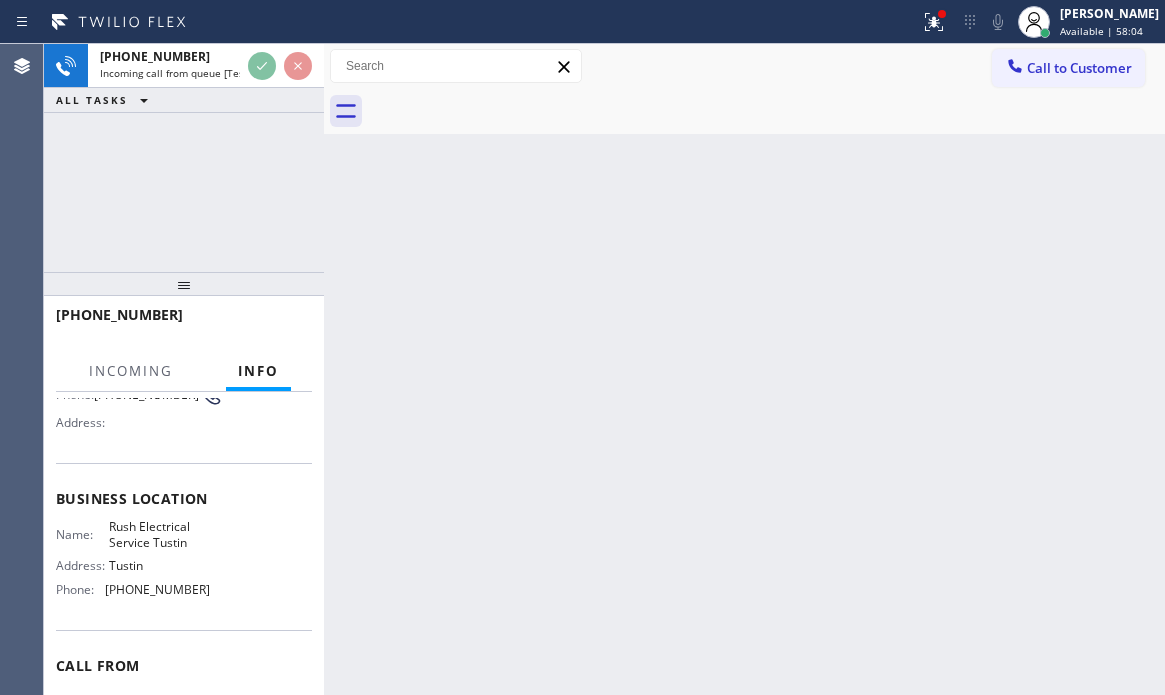 scroll, scrollTop: 279, scrollLeft: 0, axis: vertical 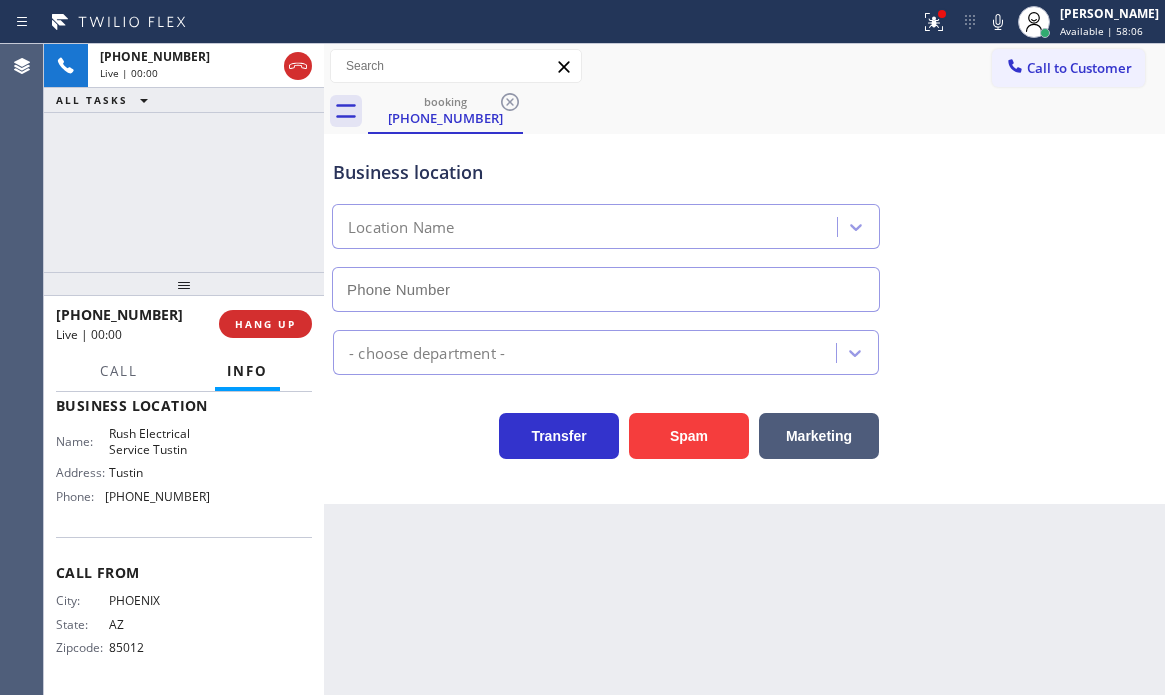 type on "[PHONE_NUMBER]" 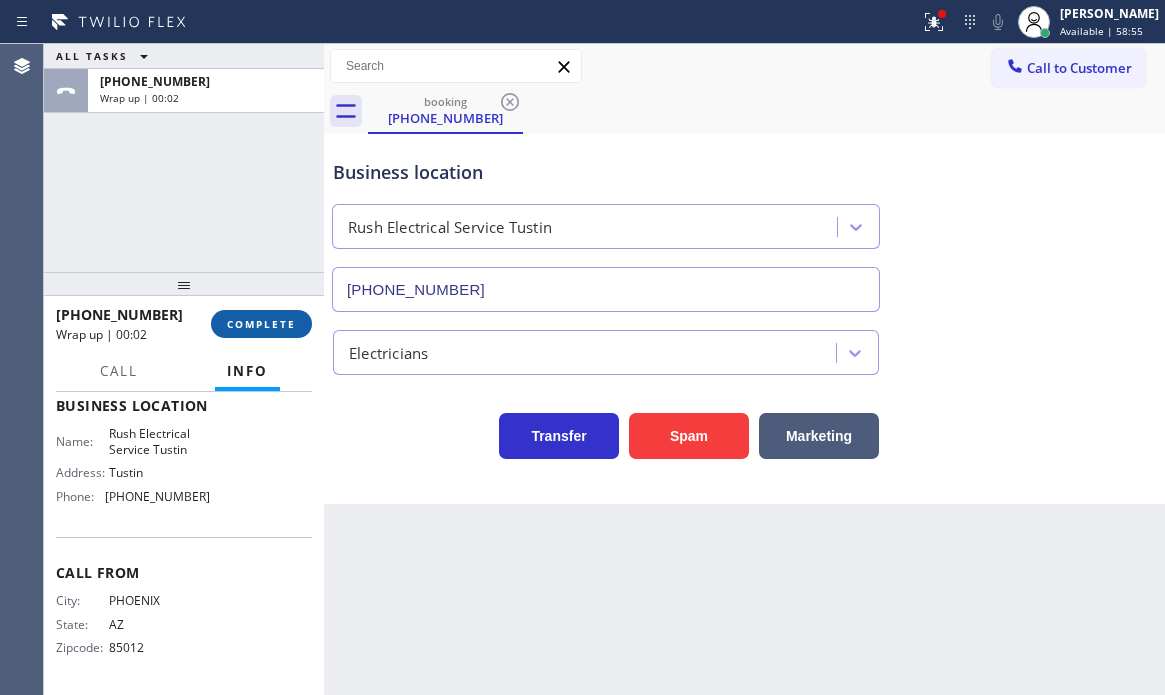 click on "COMPLETE" at bounding box center (261, 324) 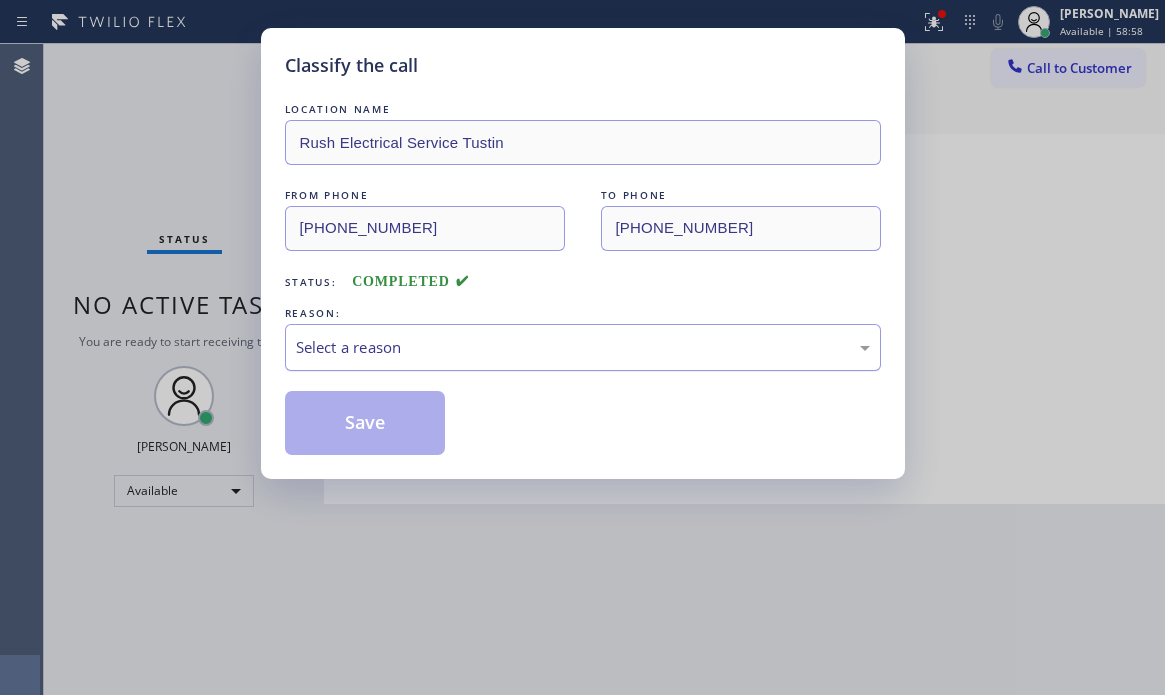 click on "Select a reason" at bounding box center (583, 347) 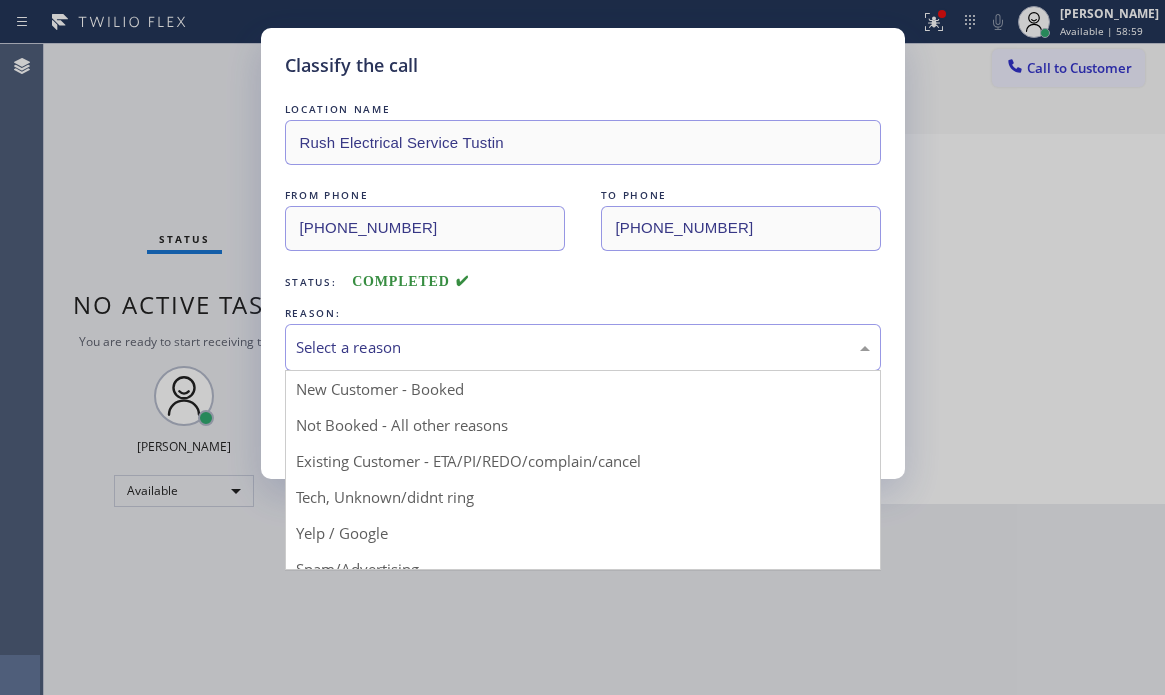 drag, startPoint x: 373, startPoint y: 425, endPoint x: 352, endPoint y: 423, distance: 21.095022 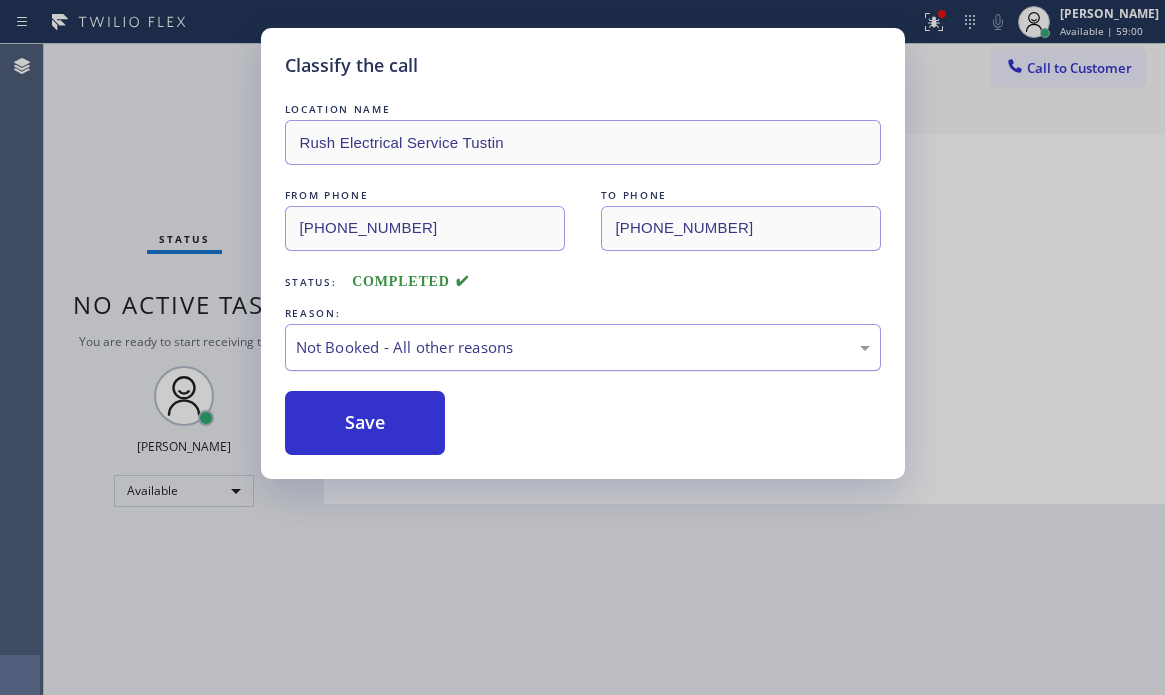 click on "Not Booked - All other reasons" at bounding box center [583, 347] 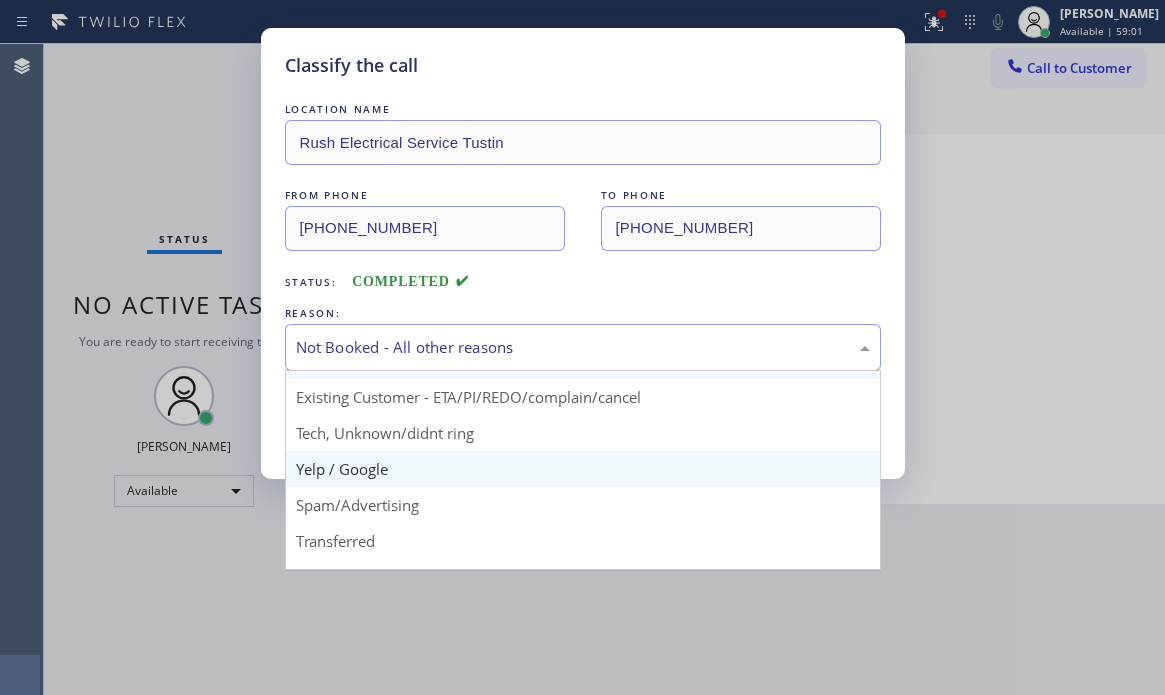 scroll, scrollTop: 100, scrollLeft: 0, axis: vertical 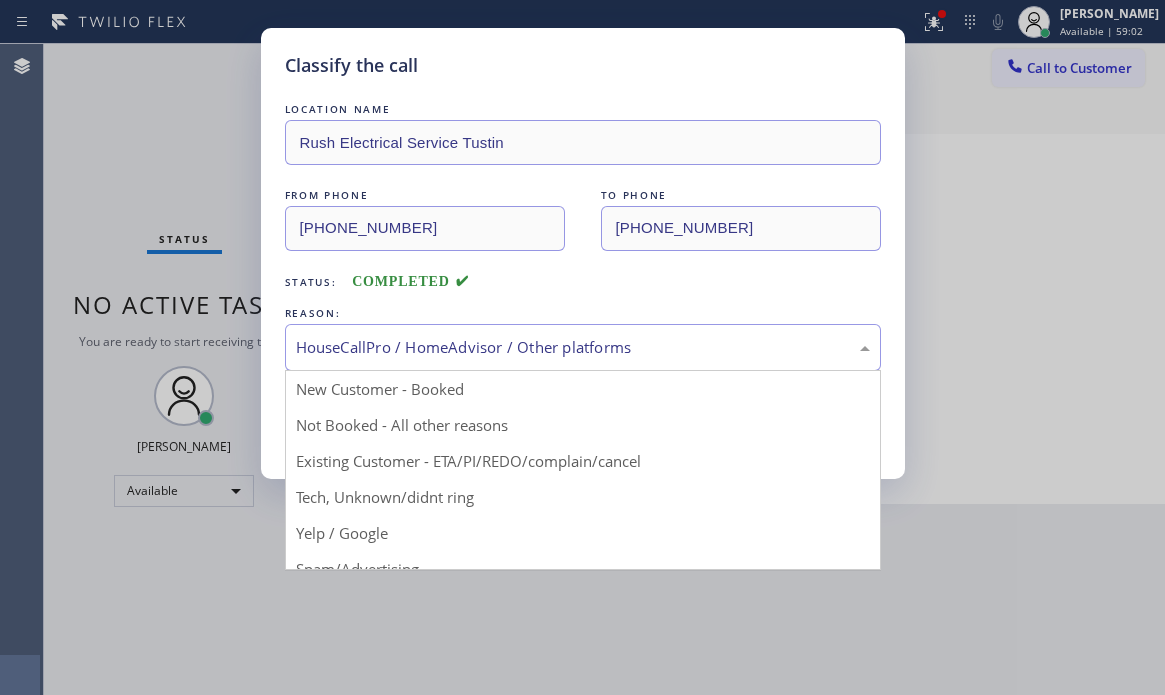 click on "HouseCallPro / HomeAdvisor / Other platforms" at bounding box center [583, 347] 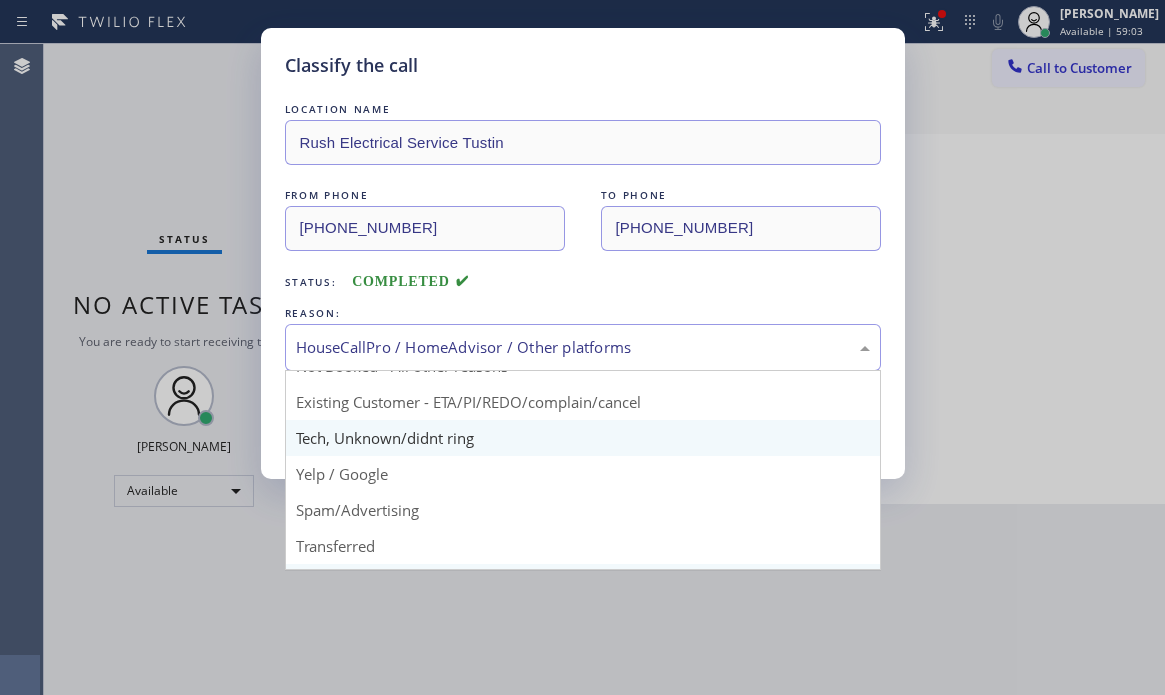 scroll, scrollTop: 126, scrollLeft: 0, axis: vertical 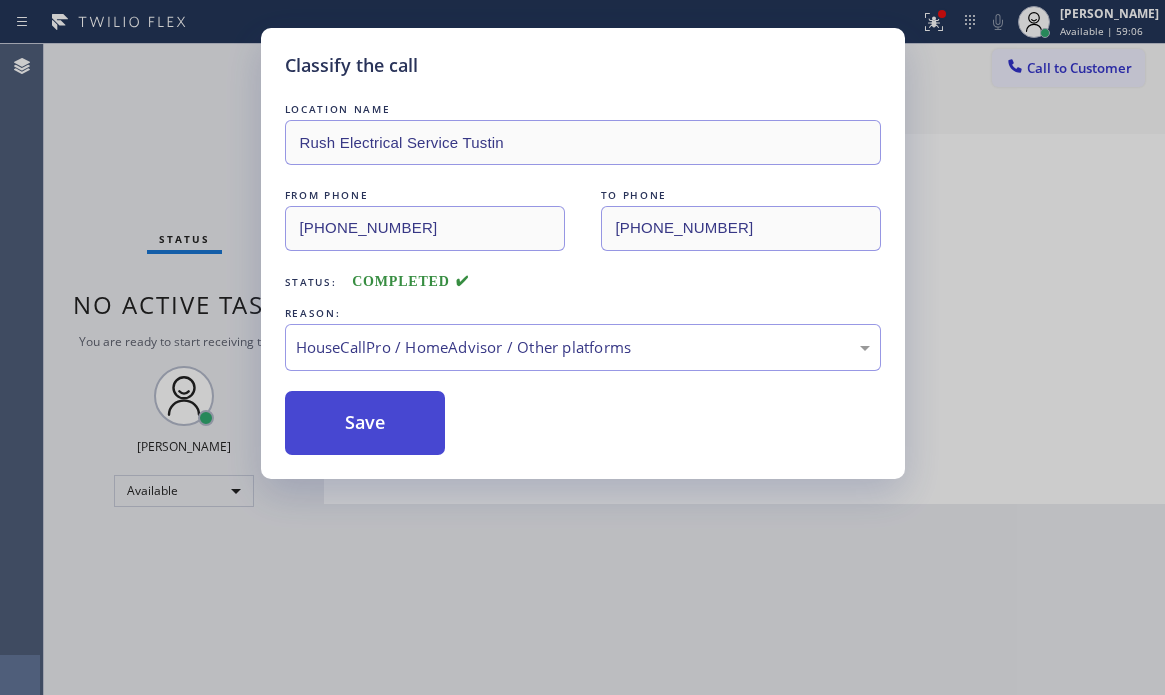 click on "Save" at bounding box center [365, 423] 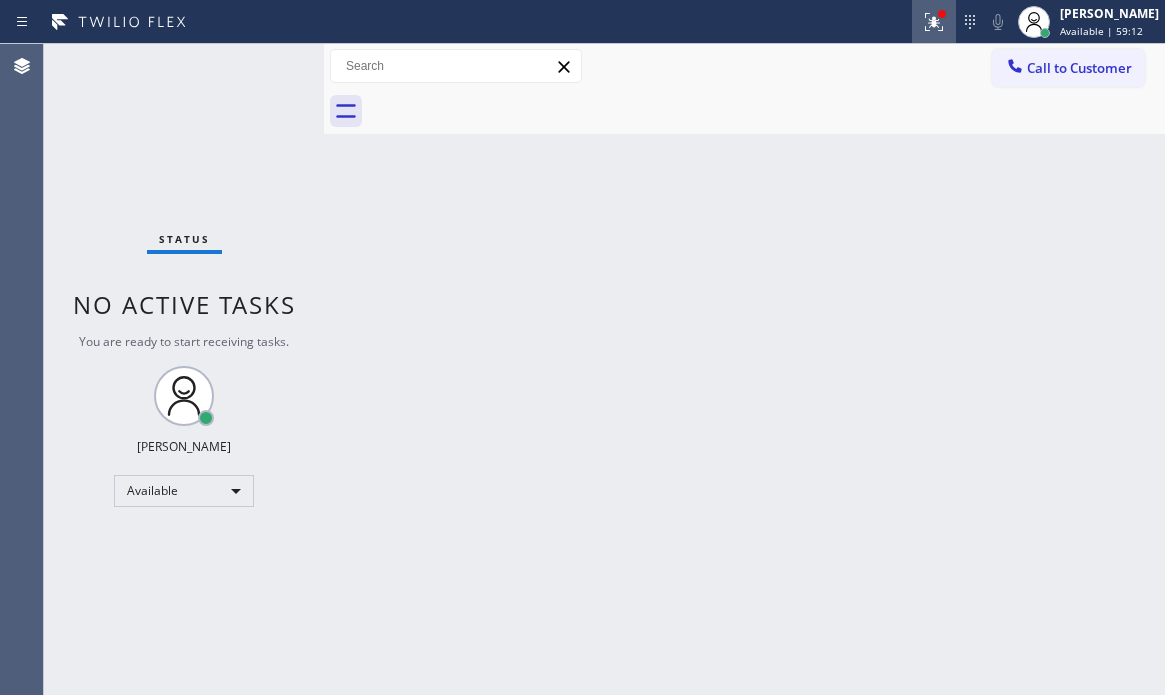 click 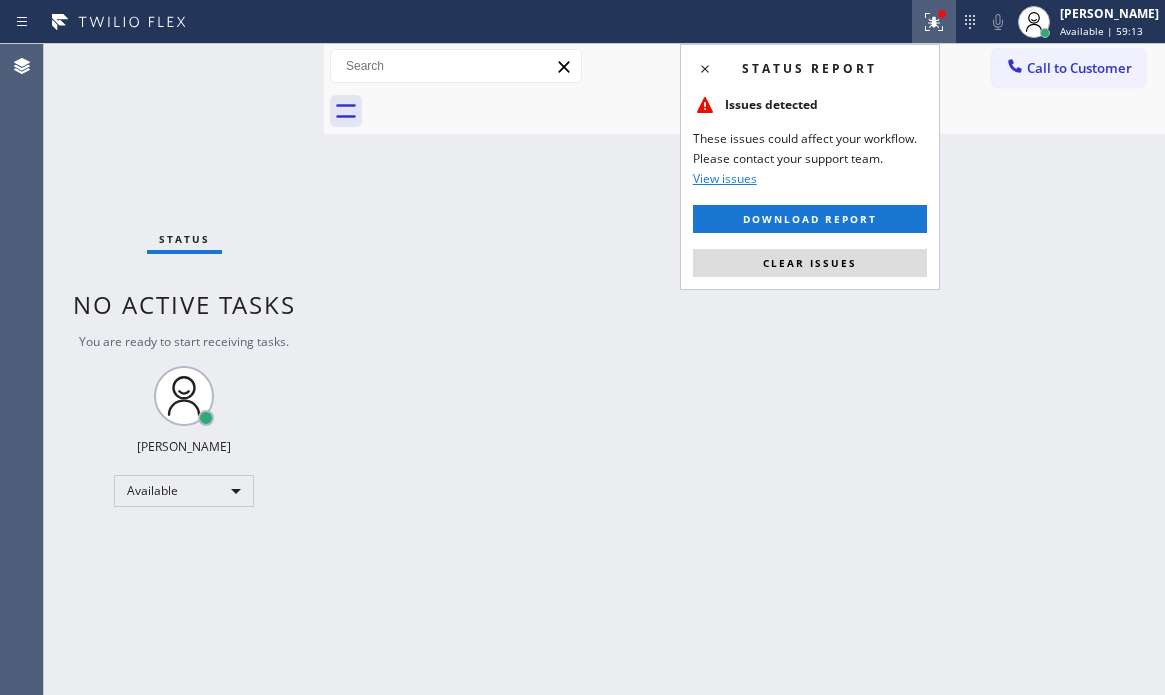 drag, startPoint x: 872, startPoint y: 268, endPoint x: 826, endPoint y: 255, distance: 47.801674 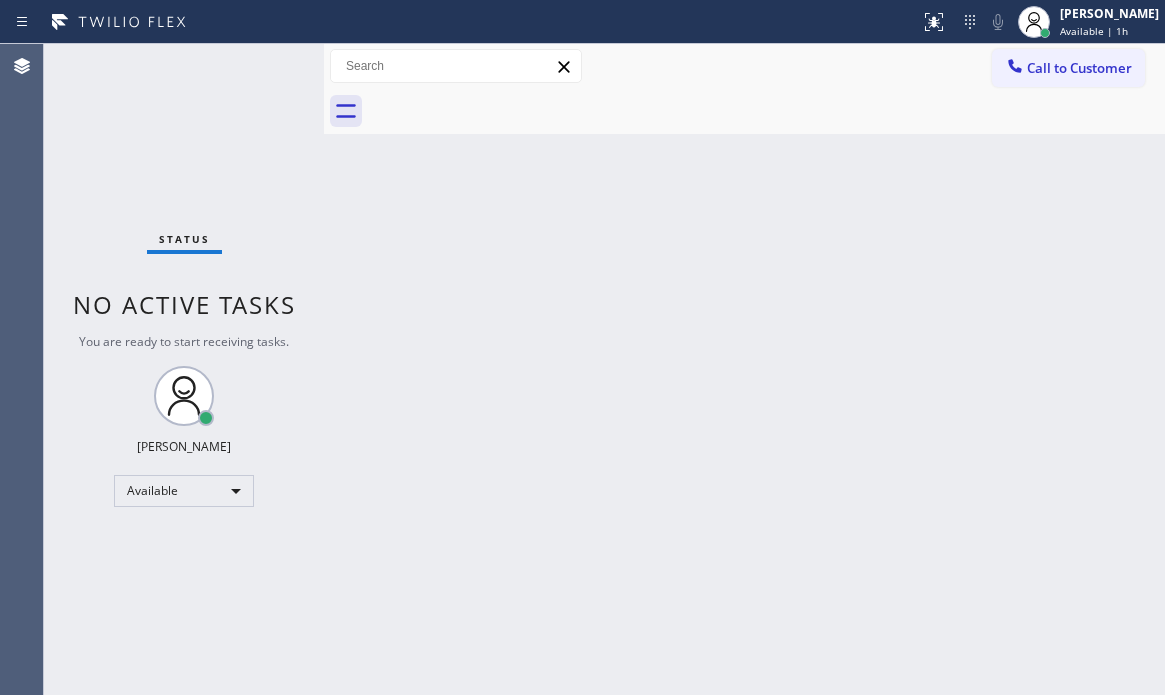click on "Status   No active tasks     You are ready to start receiving tasks.   [PERSON_NAME] Available" at bounding box center [184, 369] 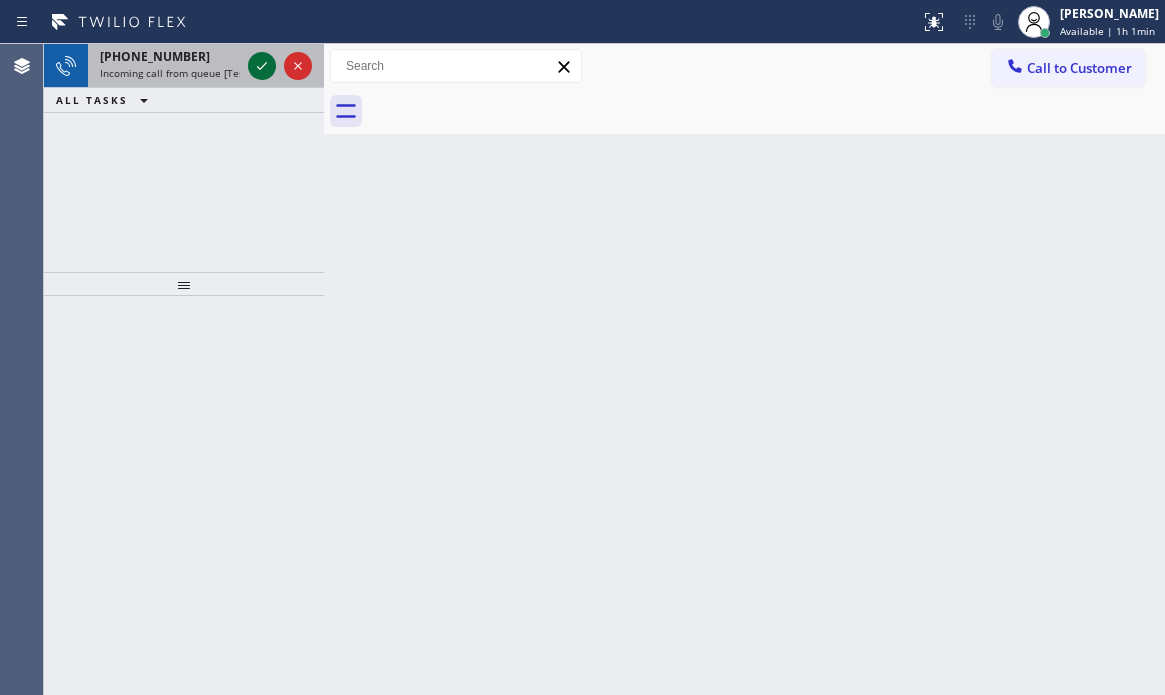 click 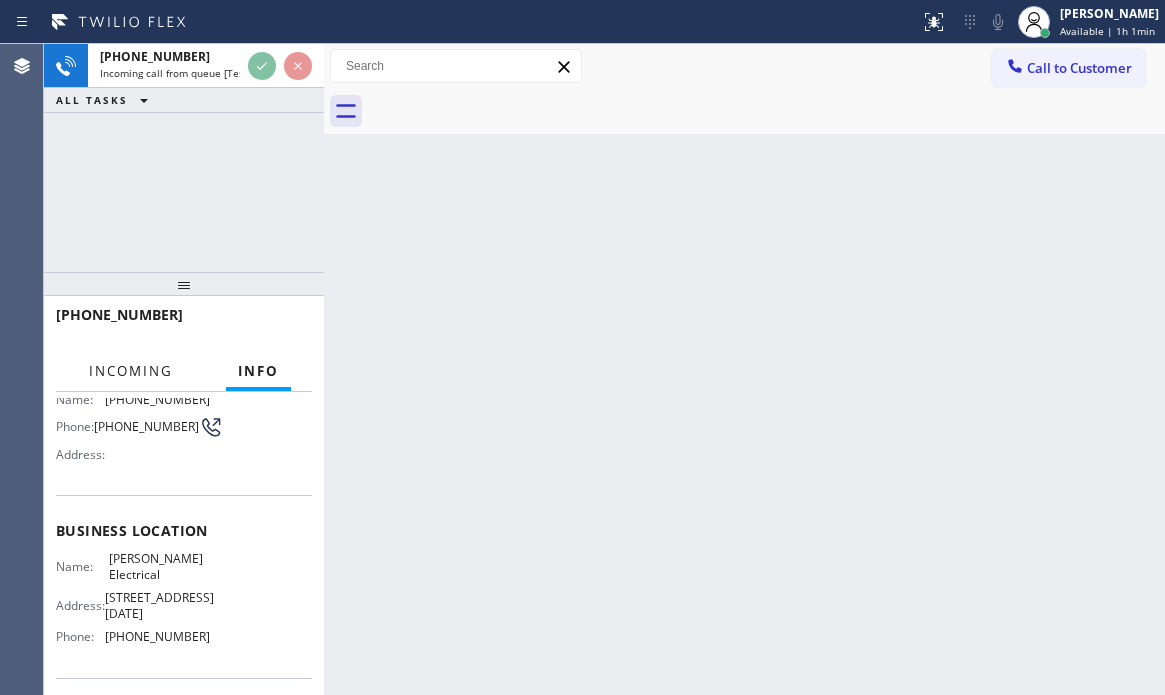 scroll, scrollTop: 300, scrollLeft: 0, axis: vertical 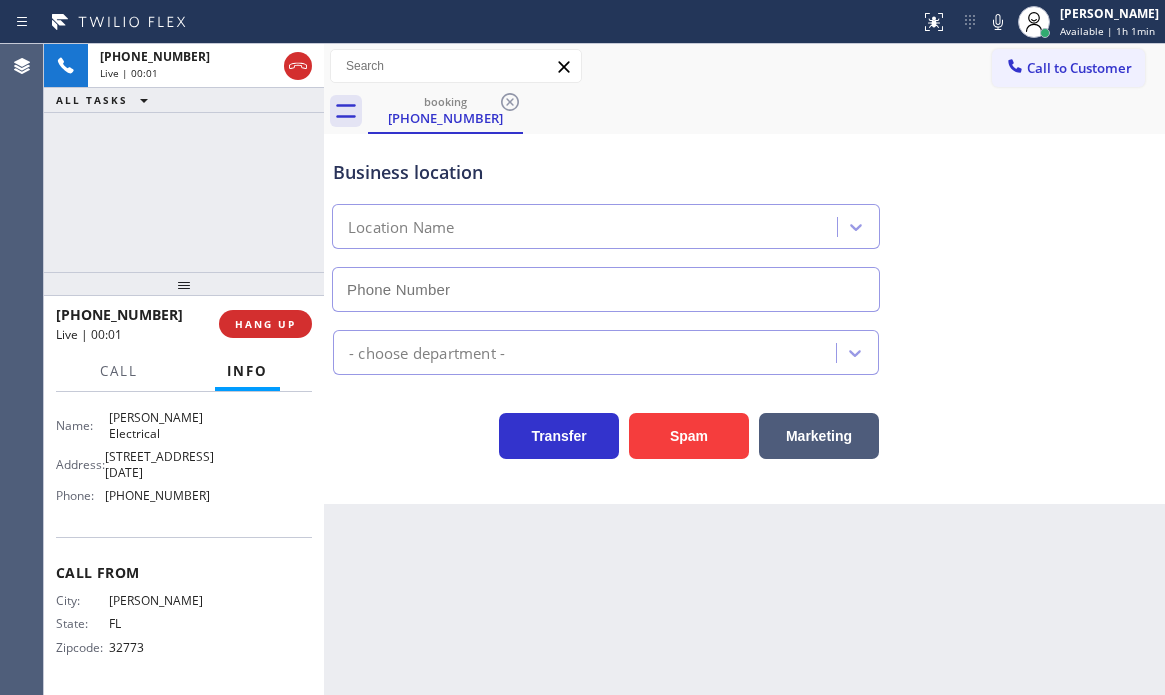 type on "[PHONE_NUMBER]" 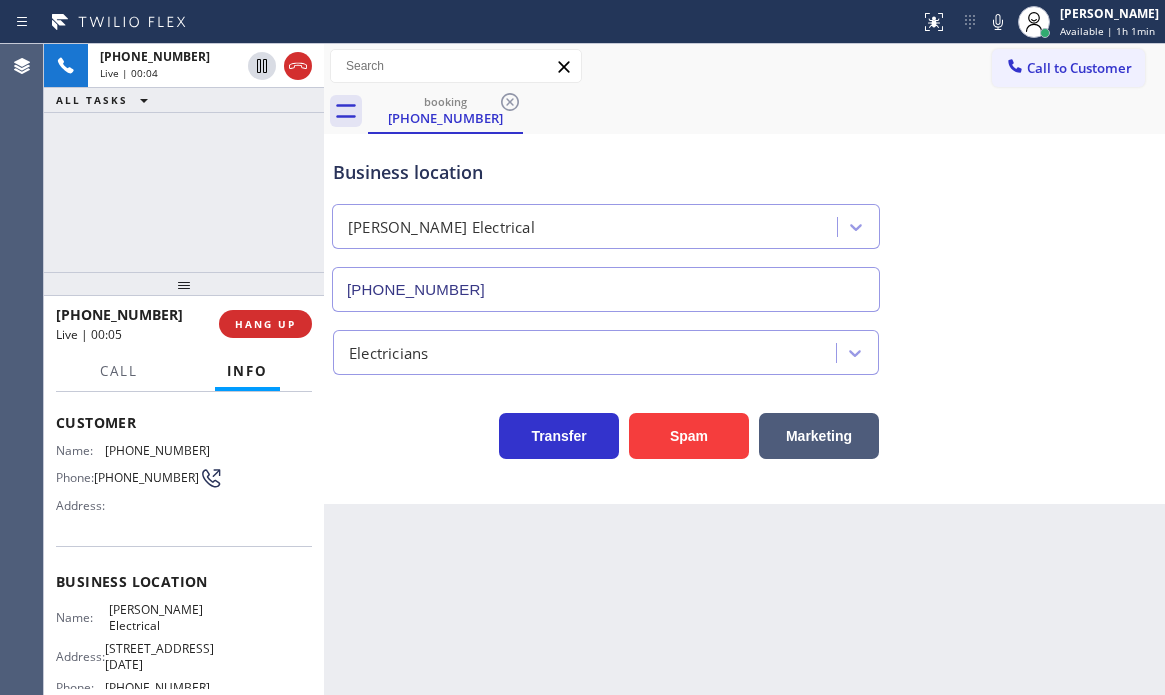 scroll, scrollTop: 0, scrollLeft: 0, axis: both 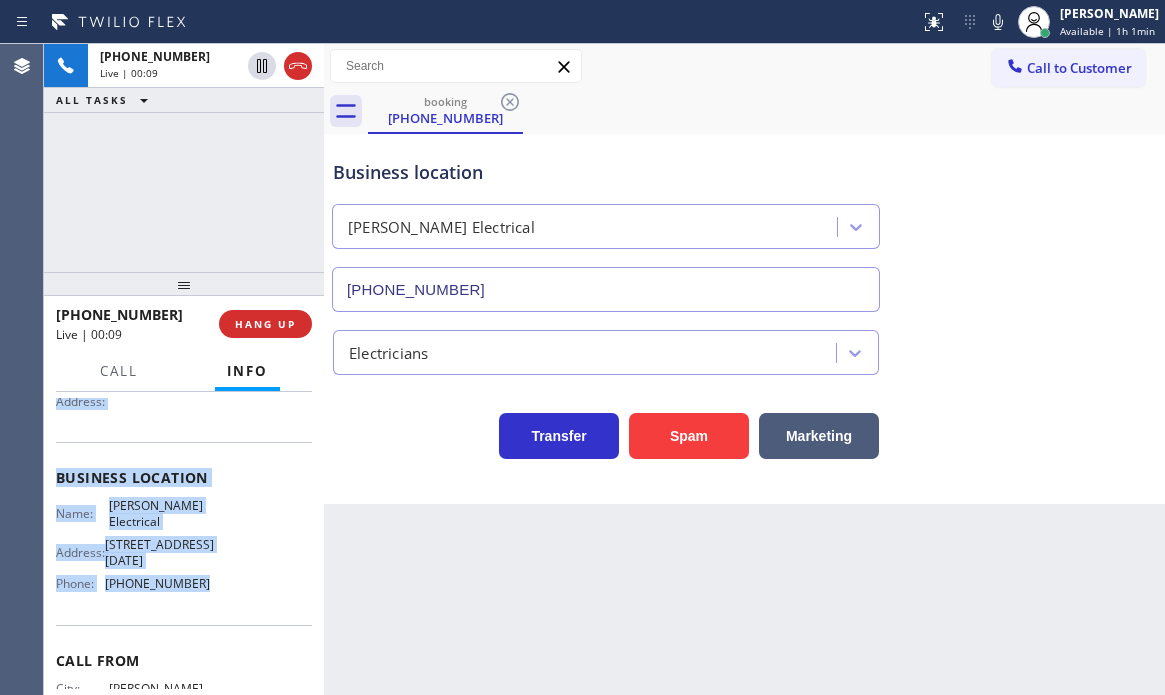 drag, startPoint x: 54, startPoint y: 513, endPoint x: 204, endPoint y: 636, distance: 193.98196 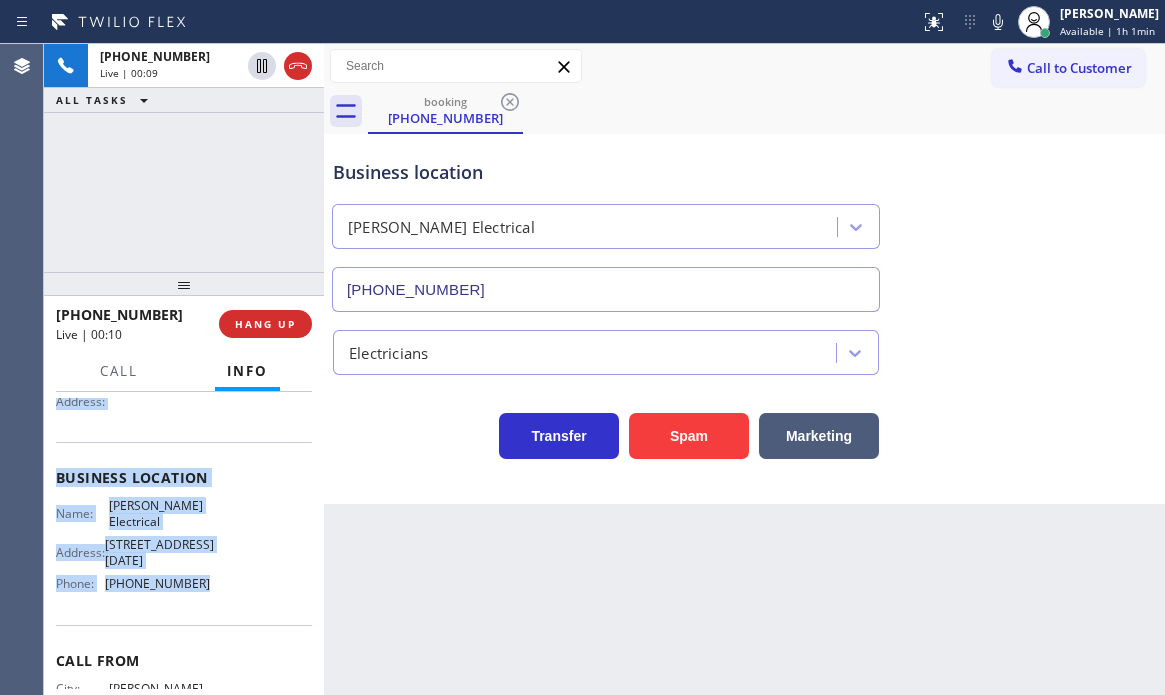 copy on "Customer Name: [PHONE_NUMBER] Phone: [PHONE_NUMBER] Address: Business location Name: [PERSON_NAME] Electrical Address: [STREET_ADDRESS][DATE]  Phone: [PHONE_NUMBER]" 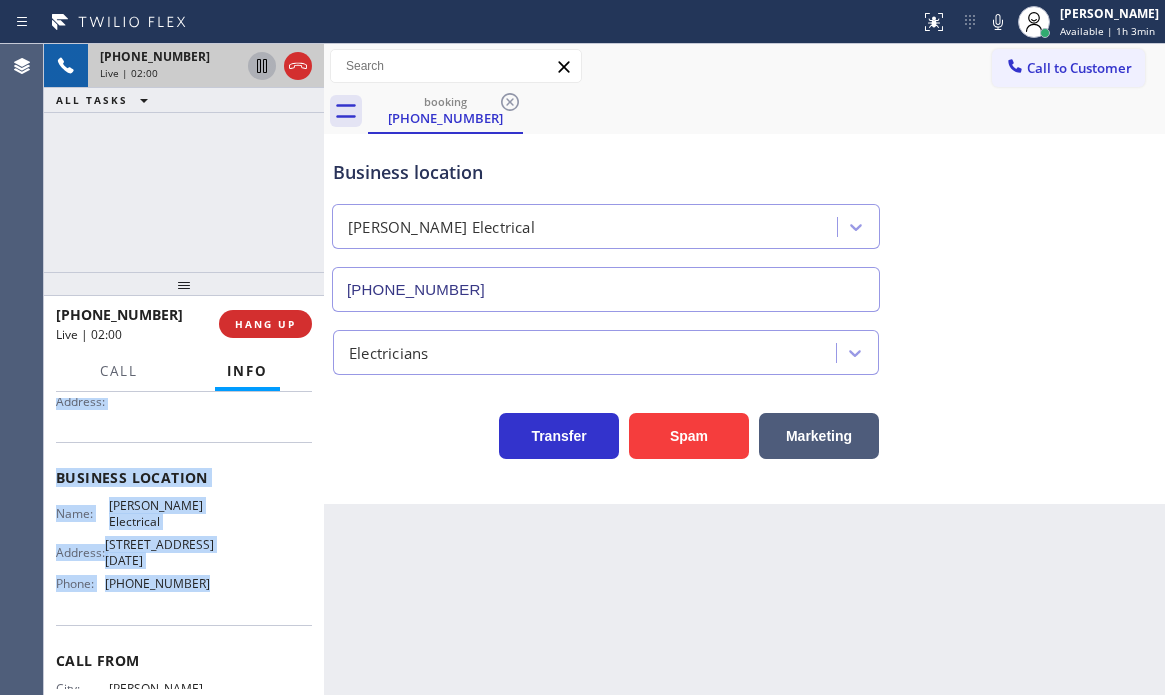 click 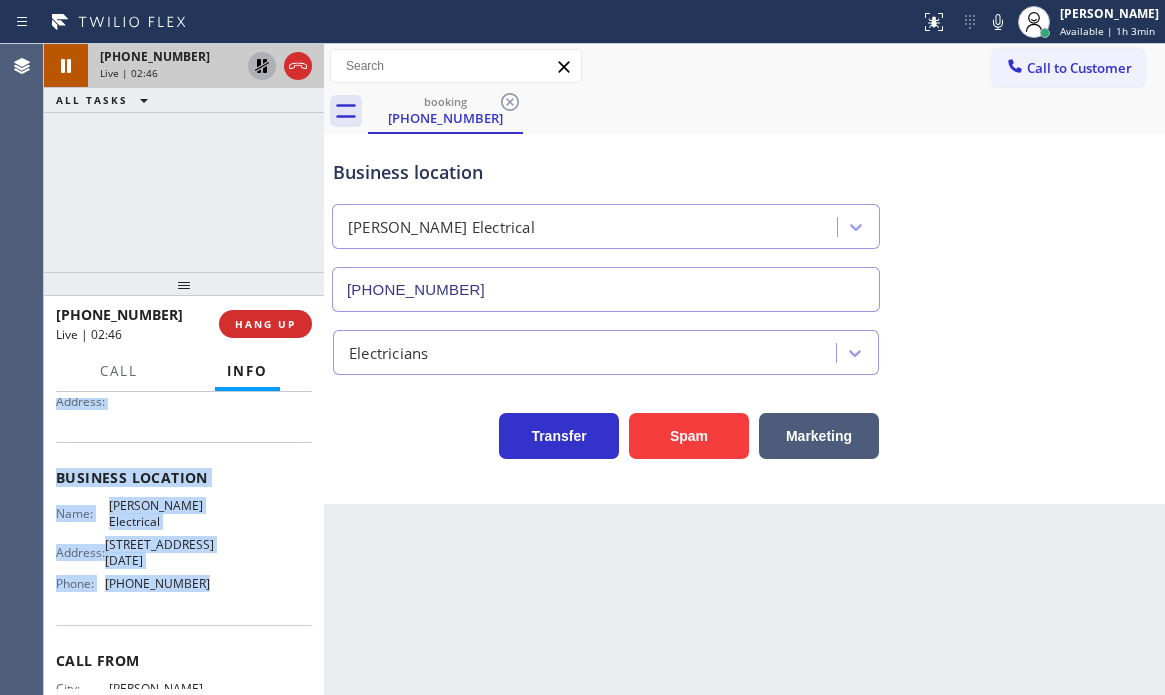 click 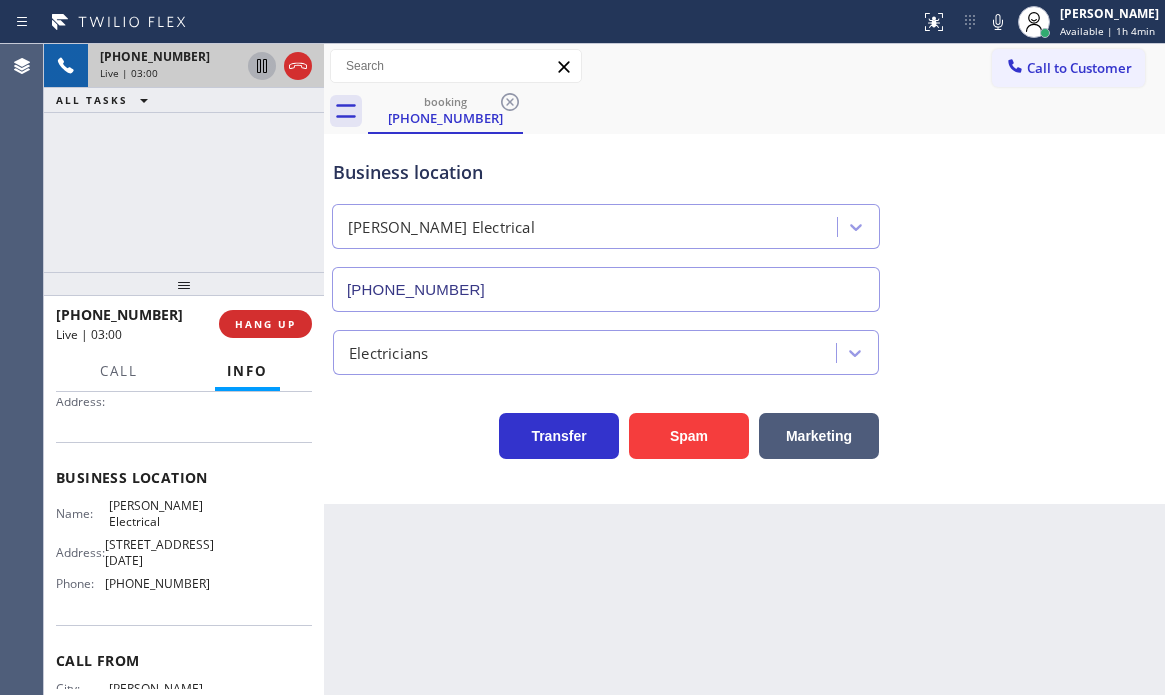 click on "[PHONE_NUMBER] Live | 03:00 ALL TASKS ALL TASKS ACTIVE TASKS TASKS IN WRAP UP" at bounding box center (184, 158) 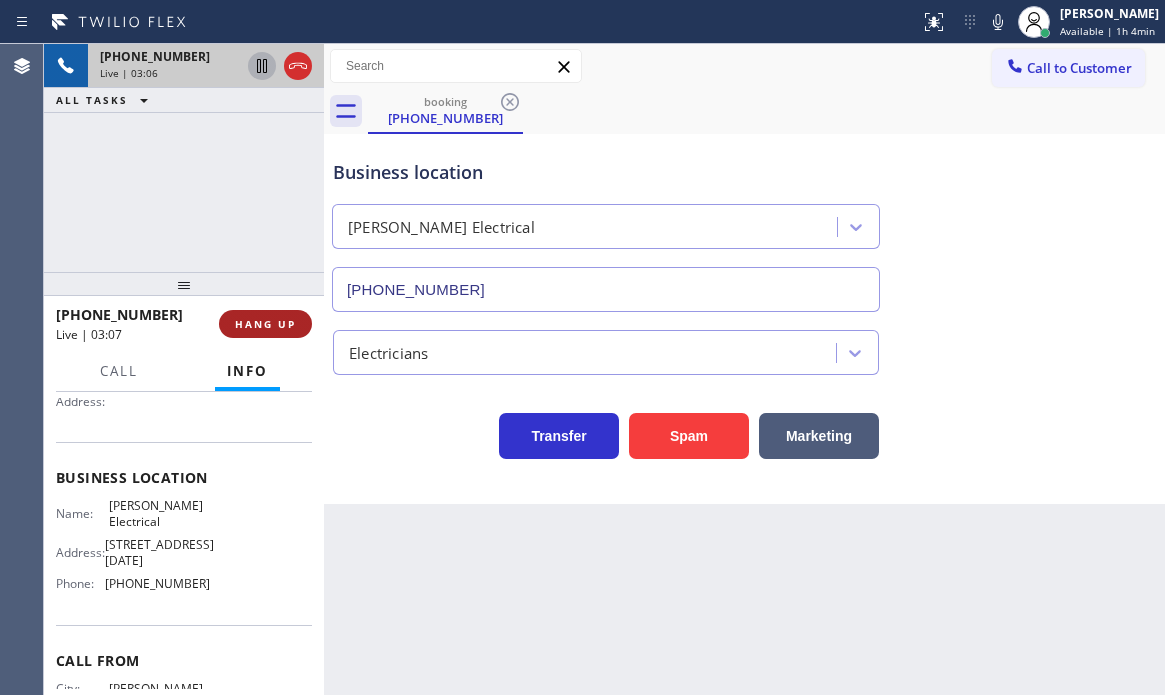 click on "HANG UP" at bounding box center [265, 324] 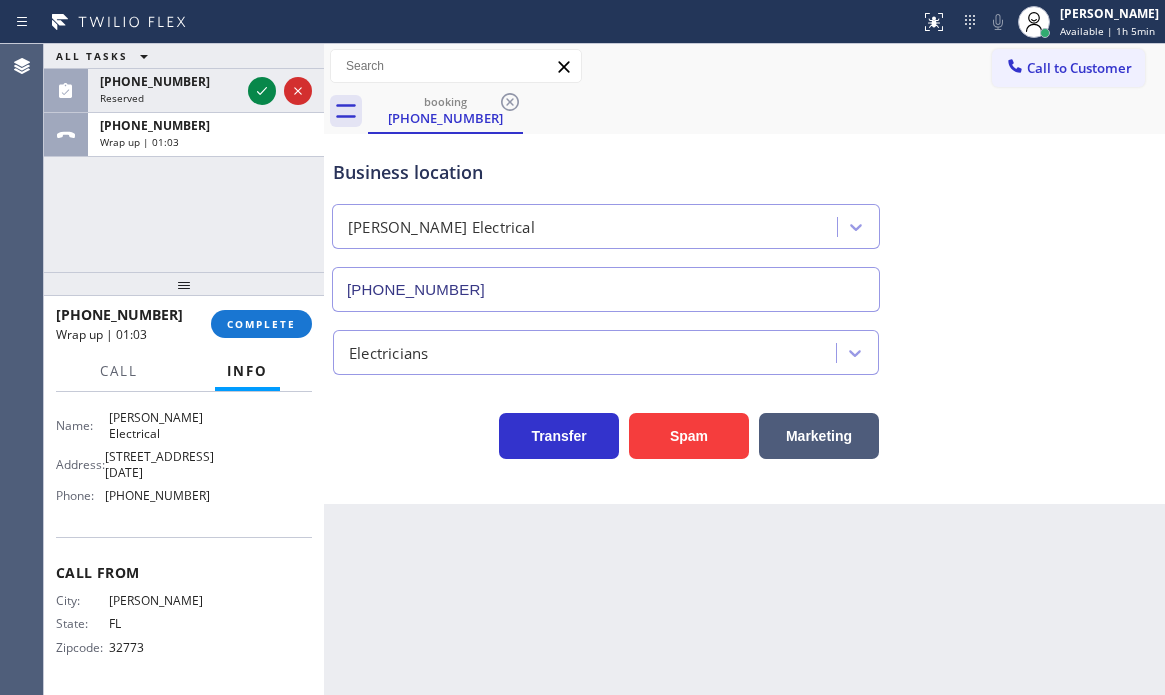 scroll, scrollTop: 0, scrollLeft: 0, axis: both 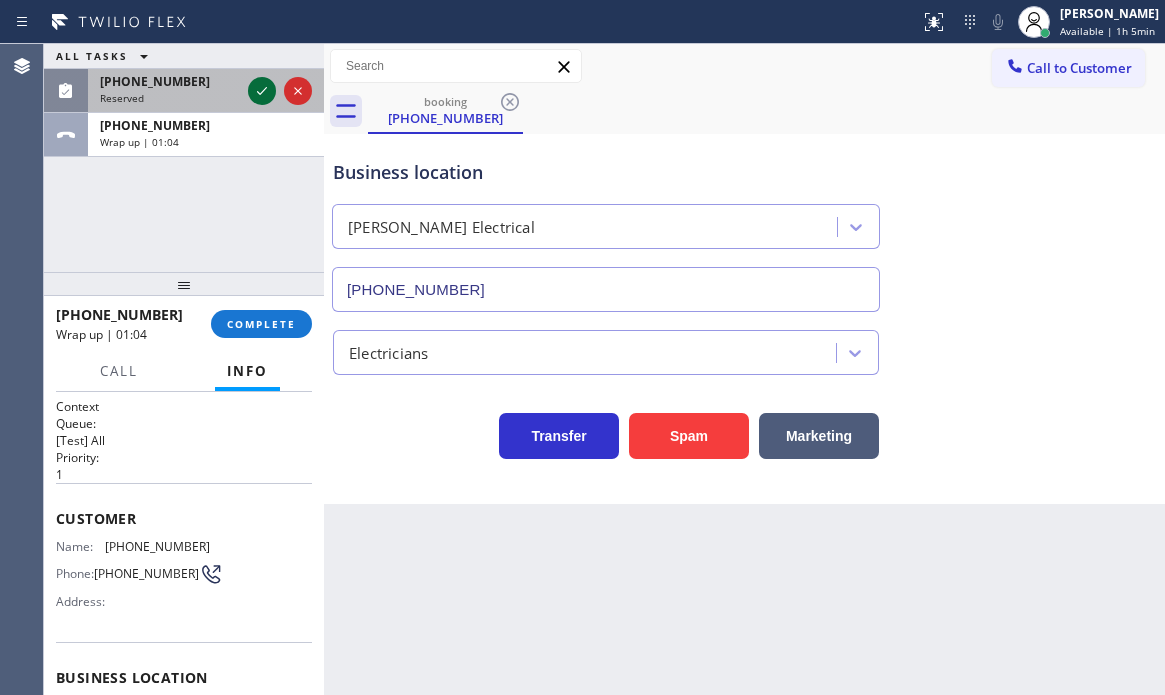 click 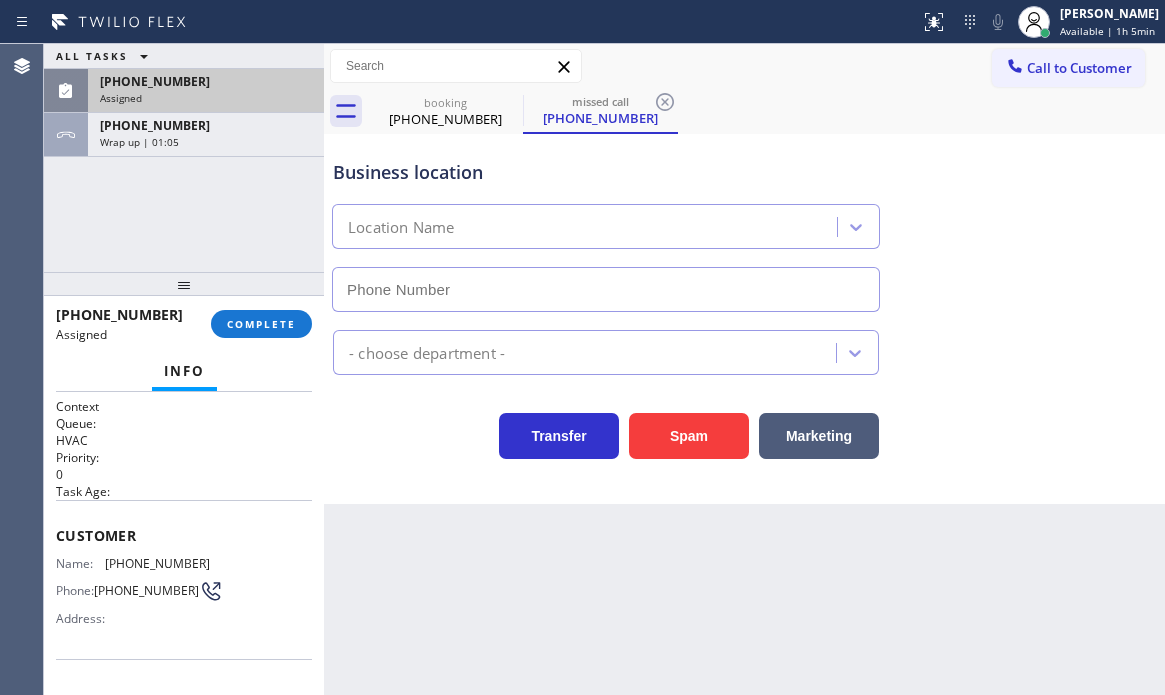 type on "[PHONE_NUMBER]" 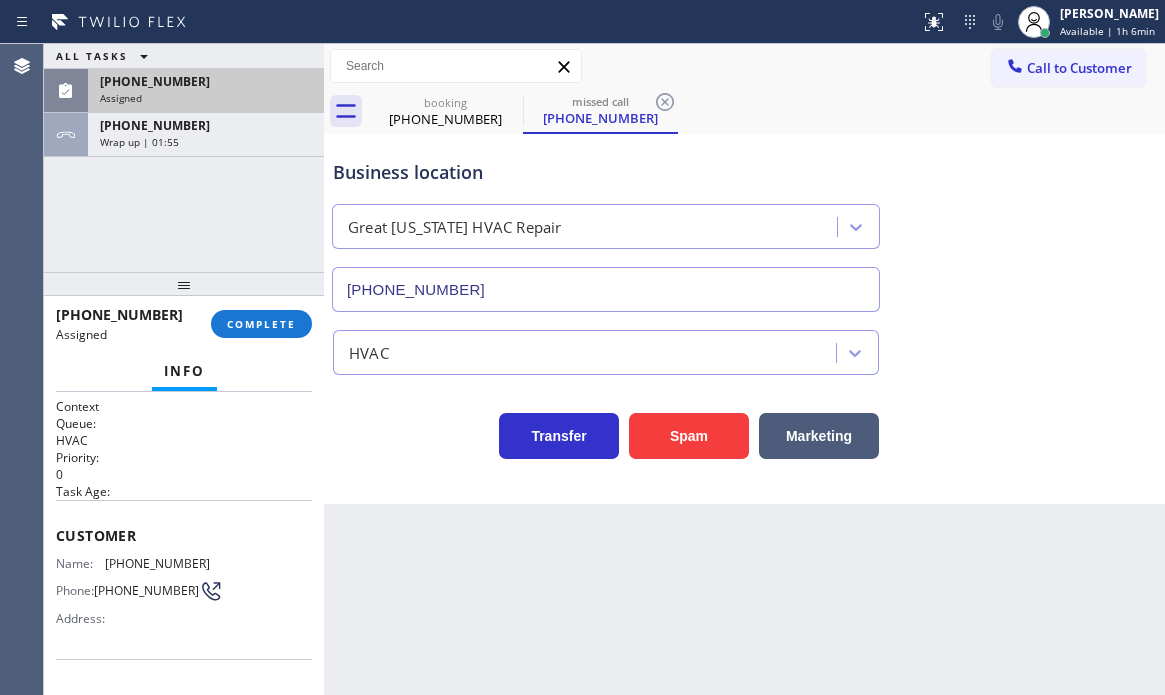 drag, startPoint x: 198, startPoint y: 146, endPoint x: 224, endPoint y: 190, distance: 51.10773 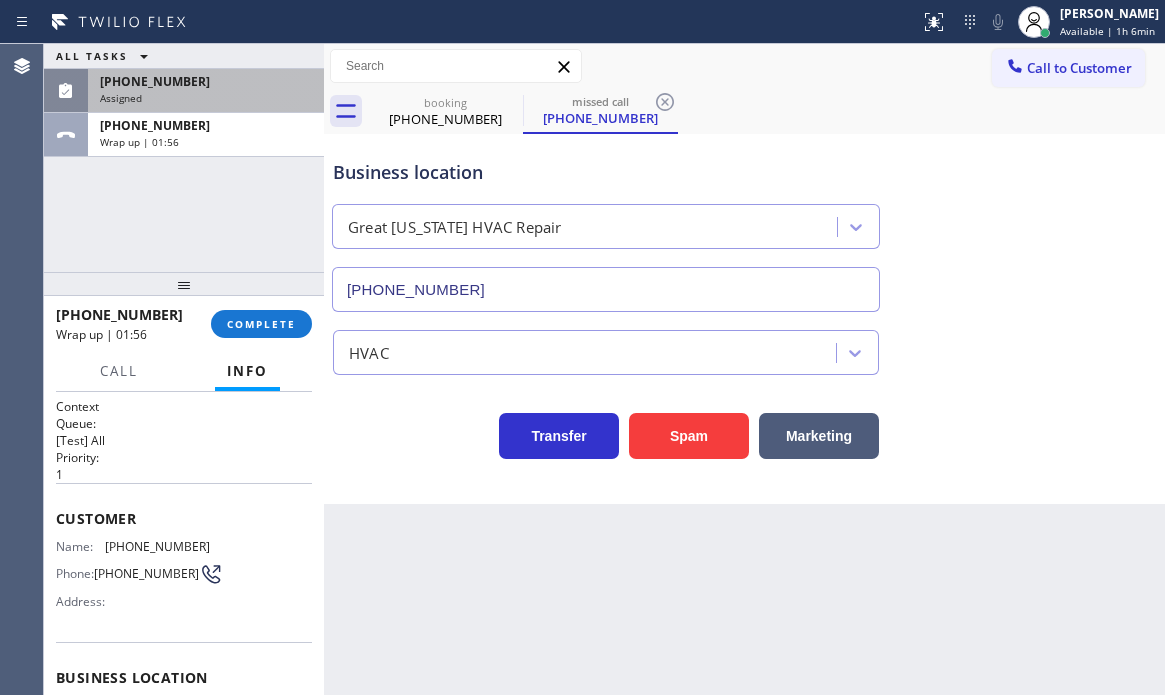 drag, startPoint x: 267, startPoint y: 327, endPoint x: 317, endPoint y: 353, distance: 56.35601 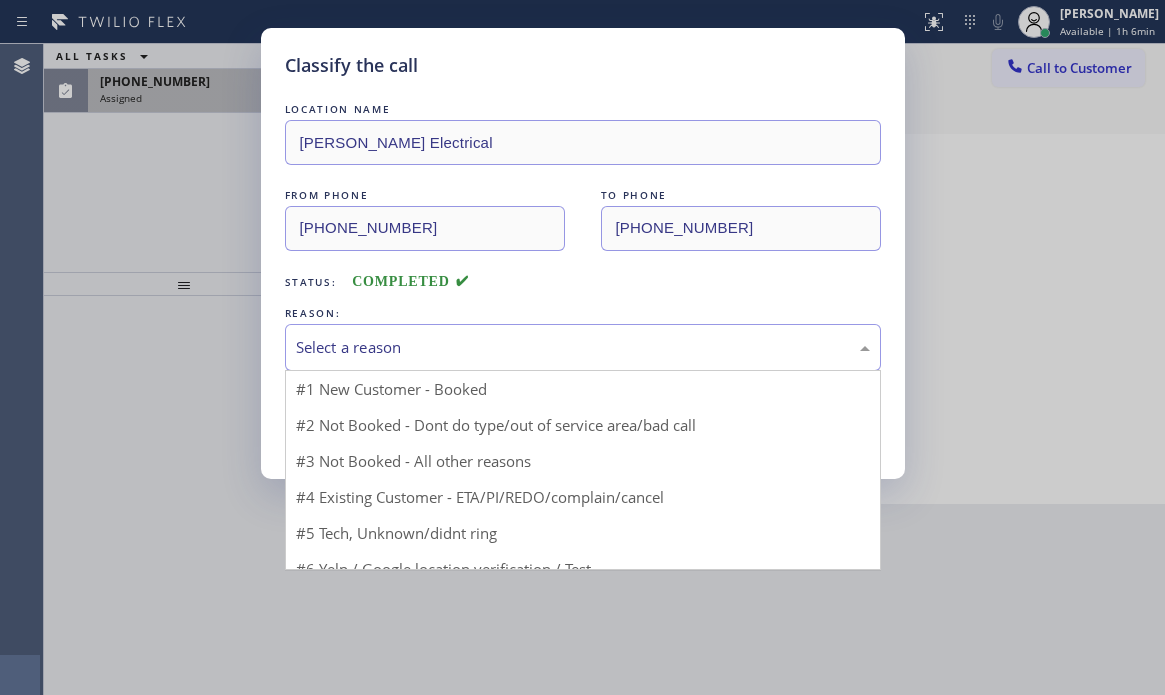 click on "Select a reason" at bounding box center [583, 347] 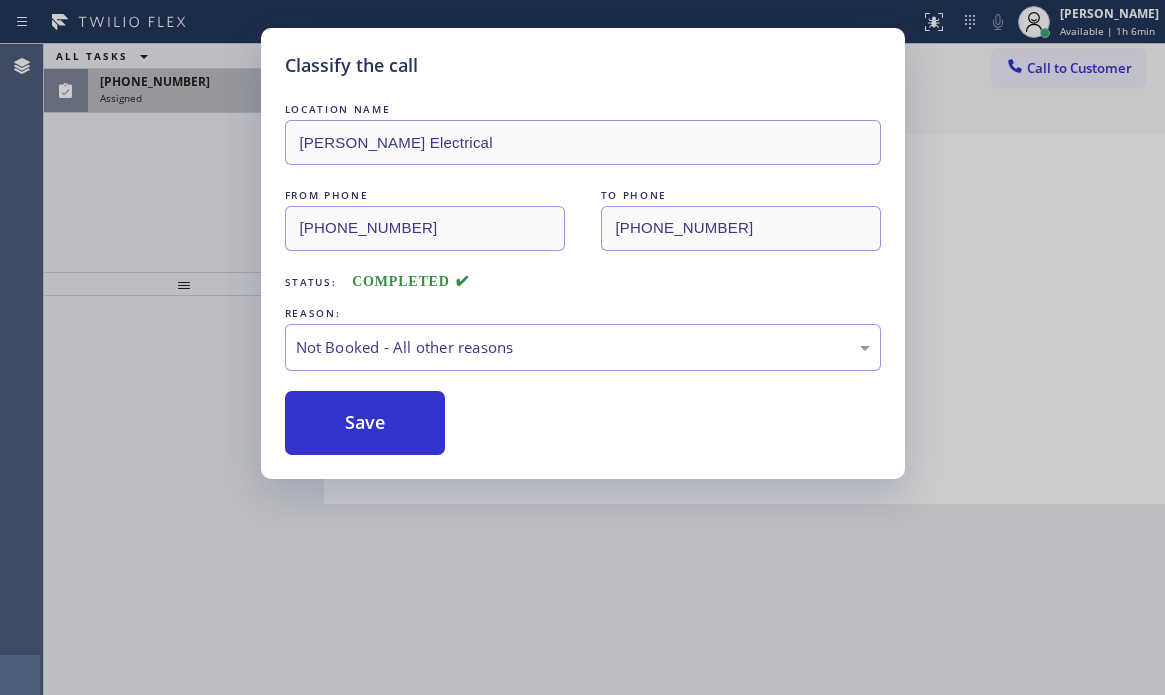 drag, startPoint x: 361, startPoint y: 428, endPoint x: 288, endPoint y: 287, distance: 158.77657 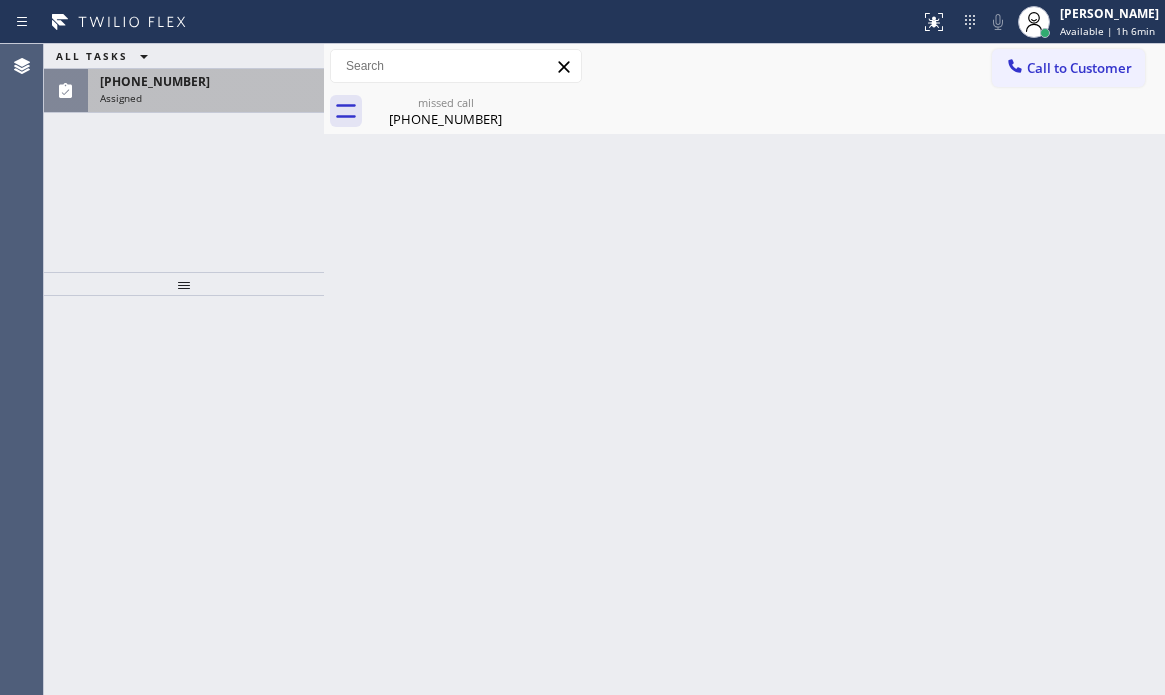 click on "Assigned" at bounding box center (206, 98) 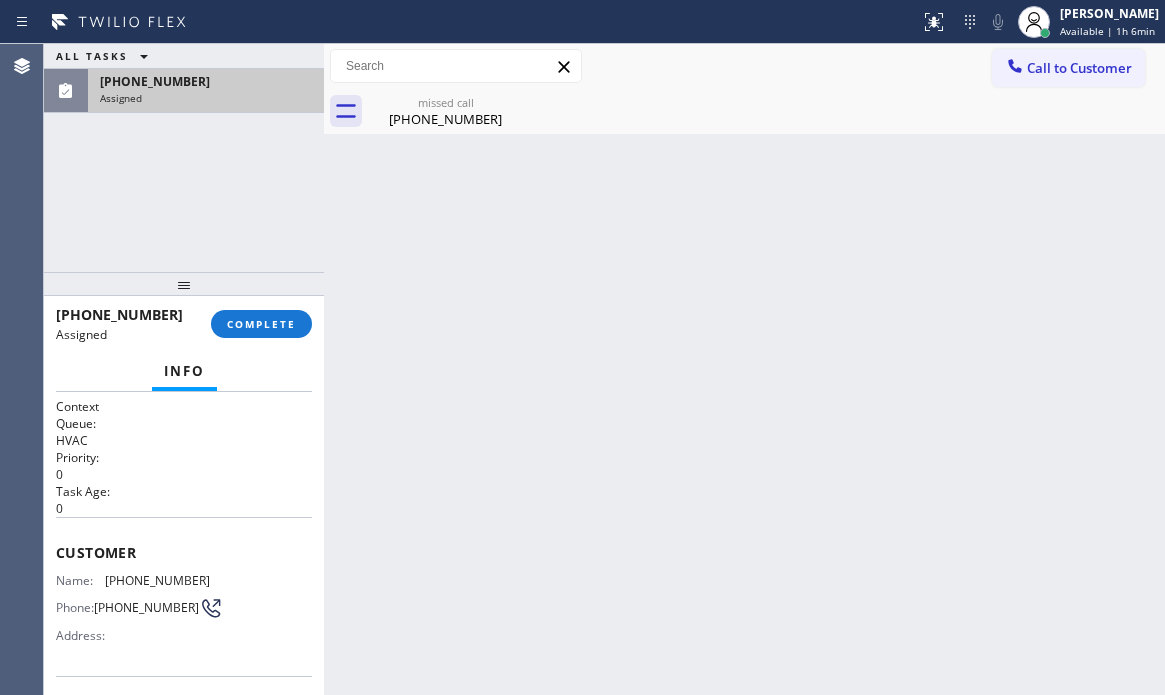 click on "Assigned" at bounding box center [206, 98] 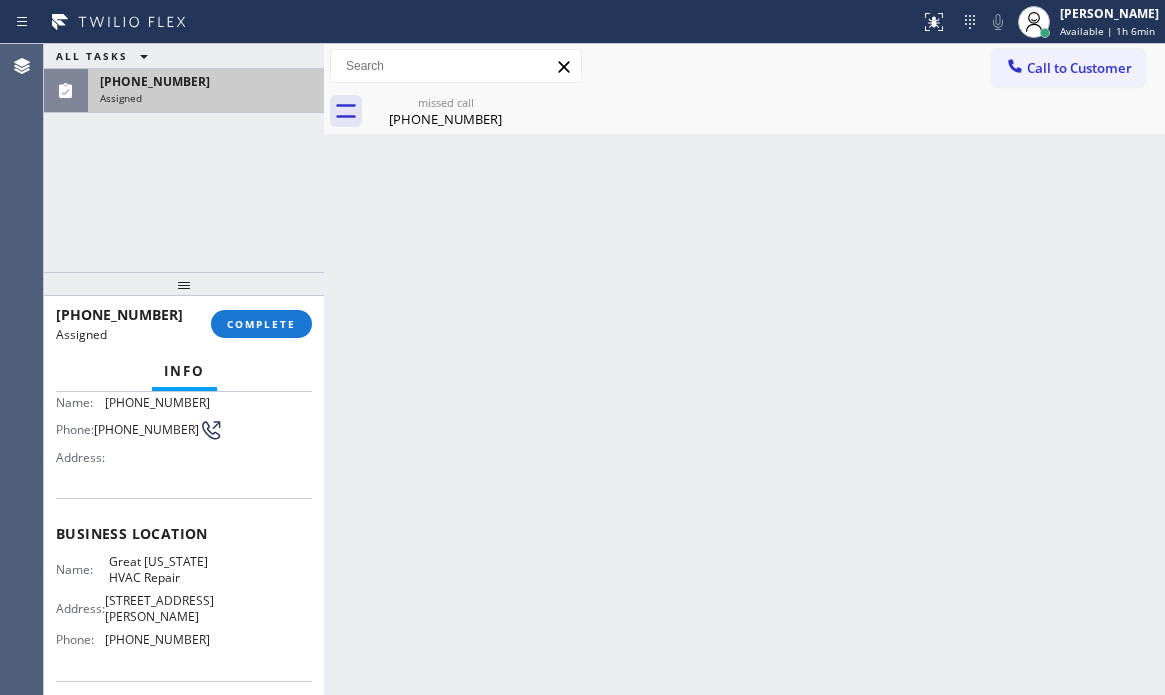 scroll, scrollTop: 213, scrollLeft: 0, axis: vertical 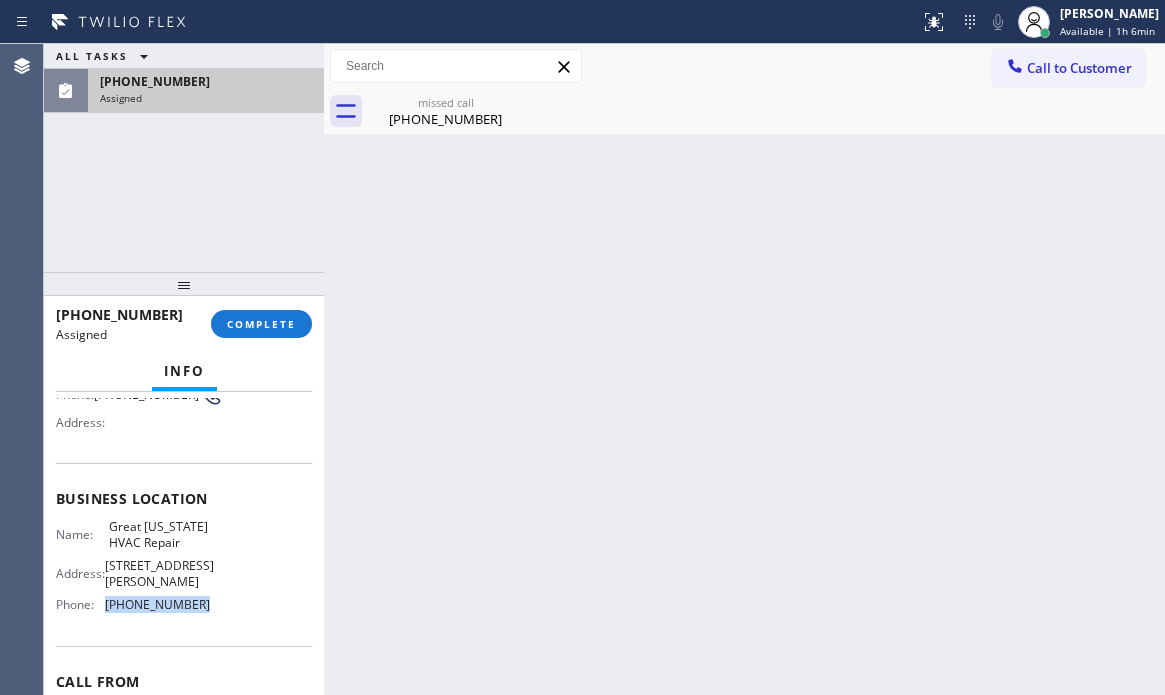 drag, startPoint x: 189, startPoint y: 595, endPoint x: 105, endPoint y: 598, distance: 84.05355 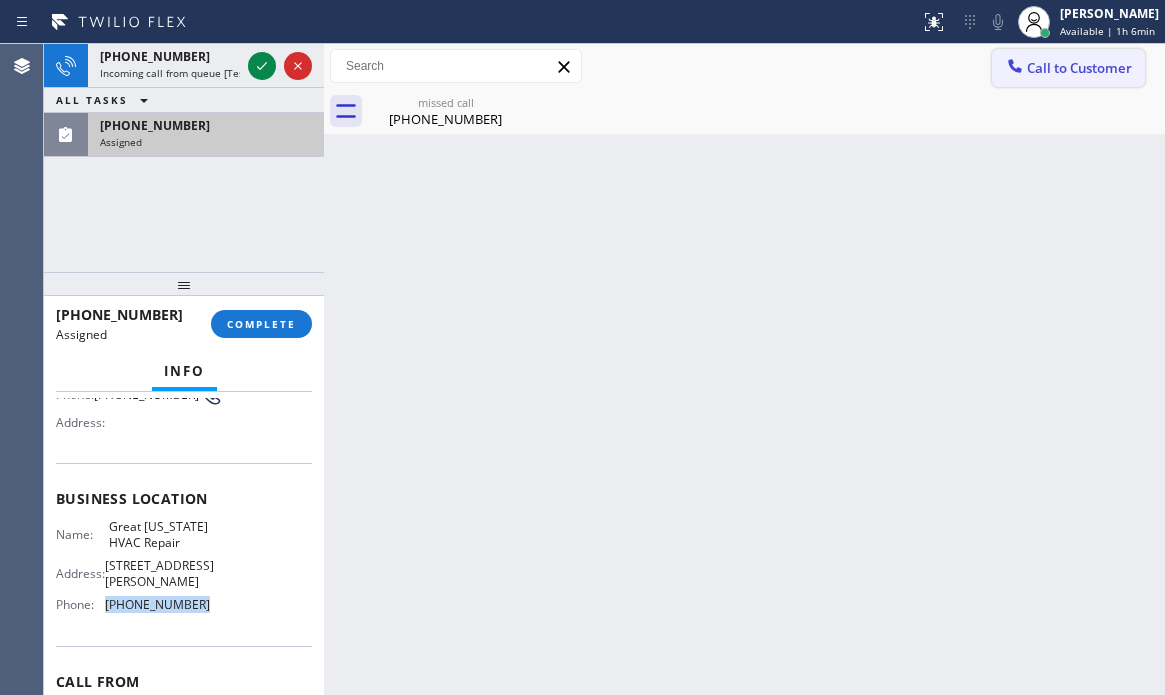 click on "Call to Customer" at bounding box center (1068, 68) 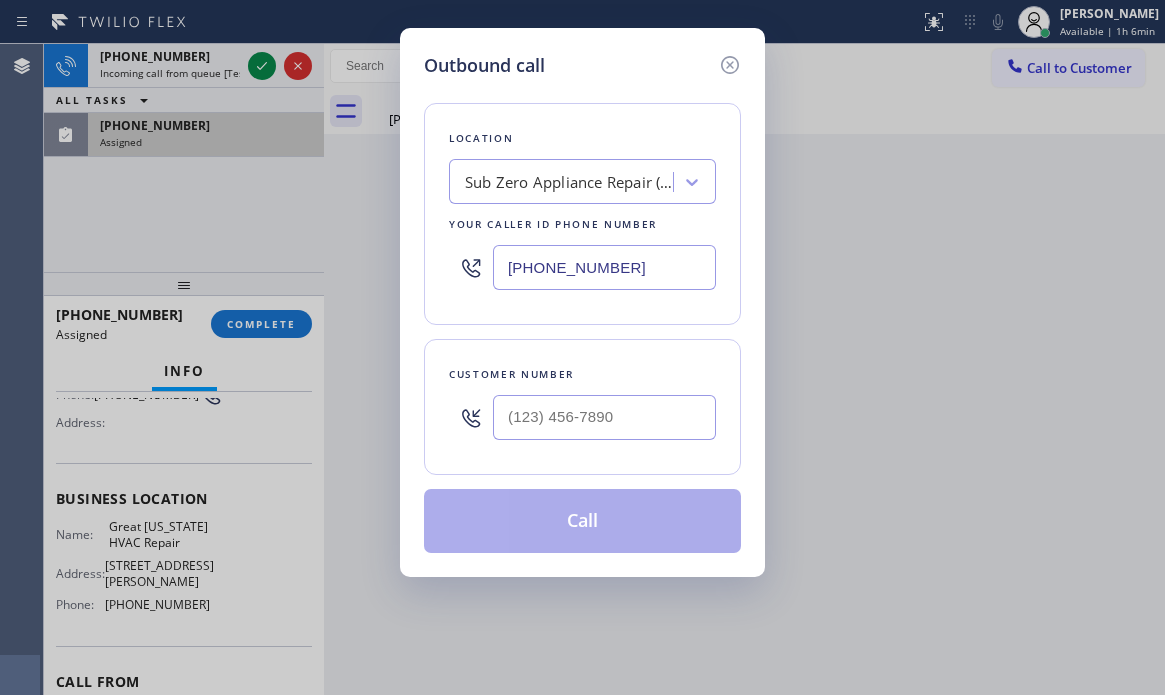 click 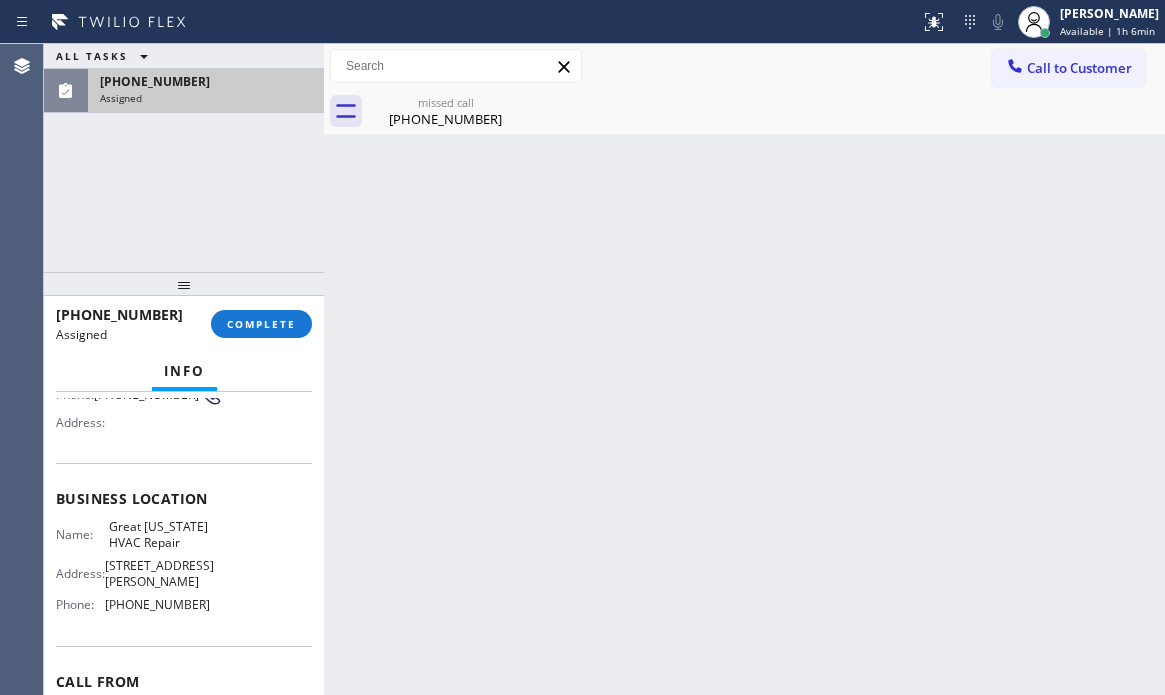 drag, startPoint x: 1035, startPoint y: 69, endPoint x: 848, endPoint y: 152, distance: 204.59227 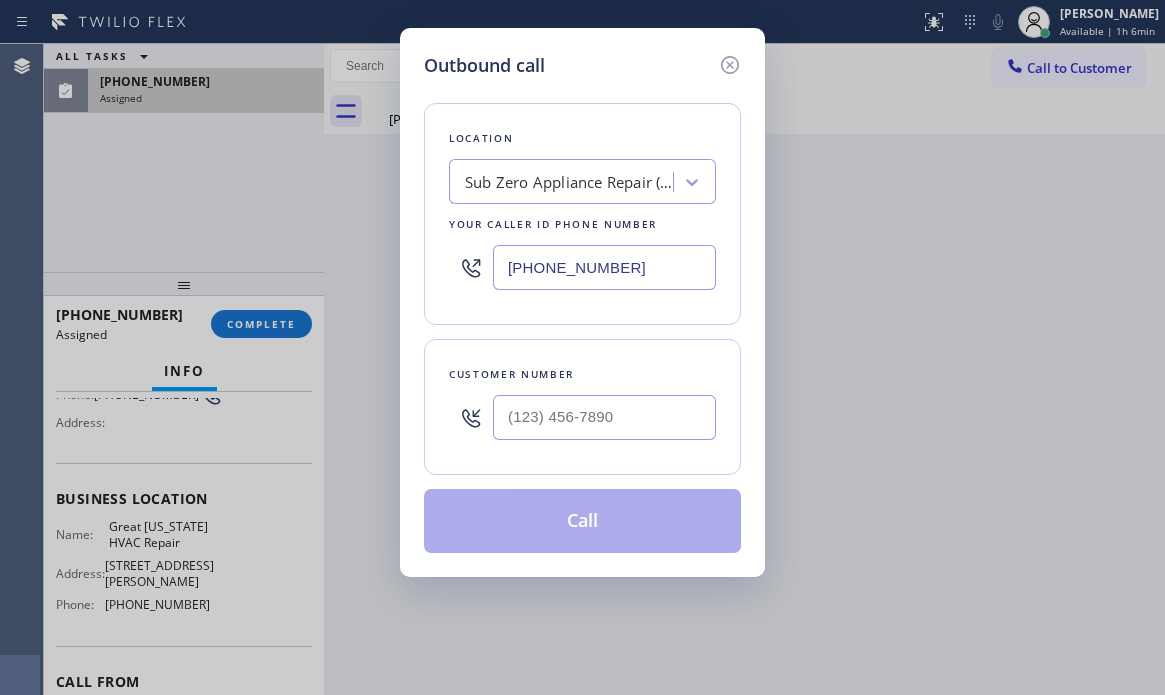 click on "[PHONE_NUMBER]" at bounding box center [604, 267] 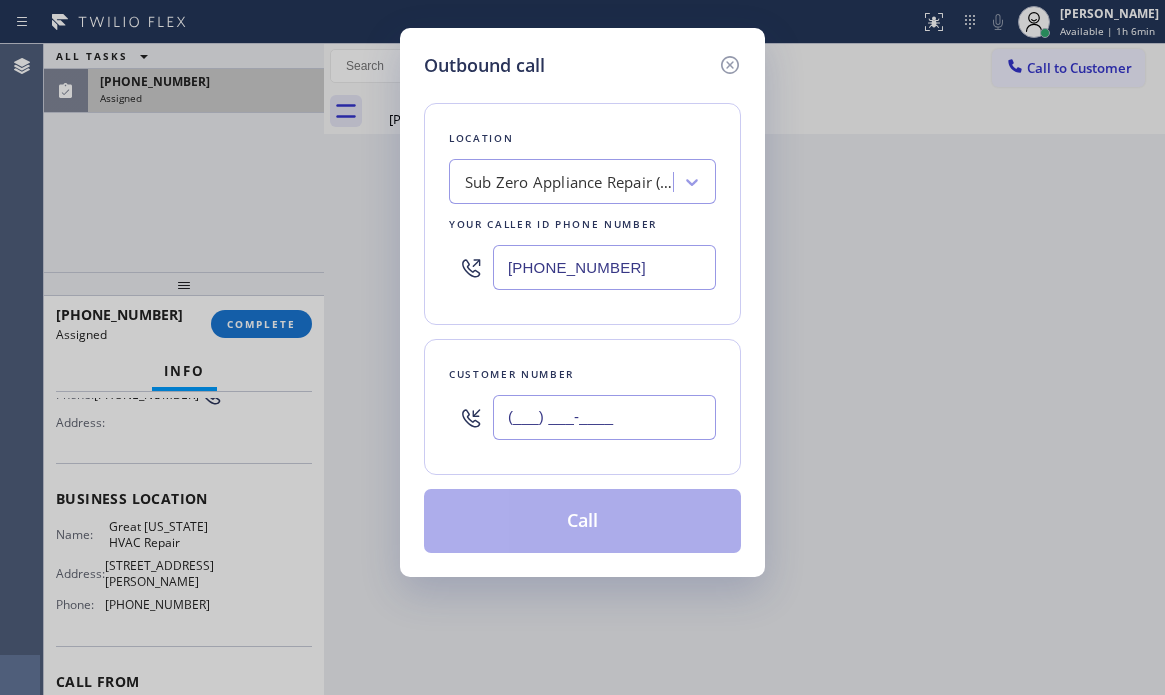 click on "(___) ___-____" at bounding box center [604, 417] 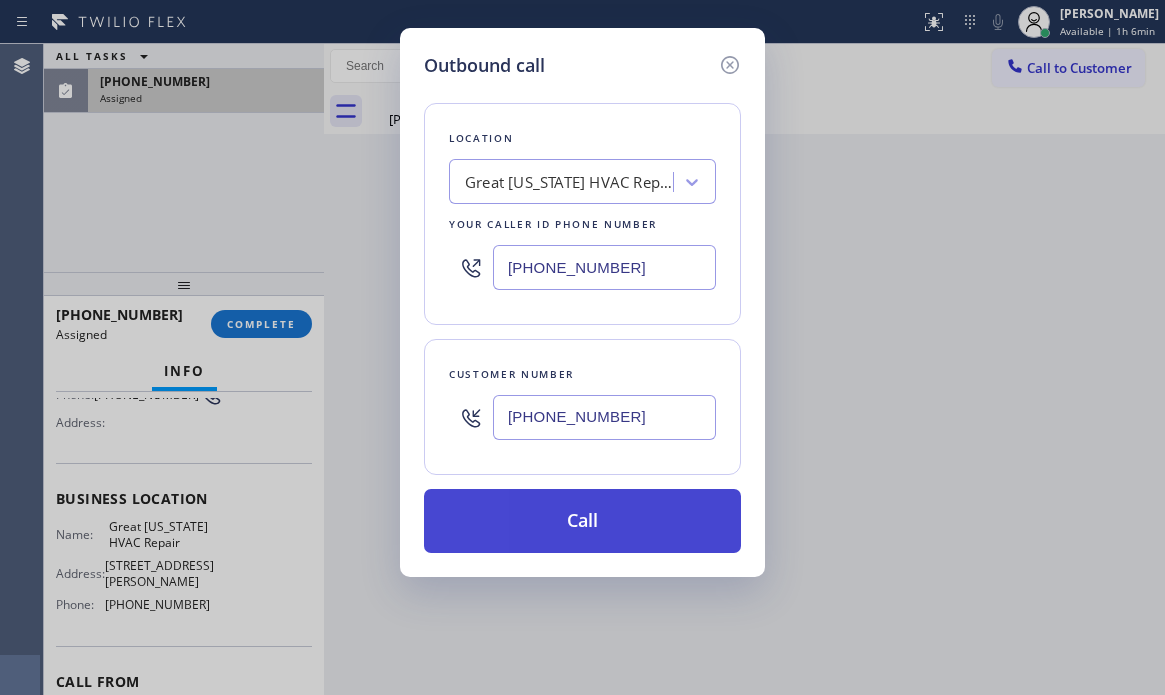 type on "[PHONE_NUMBER]" 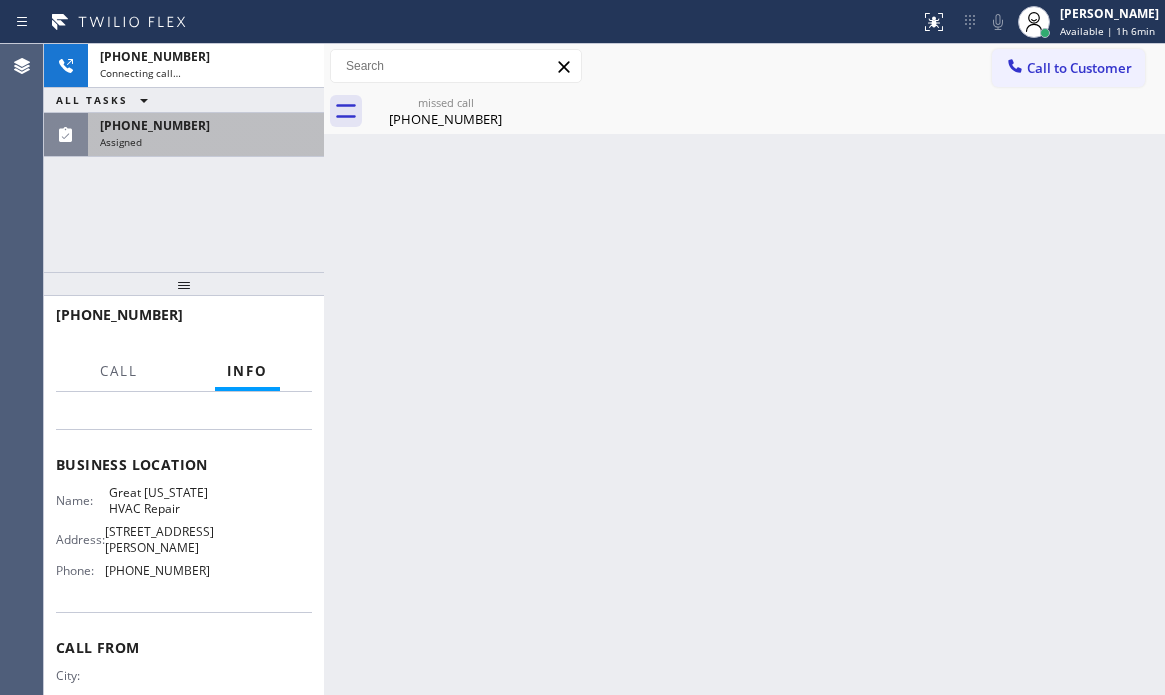 scroll, scrollTop: 179, scrollLeft: 0, axis: vertical 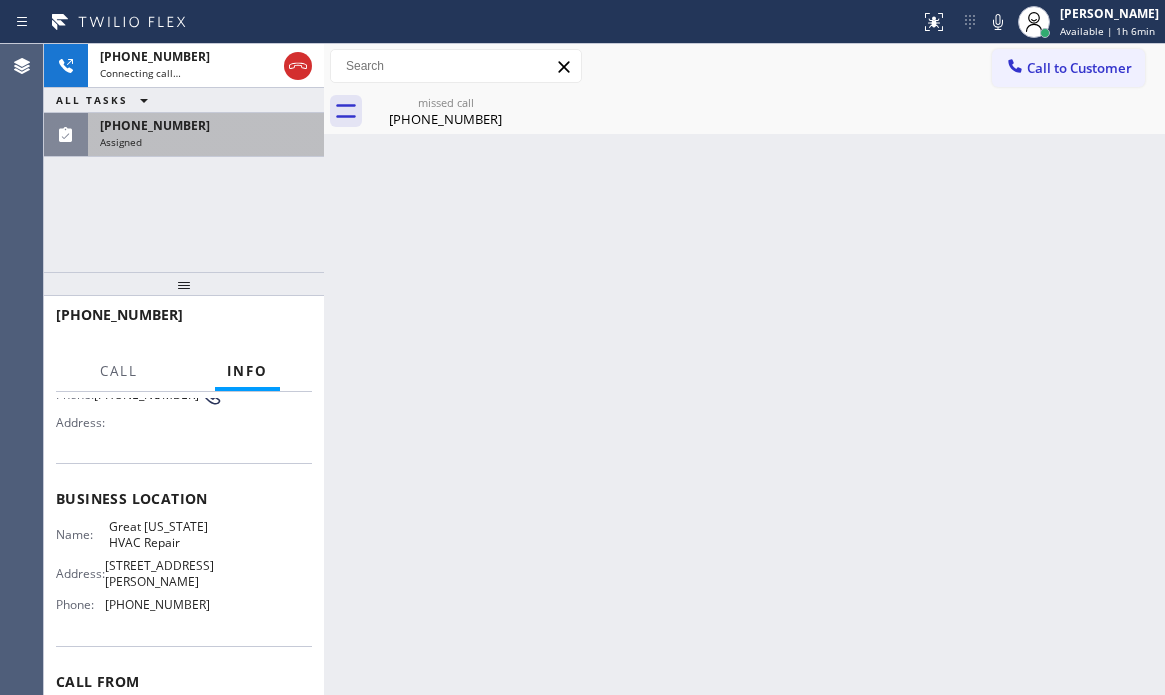 click on "Assigned" at bounding box center [206, 142] 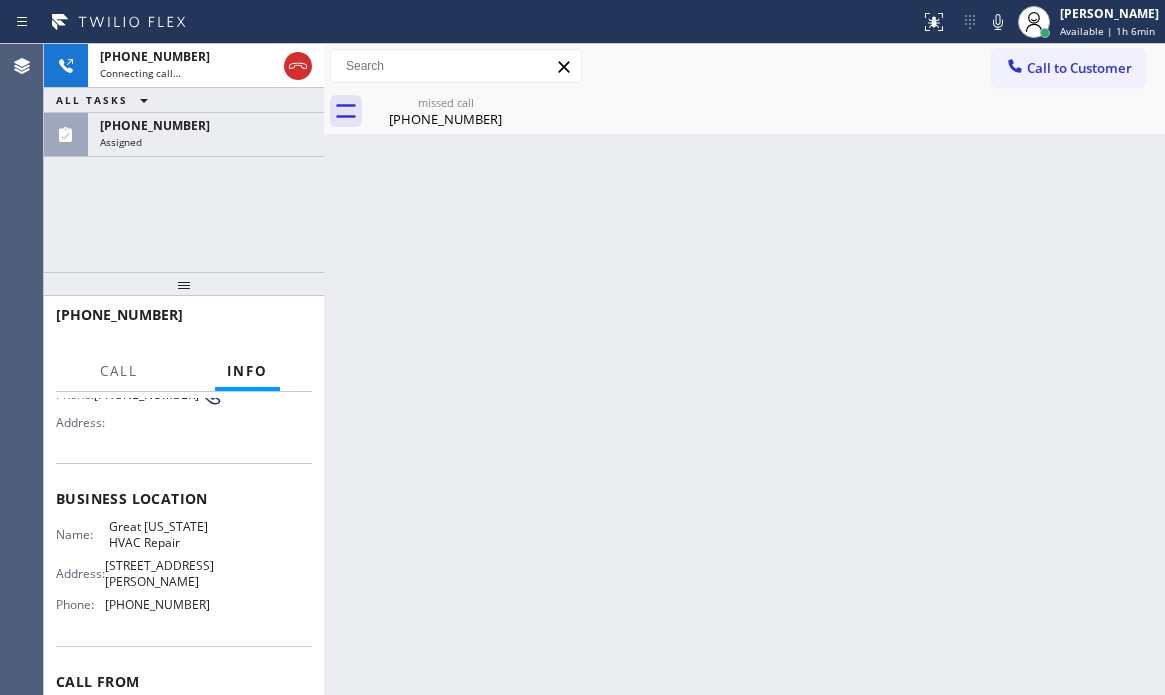 scroll, scrollTop: 213, scrollLeft: 0, axis: vertical 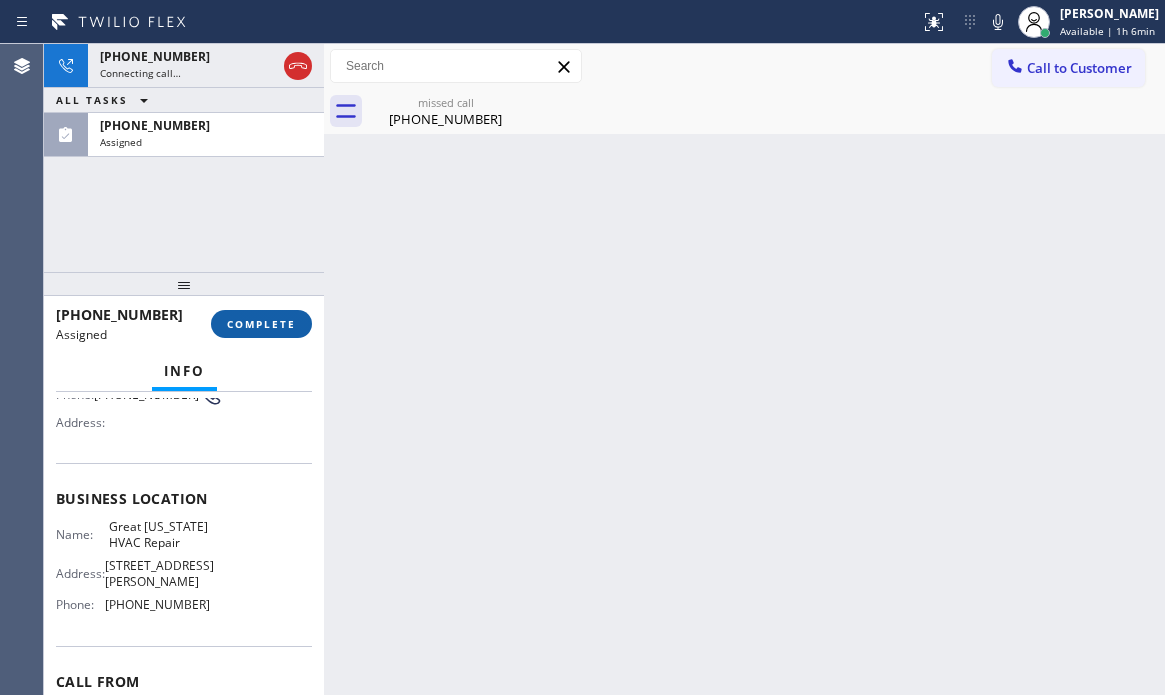 click on "COMPLETE" at bounding box center (261, 324) 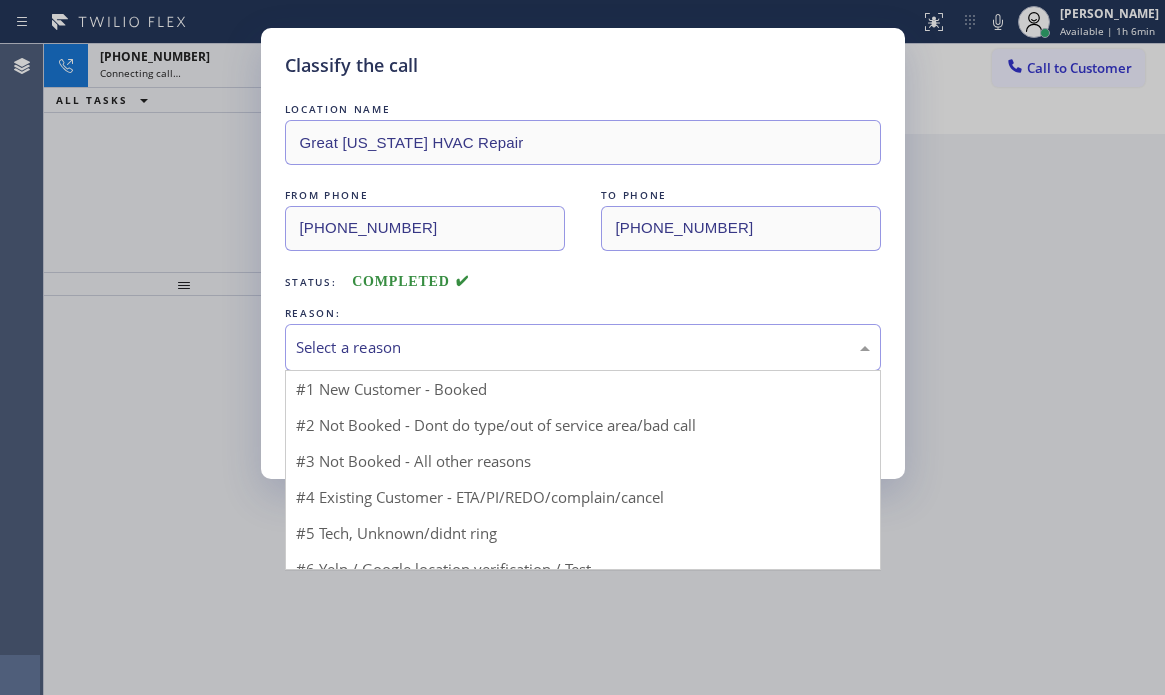 click on "Select a reason" at bounding box center (583, 347) 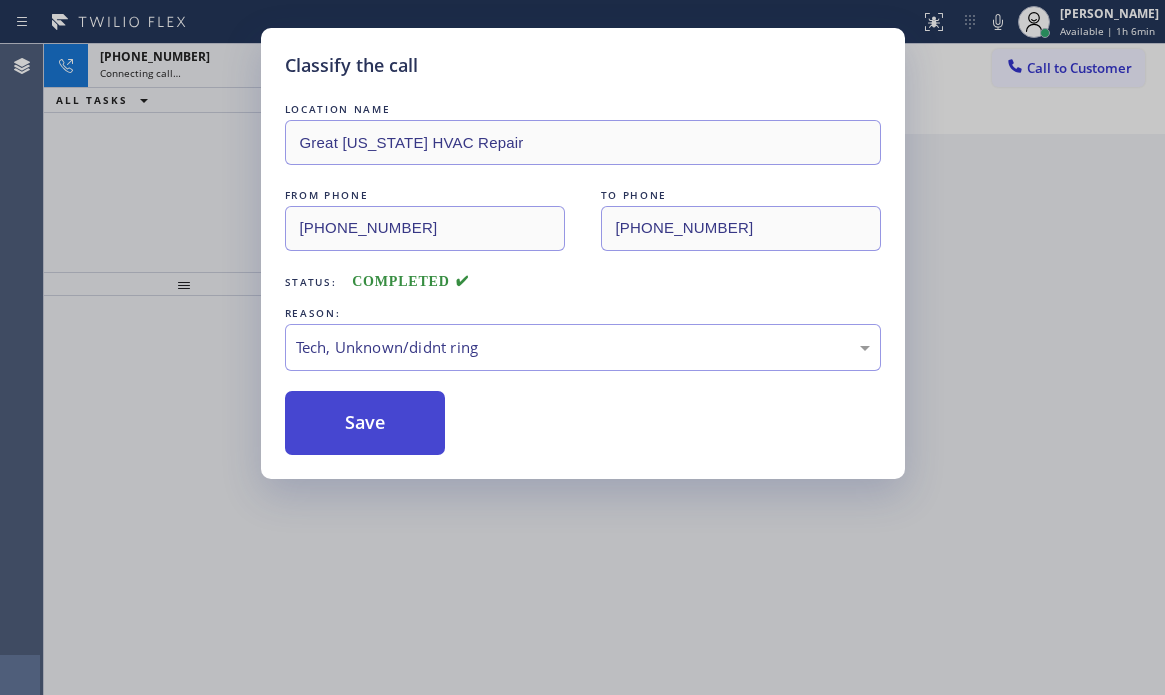 click on "Save" at bounding box center (365, 423) 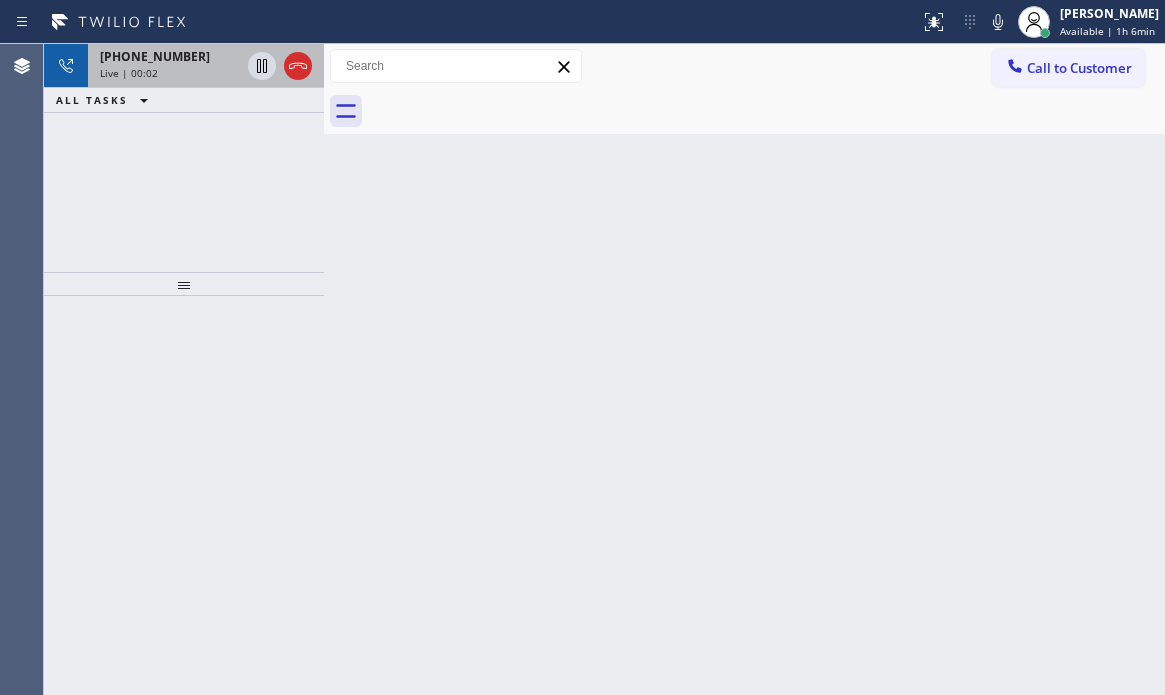 click on "Live | 00:02" at bounding box center (170, 73) 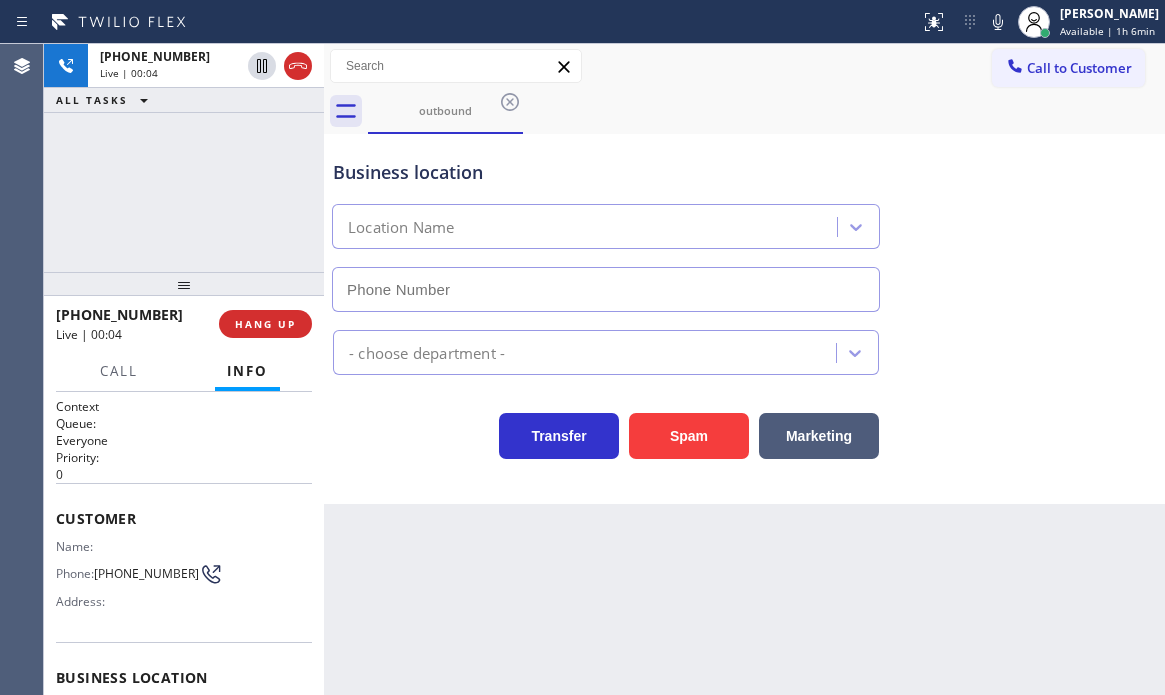 scroll, scrollTop: 279, scrollLeft: 0, axis: vertical 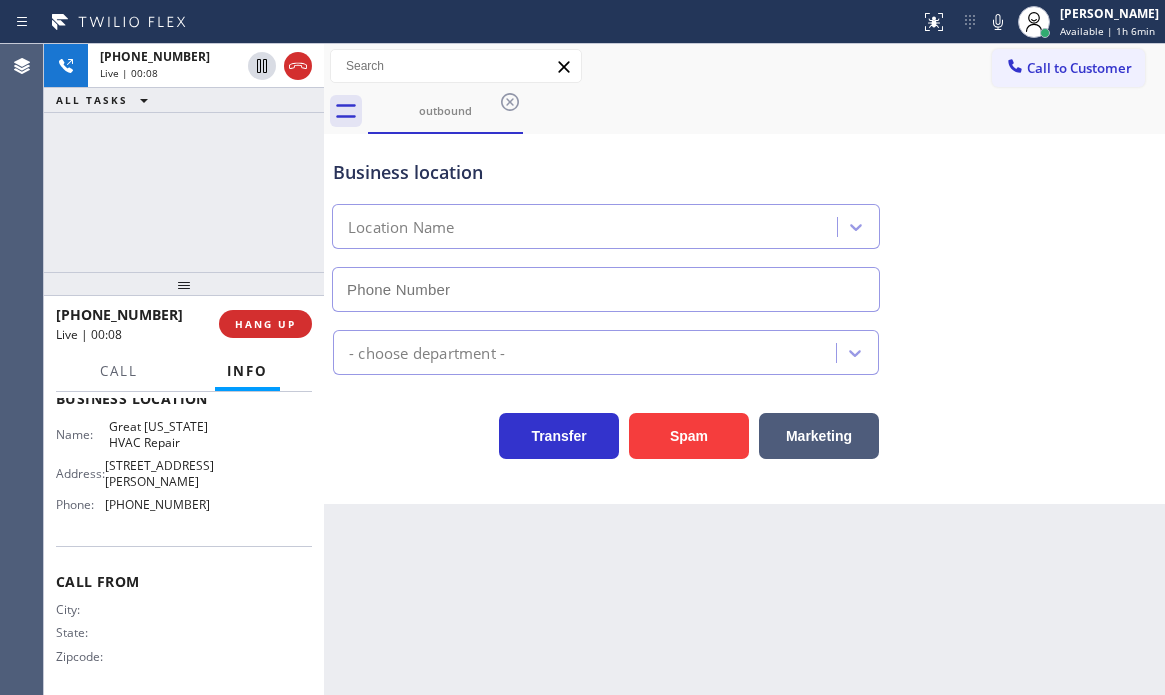 type on "[PHONE_NUMBER]" 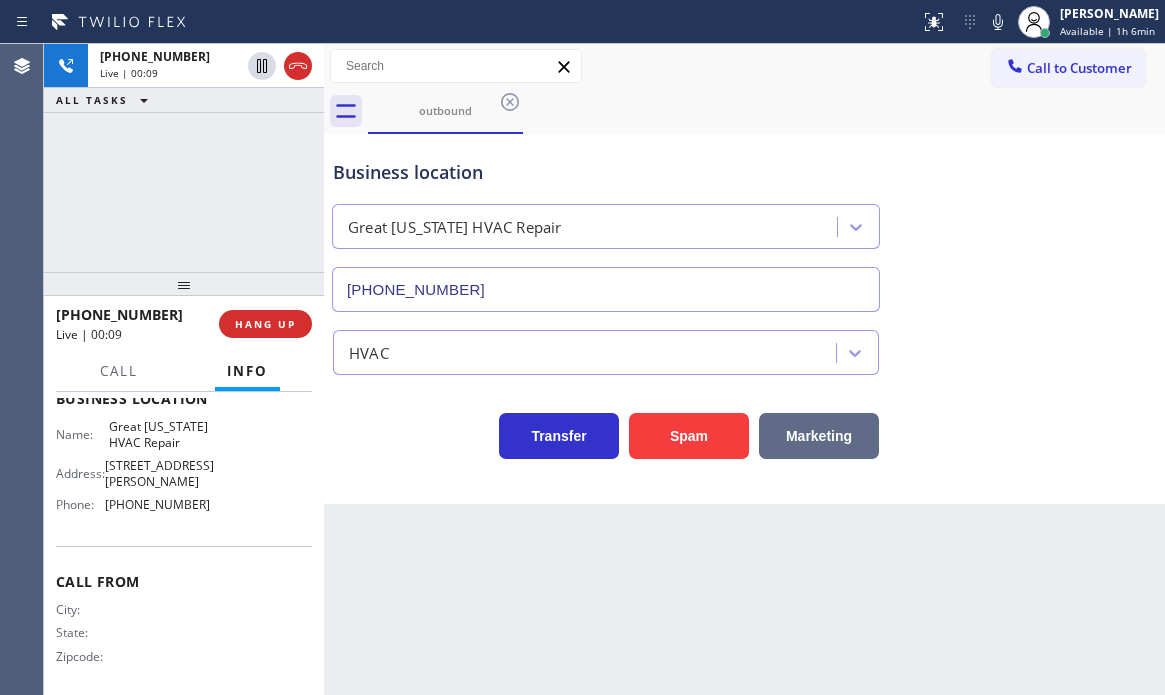 click on "Marketing" at bounding box center (819, 436) 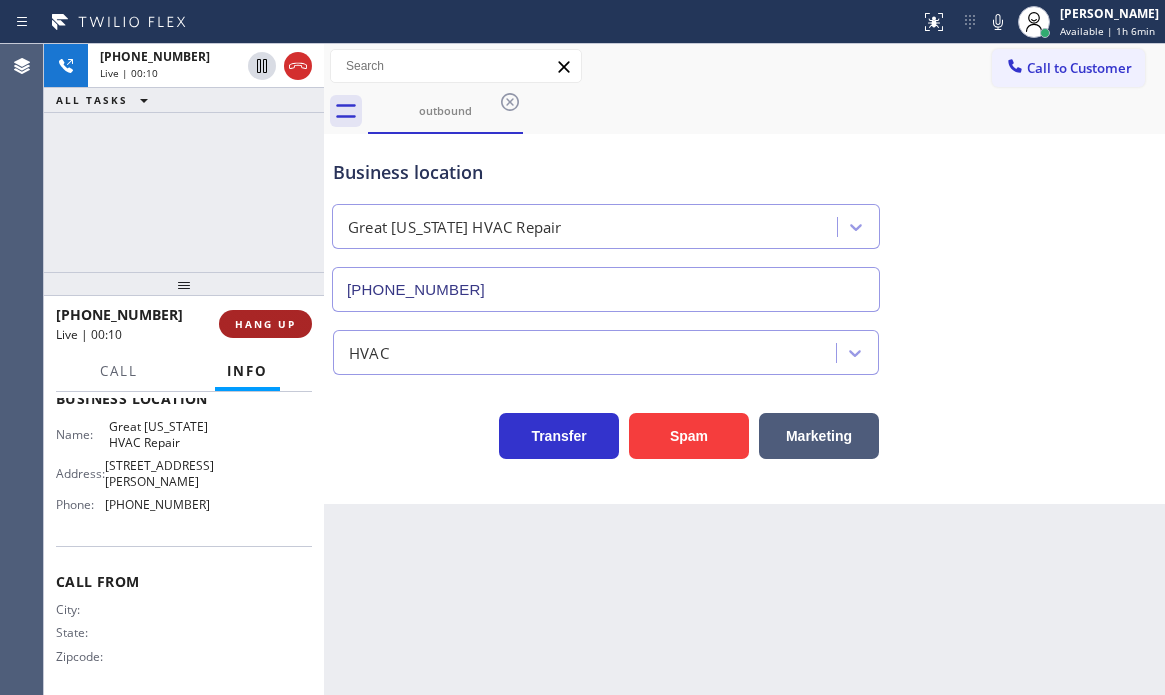 click on "HANG UP" at bounding box center [265, 324] 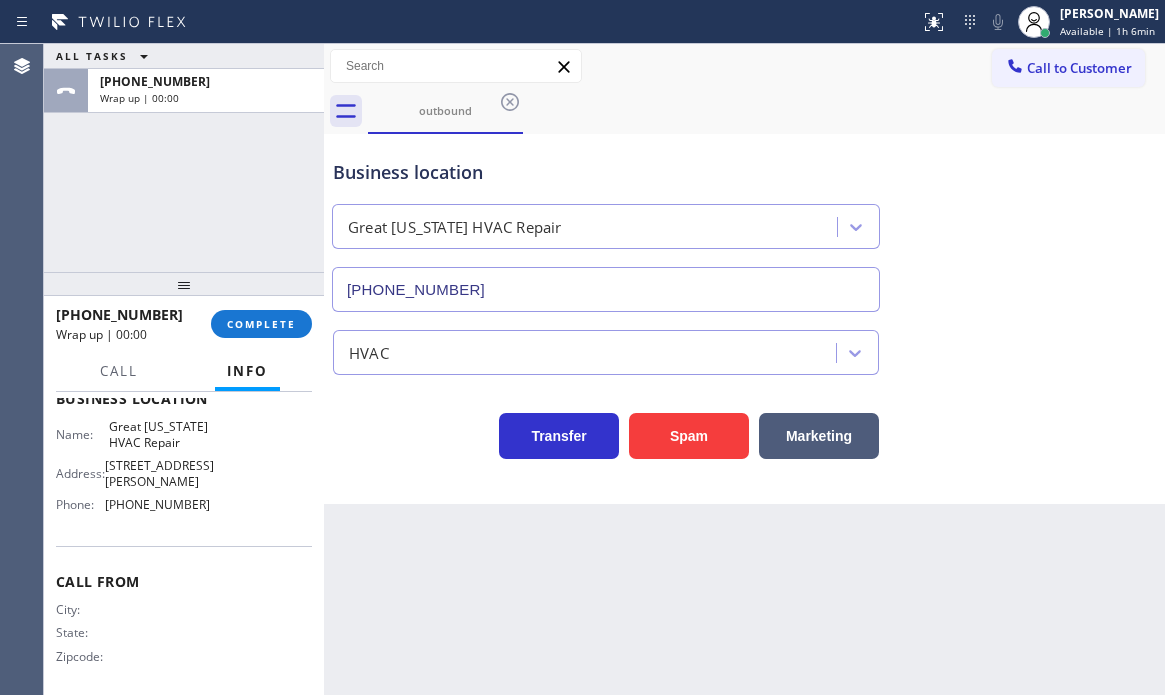 drag, startPoint x: 281, startPoint y: 319, endPoint x: 613, endPoint y: 385, distance: 338.49667 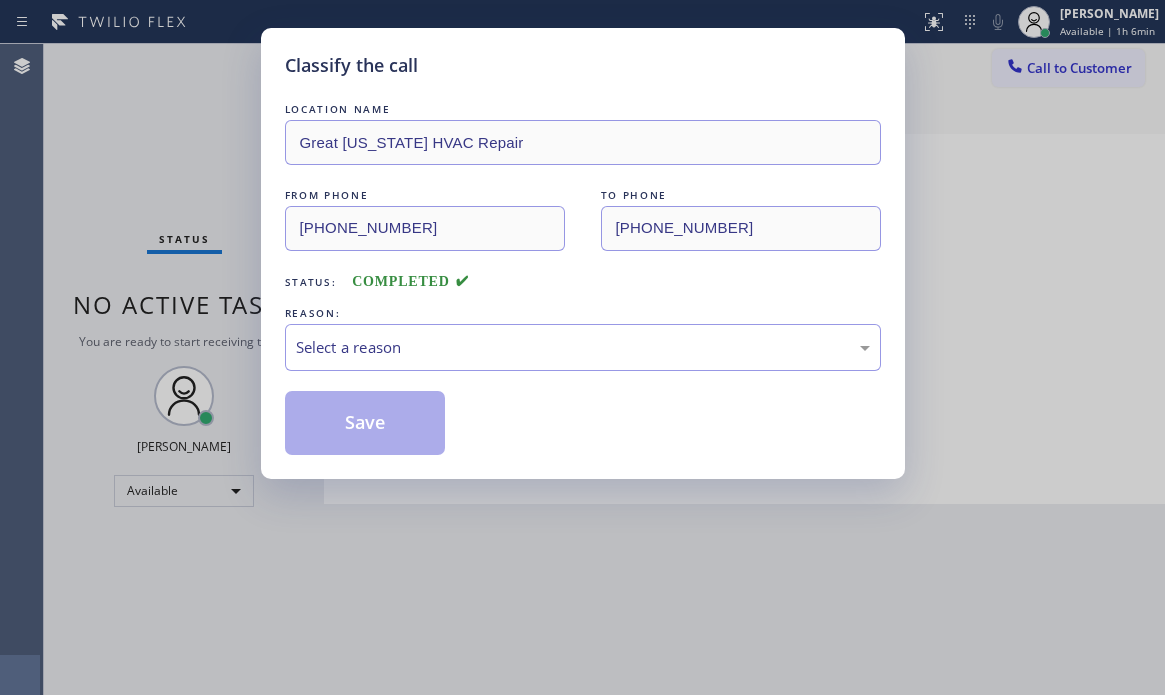 click on "REASON:" at bounding box center [583, 313] 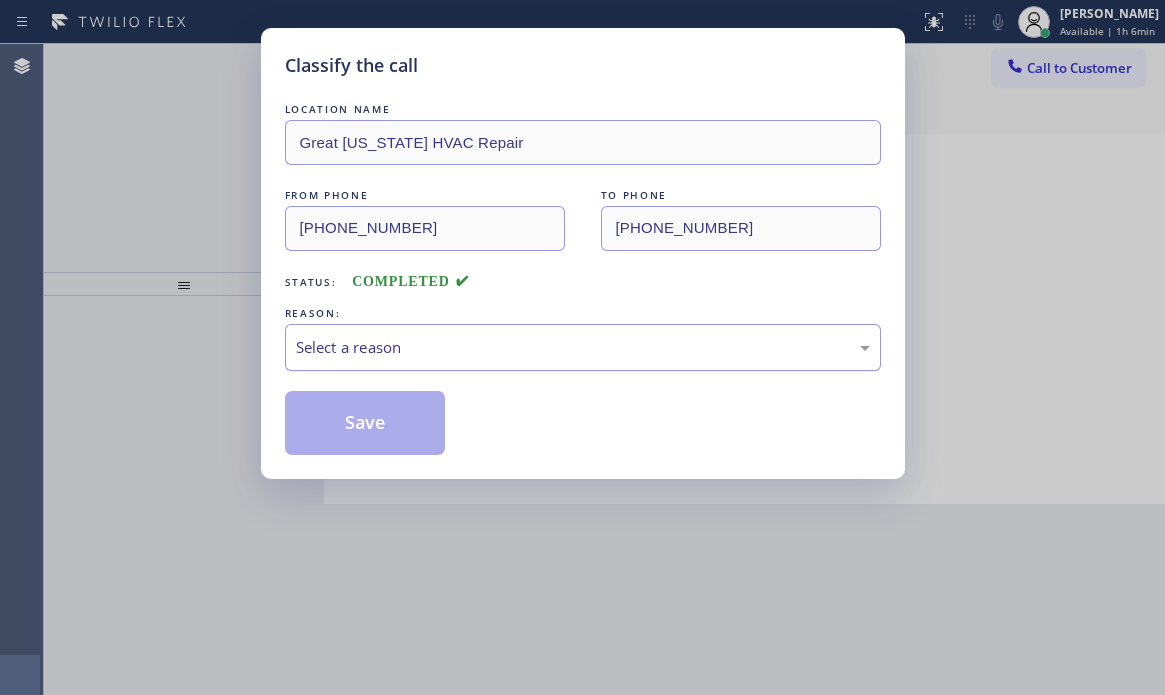 click on "Select a reason" at bounding box center [583, 347] 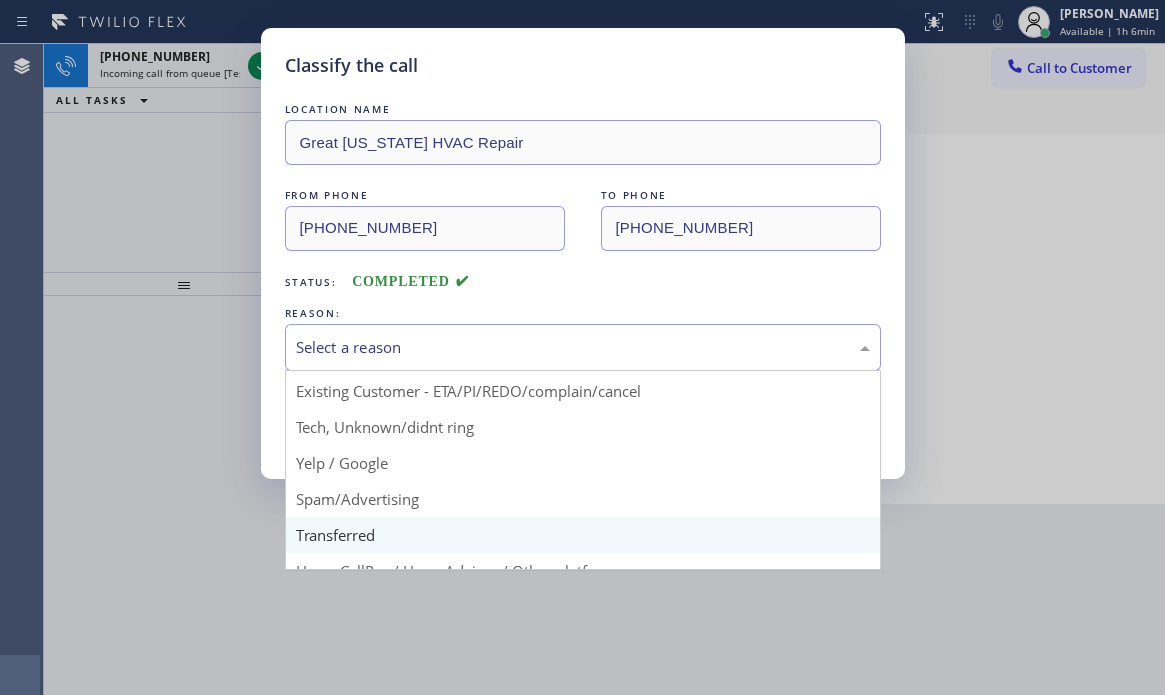 scroll, scrollTop: 126, scrollLeft: 0, axis: vertical 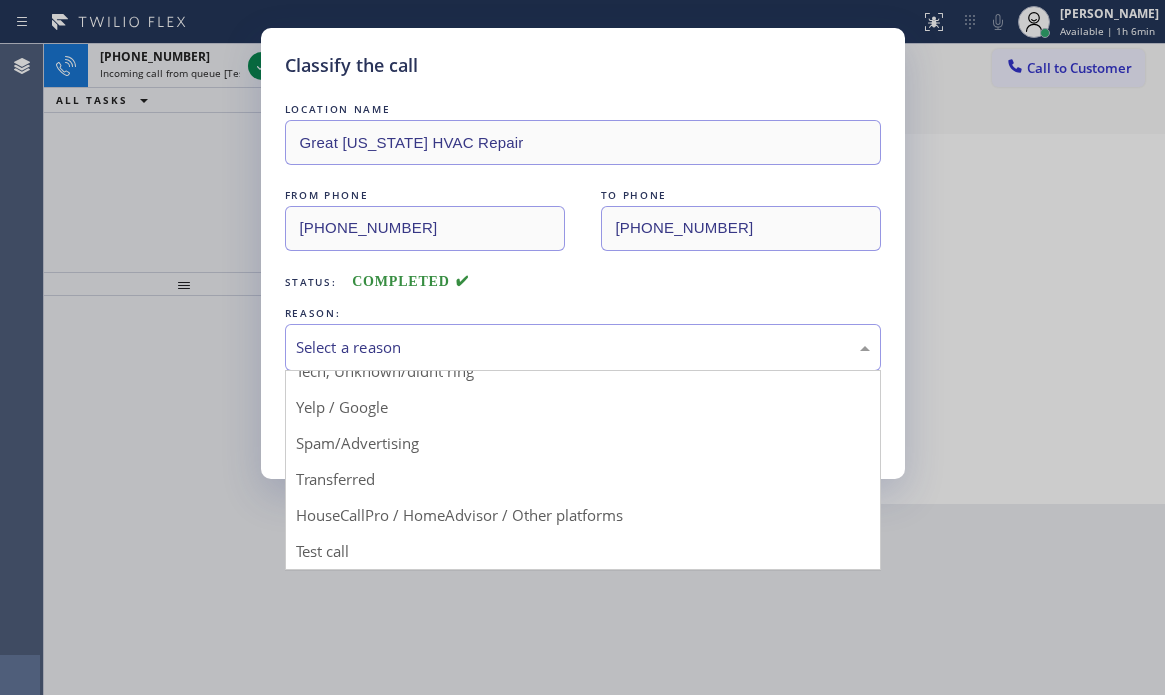 drag, startPoint x: 556, startPoint y: 524, endPoint x: 525, endPoint y: 499, distance: 39.824615 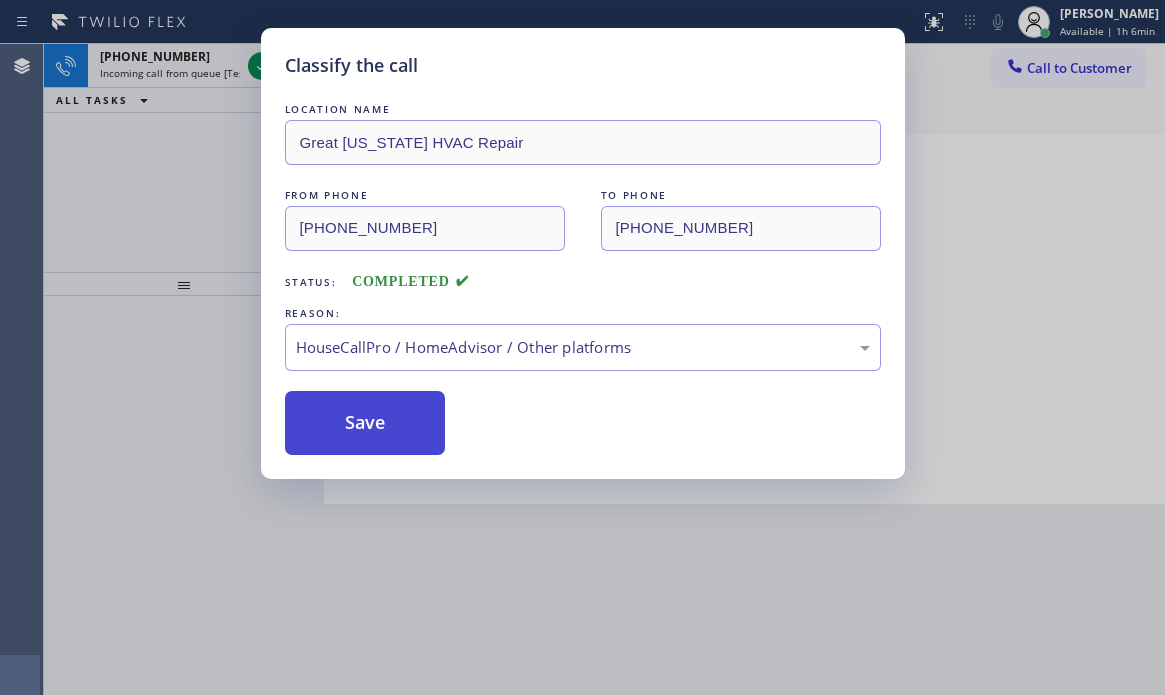drag, startPoint x: 407, startPoint y: 402, endPoint x: 385, endPoint y: 398, distance: 22.36068 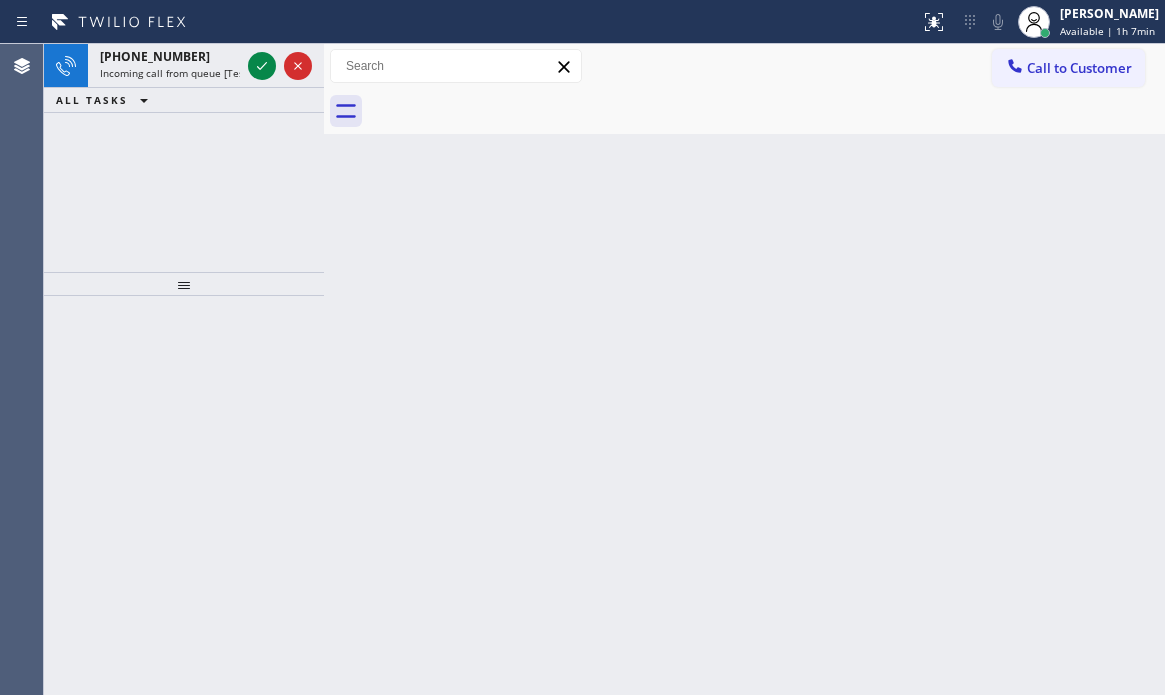 drag, startPoint x: 223, startPoint y: 62, endPoint x: 234, endPoint y: 62, distance: 11 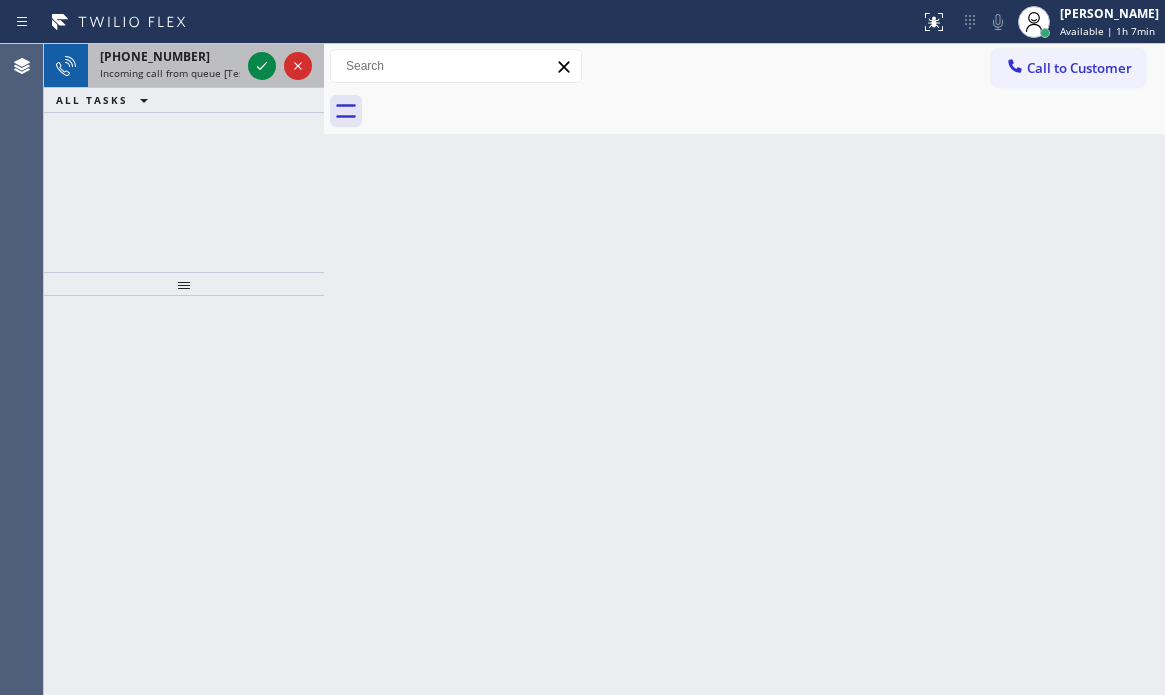 click on "[PHONE_NUMBER]" at bounding box center (170, 56) 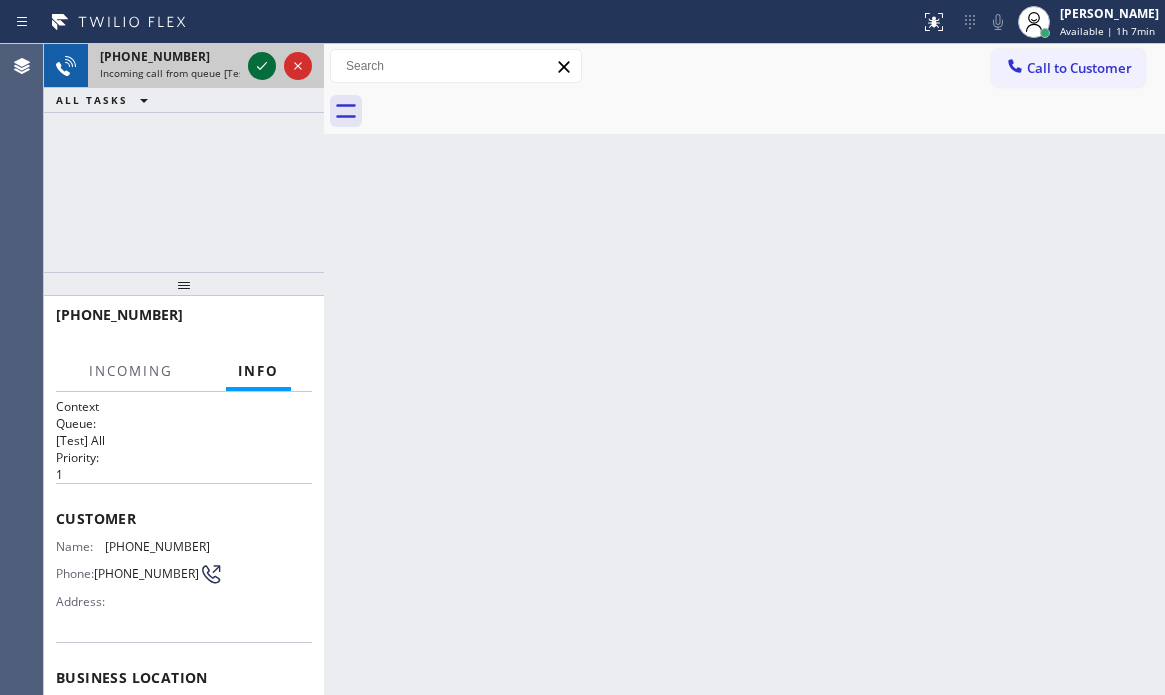 click at bounding box center [262, 66] 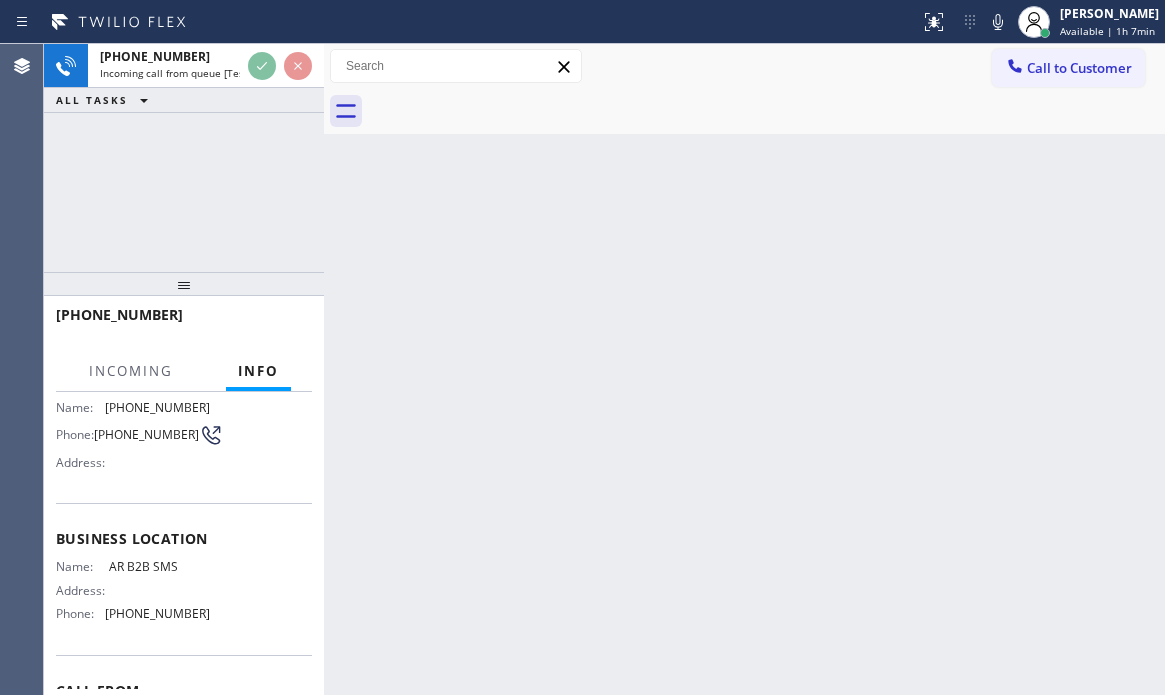 scroll, scrollTop: 263, scrollLeft: 0, axis: vertical 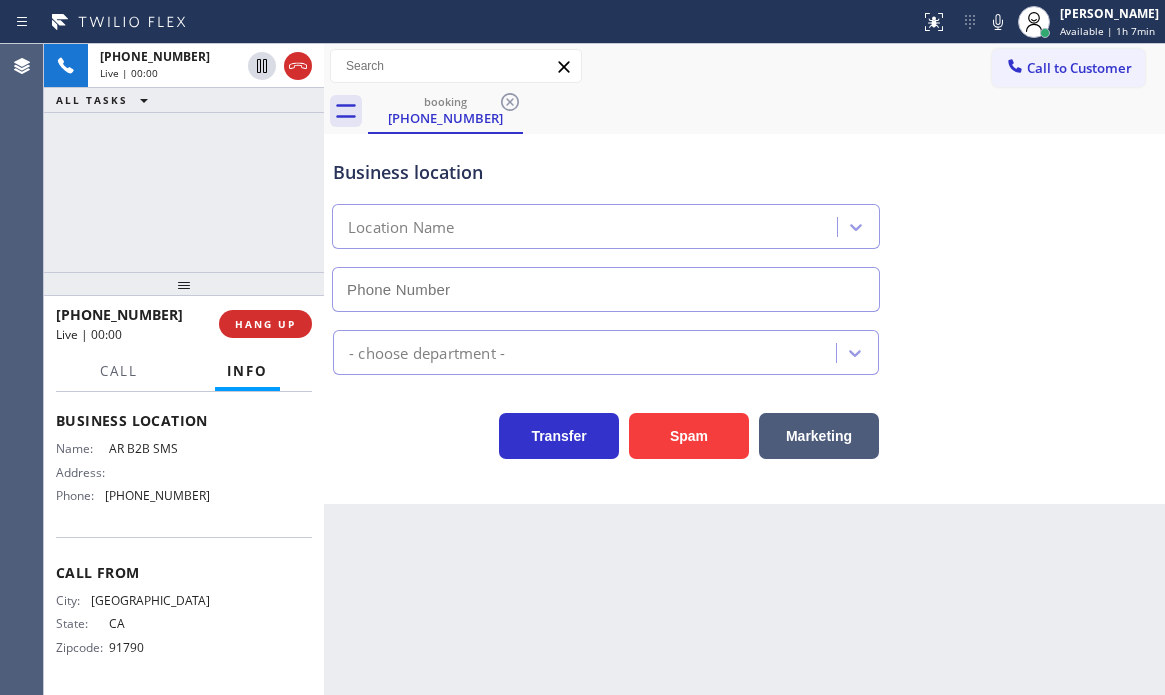type on "[PHONE_NUMBER]" 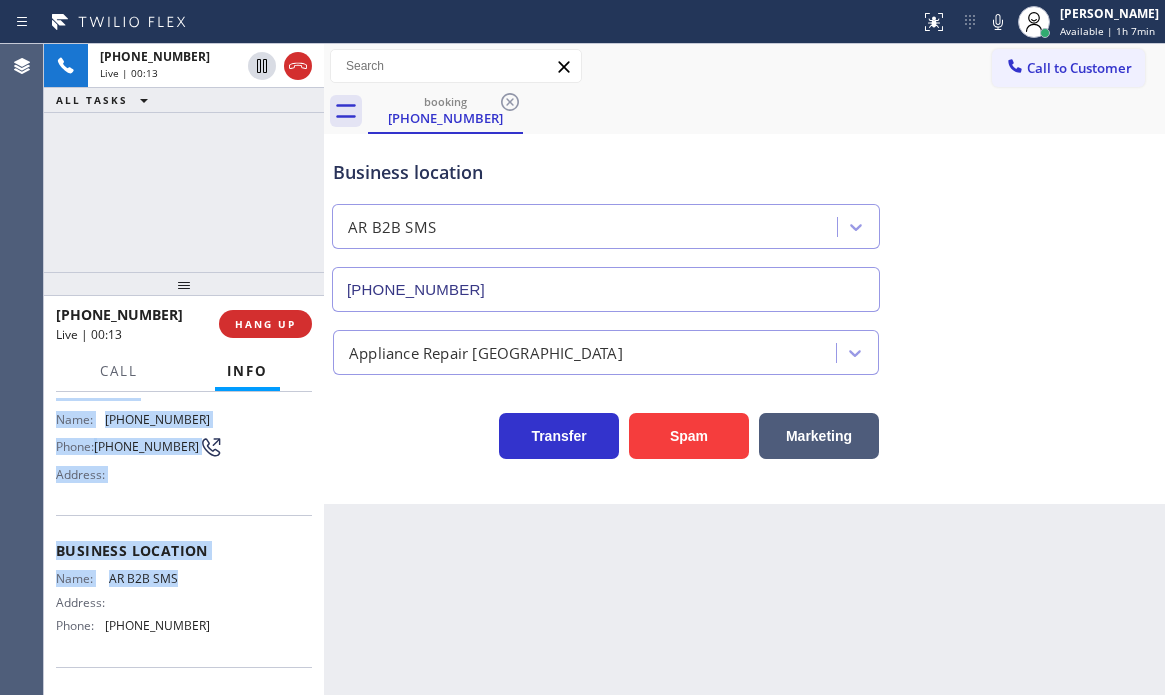 scroll, scrollTop: 163, scrollLeft: 0, axis: vertical 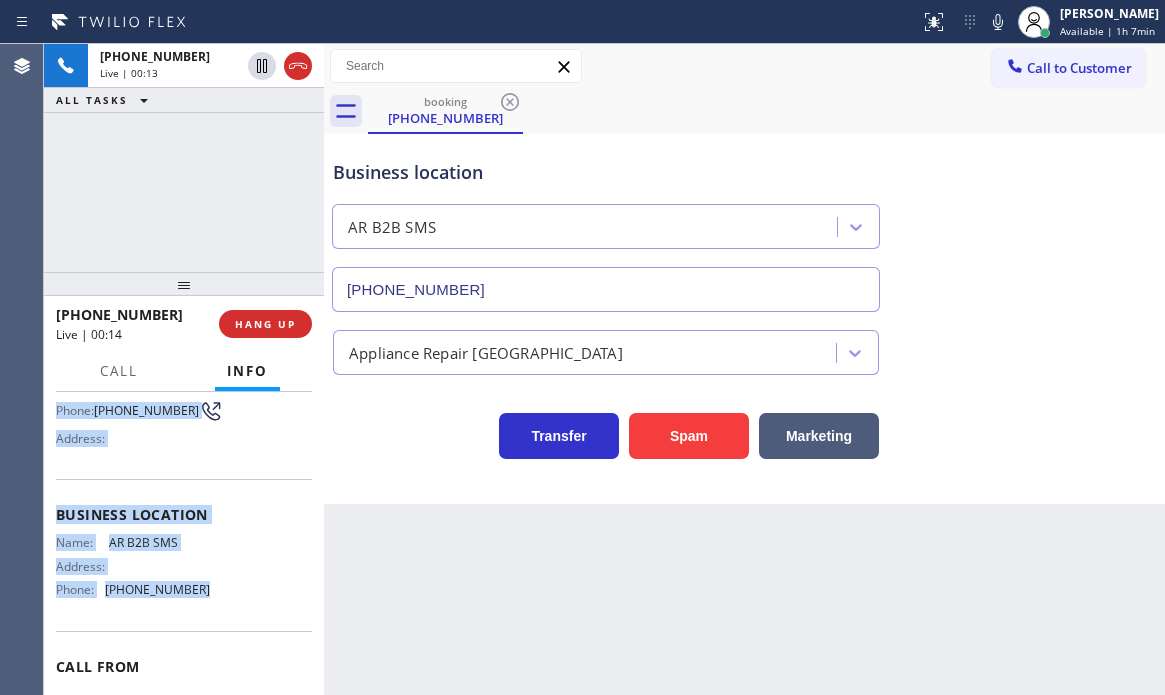 drag, startPoint x: 56, startPoint y: 452, endPoint x: 206, endPoint y: 604, distance: 213.55093 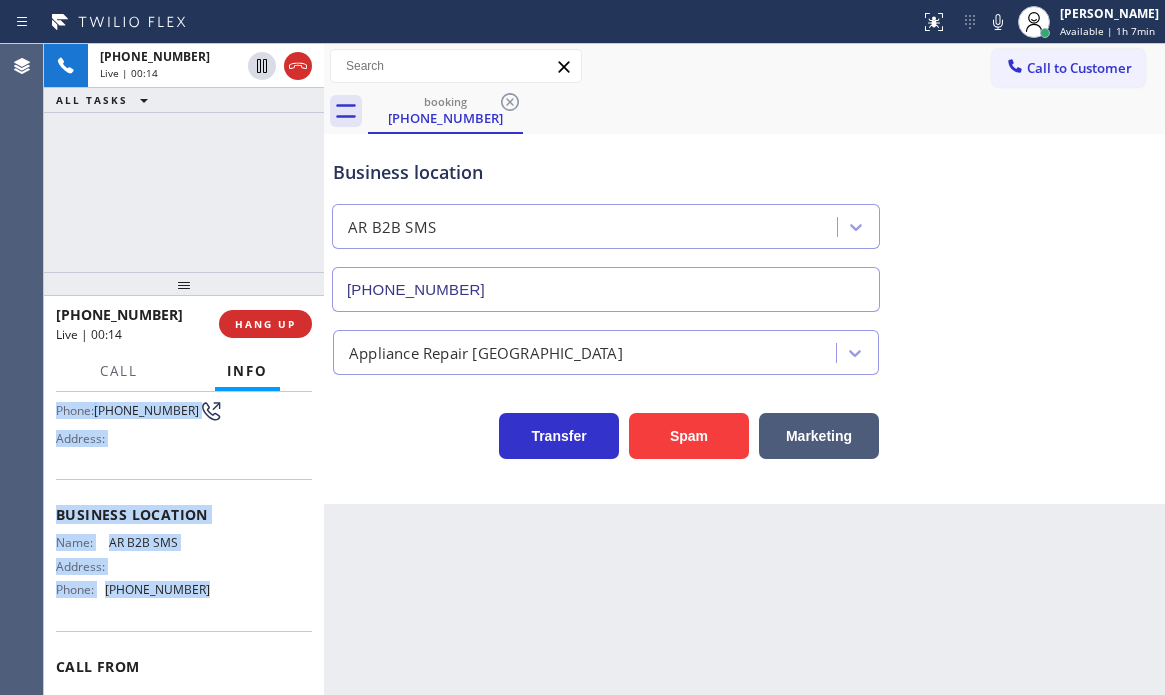 copy on "Customer Name: [PHONE_NUMBER] Phone: [PHONE_NUMBER] Address: Business location Name: AR B2B SMS Address:   Phone: [PHONE_NUMBER]" 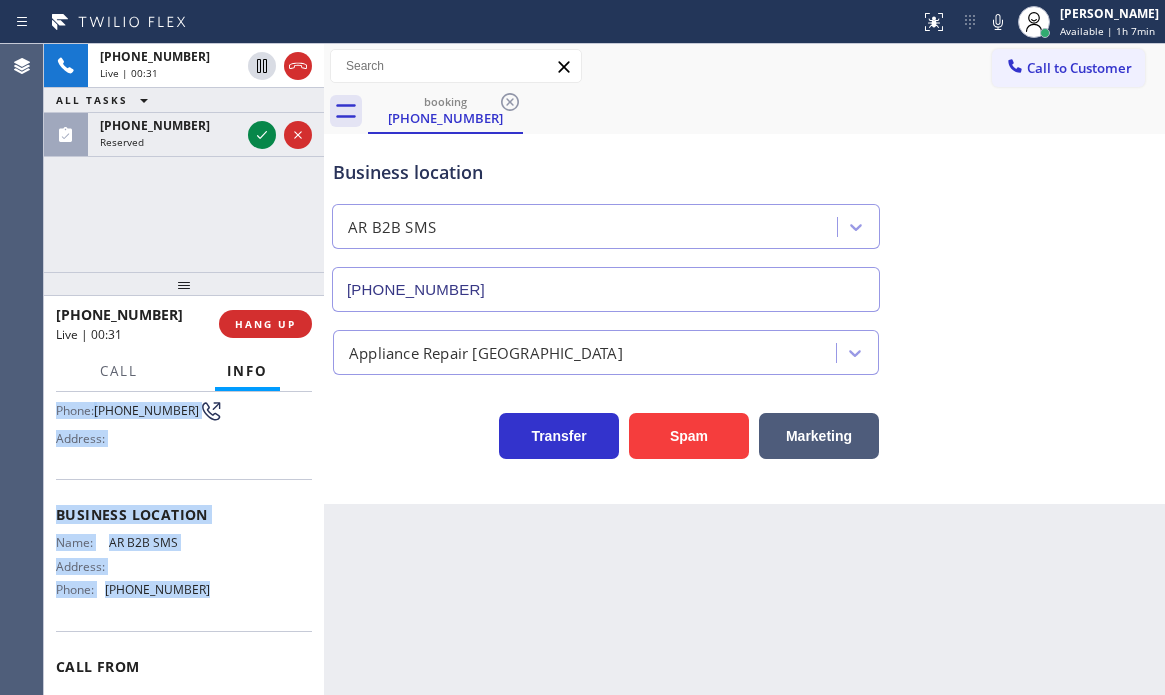 drag, startPoint x: 256, startPoint y: 138, endPoint x: 290, endPoint y: 163, distance: 42.201897 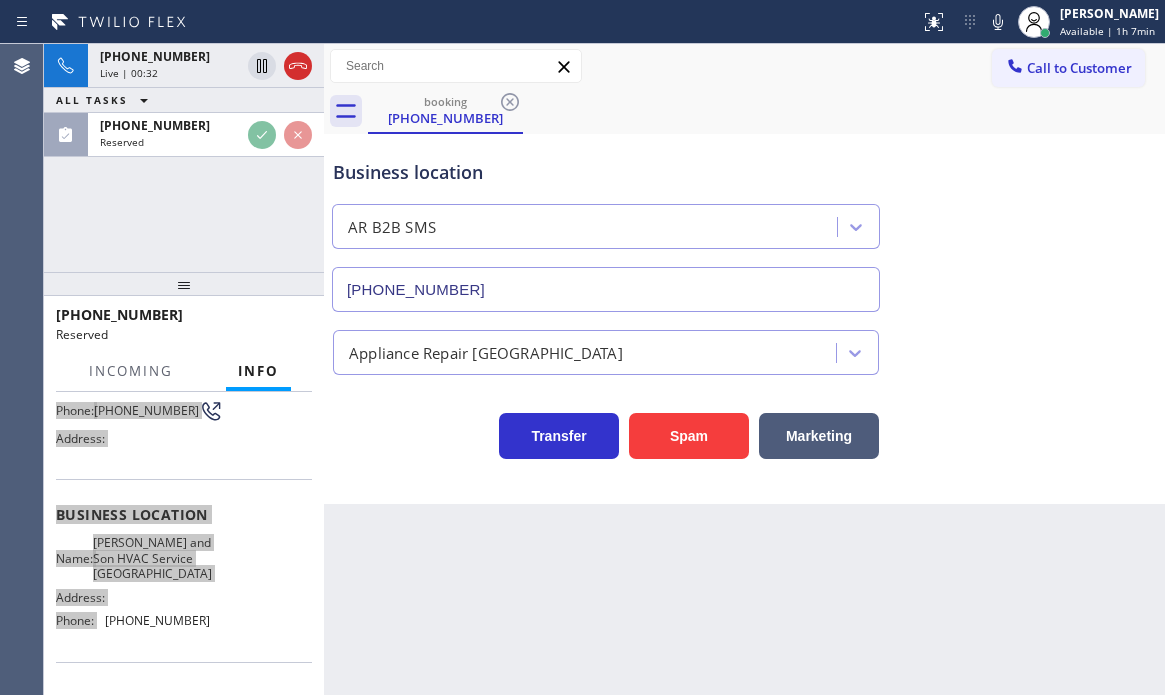 scroll, scrollTop: 180, scrollLeft: 0, axis: vertical 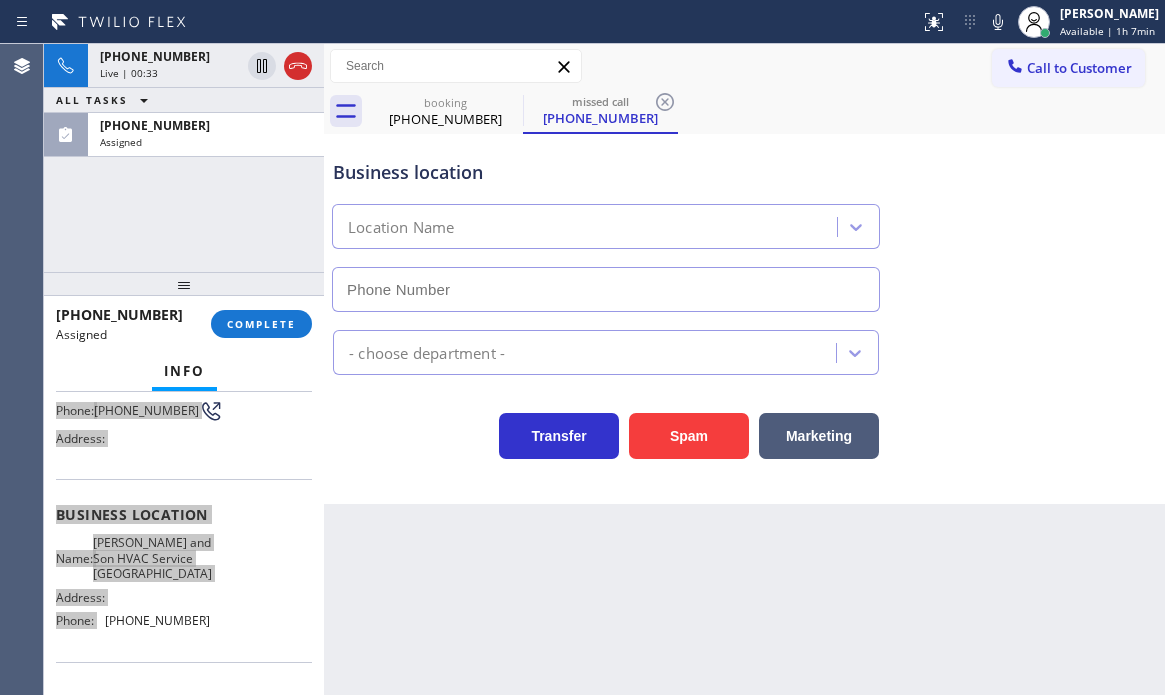 type on "[PHONE_NUMBER]" 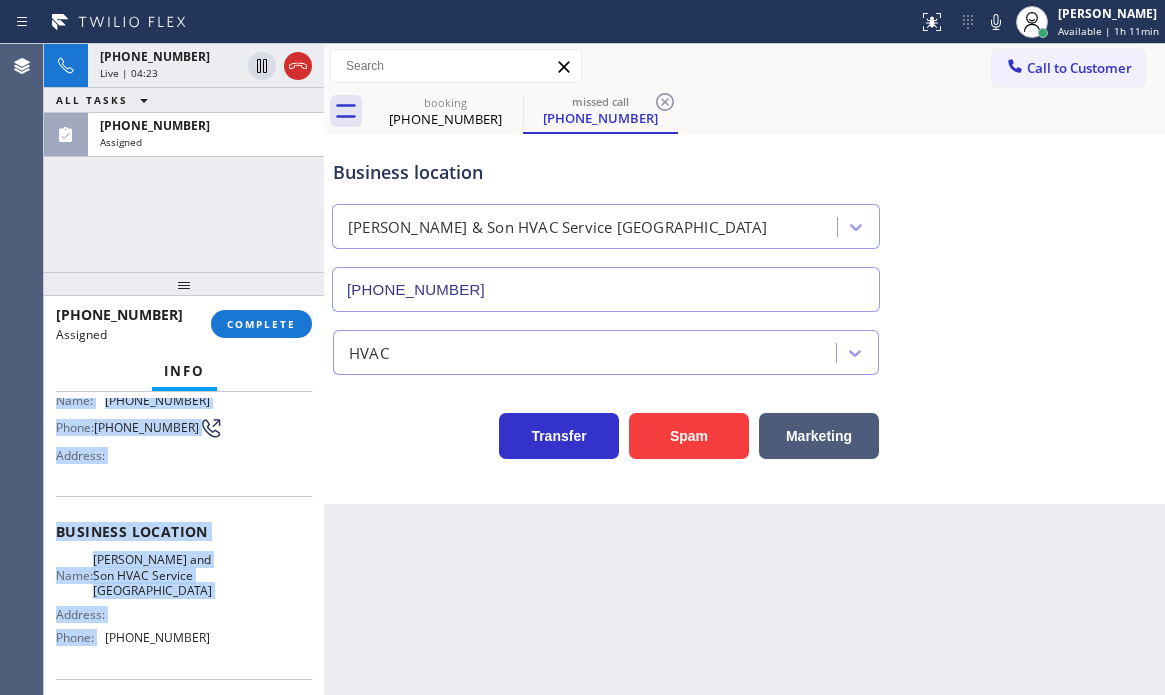 scroll, scrollTop: 197, scrollLeft: 0, axis: vertical 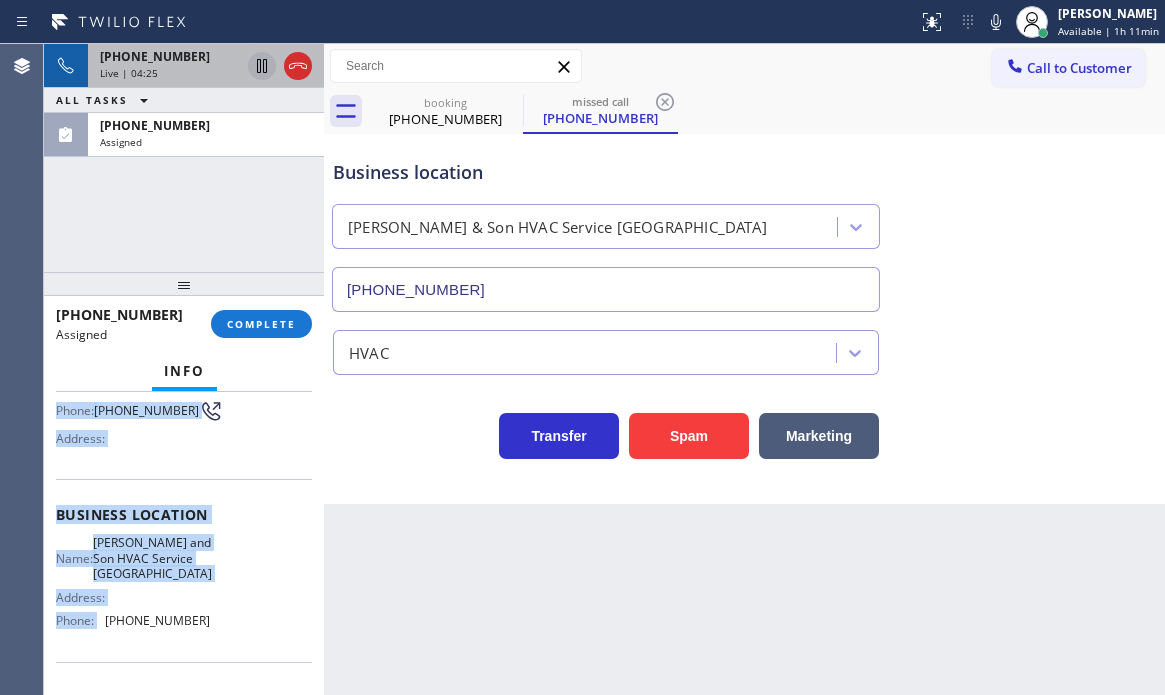 click 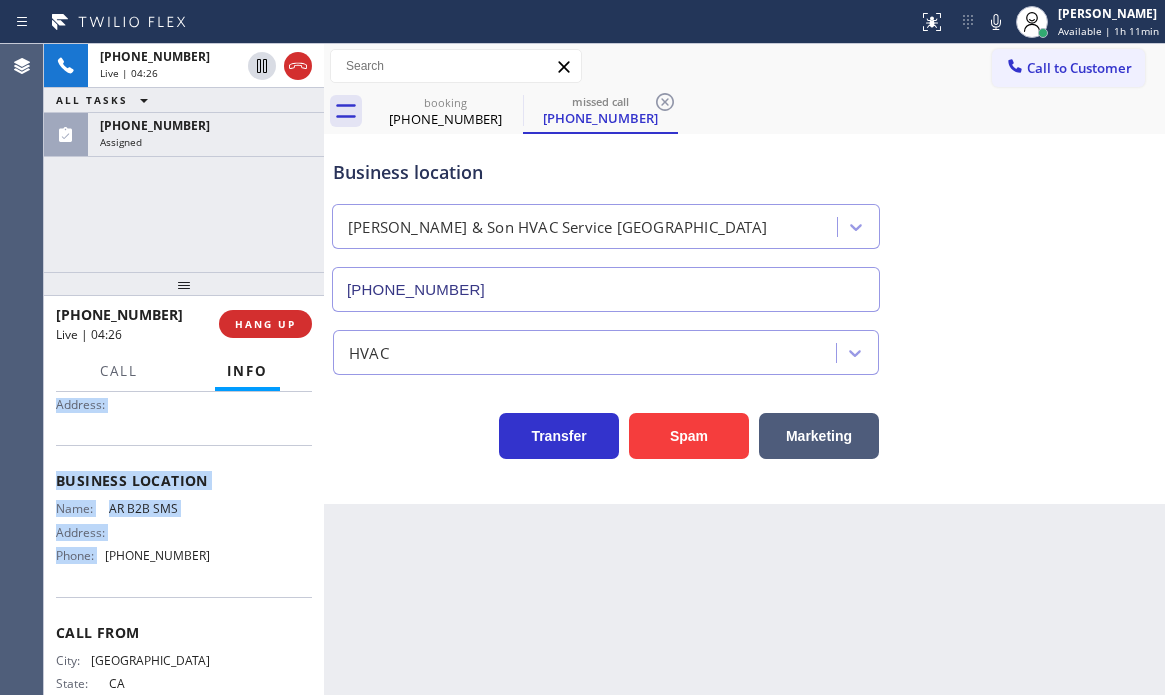 scroll, scrollTop: 163, scrollLeft: 0, axis: vertical 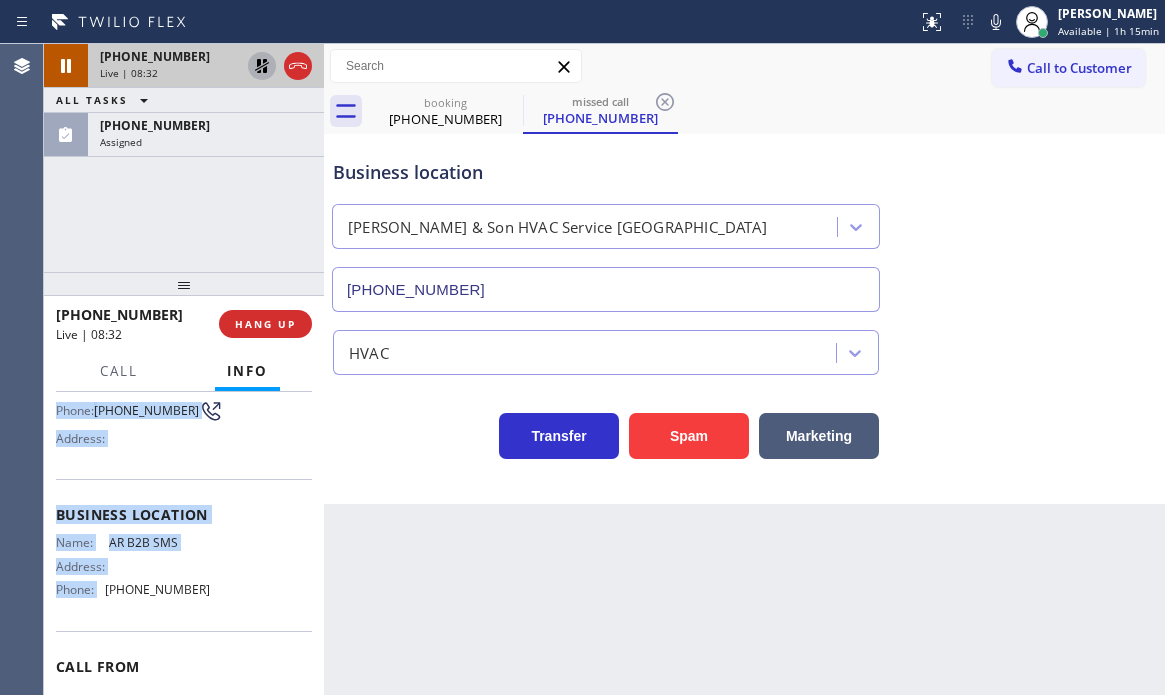 click 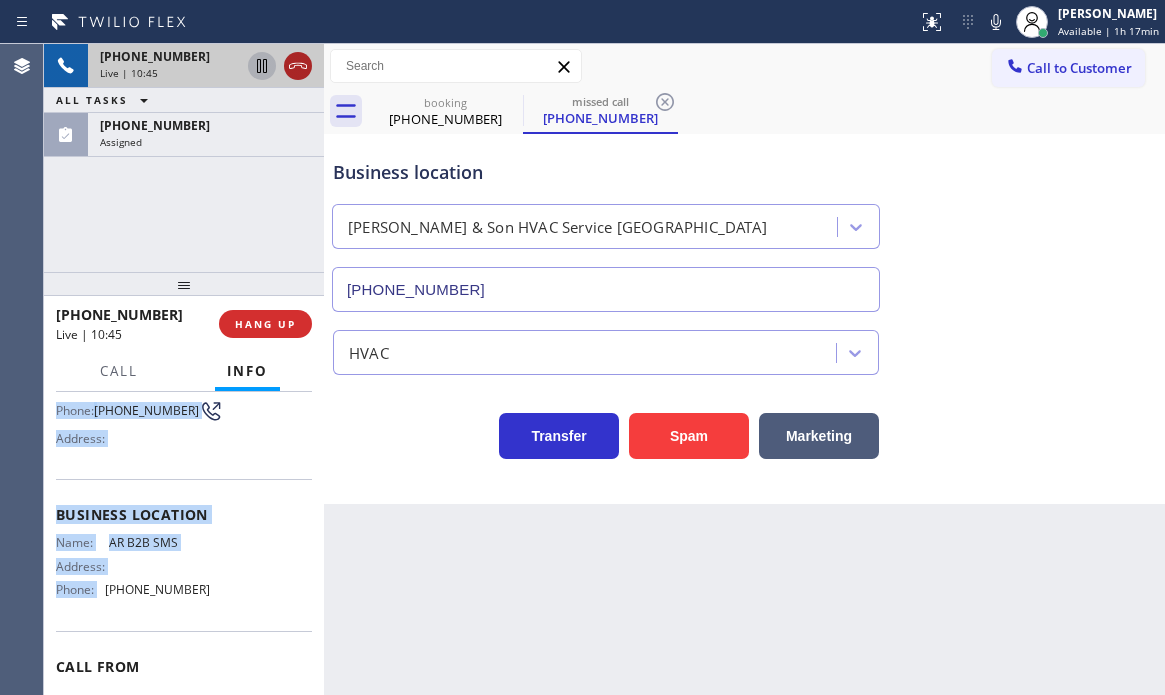 click 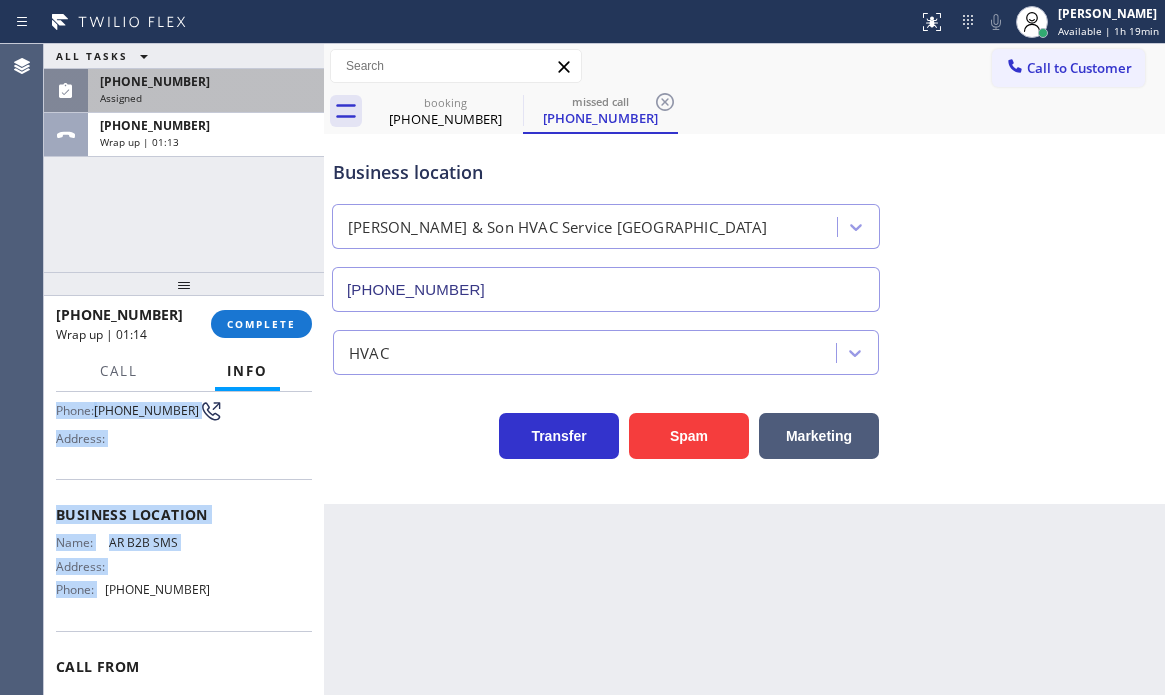 click on "[PHONE_NUMBER]" at bounding box center [206, 81] 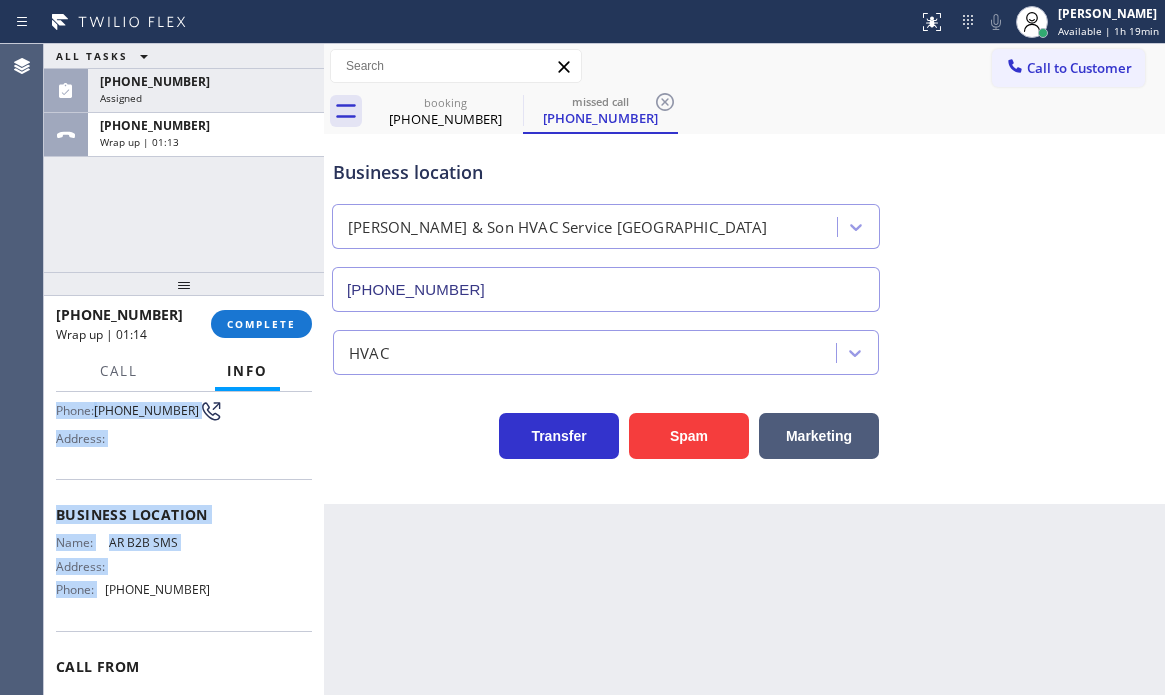 scroll, scrollTop: 197, scrollLeft: 0, axis: vertical 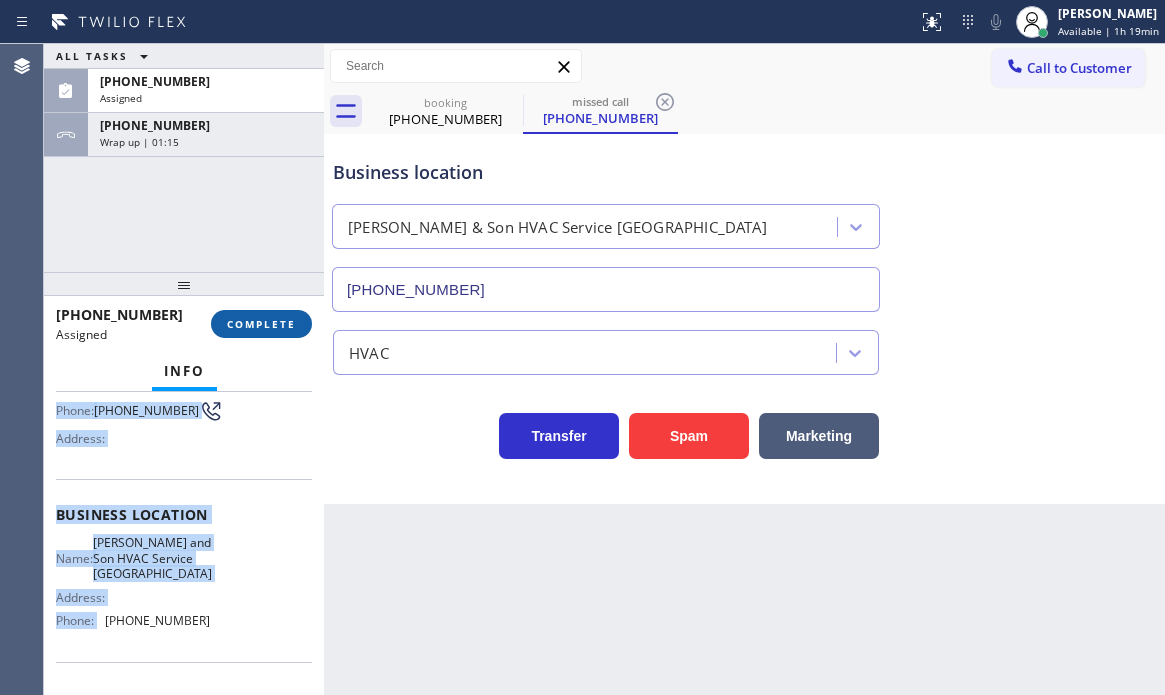 click on "COMPLETE" at bounding box center (261, 324) 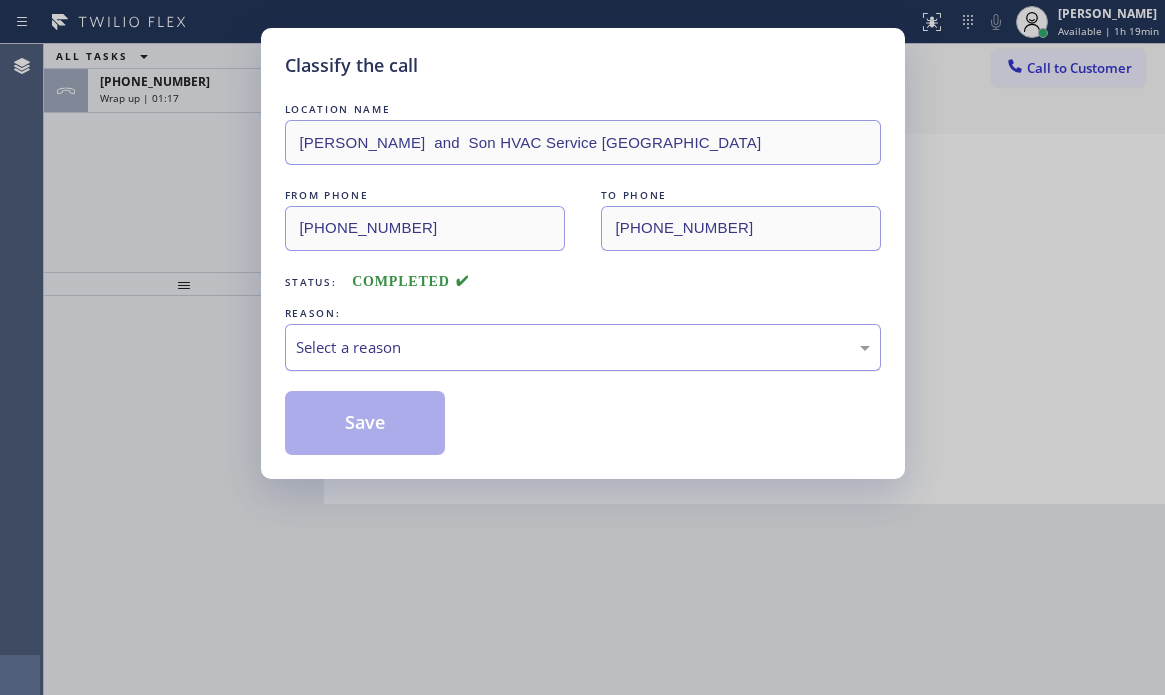 drag, startPoint x: 442, startPoint y: 348, endPoint x: 436, endPoint y: 358, distance: 11.661903 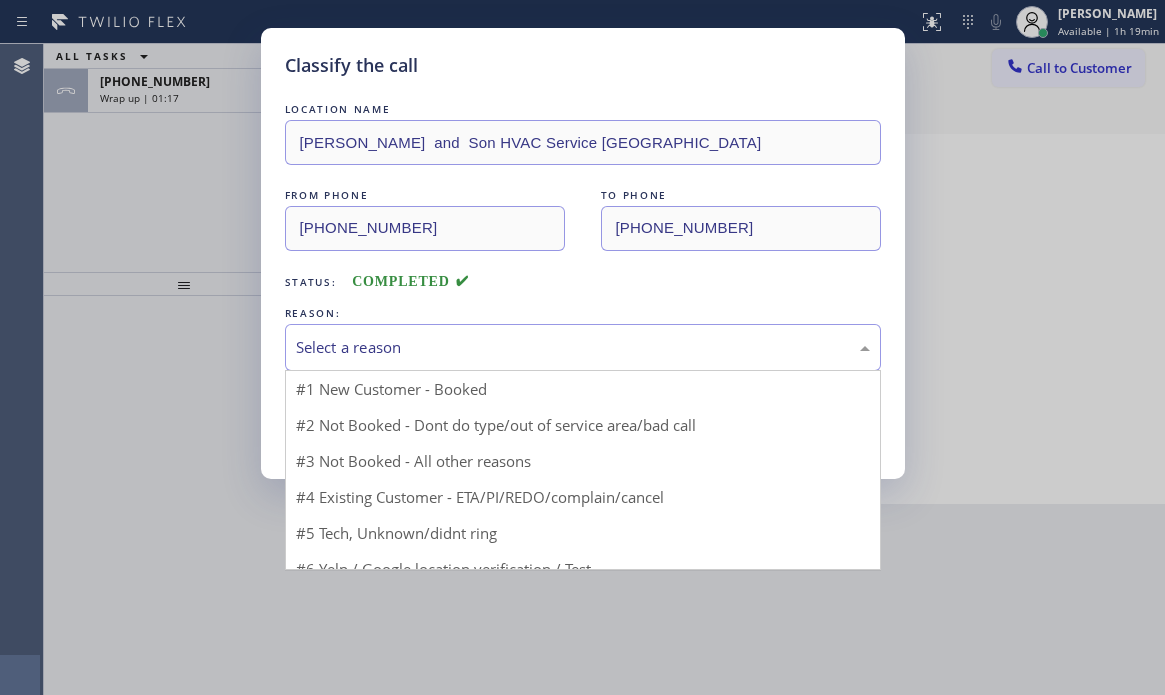 drag, startPoint x: 373, startPoint y: 413, endPoint x: 360, endPoint y: 413, distance: 13 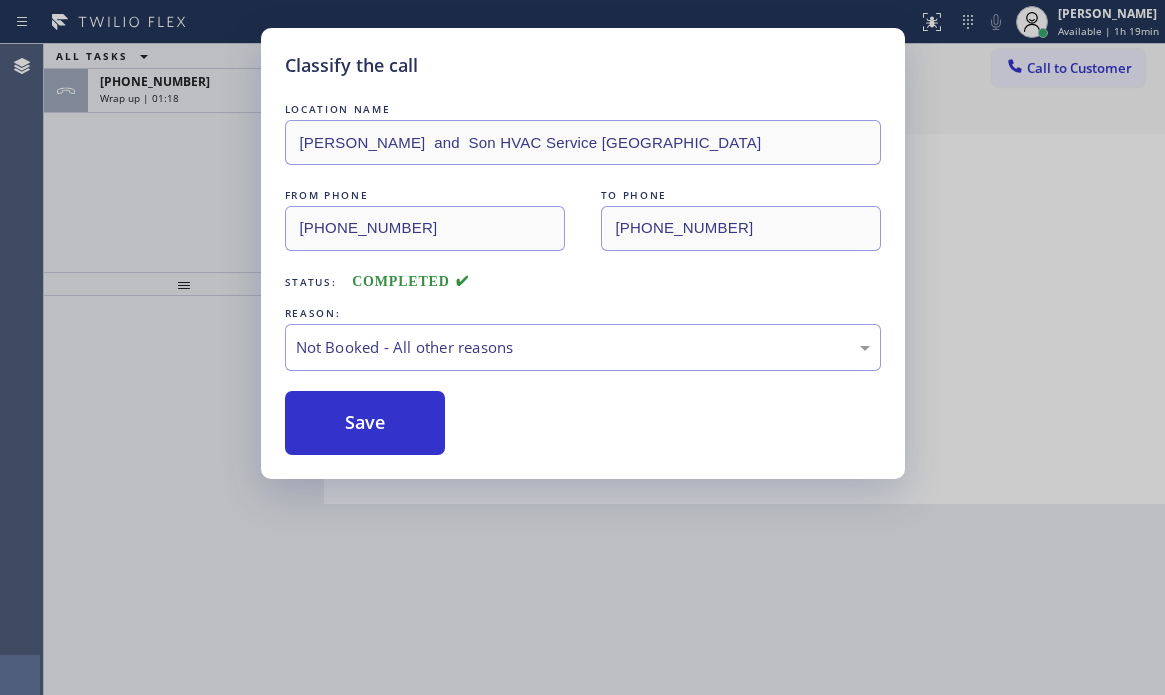 drag, startPoint x: 333, startPoint y: 413, endPoint x: 230, endPoint y: 212, distance: 225.85393 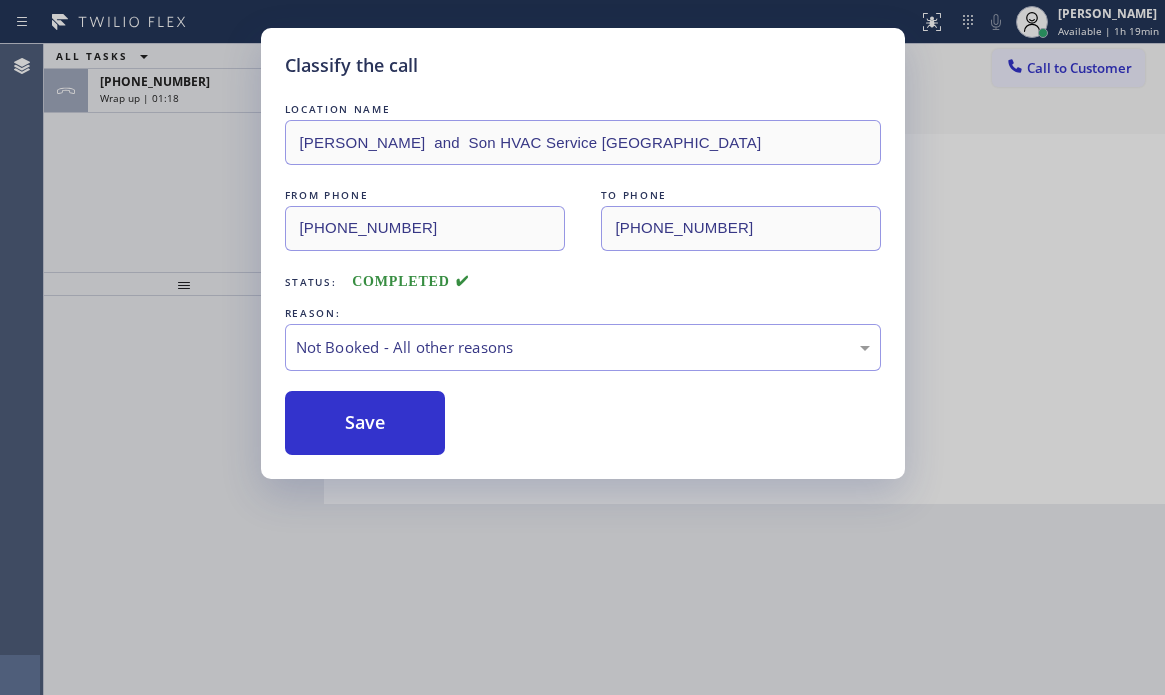 click on "Classify the call LOCATION NAME [PERSON_NAME]  and  Son HVAC Service [GEOGRAPHIC_DATA] FROM PHONE [PHONE_NUMBER] TO PHONE [PHONE_NUMBER] Status: COMPLETED REASON: Not Booked - All other reasons Save" at bounding box center [582, 347] 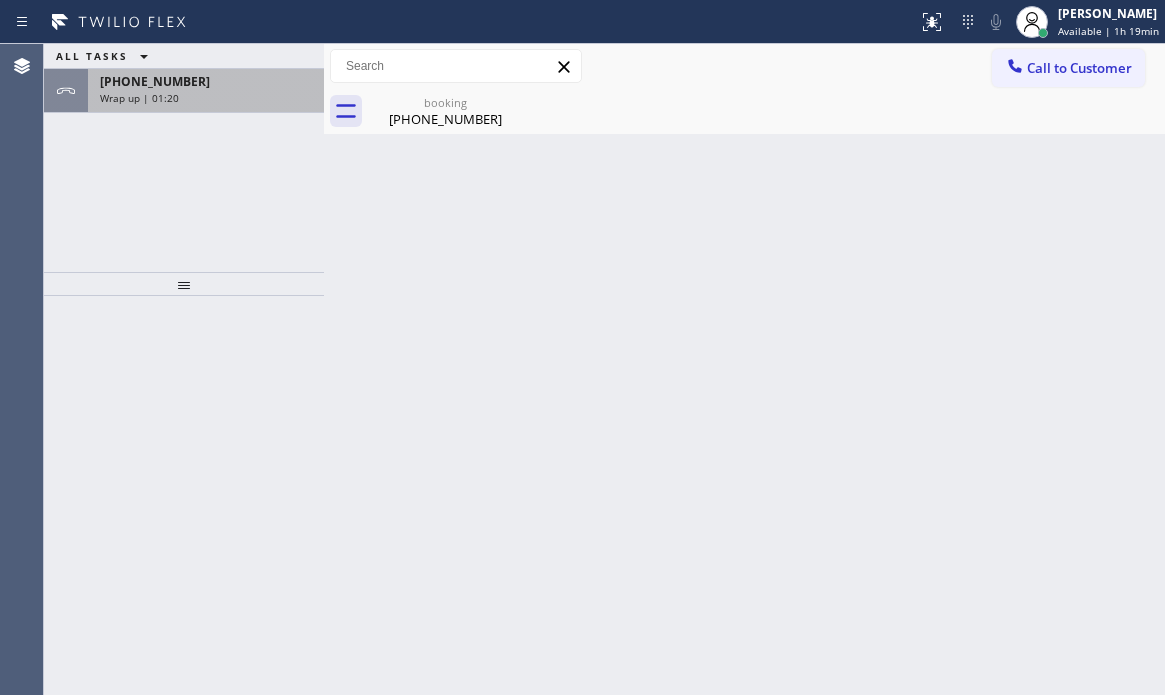 click on "Wrap up | 01:20" at bounding box center (206, 98) 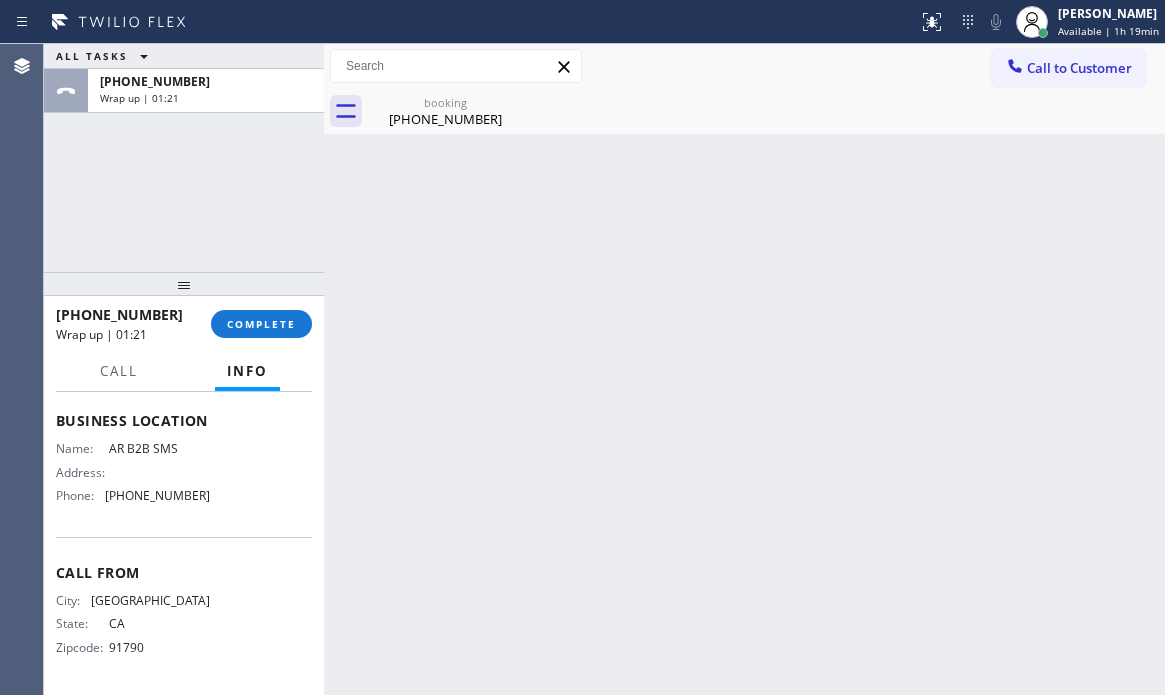 scroll, scrollTop: 263, scrollLeft: 0, axis: vertical 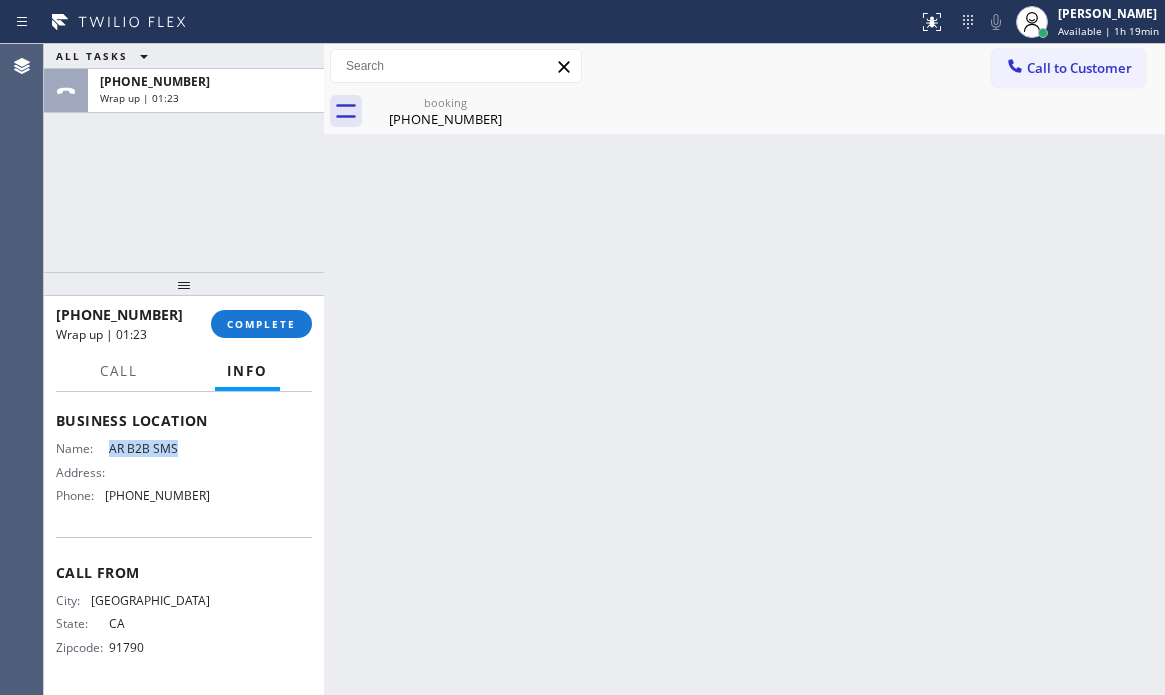 drag, startPoint x: 183, startPoint y: 444, endPoint x: 104, endPoint y: 444, distance: 79 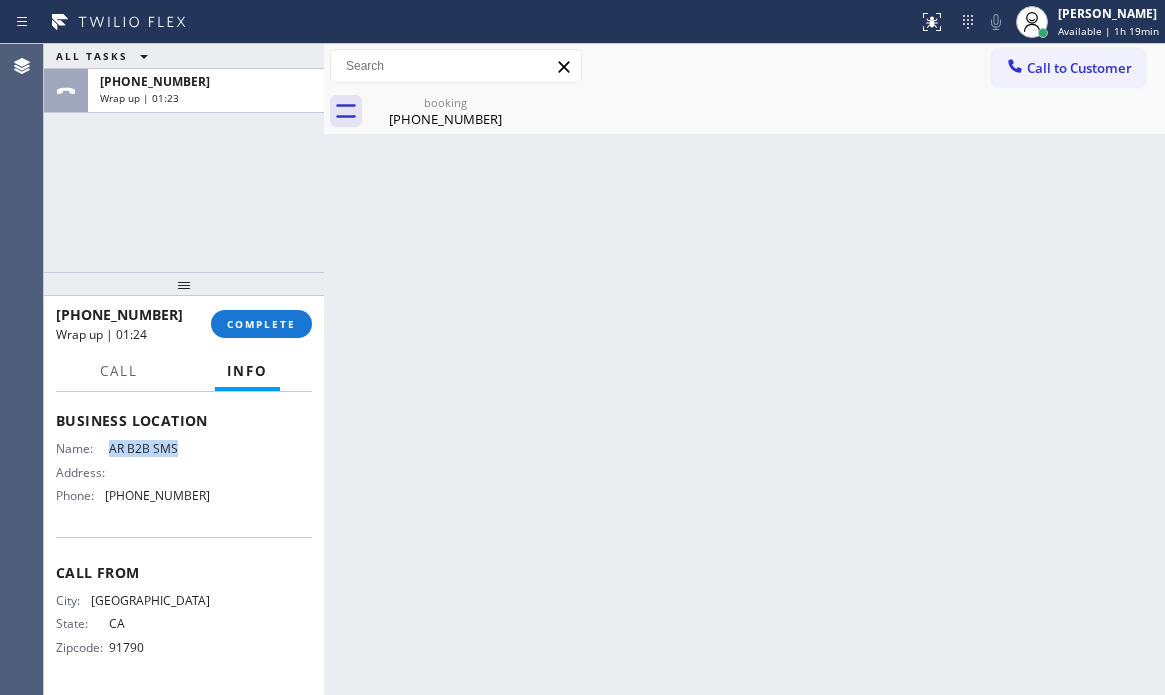 copy on "AR B2B SMS" 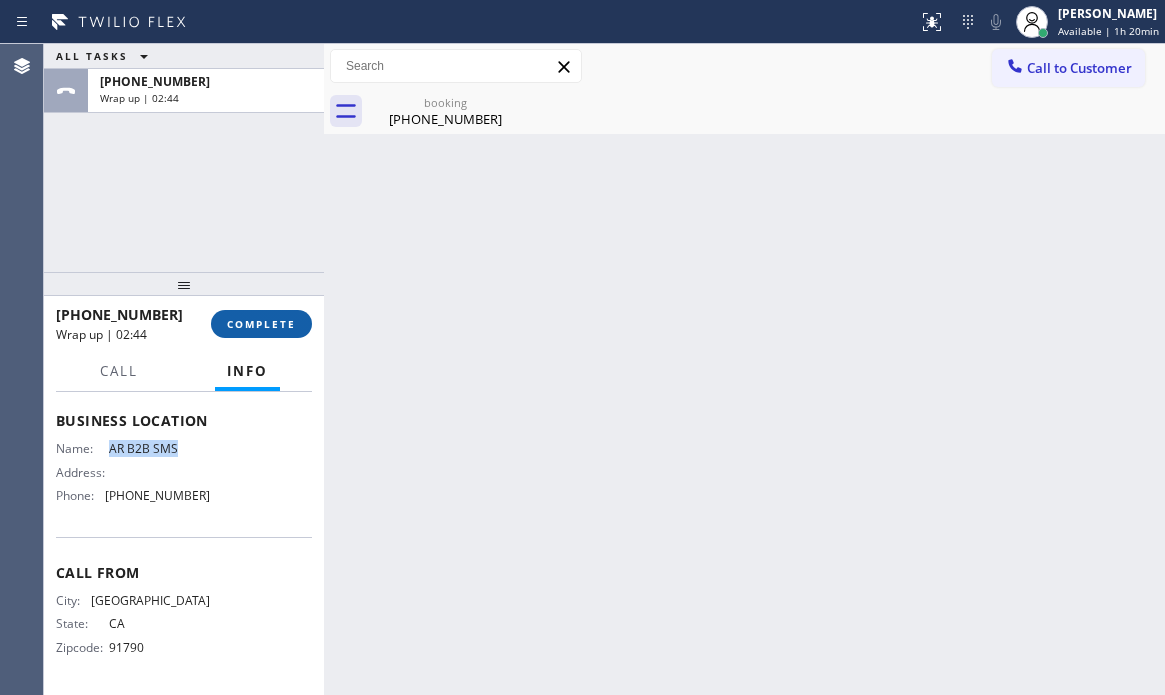click on "COMPLETE" at bounding box center (261, 324) 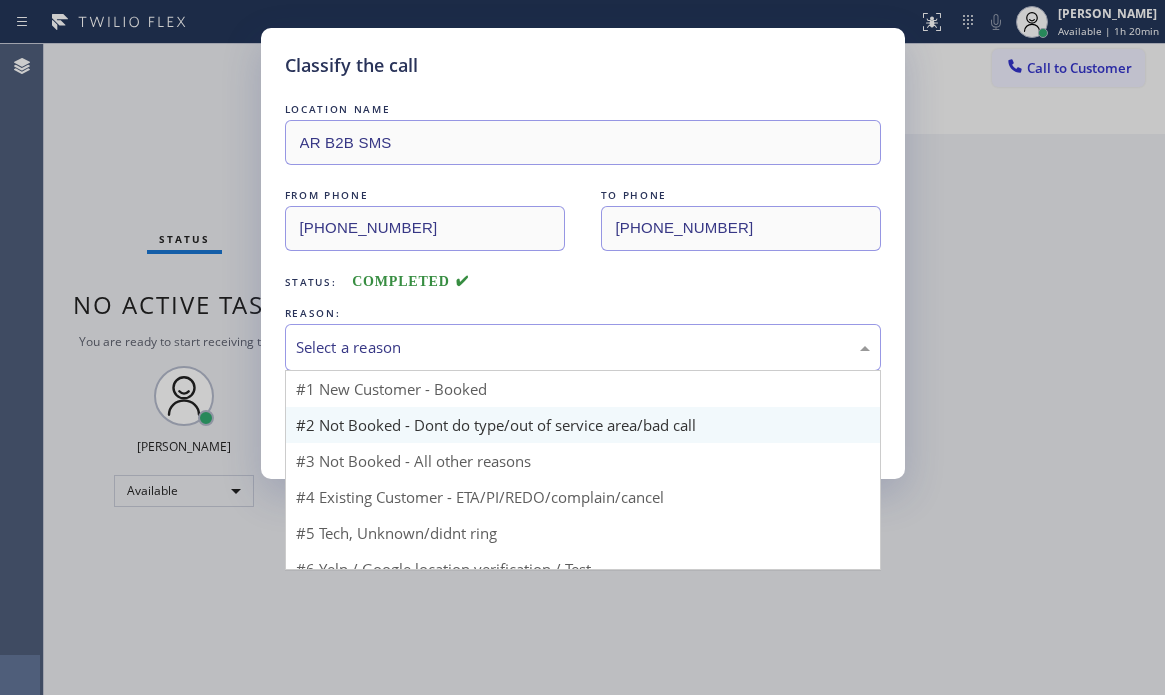 drag, startPoint x: 563, startPoint y: 346, endPoint x: 424, endPoint y: 412, distance: 153.87332 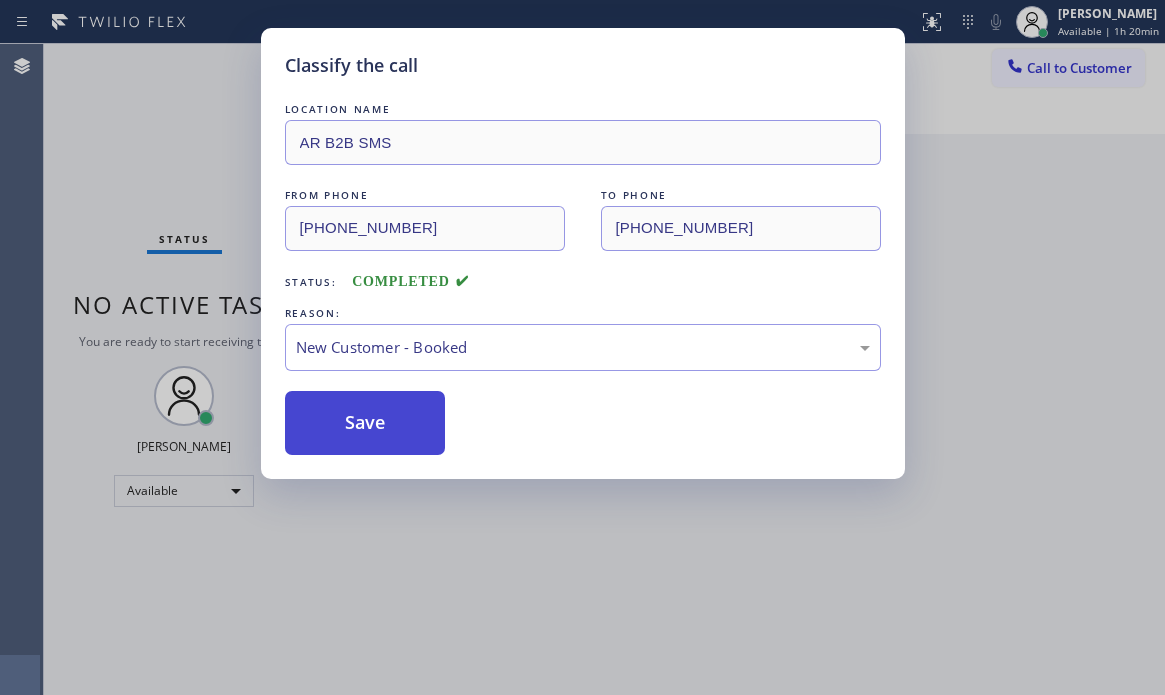 drag, startPoint x: 391, startPoint y: 393, endPoint x: 377, endPoint y: 403, distance: 17.20465 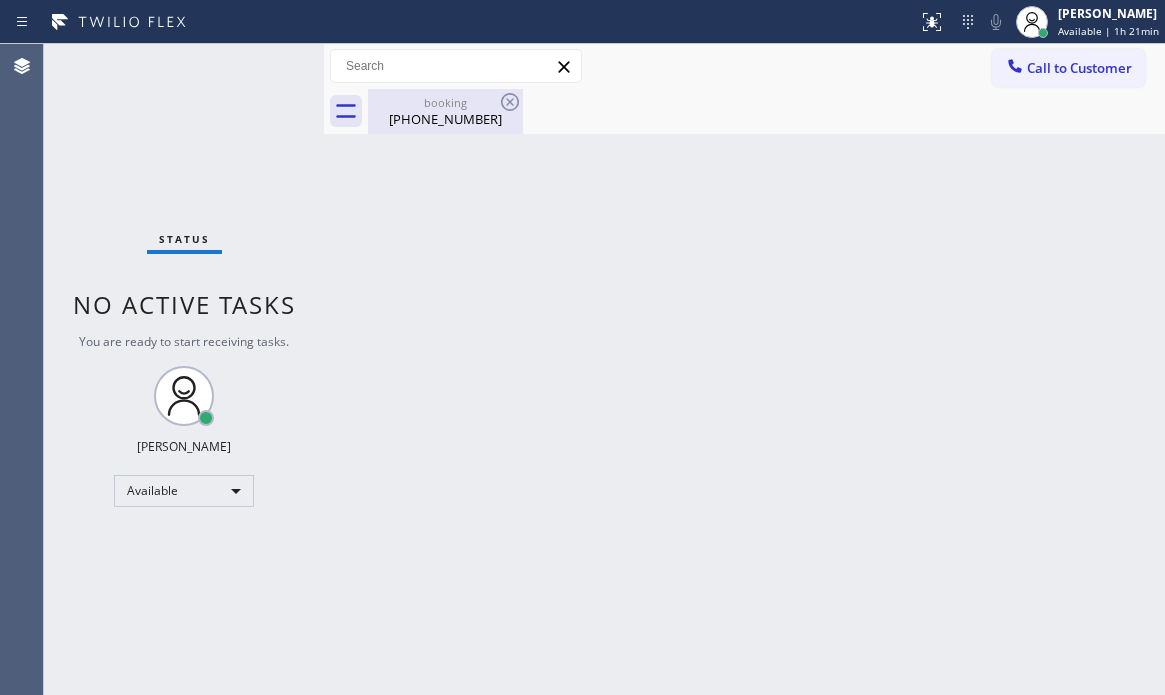 click on "booking" at bounding box center [445, 102] 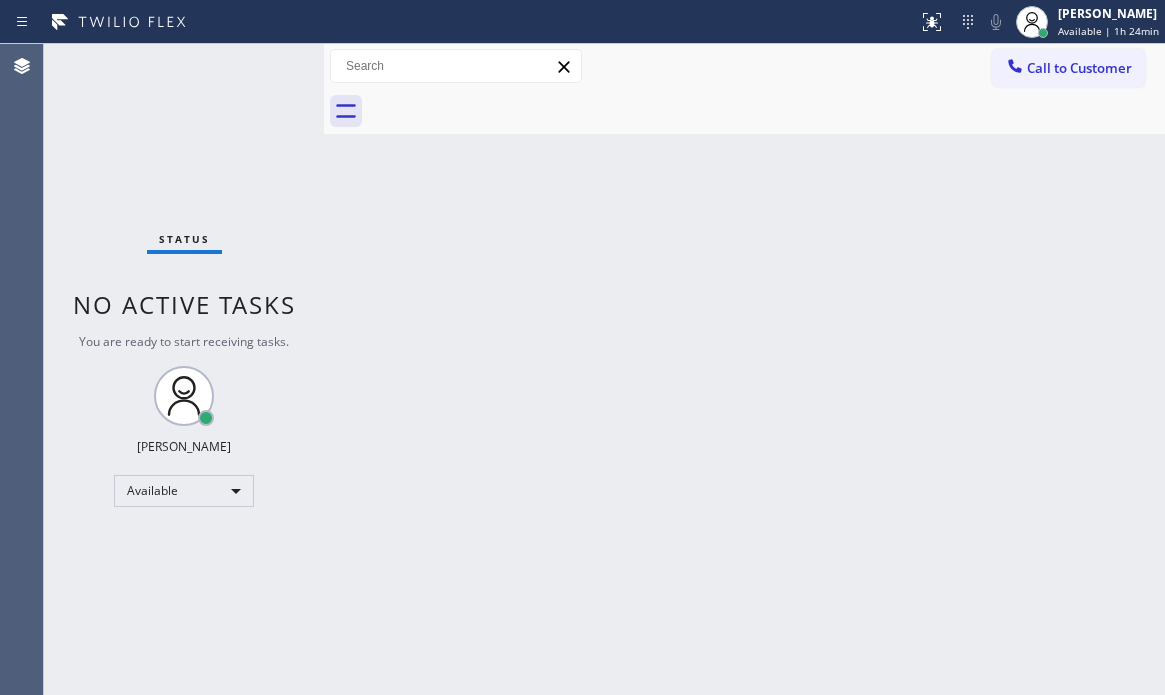 click on "Status   No active tasks     You are ready to start receiving tasks.   [PERSON_NAME] Available" at bounding box center [184, 369] 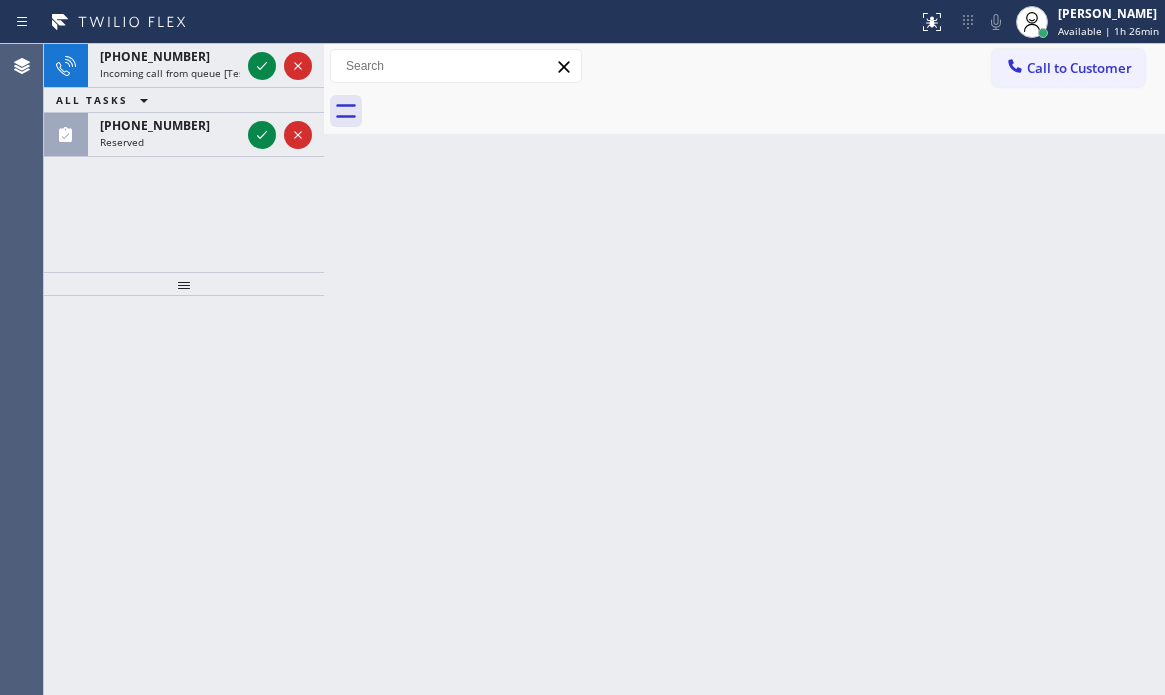 drag, startPoint x: 268, startPoint y: 67, endPoint x: 263, endPoint y: 112, distance: 45.276924 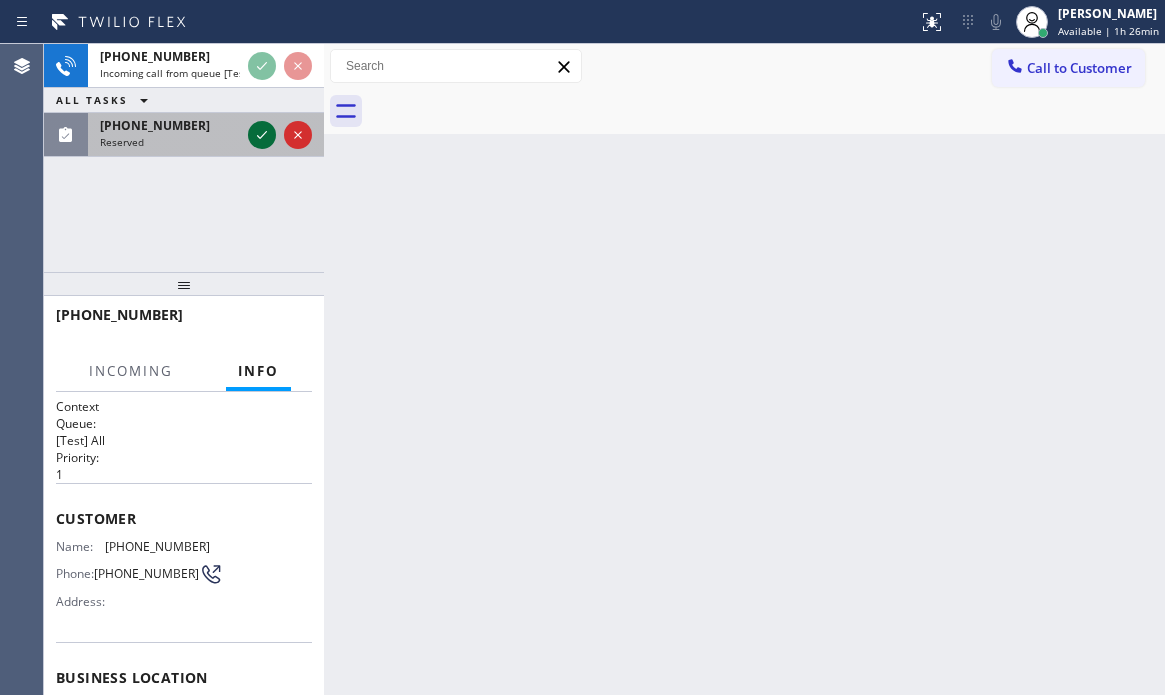 click 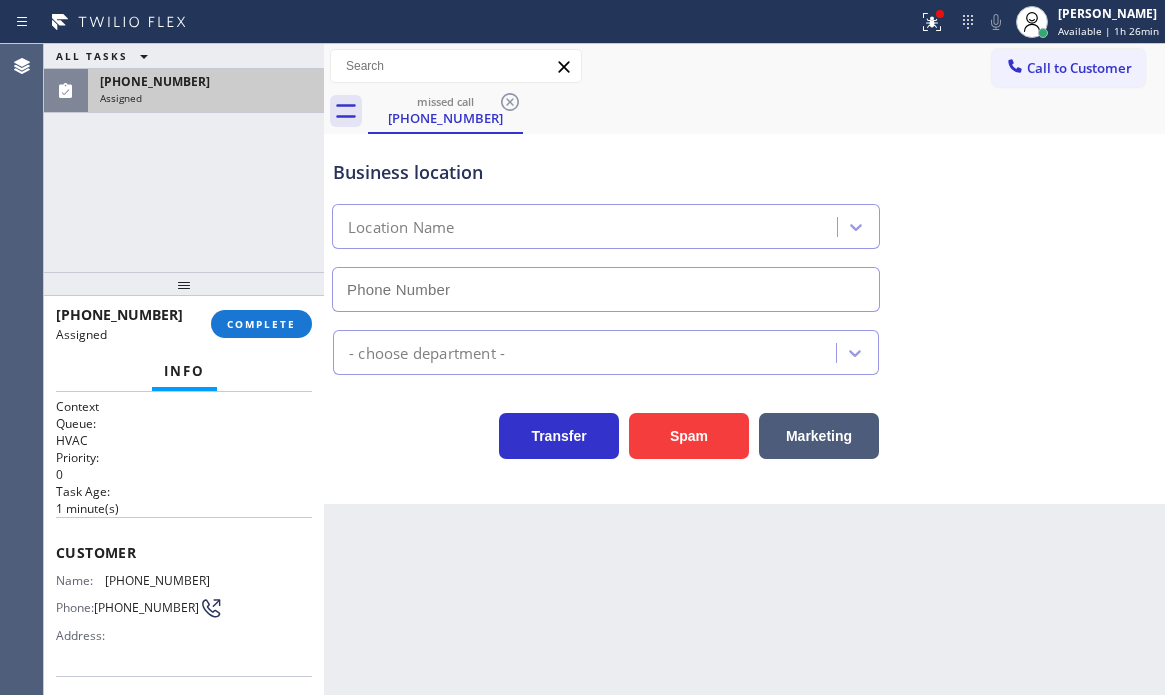 type on "[PHONE_NUMBER]" 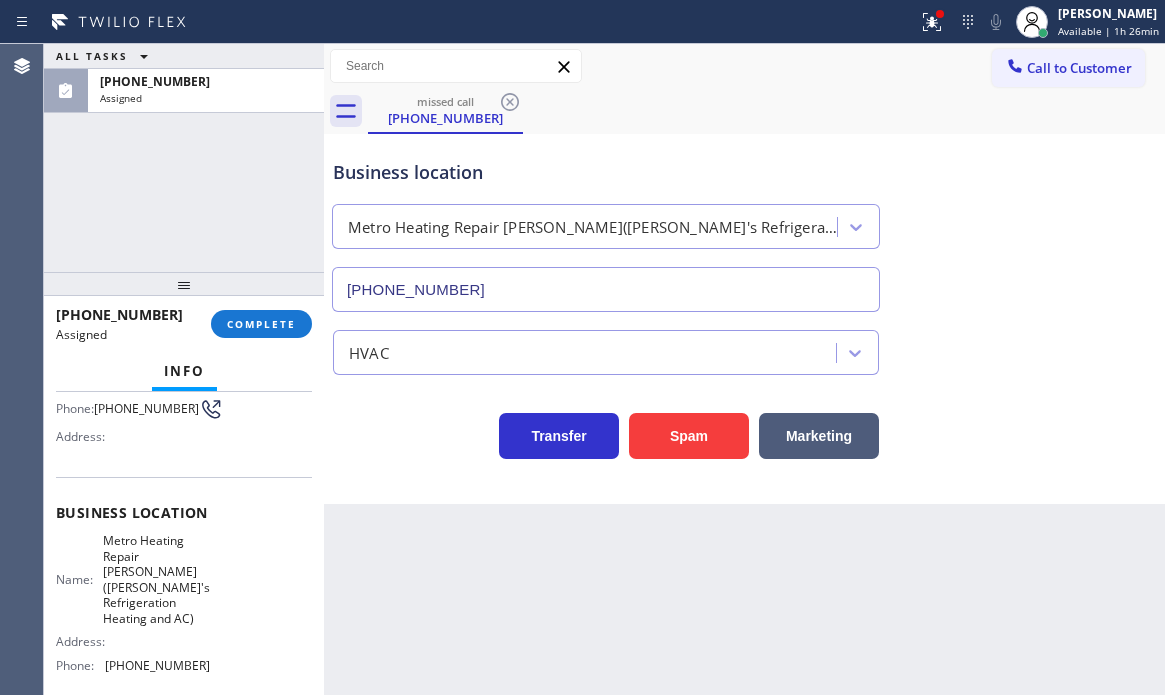 scroll, scrollTop: 300, scrollLeft: 0, axis: vertical 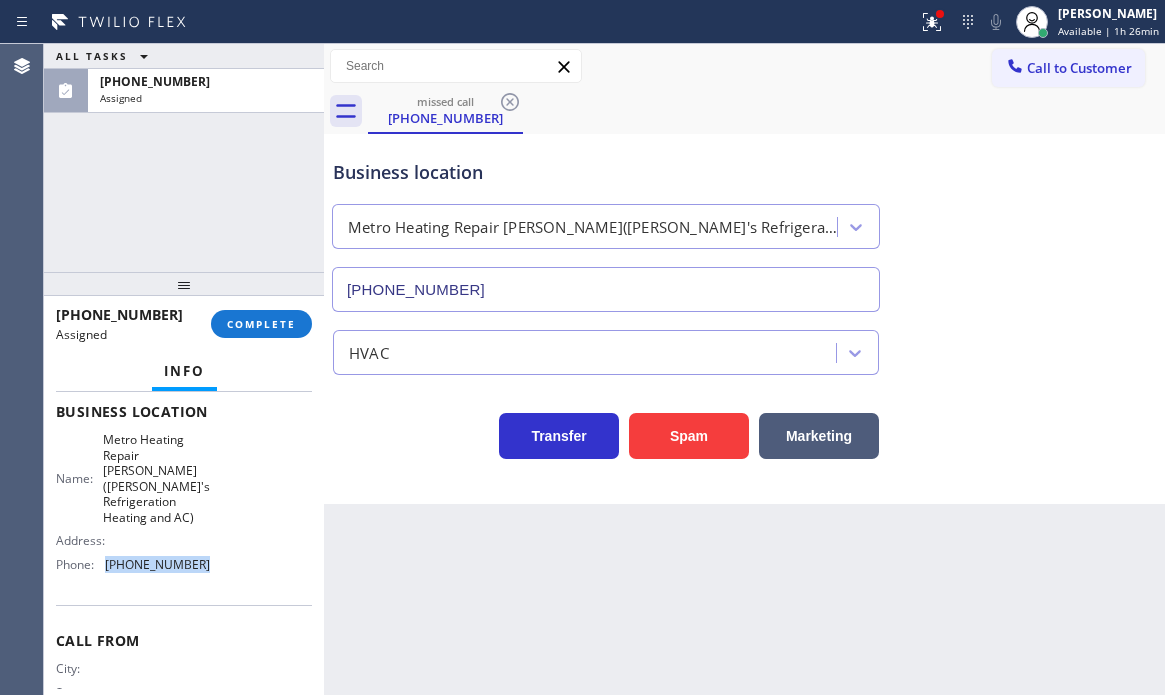 drag, startPoint x: 217, startPoint y: 557, endPoint x: 103, endPoint y: 550, distance: 114.21471 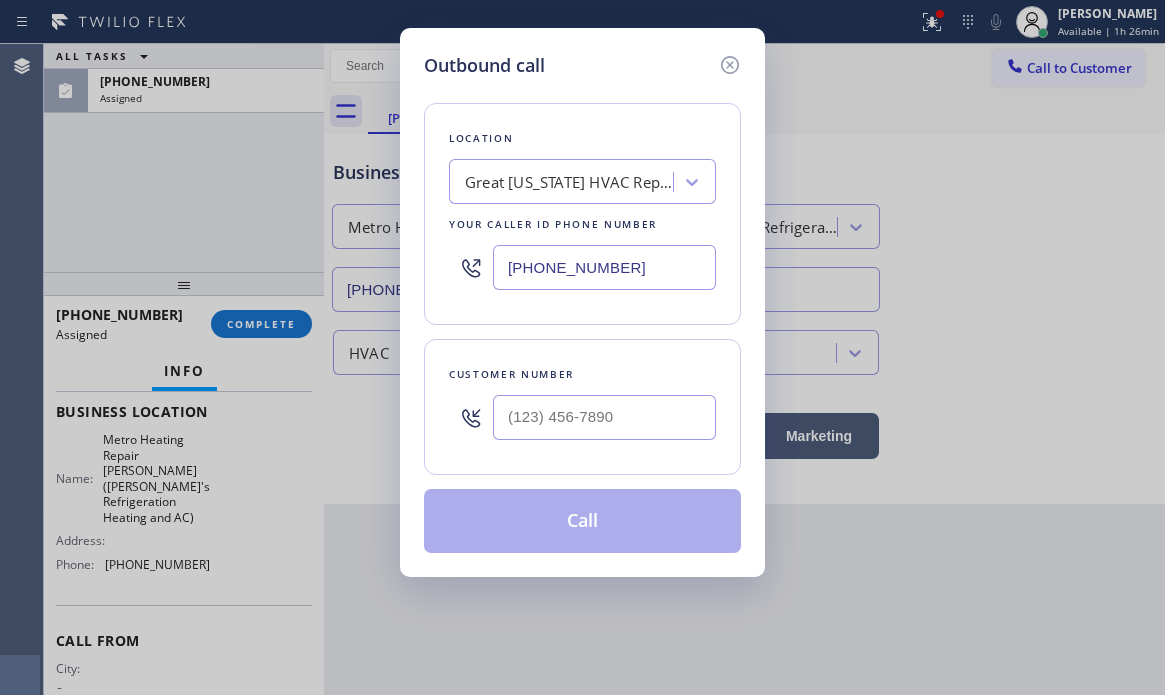 click on "[PHONE_NUMBER]" at bounding box center (604, 267) 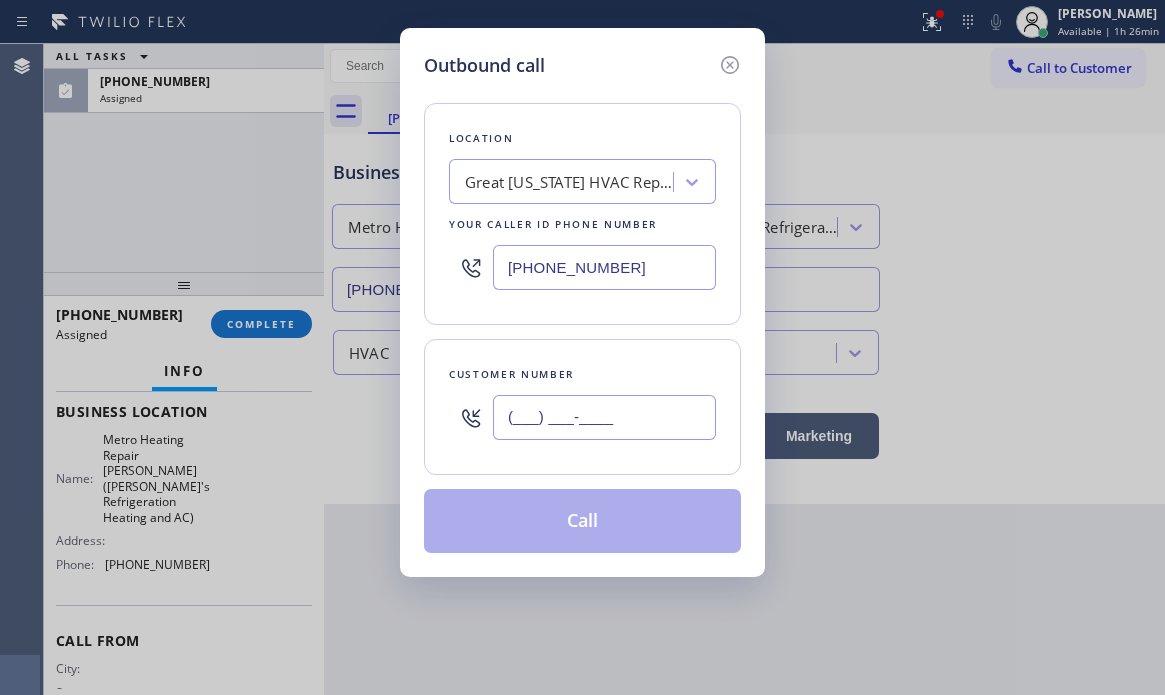 click on "(___) ___-____" at bounding box center (604, 417) 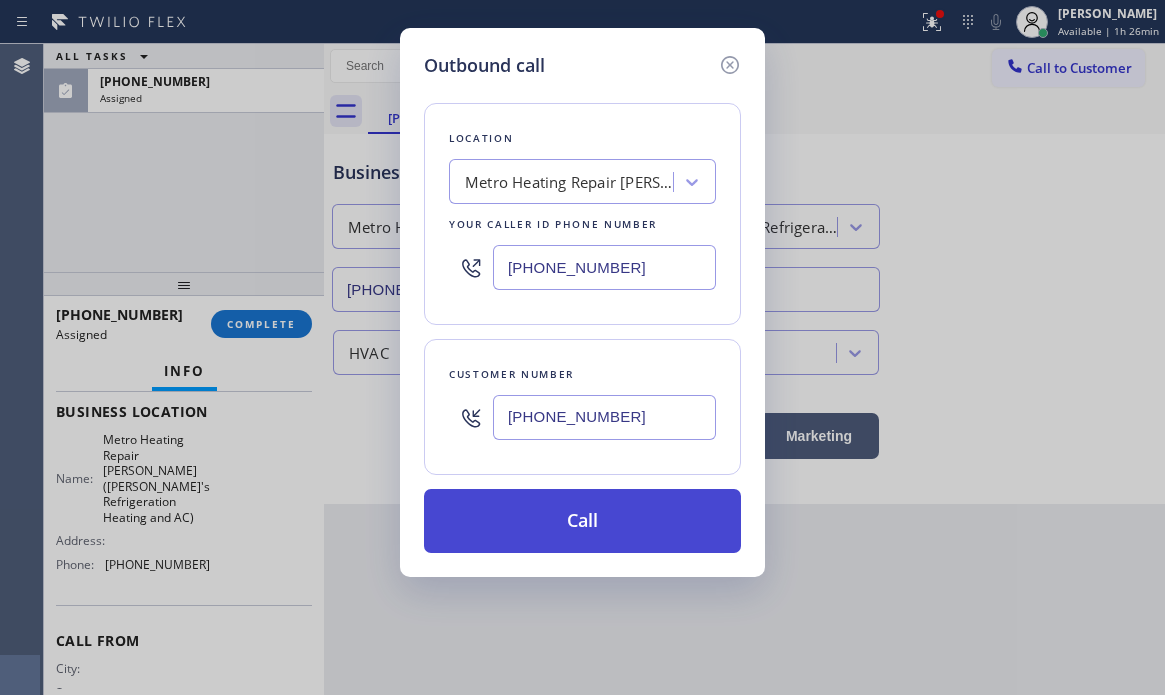 type on "[PHONE_NUMBER]" 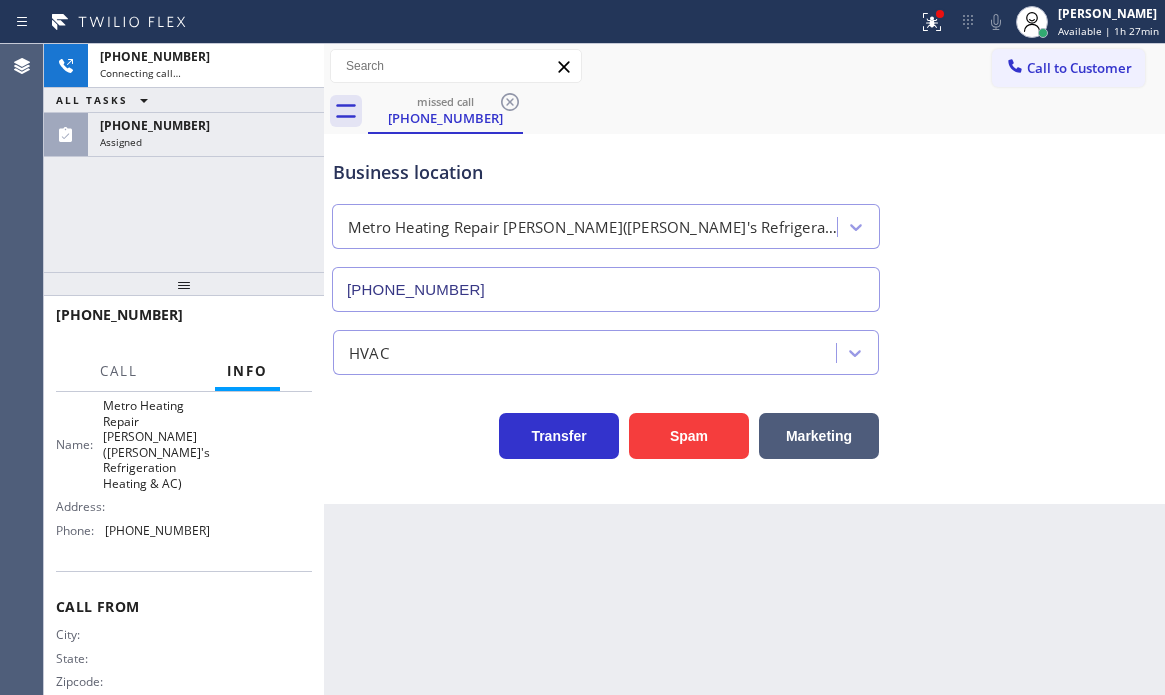 scroll, scrollTop: 266, scrollLeft: 0, axis: vertical 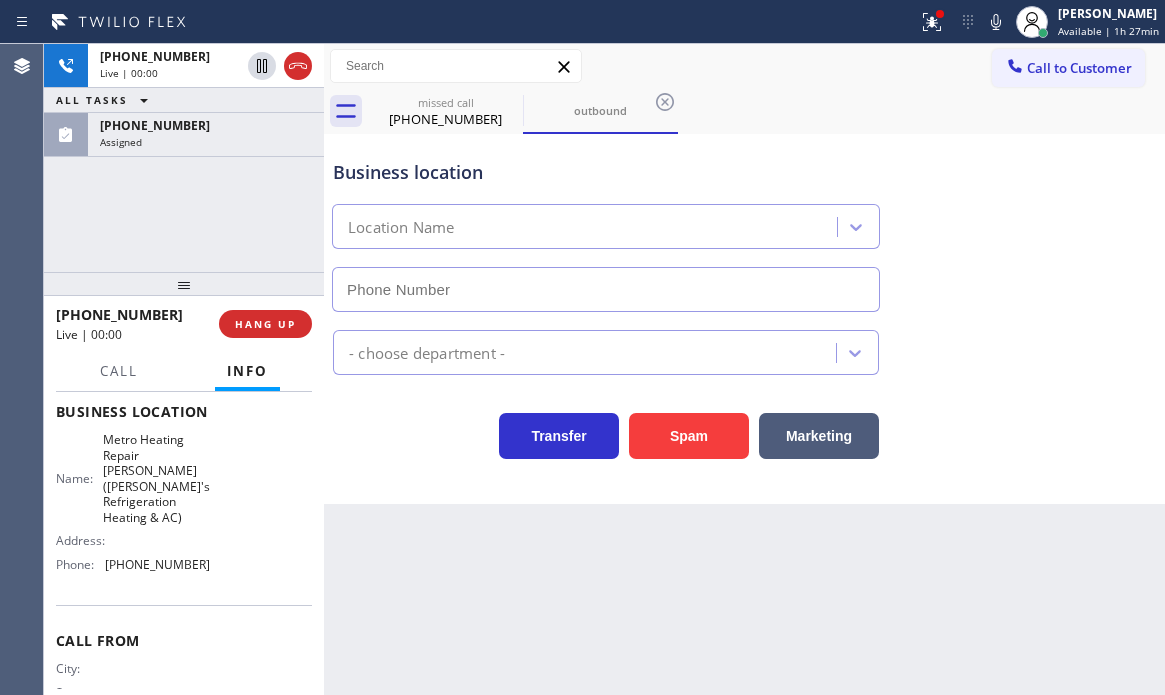 type on "[PHONE_NUMBER]" 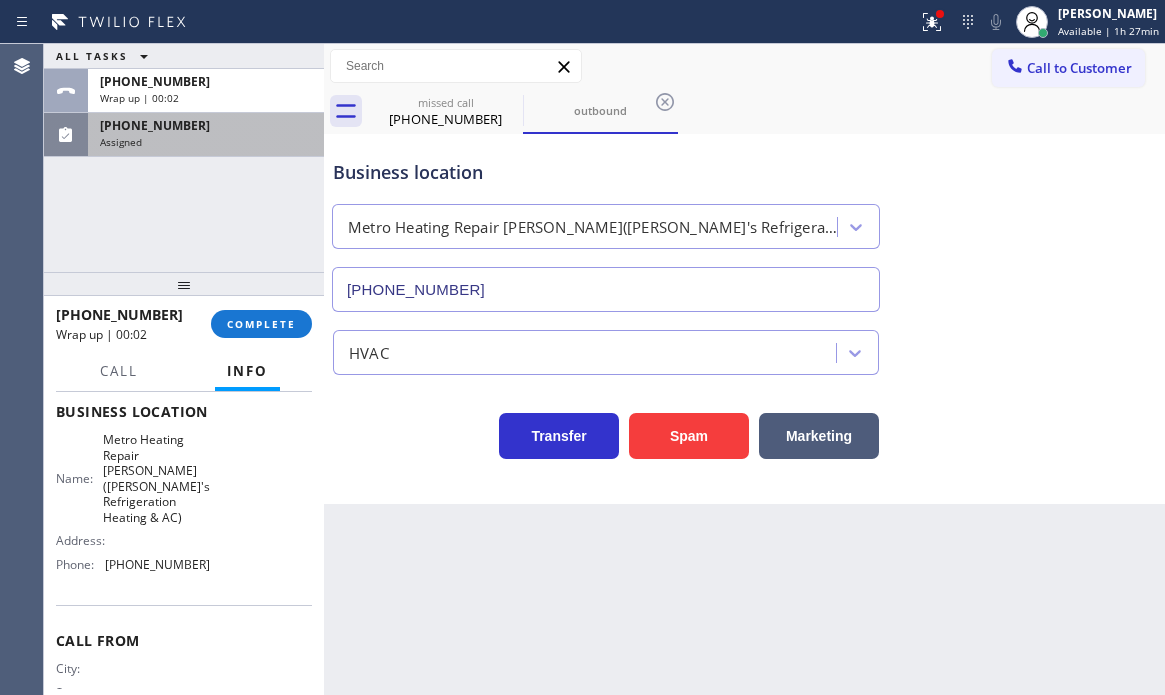 click on "Assigned" at bounding box center (206, 142) 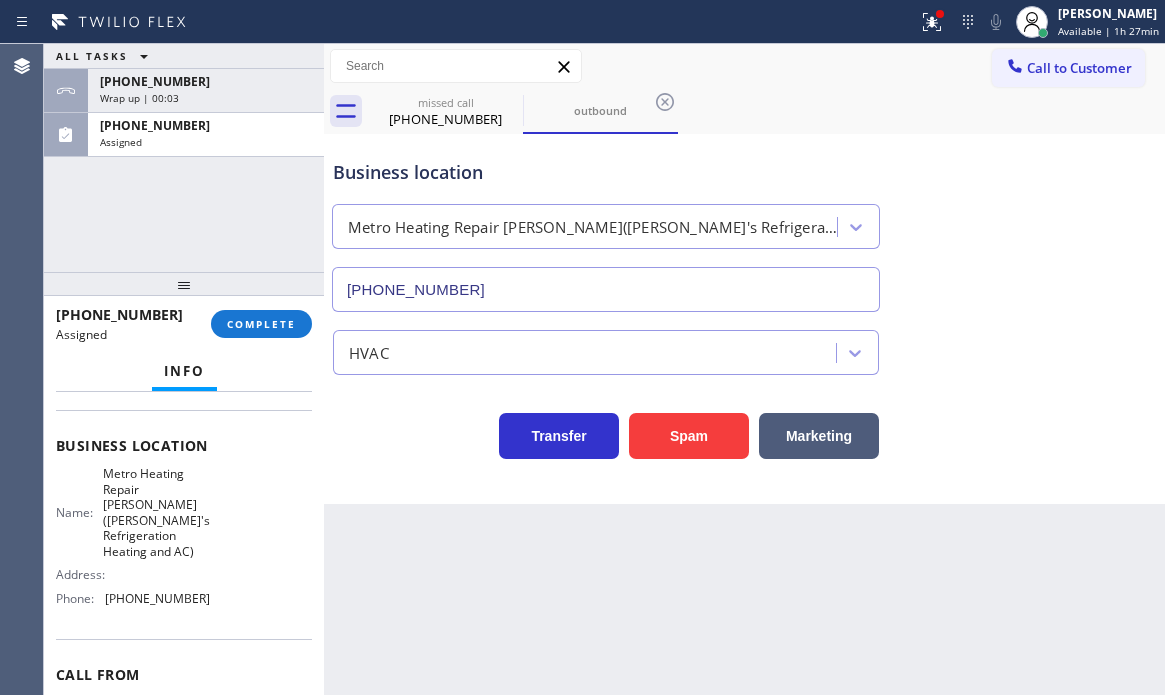 scroll, scrollTop: 300, scrollLeft: 0, axis: vertical 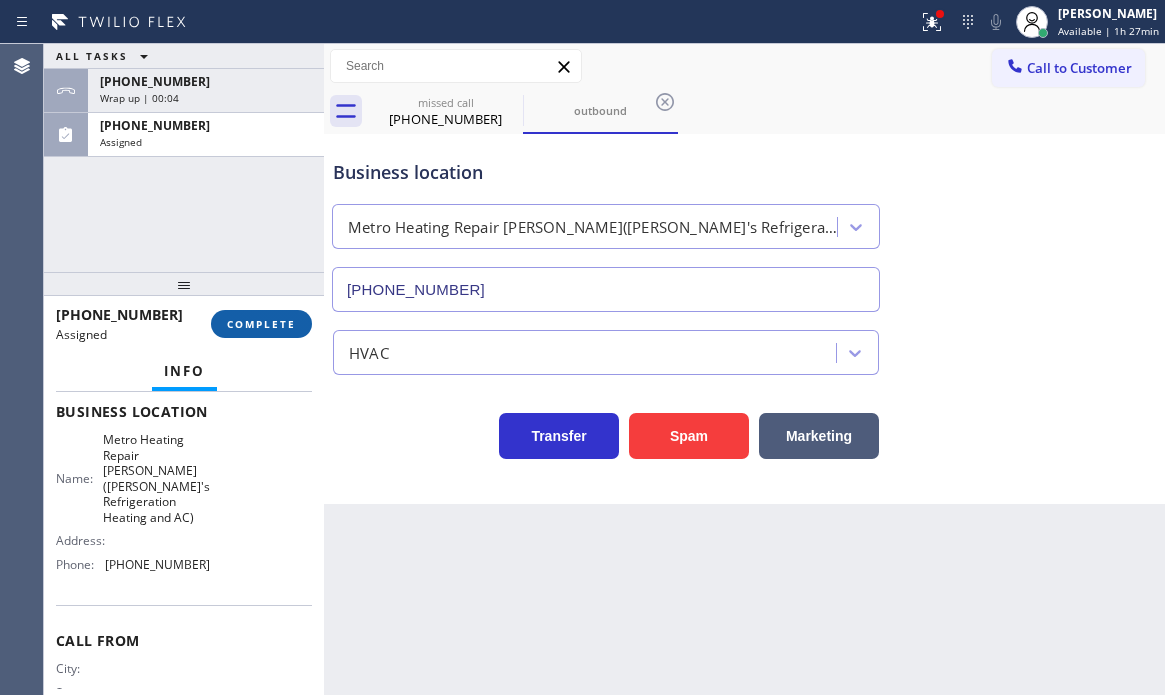 click on "COMPLETE" at bounding box center [261, 324] 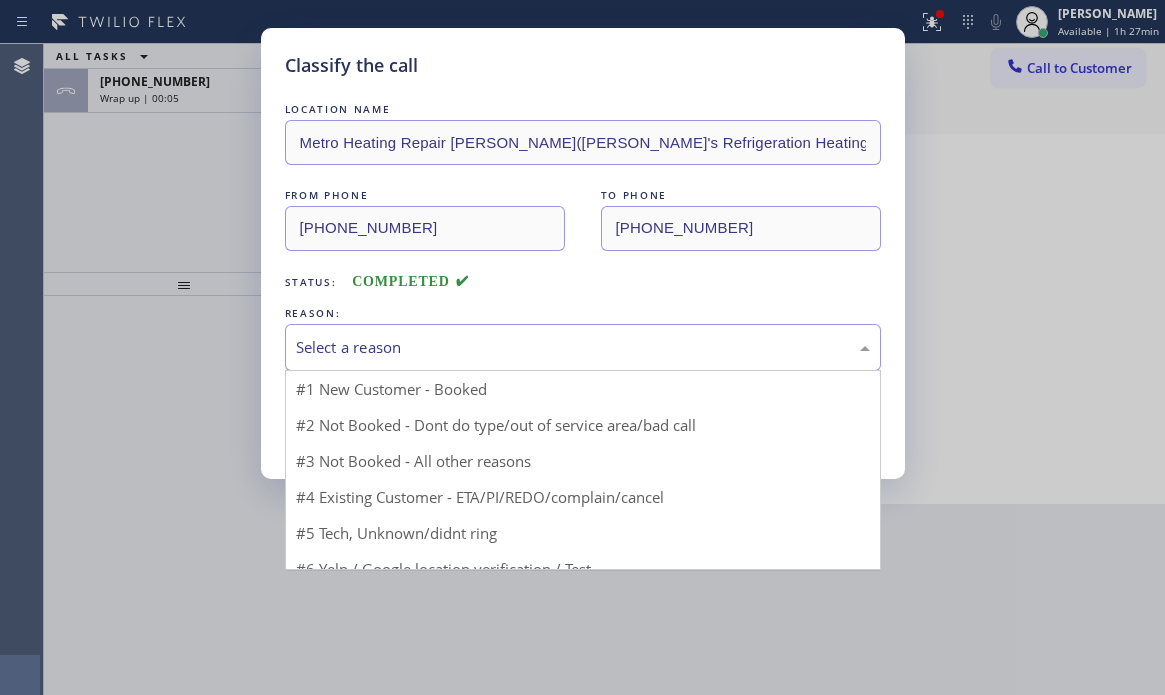 click on "Select a reason" at bounding box center [583, 347] 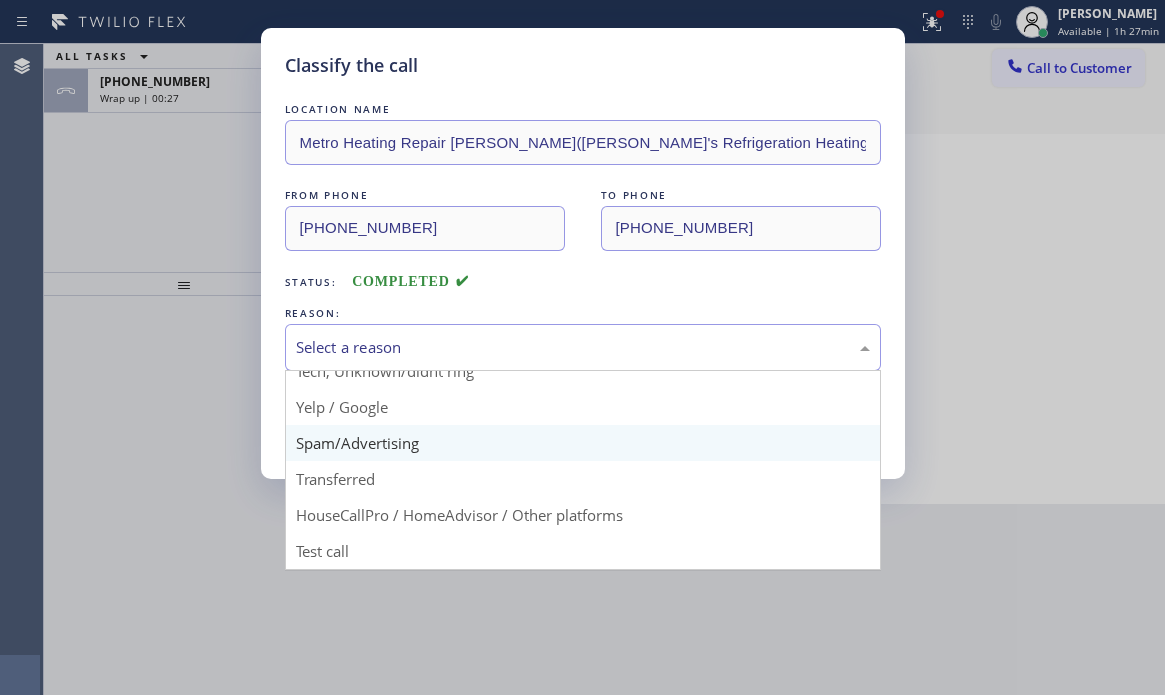 scroll, scrollTop: 26, scrollLeft: 0, axis: vertical 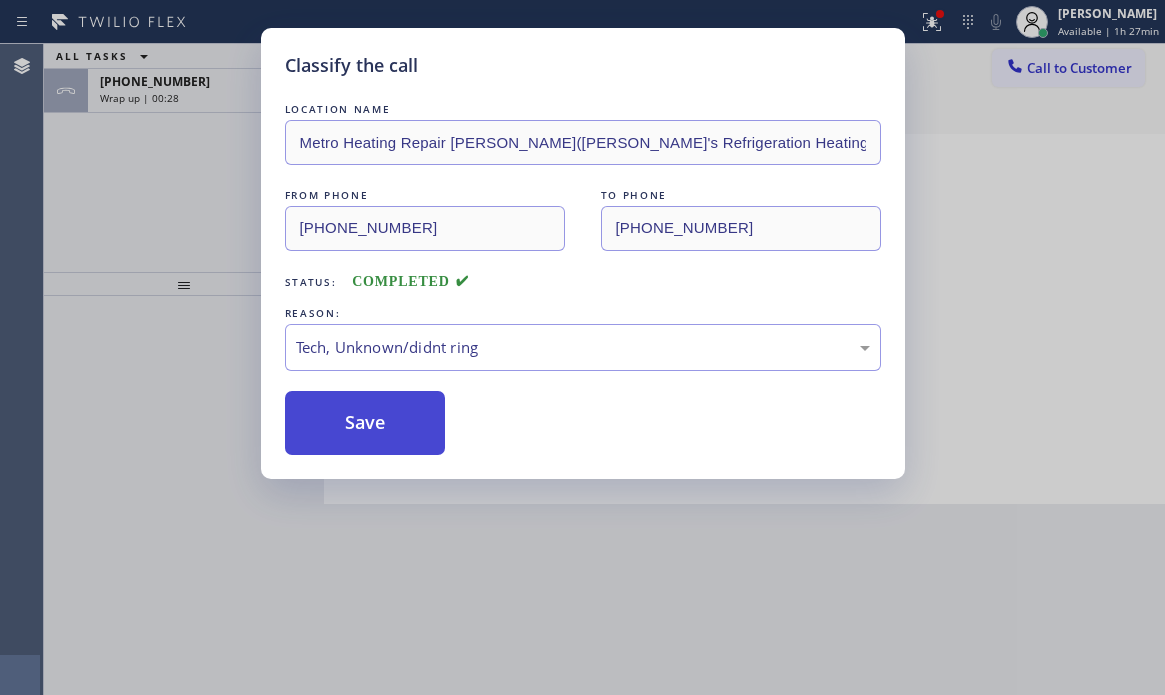 click on "Save" at bounding box center (365, 423) 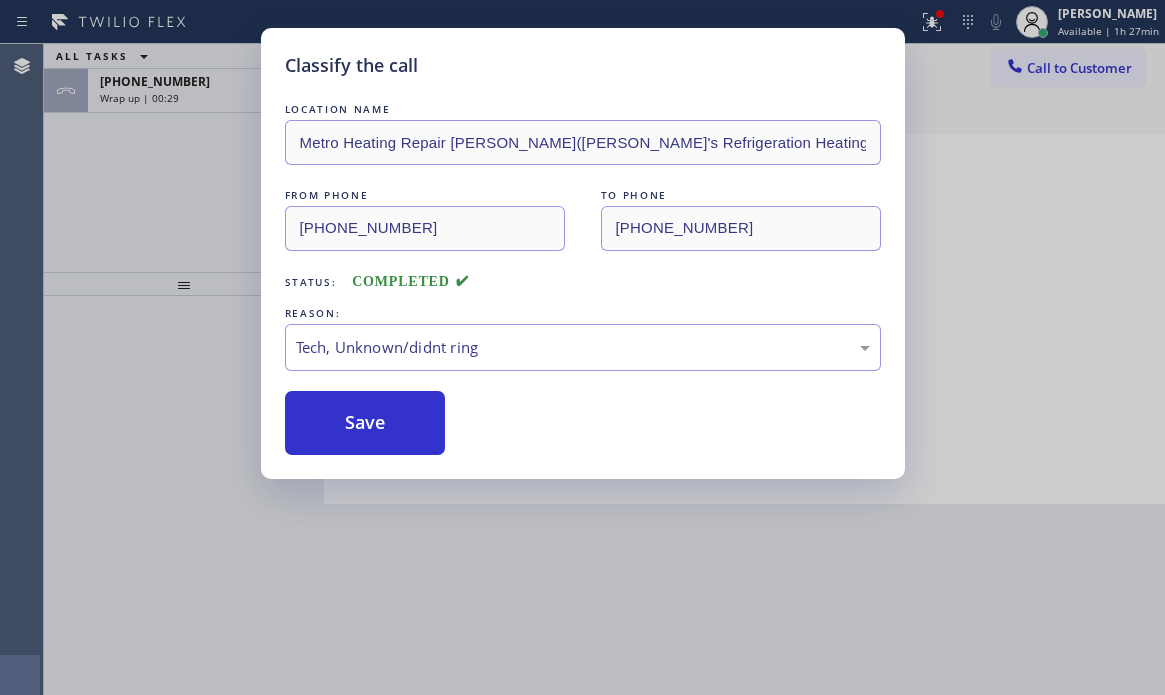 click on "Classify the call LOCATION NAME Metro Heating Repair [PERSON_NAME]([PERSON_NAME]'s Refrigeration Heating  and  AC) FROM PHONE [PHONE_NUMBER] TO PHONE [PHONE_NUMBER] Status: COMPLETED REASON: Tech, Unknown/didnt ring Save" at bounding box center (582, 347) 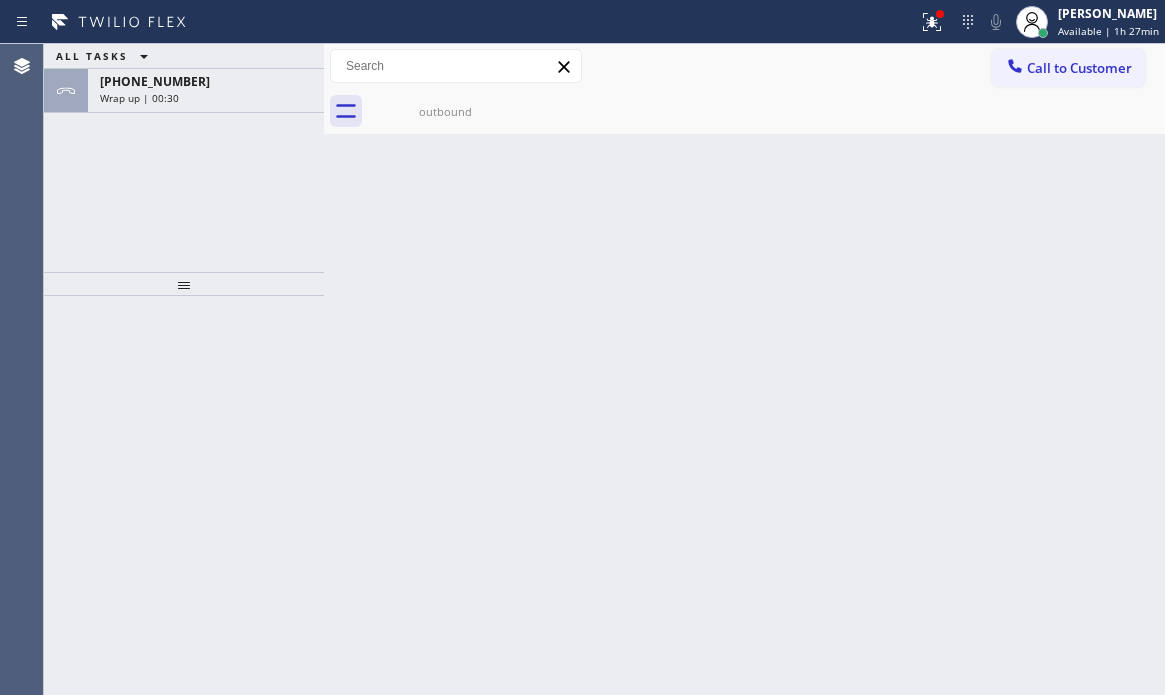 drag, startPoint x: 214, startPoint y: 91, endPoint x: 205, endPoint y: 135, distance: 44.911022 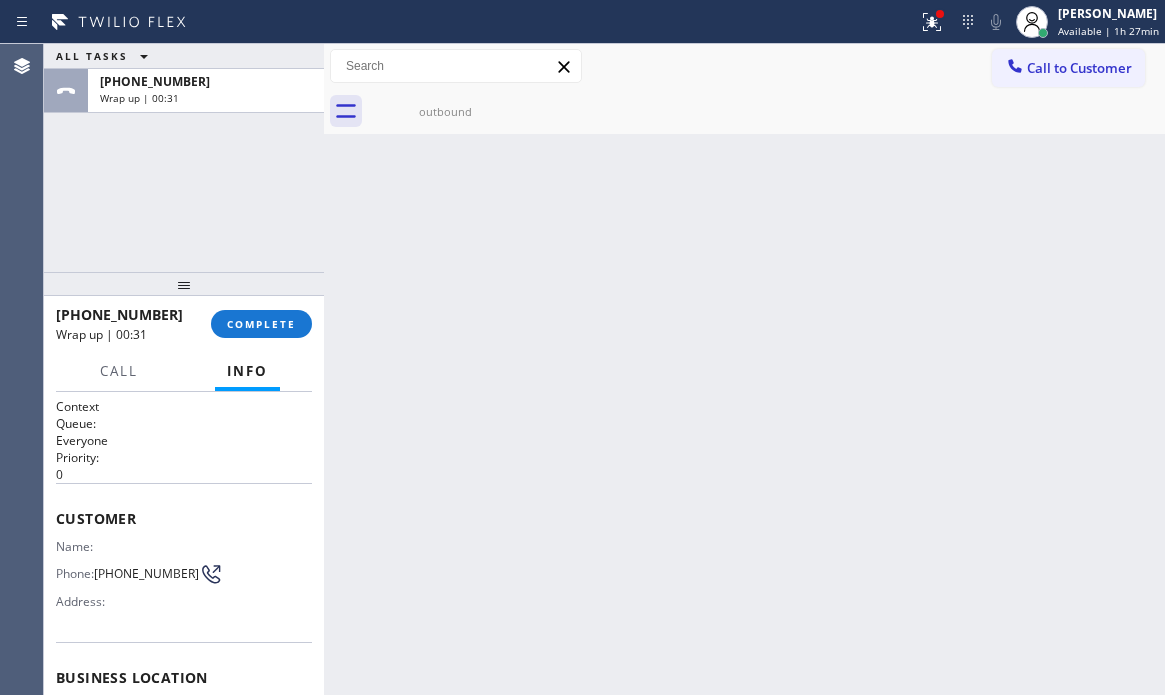 click on "[PHONE_NUMBER] Wrap up | 00:31 COMPLETE" at bounding box center (184, 324) 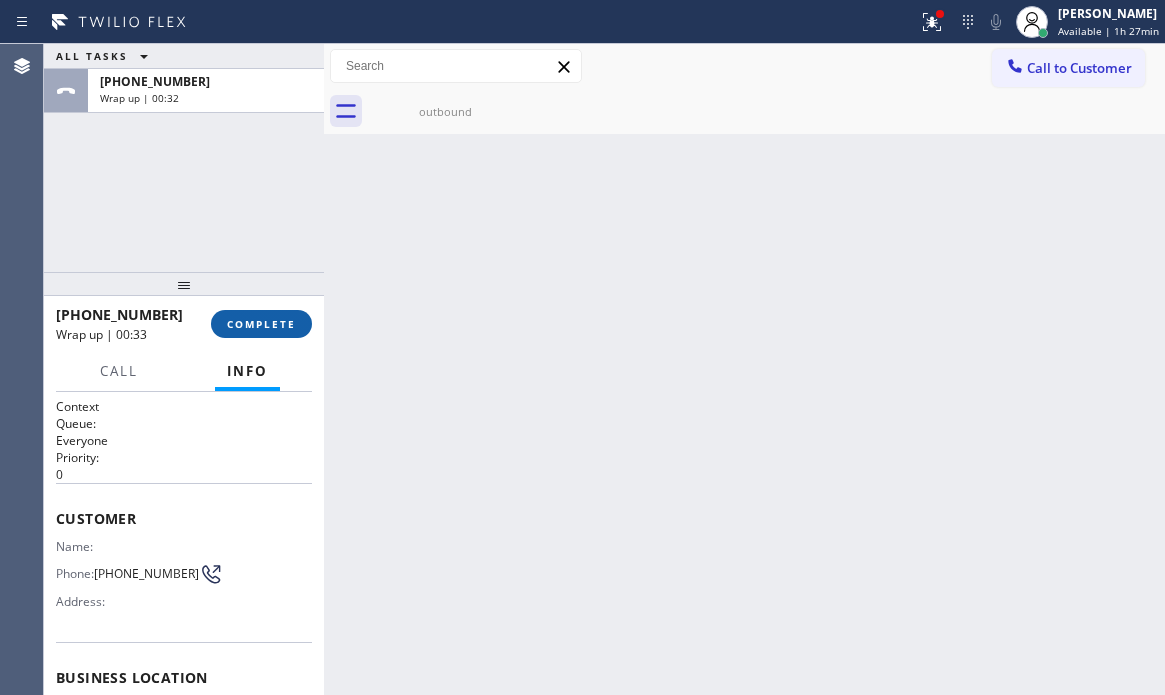 click on "COMPLETE" at bounding box center (261, 324) 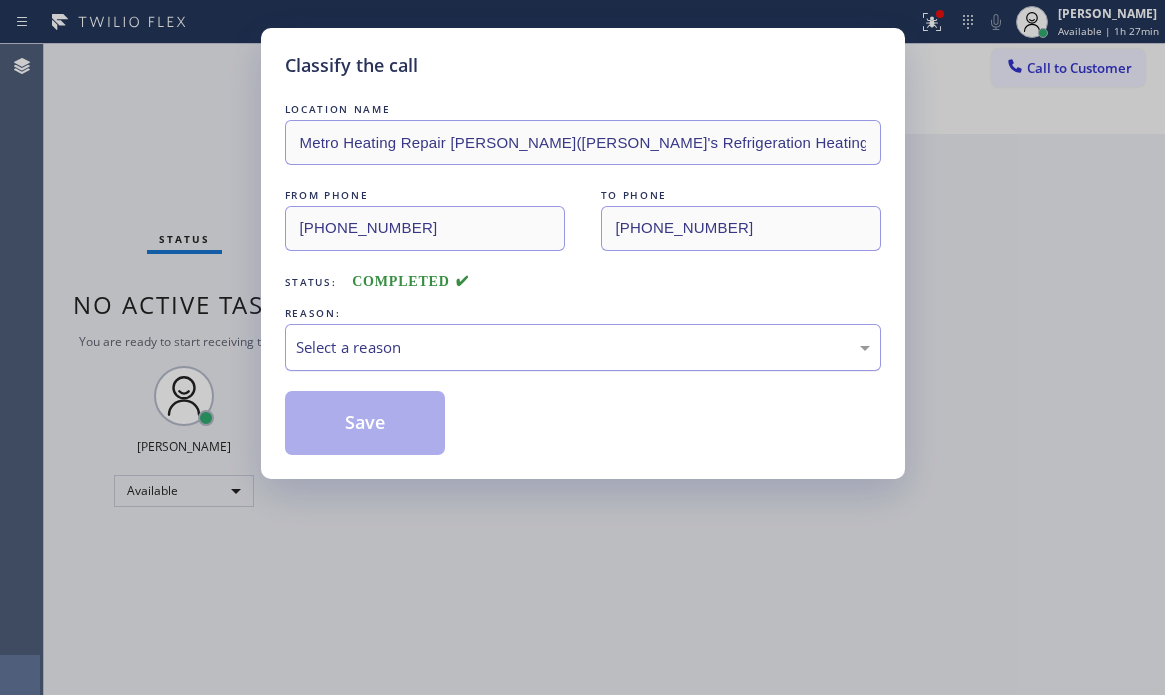 click on "Select a reason" at bounding box center (583, 347) 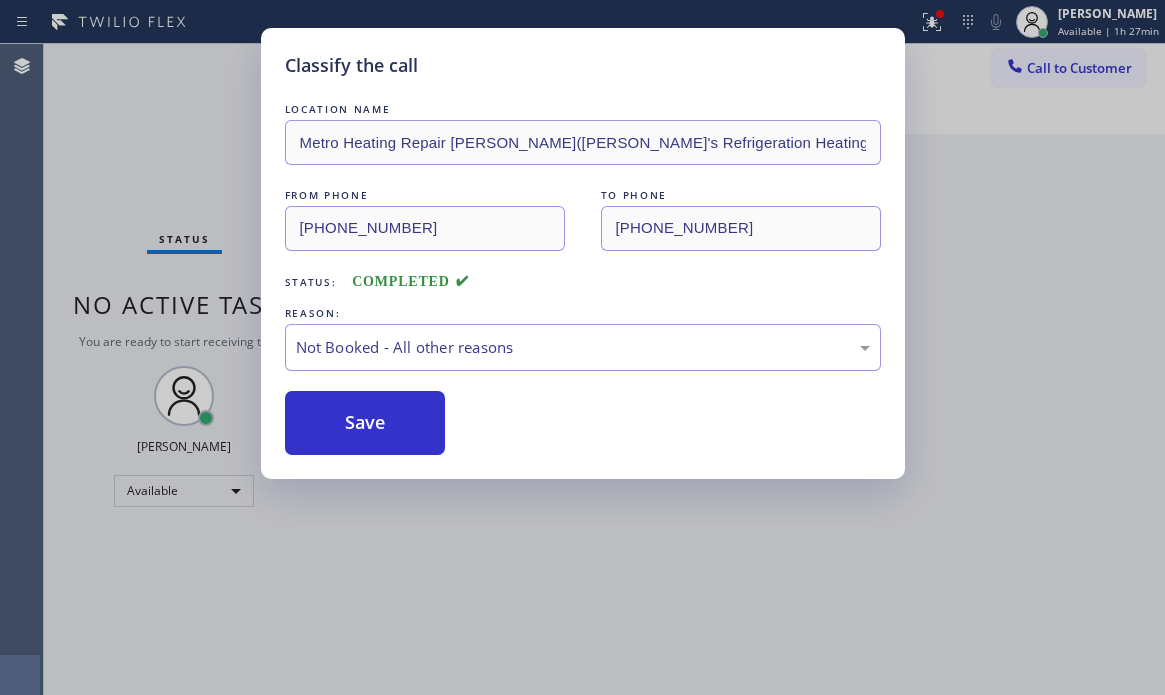 drag, startPoint x: 389, startPoint y: 415, endPoint x: 986, endPoint y: 587, distance: 621.2833 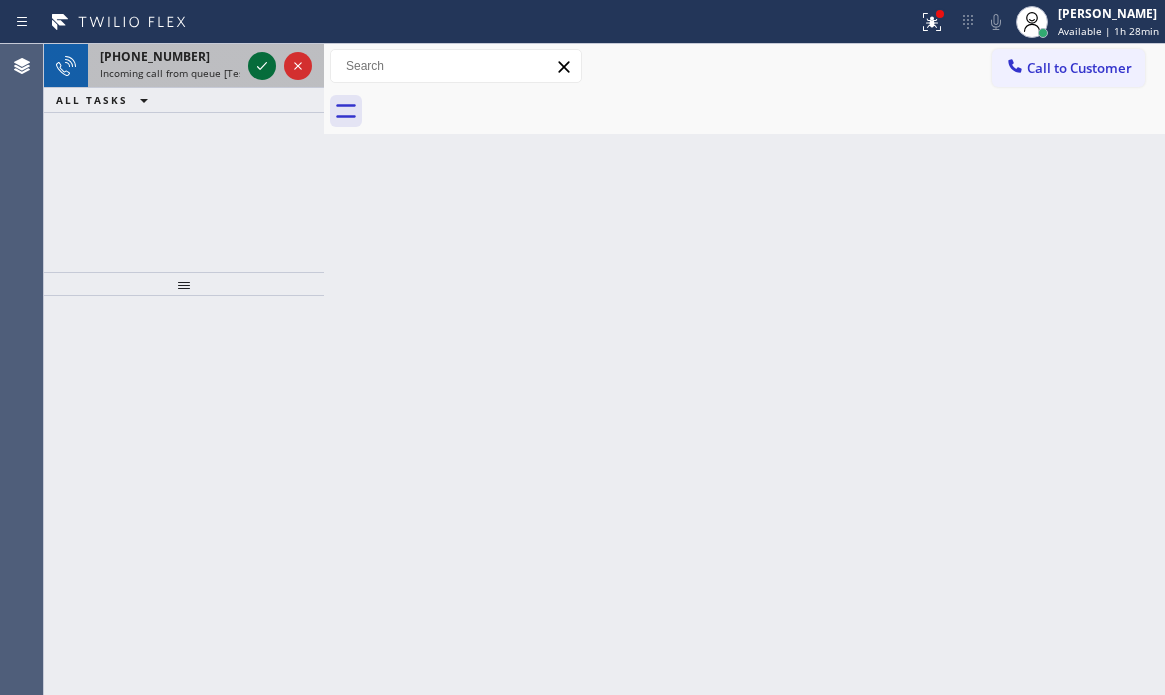 click 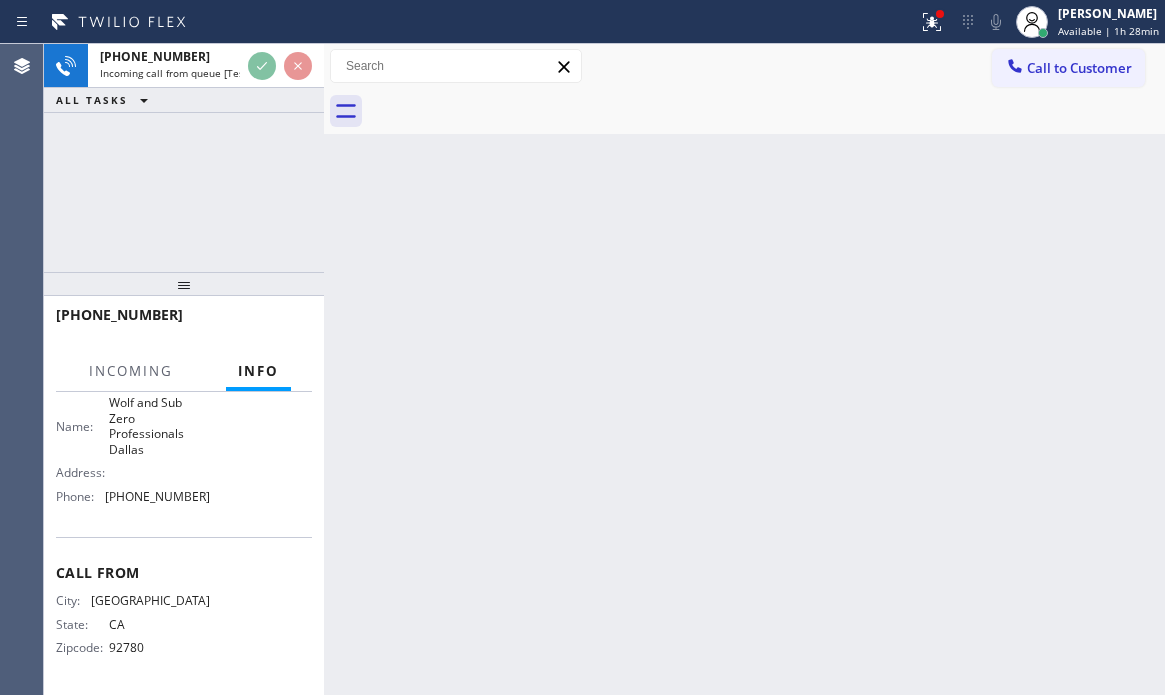 scroll, scrollTop: 310, scrollLeft: 0, axis: vertical 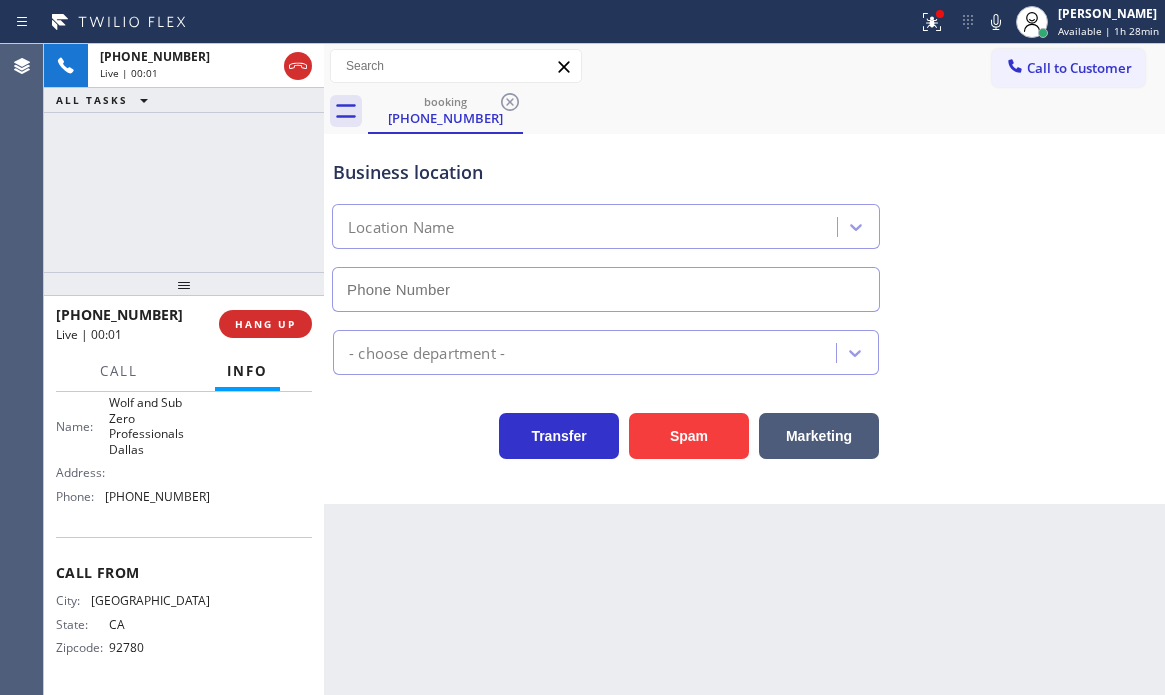 type on "[PHONE_NUMBER]" 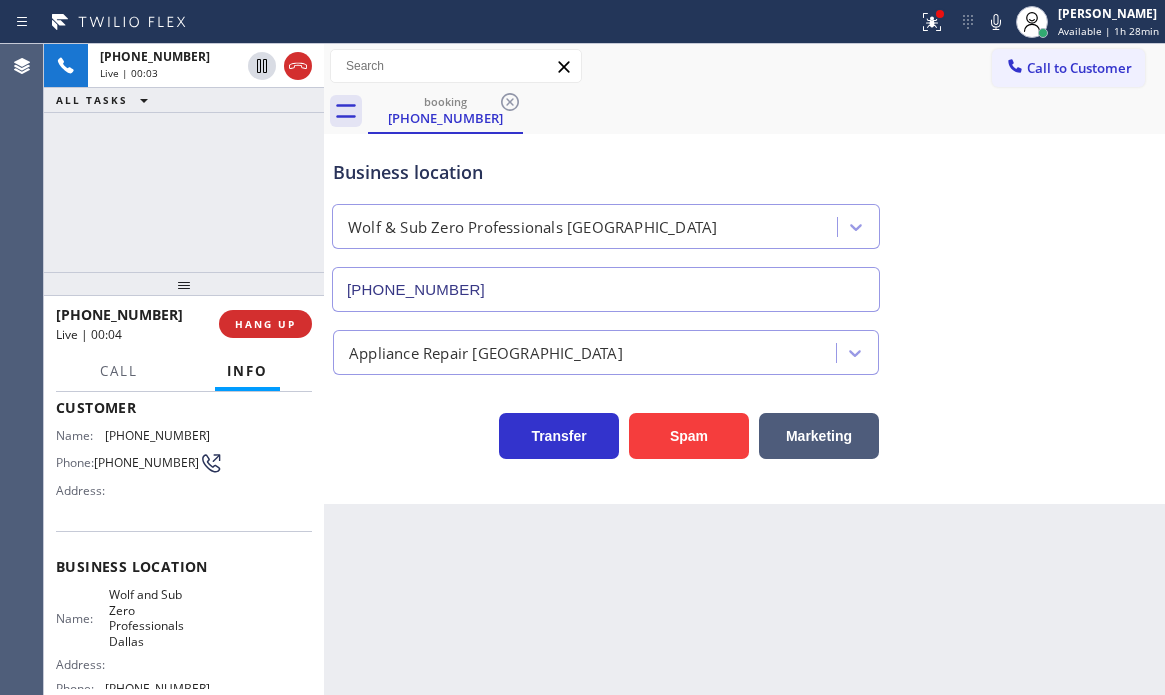 scroll, scrollTop: 110, scrollLeft: 0, axis: vertical 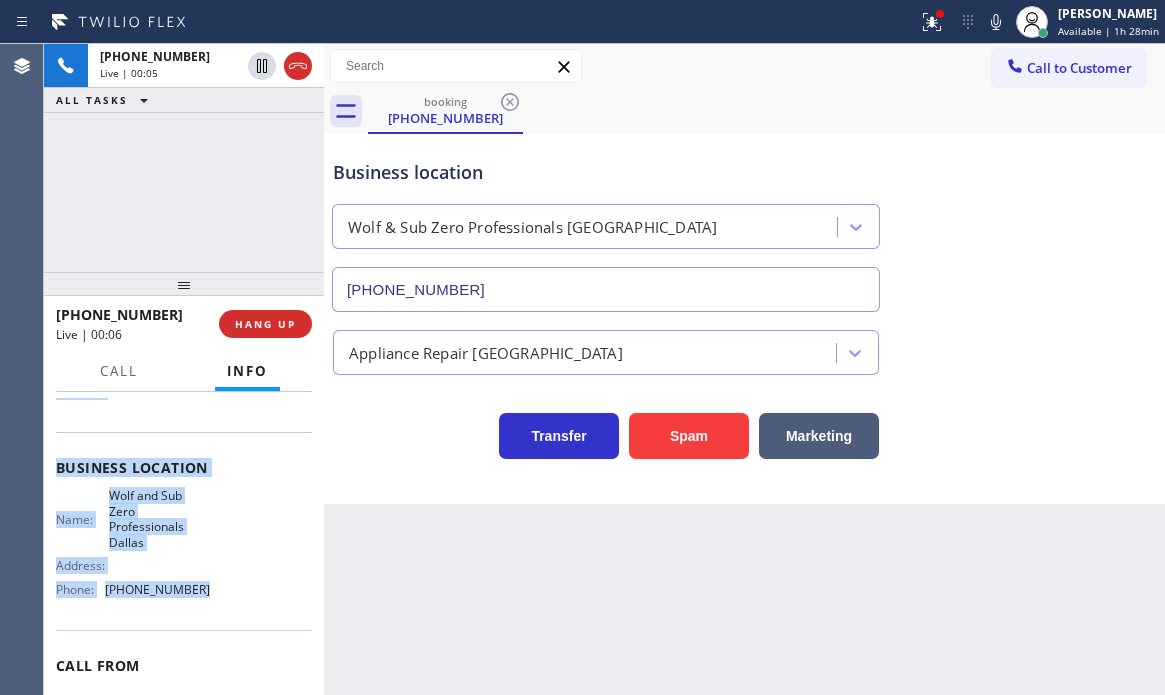 drag, startPoint x: 55, startPoint y: 408, endPoint x: 200, endPoint y: 593, distance: 235.05319 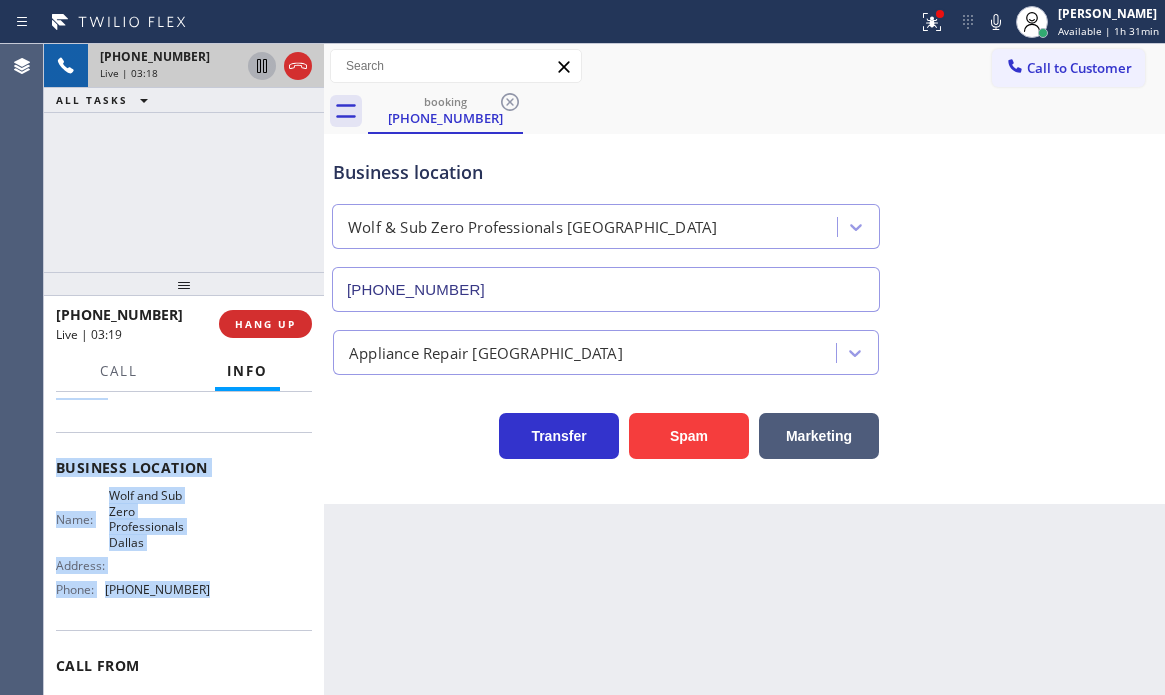 click 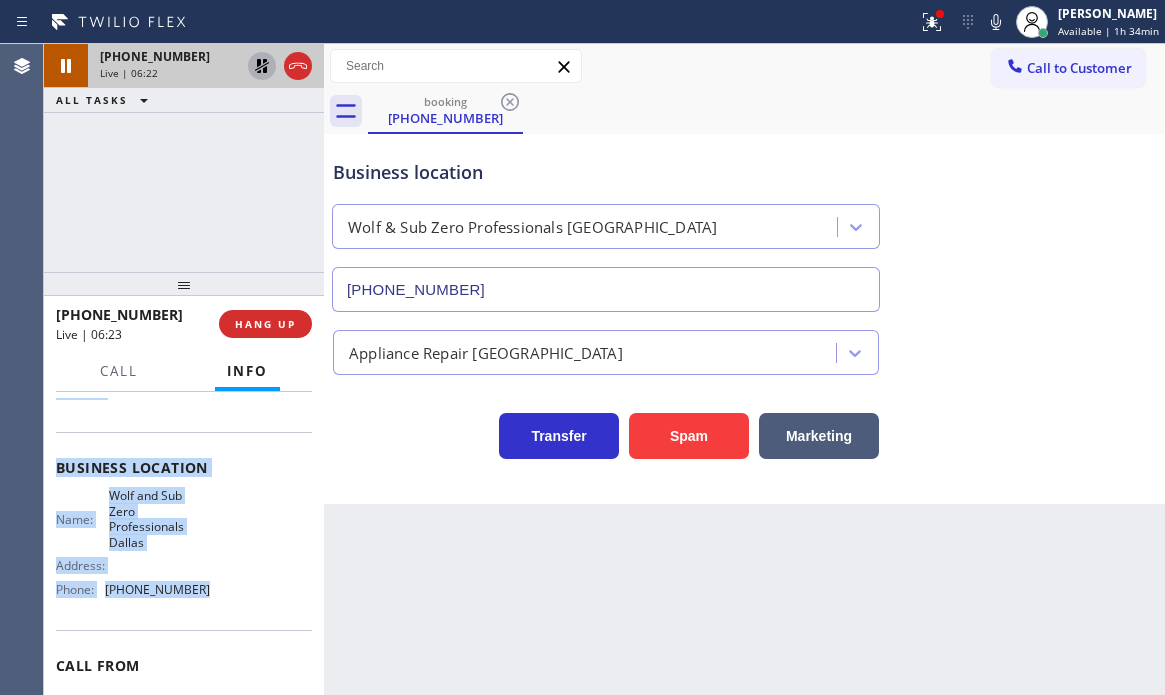 click 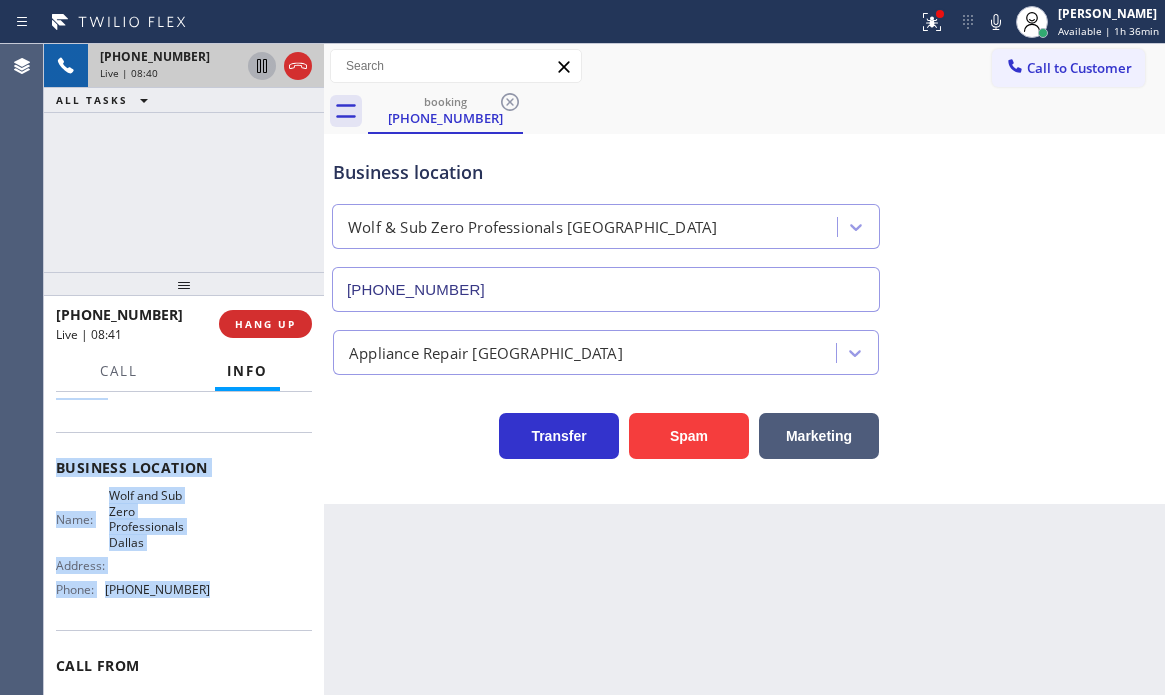 drag, startPoint x: 915, startPoint y: 21, endPoint x: 914, endPoint y: 71, distance: 50.01 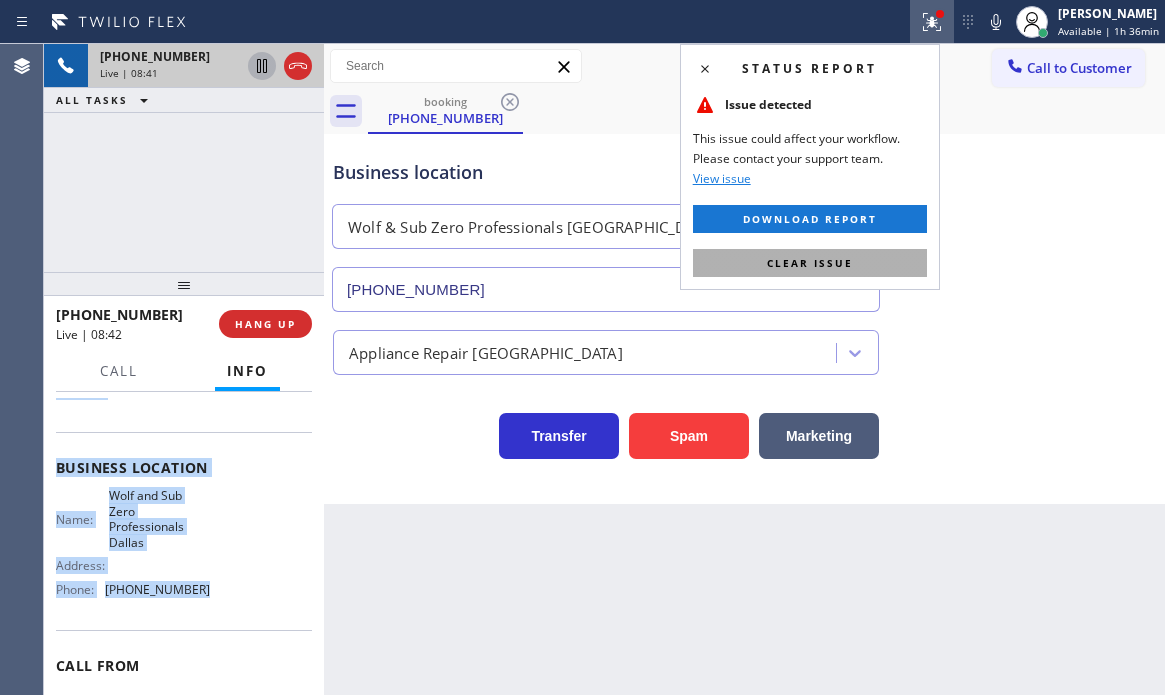 click on "Clear issue" at bounding box center [810, 263] 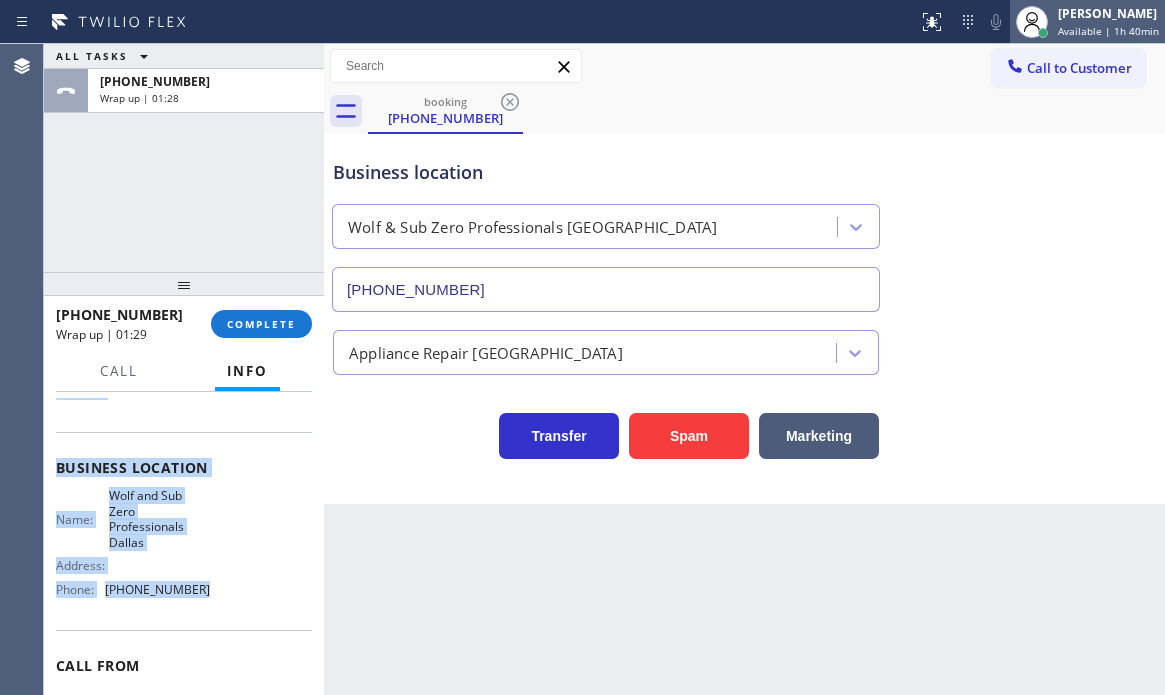 click on "[PERSON_NAME]" at bounding box center (1108, 13) 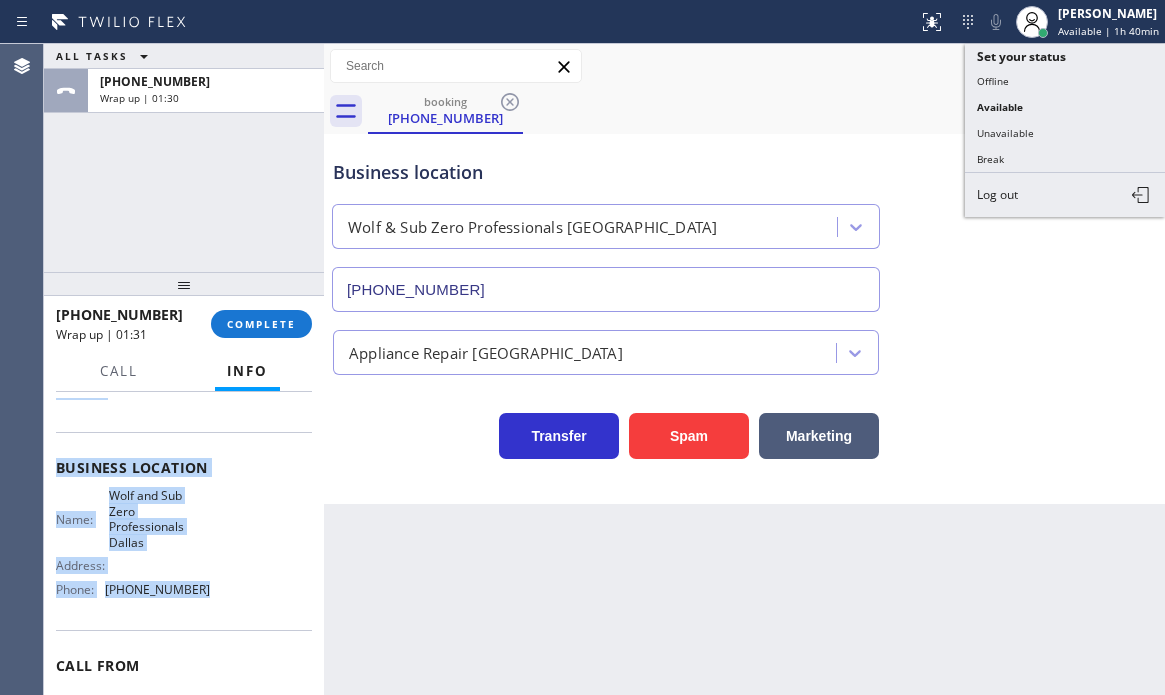 click on "Break" at bounding box center [1065, 159] 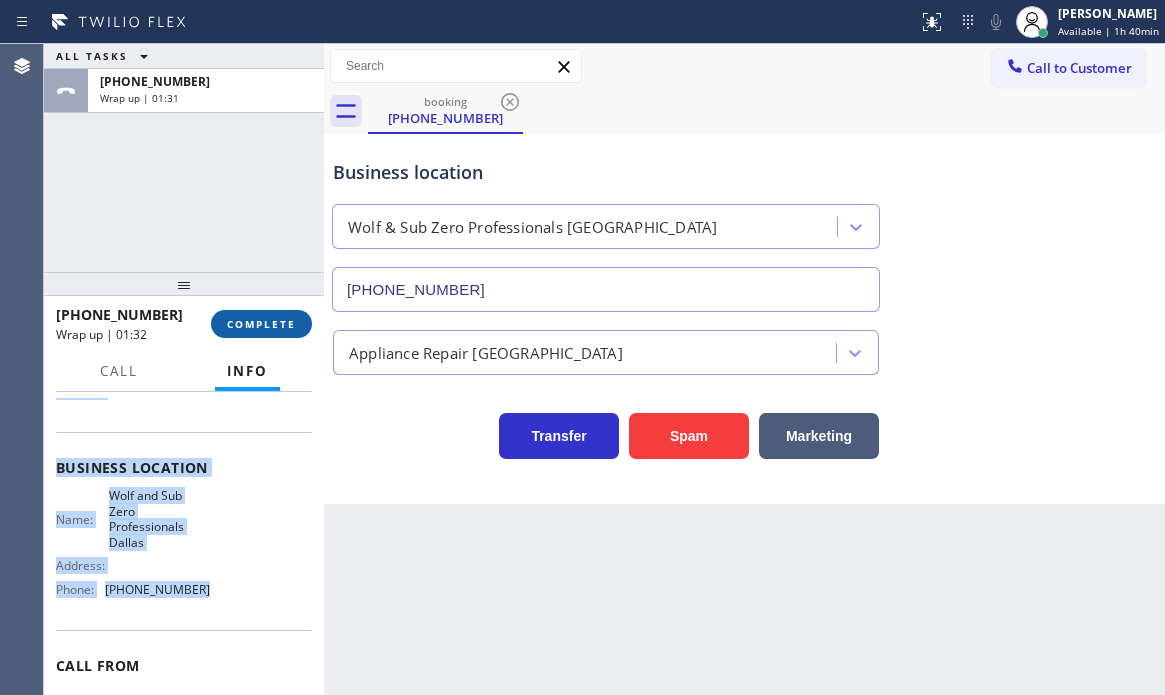 click on "COMPLETE" at bounding box center (261, 324) 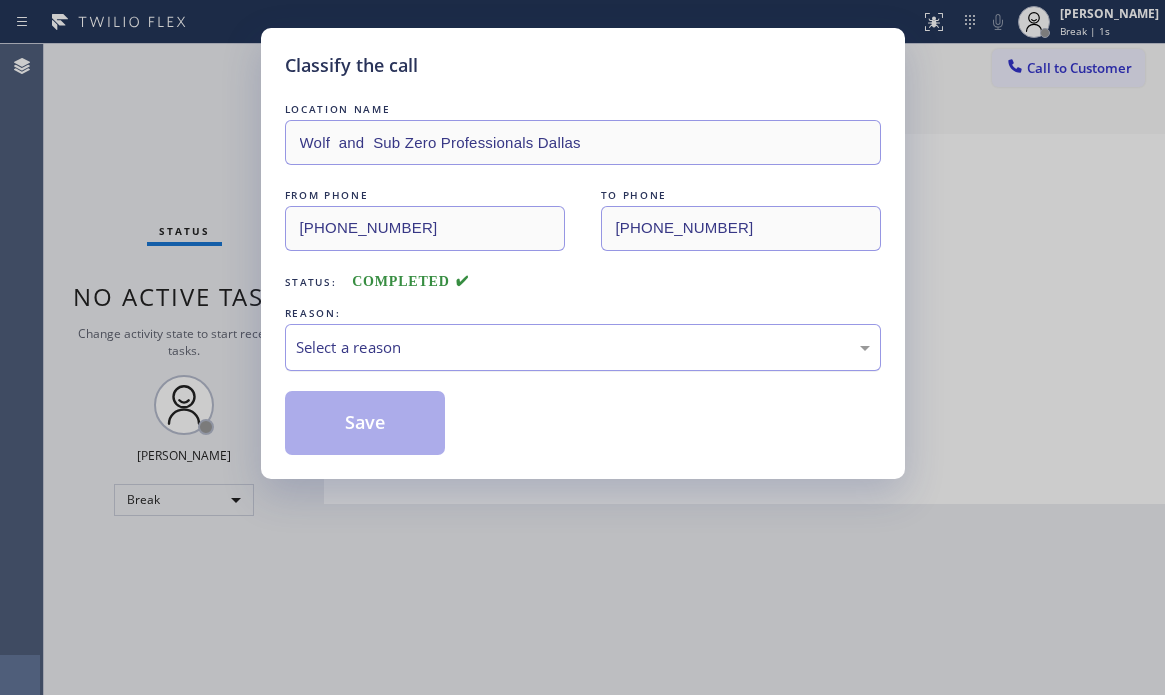 click on "Select a reason" at bounding box center (583, 347) 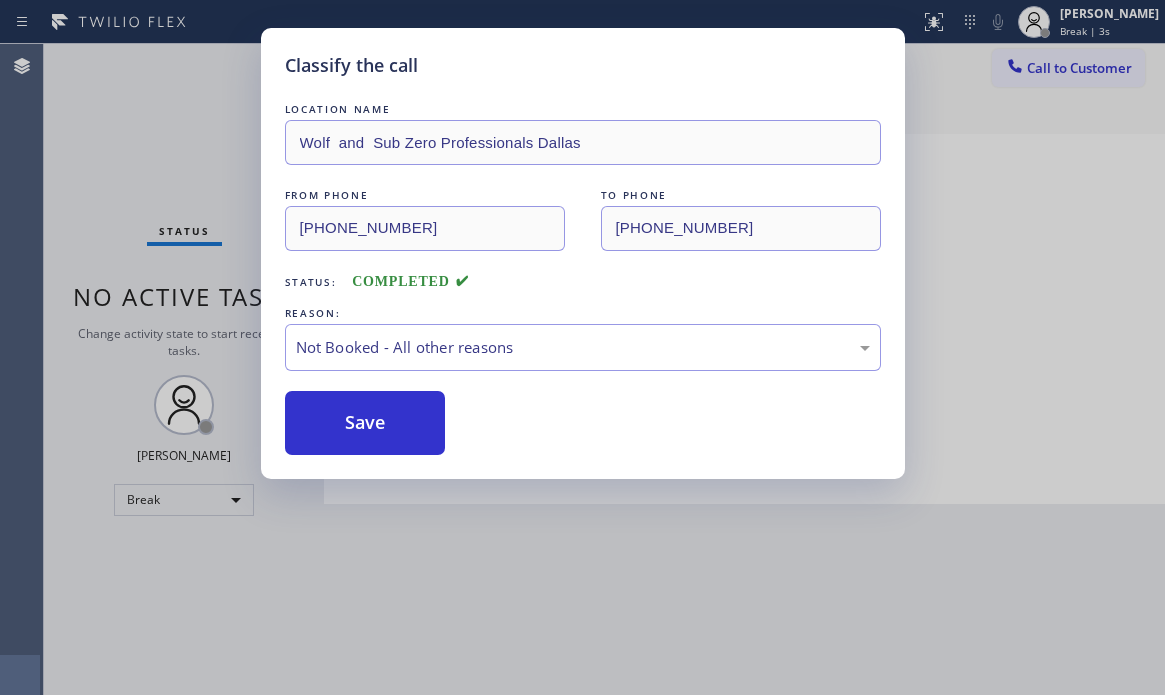 drag, startPoint x: 345, startPoint y: 414, endPoint x: 856, endPoint y: 443, distance: 511.82224 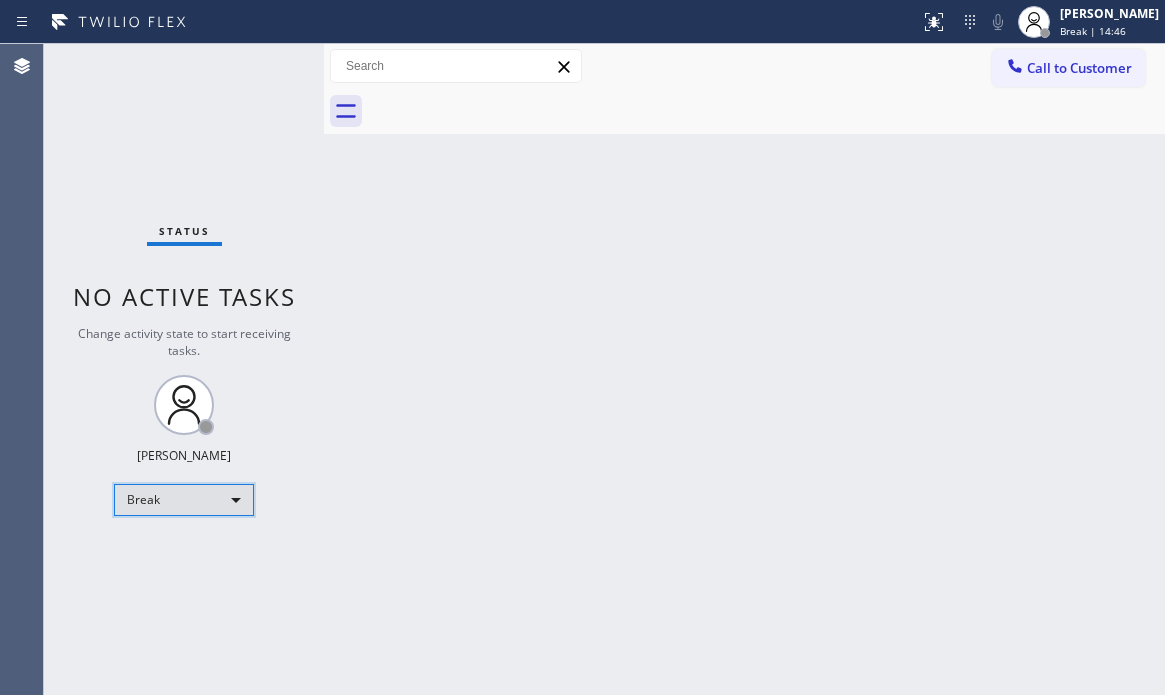 click on "Break" at bounding box center (184, 500) 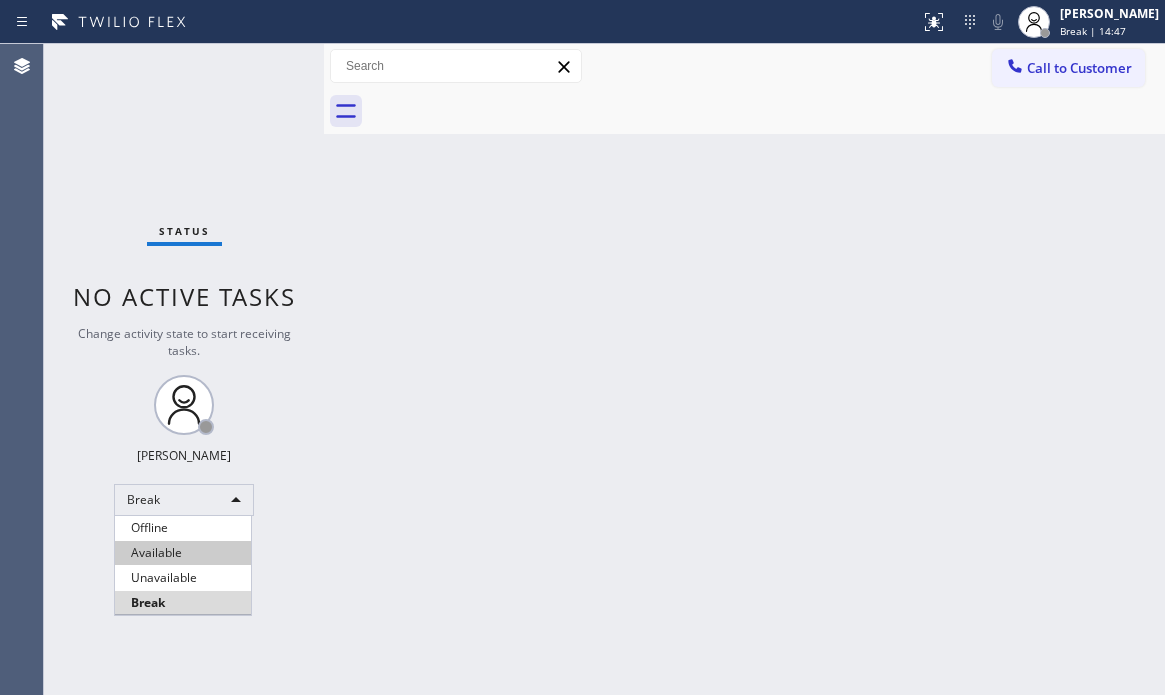 click on "Available" at bounding box center (183, 553) 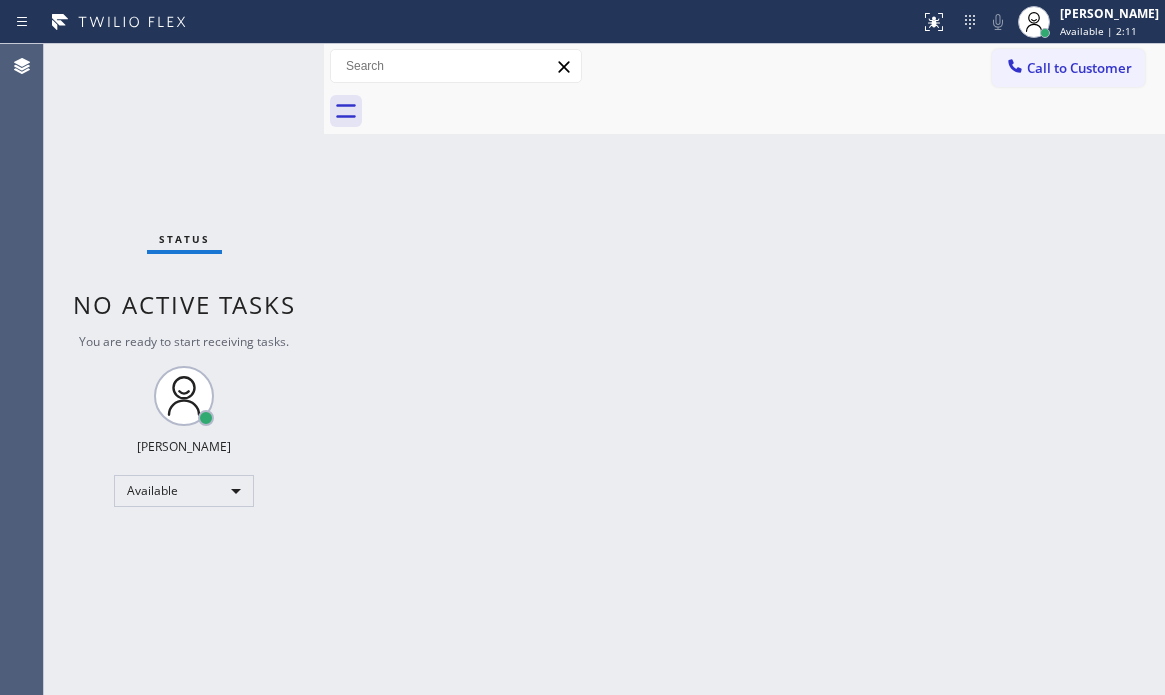 drag, startPoint x: 567, startPoint y: 232, endPoint x: 1151, endPoint y: 463, distance: 628.02625 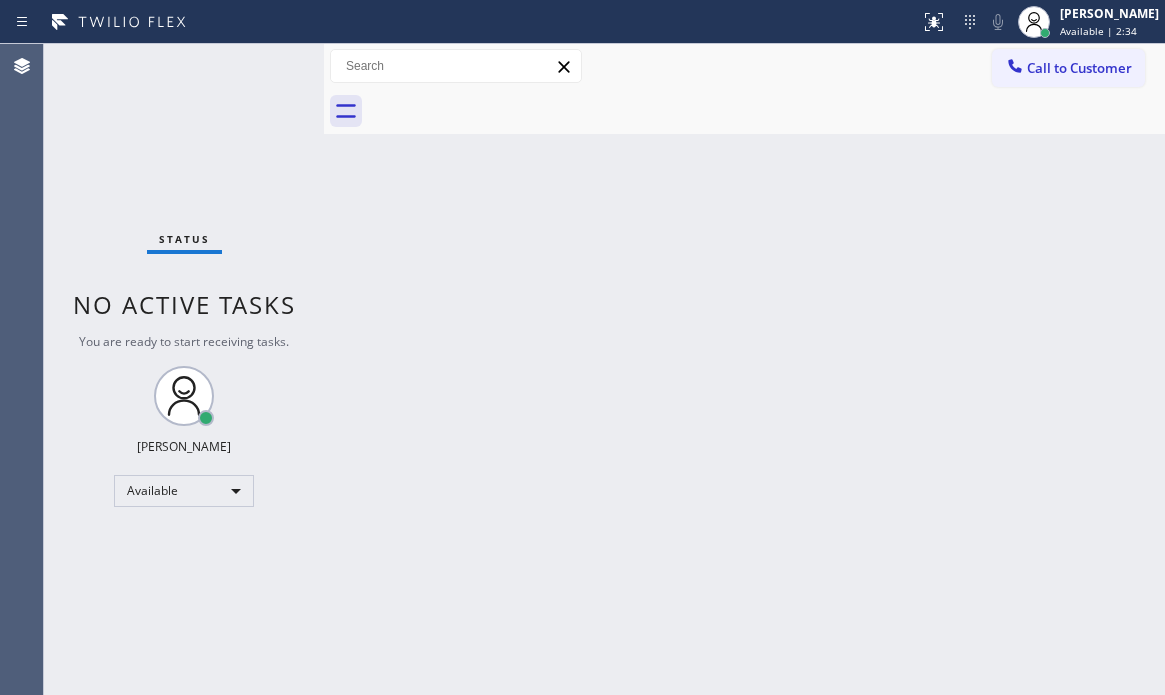 click on "Status   No active tasks     You are ready to start receiving tasks.   [PERSON_NAME] Available" at bounding box center [184, 369] 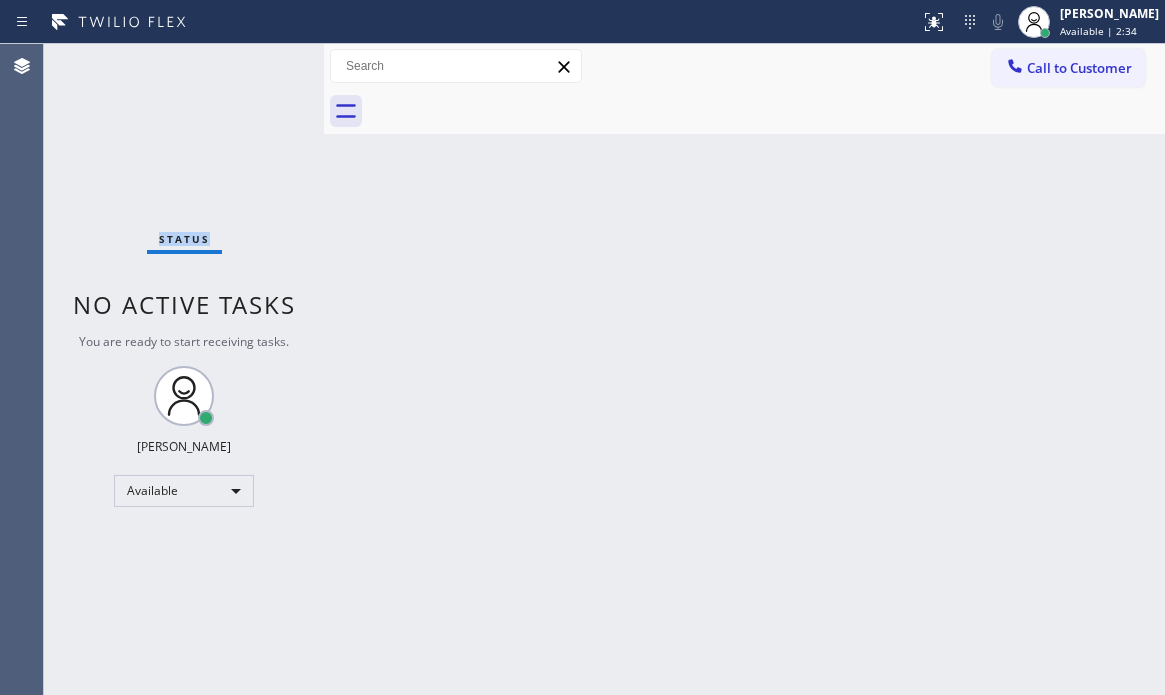 click on "Status   No active tasks     You are ready to start receiving tasks.   [PERSON_NAME] Available" at bounding box center (184, 369) 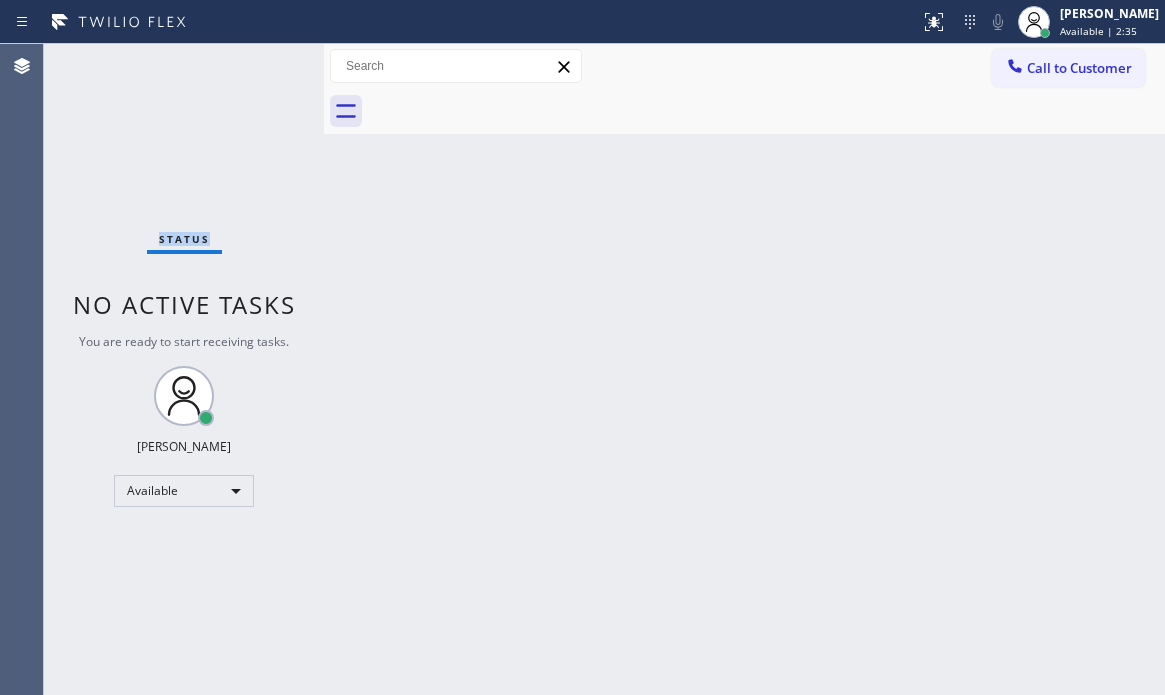 click on "Status   No active tasks     You are ready to start receiving tasks.   [PERSON_NAME] Available" at bounding box center [184, 369] 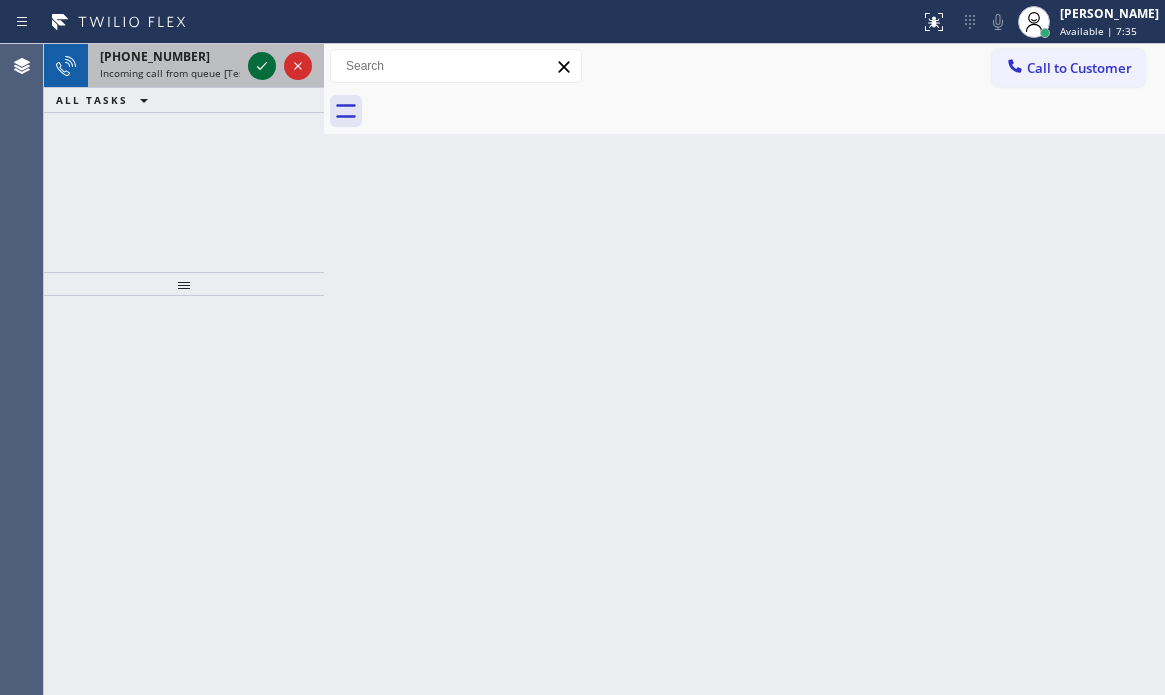 click 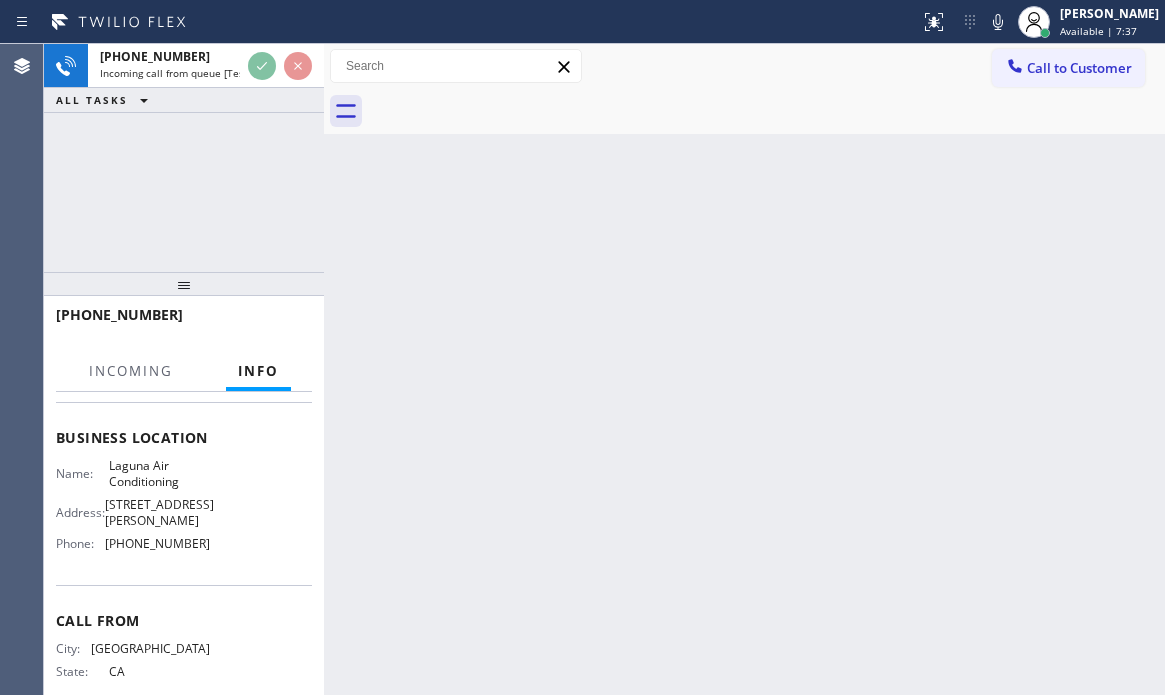 scroll, scrollTop: 194, scrollLeft: 0, axis: vertical 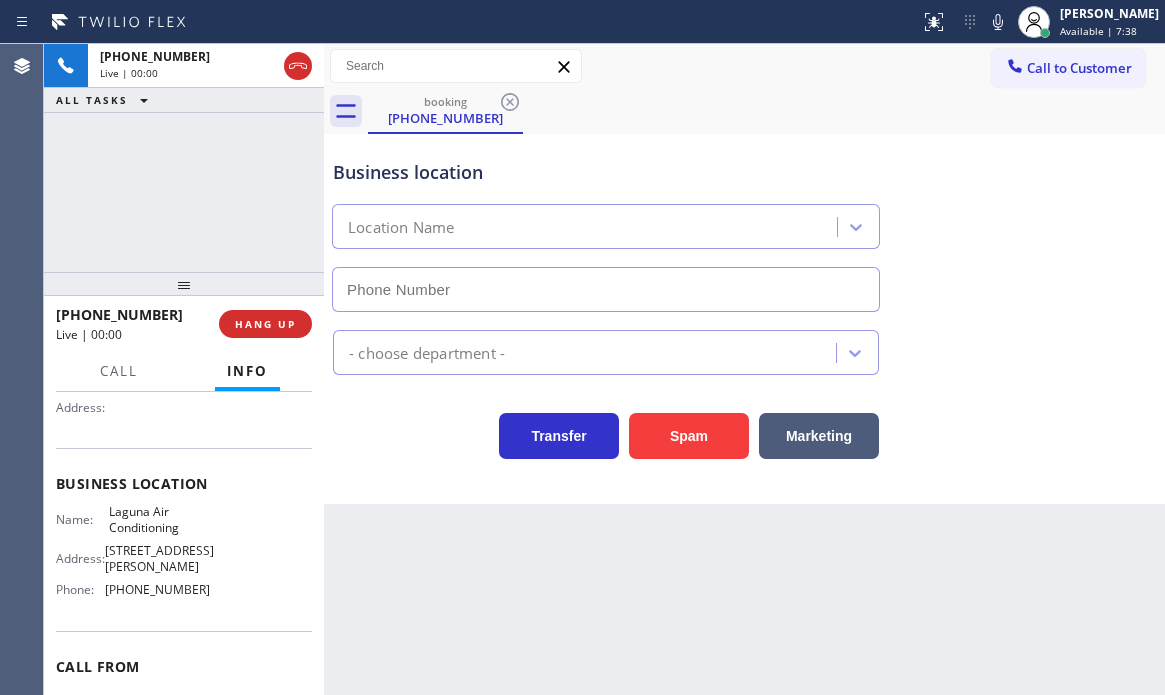 type on "[PHONE_NUMBER]" 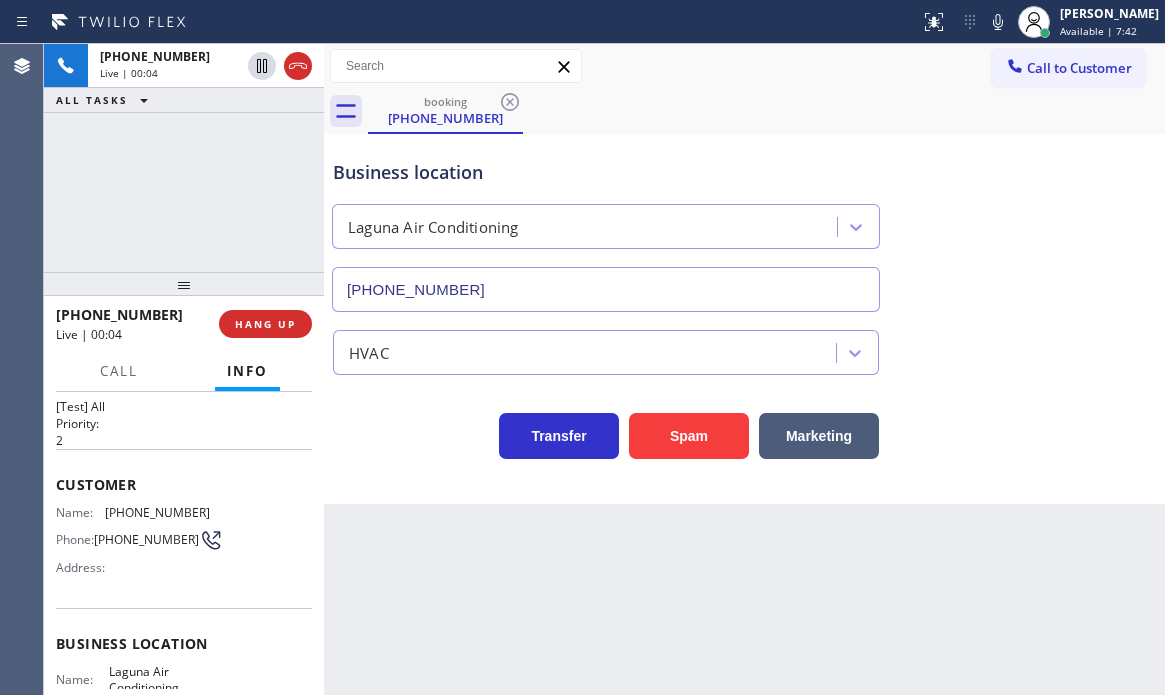scroll, scrollTop: 0, scrollLeft: 0, axis: both 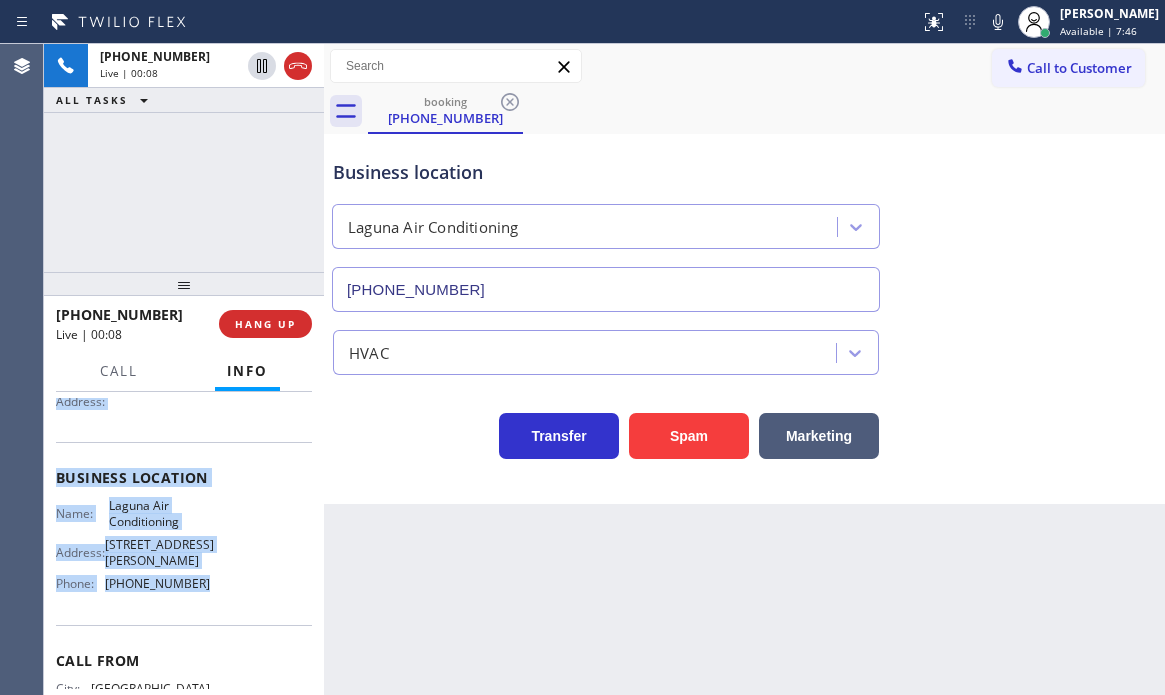 drag, startPoint x: 56, startPoint y: 519, endPoint x: 202, endPoint y: 585, distance: 160.22484 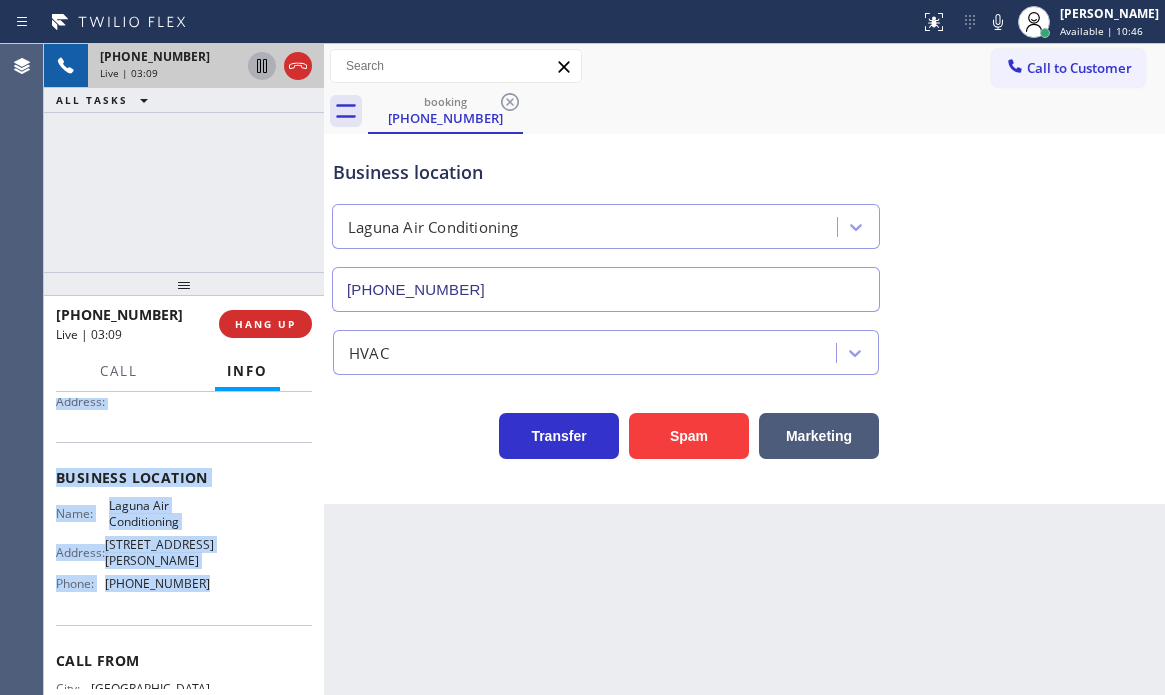 click 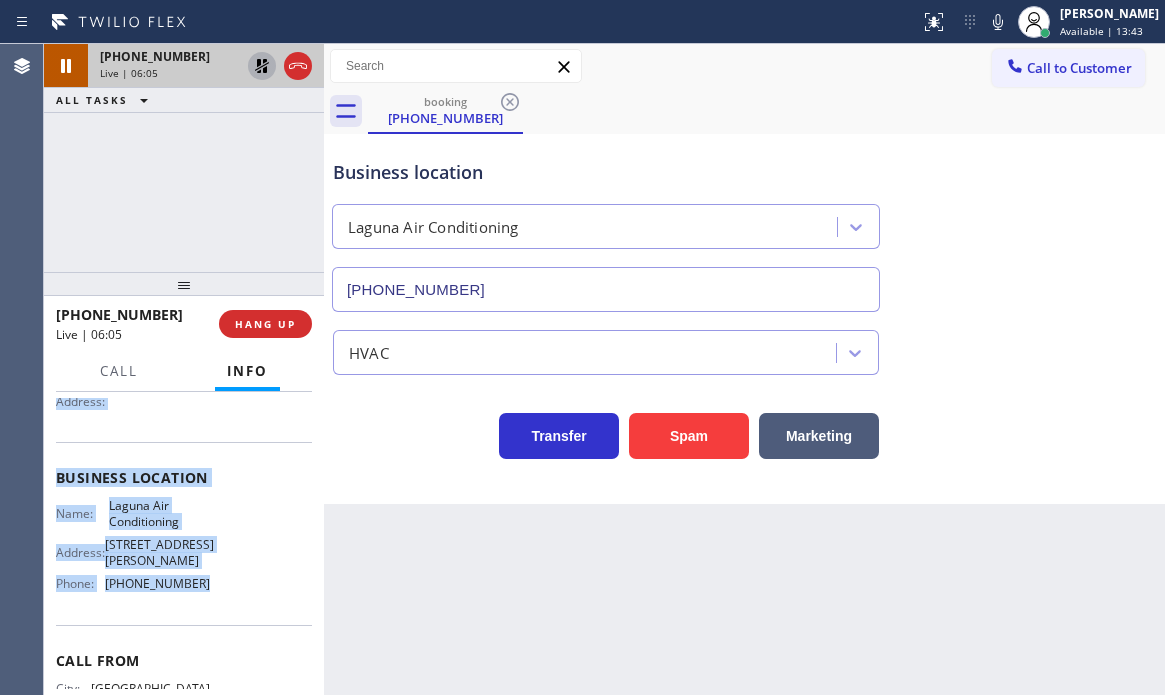 click 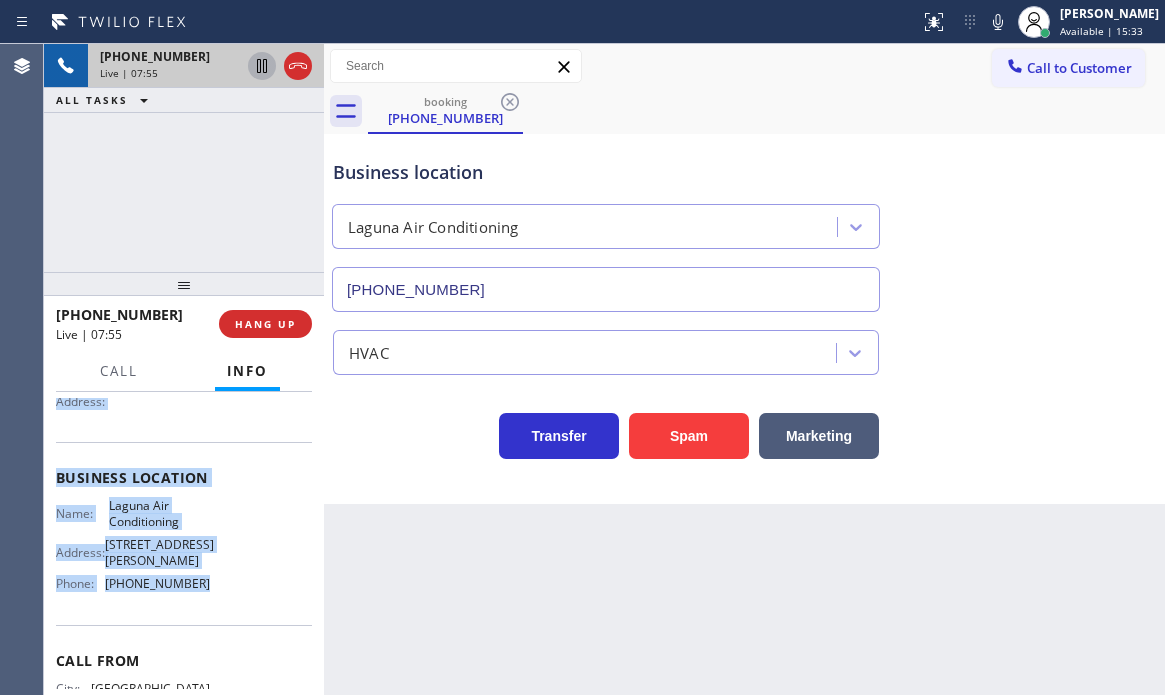 click 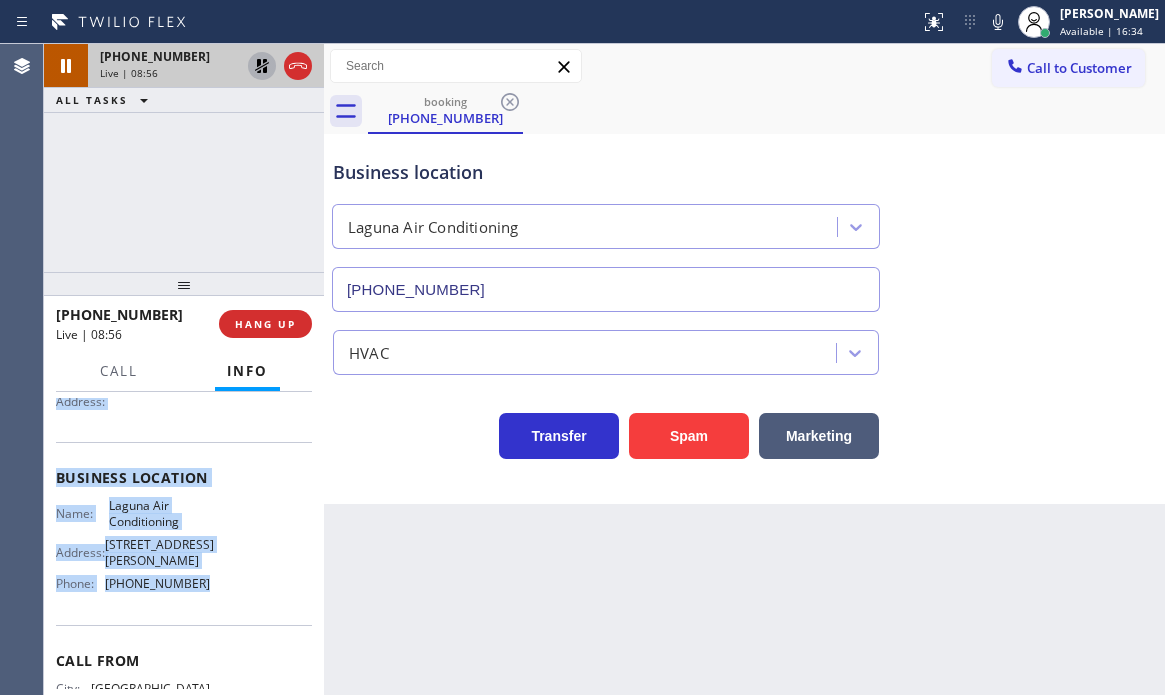 click 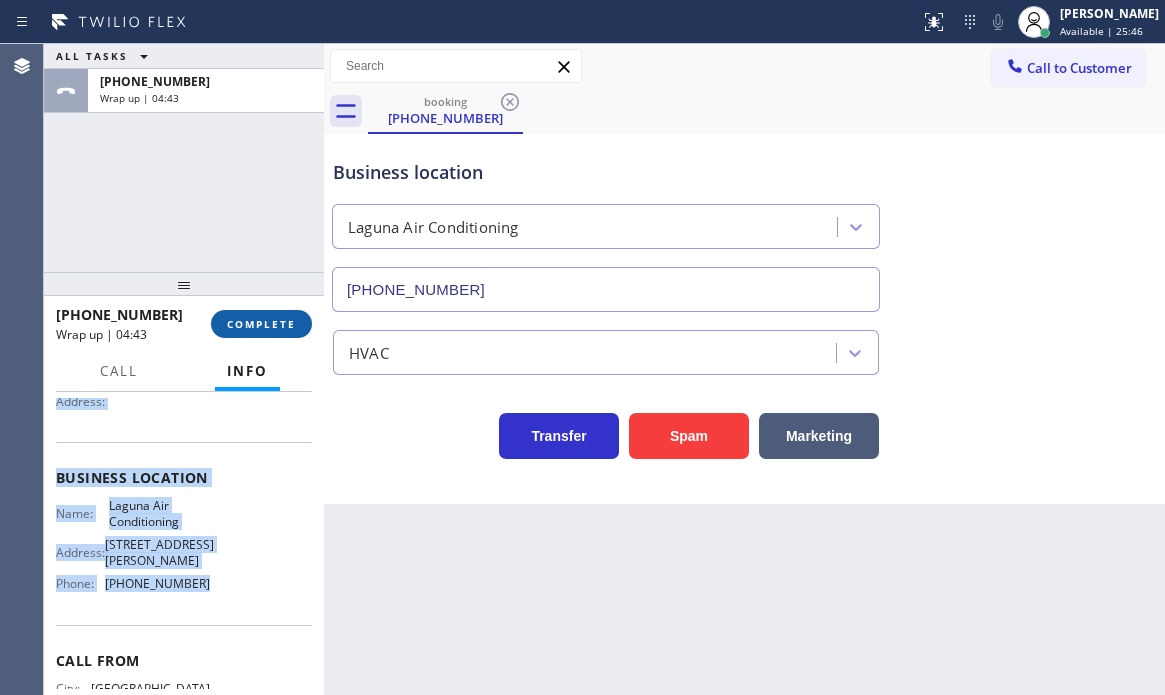 click on "COMPLETE" at bounding box center [261, 324] 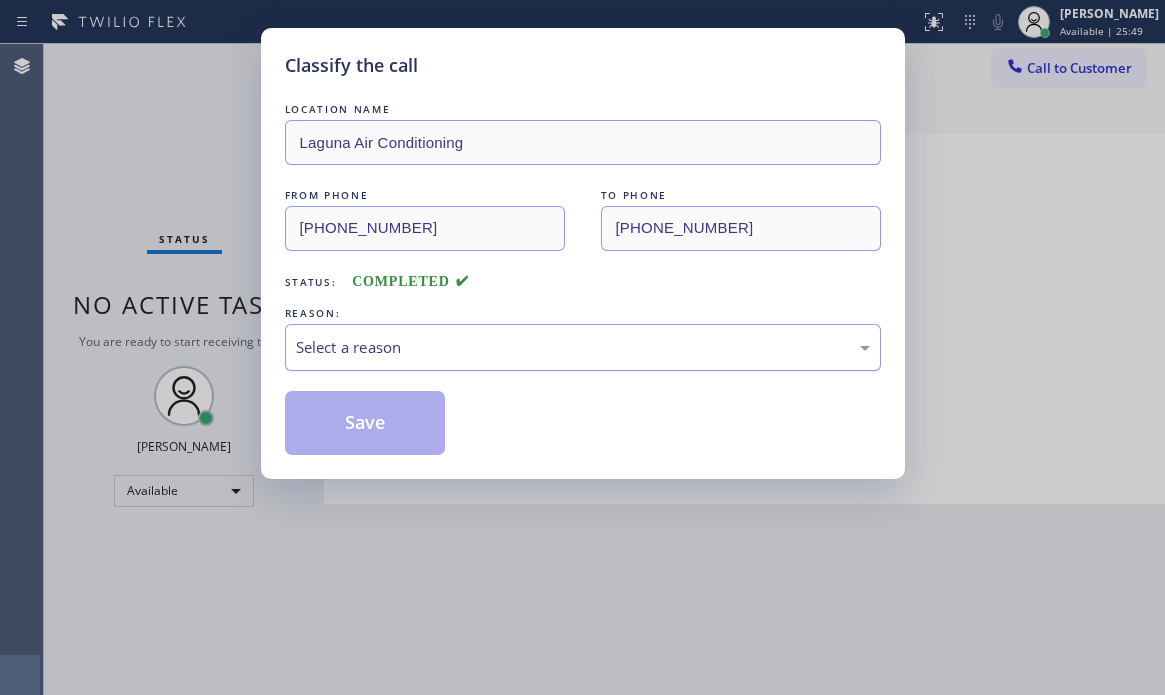 drag, startPoint x: 409, startPoint y: 347, endPoint x: 402, endPoint y: 364, distance: 18.384777 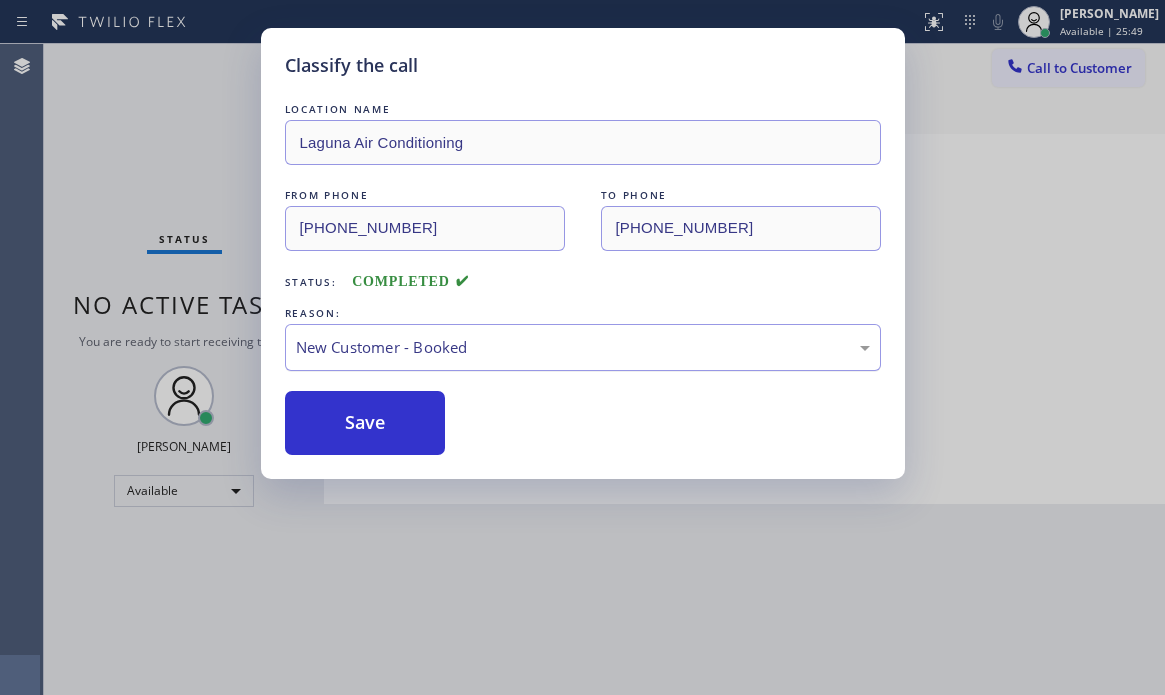 drag, startPoint x: 396, startPoint y: 341, endPoint x: 389, endPoint y: 357, distance: 17.464249 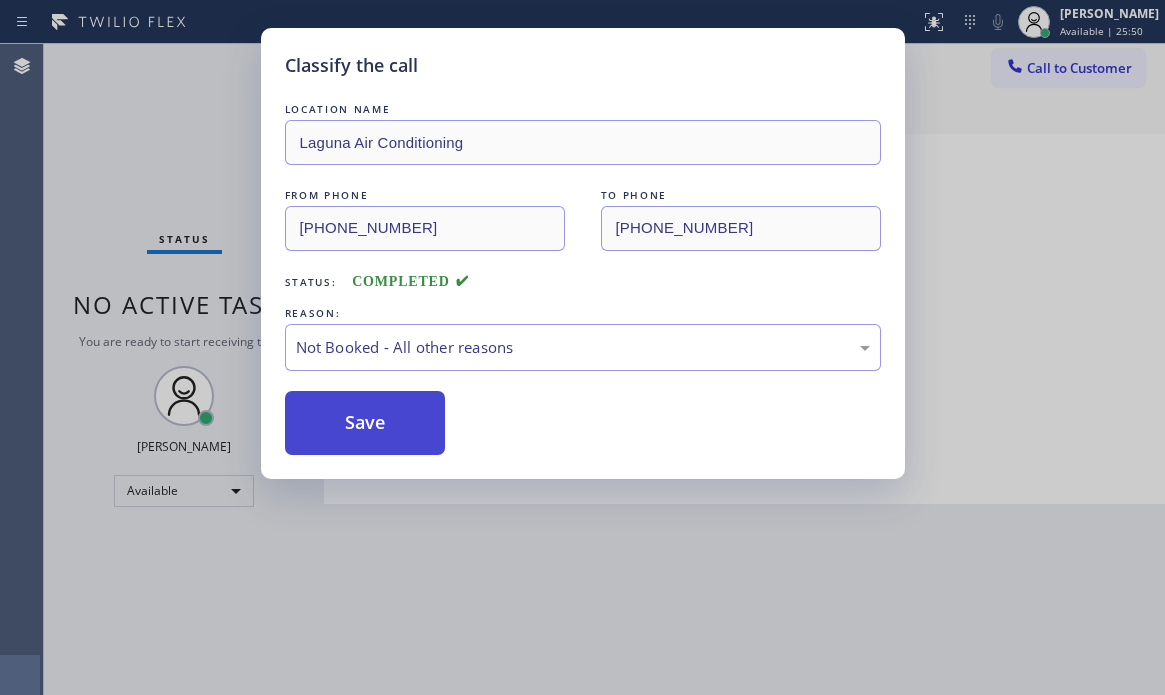 drag, startPoint x: 333, startPoint y: 416, endPoint x: 424, endPoint y: 417, distance: 91.00549 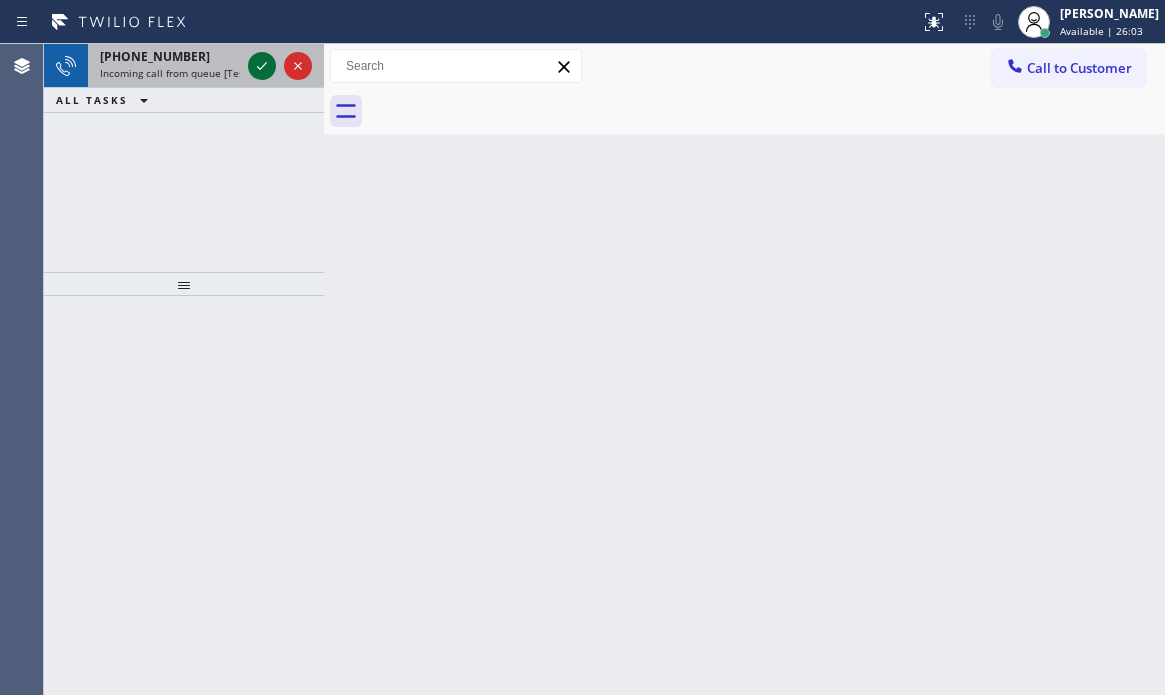 click 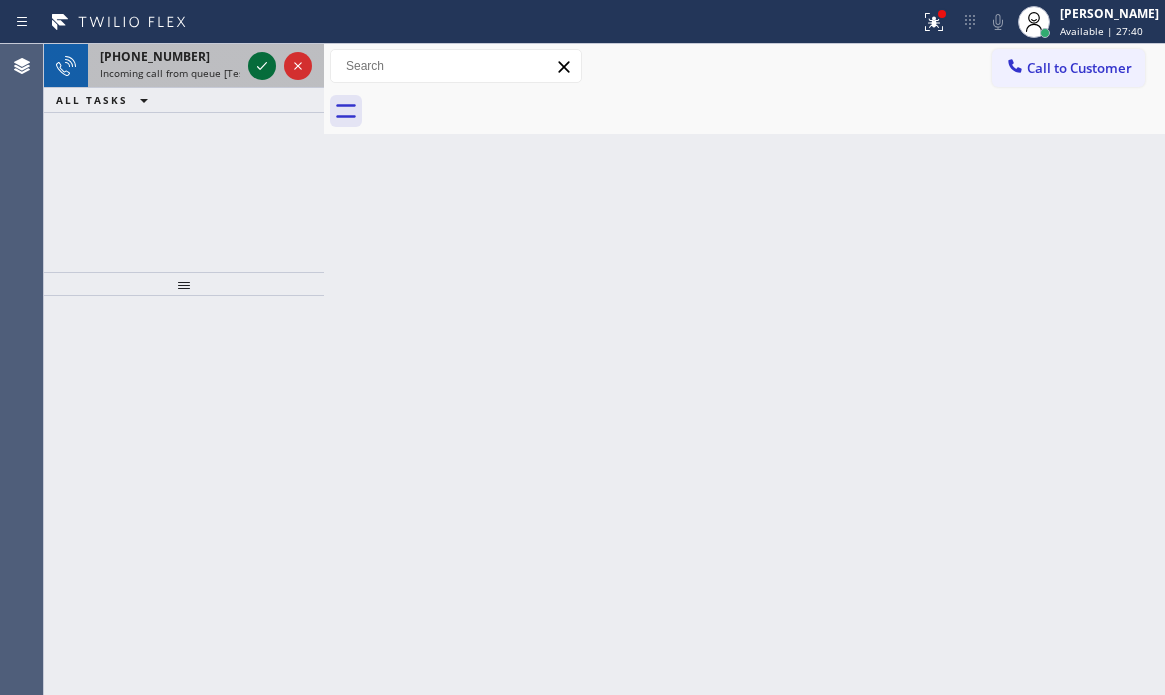 click 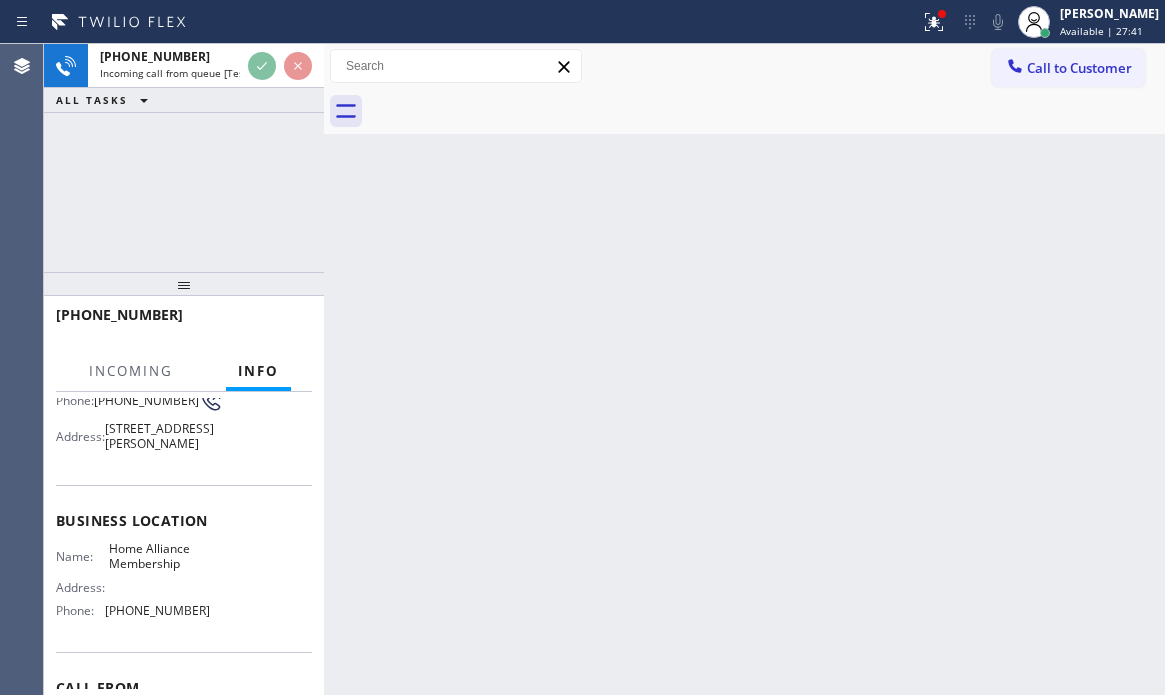 scroll, scrollTop: 300, scrollLeft: 0, axis: vertical 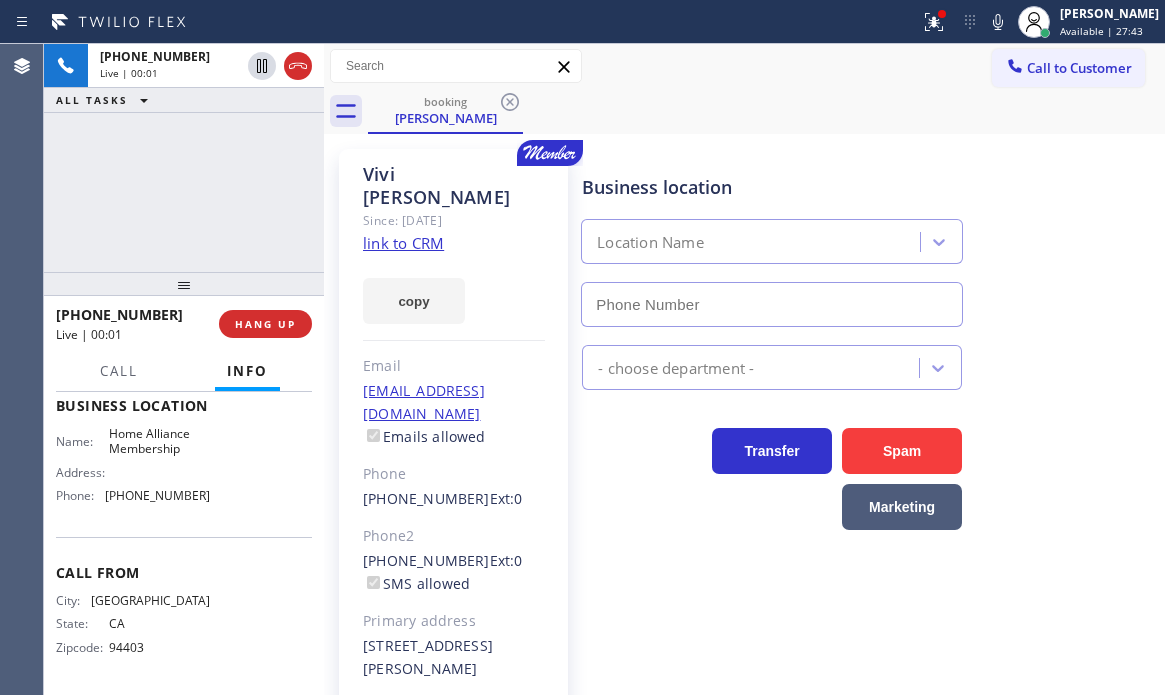 type on "[PHONE_NUMBER]" 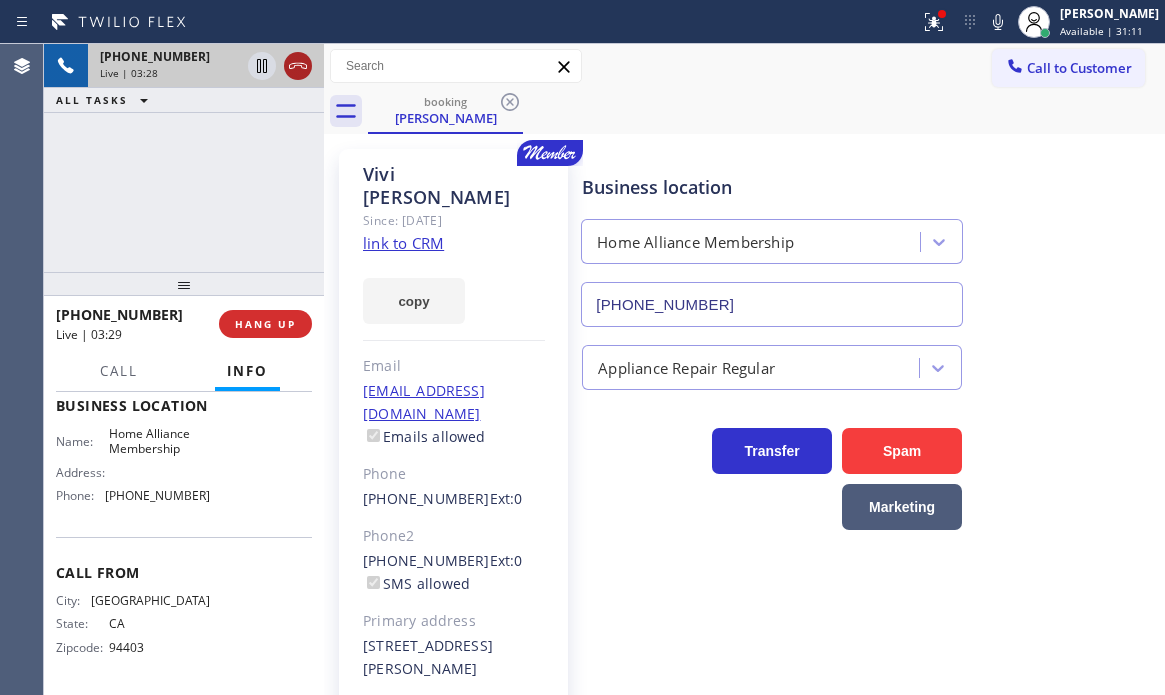 click 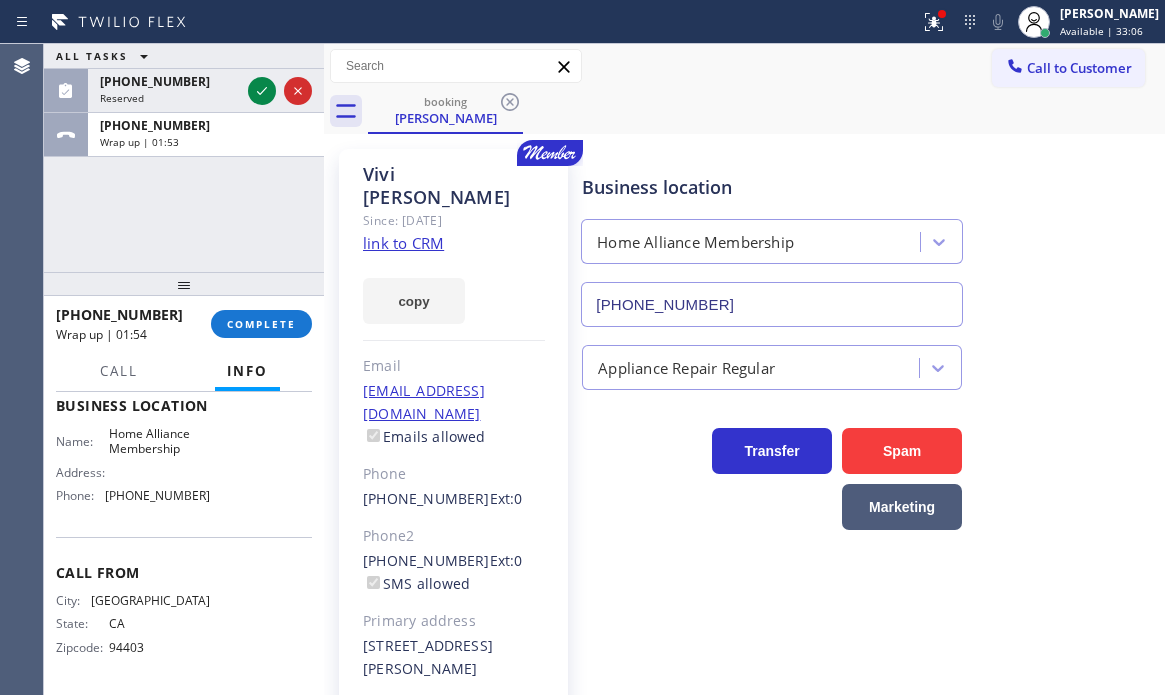 drag, startPoint x: 261, startPoint y: 88, endPoint x: 245, endPoint y: 181, distance: 94.36631 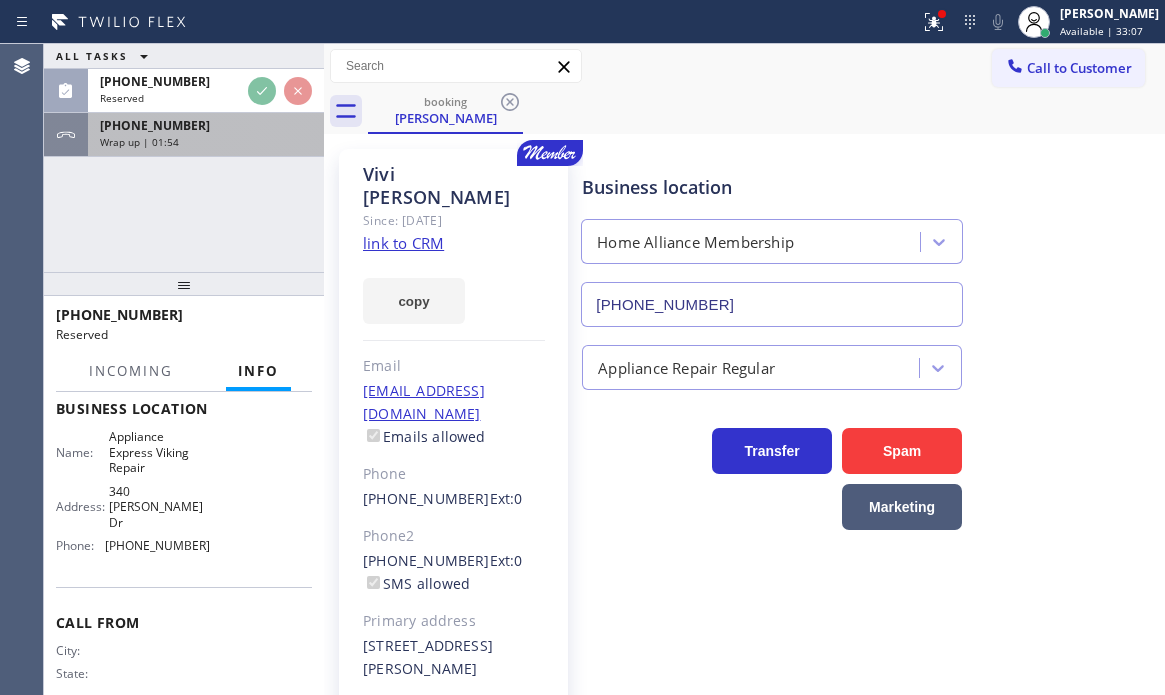 click on "Wrap up | 01:54" at bounding box center [206, 142] 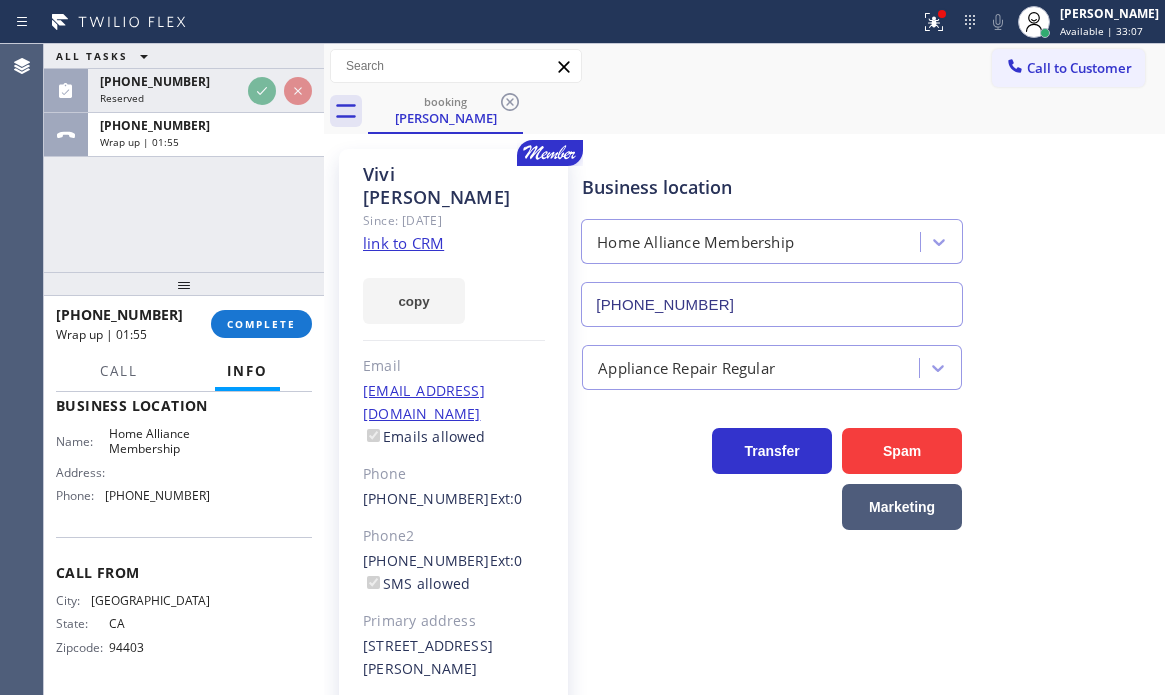 scroll, scrollTop: 300, scrollLeft: 0, axis: vertical 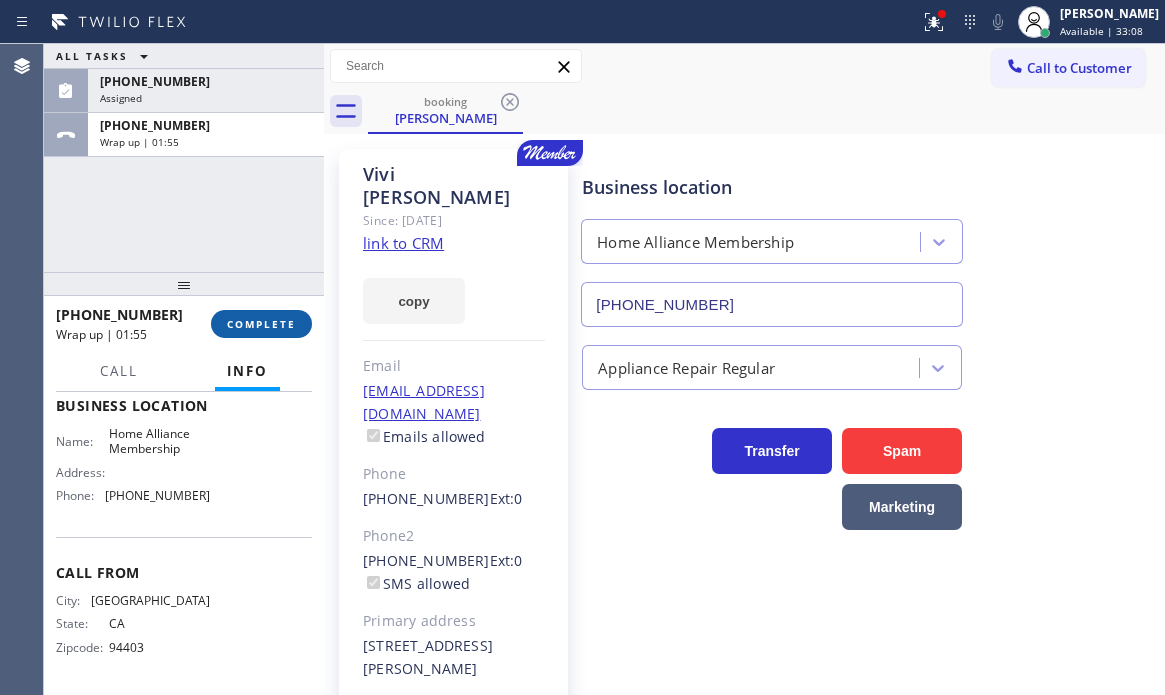 click on "COMPLETE" at bounding box center (261, 324) 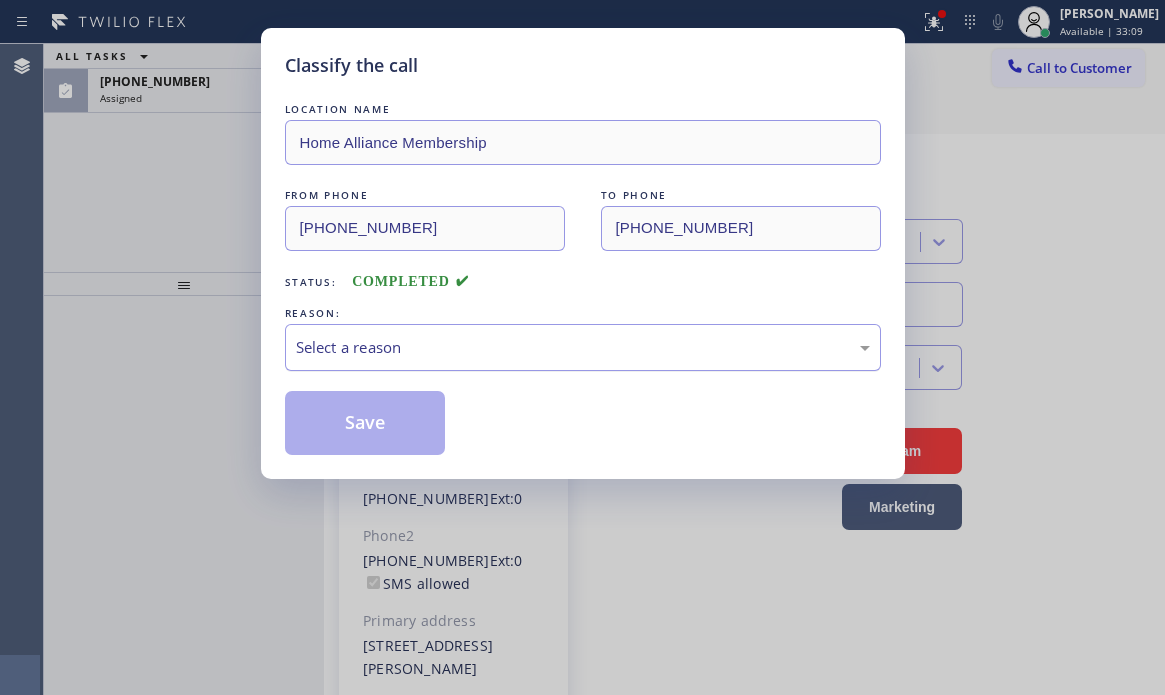 click on "Select a reason" at bounding box center [583, 347] 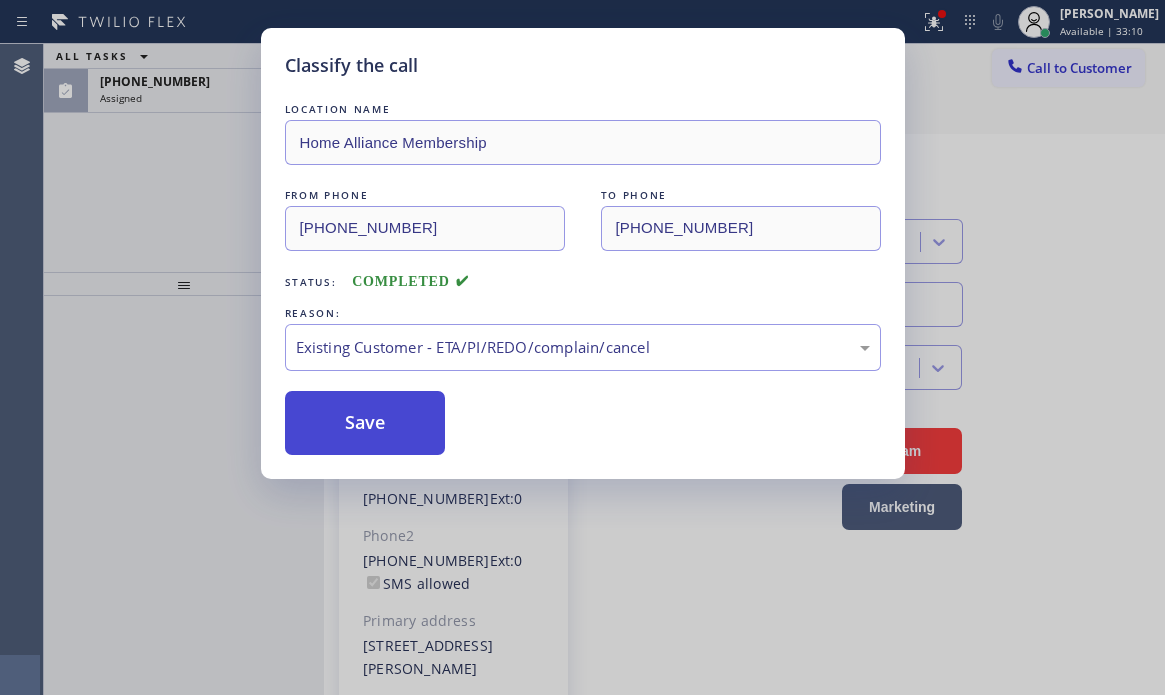 drag, startPoint x: 371, startPoint y: 456, endPoint x: 343, endPoint y: 443, distance: 30.870699 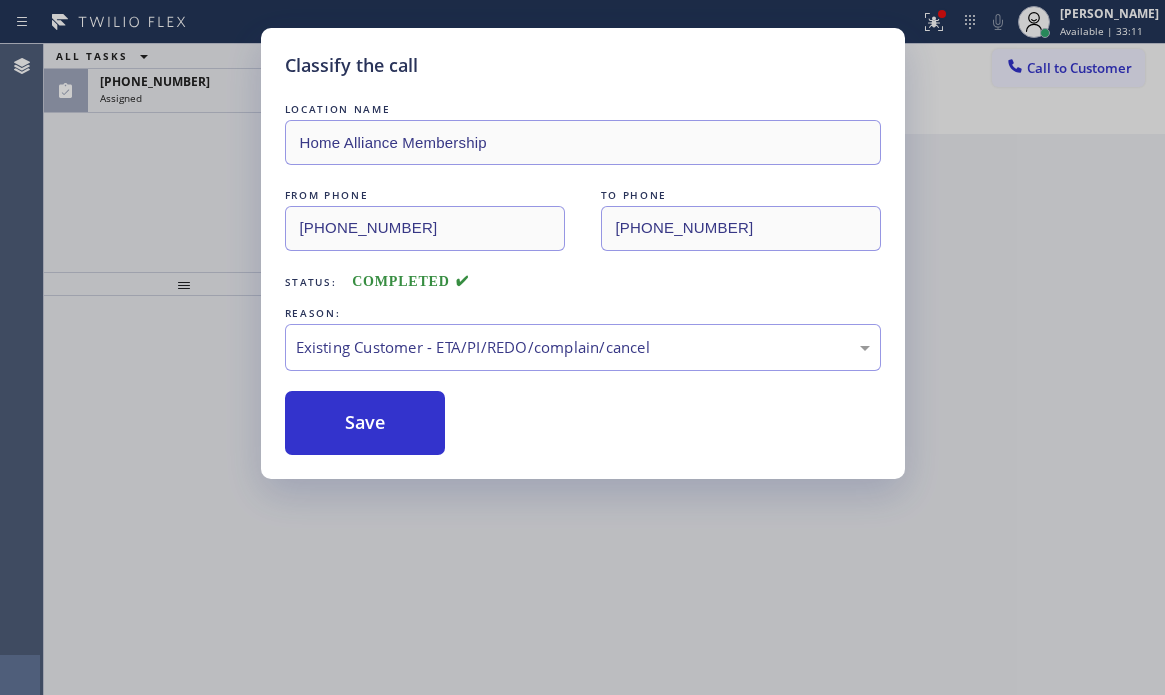 click on "Classify the call LOCATION NAME Home Alliance Membership FROM PHONE [PHONE_NUMBER] TO PHONE [PHONE_NUMBER] Status: COMPLETED REASON: Existing Customer - ETA/PI/REDO/complain/cancel Save" at bounding box center (582, 347) 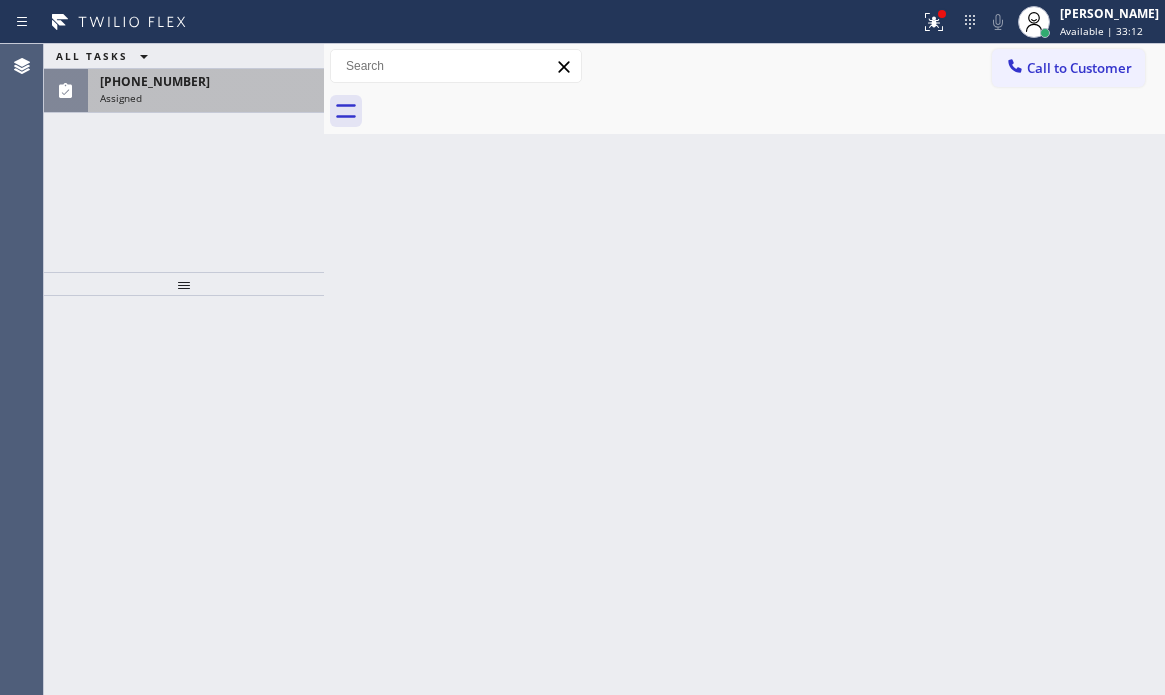 click on "[PHONE_NUMBER] Assigned" at bounding box center (202, 91) 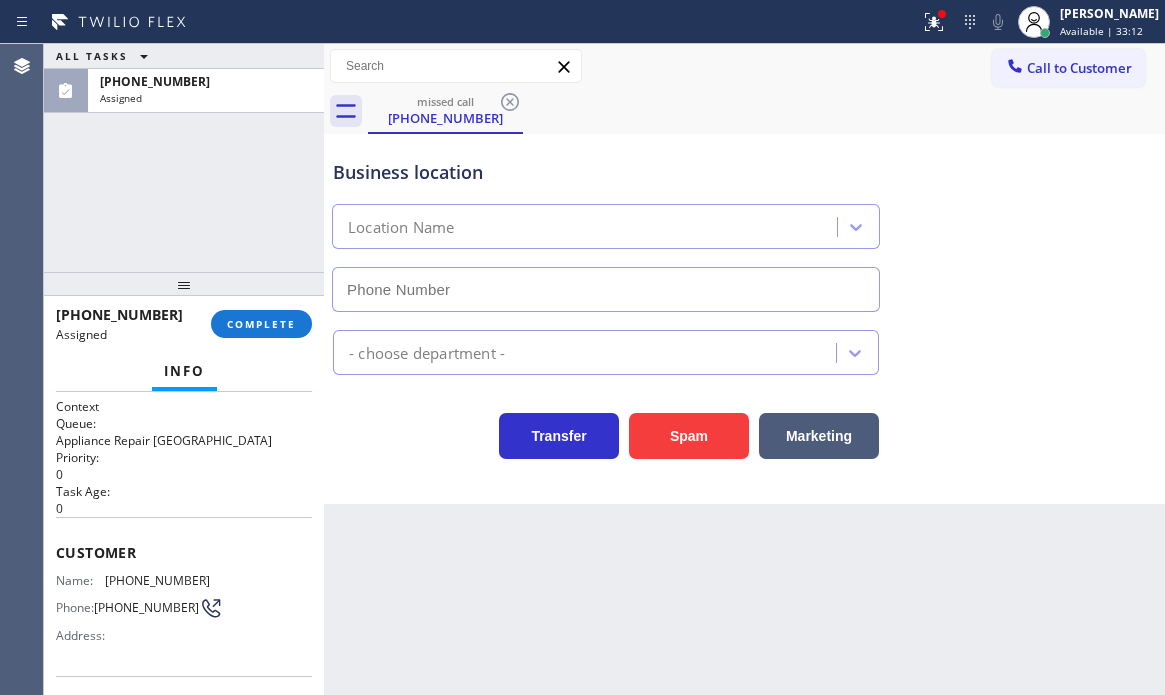 type on "[PHONE_NUMBER]" 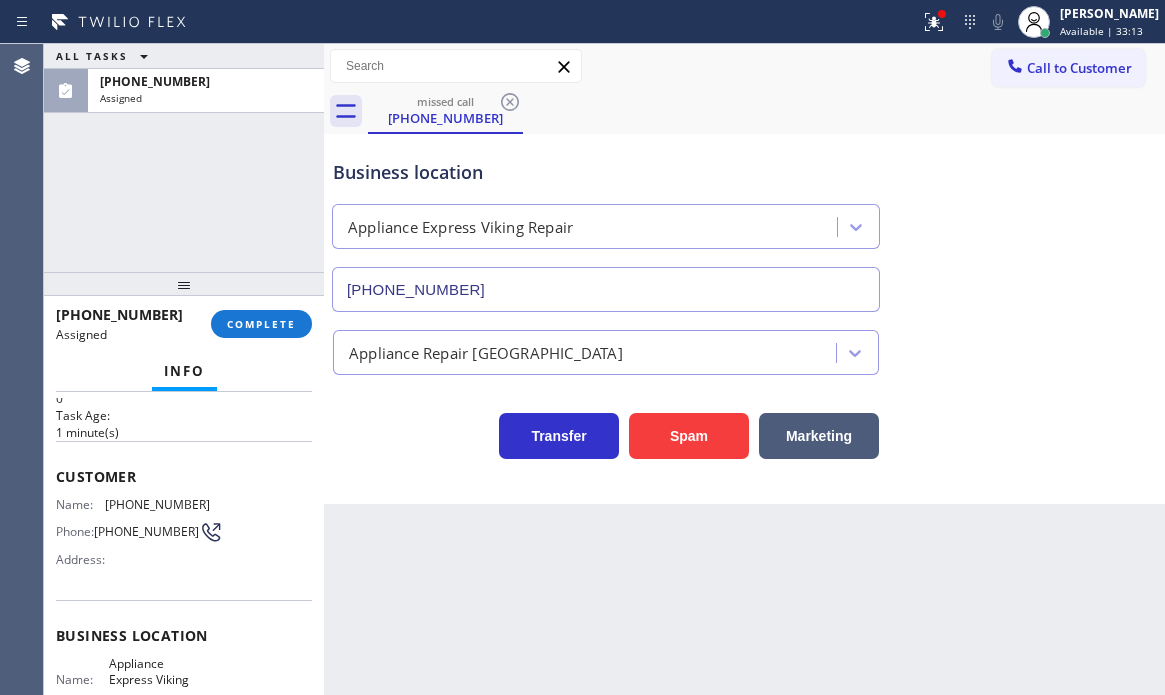 scroll, scrollTop: 200, scrollLeft: 0, axis: vertical 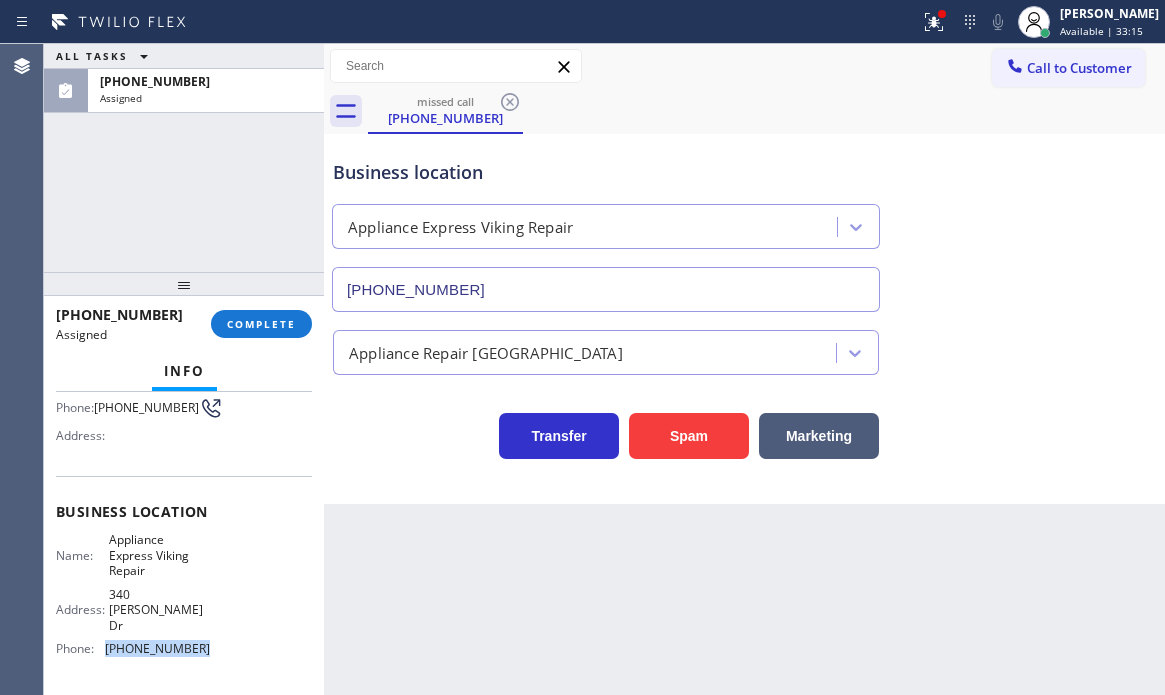 drag, startPoint x: 197, startPoint y: 620, endPoint x: 104, endPoint y: 620, distance: 93 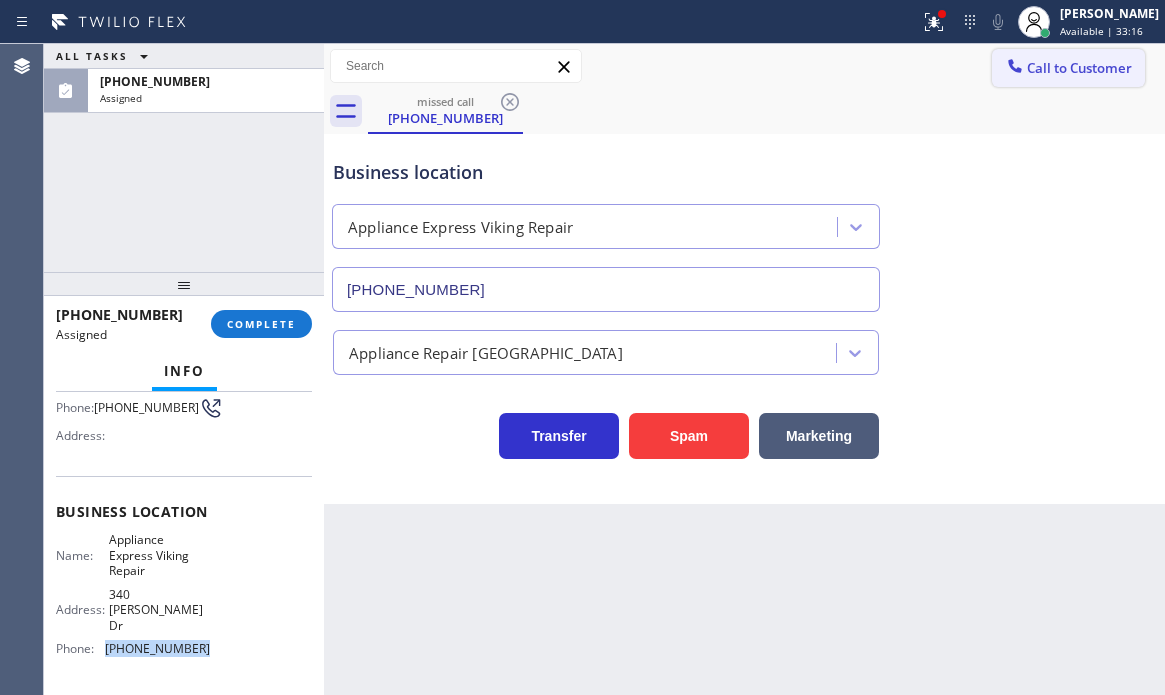 drag, startPoint x: 1030, startPoint y: 69, endPoint x: 804, endPoint y: 204, distance: 263.25082 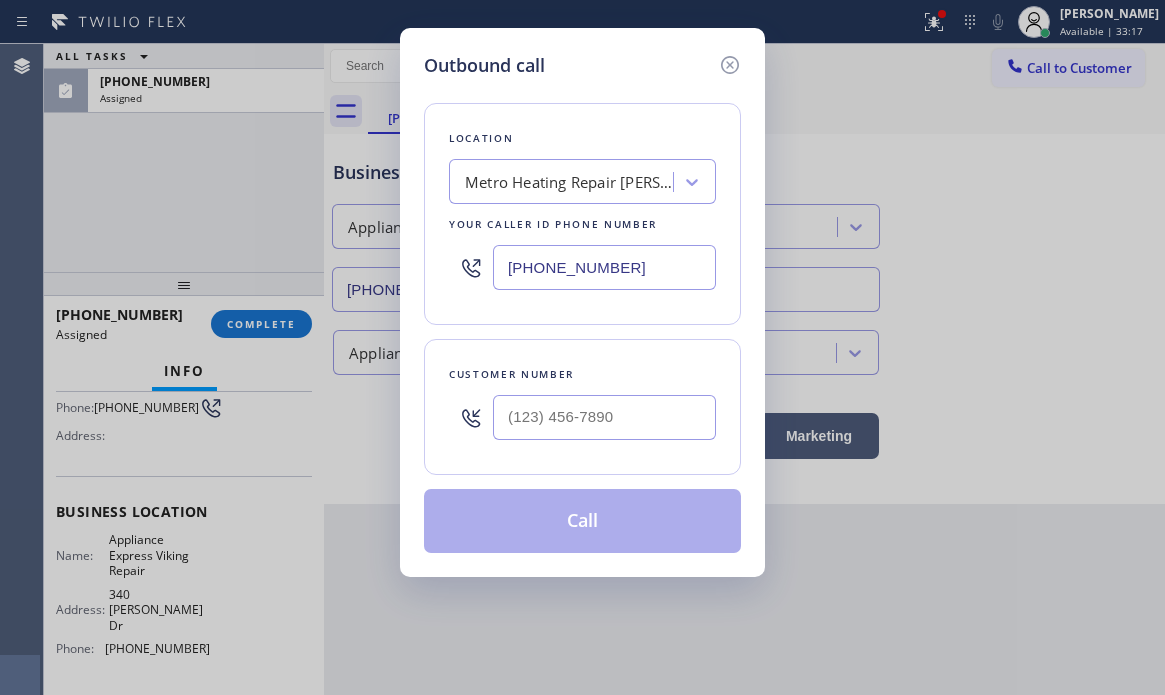 click on "[PHONE_NUMBER]" at bounding box center [604, 267] 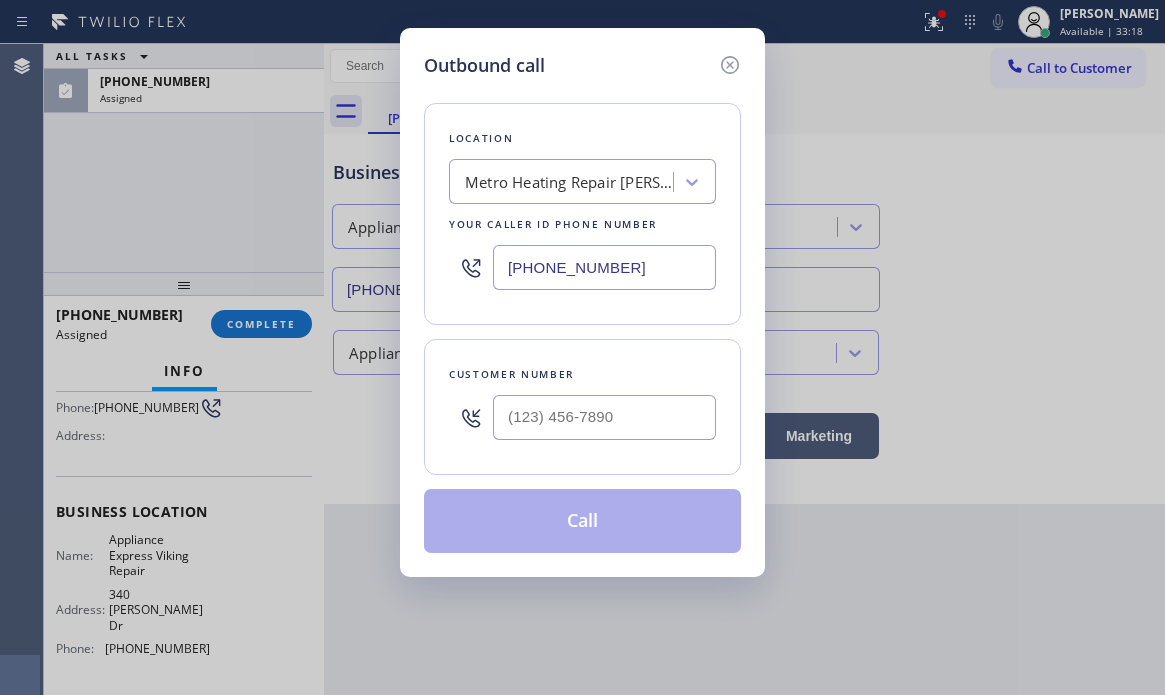 paste on "650) 397-9810" 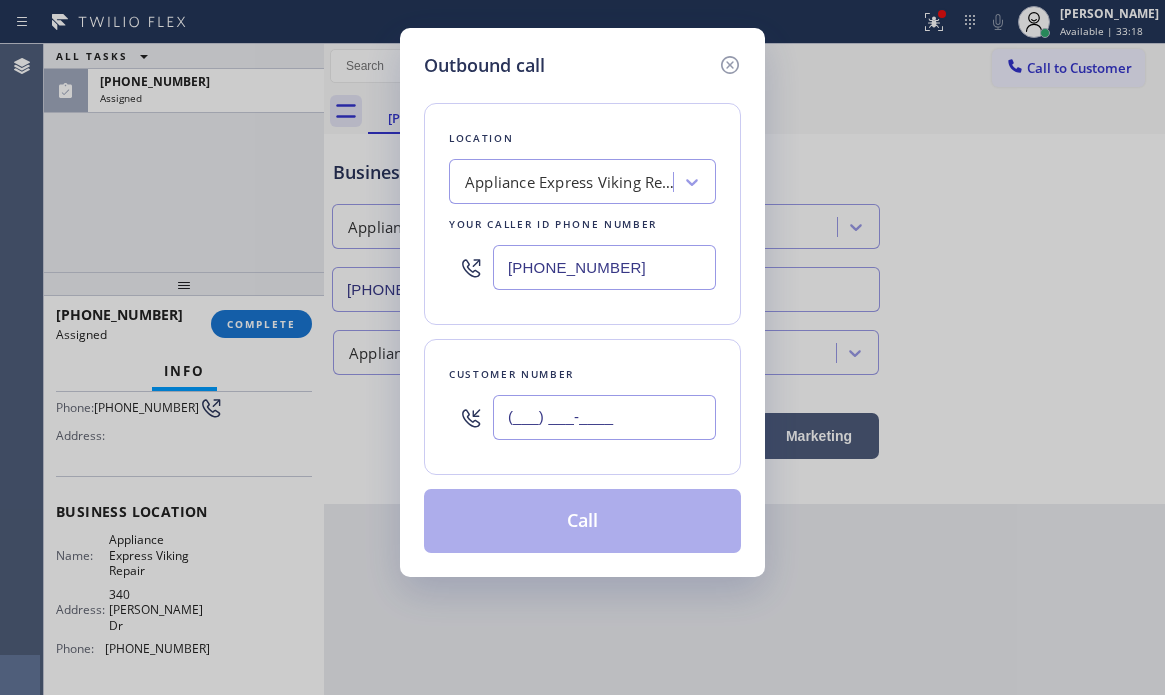 click on "(___) ___-____" at bounding box center [604, 417] 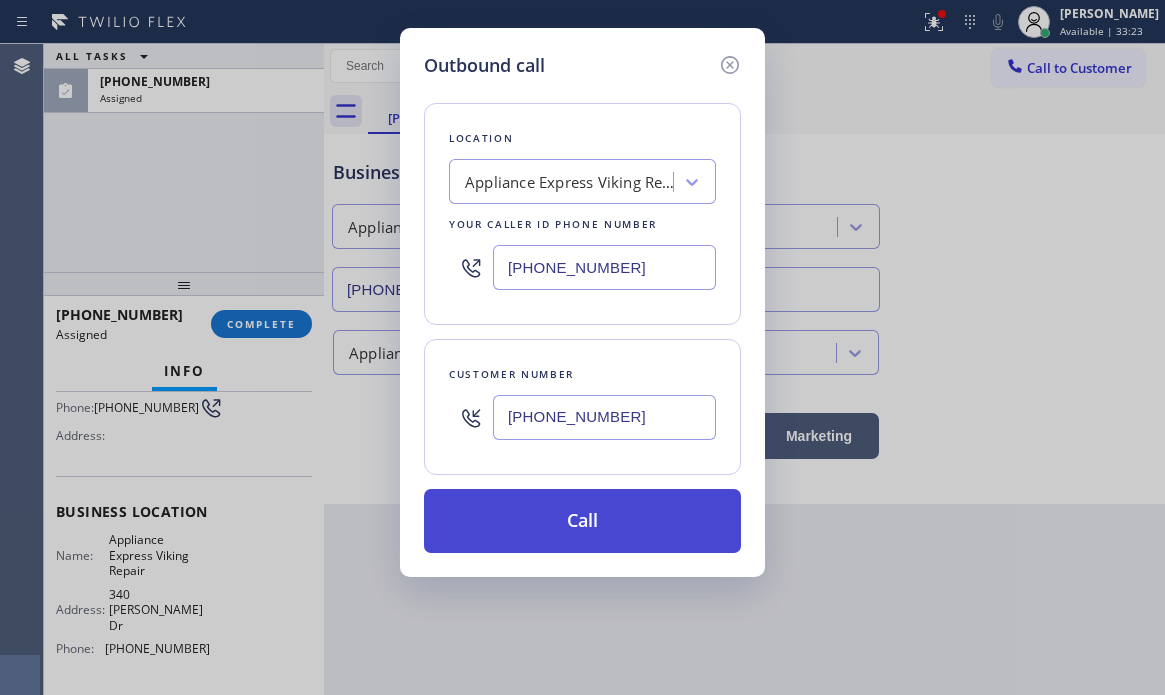 type on "[PHONE_NUMBER]" 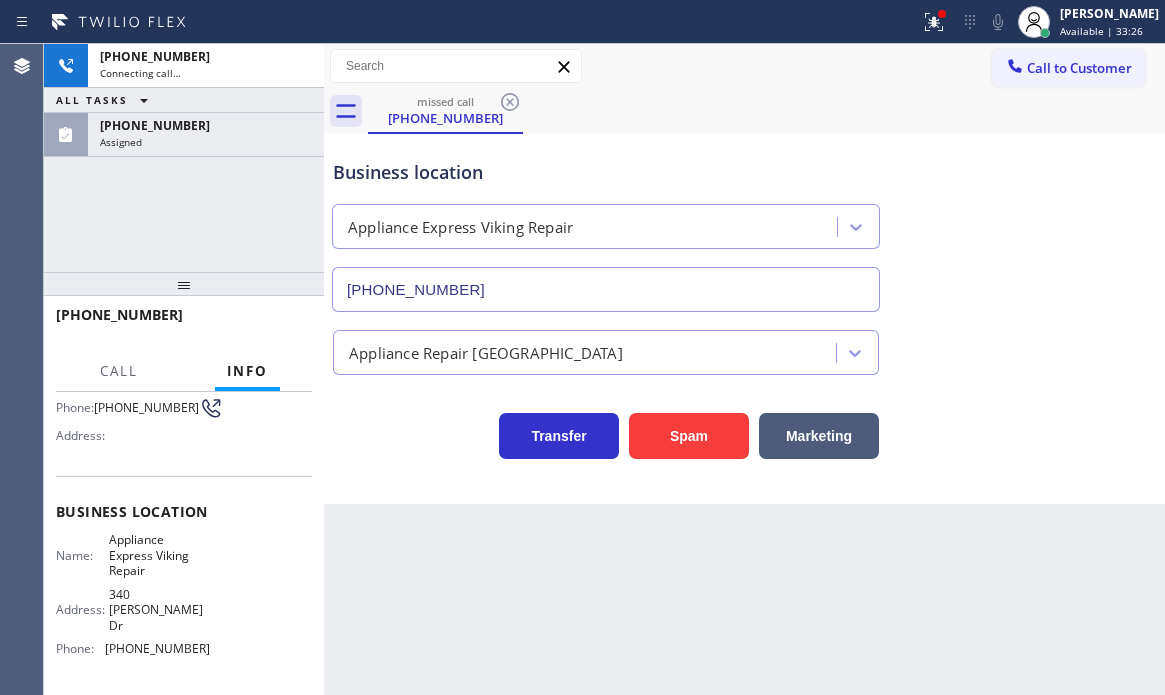 drag, startPoint x: 201, startPoint y: 128, endPoint x: 199, endPoint y: 203, distance: 75.026665 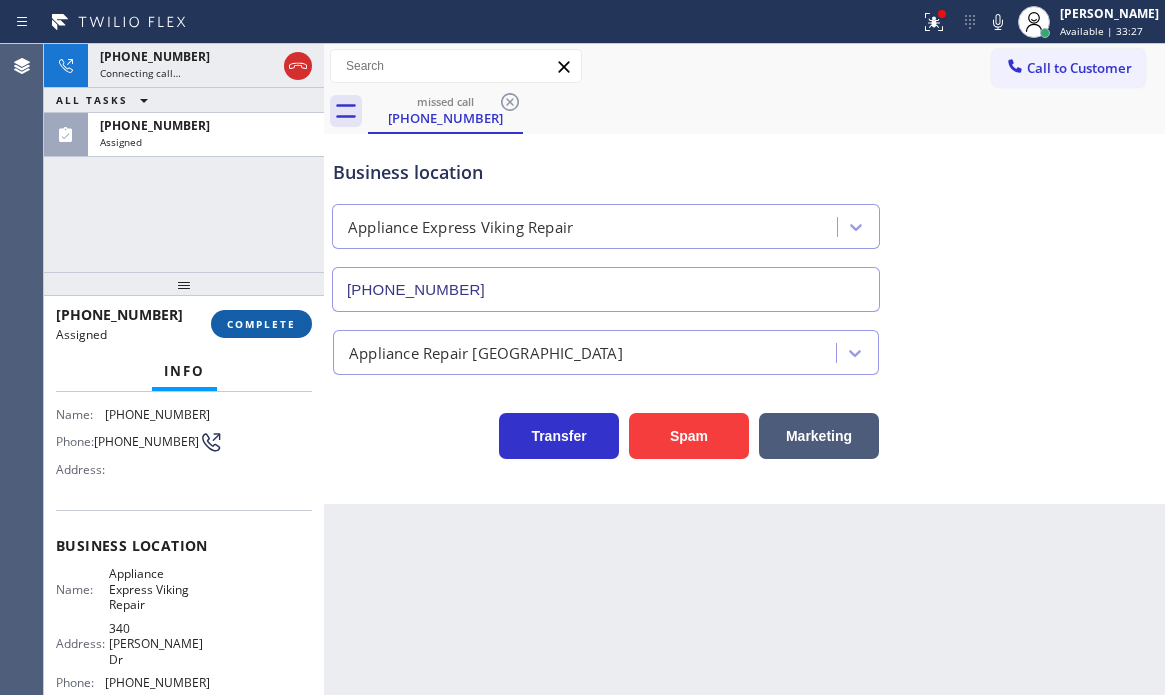 scroll, scrollTop: 200, scrollLeft: 0, axis: vertical 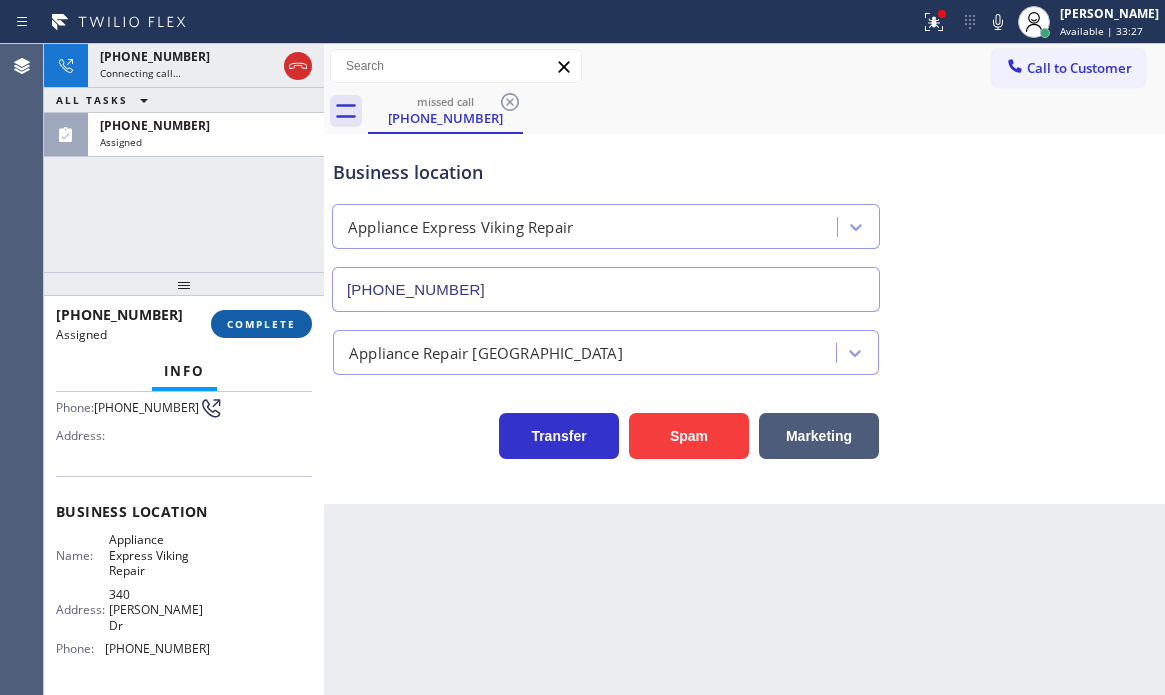 click on "COMPLETE" at bounding box center [261, 324] 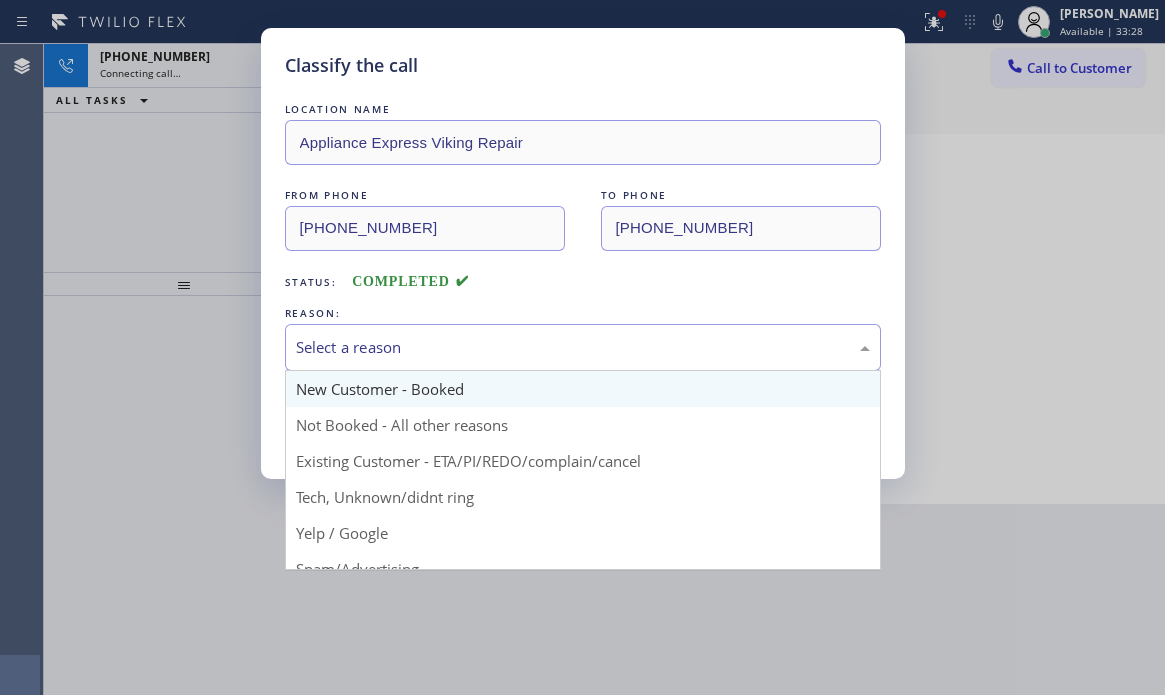 drag, startPoint x: 471, startPoint y: 342, endPoint x: 397, endPoint y: 399, distance: 93.40771 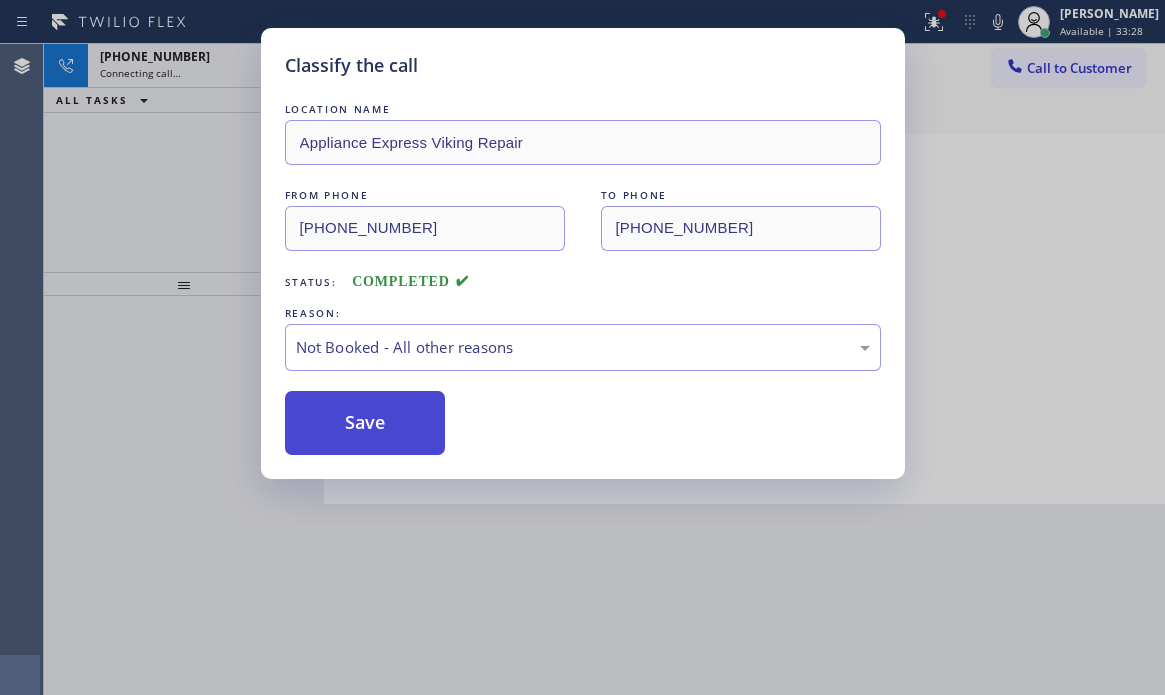 drag, startPoint x: 353, startPoint y: 426, endPoint x: 332, endPoint y: 429, distance: 21.213203 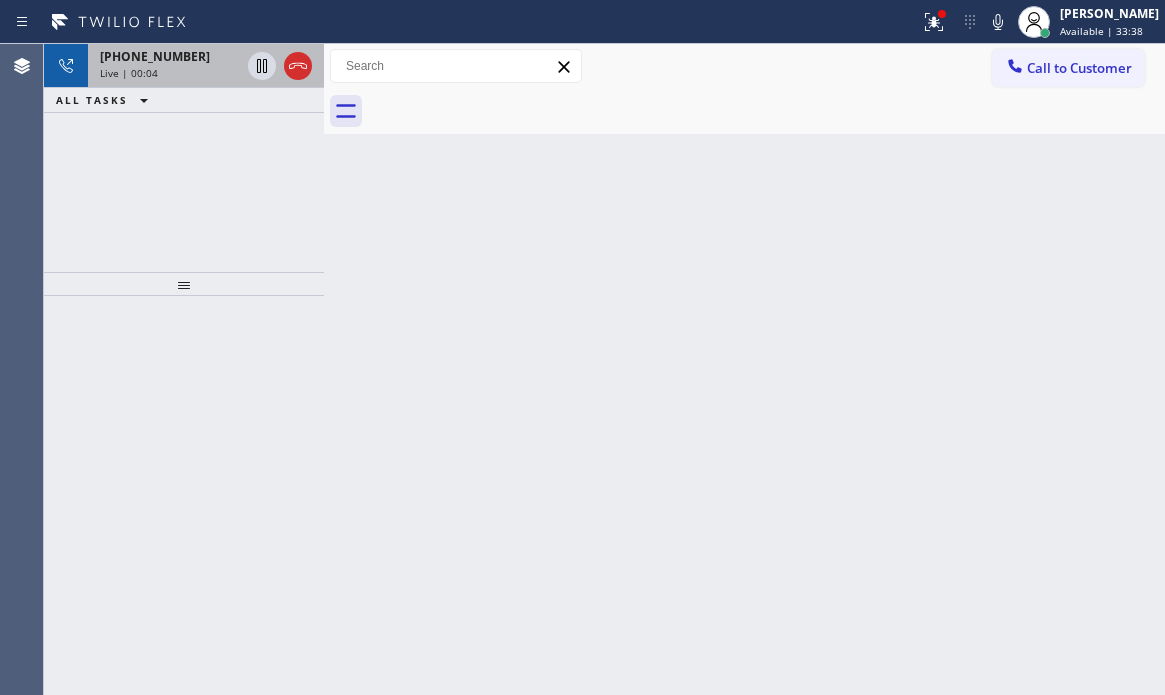 click on "Live | 00:04" at bounding box center [170, 73] 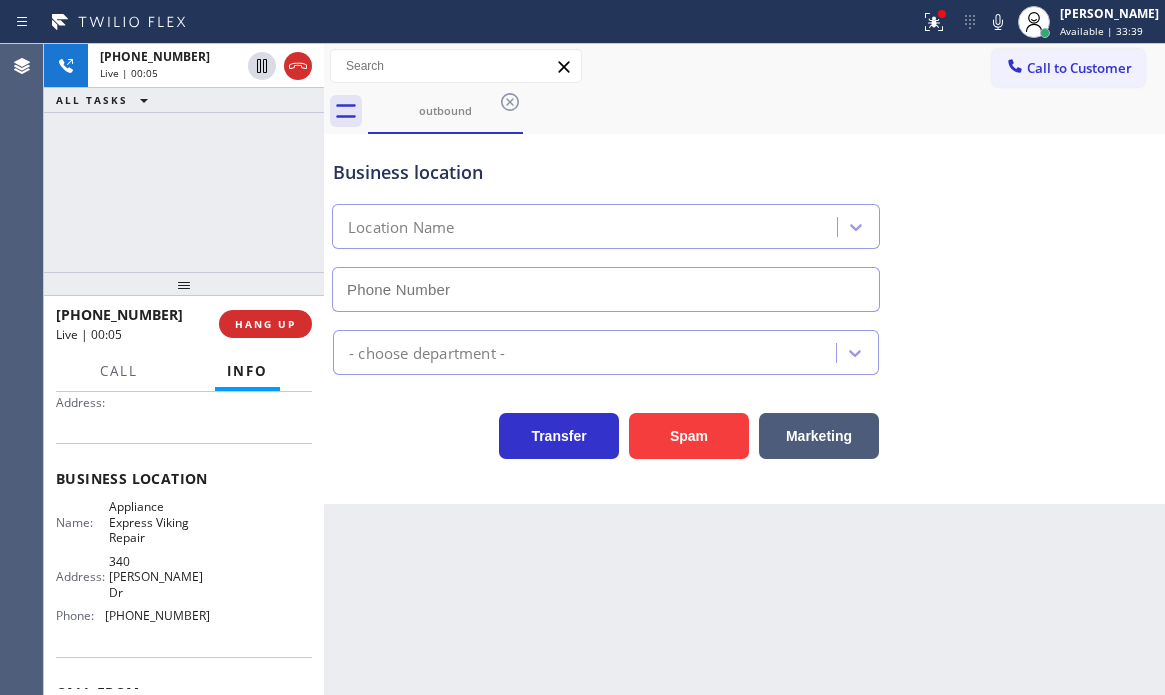 scroll, scrollTop: 200, scrollLeft: 0, axis: vertical 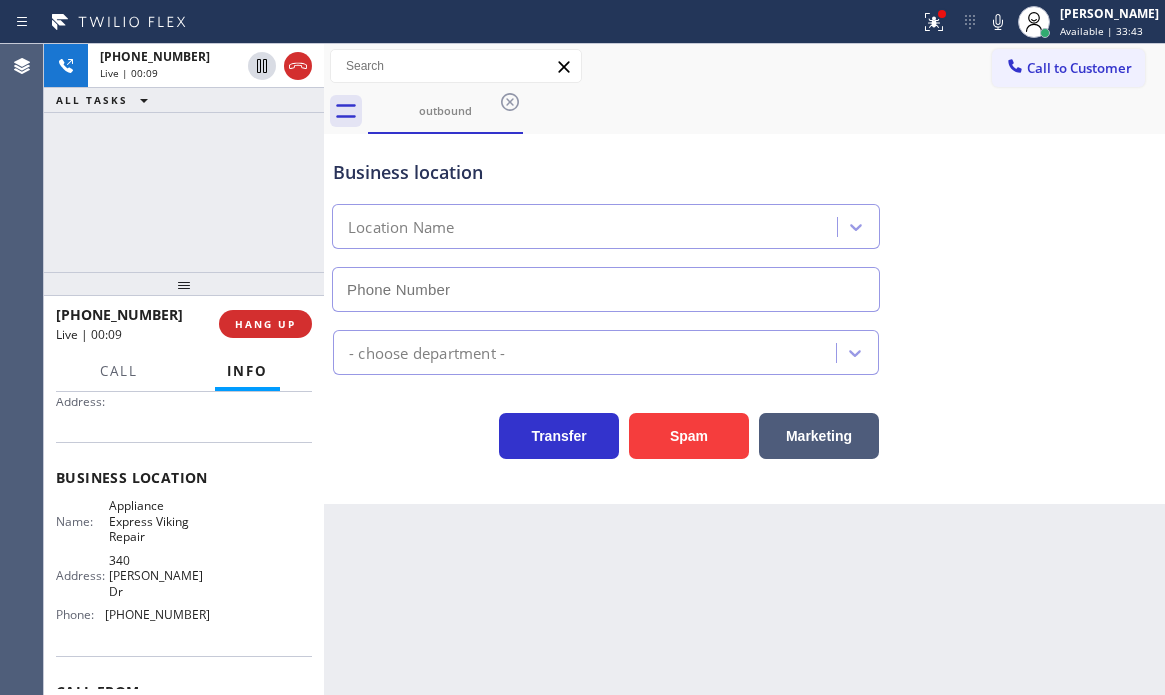 type on "[PHONE_NUMBER]" 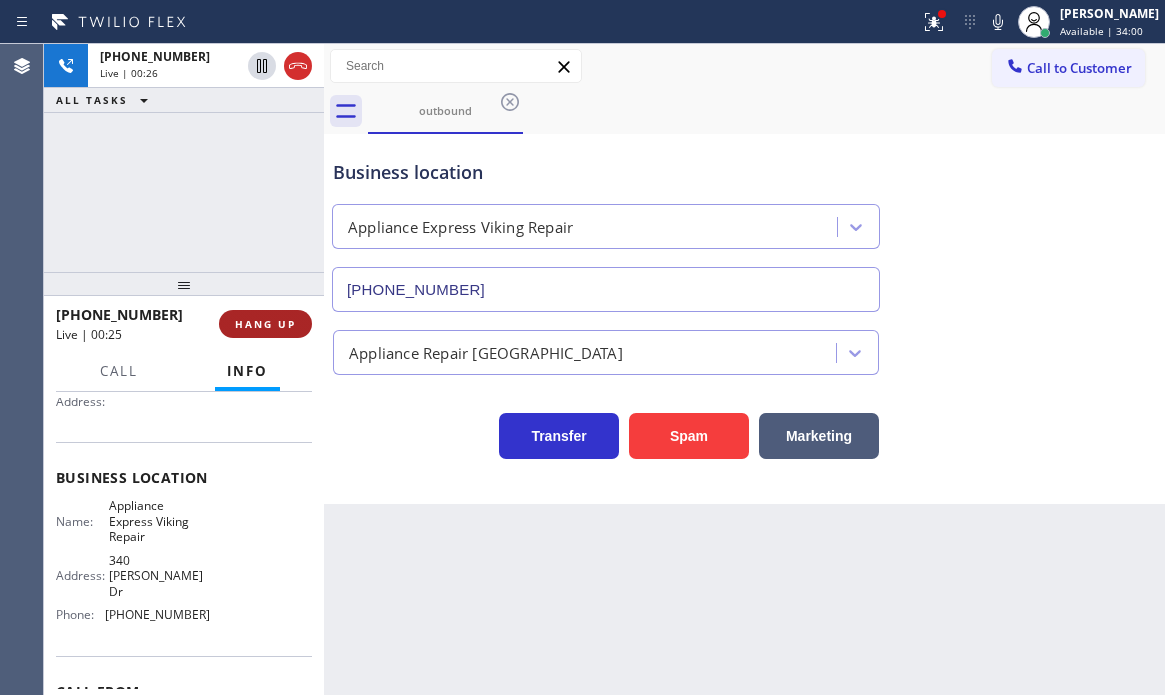 drag, startPoint x: 268, startPoint y: 327, endPoint x: 281, endPoint y: 334, distance: 14.764823 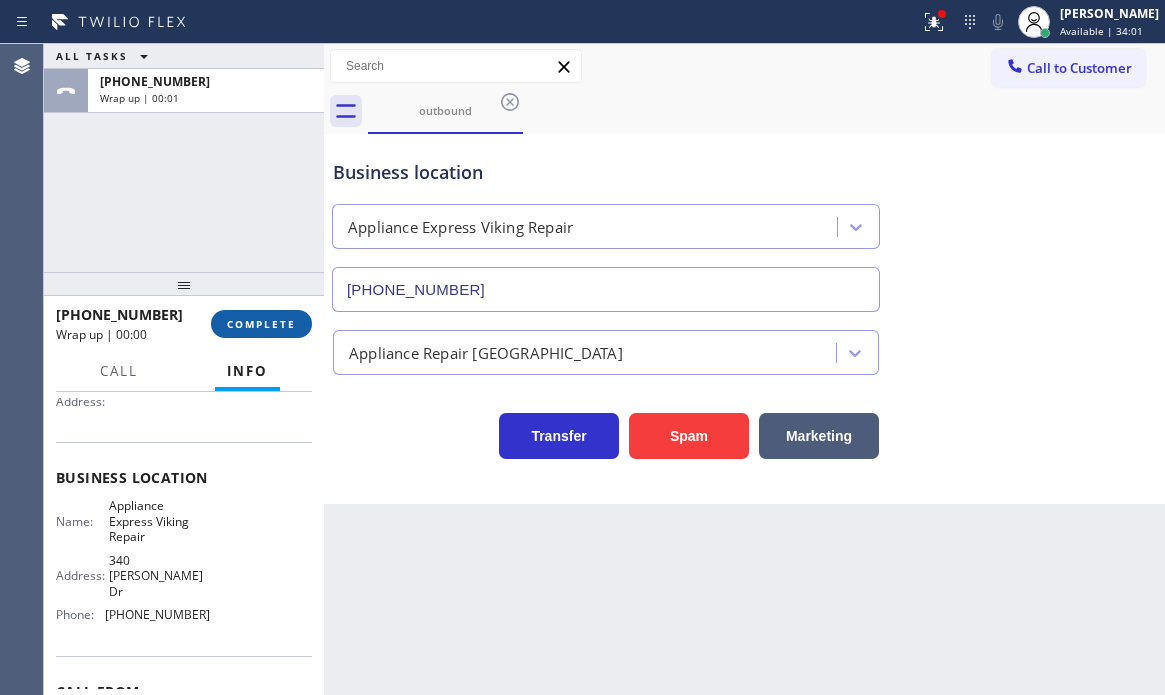 click on "COMPLETE" at bounding box center (261, 324) 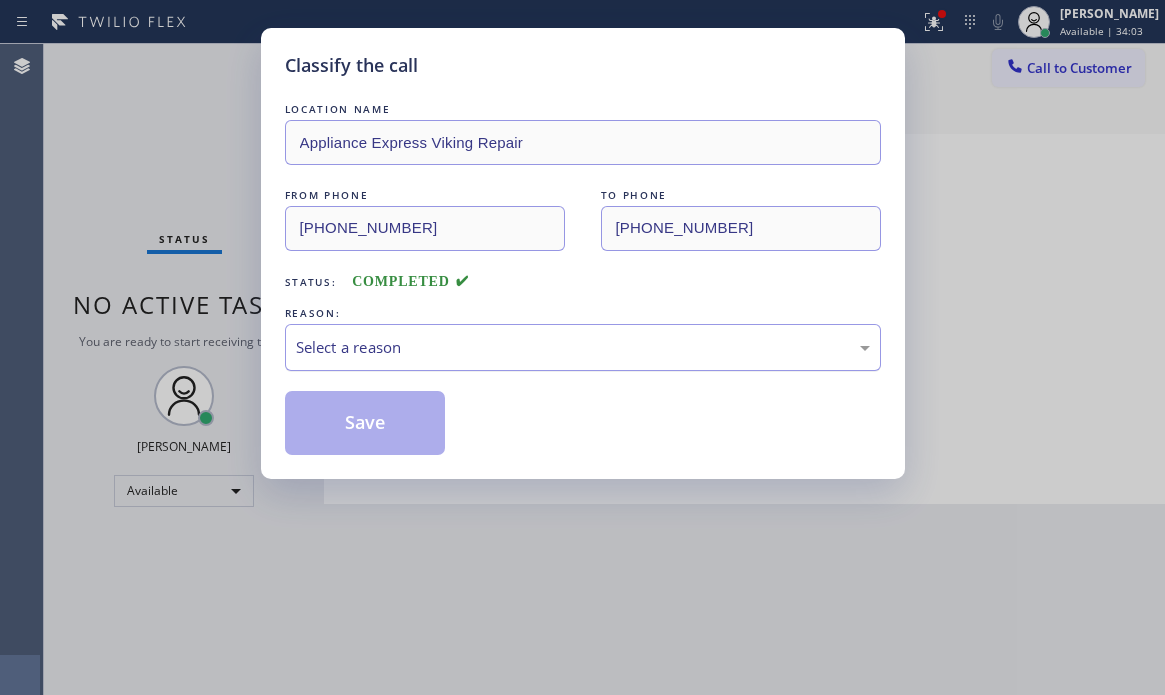 drag, startPoint x: 488, startPoint y: 339, endPoint x: 482, endPoint y: 348, distance: 10.816654 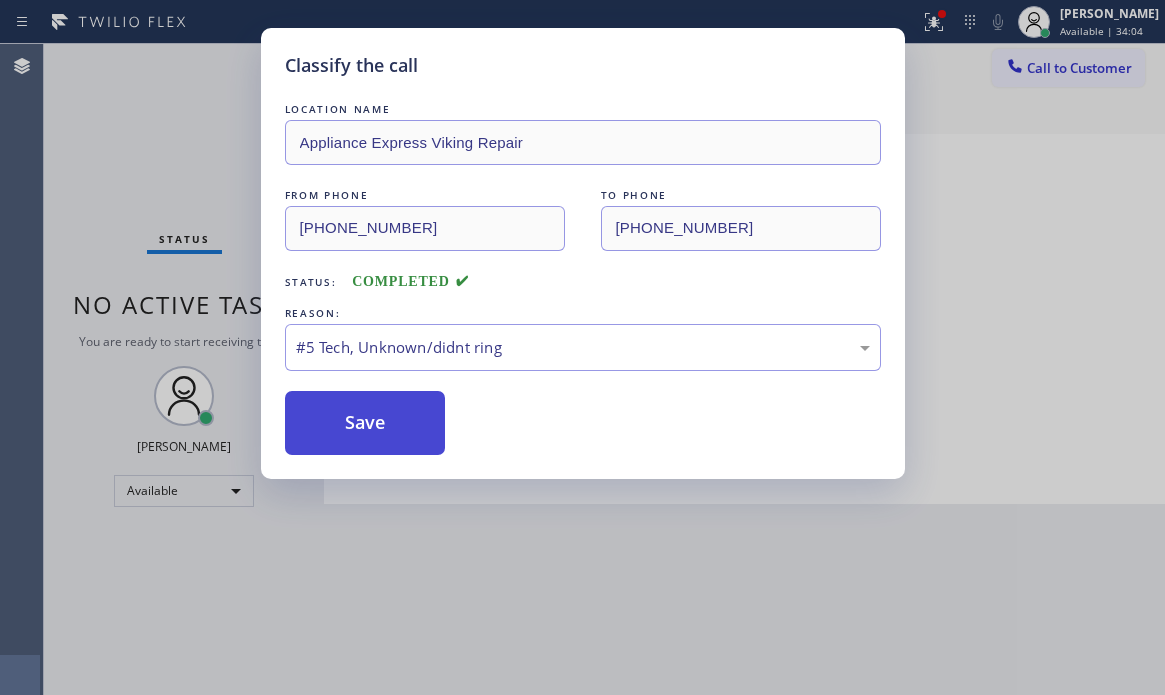 drag, startPoint x: 382, startPoint y: 431, endPoint x: 616, endPoint y: 460, distance: 235.79016 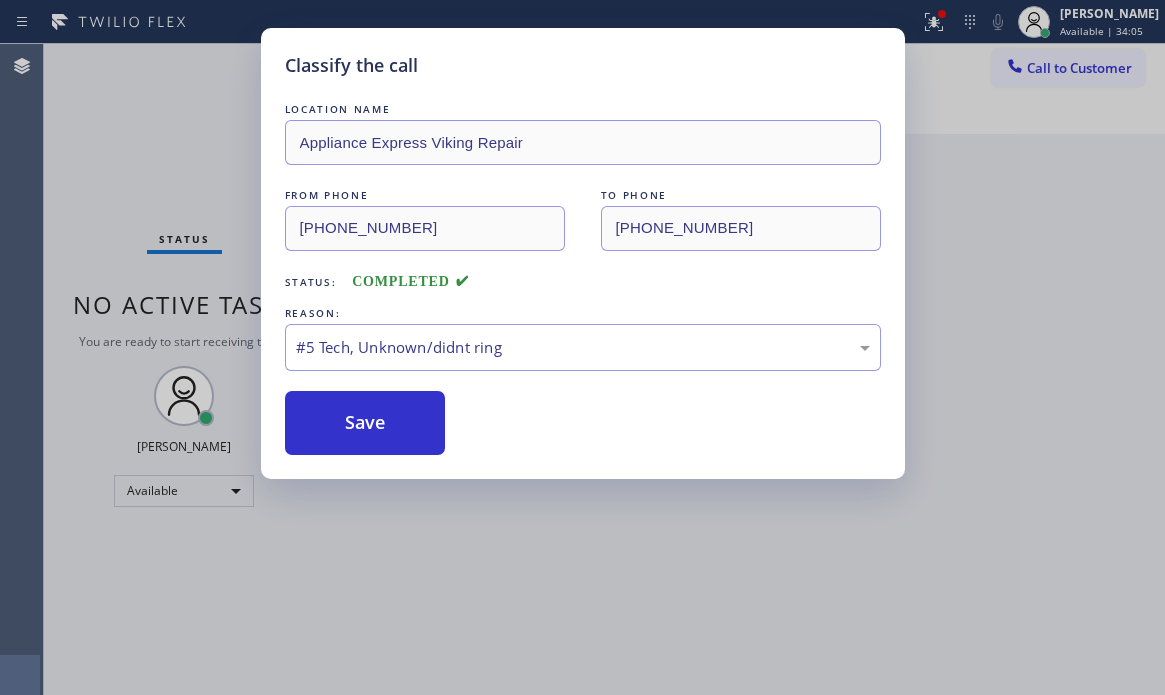 drag, startPoint x: 1050, startPoint y: 240, endPoint x: 1015, endPoint y: 169, distance: 79.15807 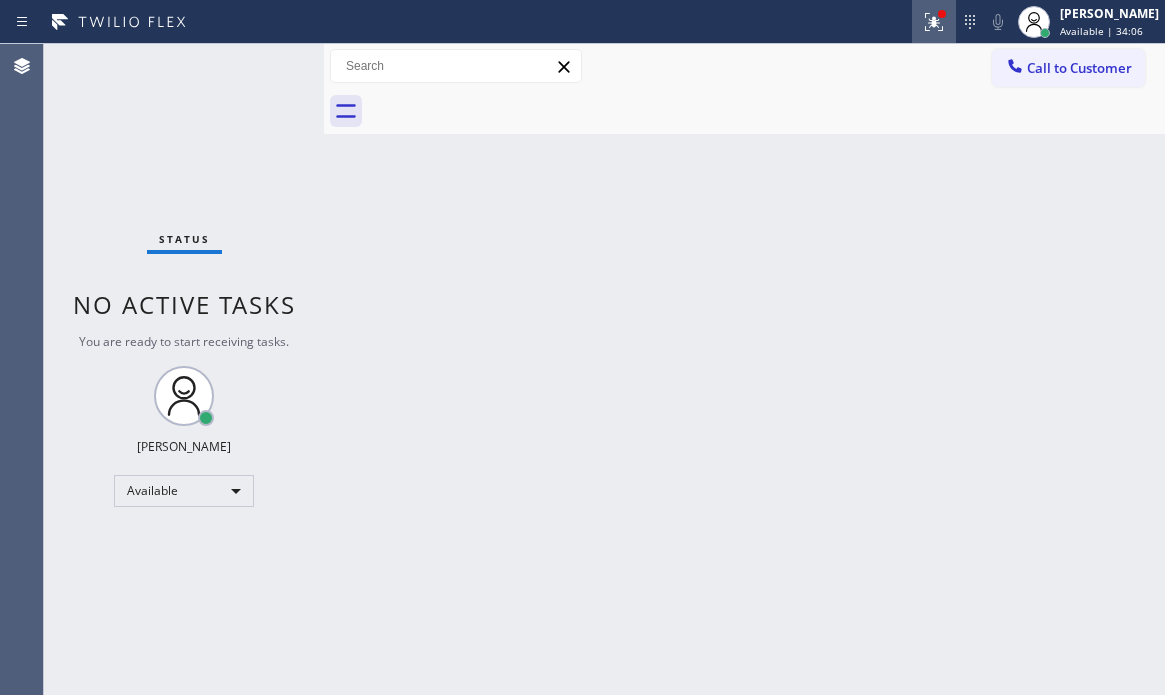 click 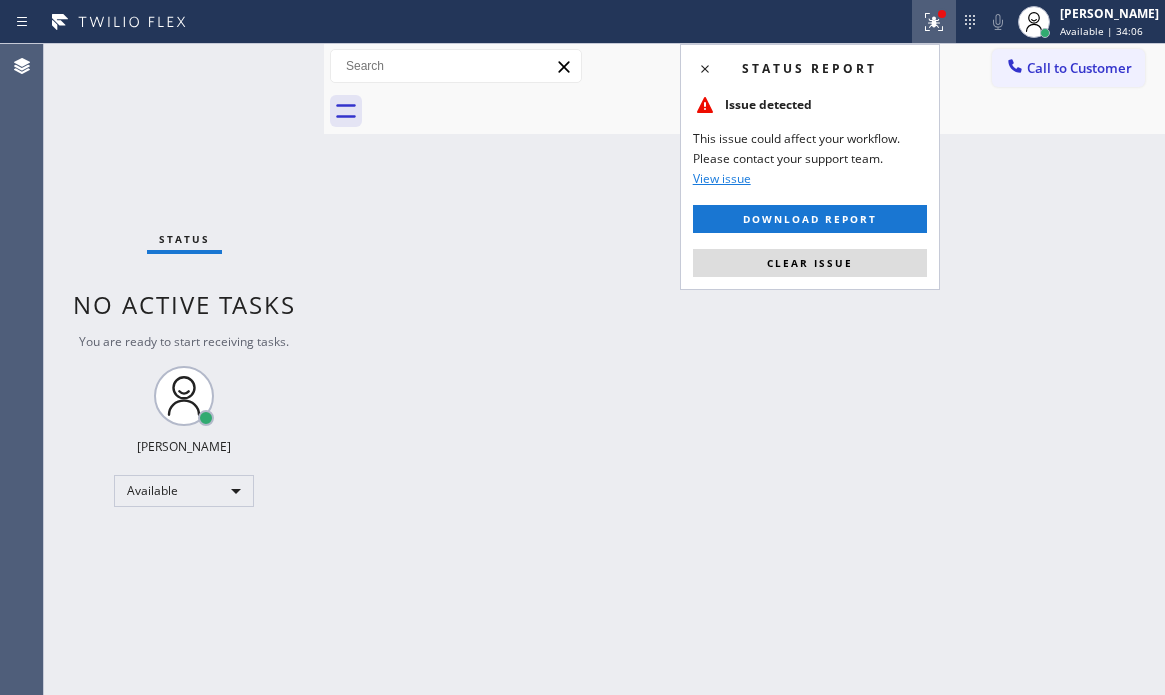 drag, startPoint x: 870, startPoint y: 272, endPoint x: 1106, endPoint y: 354, distance: 249.83995 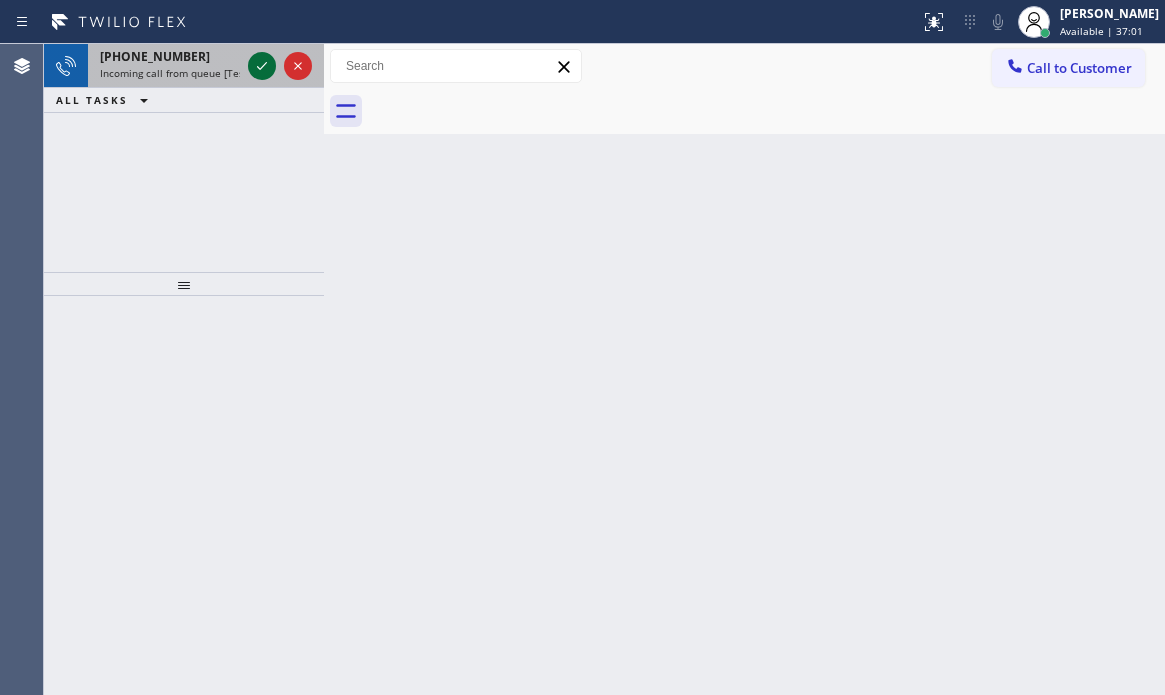 click 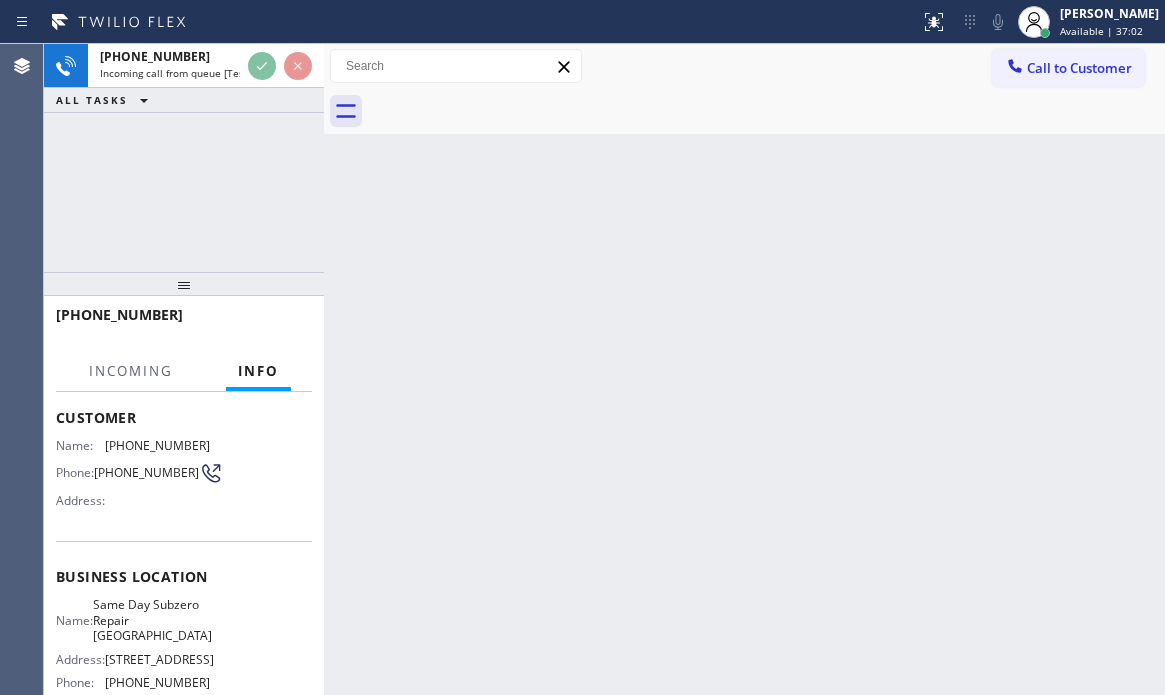 scroll, scrollTop: 294, scrollLeft: 0, axis: vertical 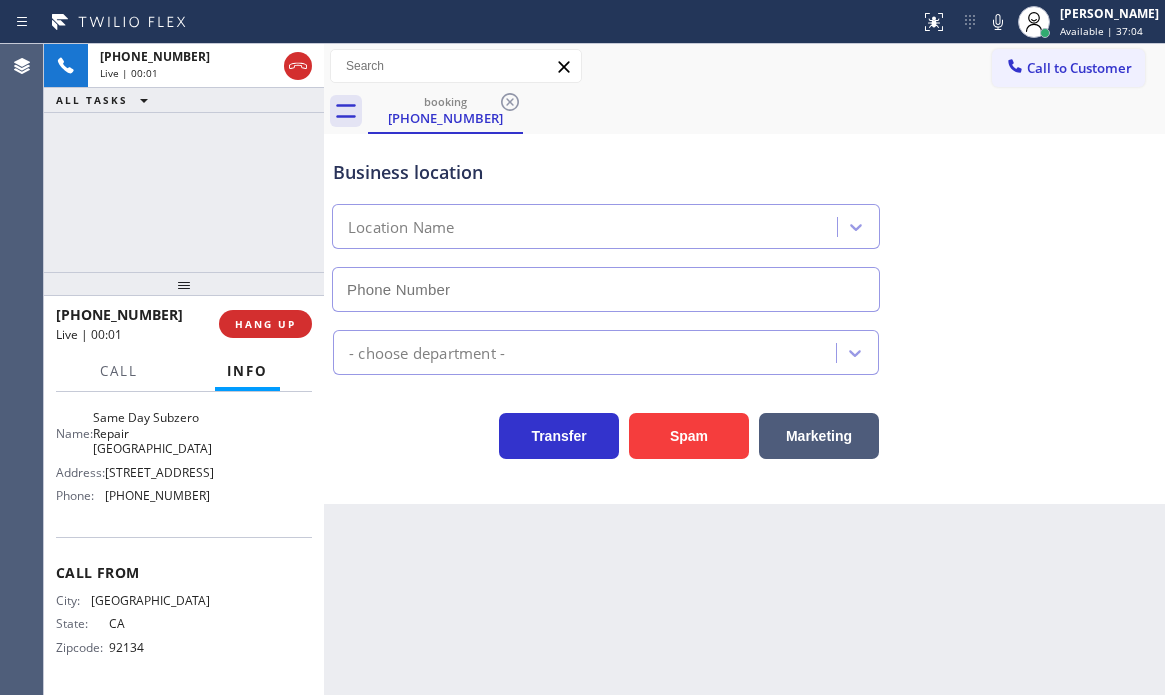type on "[PHONE_NUMBER]" 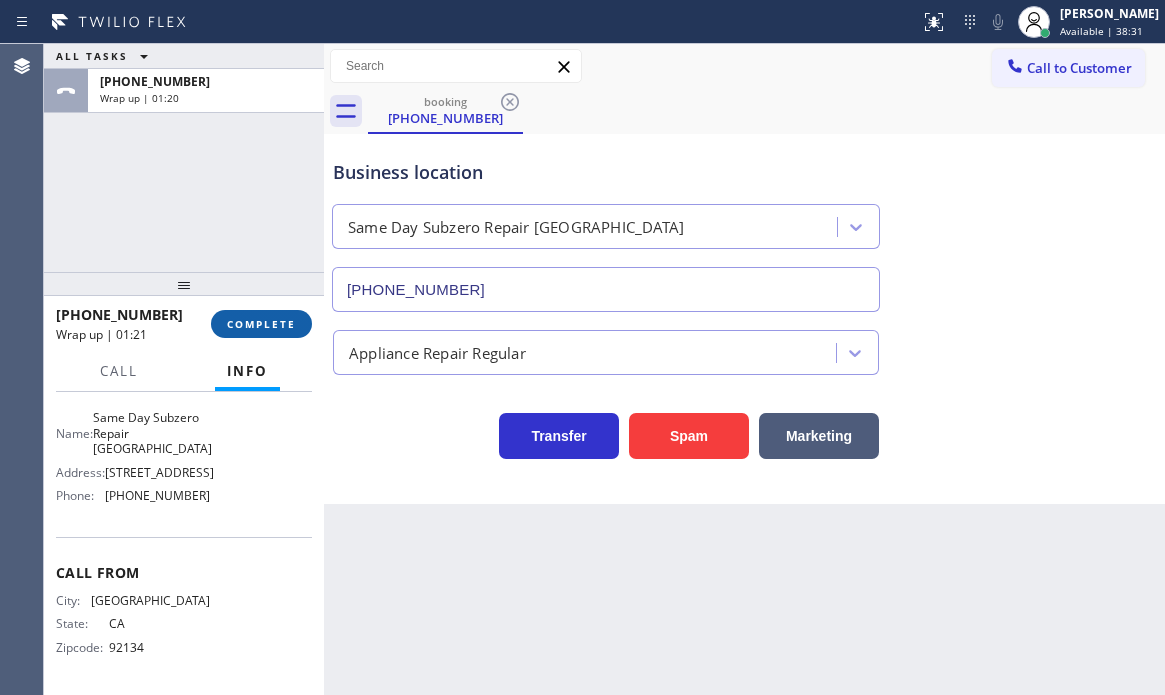 click on "COMPLETE" at bounding box center [261, 324] 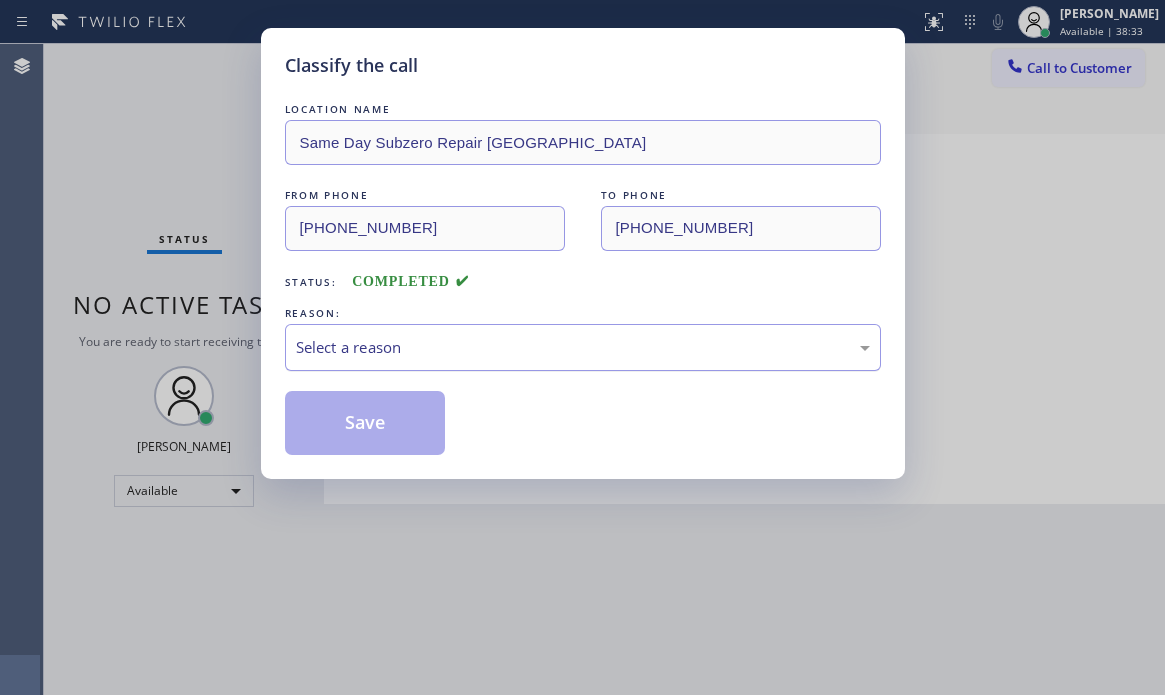 click on "Select a reason" at bounding box center [583, 347] 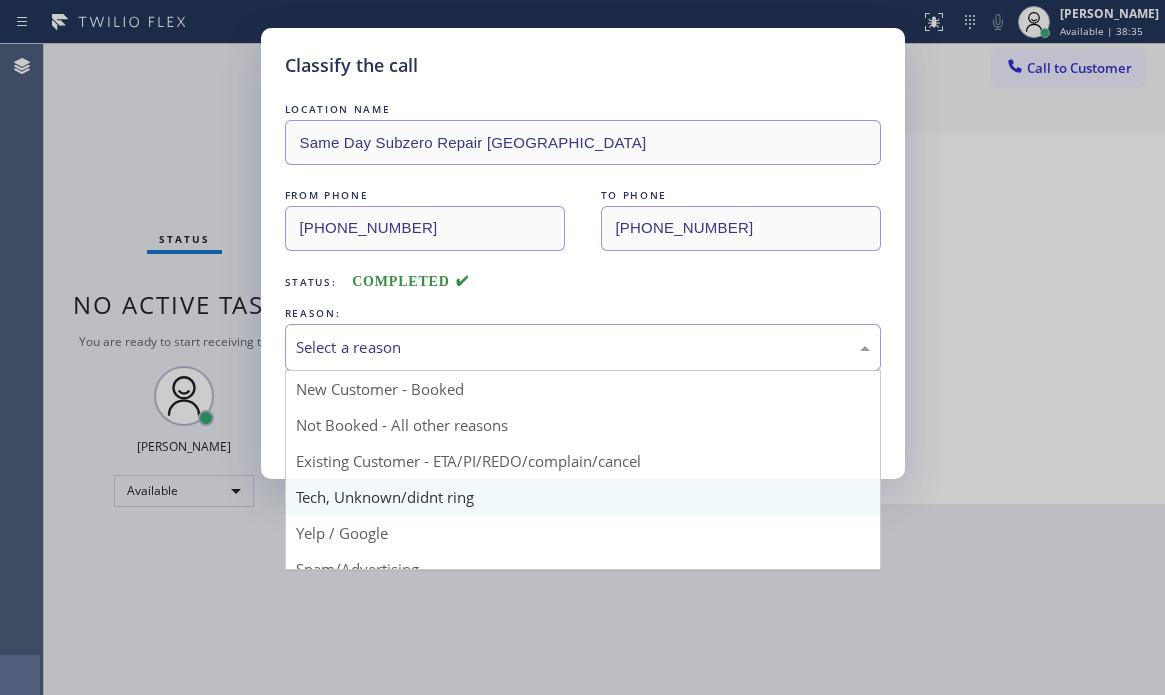 drag, startPoint x: 436, startPoint y: 489, endPoint x: 423, endPoint y: 481, distance: 15.264338 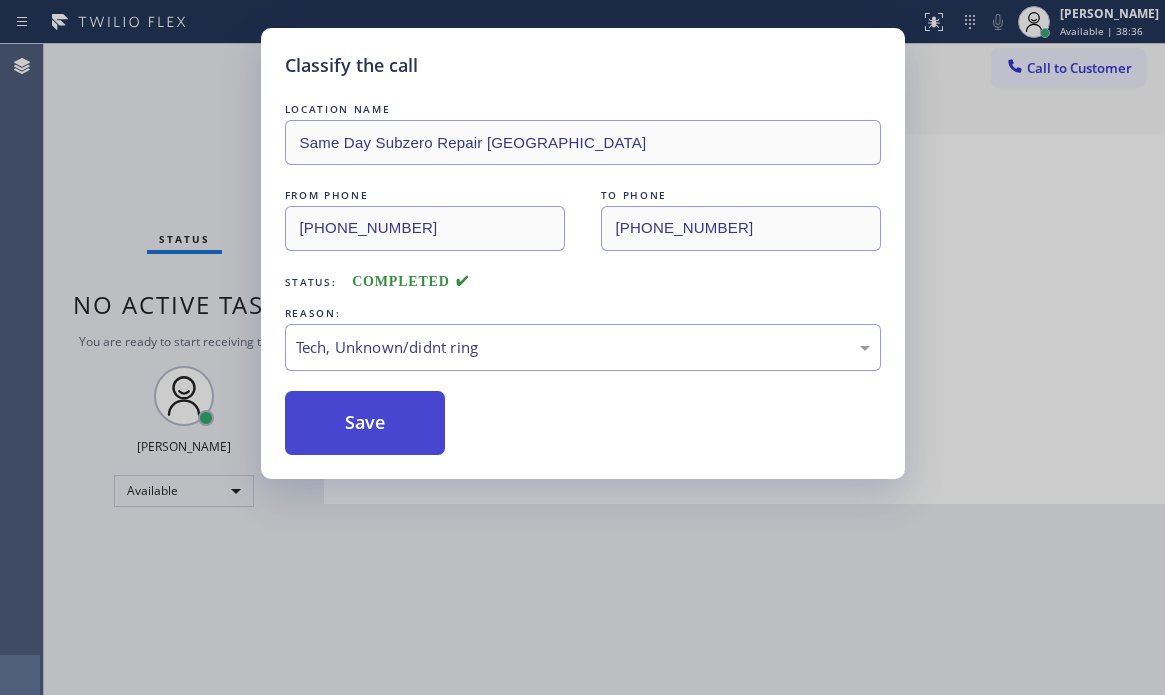 click on "Save" at bounding box center (365, 423) 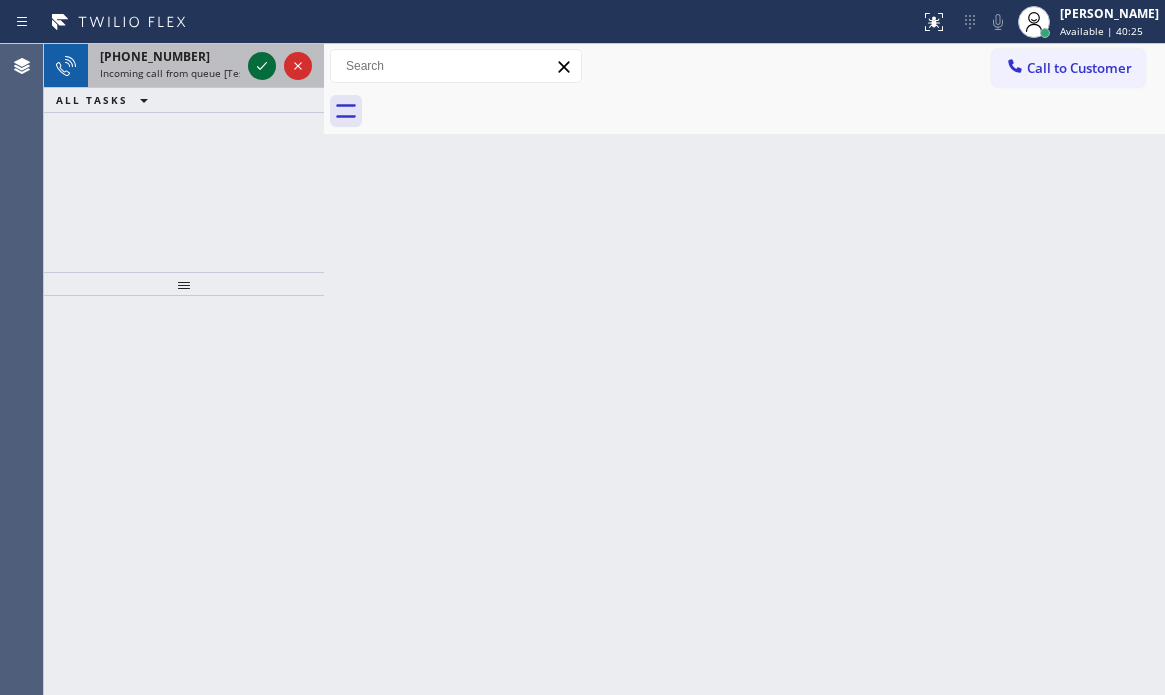 click 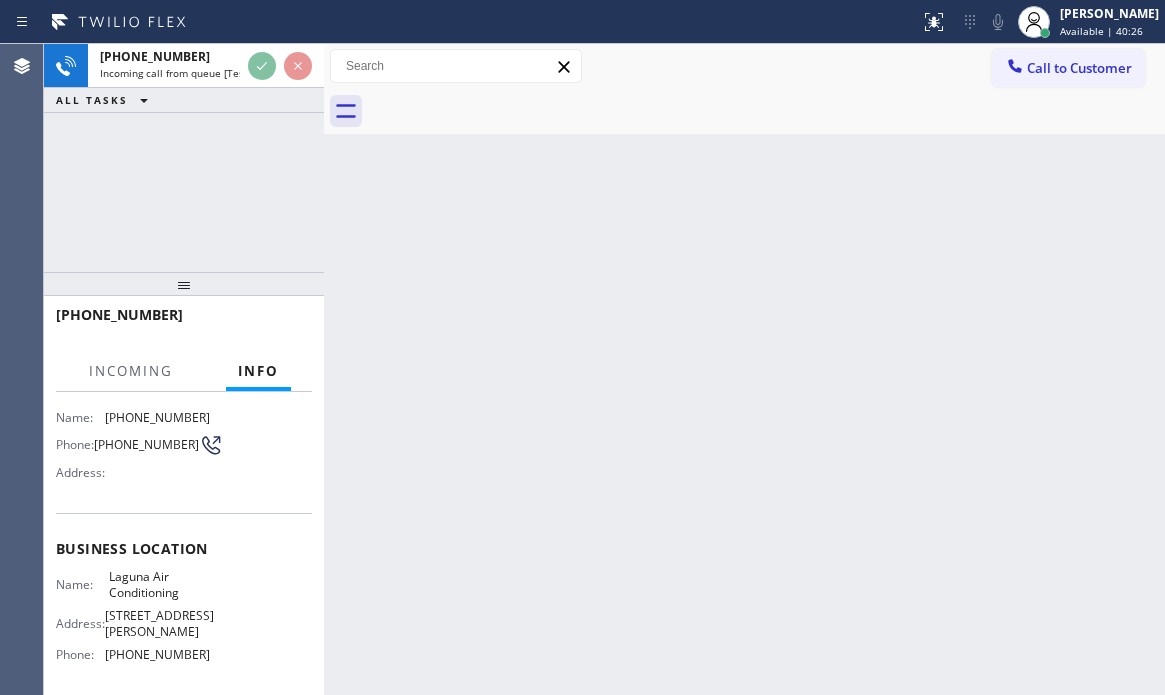 scroll, scrollTop: 294, scrollLeft: 0, axis: vertical 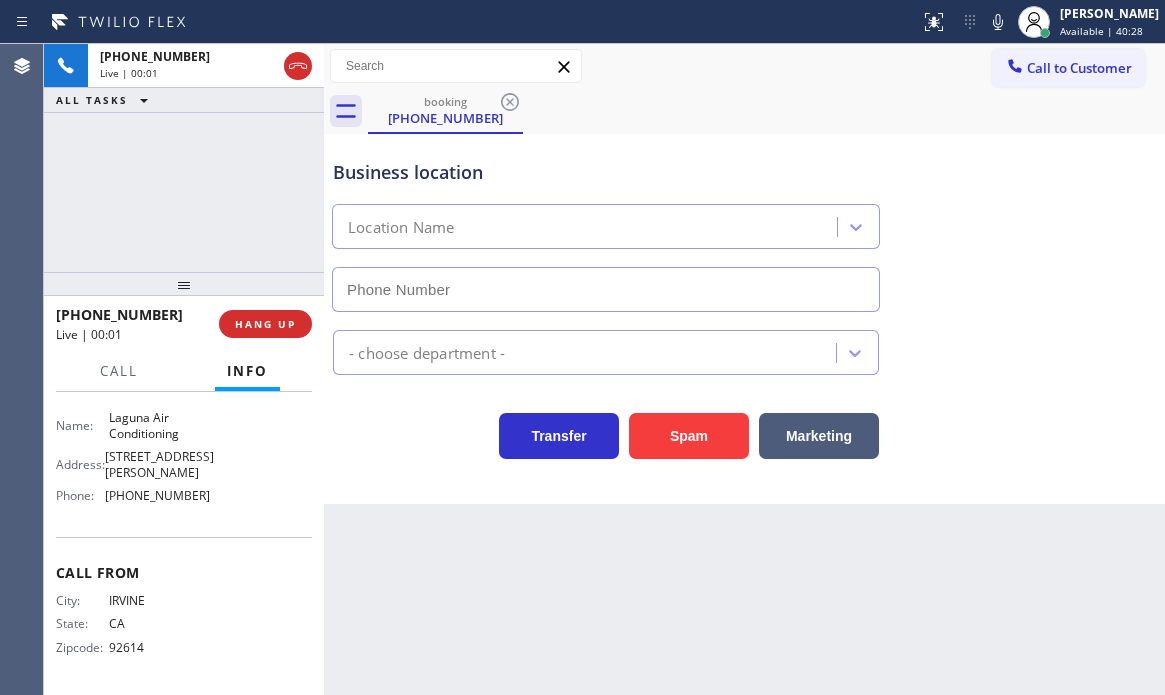 type on "[PHONE_NUMBER]" 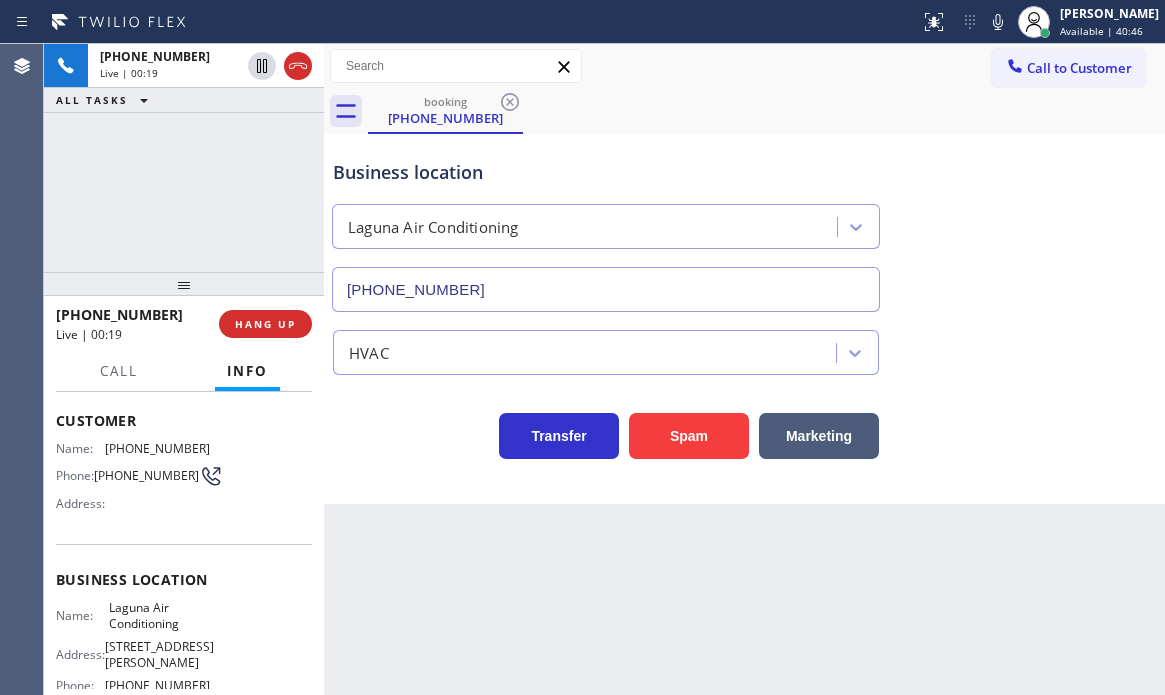 scroll, scrollTop: 0, scrollLeft: 0, axis: both 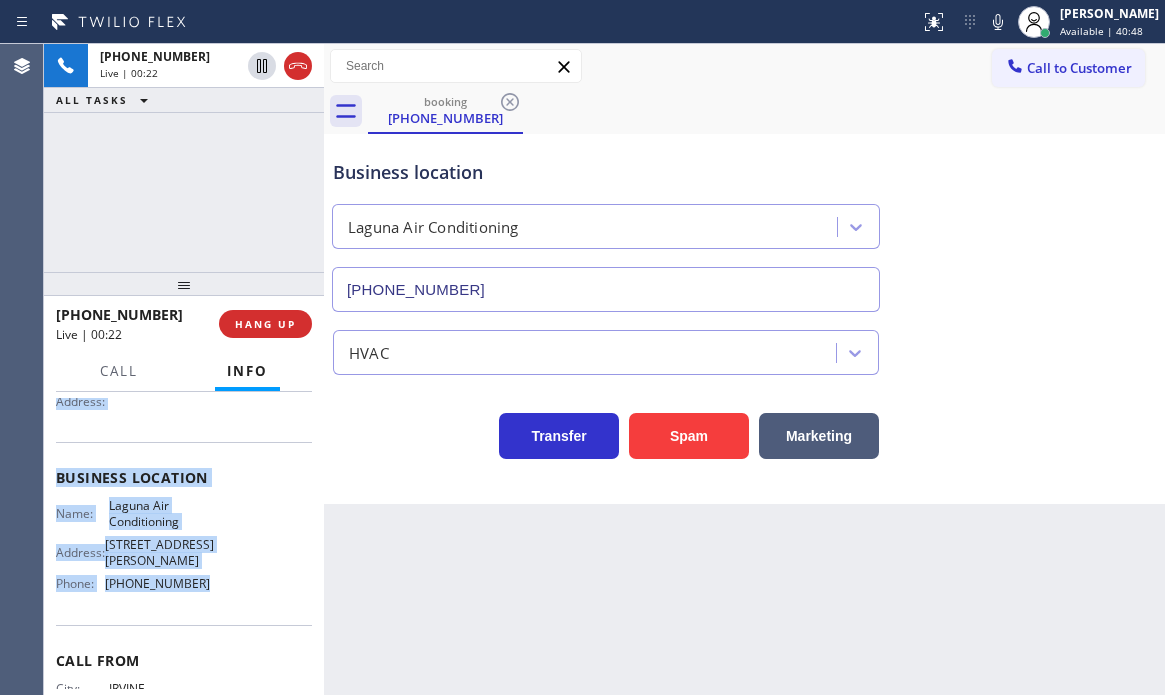 drag, startPoint x: 53, startPoint y: 513, endPoint x: 201, endPoint y: 600, distance: 171.67702 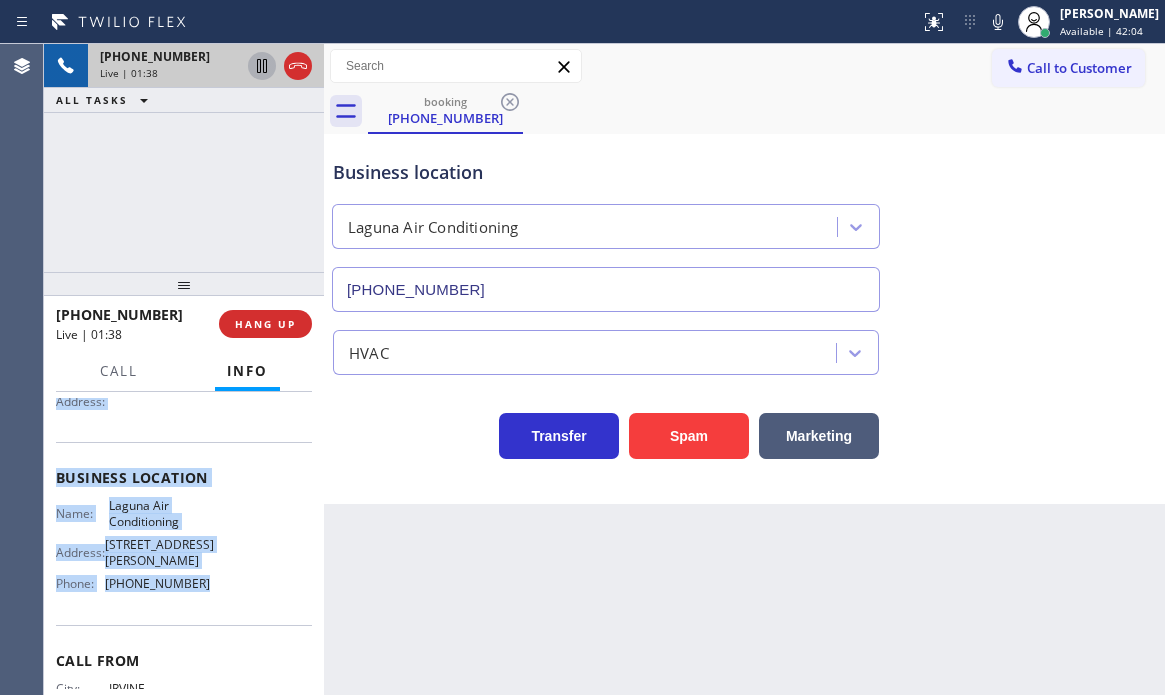 click 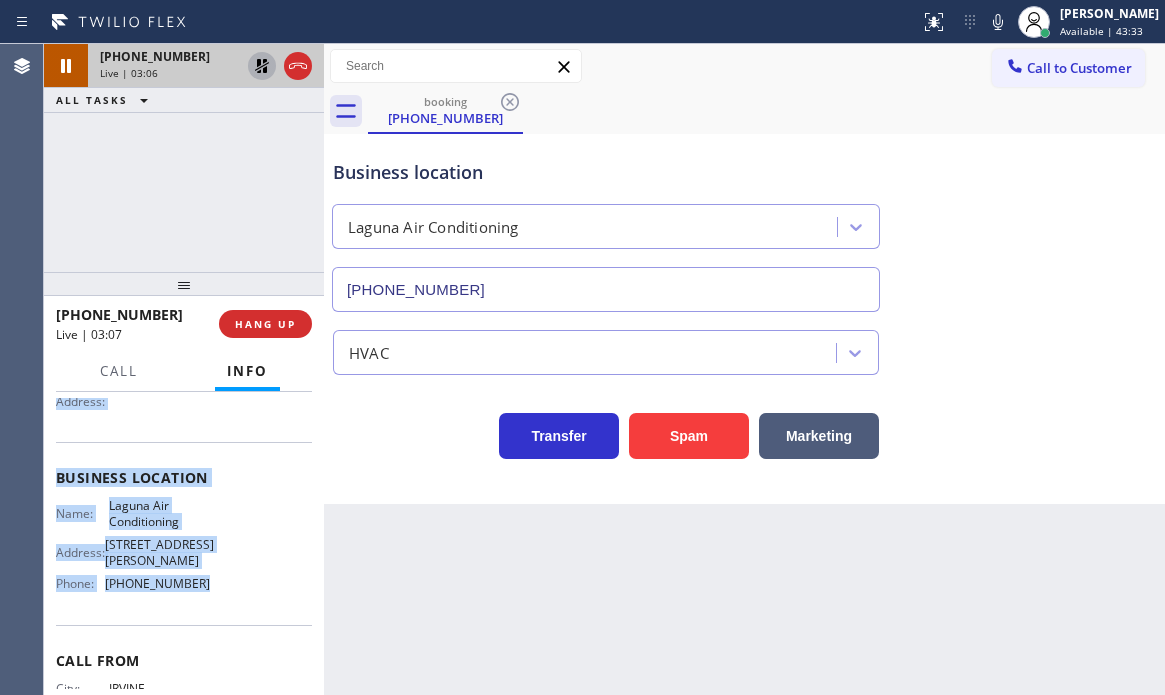 click 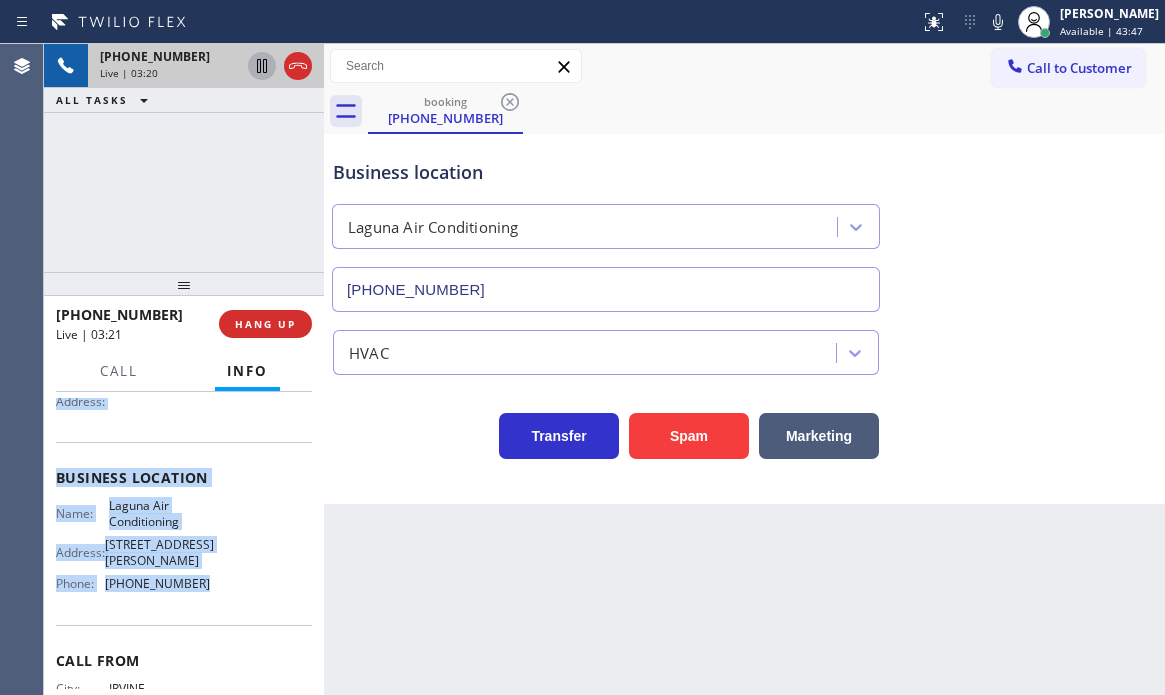 click 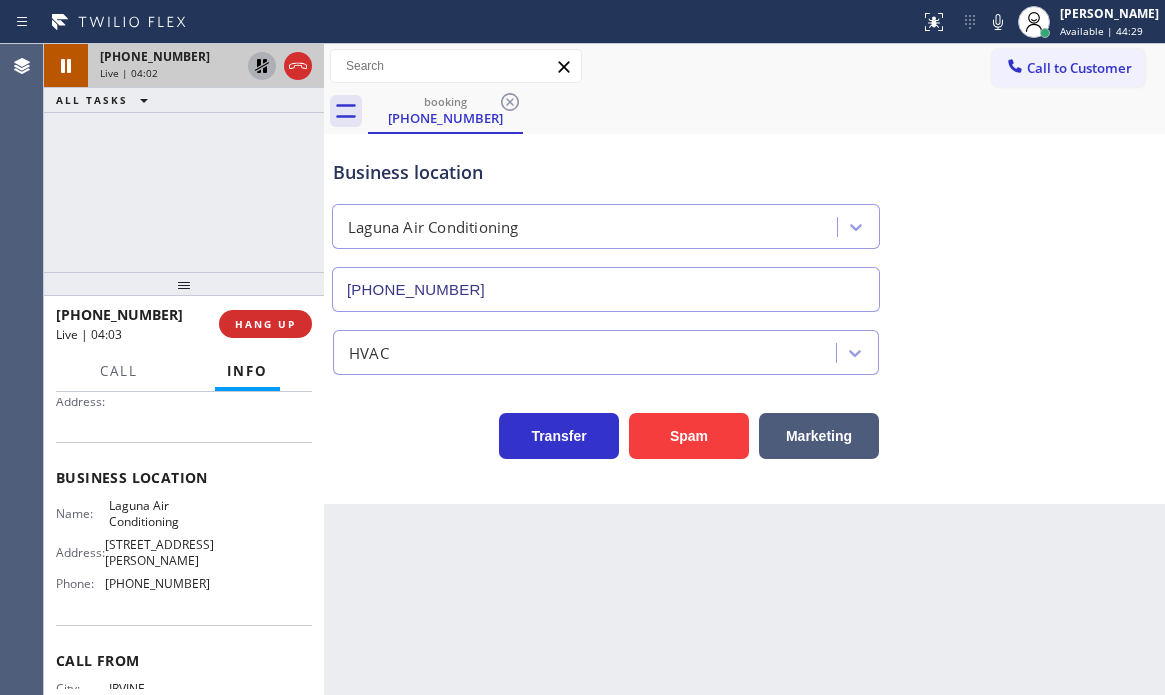 click on "[PHONE_NUMBER] Live | 04:02 ALL TASKS ALL TASKS ACTIVE TASKS TASKS IN WRAP UP" at bounding box center [184, 158] 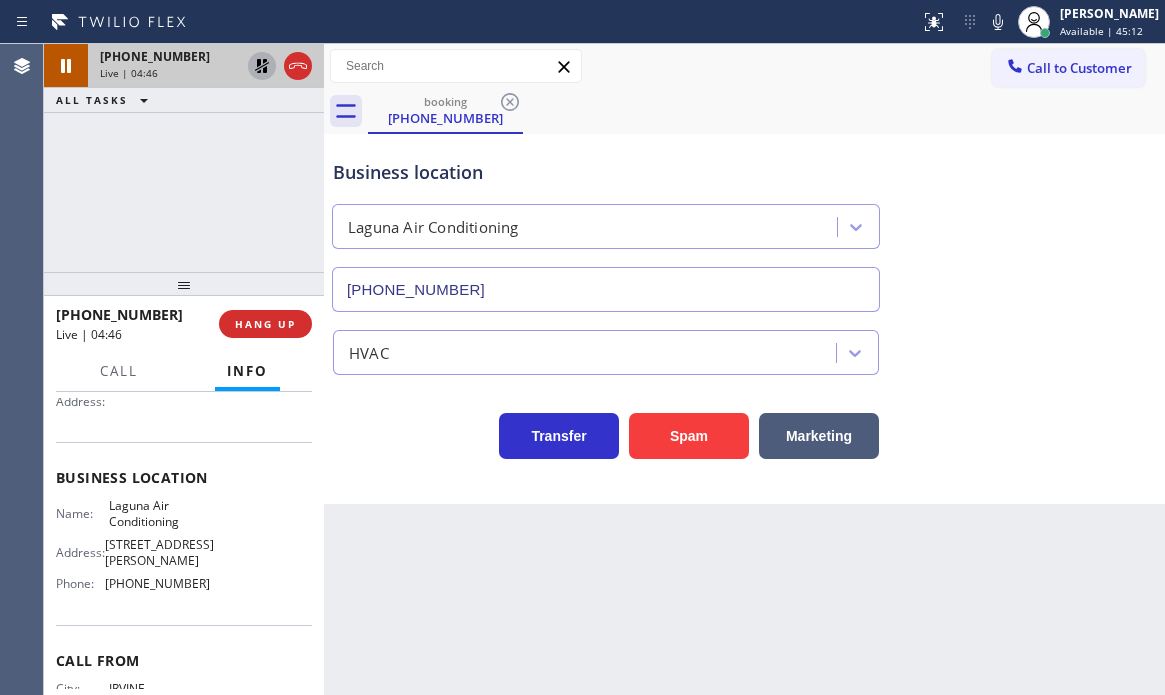 click 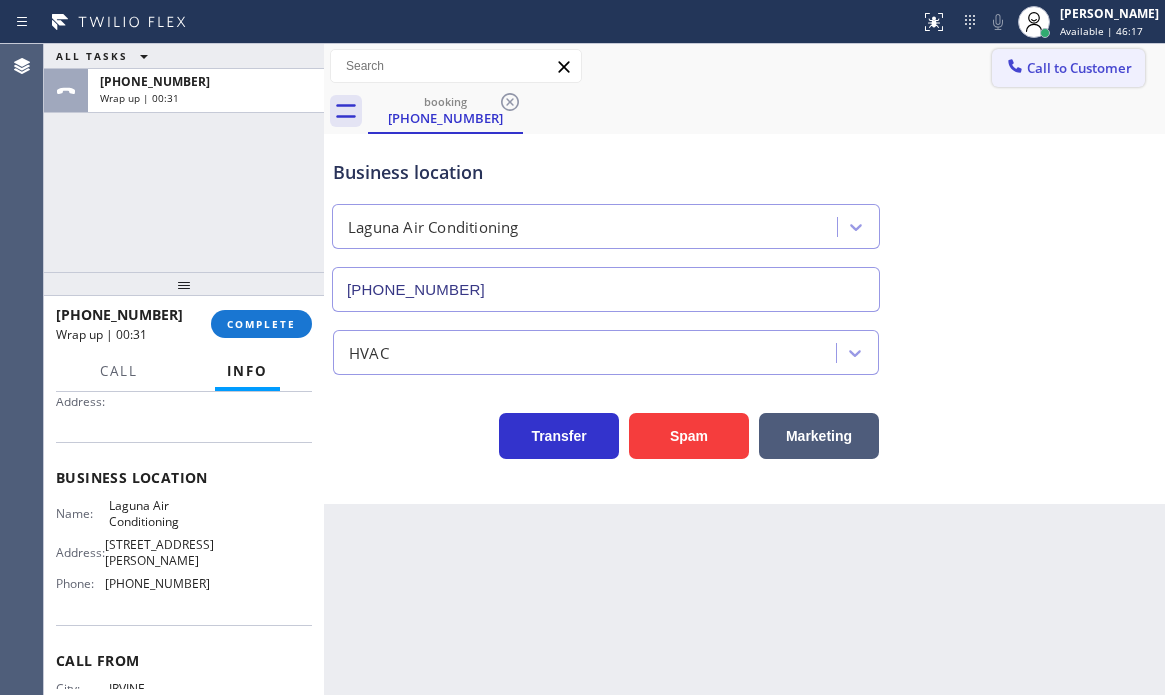 click on "Call to Customer" at bounding box center (1068, 68) 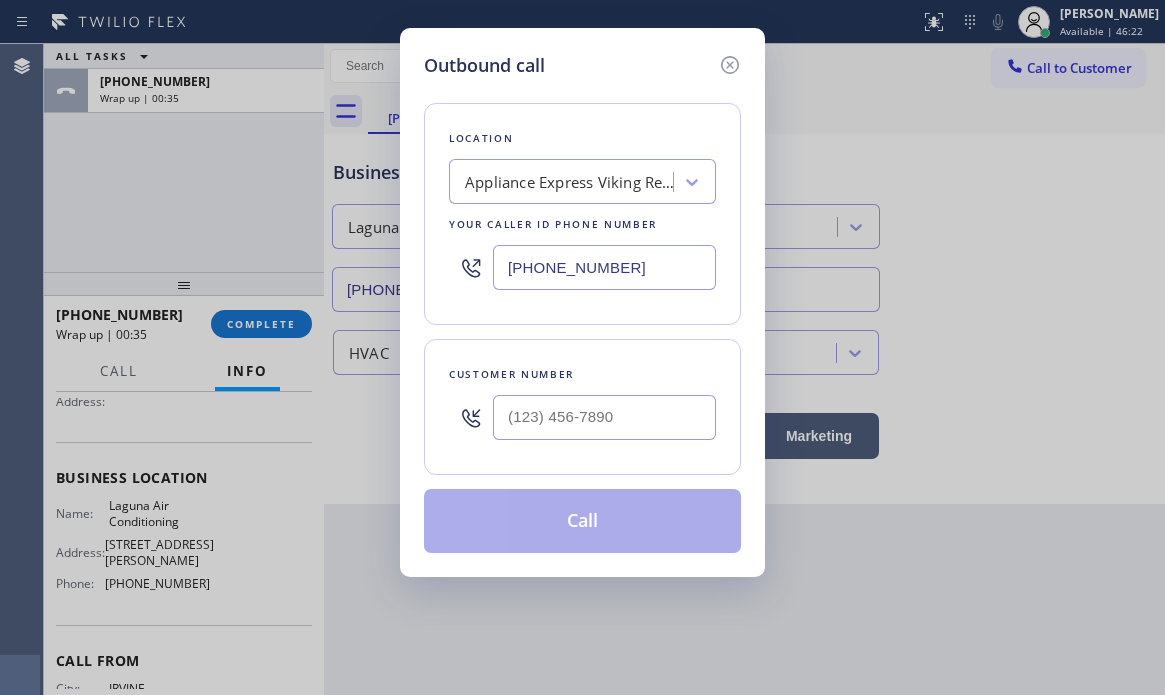 click on "[PHONE_NUMBER]" at bounding box center [604, 267] 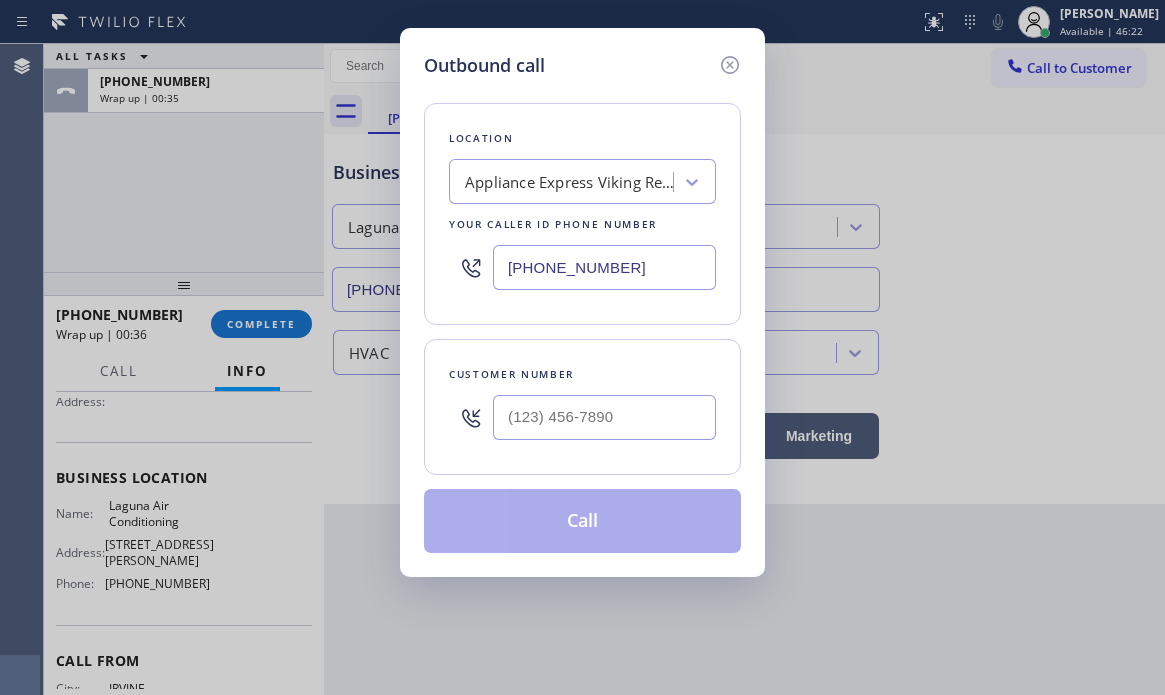 click on "[PHONE_NUMBER]" at bounding box center (604, 267) 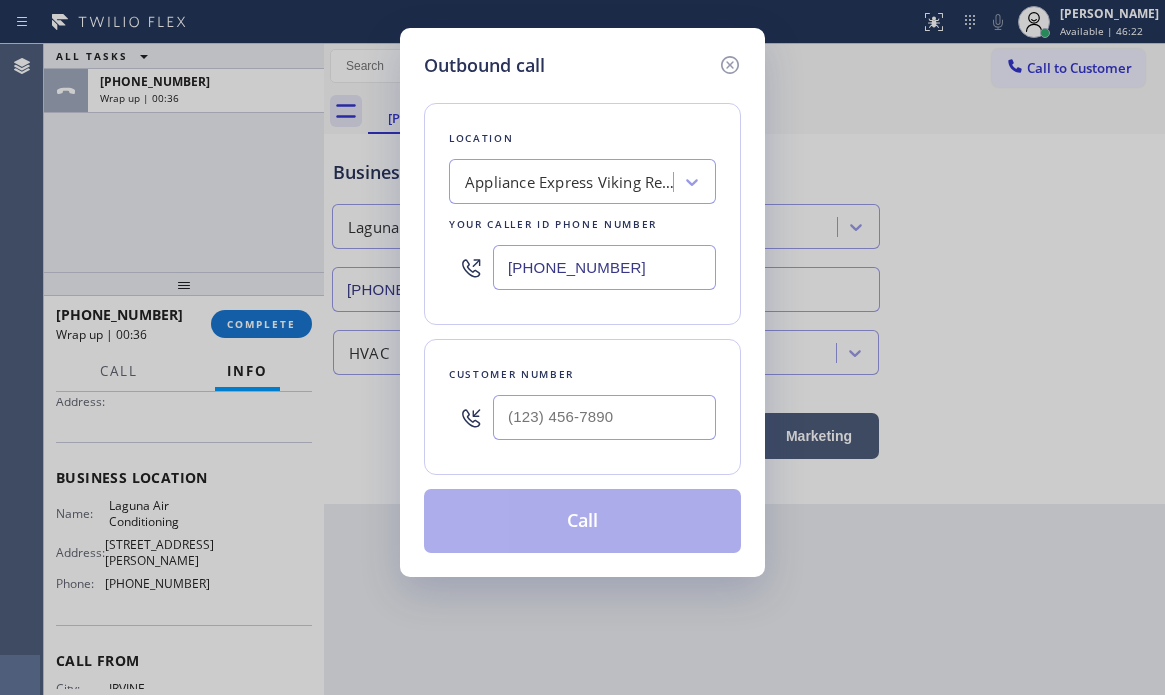 paste on "949) 523-3665" 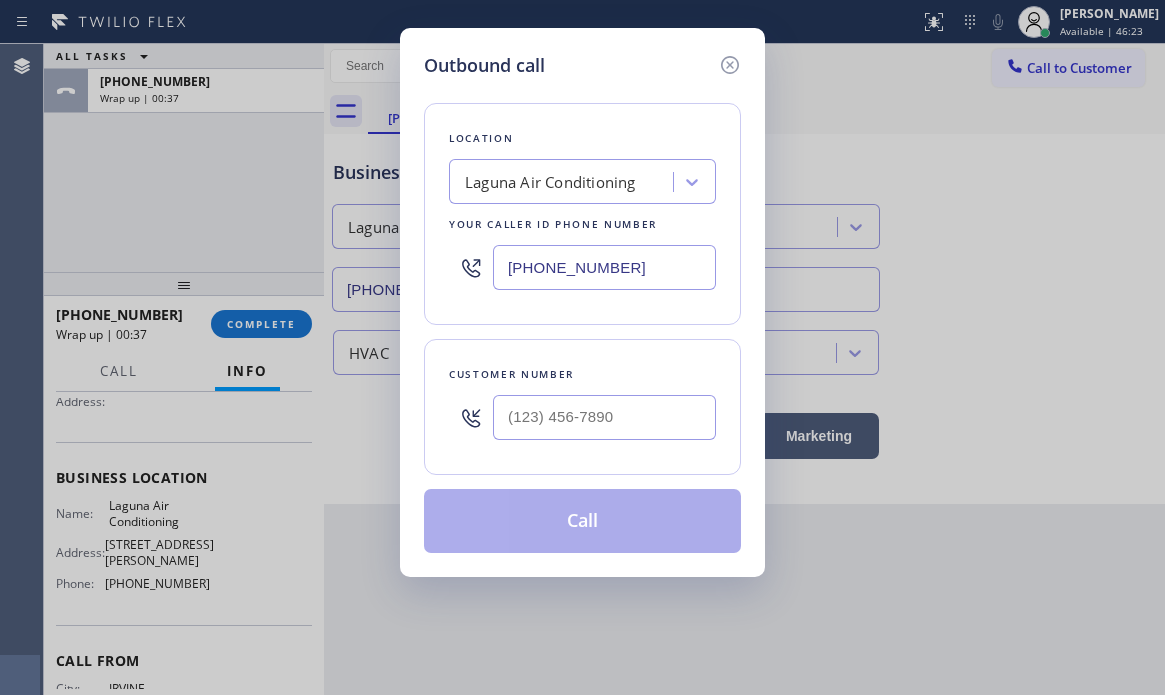 type on "[PHONE_NUMBER]" 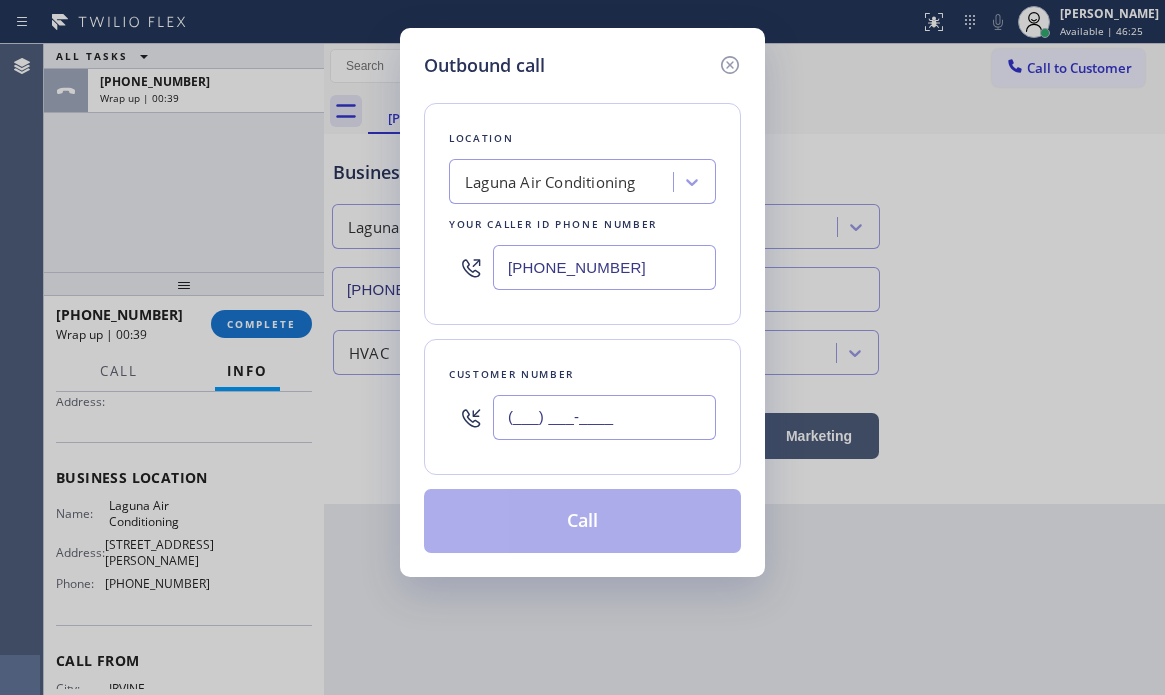 click on "(___) ___-____" at bounding box center (604, 417) 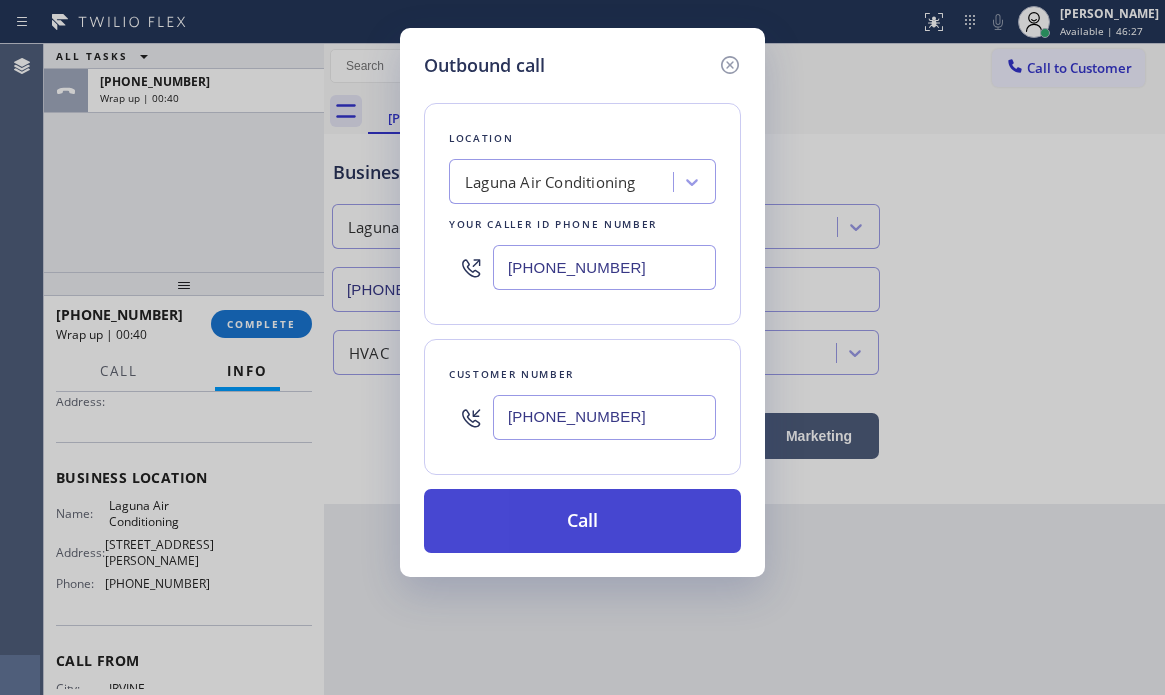 type on "[PHONE_NUMBER]" 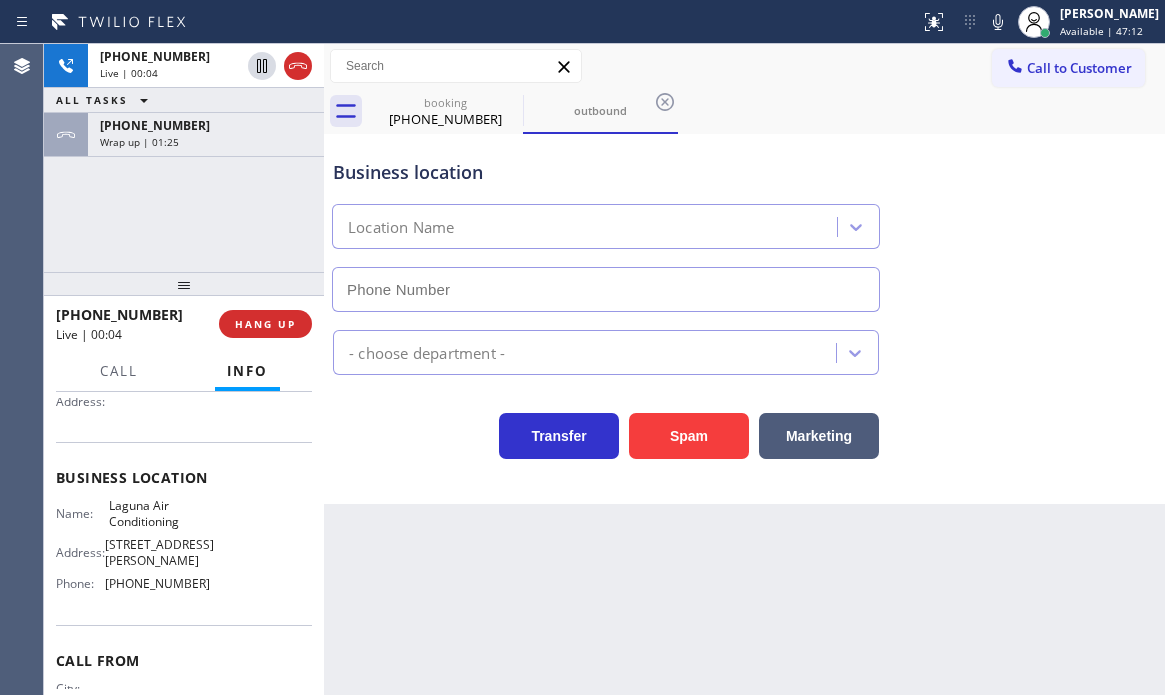 type on "[PHONE_NUMBER]" 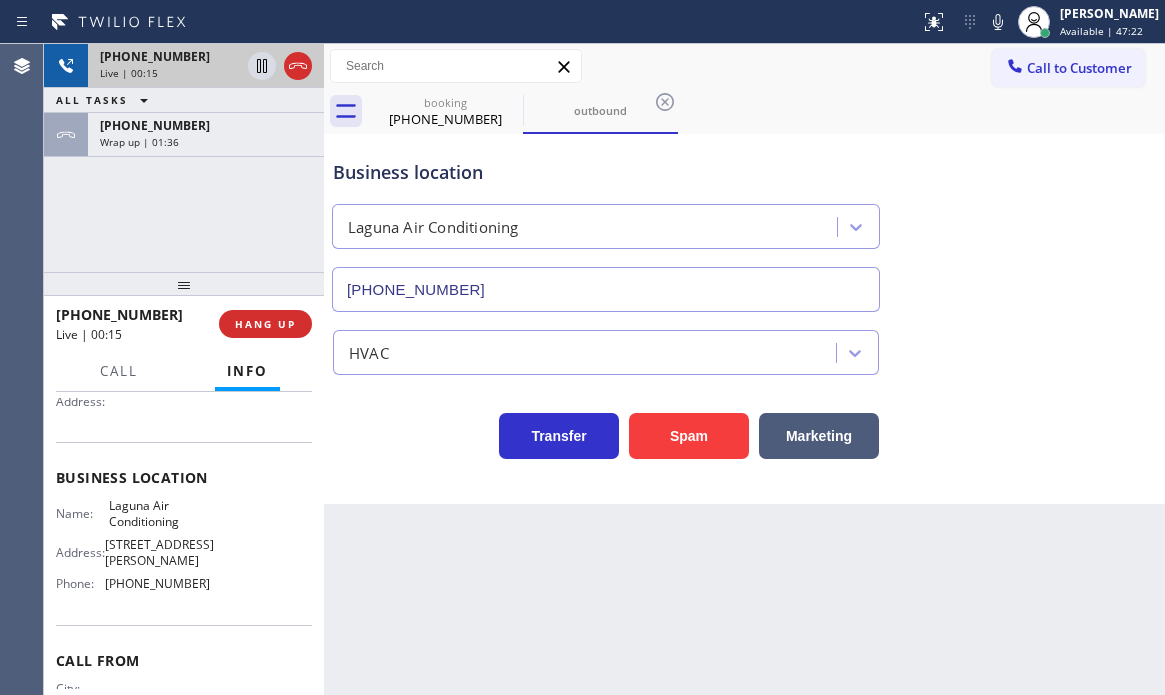 click on "Live | 00:15" at bounding box center [170, 73] 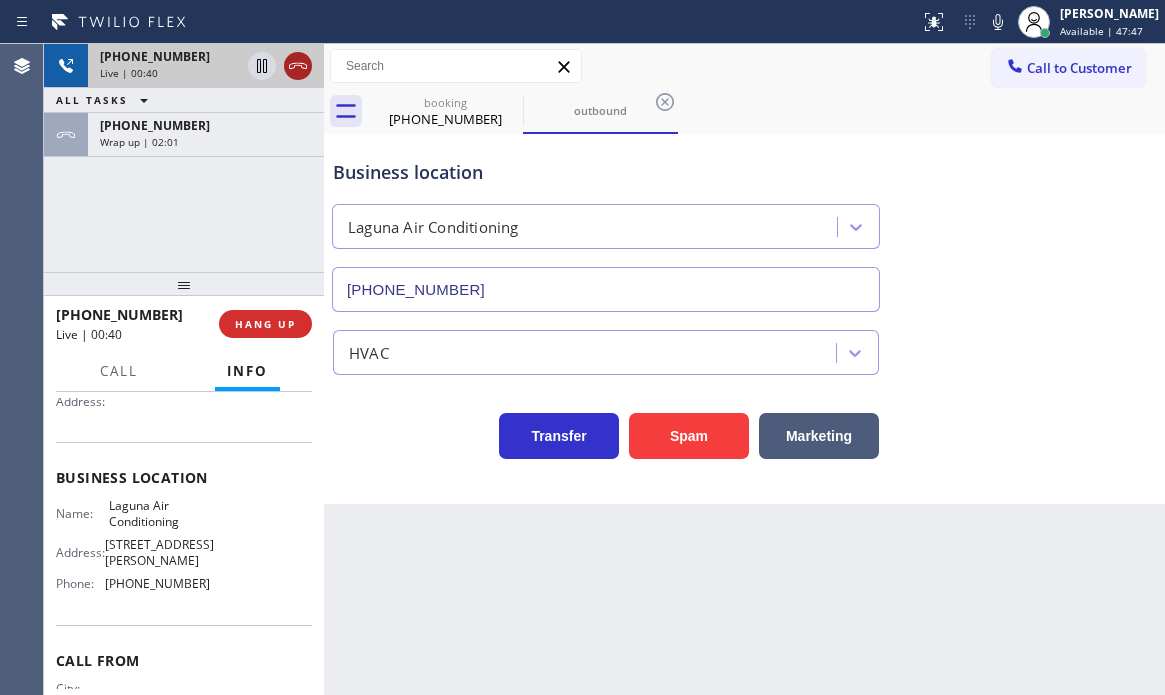 click 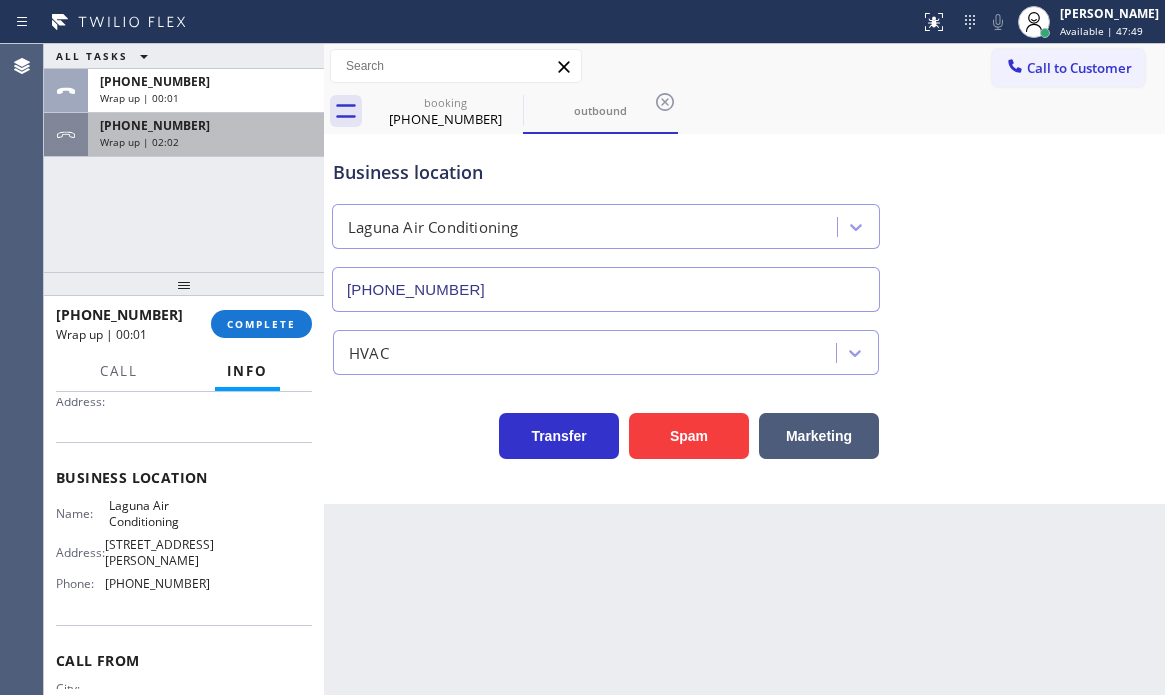 click on "[PHONE_NUMBER]" at bounding box center (206, 125) 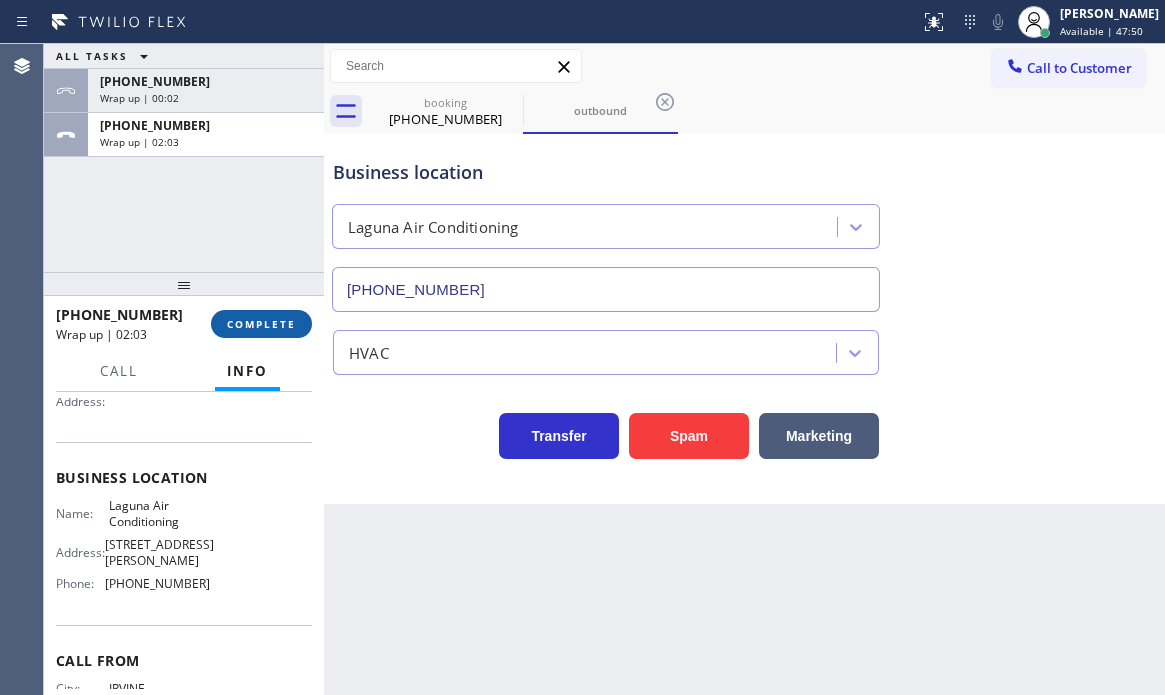 click on "COMPLETE" at bounding box center (261, 324) 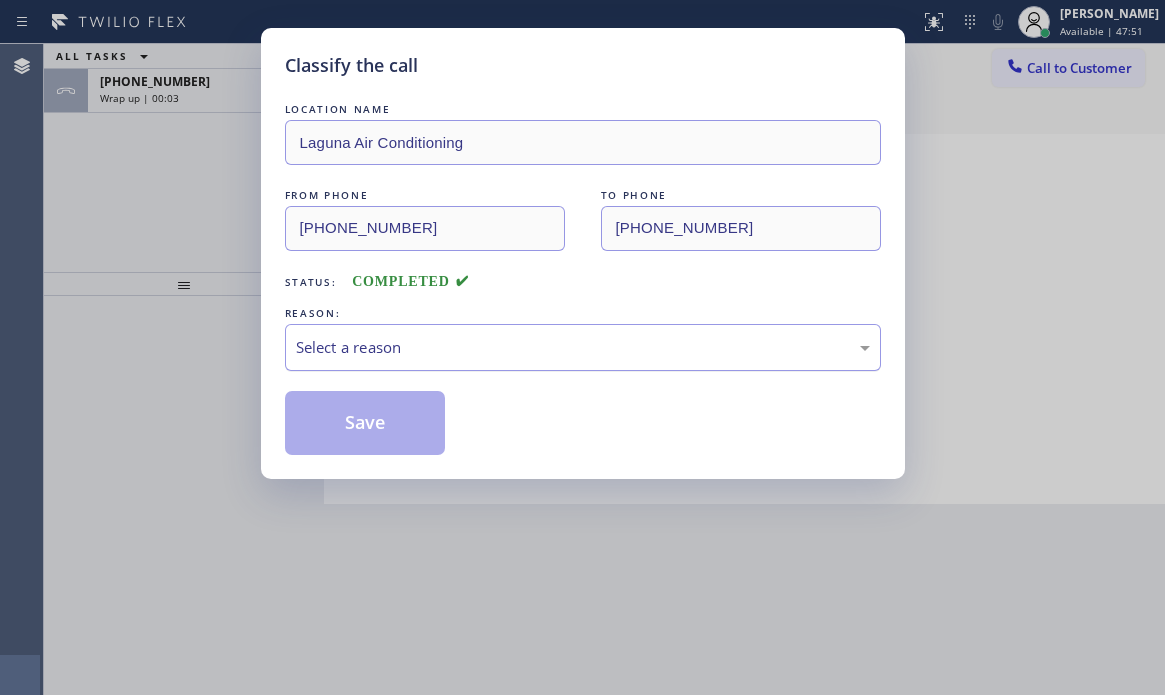 click on "Select a reason" at bounding box center (583, 347) 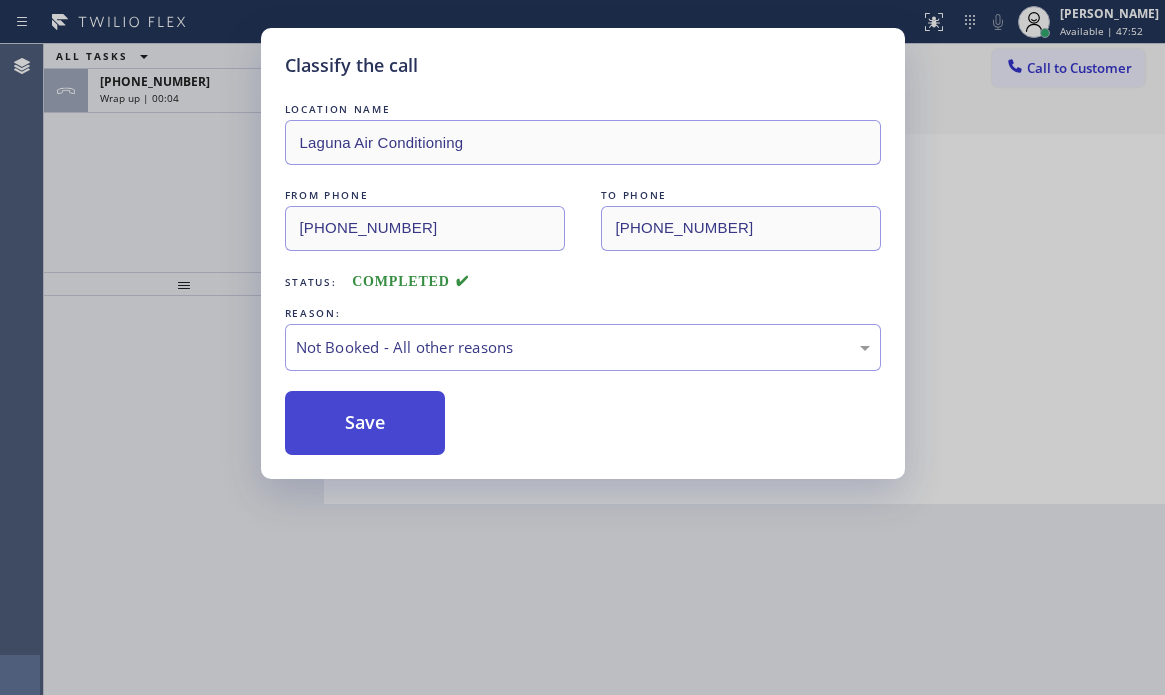 click on "Save" at bounding box center [365, 423] 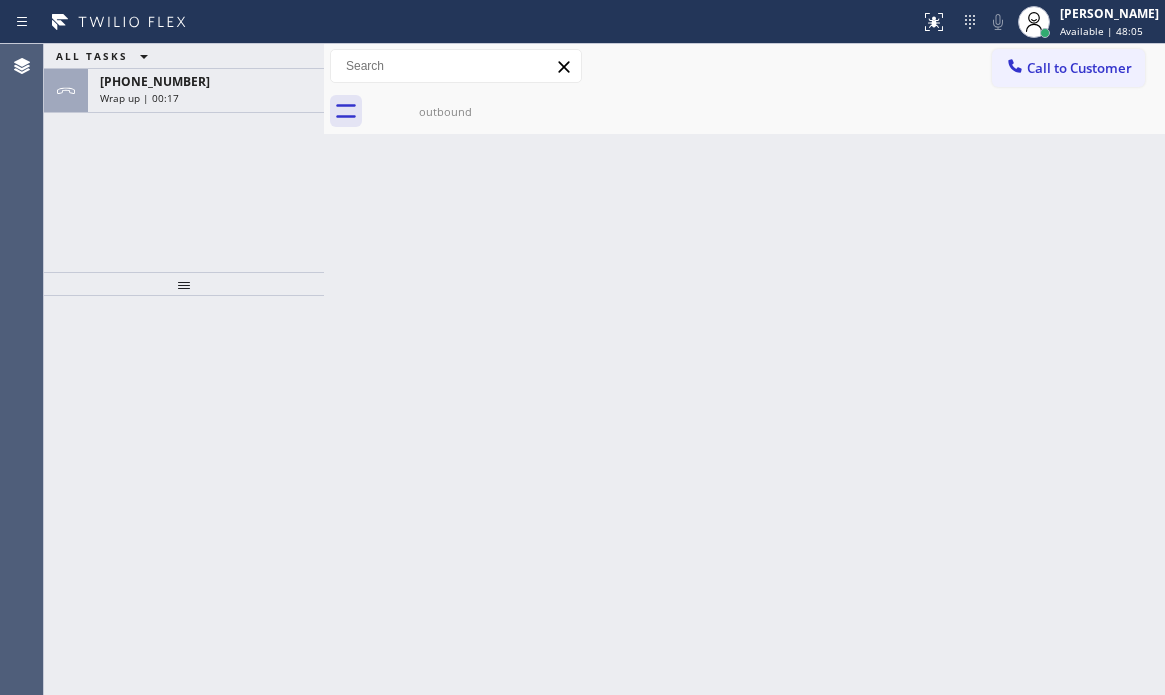 drag, startPoint x: 570, startPoint y: 314, endPoint x: 598, endPoint y: 291, distance: 36.23534 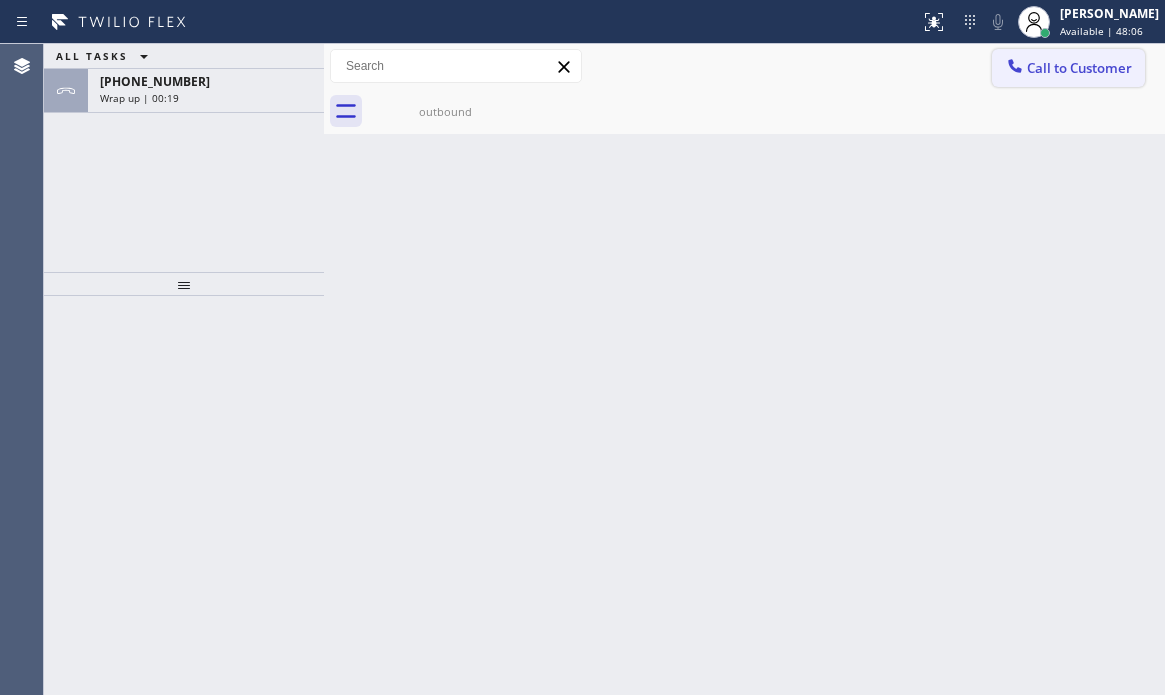 click on "Call to Customer" at bounding box center [1079, 68] 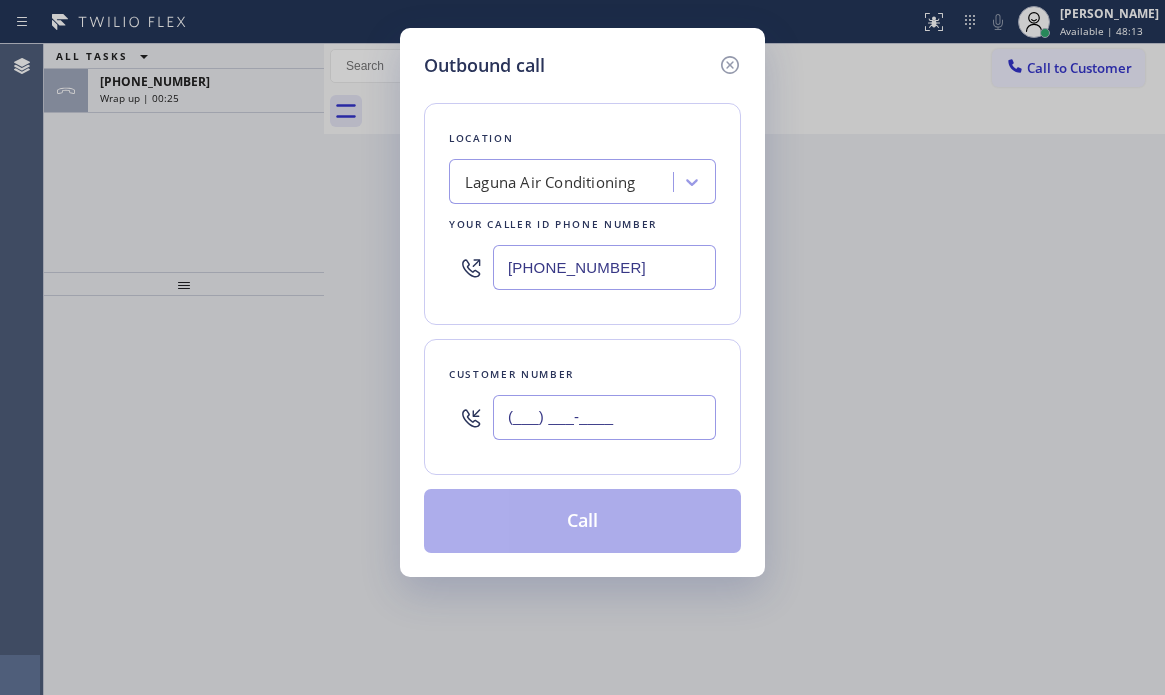 click on "(___) ___-____" at bounding box center [604, 417] 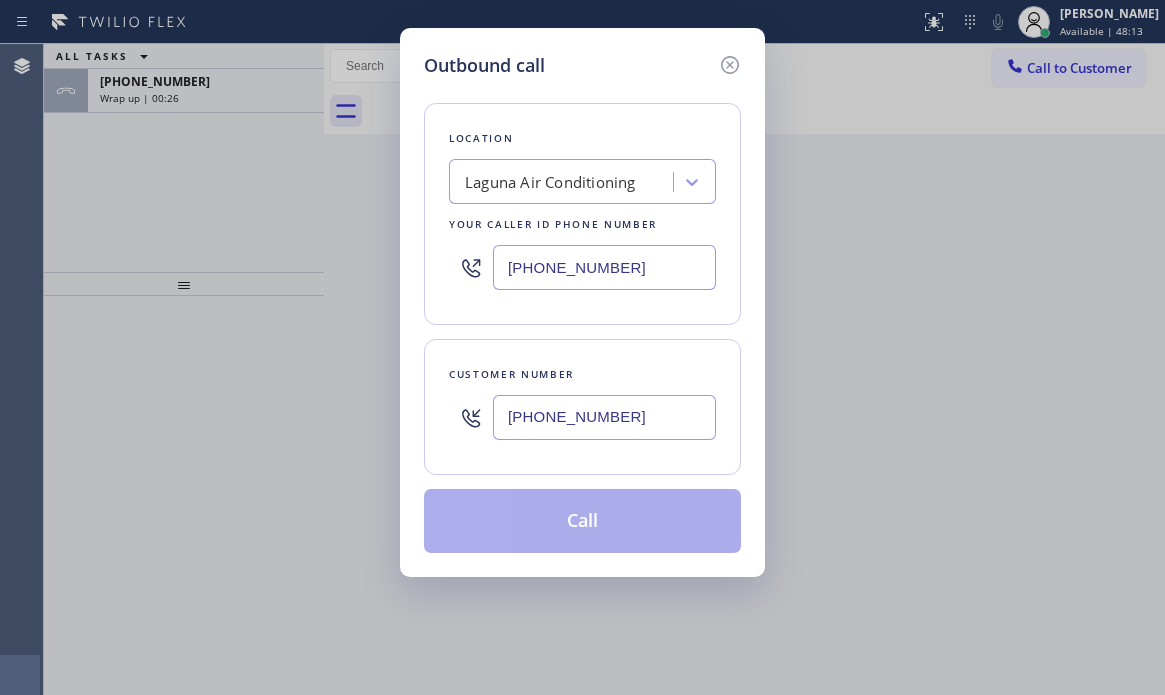 type on "[PHONE_NUMBER]" 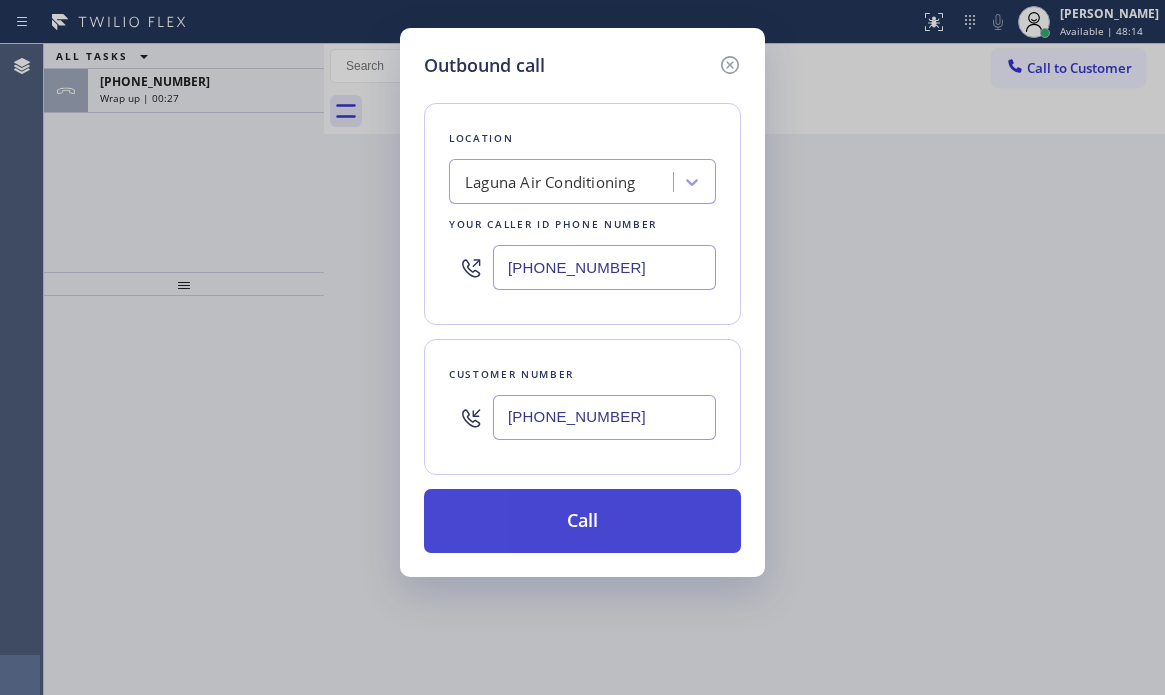 click on "Call" at bounding box center [582, 521] 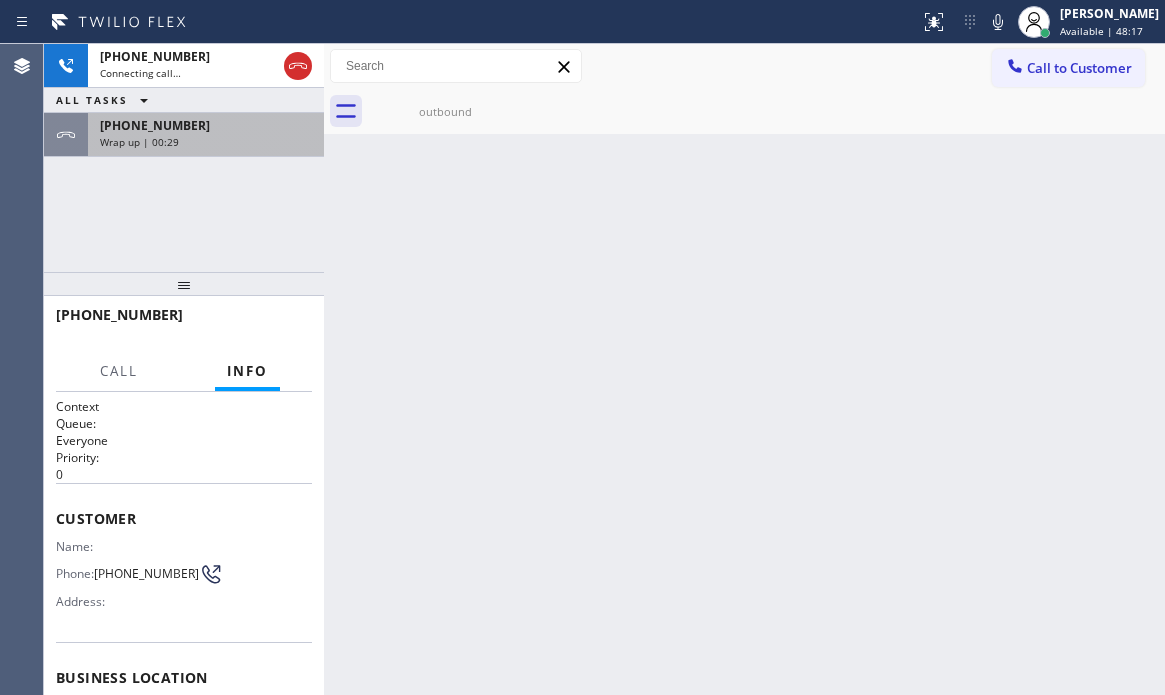 click on "Wrap up | 00:29" at bounding box center (206, 142) 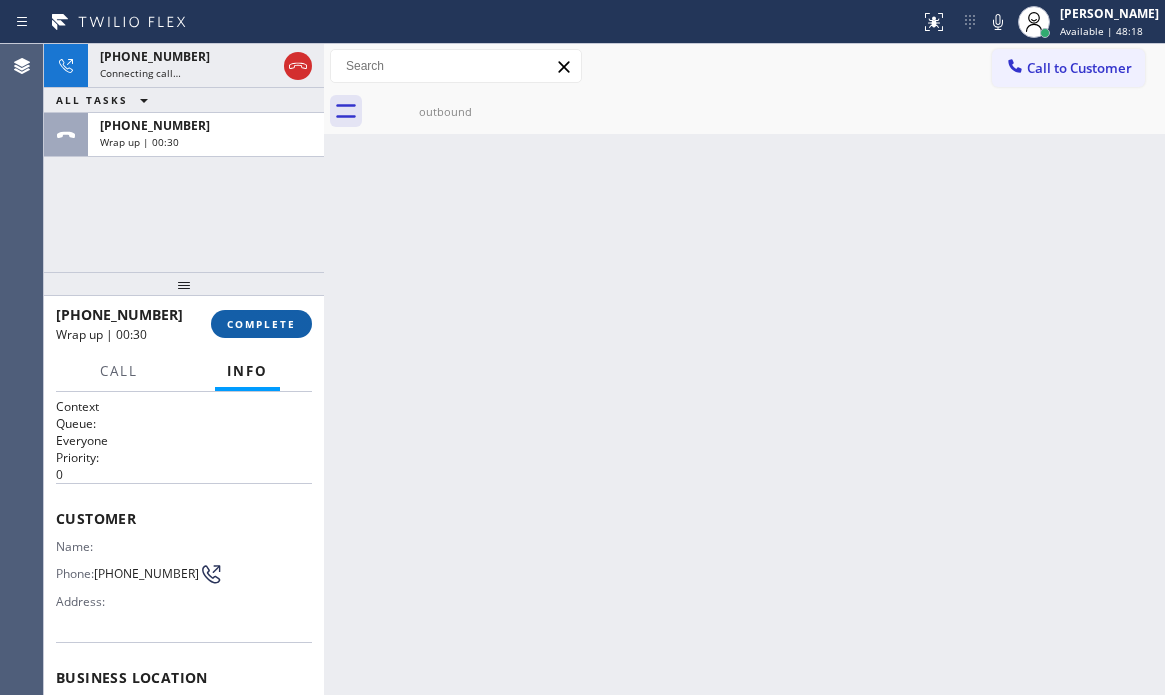 click on "COMPLETE" at bounding box center (261, 324) 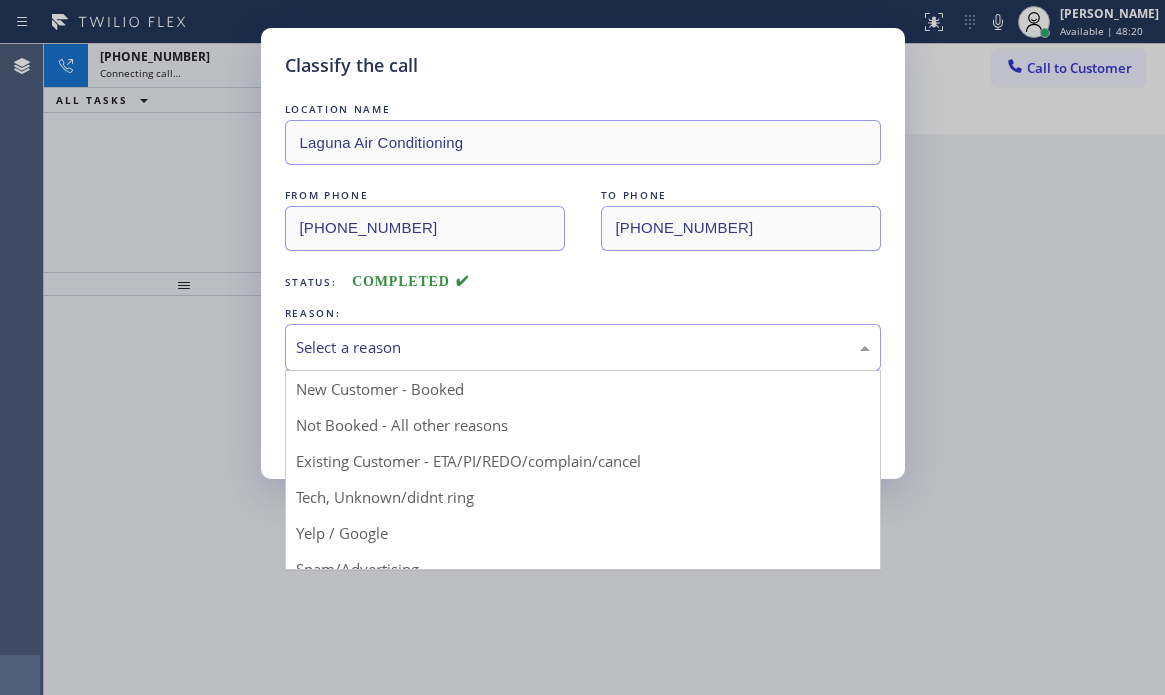 click on "Select a reason" at bounding box center (583, 347) 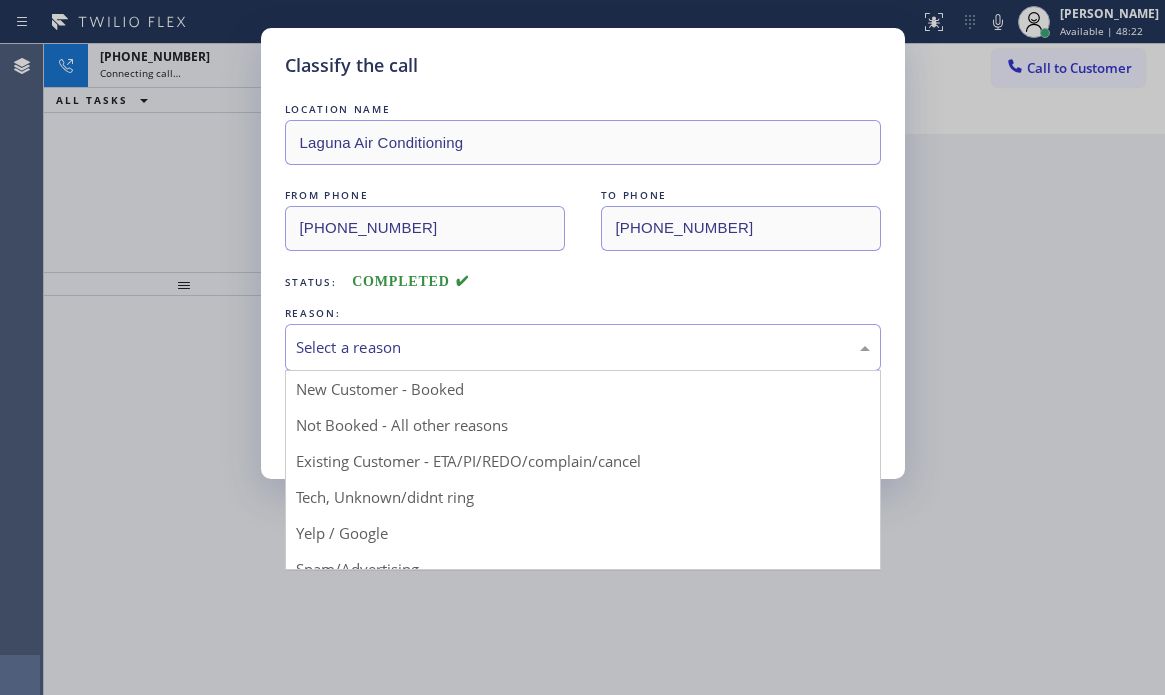 drag, startPoint x: 400, startPoint y: 426, endPoint x: 363, endPoint y: 426, distance: 37 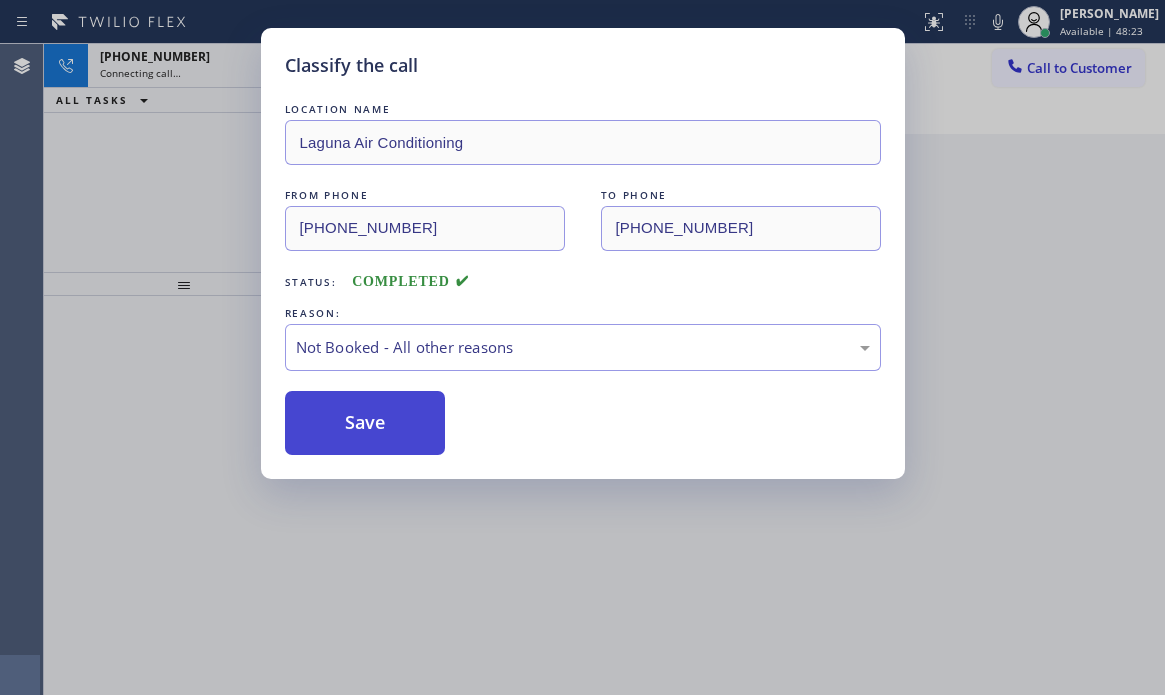 click on "Save" at bounding box center (365, 423) 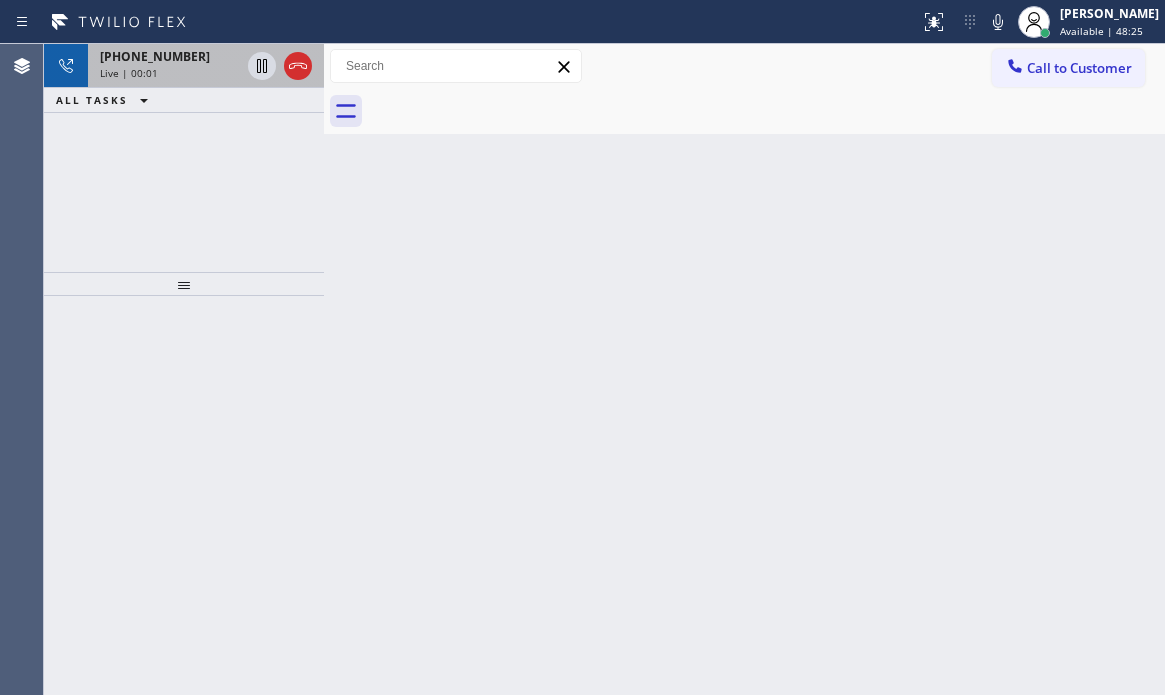 click on "Live | 00:01" at bounding box center [170, 73] 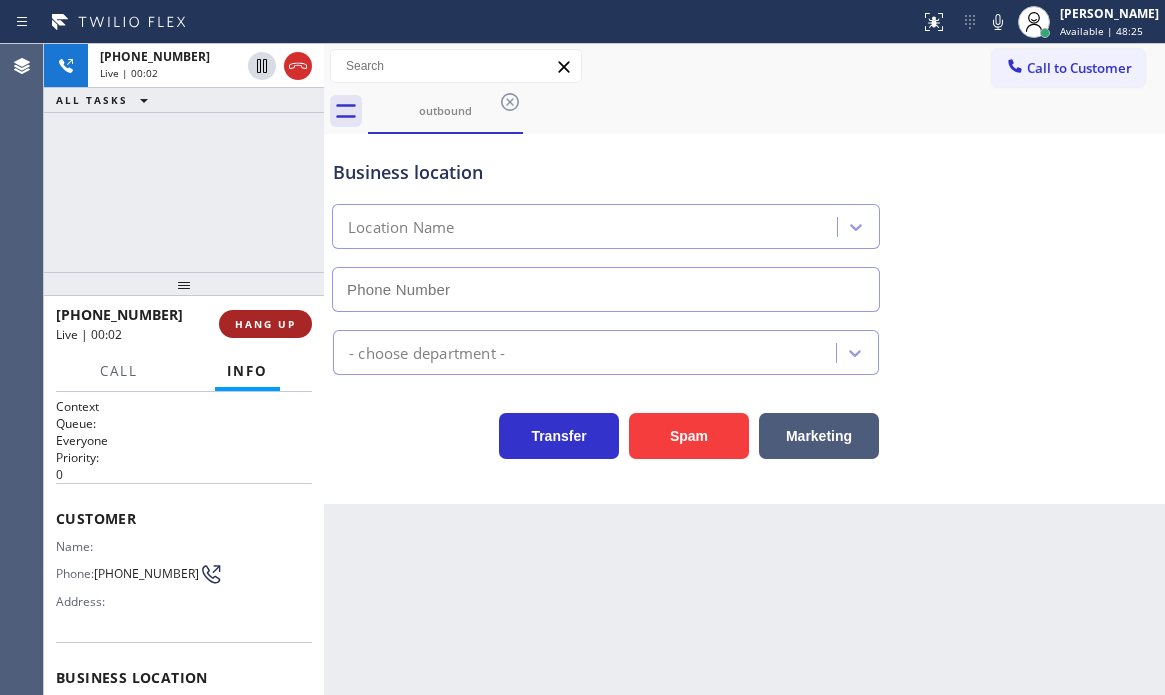 type on "[PHONE_NUMBER]" 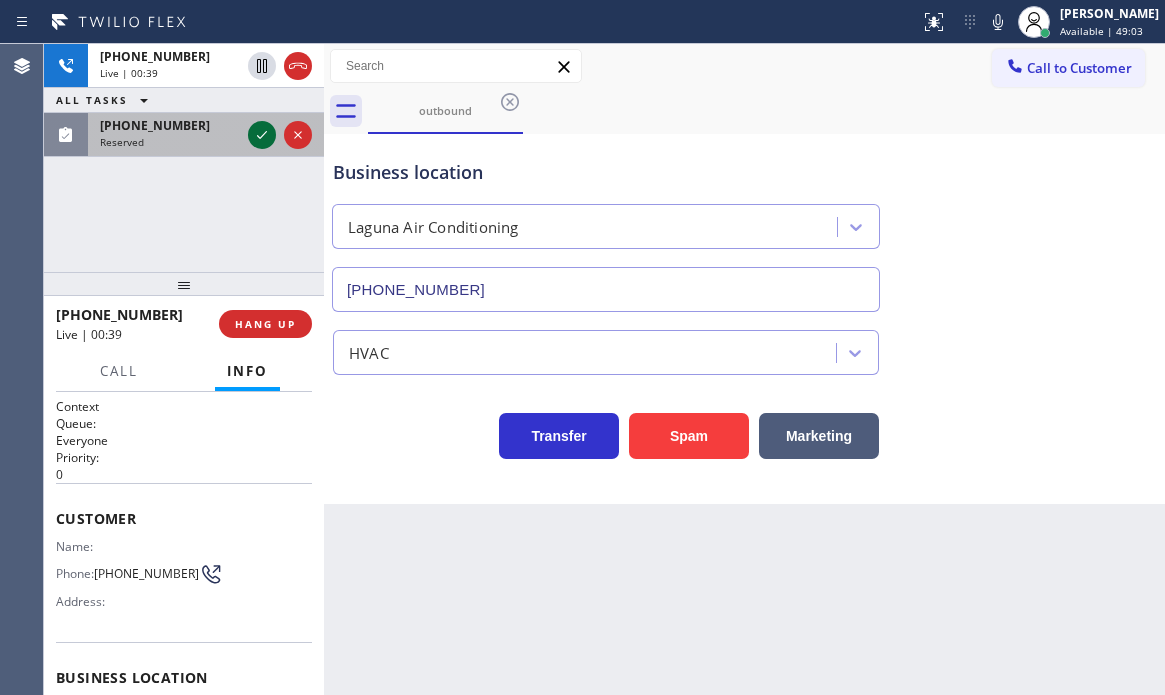 click 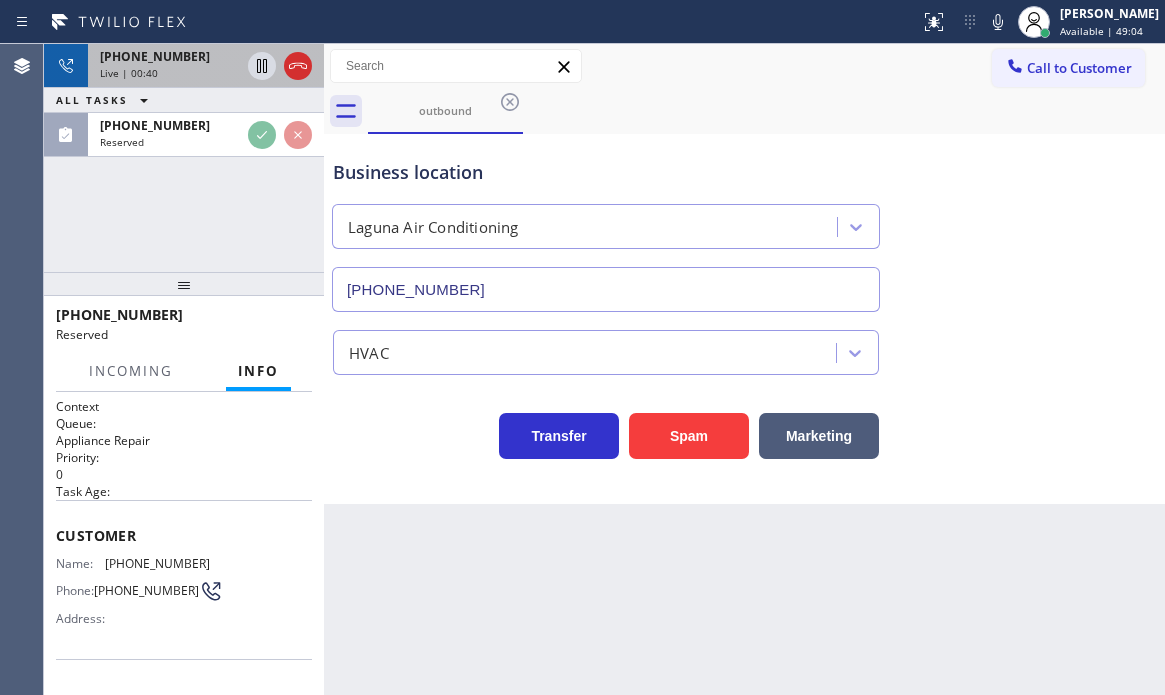 click on "[PHONE_NUMBER] Live | 00:40" at bounding box center [166, 66] 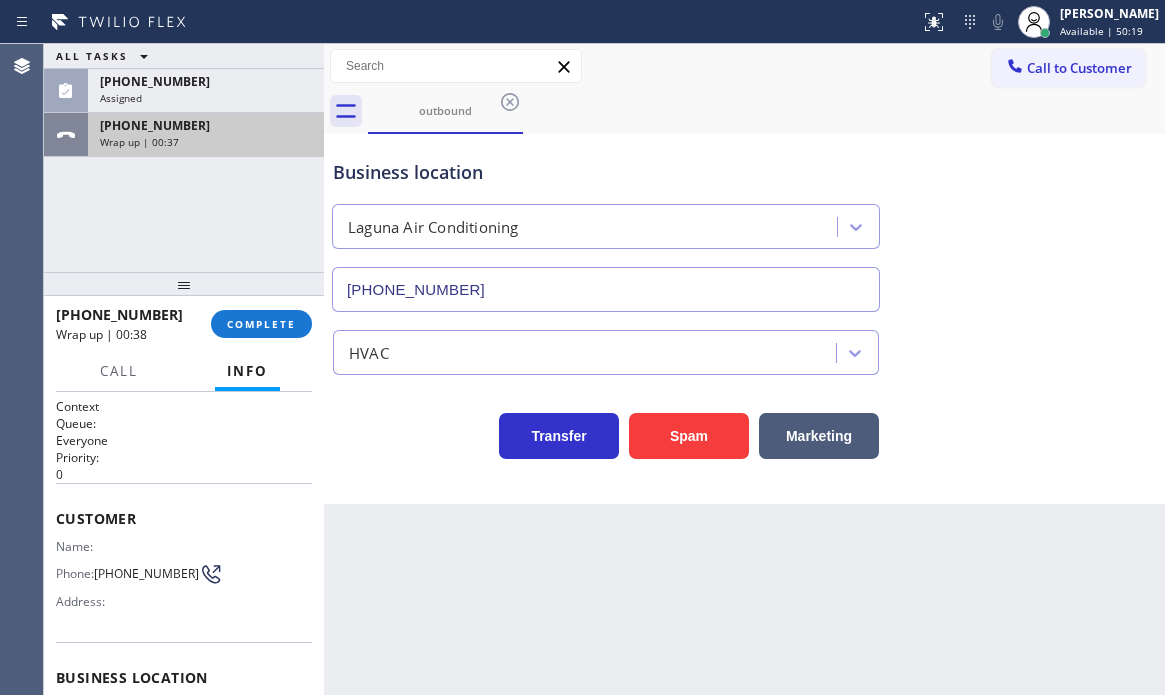 click on "Wrap up | 00:37" at bounding box center (206, 142) 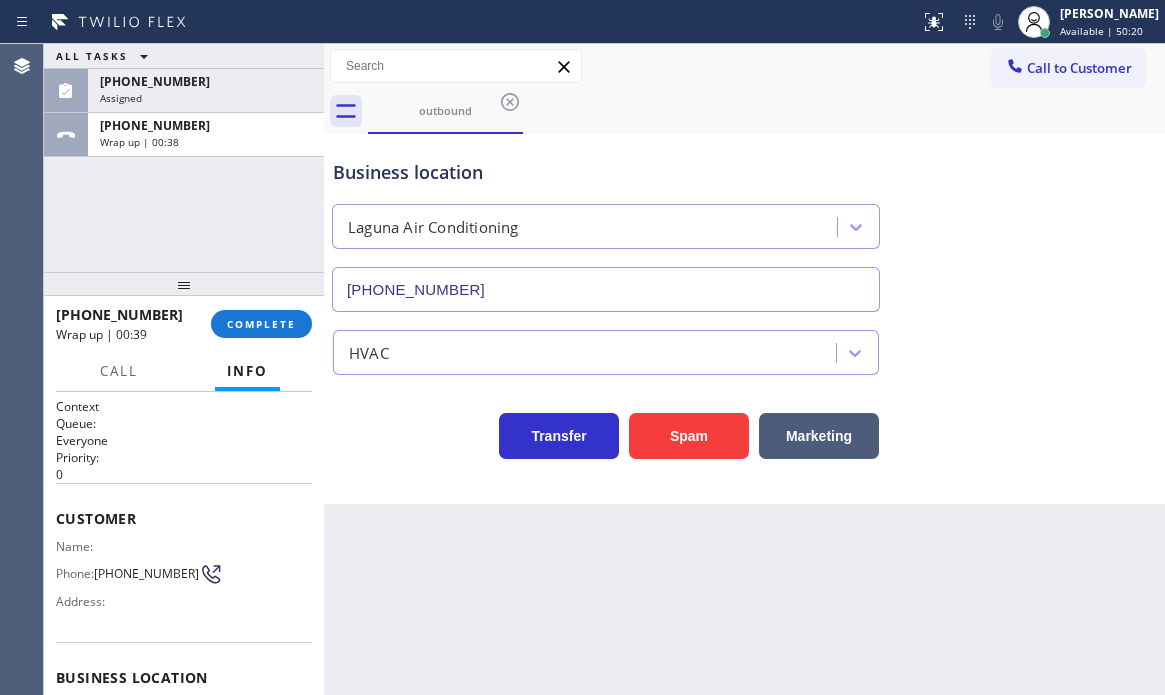 drag, startPoint x: 263, startPoint y: 332, endPoint x: 404, endPoint y: 369, distance: 145.7738 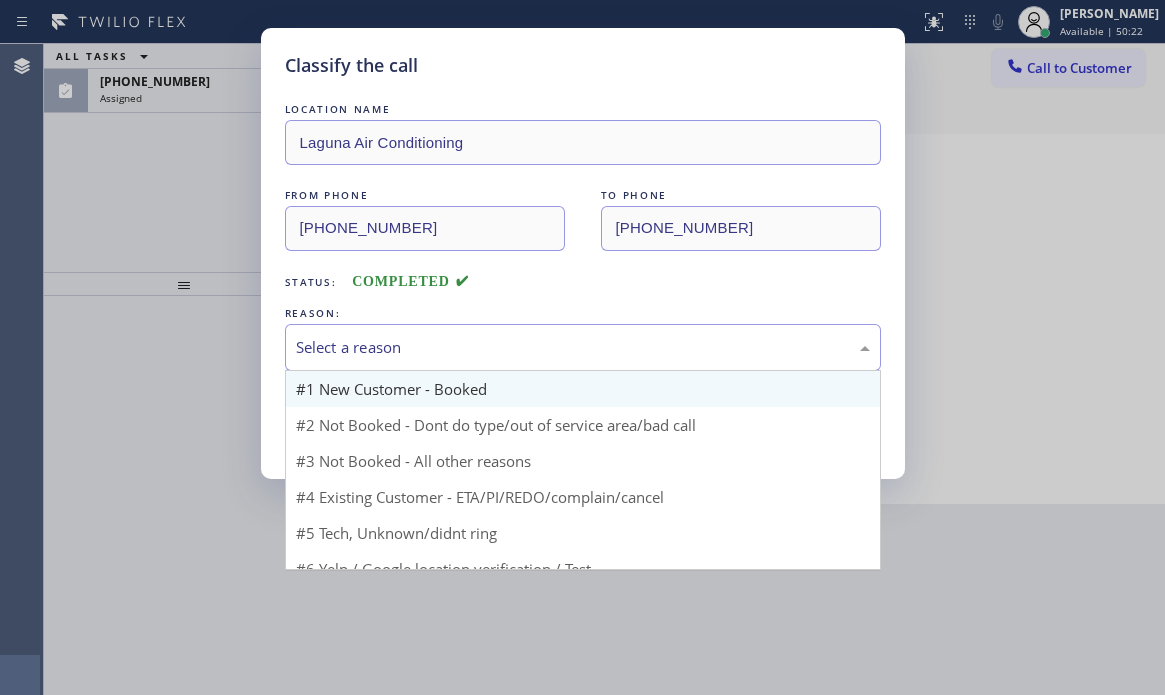 drag, startPoint x: 461, startPoint y: 349, endPoint x: 371, endPoint y: 395, distance: 101.07423 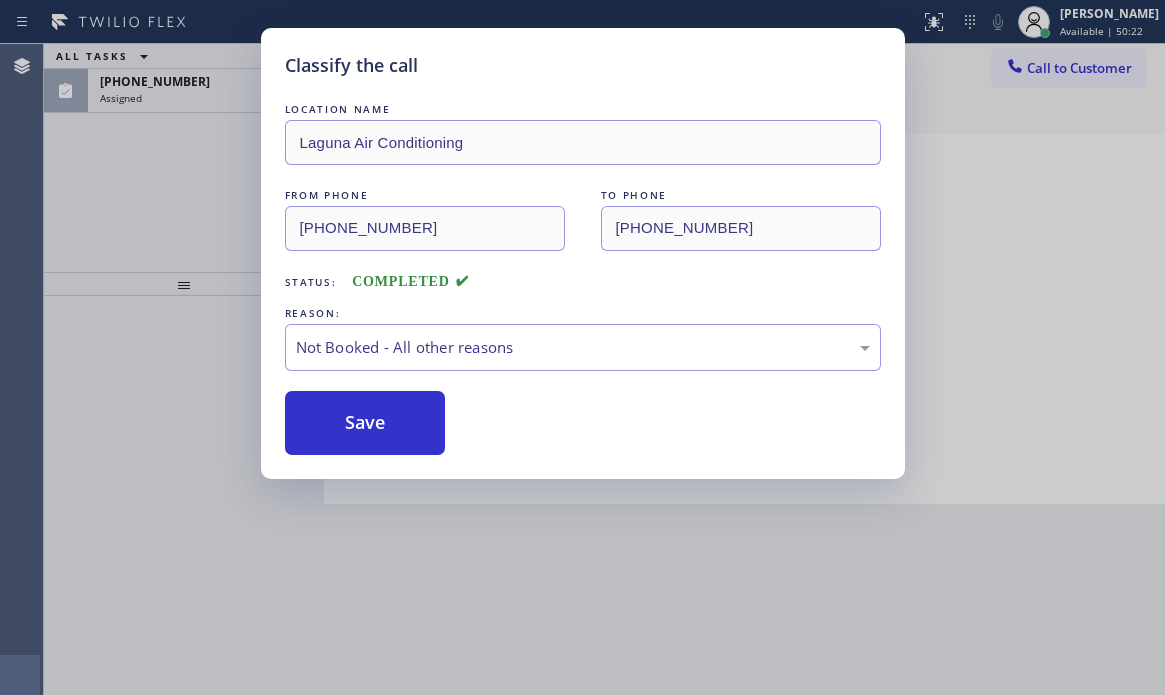 drag, startPoint x: 334, startPoint y: 419, endPoint x: 261, endPoint y: 208, distance: 223.27113 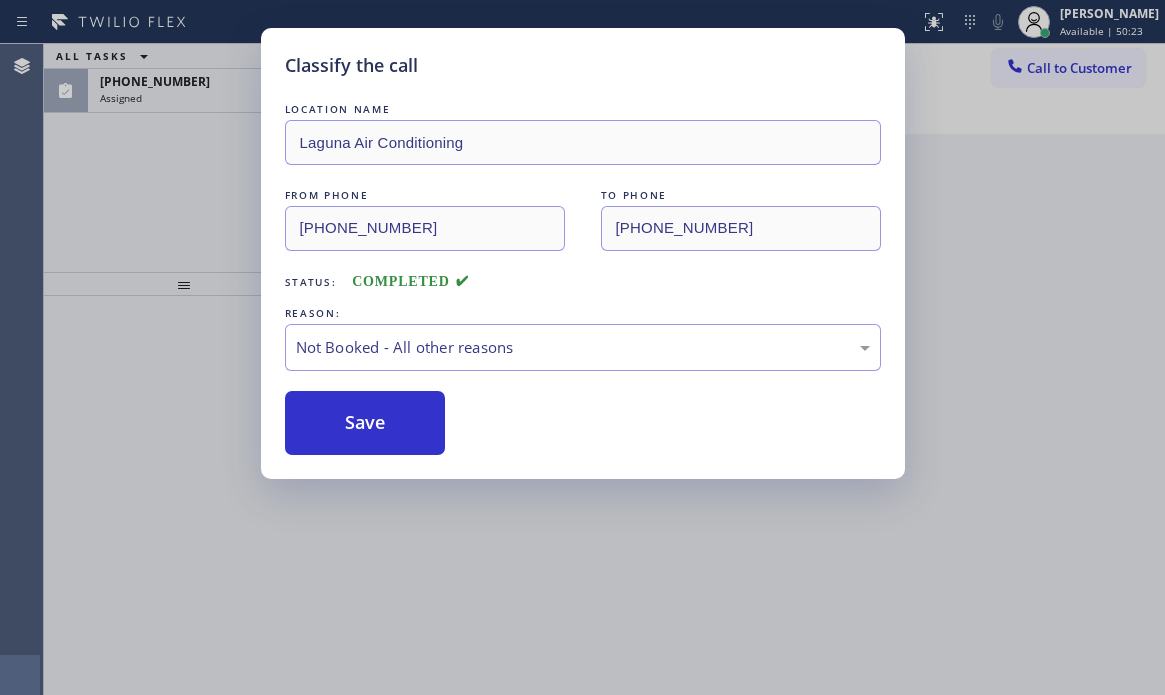 click on "Classify the call LOCATION NAME Laguna Air Conditioning FROM PHONE [PHONE_NUMBER] TO PHONE [PHONE_NUMBER] Status: COMPLETED REASON: Not Booked - All other reasons Save" at bounding box center (582, 347) 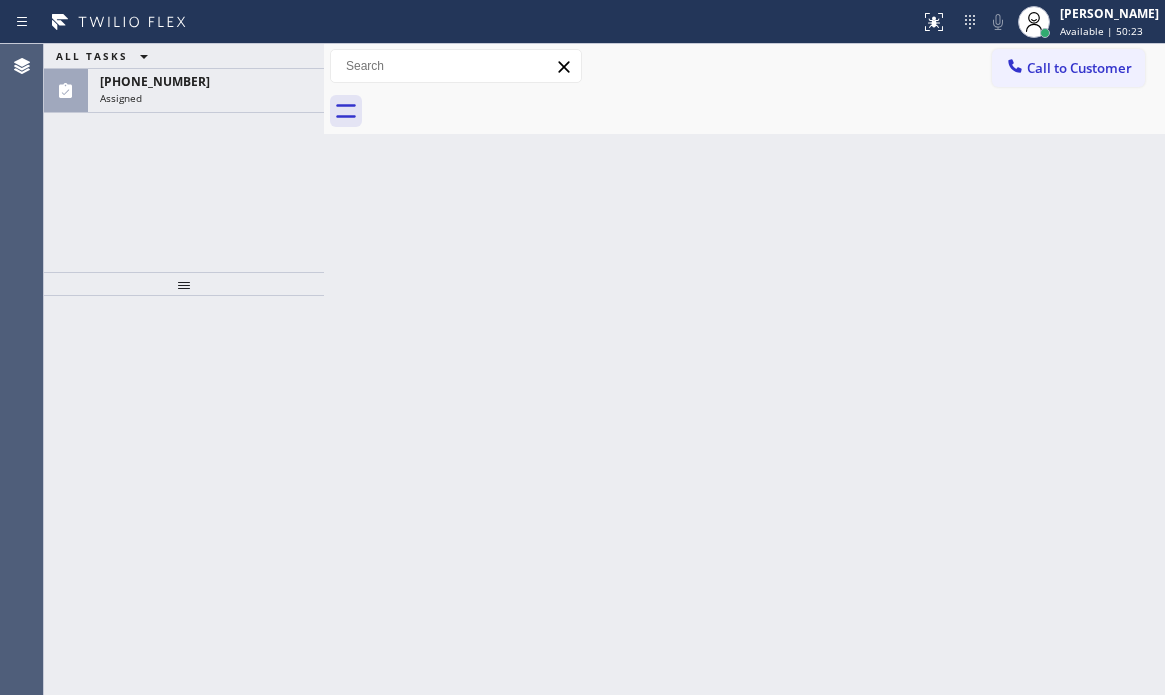 click on "Assigned" at bounding box center [206, 98] 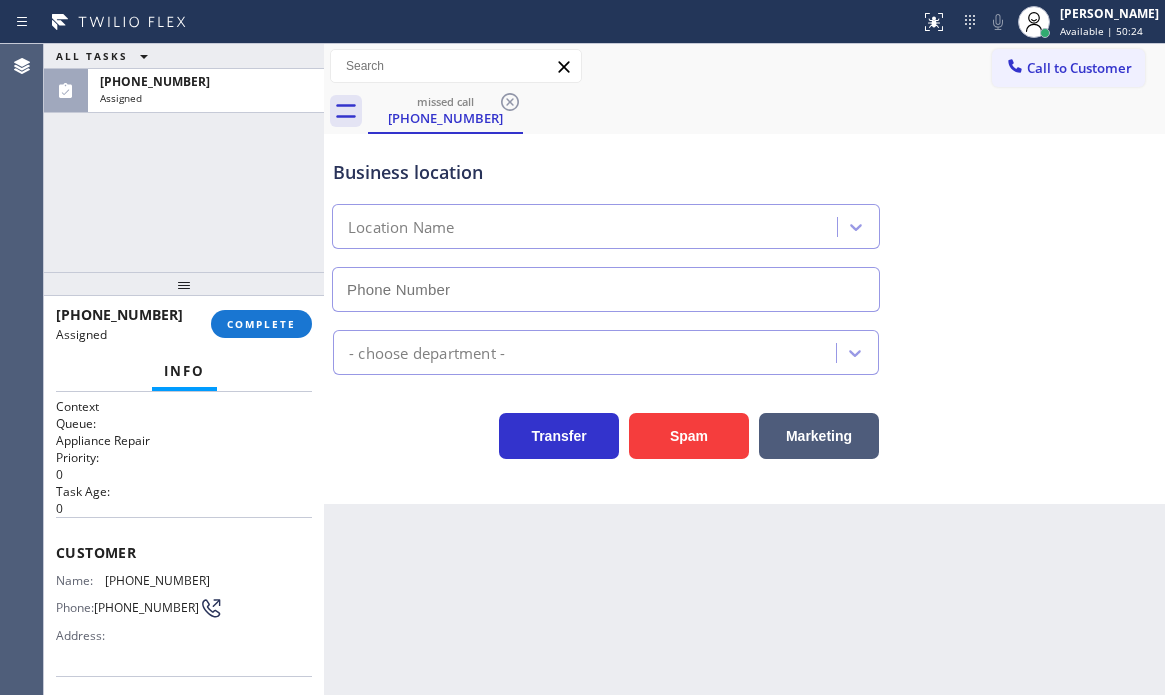 type on "[PHONE_NUMBER]" 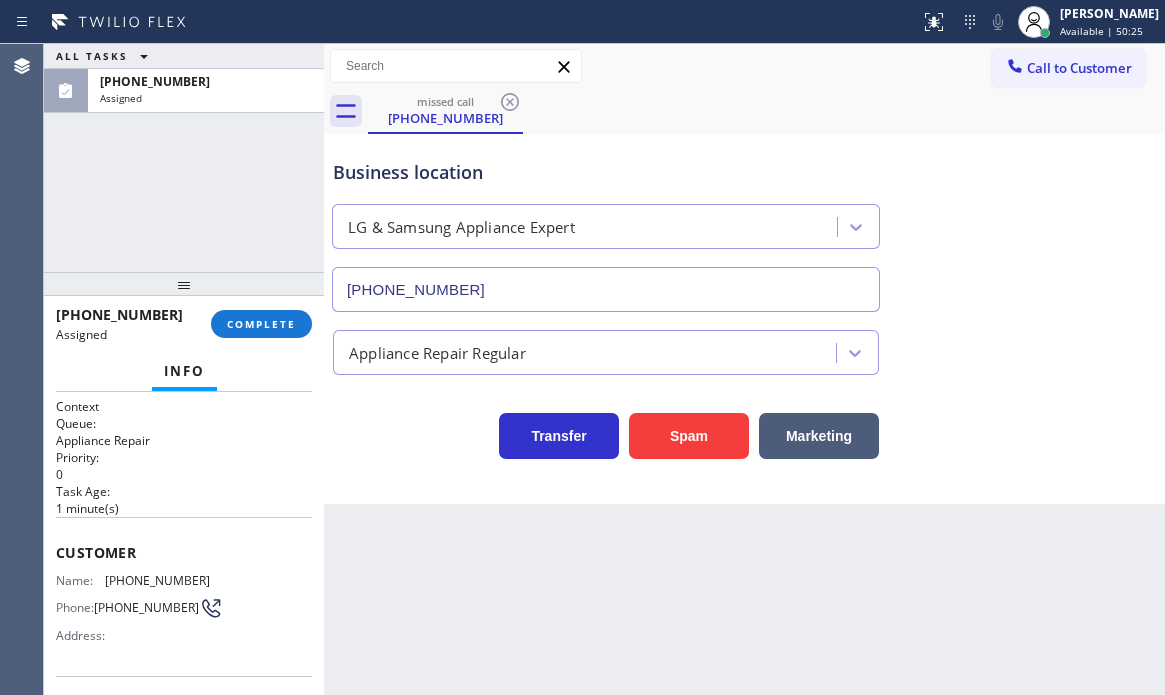 click at bounding box center [184, 284] 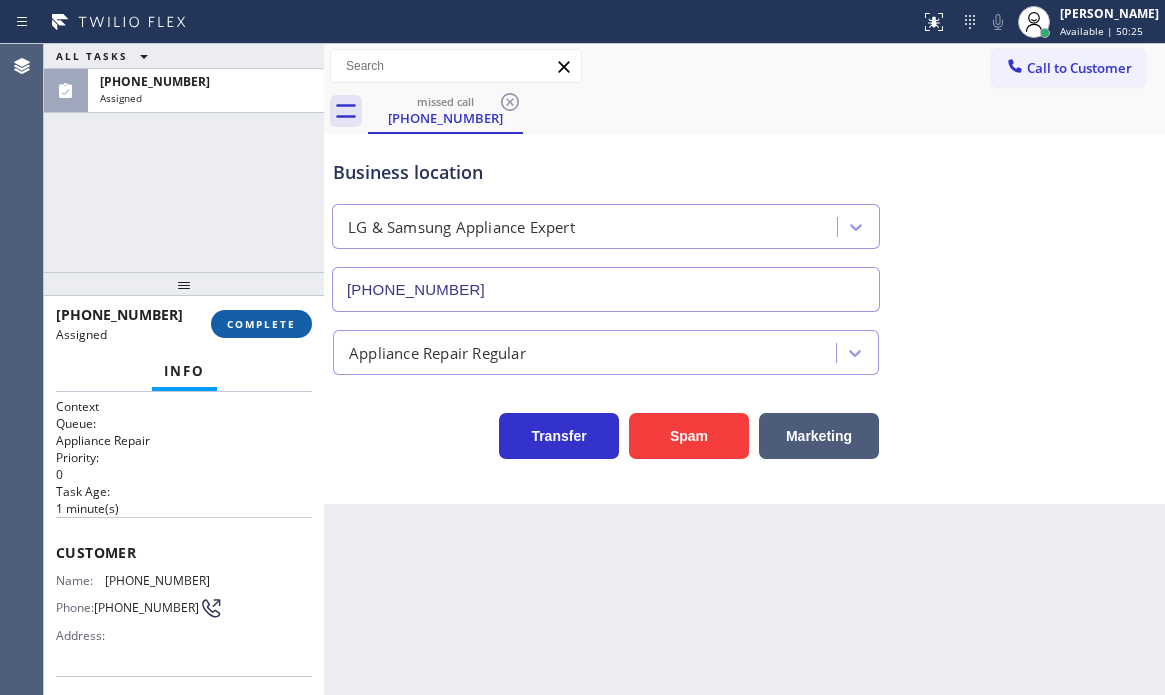 click on "COMPLETE" at bounding box center [261, 324] 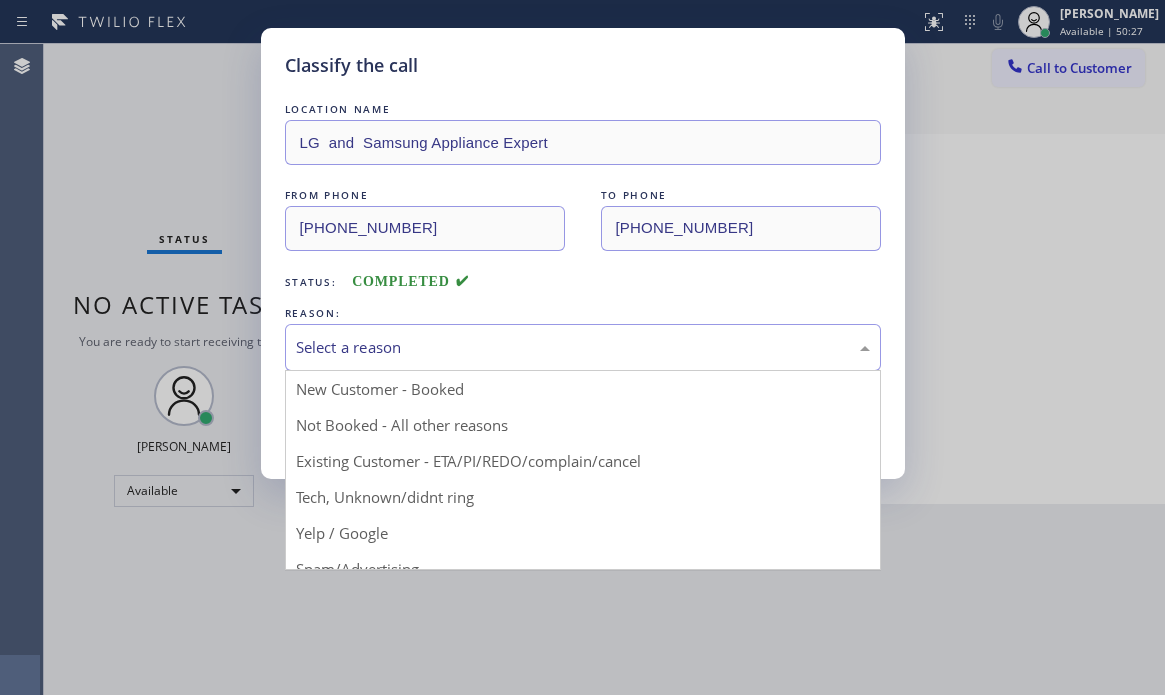 click on "Select a reason" at bounding box center [583, 347] 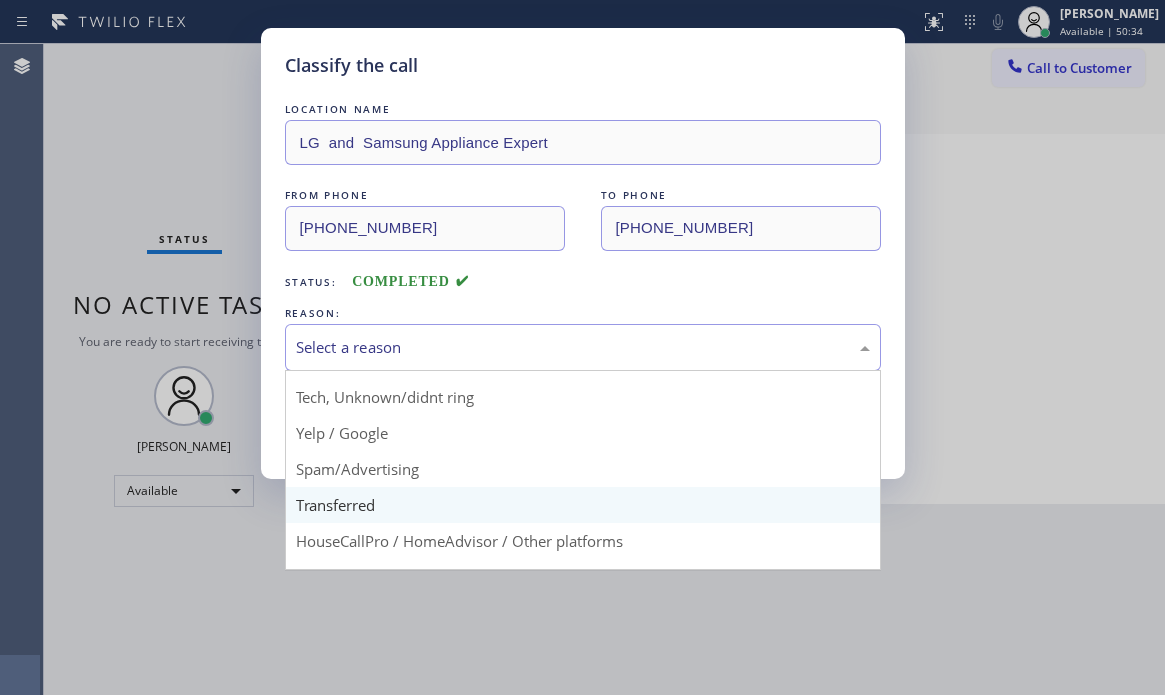 scroll, scrollTop: 0, scrollLeft: 0, axis: both 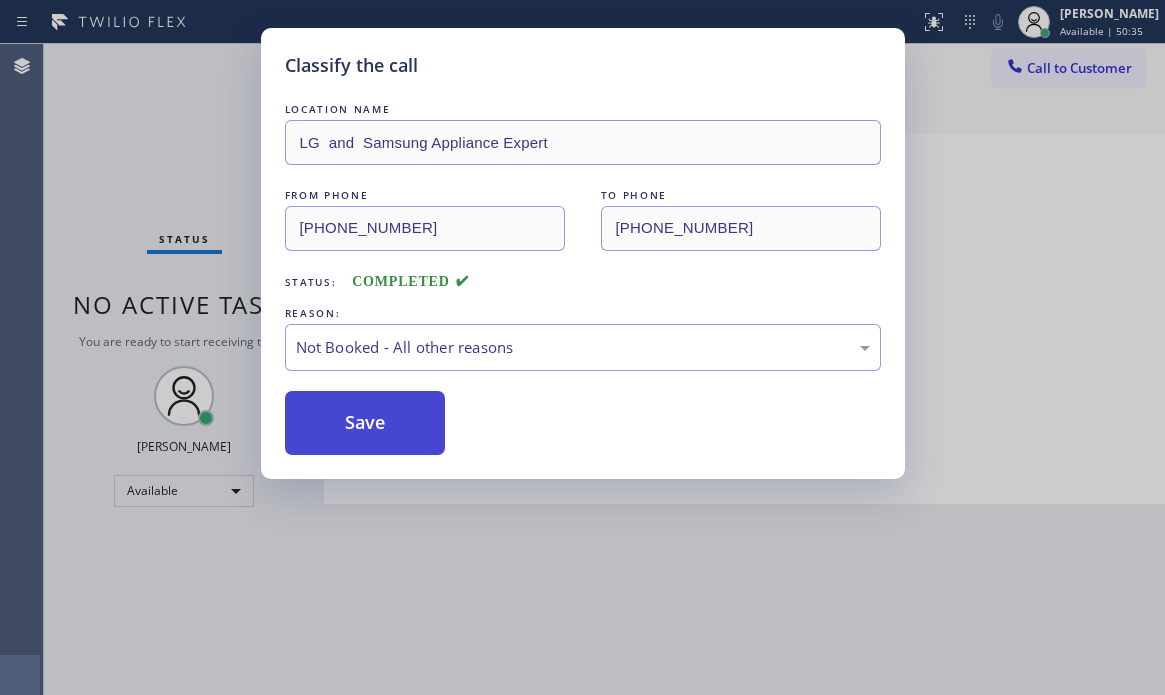 click on "Save" at bounding box center [365, 423] 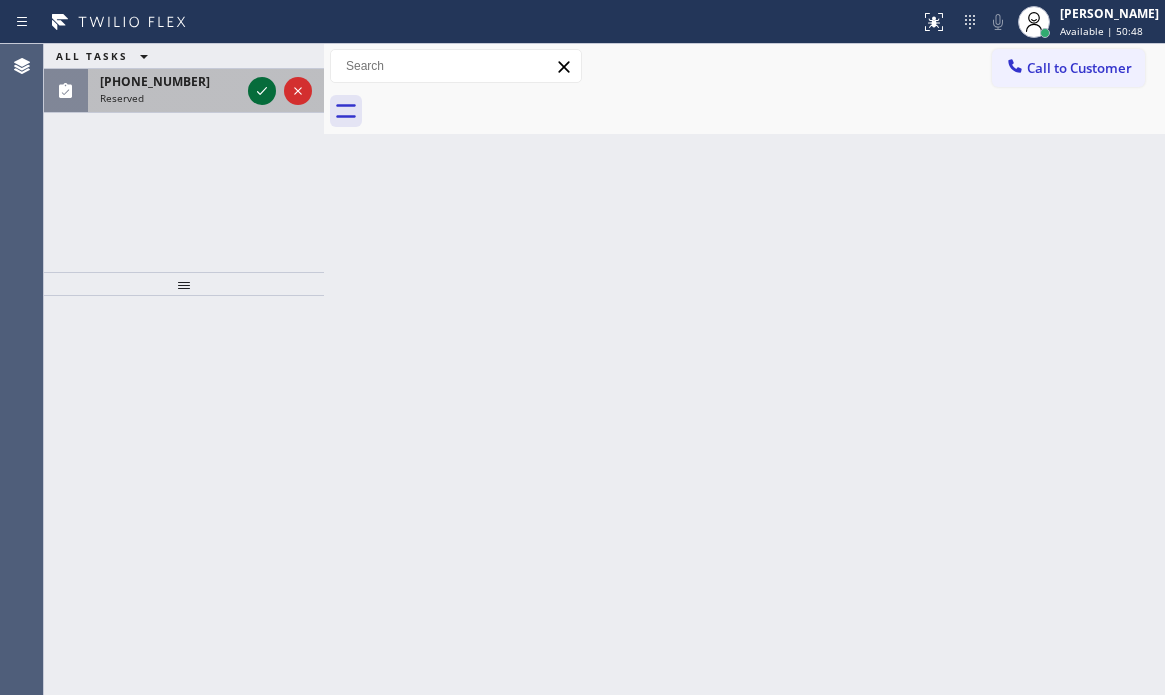 click 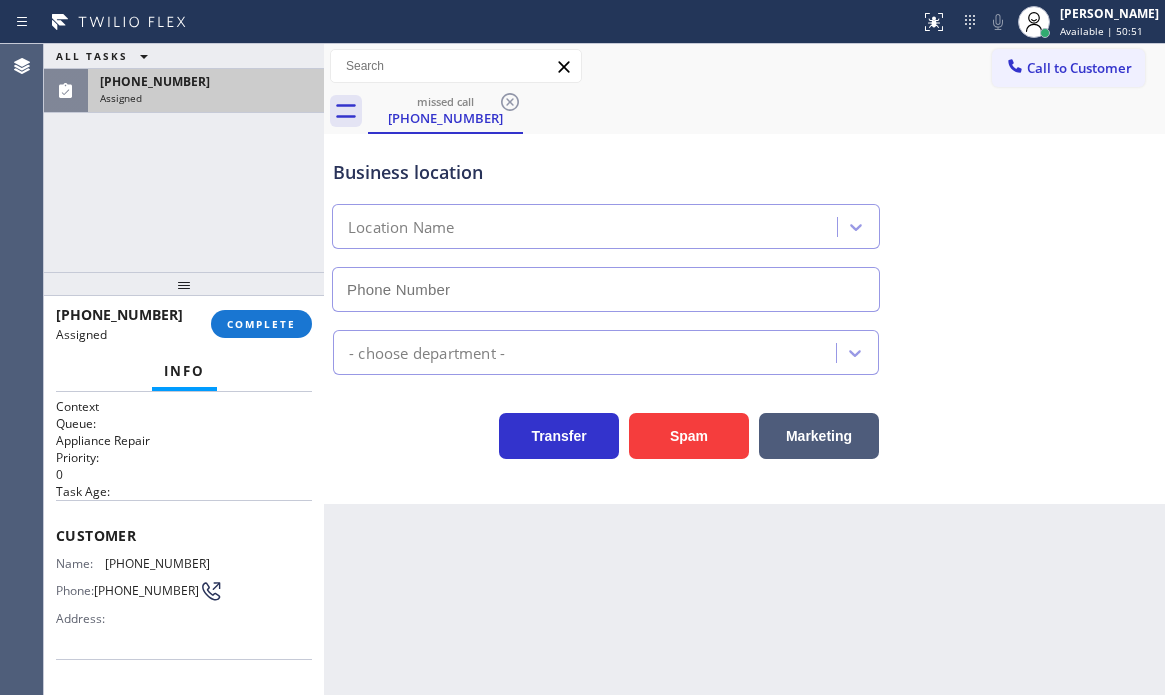 type on "[PHONE_NUMBER]" 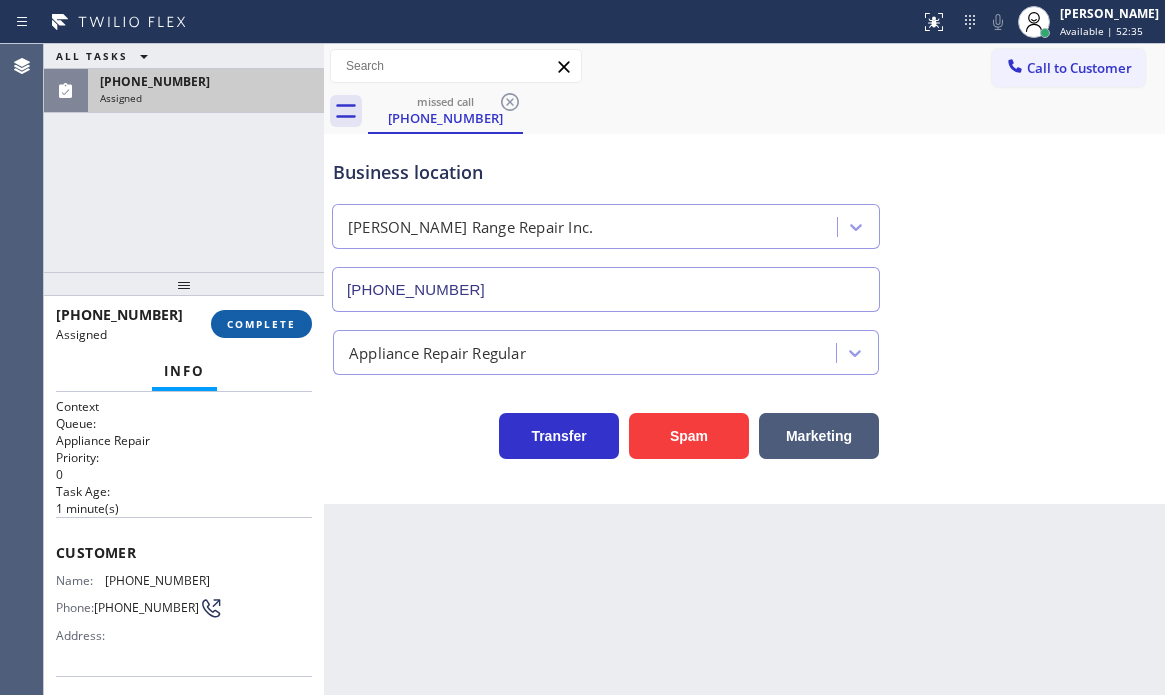 click on "COMPLETE" at bounding box center [261, 324] 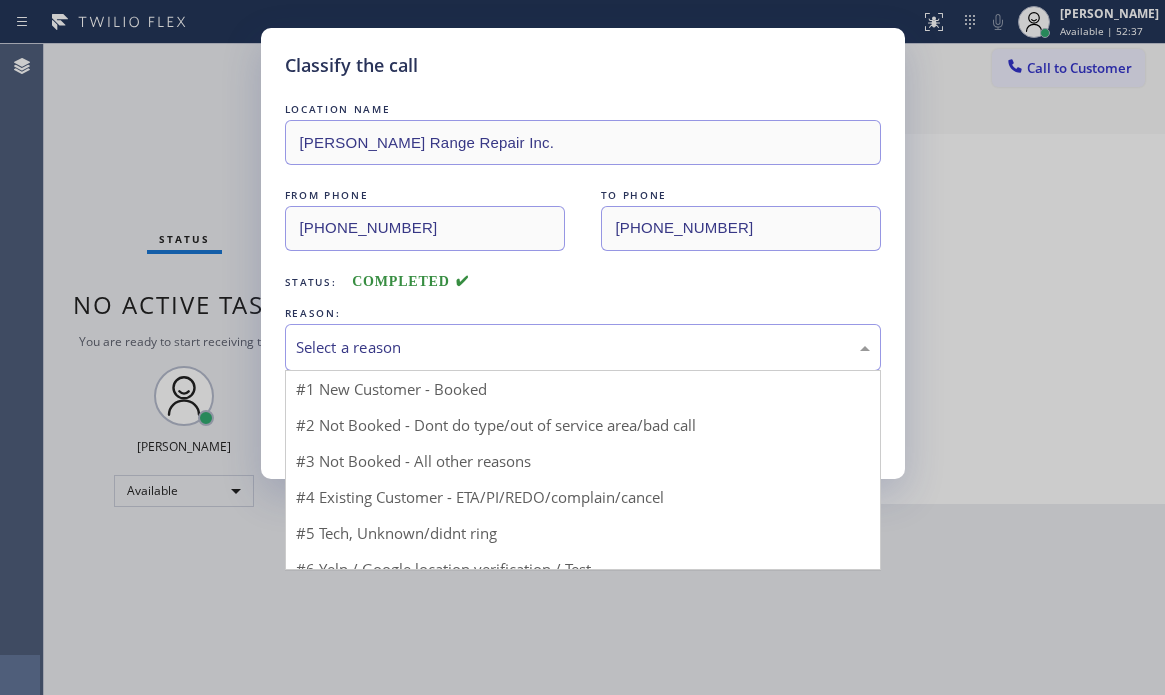 drag, startPoint x: 382, startPoint y: 345, endPoint x: 371, endPoint y: 366, distance: 23.70654 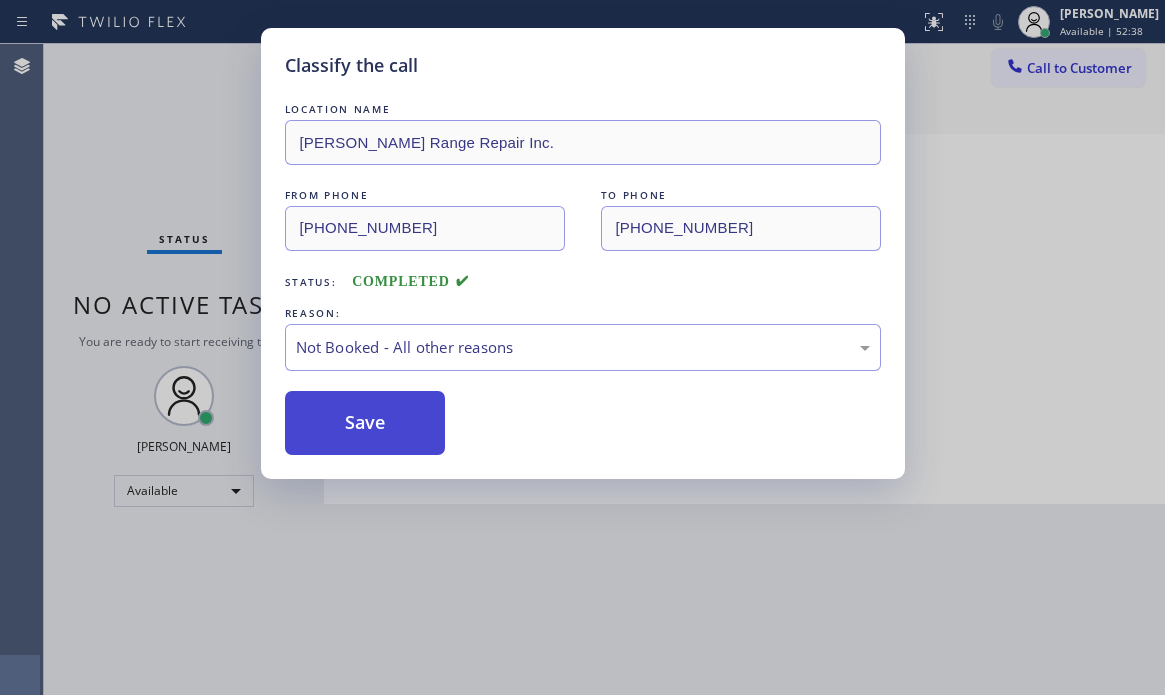 click on "Save" at bounding box center (365, 423) 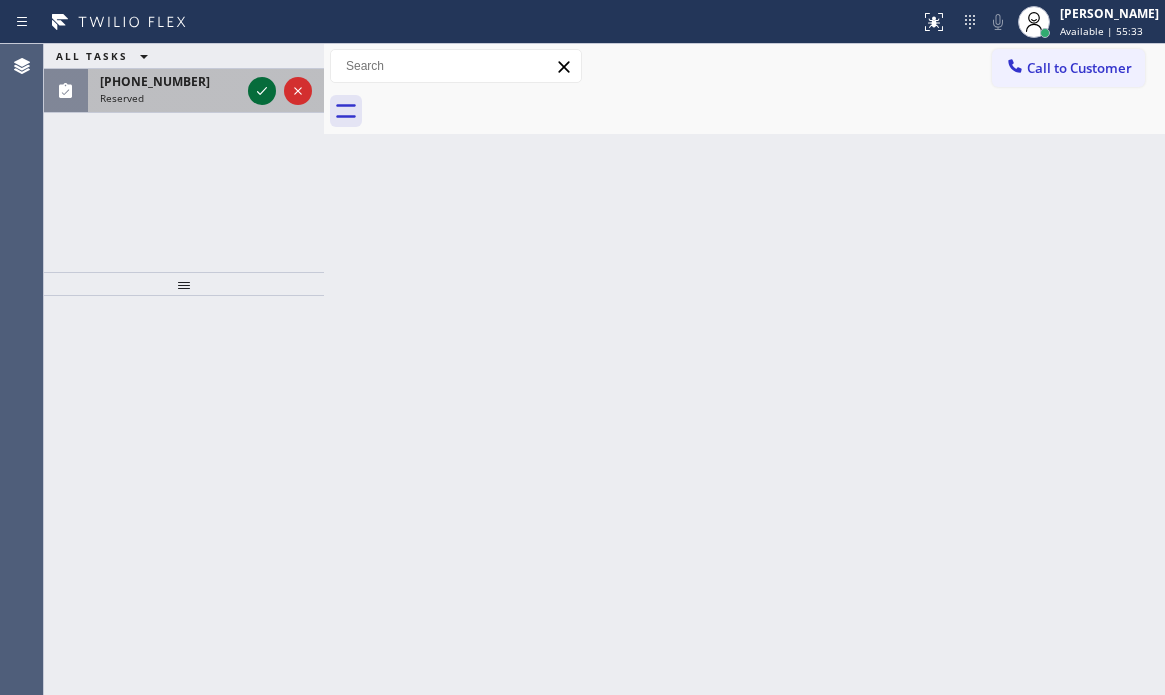 click 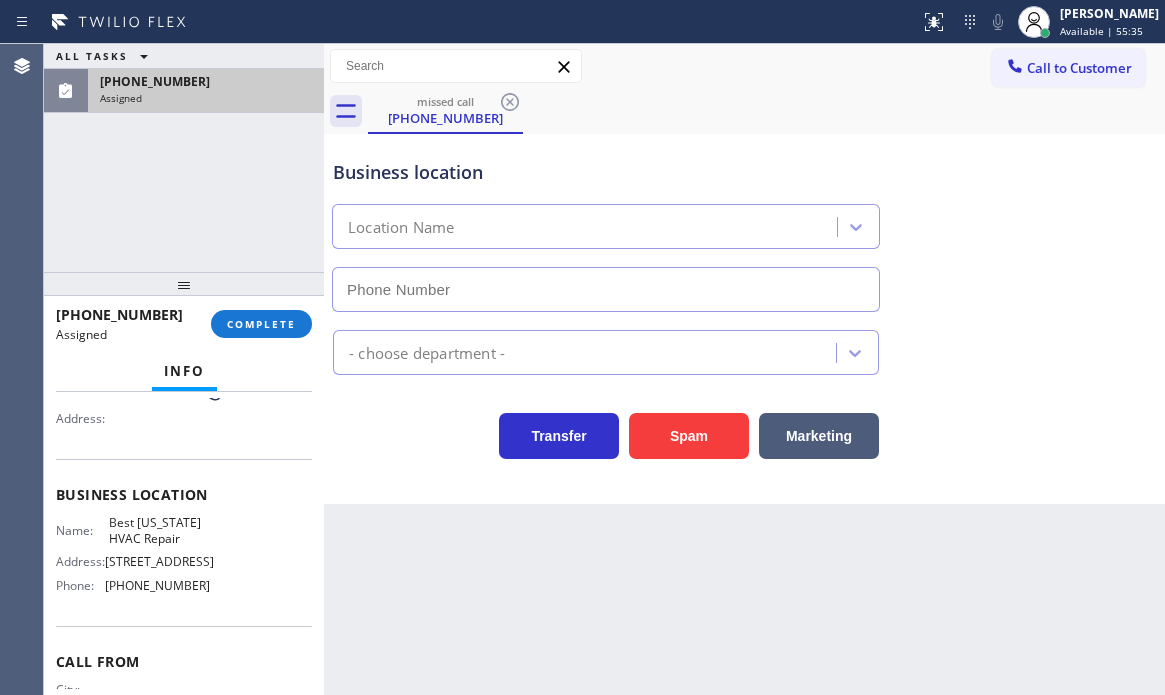 scroll, scrollTop: 183, scrollLeft: 0, axis: vertical 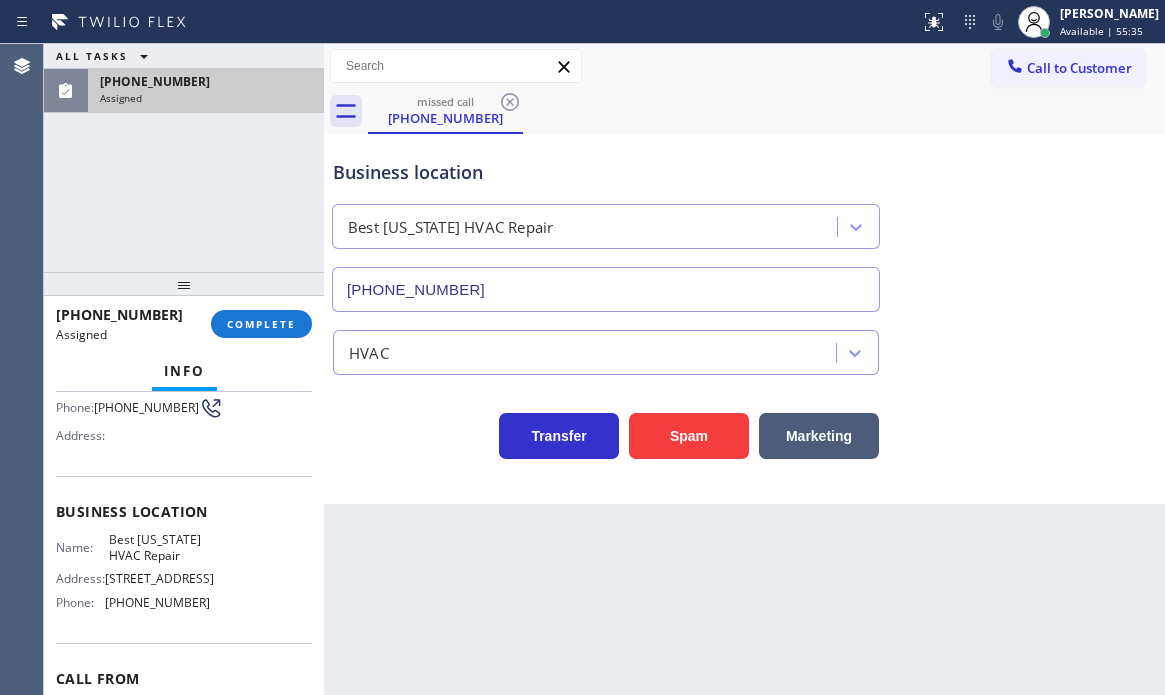 type on "[PHONE_NUMBER]" 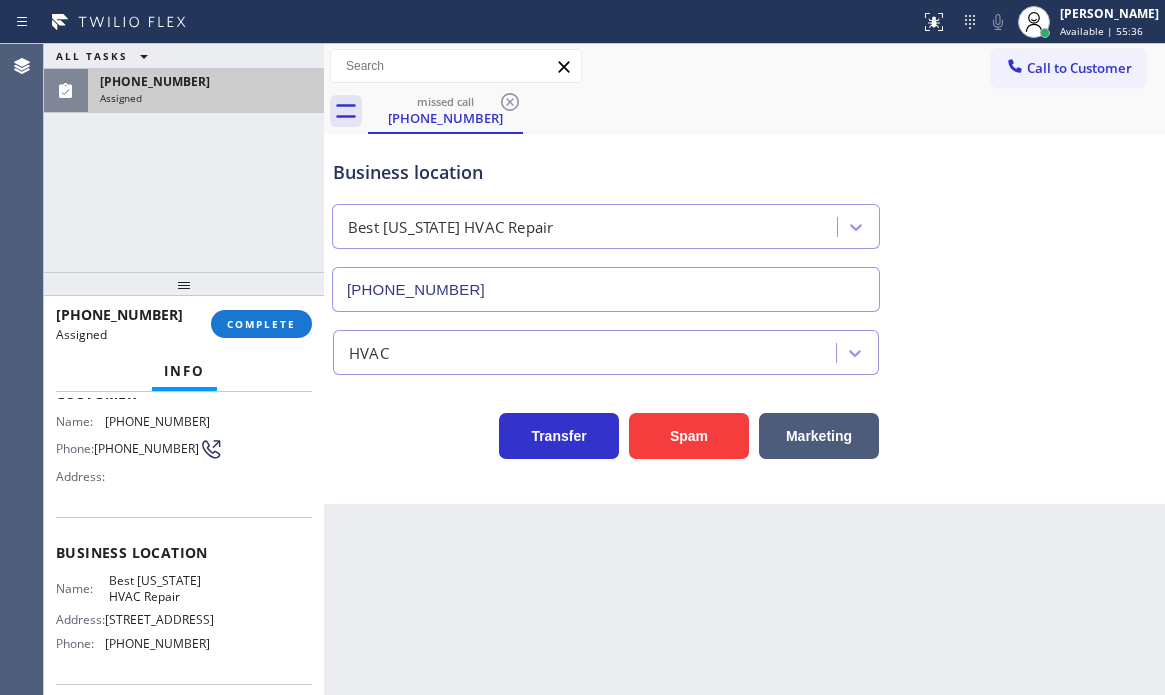 scroll, scrollTop: 296, scrollLeft: 0, axis: vertical 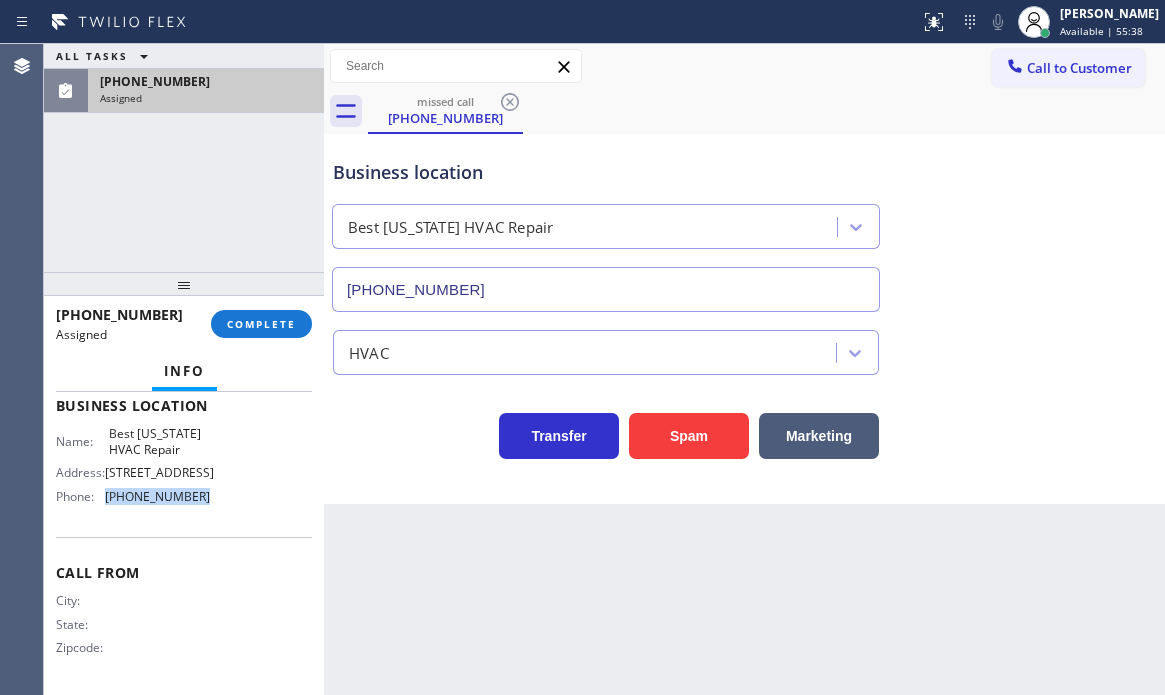 drag, startPoint x: 202, startPoint y: 498, endPoint x: 104, endPoint y: 498, distance: 98 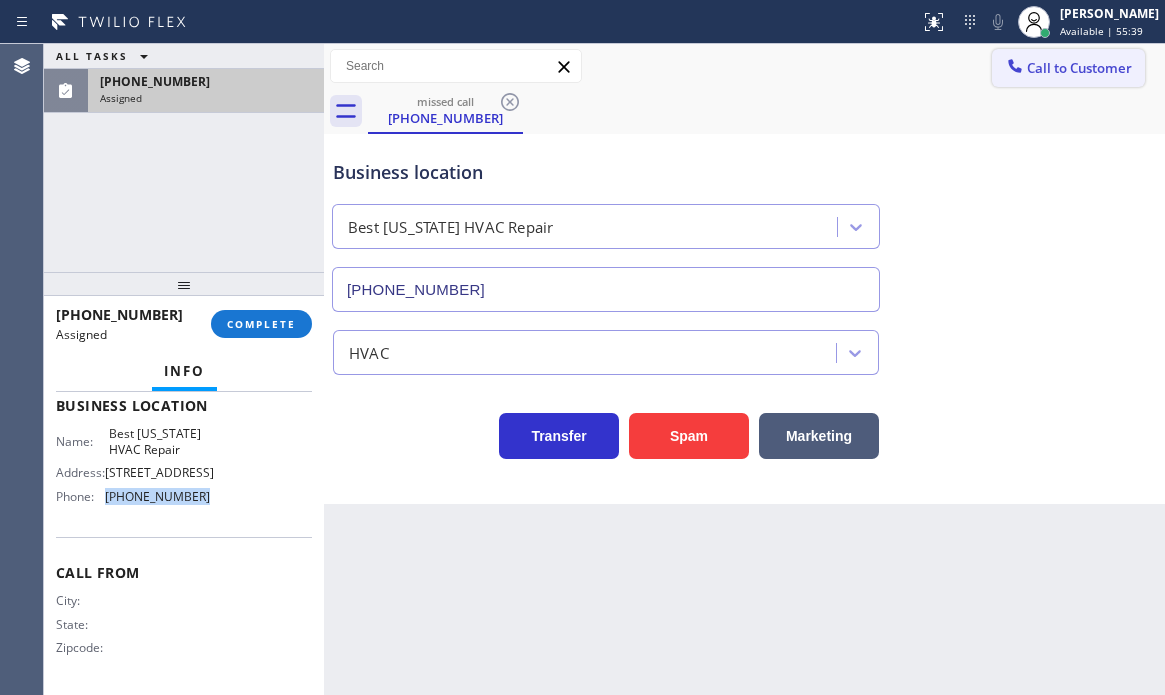 click on "Call to Customer" at bounding box center (1079, 68) 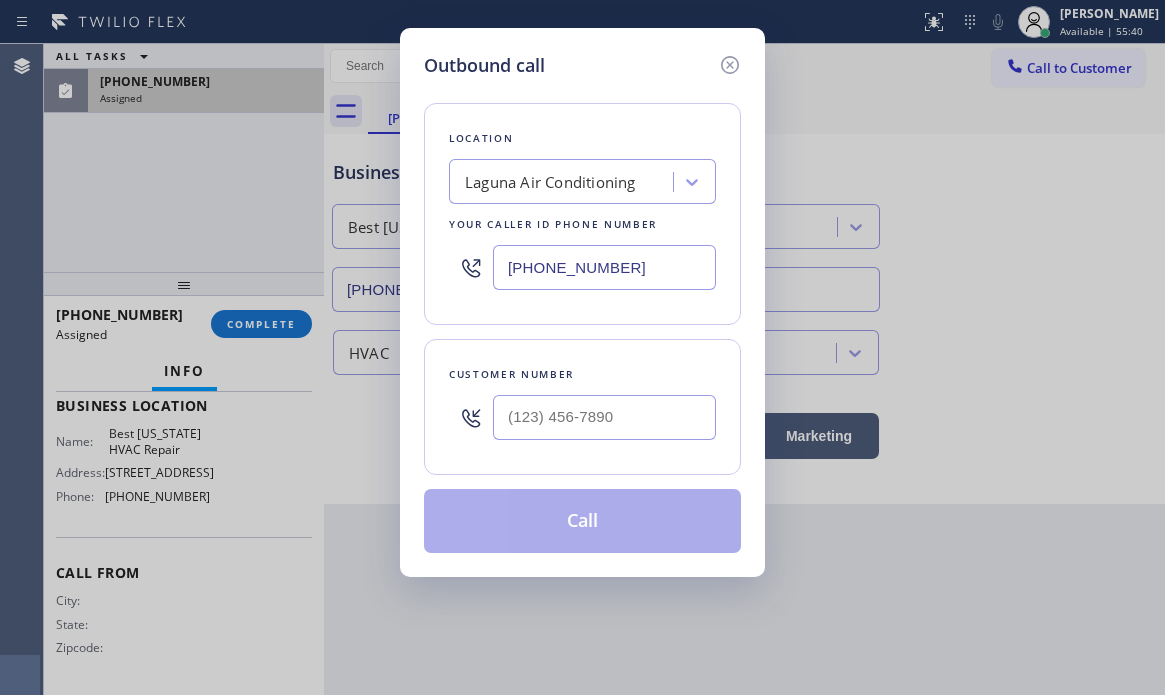 click on "[PHONE_NUMBER]" at bounding box center [604, 267] 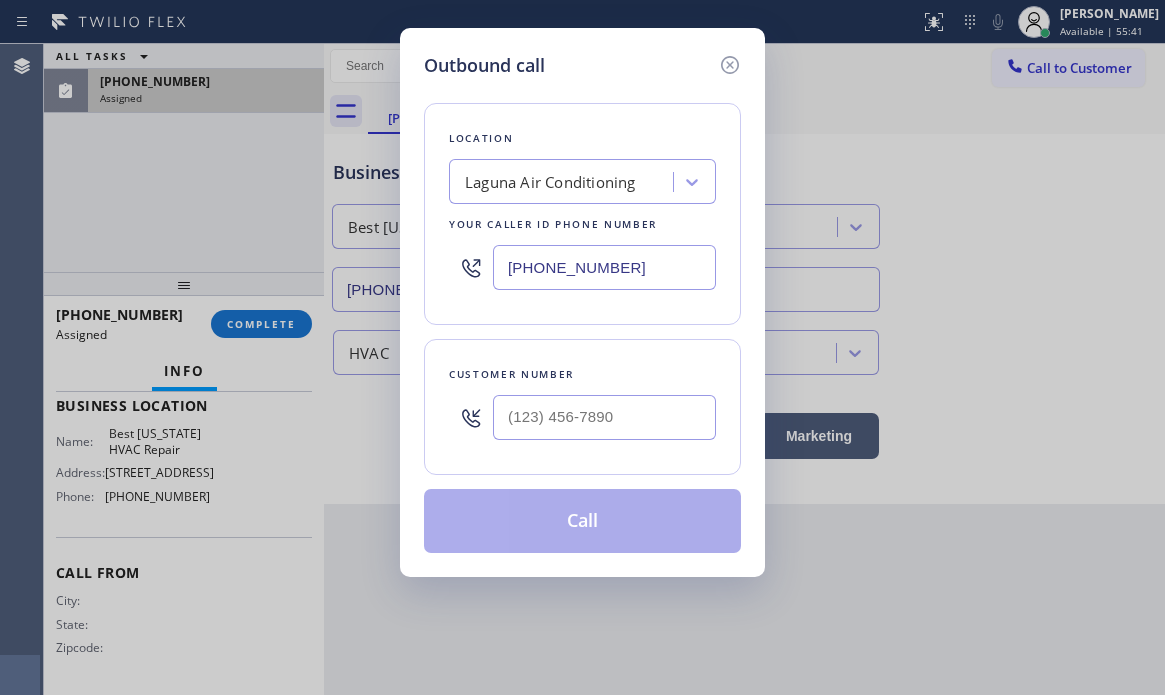 type on "[PHONE_NUMBER]" 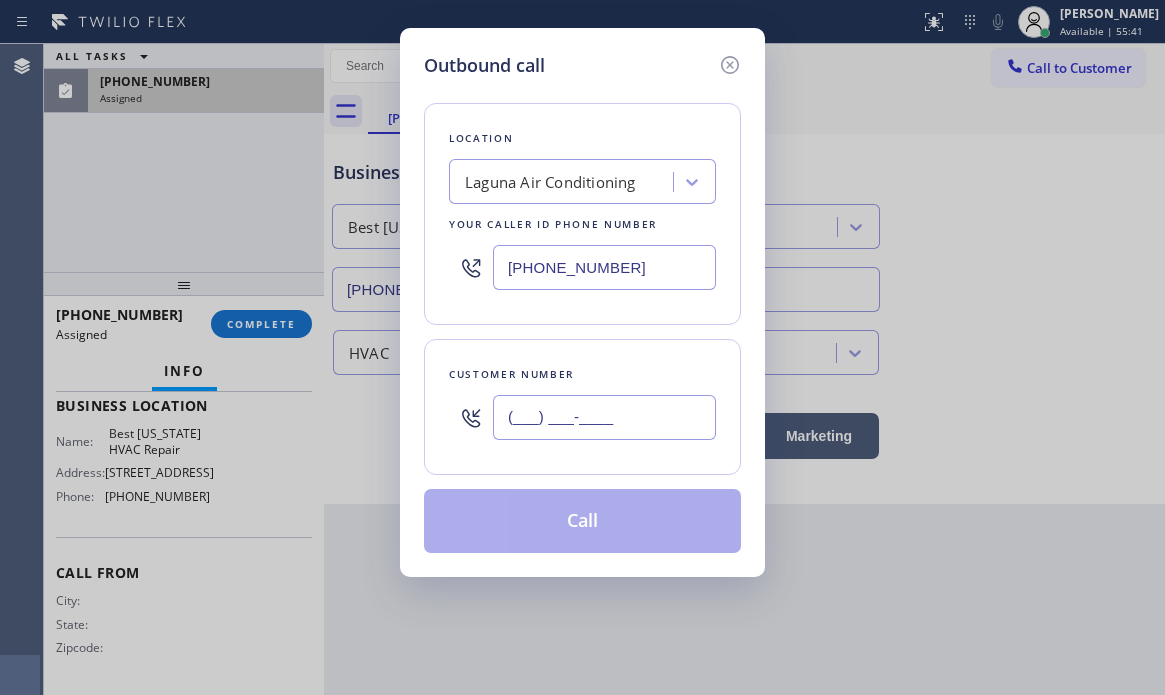 click on "(___) ___-____" at bounding box center (604, 417) 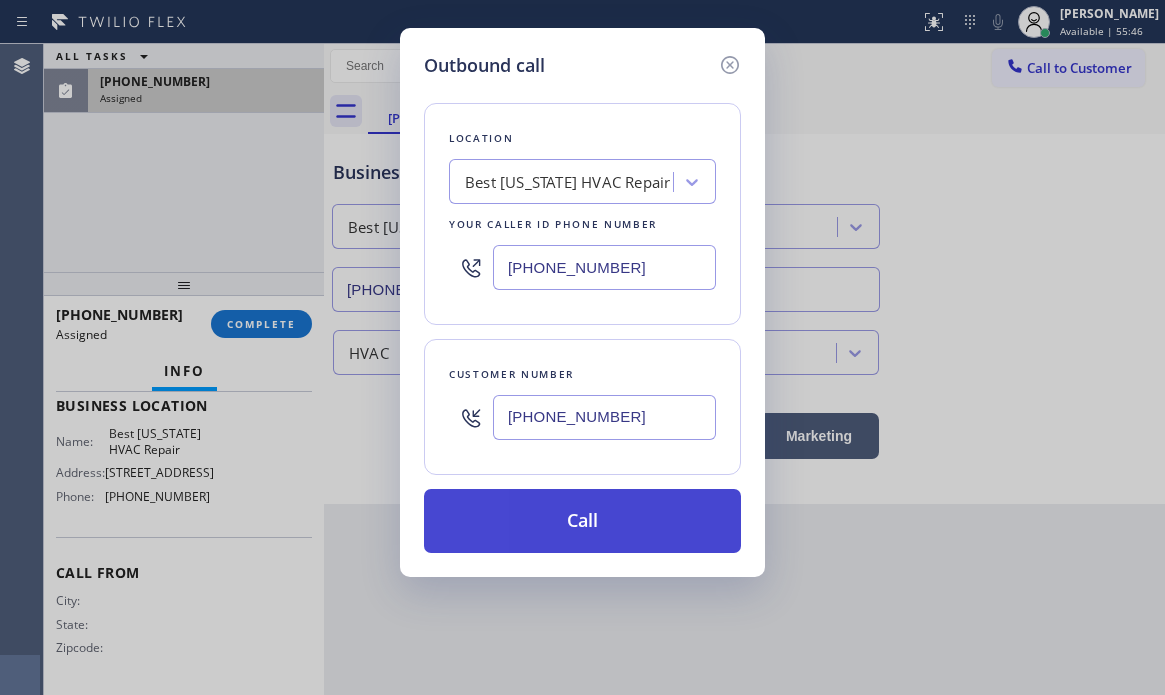 type on "[PHONE_NUMBER]" 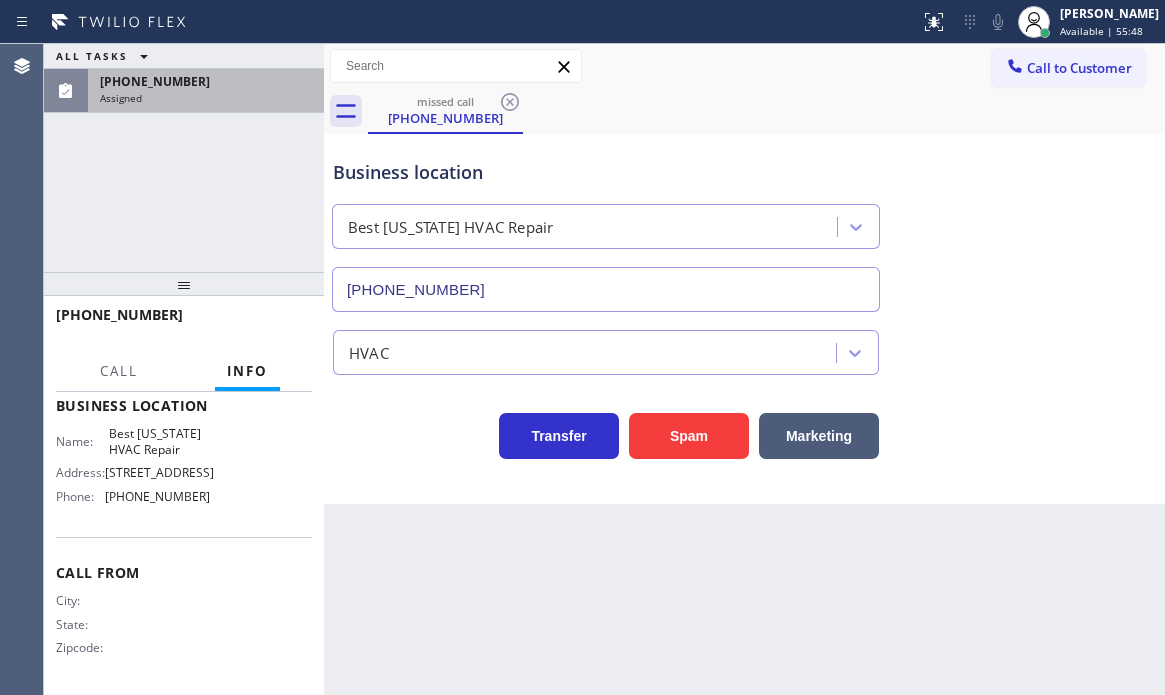 scroll, scrollTop: 279, scrollLeft: 0, axis: vertical 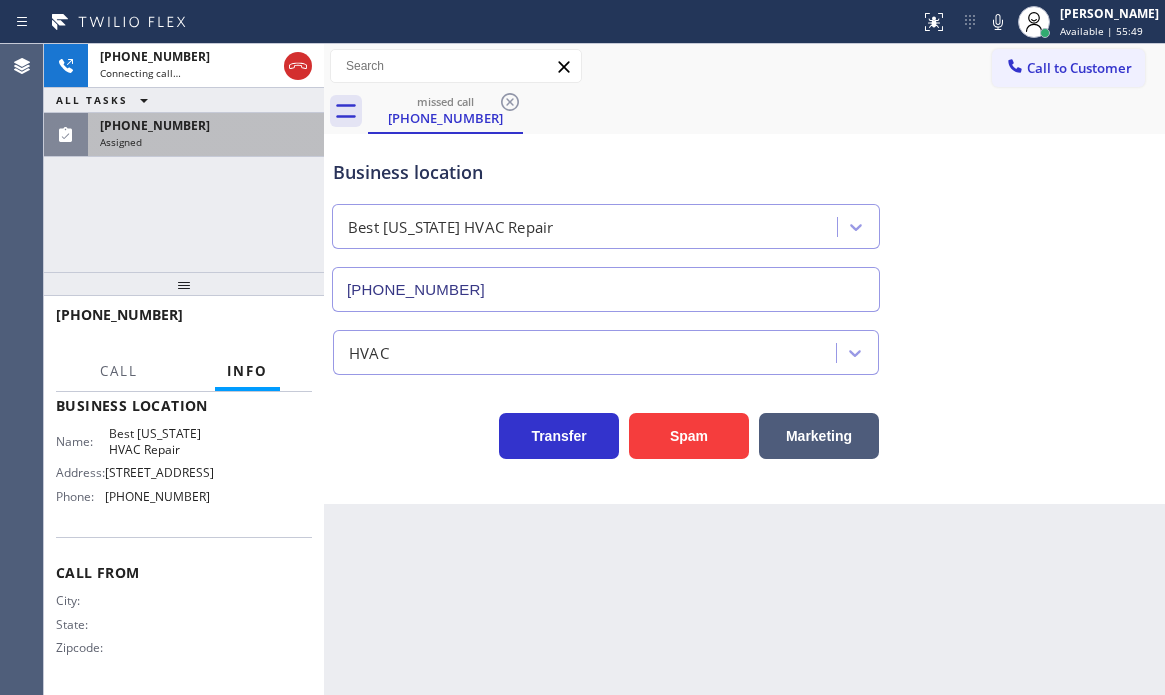 click on "[PHONE_NUMBER]" at bounding box center [206, 125] 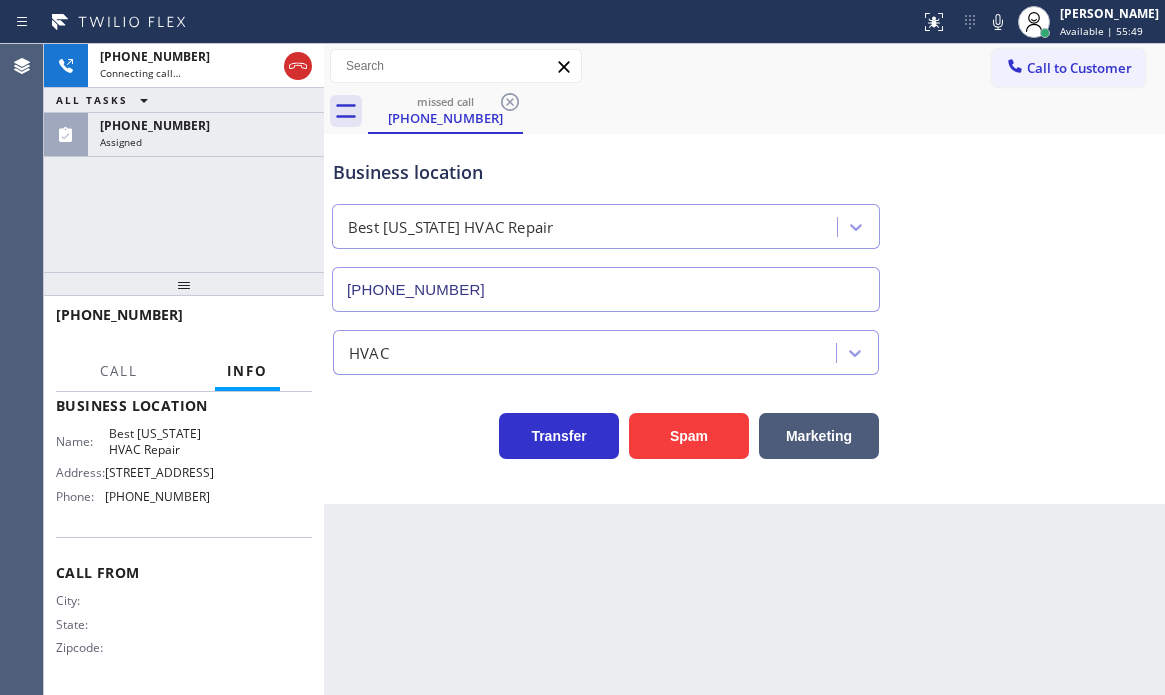 scroll, scrollTop: 313, scrollLeft: 0, axis: vertical 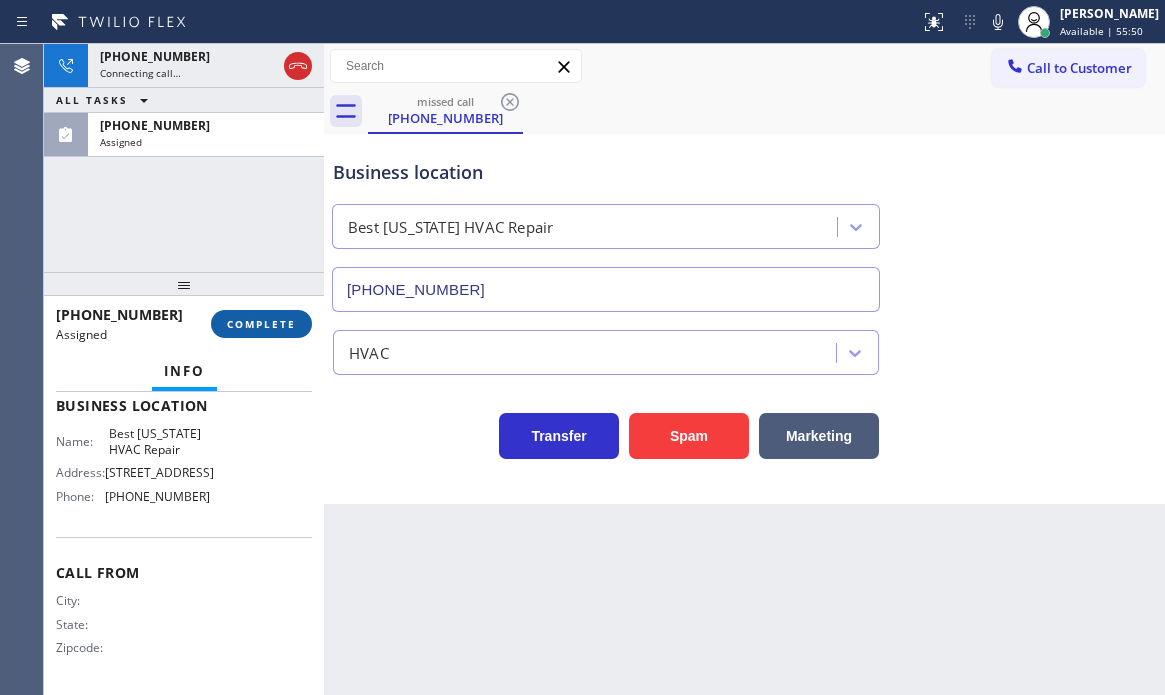 click on "COMPLETE" at bounding box center (261, 324) 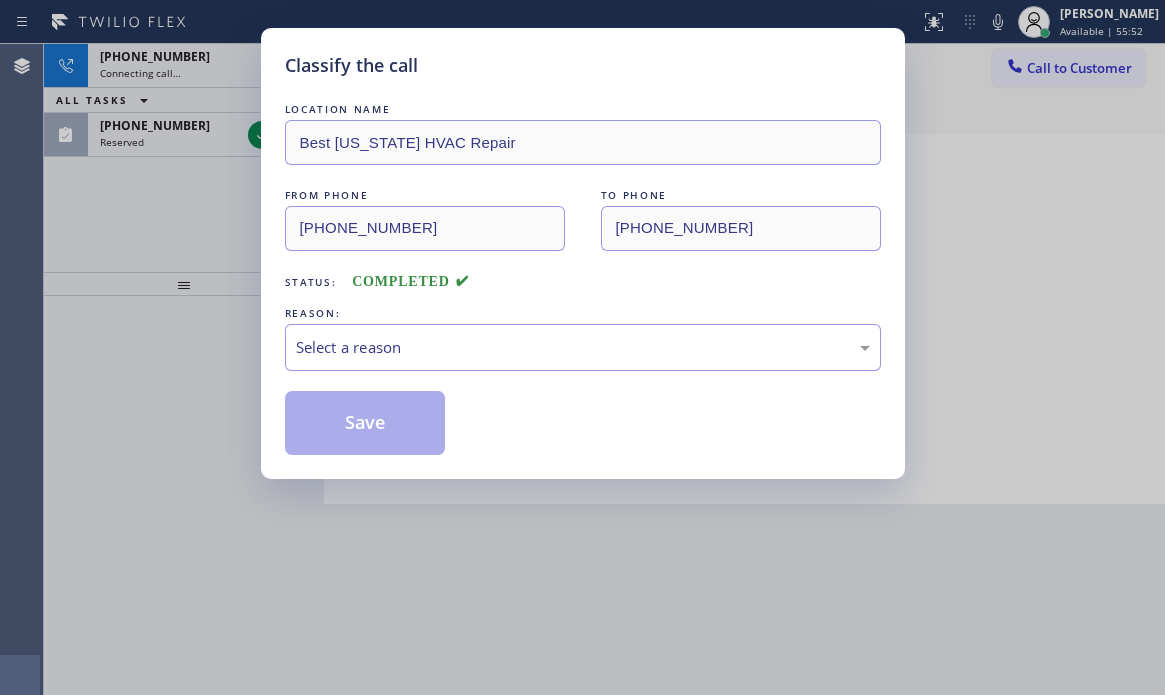 click on "REASON:" at bounding box center [583, 313] 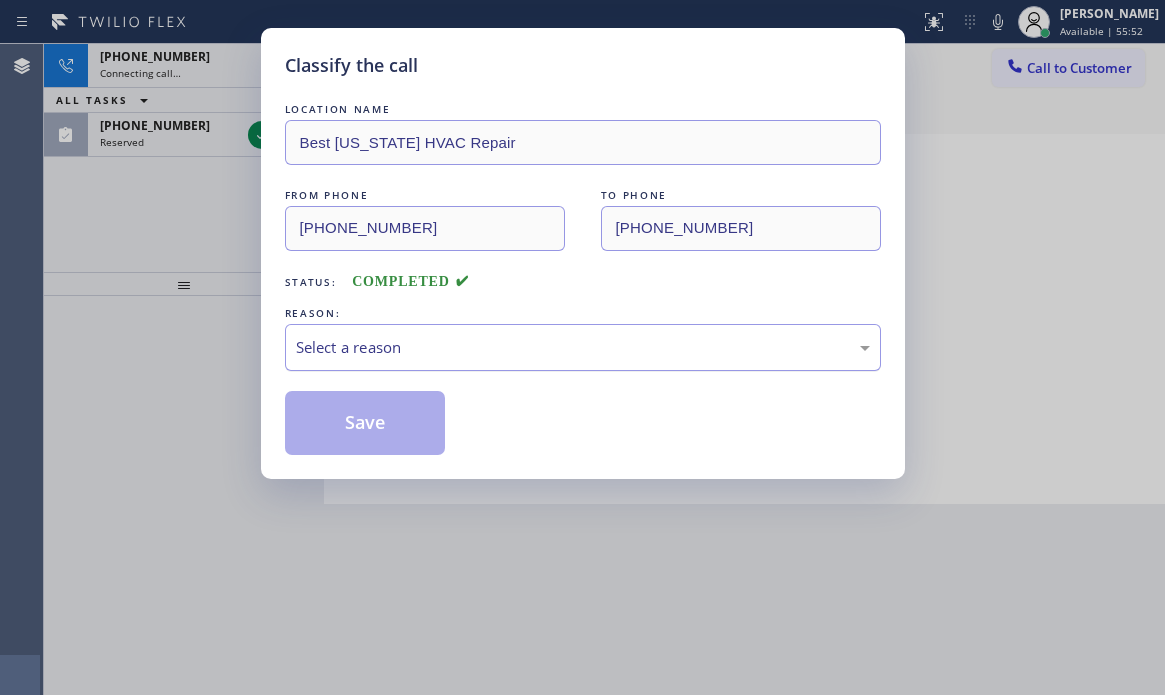 click on "Select a reason" at bounding box center [583, 347] 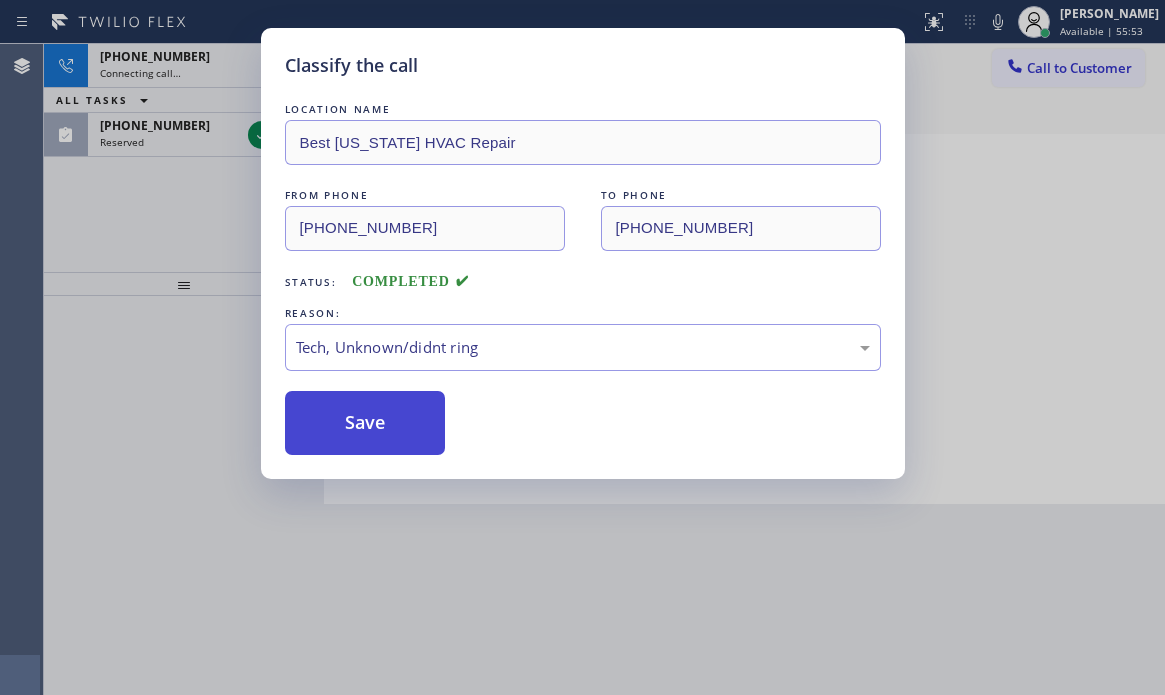 click on "Save" at bounding box center (365, 423) 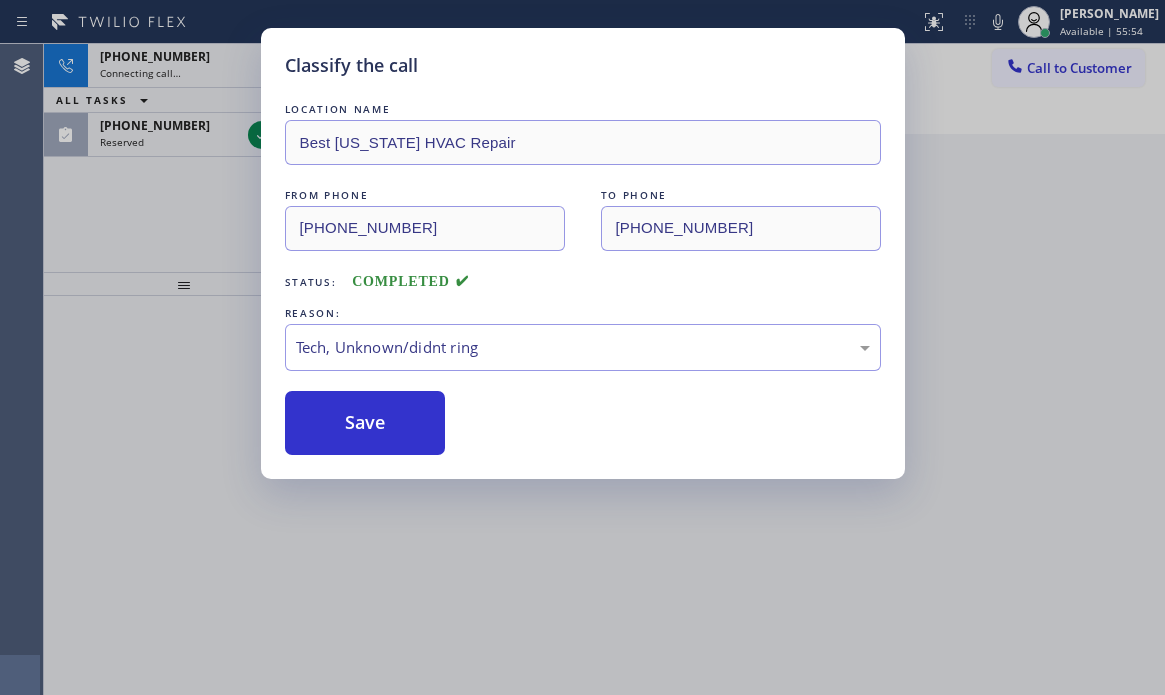 click on "Classify the call LOCATION NAME Best [US_STATE] HVAC Repair FROM PHONE [PHONE_NUMBER] TO PHONE [PHONE_NUMBER] Status: COMPLETED REASON: Tech, Unknown/didnt ring Save" at bounding box center (582, 347) 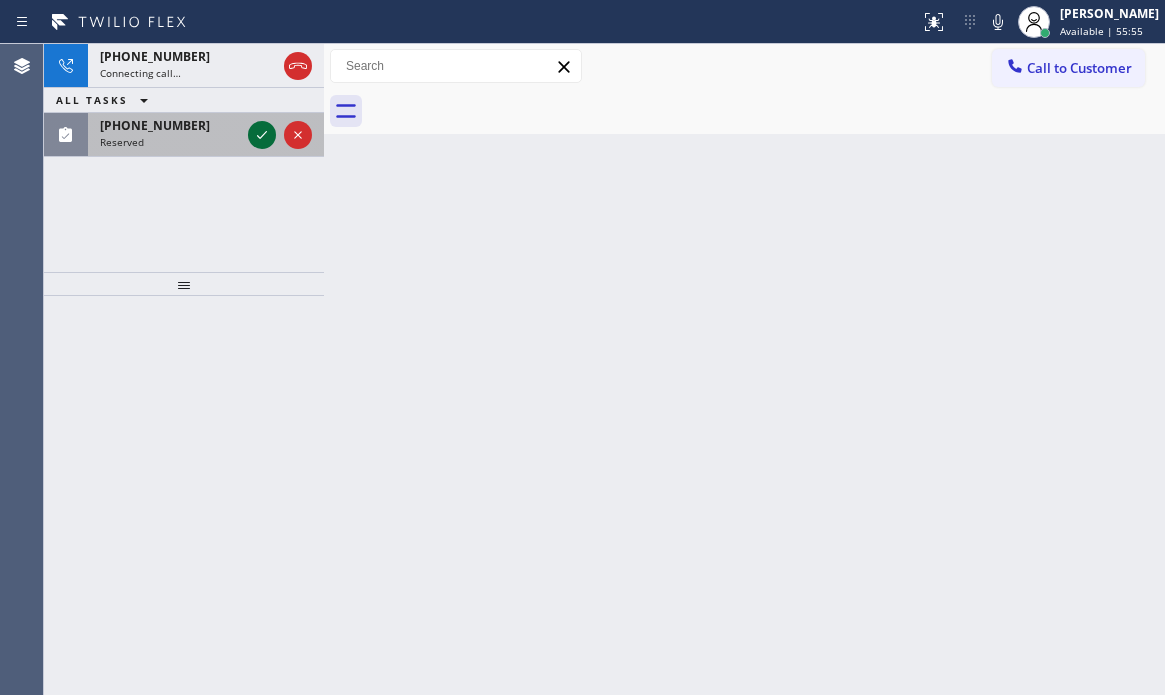 click 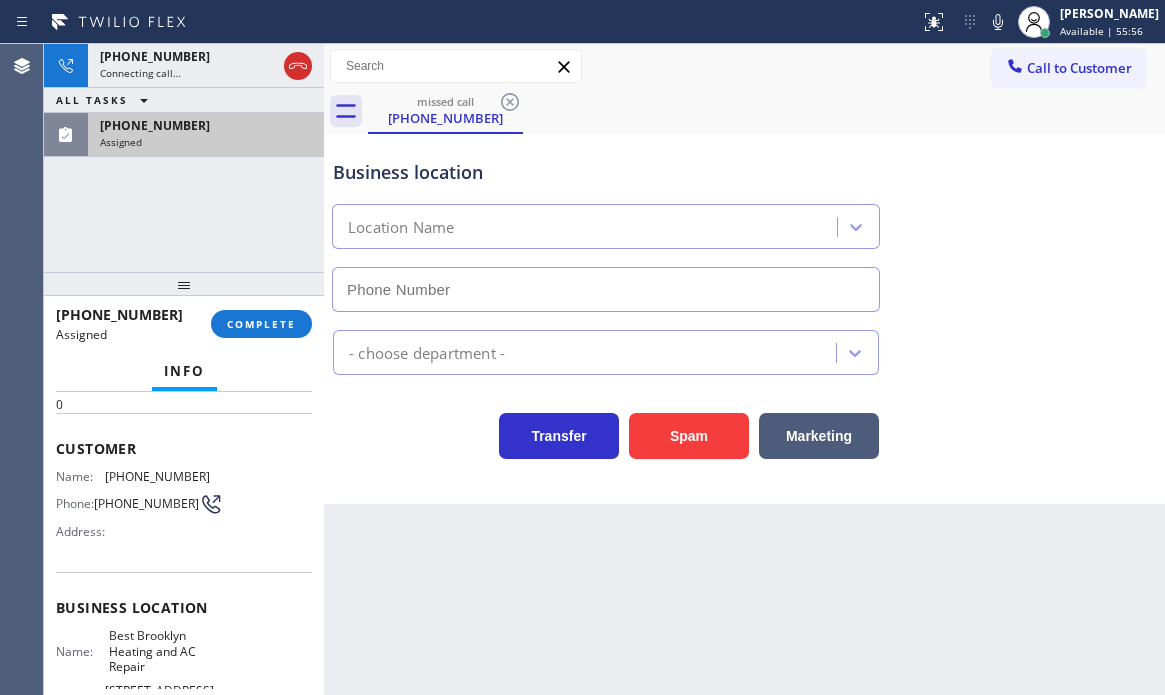 type on "[PHONE_NUMBER]" 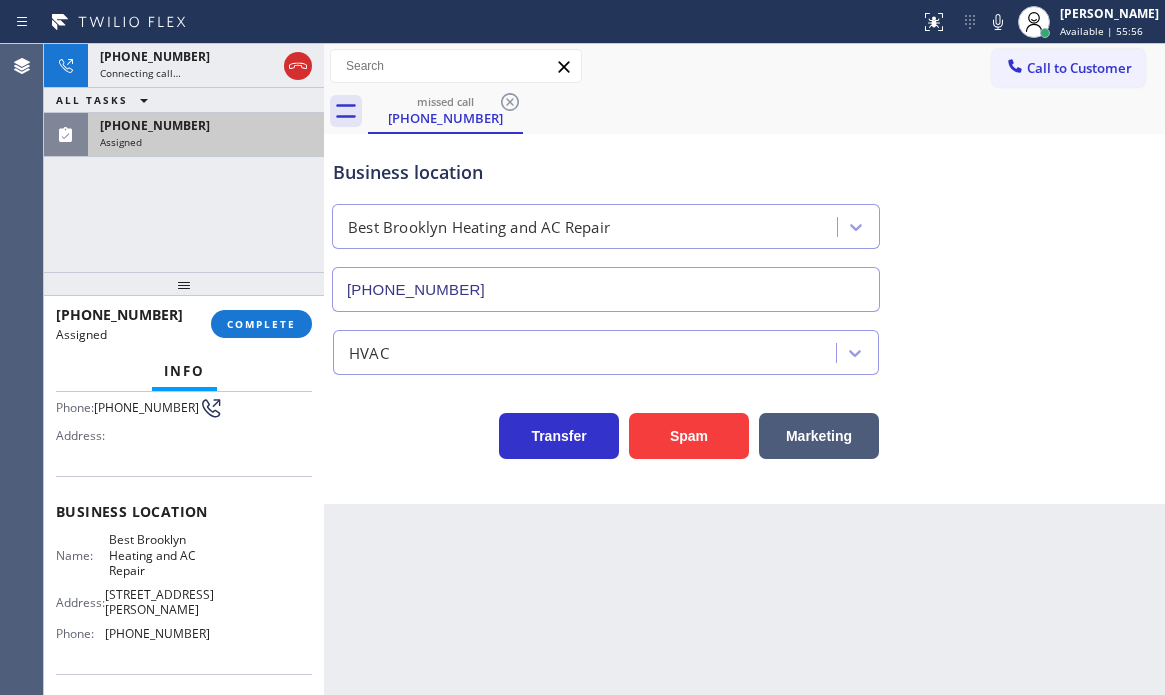 scroll, scrollTop: 328, scrollLeft: 0, axis: vertical 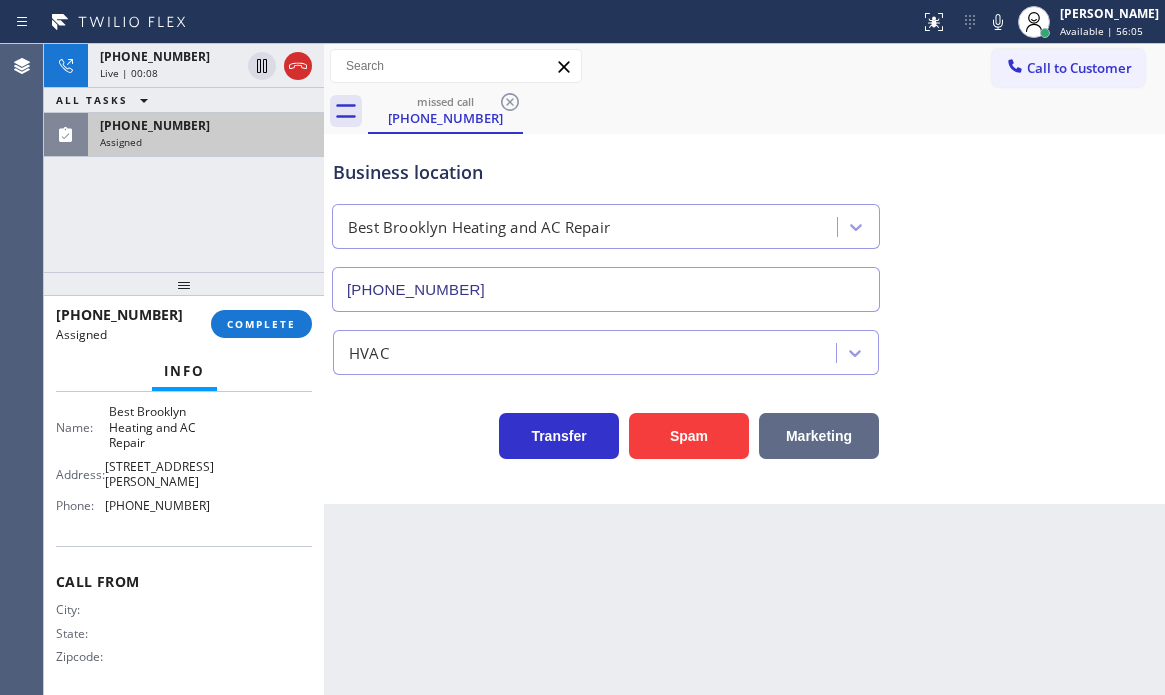 click on "Marketing" at bounding box center [819, 436] 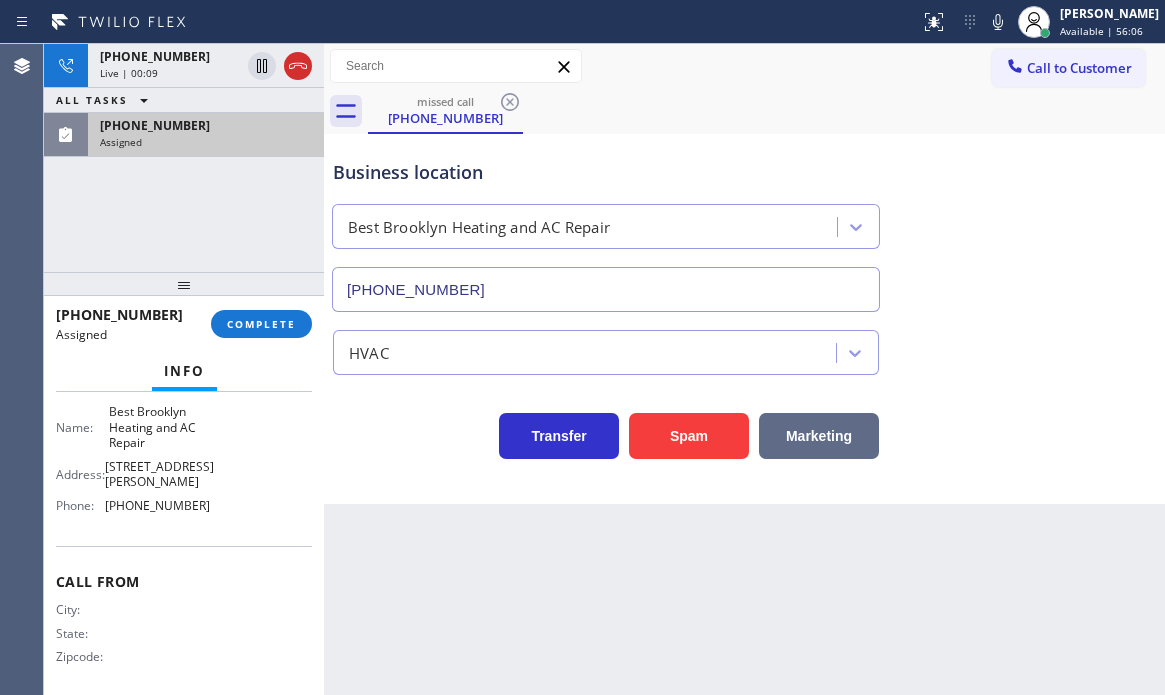 click on "Marketing" at bounding box center [819, 436] 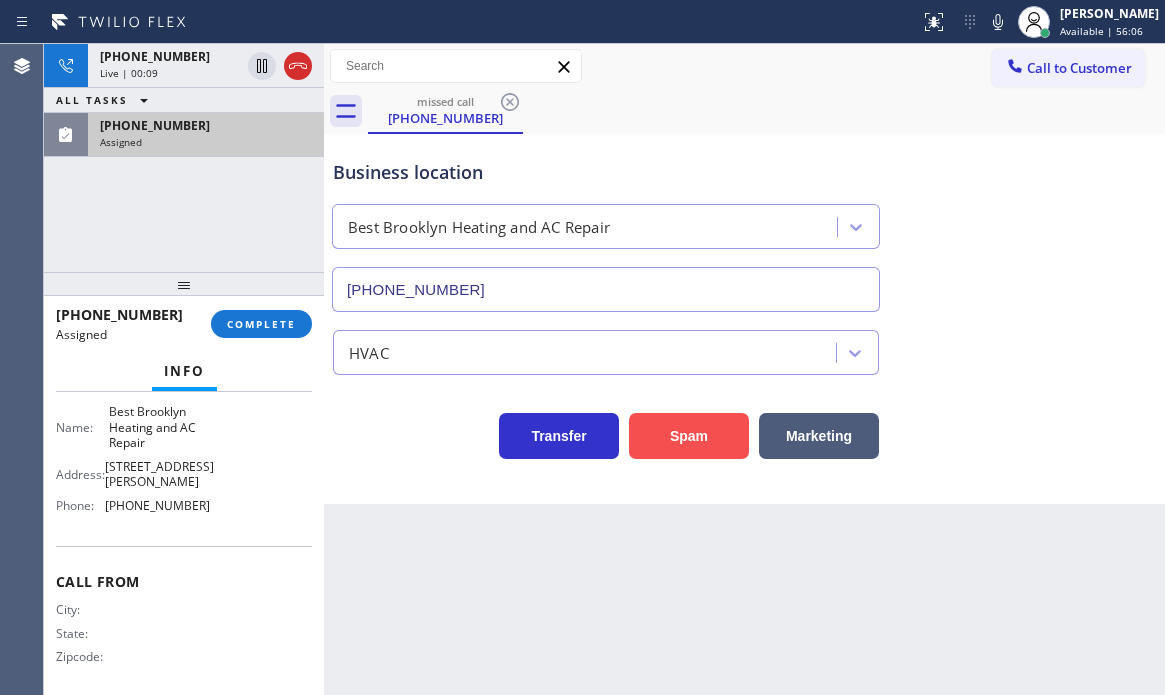 drag, startPoint x: 798, startPoint y: 438, endPoint x: 706, endPoint y: 438, distance: 92 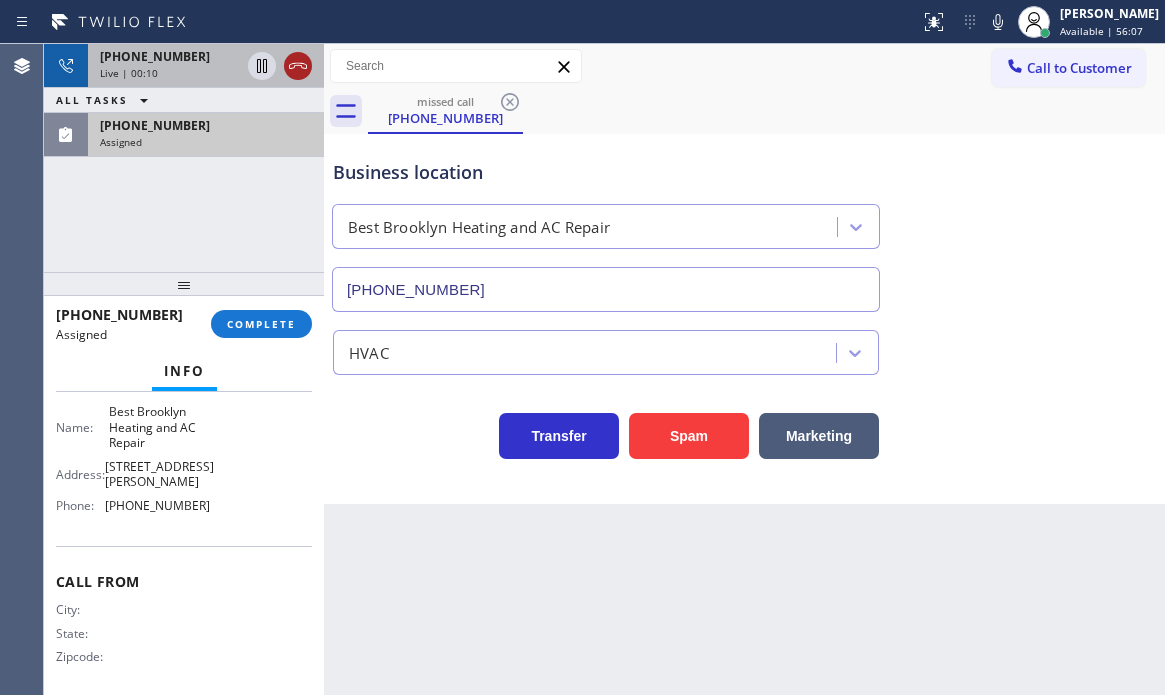 drag, startPoint x: 292, startPoint y: 62, endPoint x: 283, endPoint y: 173, distance: 111.364265 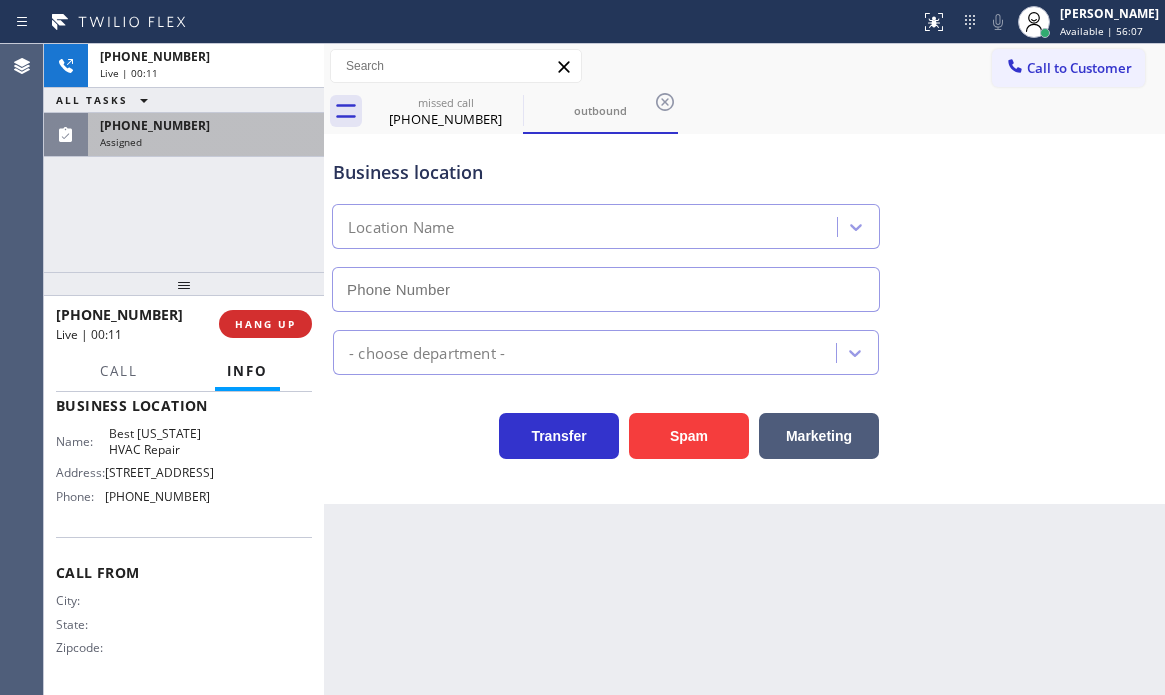 scroll, scrollTop: 279, scrollLeft: 0, axis: vertical 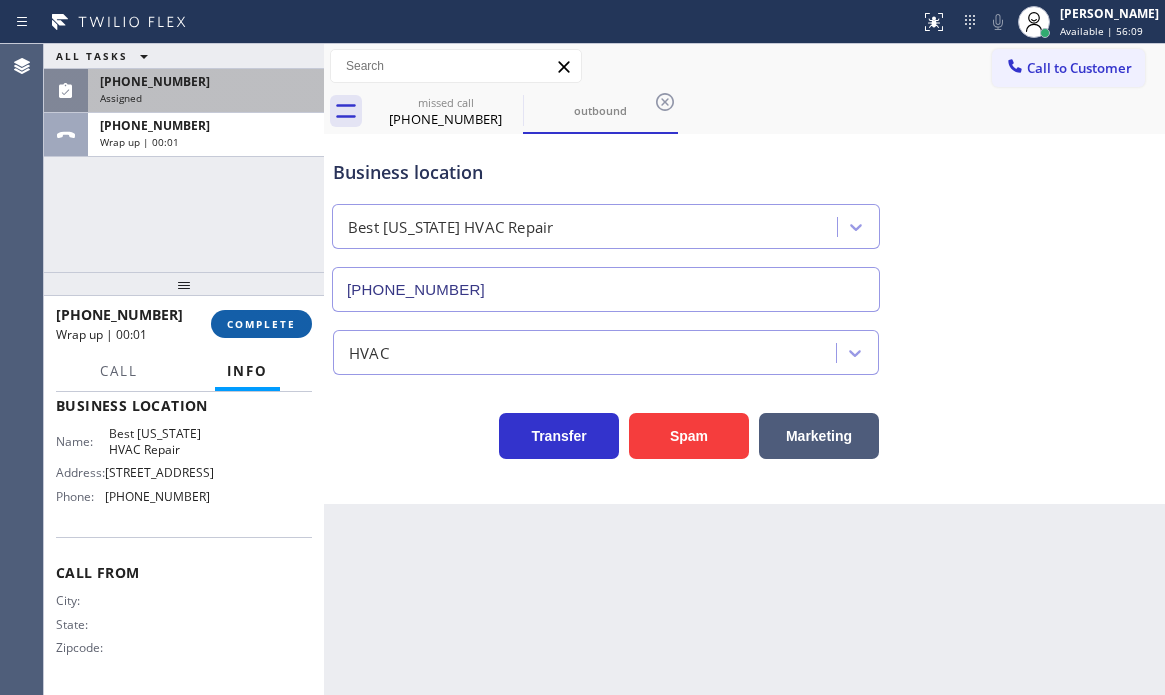 type on "[PHONE_NUMBER]" 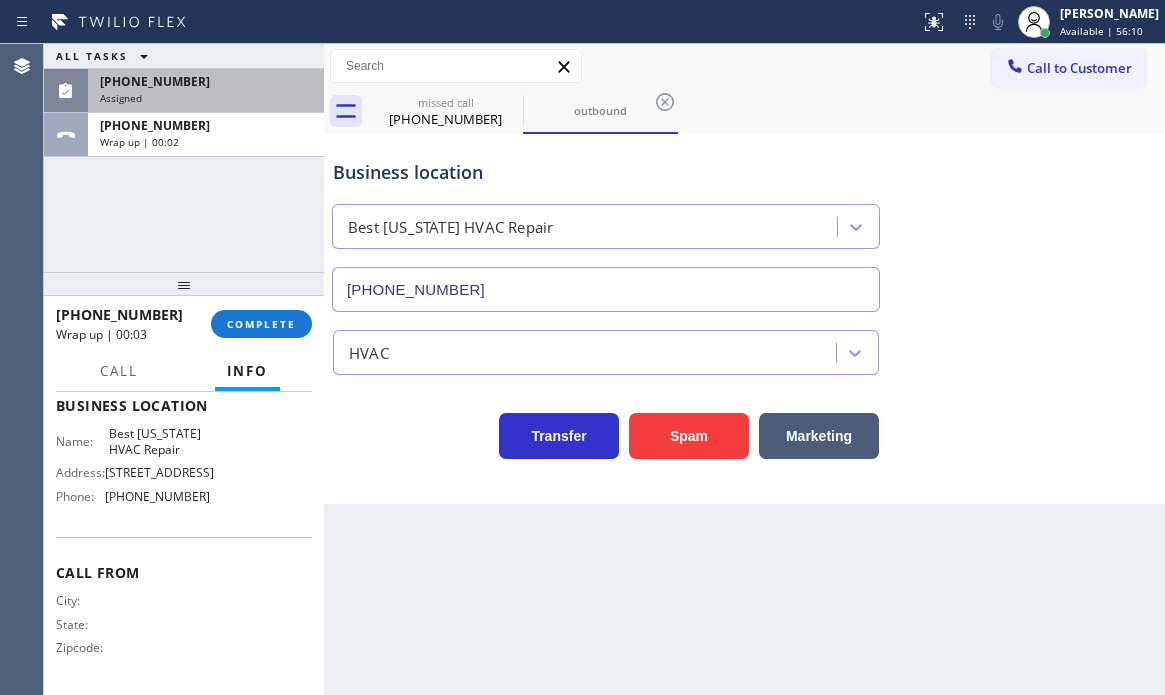 click on "[PHONE_NUMBER]" at bounding box center [206, 81] 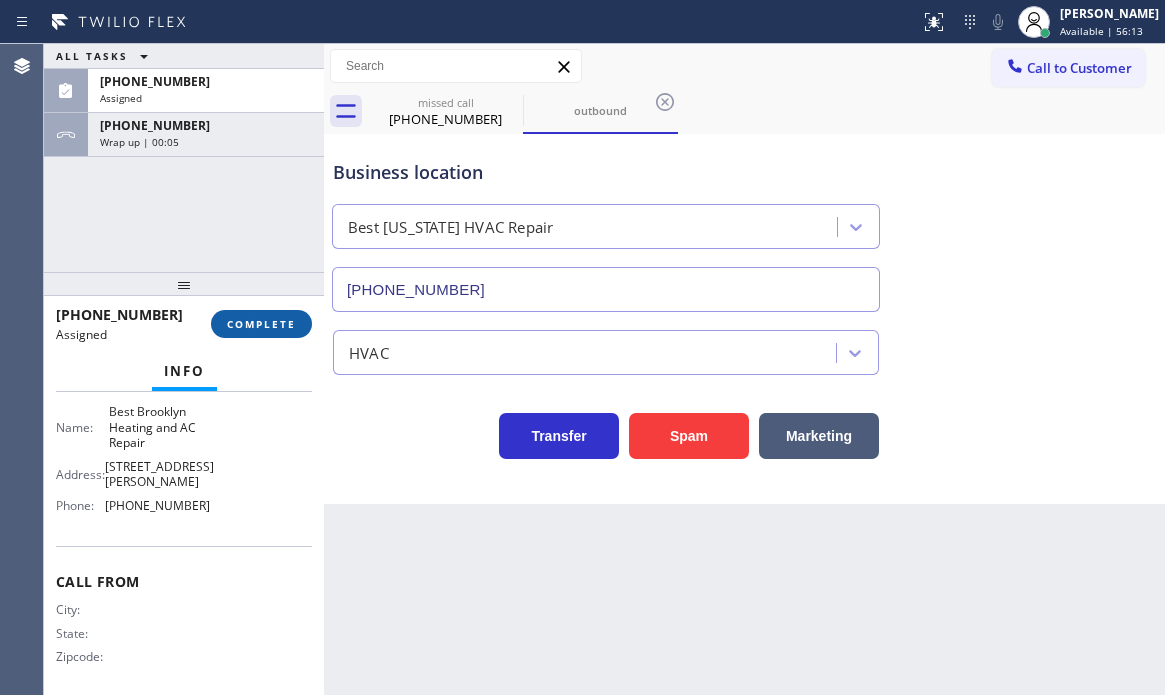 click on "COMPLETE" at bounding box center [261, 324] 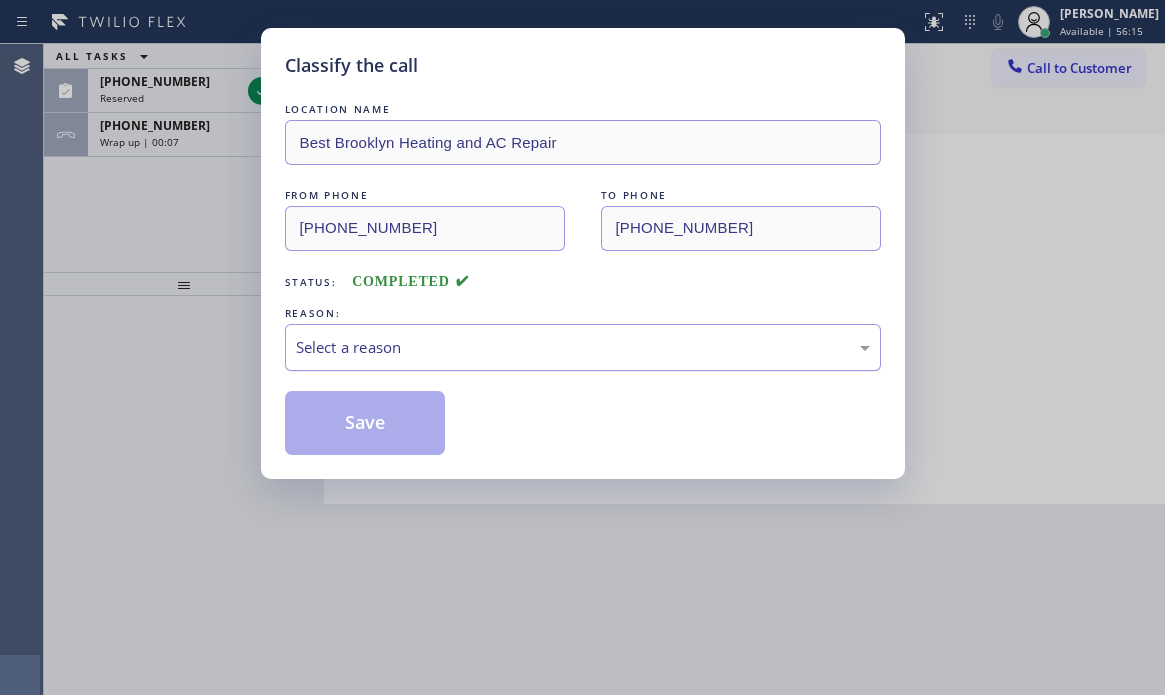 click on "Select a reason" at bounding box center [583, 347] 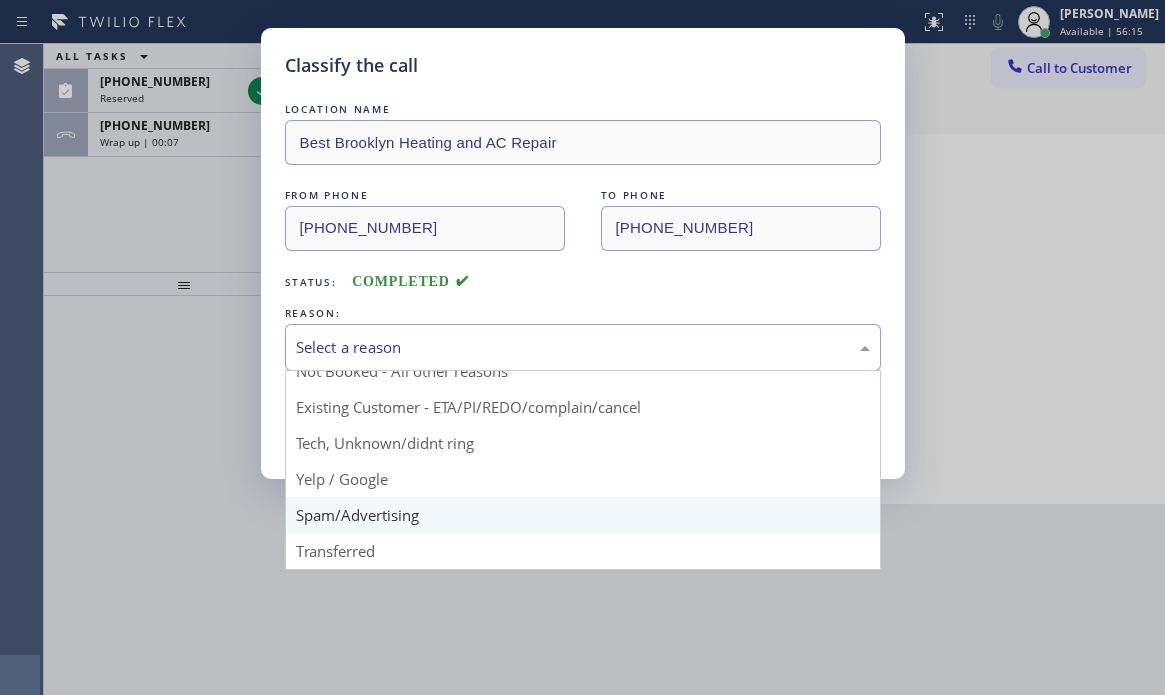 scroll, scrollTop: 100, scrollLeft: 0, axis: vertical 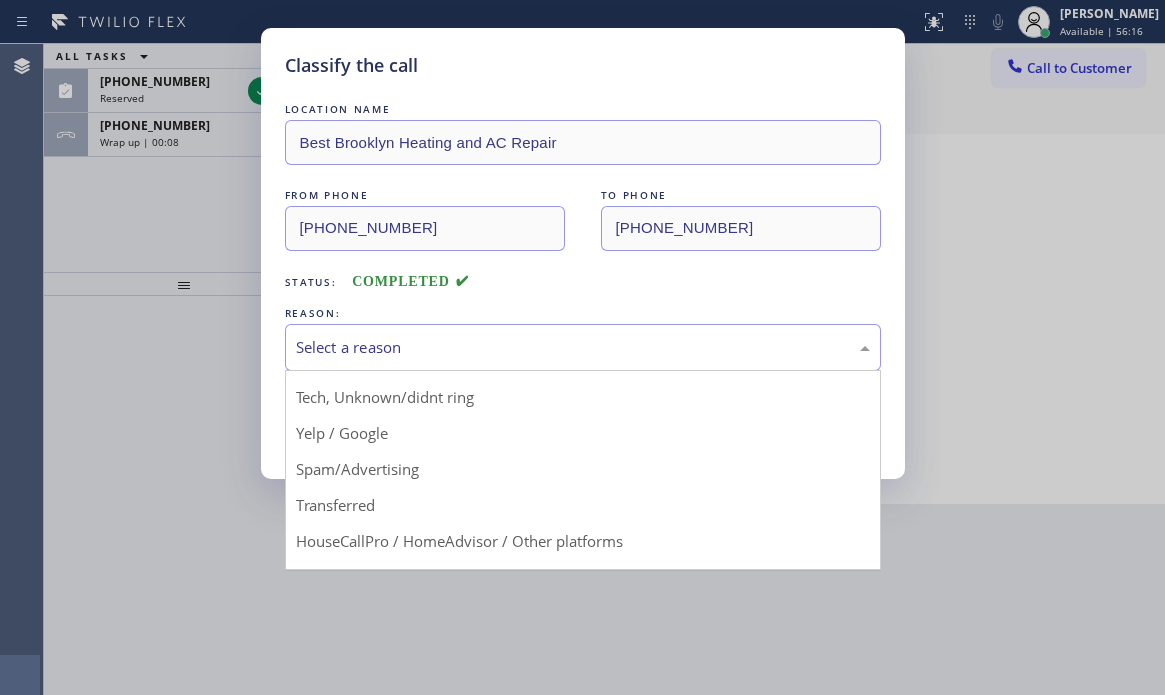 drag, startPoint x: 526, startPoint y: 535, endPoint x: 510, endPoint y: 521, distance: 21.260292 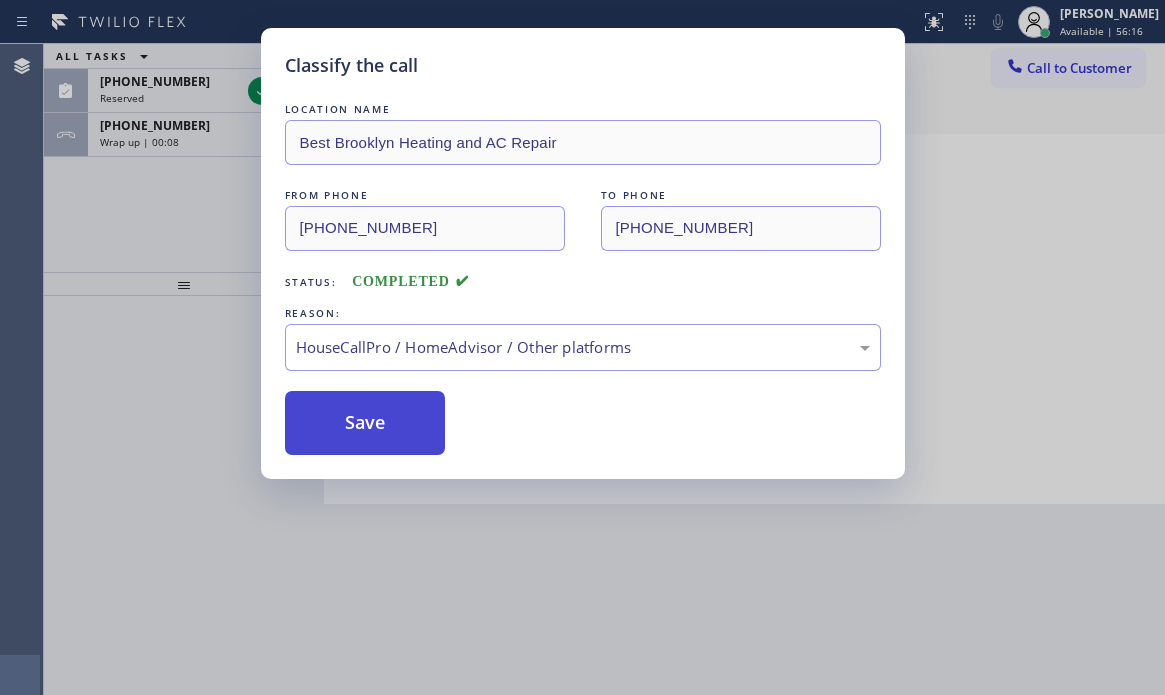 click on "Save" at bounding box center [365, 423] 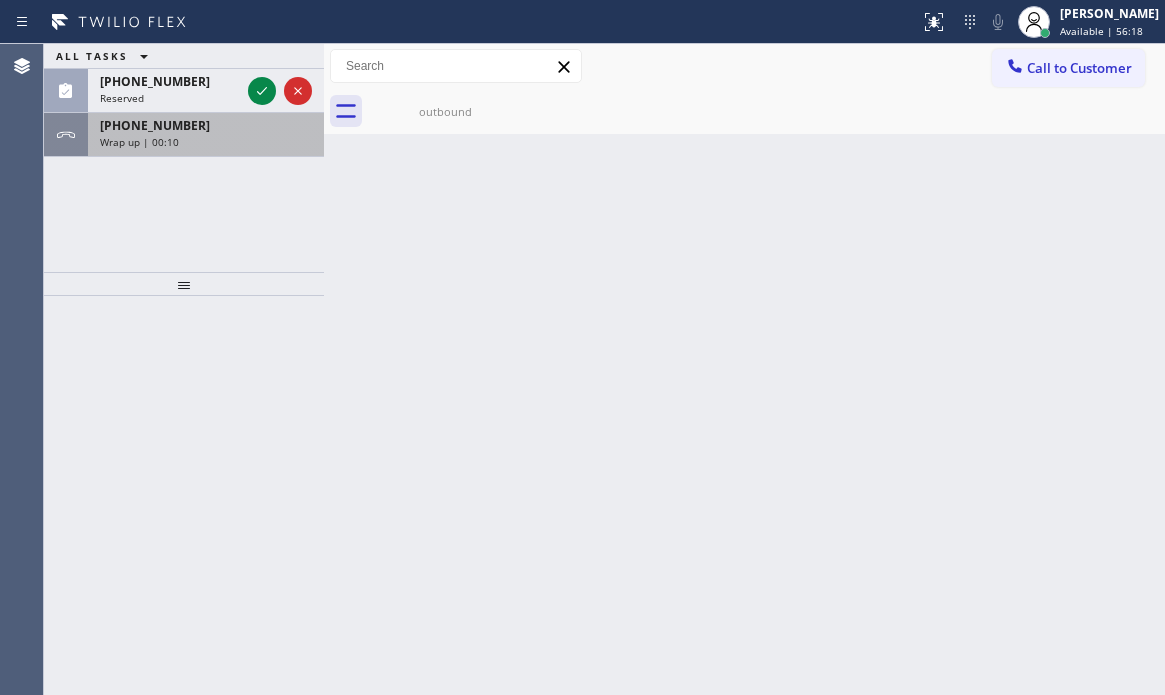 drag, startPoint x: 179, startPoint y: 178, endPoint x: 215, endPoint y: 131, distance: 59.20304 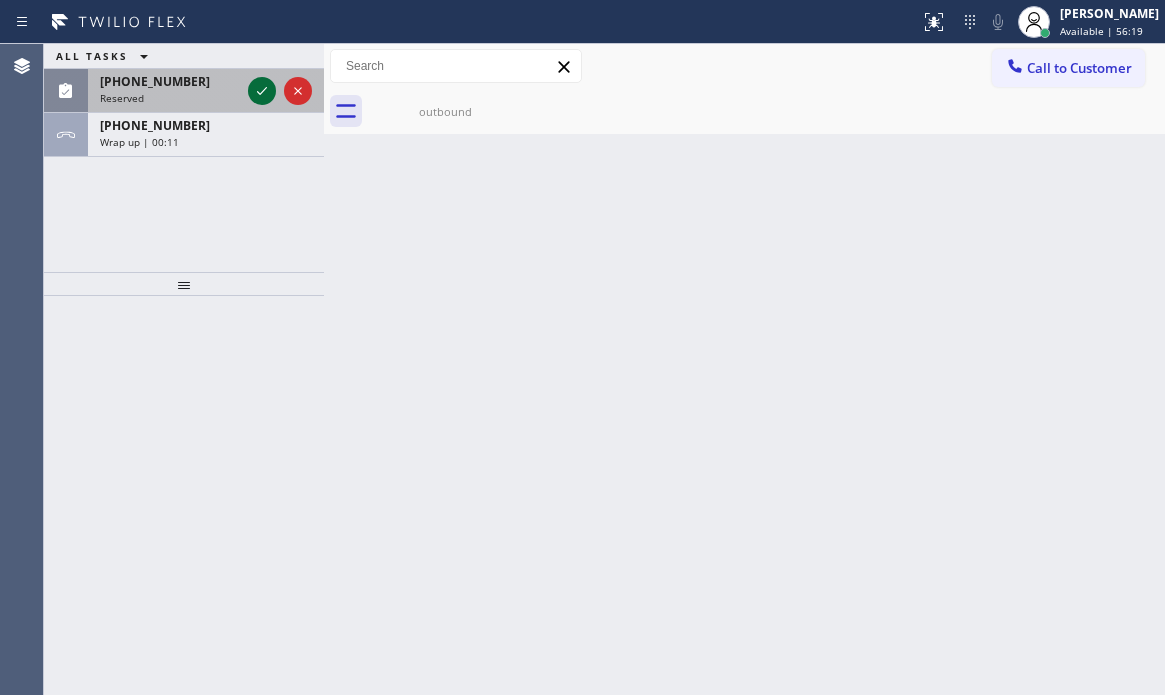 click 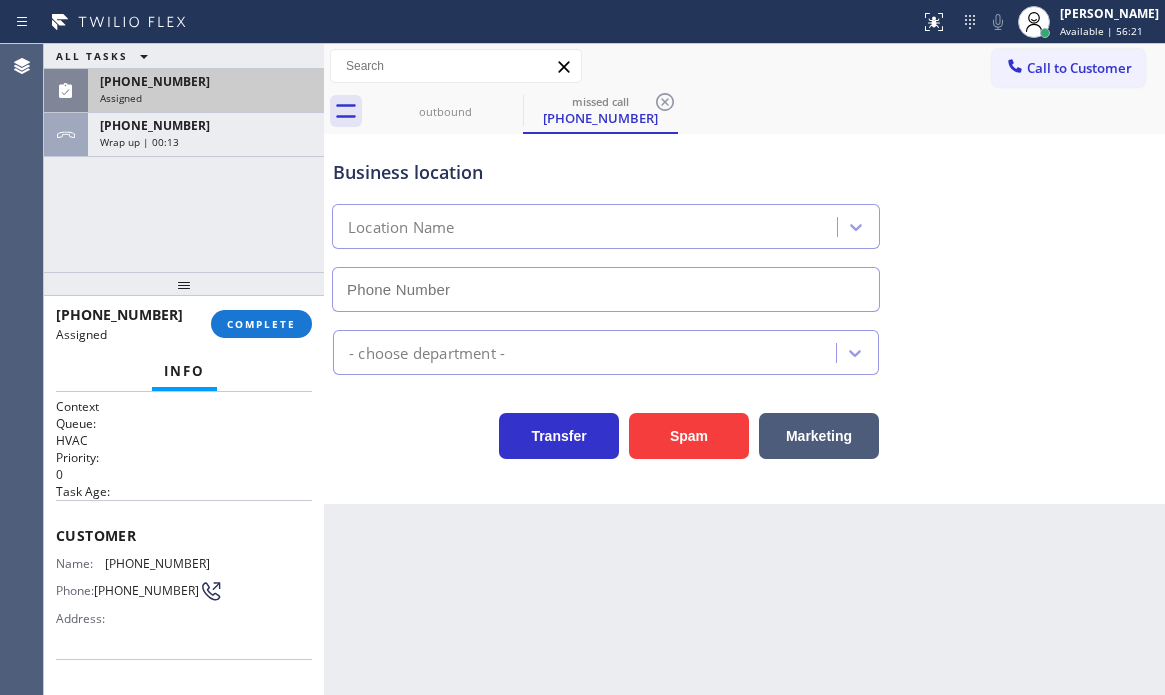 type on "[PHONE_NUMBER]" 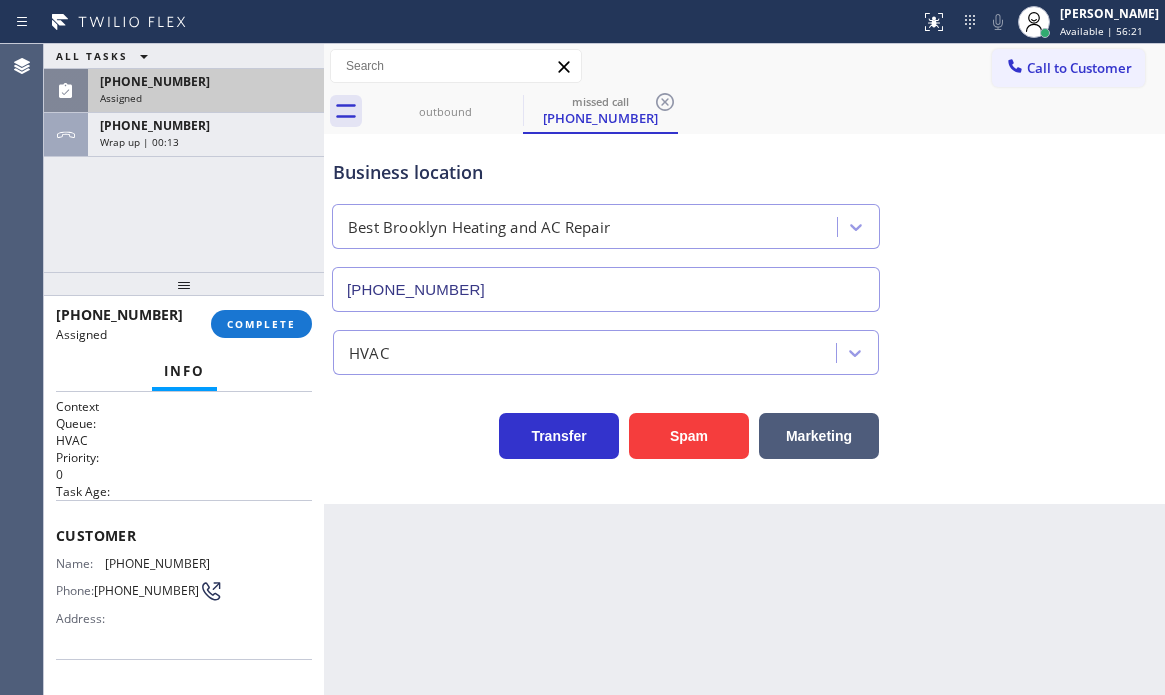 drag, startPoint x: 271, startPoint y: 335, endPoint x: 375, endPoint y: 346, distance: 104.58012 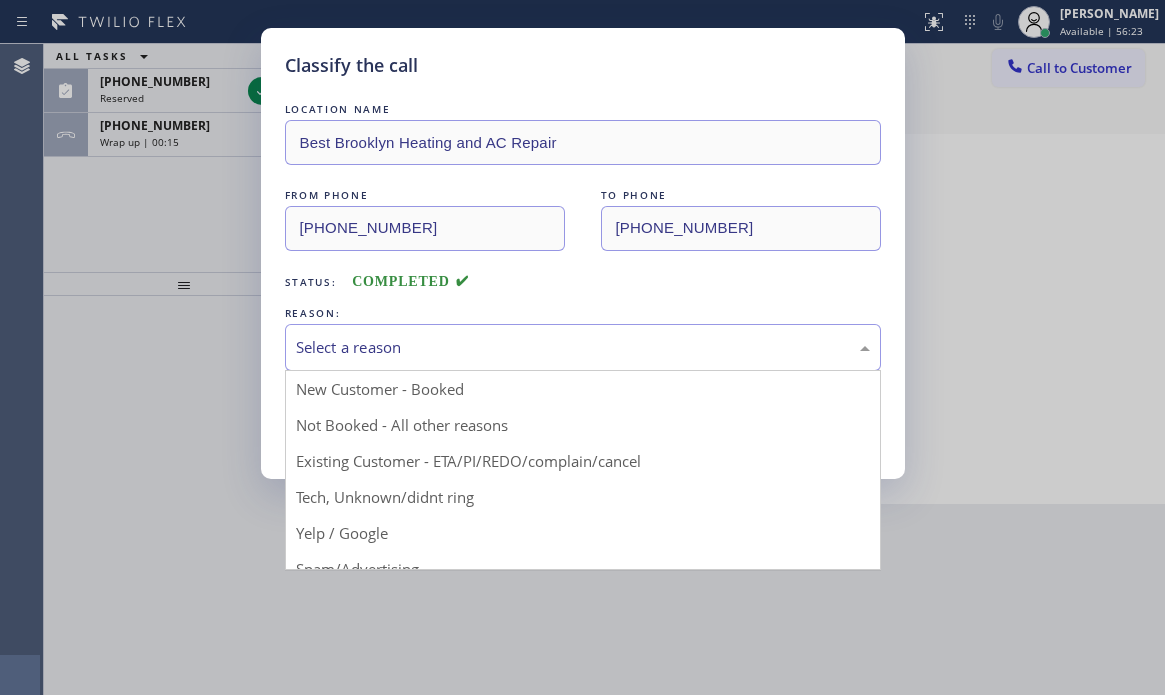 click on "Select a reason" at bounding box center [583, 347] 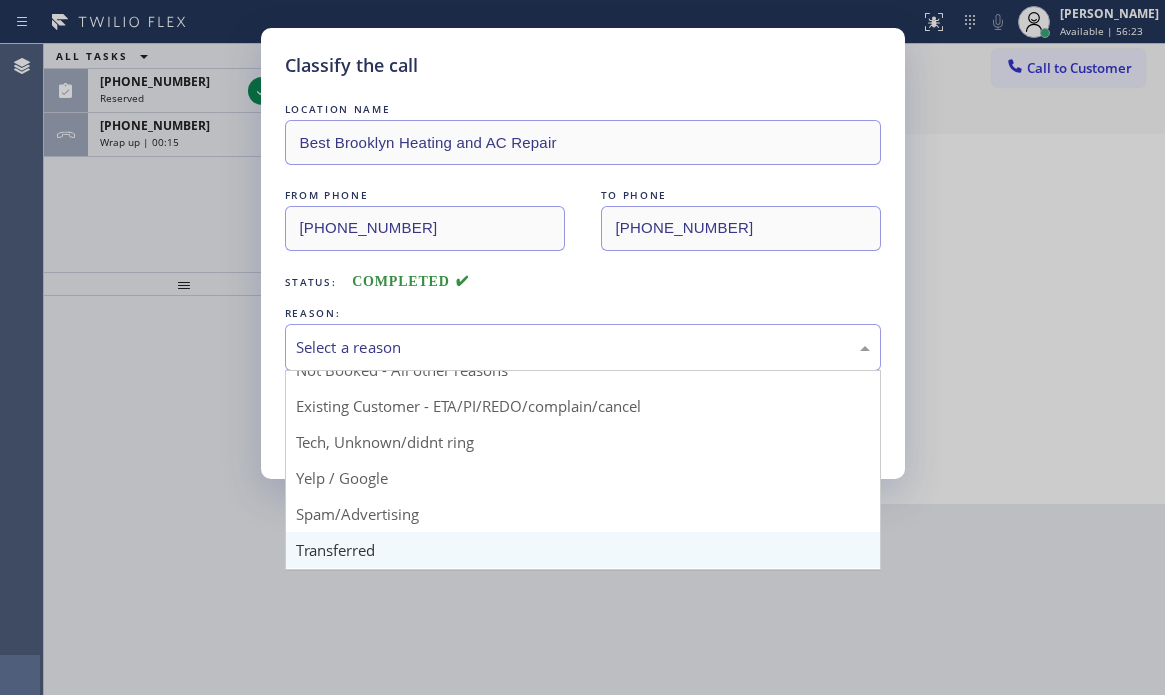 scroll, scrollTop: 100, scrollLeft: 0, axis: vertical 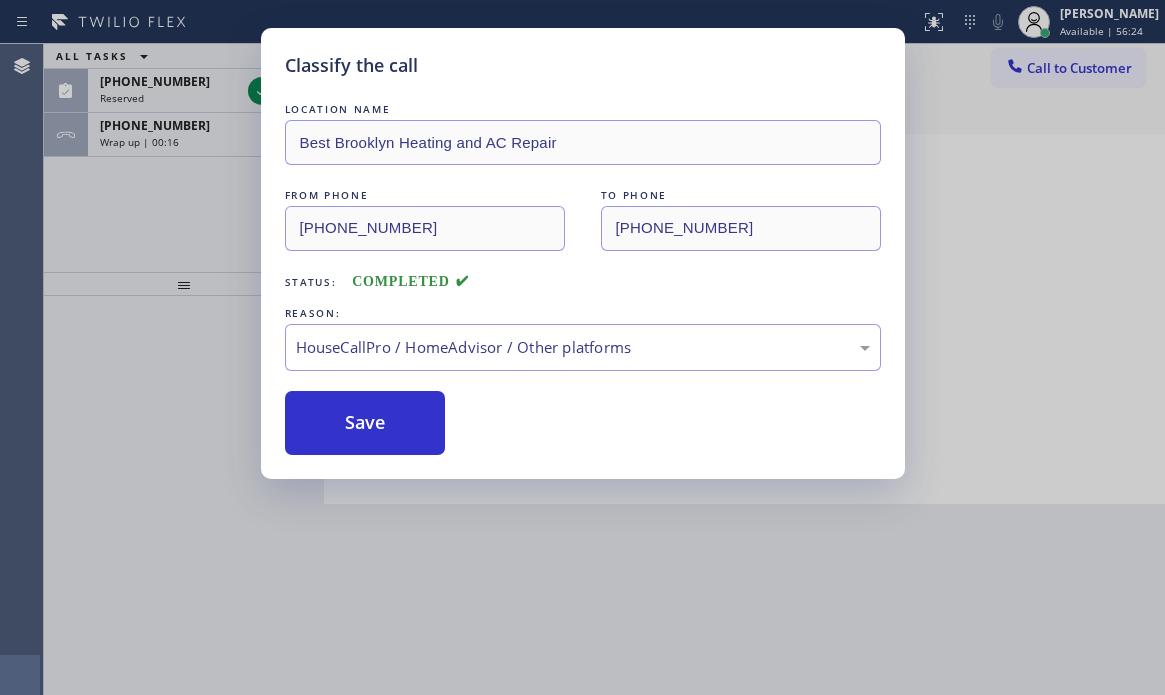 drag, startPoint x: 471, startPoint y: 542, endPoint x: 475, endPoint y: 509, distance: 33.24154 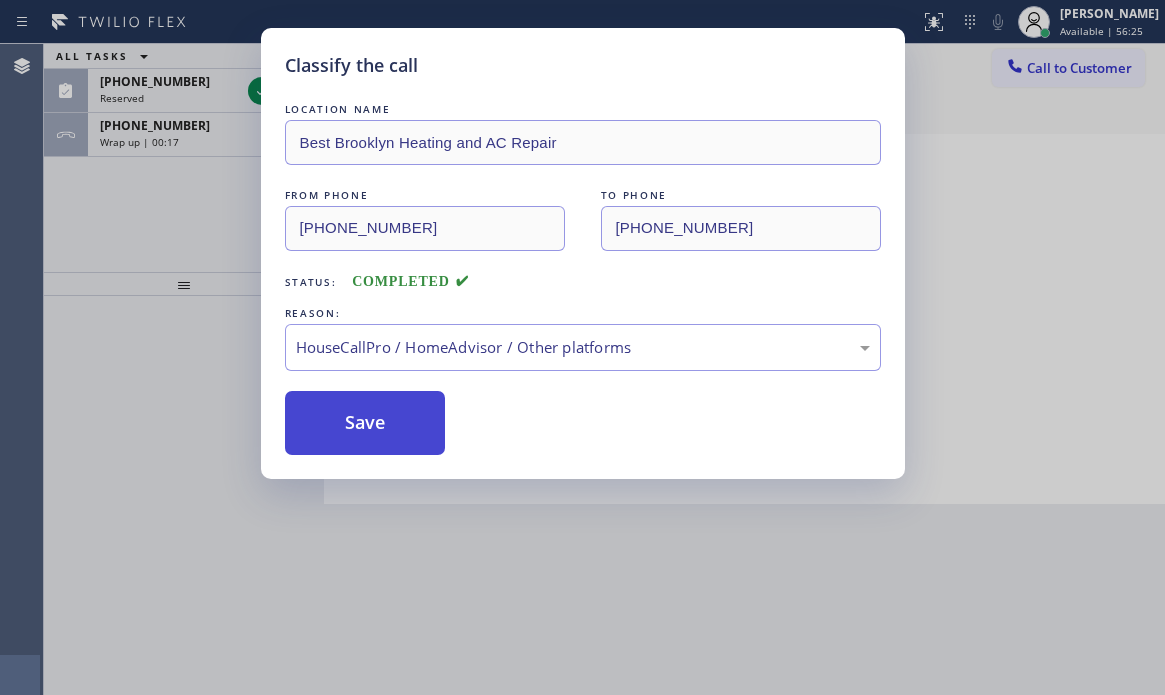 drag, startPoint x: 388, startPoint y: 430, endPoint x: 378, endPoint y: 413, distance: 19.723083 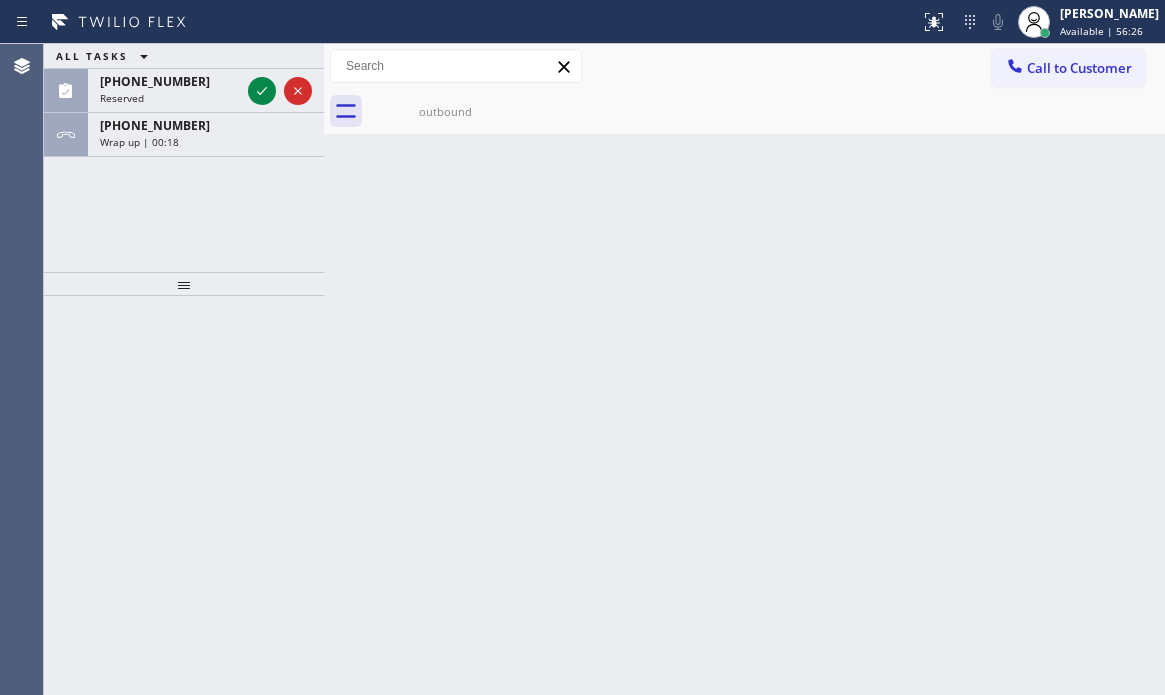 click on "Classify the call LOCATION NAME 5 Star Appliance Repair FROM PHONE [PHONE_NUMBER] TO PHONE [PHONE_NUMBER] Status: COMPLETED REASON: Existing Customer - ETA/PI/REDO/complain/cancel Save Classify the call LOCATION NAME [PERSON_NAME]`s HVAC Pro Service FROM PHONE [PHONE_NUMBER] TO PHONE [PHONE_NUMBER] Status: COMPLETED REASON: Tech, Unknown/didnt ring Save Classify the call LOCATION NAME Preferred Electric LLC FROM PHONE [PHONE_NUMBER] TO PHONE [PHONE_NUMBER] Status: COMPLETED REASON: Spam/Advertising Save Classify the call LOCATION NAME Wolf Top Choice Appliance Repair FROM PHONE [PHONE_NUMBER] TO PHONE [PHONE_NUMBER] Status: COMPLETED REASON: New Customer - Booked Save Classify the call LOCATION NAME [GEOGRAPHIC_DATA] Plumbing FROM PHONE [PHONE_NUMBER] TO PHONE [PHONE_NUMBER] Status: COMPLETED REASON: Not Booked - All other reasons Save Classify the call LOCATION NAME Electrical Land [GEOGRAPHIC_DATA] FROM PHONE [PHONE_NUMBER] TO PHONE [PHONE_NUMBER] Status: COMPLETED REASON: Tech, Unknown/didnt ring Save LOCATION NAME" at bounding box center [604, 369] 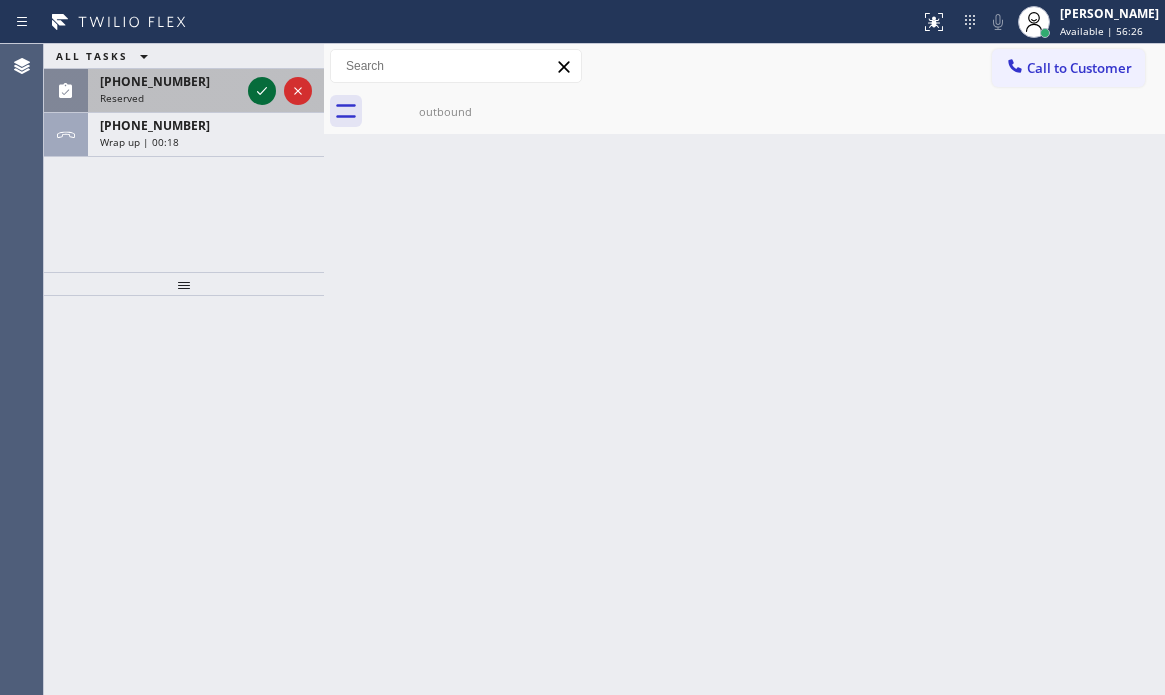 click 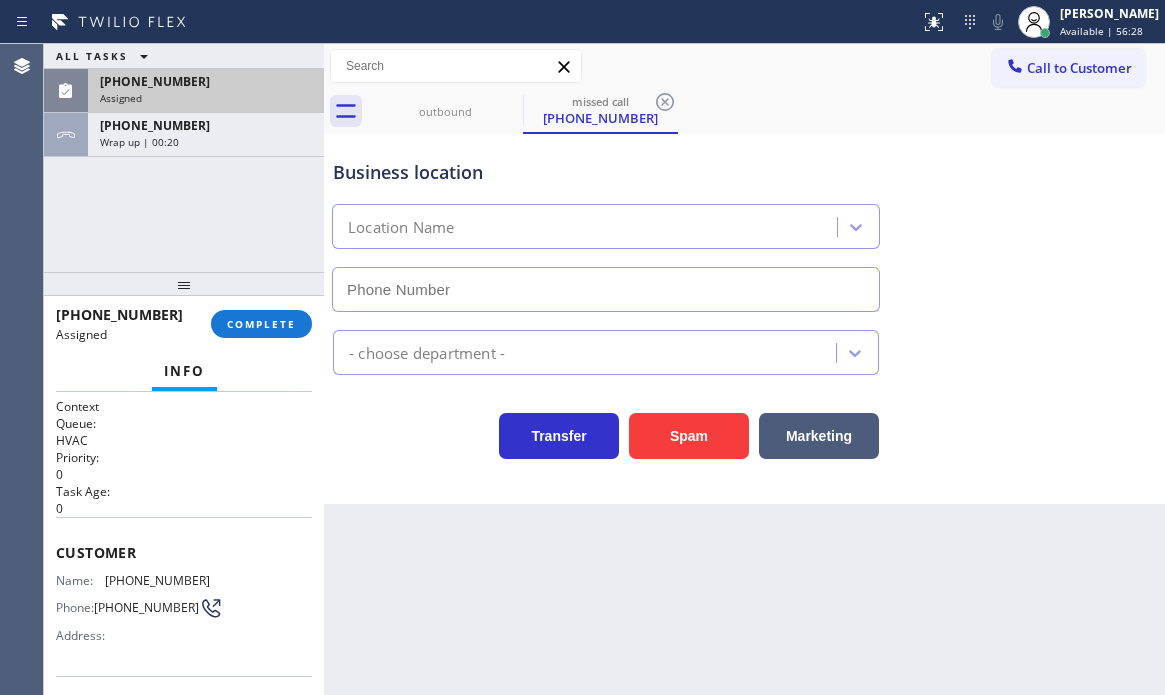 drag, startPoint x: 247, startPoint y: 135, endPoint x: 259, endPoint y: 218, distance: 83.86298 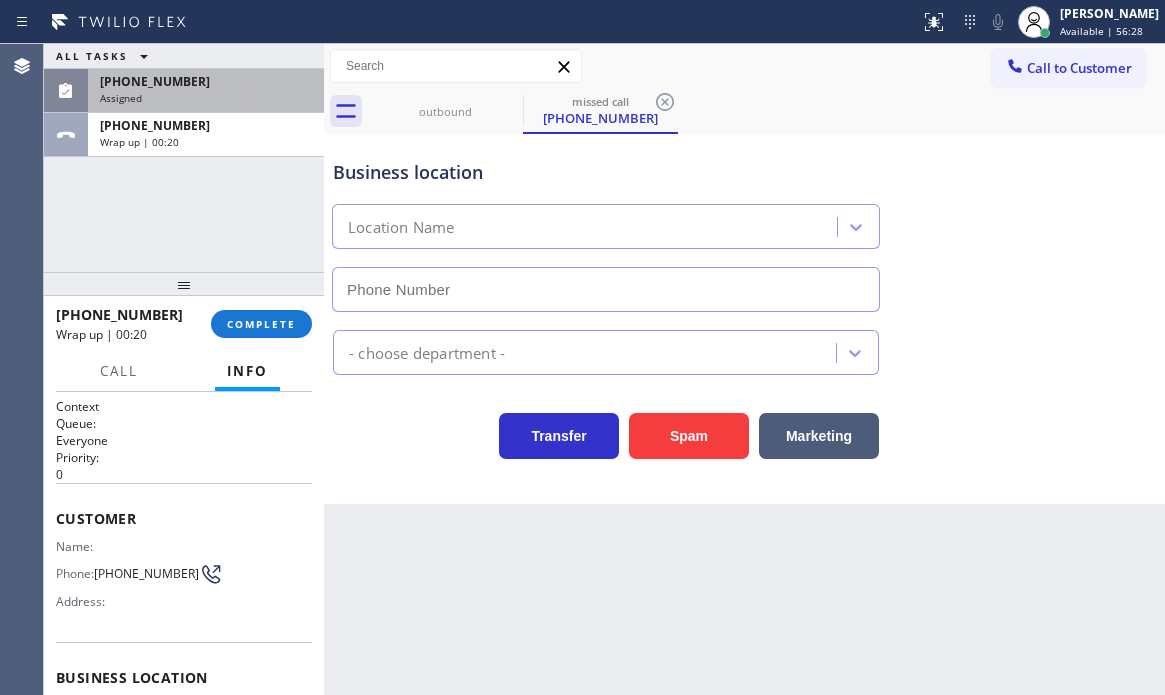 type on "[PHONE_NUMBER]" 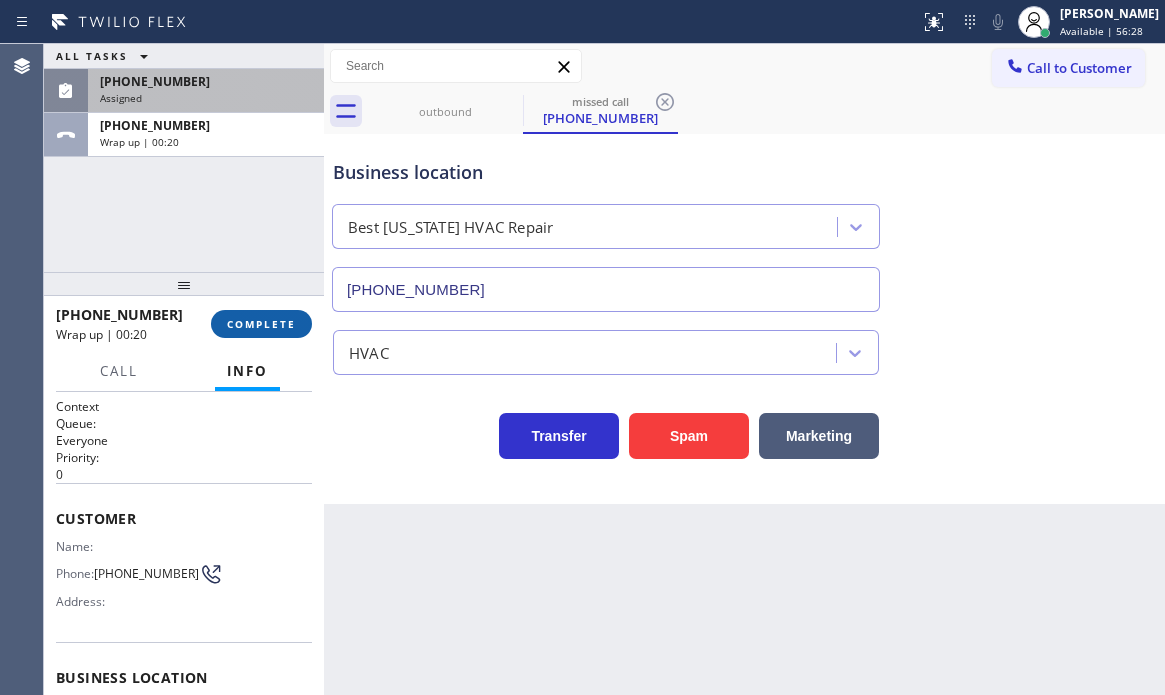 click on "COMPLETE" at bounding box center [261, 324] 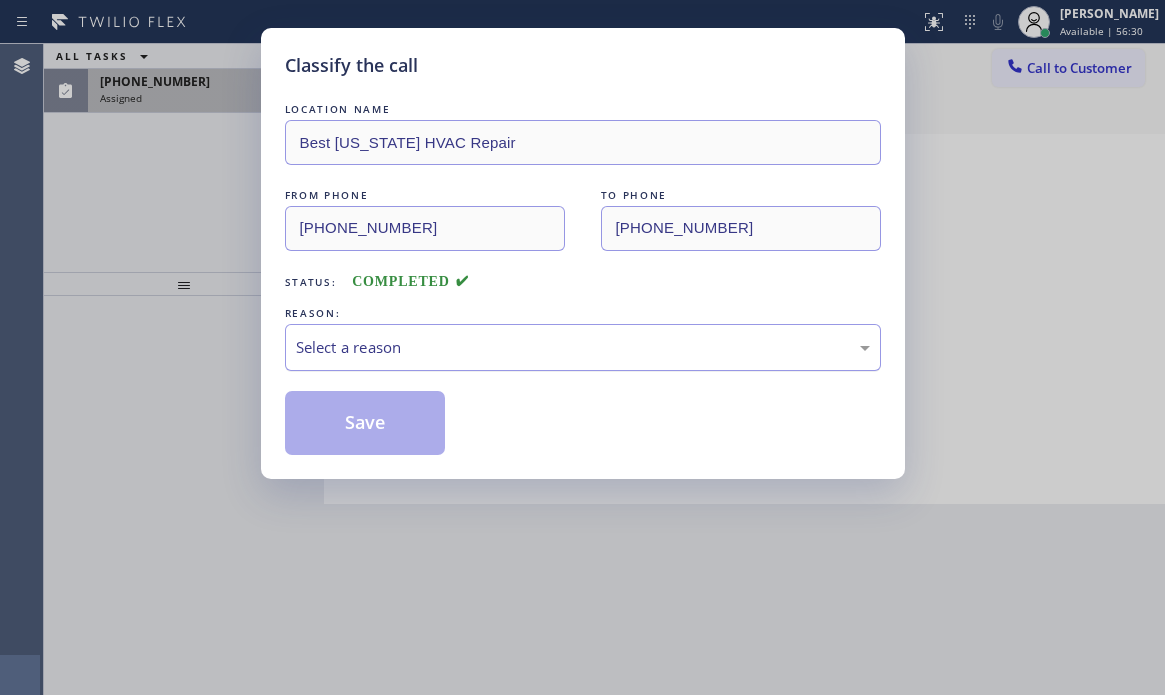 click on "Select a reason" at bounding box center [583, 347] 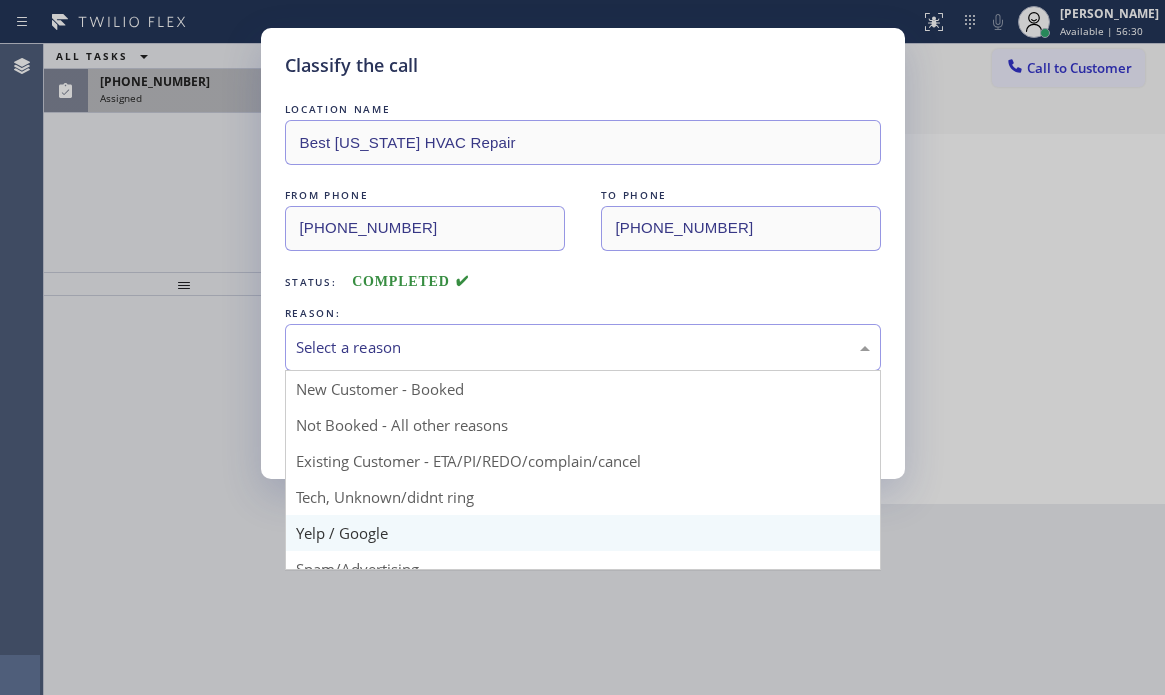 scroll, scrollTop: 126, scrollLeft: 0, axis: vertical 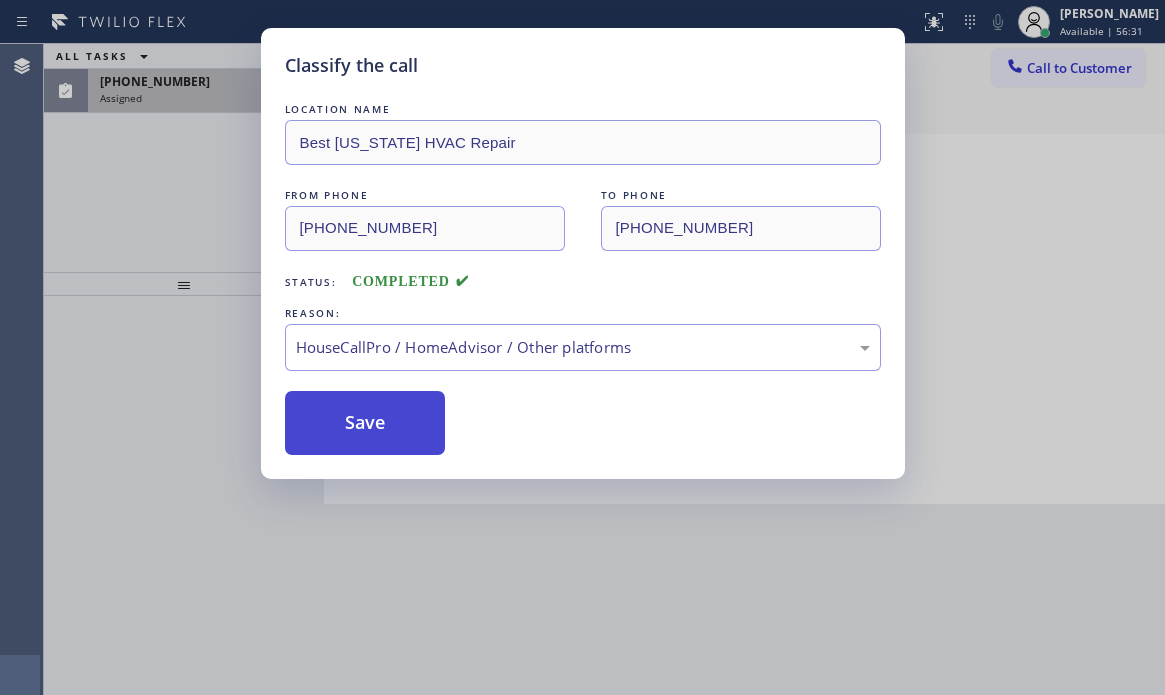 click on "Save" at bounding box center (365, 423) 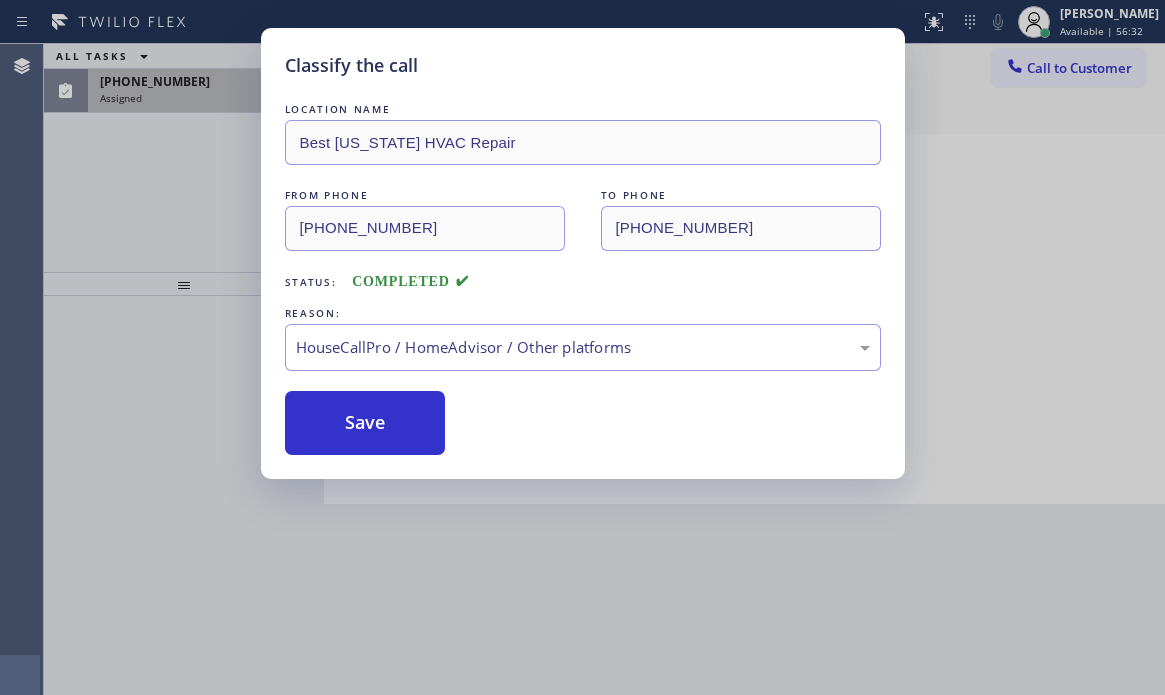 click on "Classify the call LOCATION NAME 5 Star Appliance Repair FROM PHONE [PHONE_NUMBER] TO PHONE [PHONE_NUMBER] Status: COMPLETED REASON: Existing Customer - ETA/PI/REDO/complain/cancel Save Classify the call LOCATION NAME [PERSON_NAME]`s HVAC Pro Service FROM PHONE [PHONE_NUMBER] TO PHONE [PHONE_NUMBER] Status: COMPLETED REASON: Tech, Unknown/didnt ring Save Classify the call LOCATION NAME Preferred Electric LLC FROM PHONE [PHONE_NUMBER] TO PHONE [PHONE_NUMBER] Status: COMPLETED REASON: Spam/Advertising Save Classify the call LOCATION NAME Wolf Top Choice Appliance Repair FROM PHONE [PHONE_NUMBER] TO PHONE [PHONE_NUMBER] Status: COMPLETED REASON: New Customer - Booked Save Classify the call LOCATION NAME [GEOGRAPHIC_DATA] Plumbing FROM PHONE [PHONE_NUMBER] TO PHONE [PHONE_NUMBER] Status: COMPLETED REASON: Not Booked - All other reasons Save Classify the call LOCATION NAME Electrical Land [GEOGRAPHIC_DATA] FROM PHONE [PHONE_NUMBER] TO PHONE [PHONE_NUMBER] Status: COMPLETED REASON: Tech, Unknown/didnt ring Save LOCATION NAME" at bounding box center [604, 369] 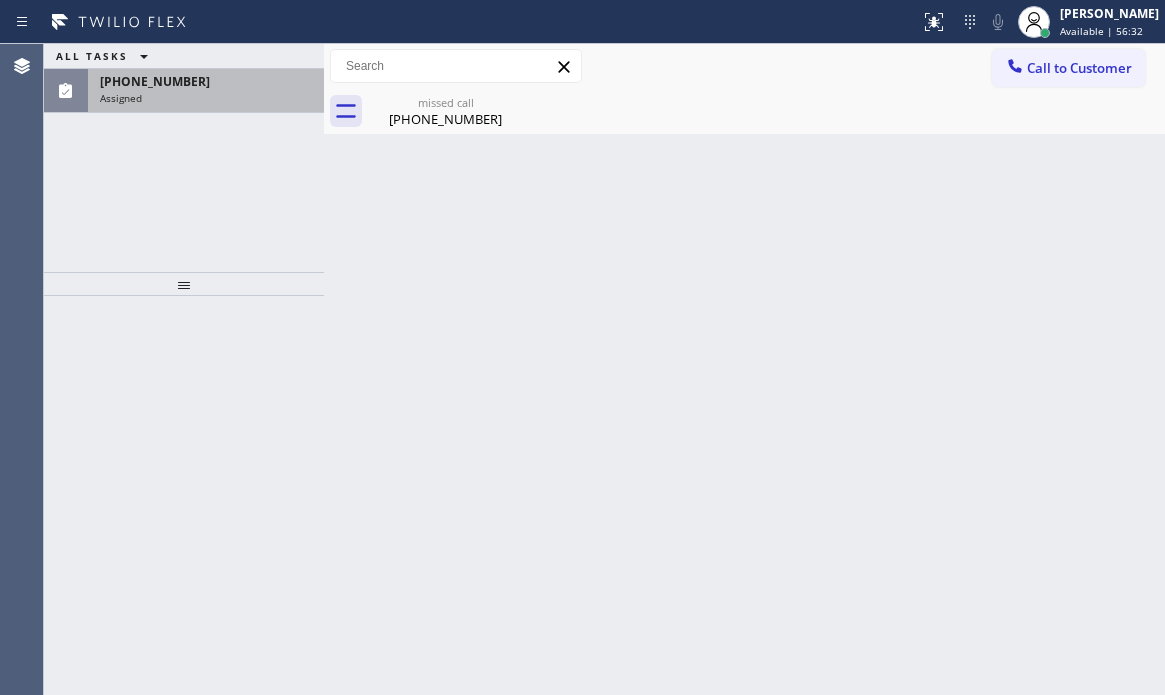 click on "[PHONE_NUMBER]" at bounding box center [206, 81] 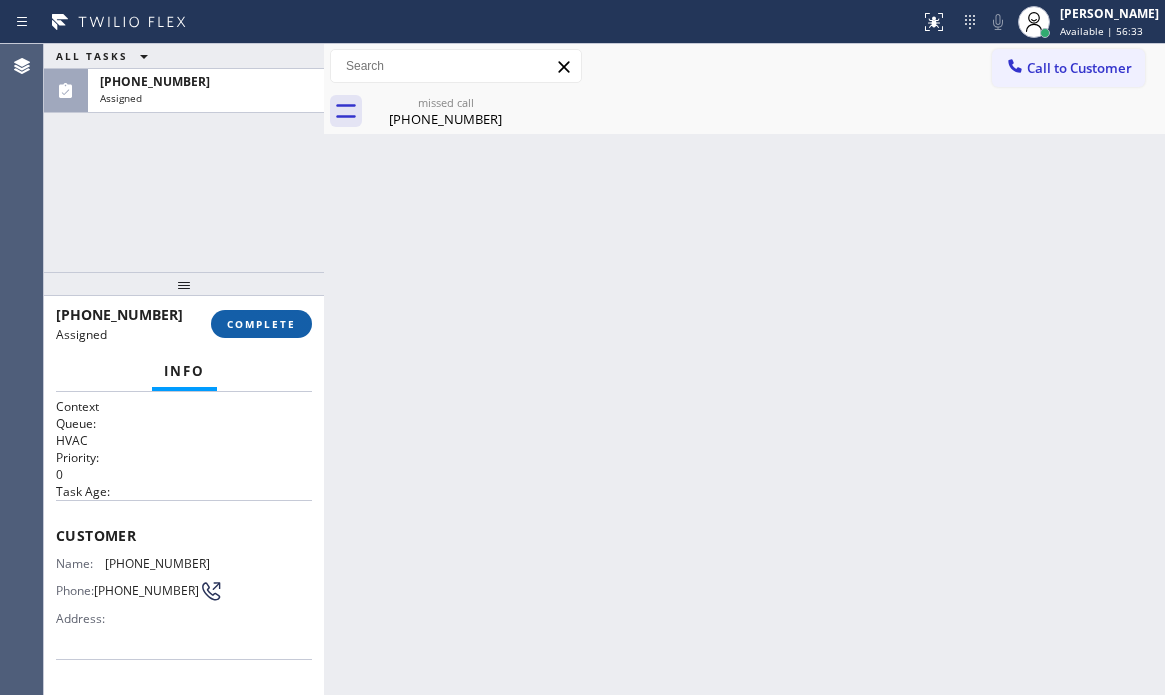 click on "COMPLETE" at bounding box center [261, 324] 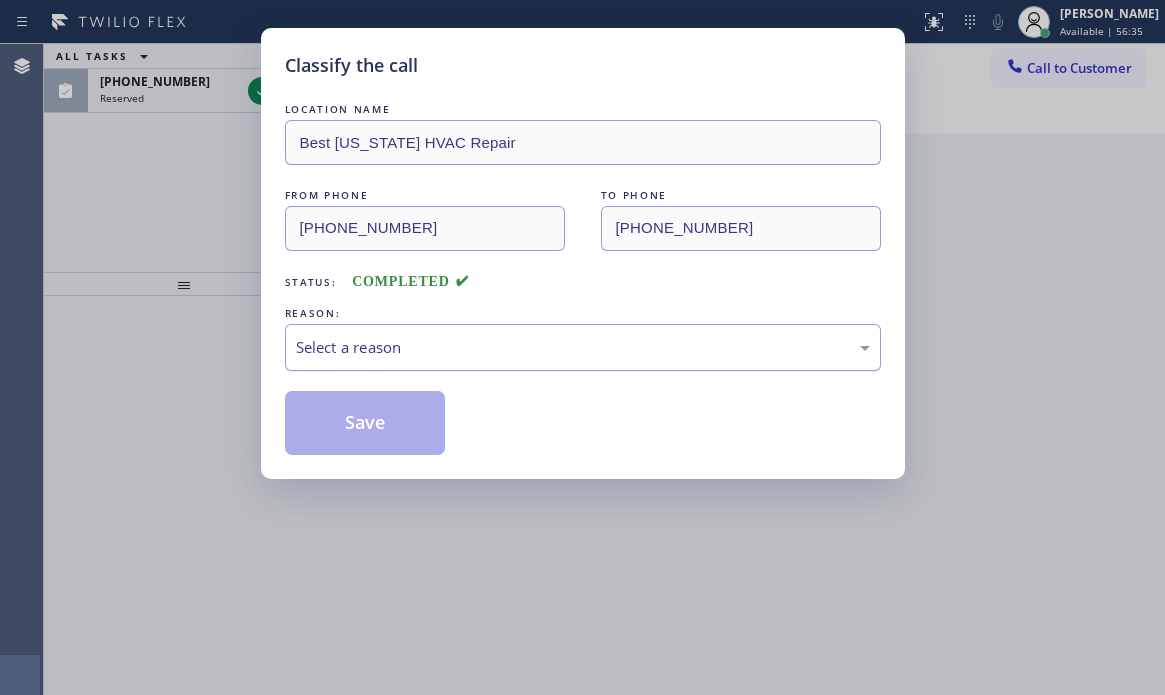 click on "Select a reason" at bounding box center [583, 347] 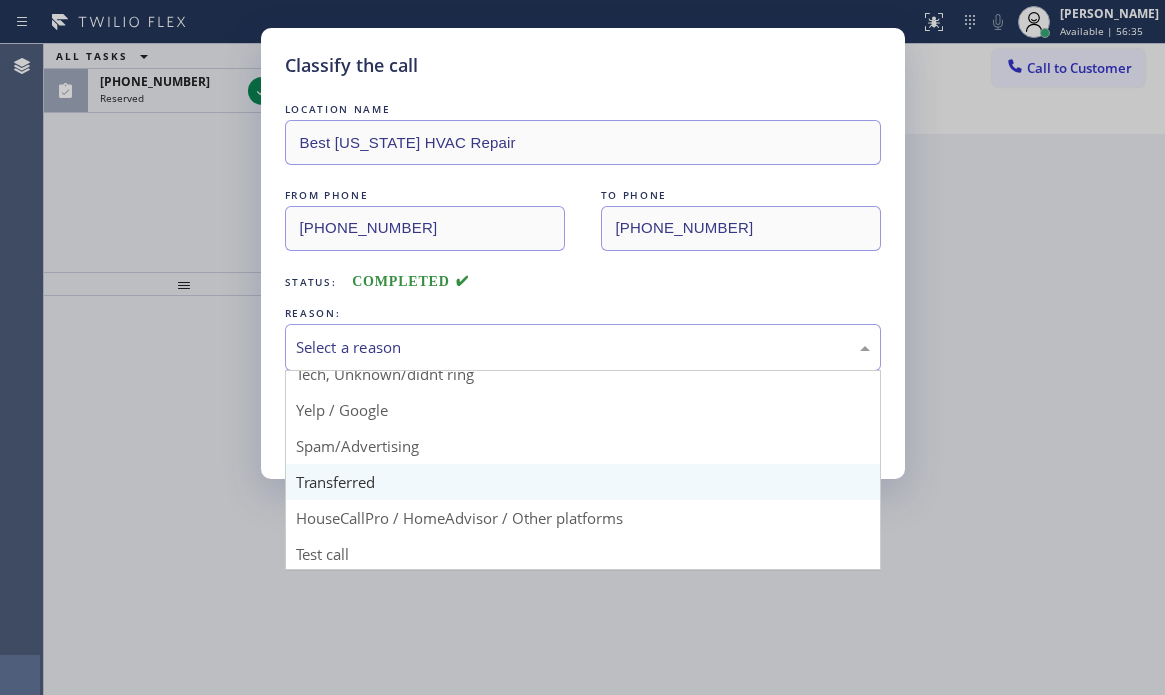 scroll, scrollTop: 126, scrollLeft: 0, axis: vertical 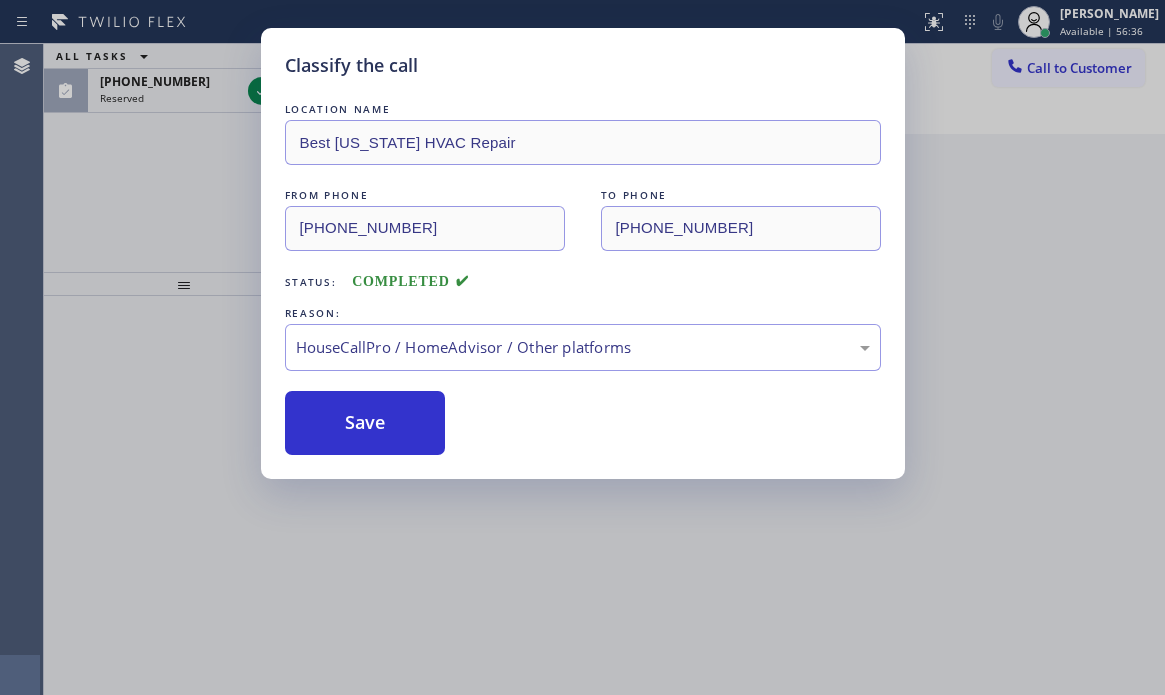 drag, startPoint x: 526, startPoint y: 513, endPoint x: 477, endPoint y: 487, distance: 55.470715 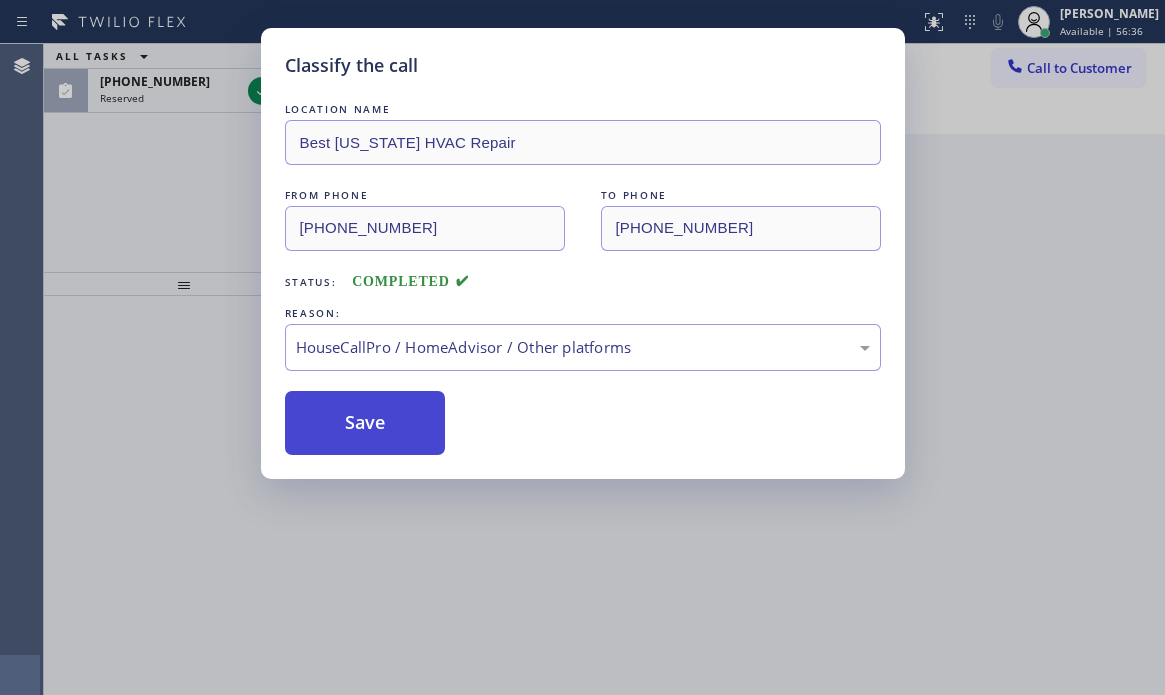 click on "Save" at bounding box center [365, 423] 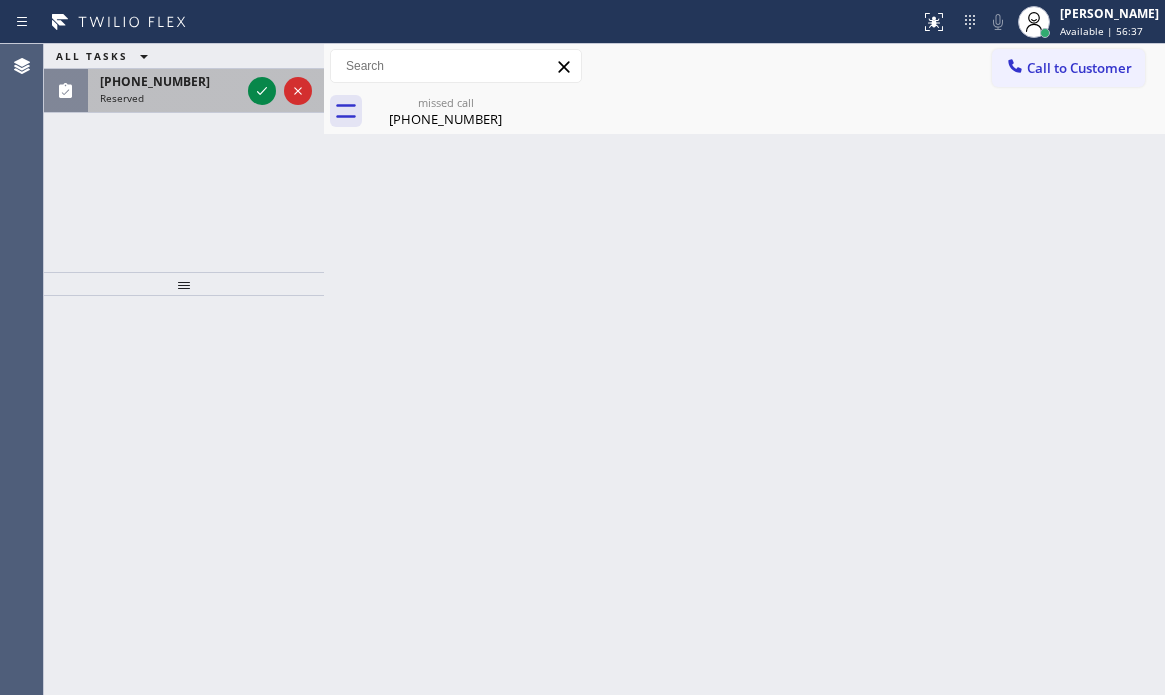 click on "[PHONE_NUMBER]" at bounding box center (155, 81) 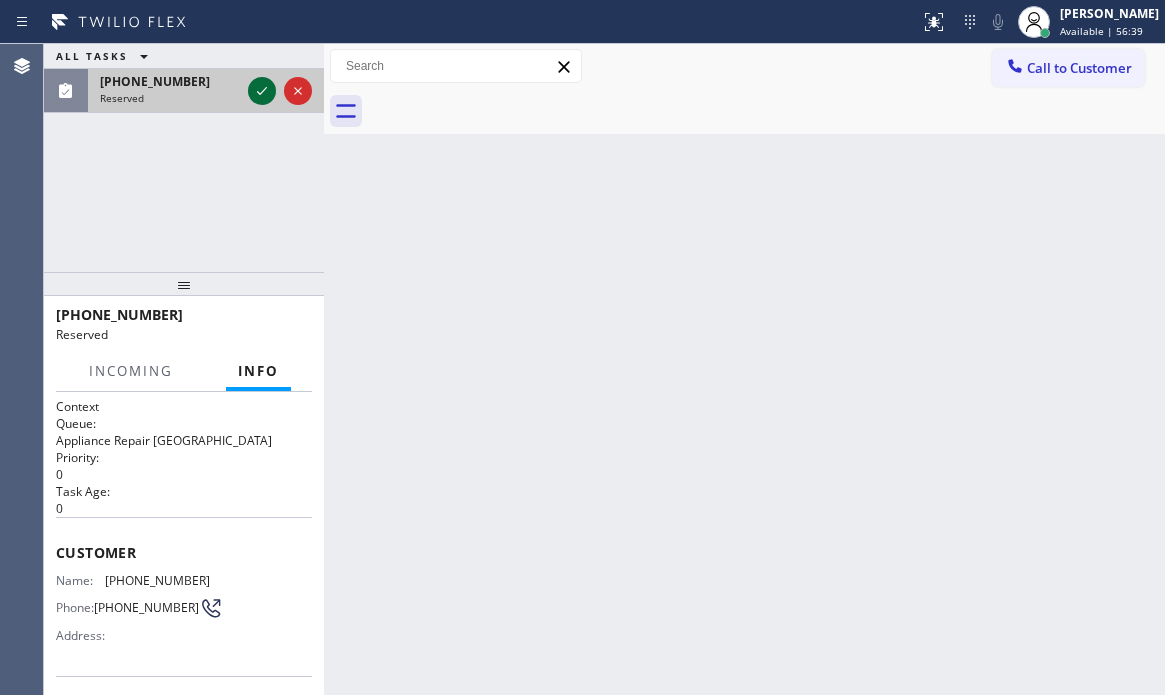 click 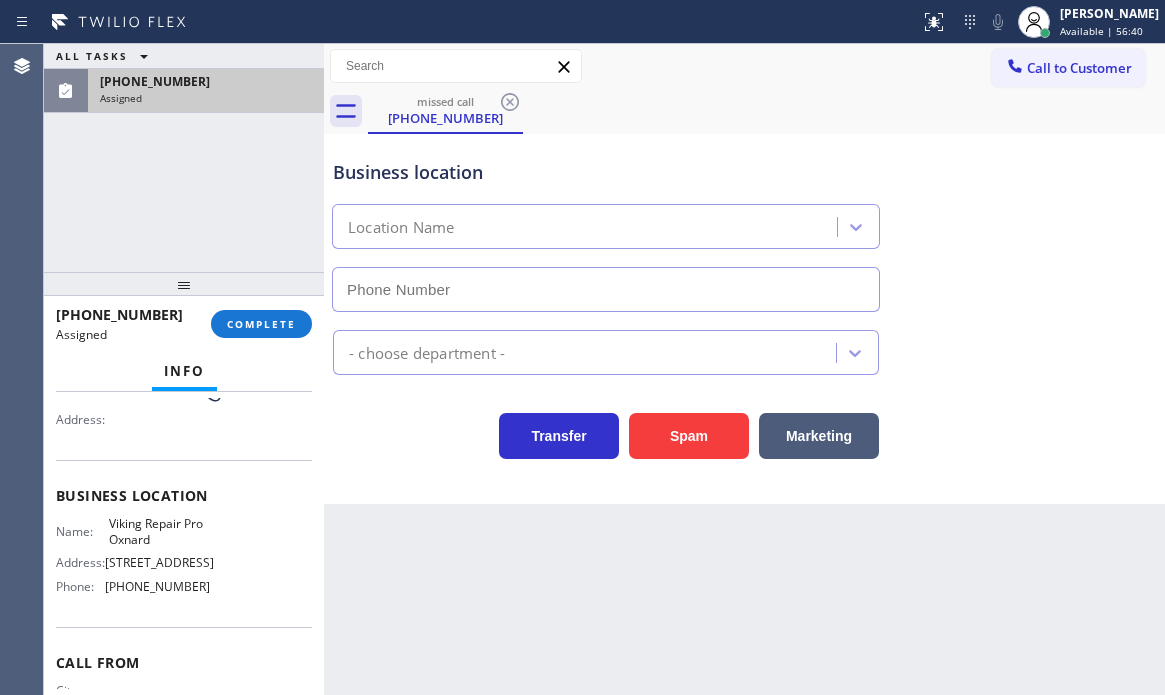 scroll, scrollTop: 200, scrollLeft: 0, axis: vertical 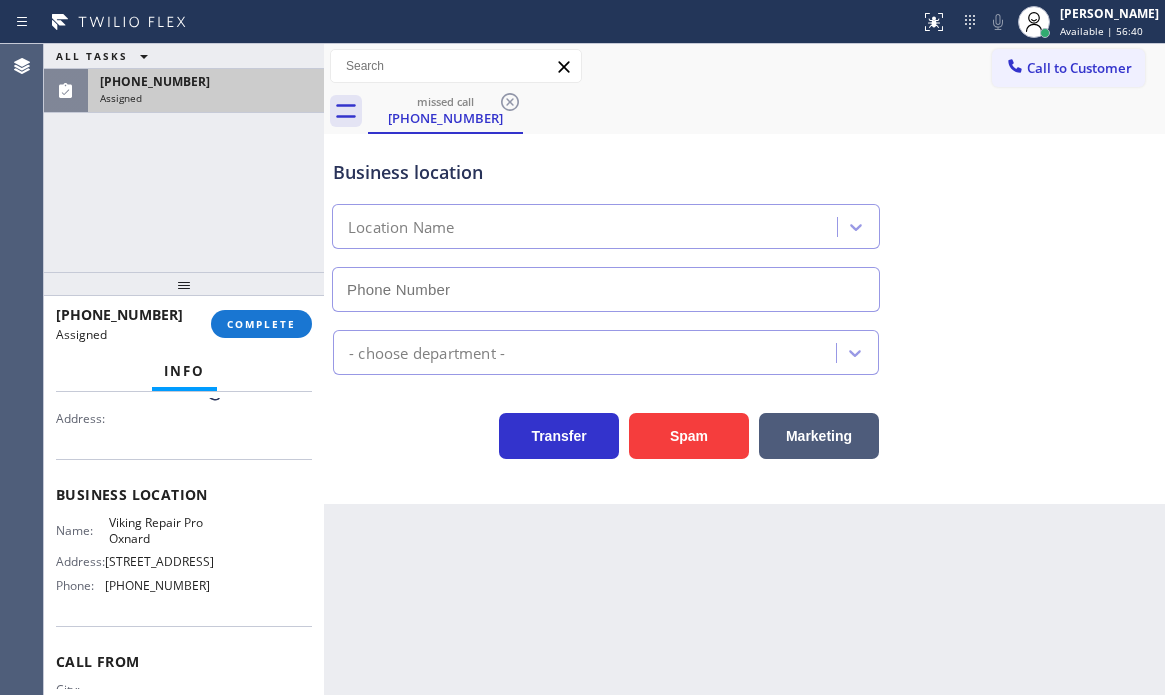 type on "[PHONE_NUMBER]" 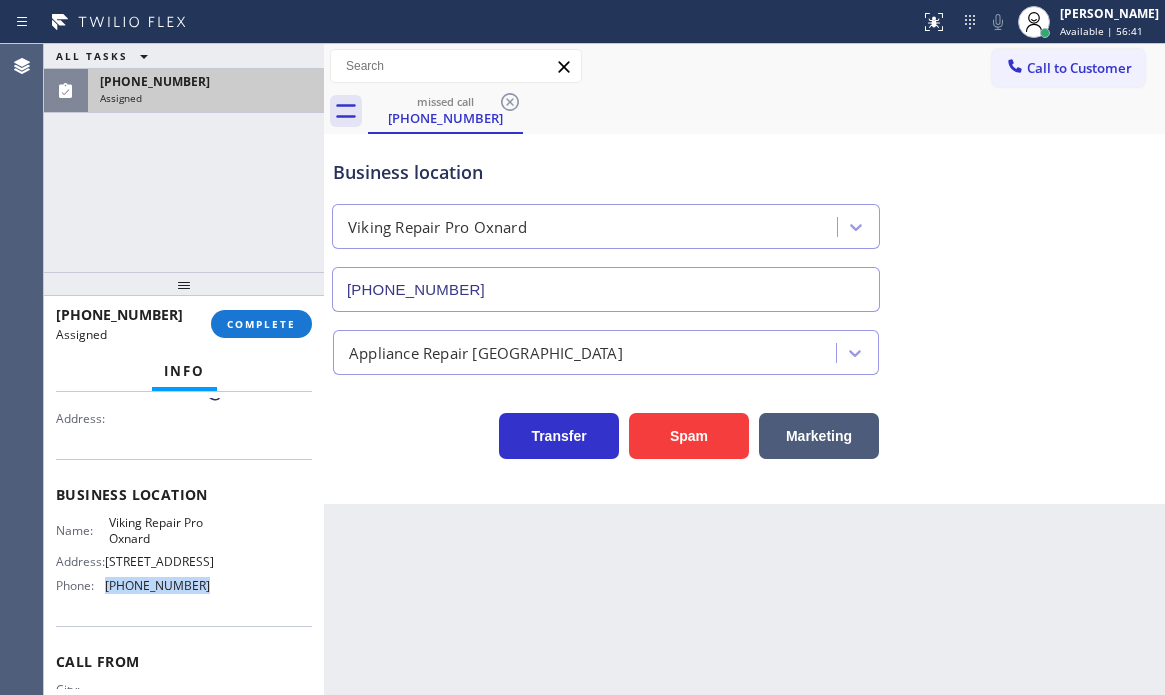 drag, startPoint x: 211, startPoint y: 604, endPoint x: 103, endPoint y: 598, distance: 108.16654 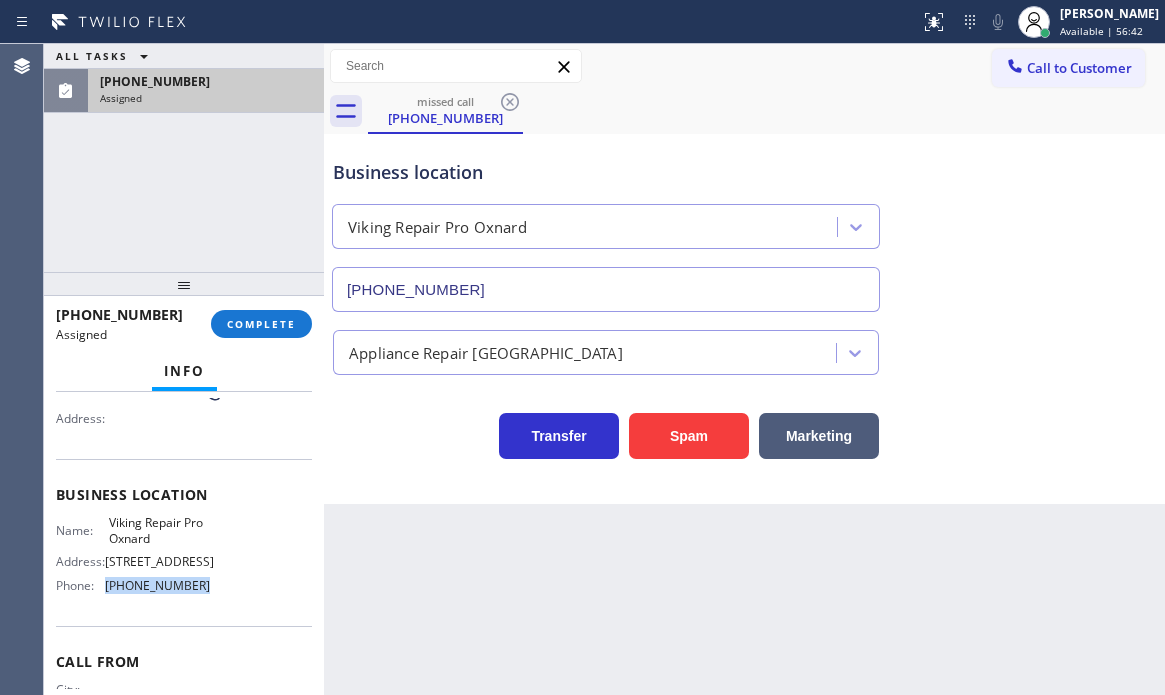 drag, startPoint x: 1045, startPoint y: 76, endPoint x: 983, endPoint y: 126, distance: 79.64923 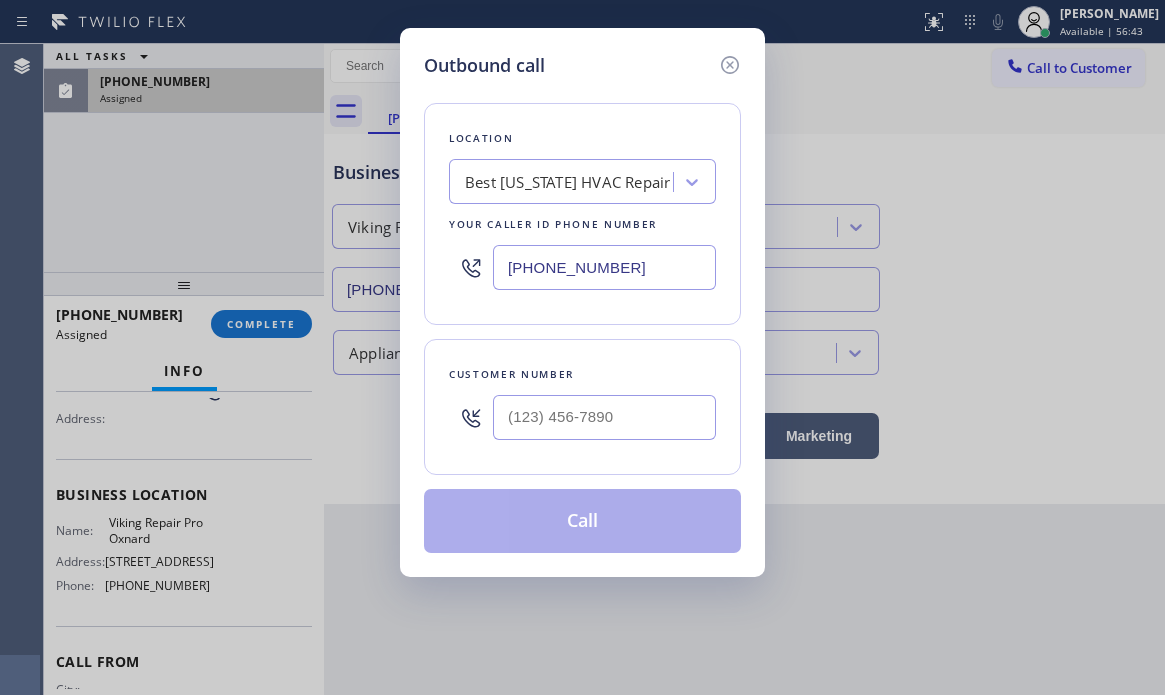 click on "[PHONE_NUMBER]" at bounding box center [604, 267] 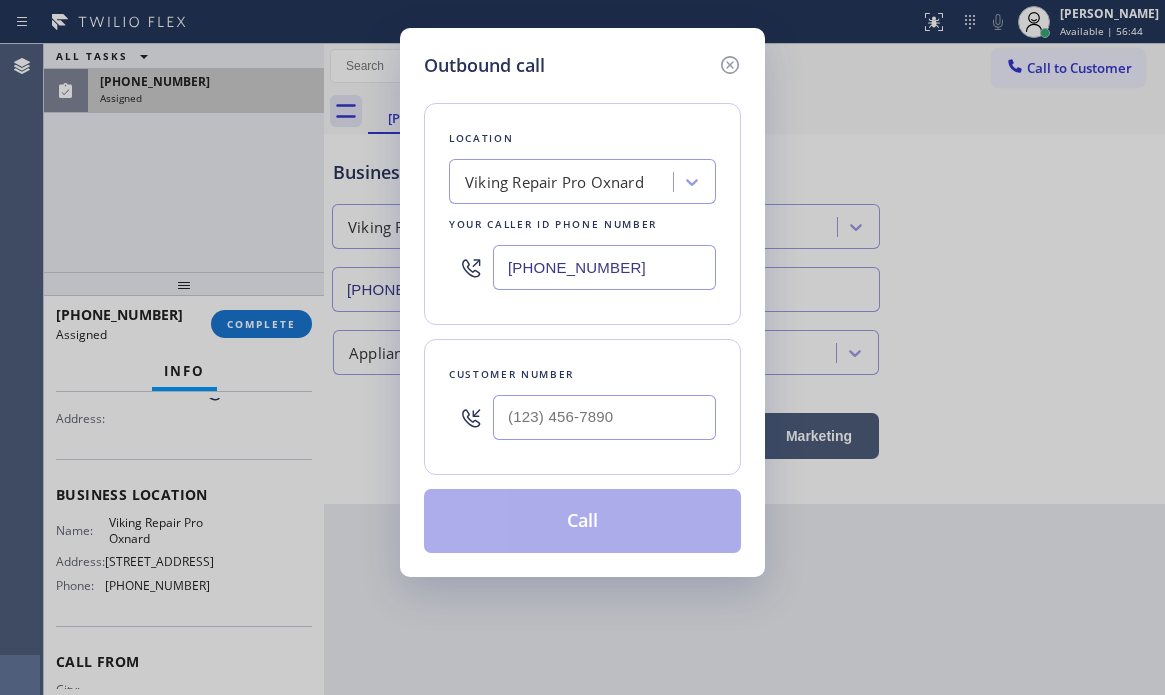 type on "[PHONE_NUMBER]" 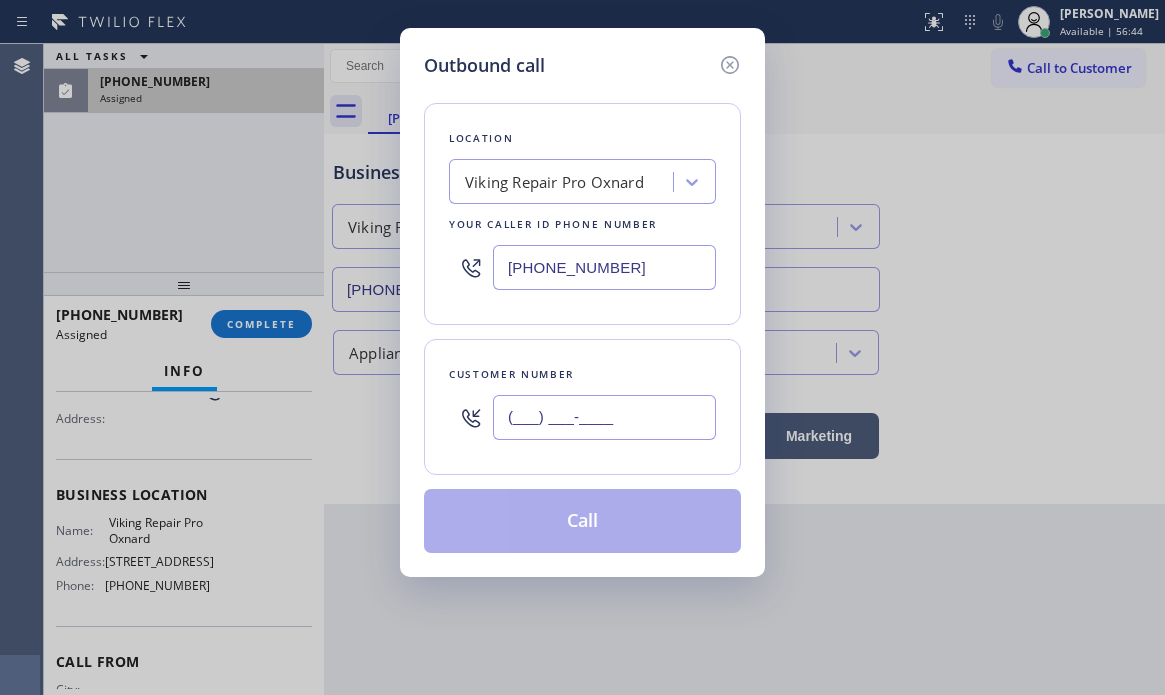 click on "(___) ___-____" at bounding box center [604, 417] 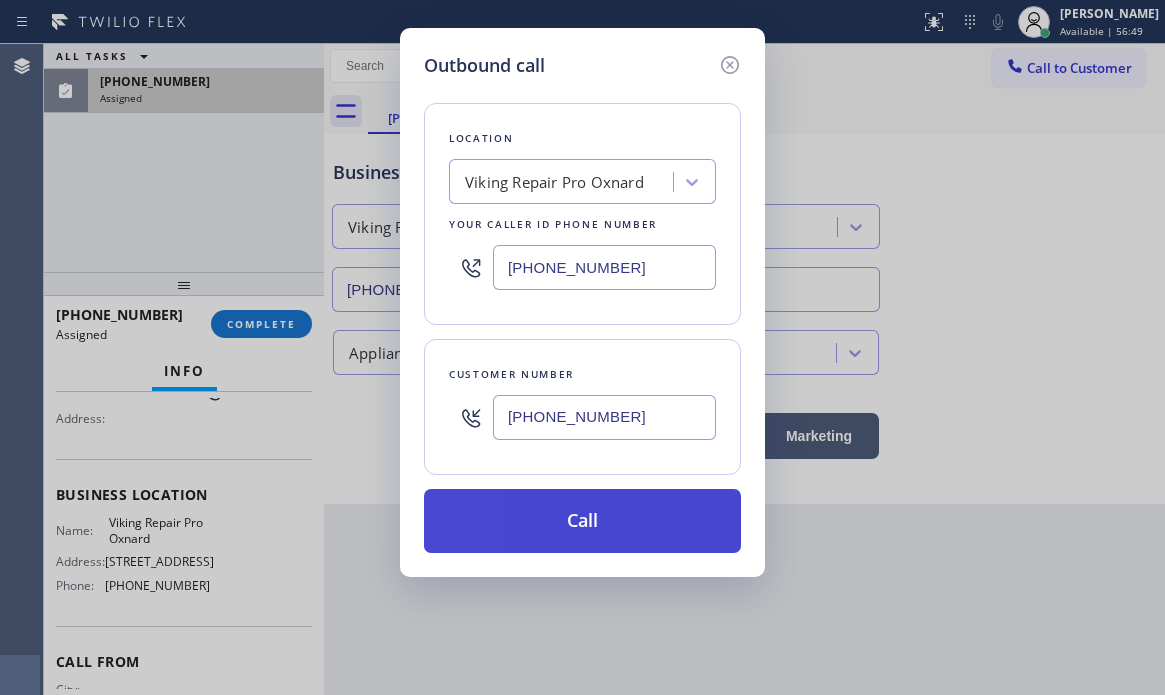 type on "[PHONE_NUMBER]" 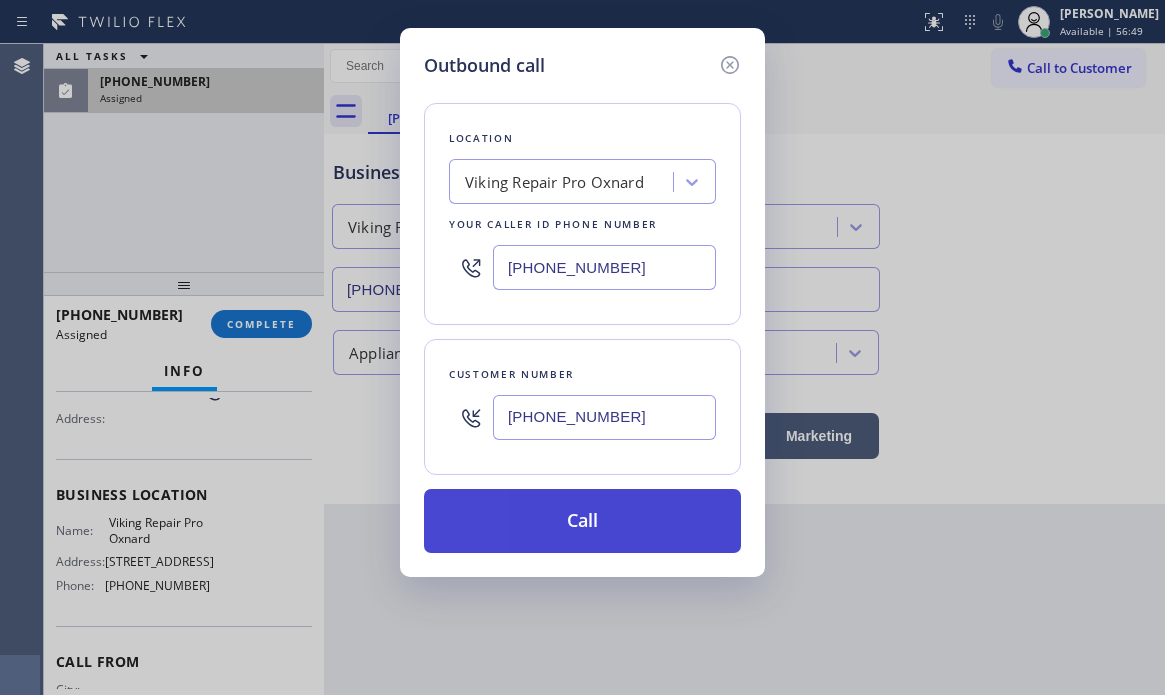 click on "Call" at bounding box center (582, 521) 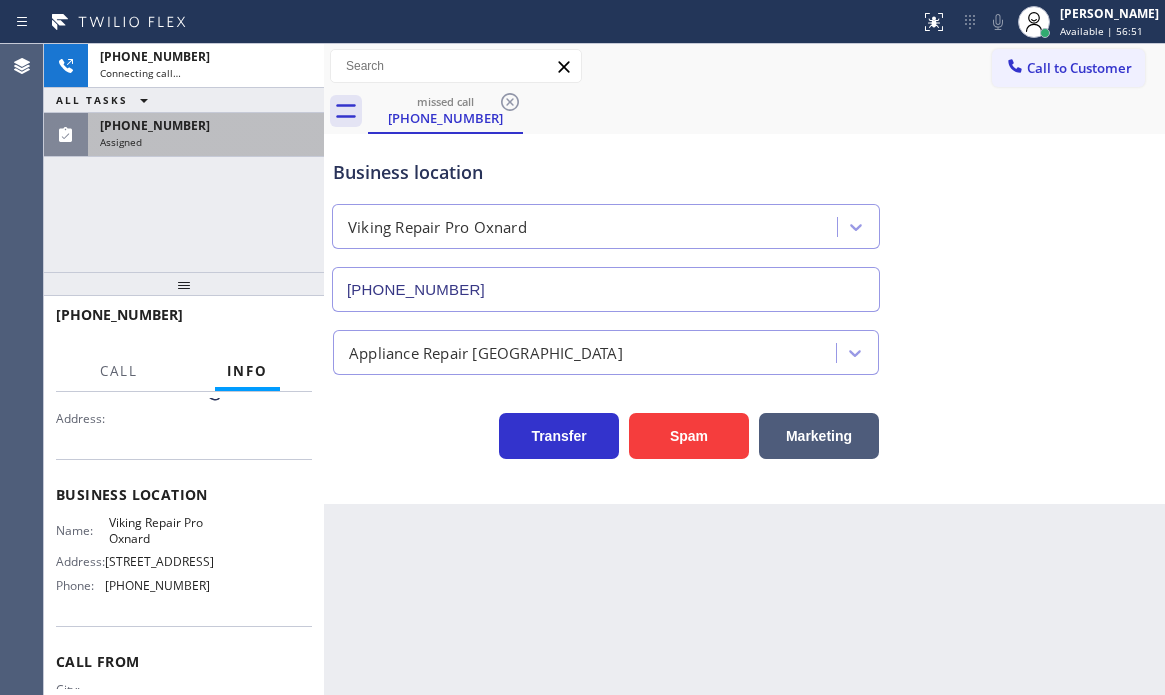 click on "[PHONE_NUMBER]" at bounding box center [206, 125] 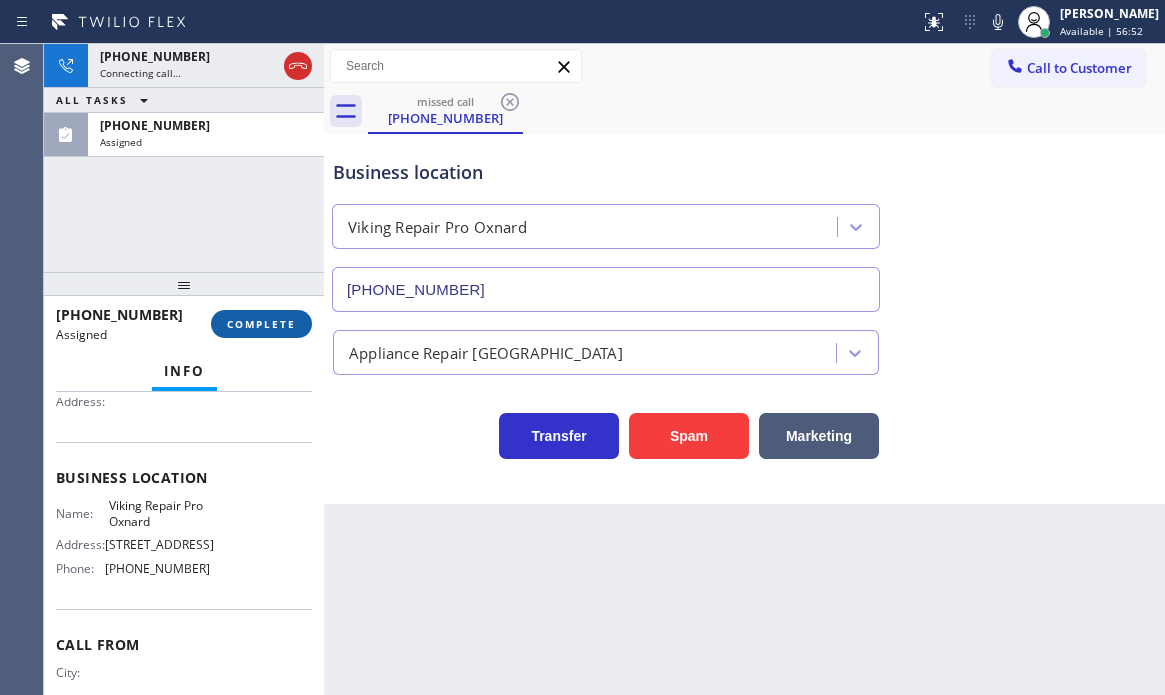scroll, scrollTop: 200, scrollLeft: 0, axis: vertical 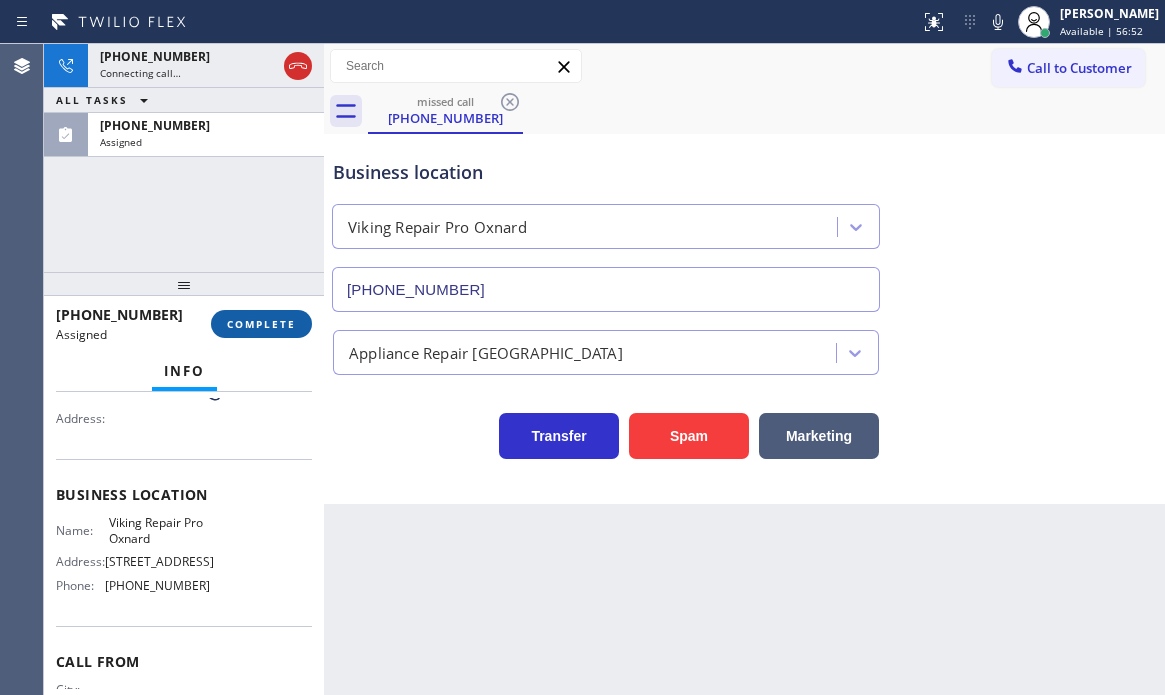 drag, startPoint x: 261, startPoint y: 322, endPoint x: 297, endPoint y: 343, distance: 41.677334 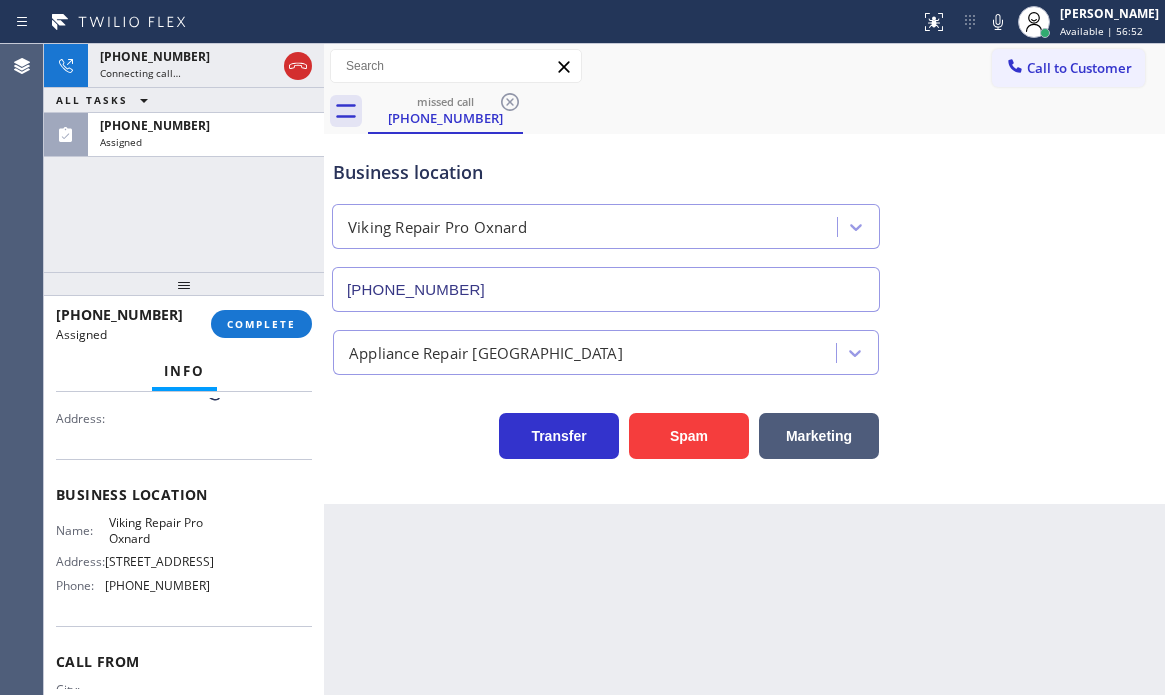 click on "COMPLETE" at bounding box center [261, 324] 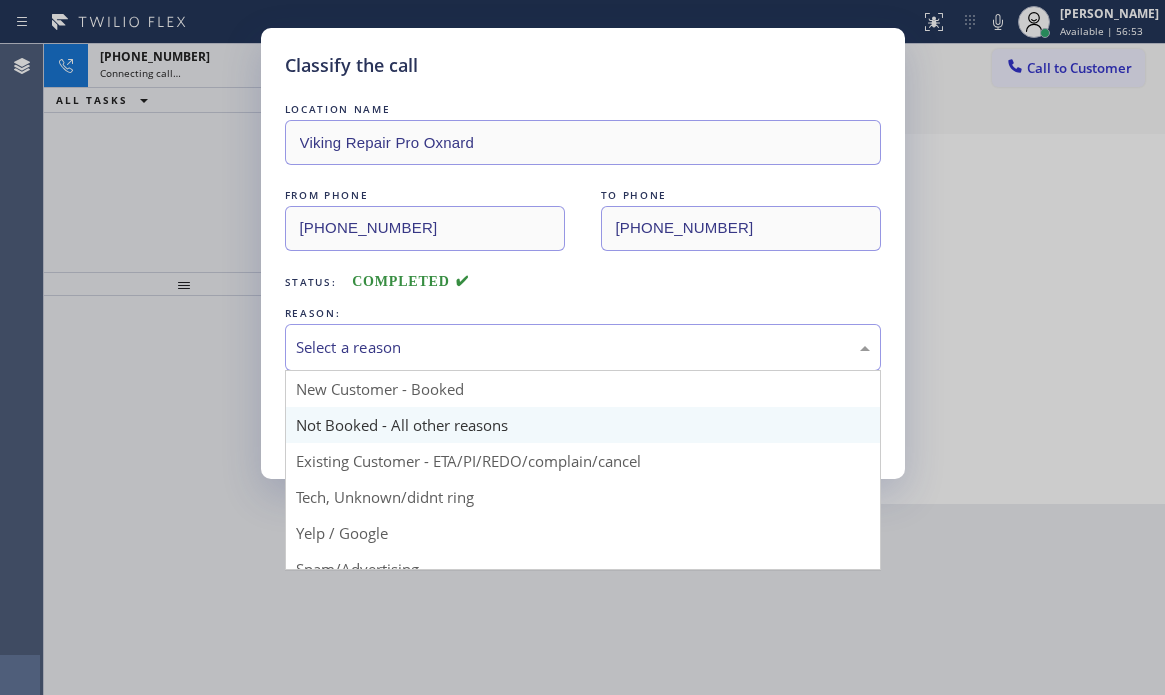 drag, startPoint x: 465, startPoint y: 345, endPoint x: 425, endPoint y: 425, distance: 89.44272 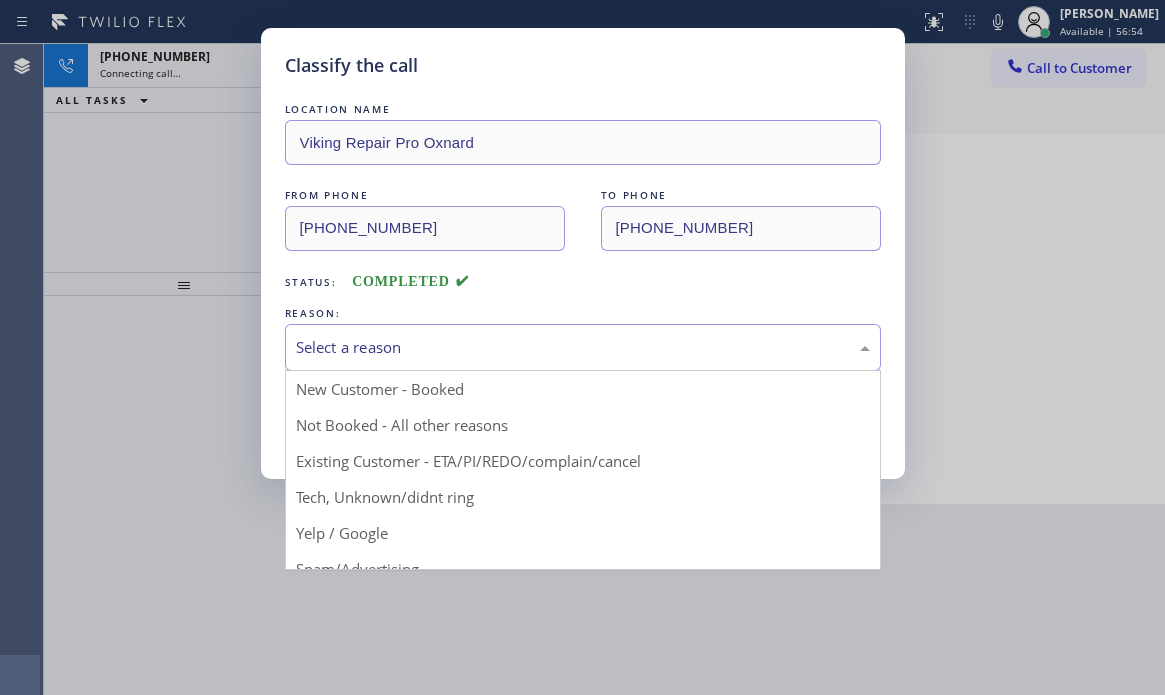 drag, startPoint x: 385, startPoint y: 494, endPoint x: 374, endPoint y: 461, distance: 34.785053 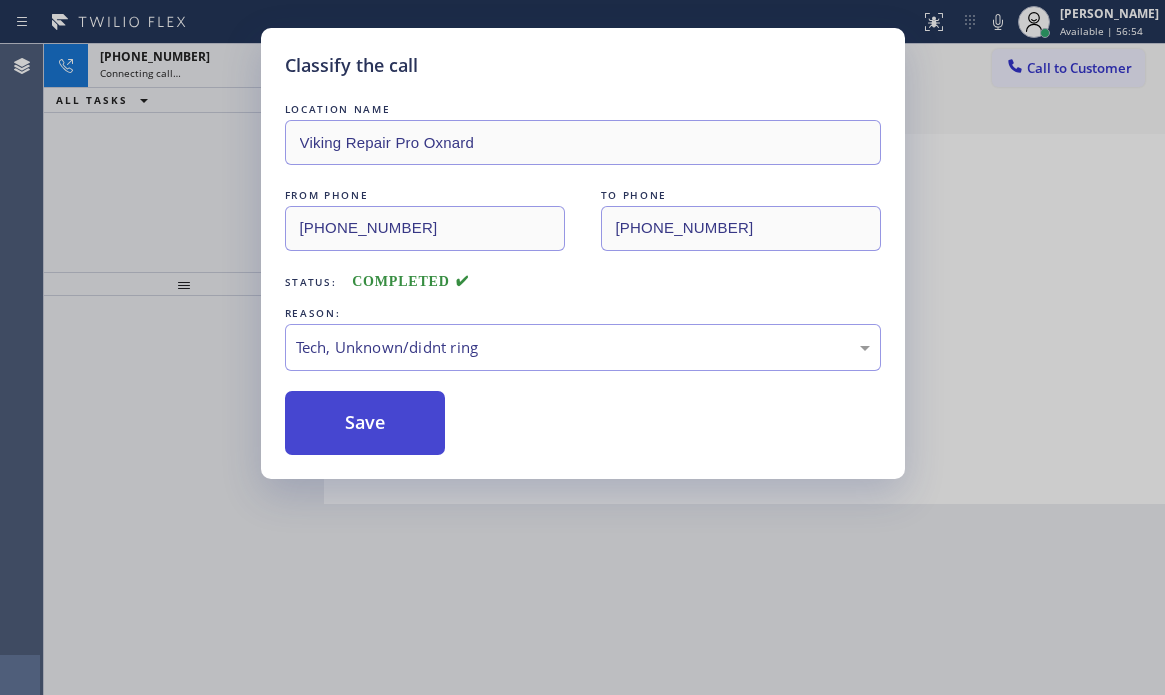 click on "Save" at bounding box center [365, 423] 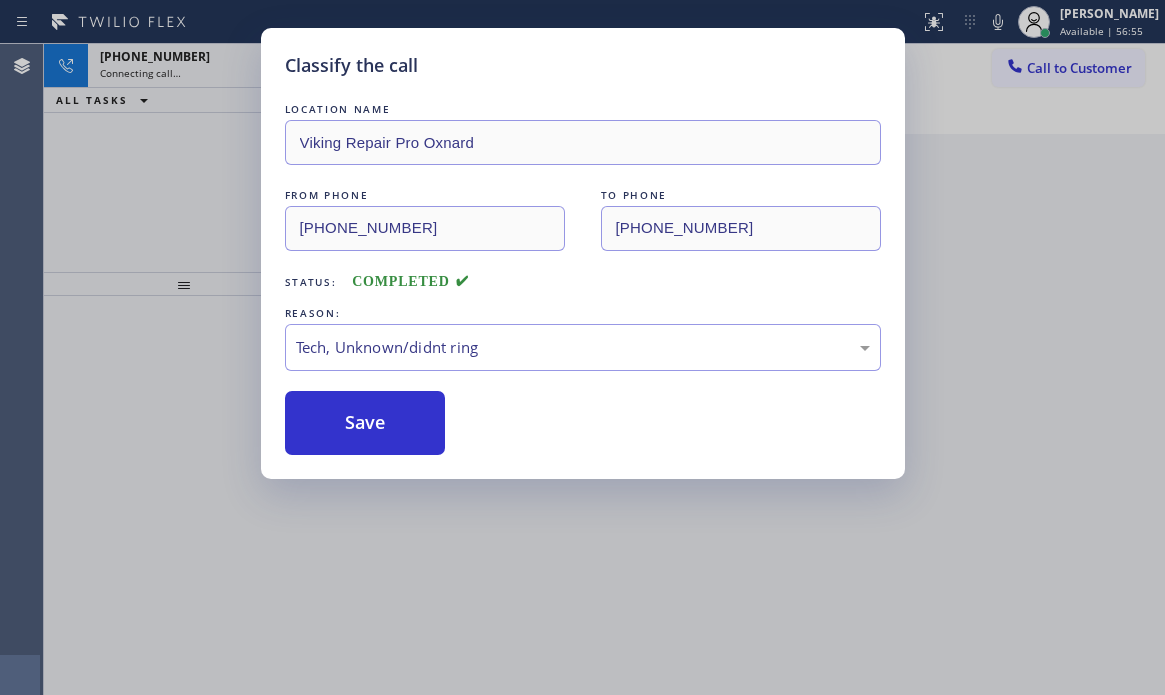 click on "Classify the call LOCATION NAME Viking Repair Pro Oxnard FROM PHONE [PHONE_NUMBER] TO PHONE [PHONE_NUMBER] Status: COMPLETED REASON: Tech, Unknown/didnt ring Save" at bounding box center (582, 347) 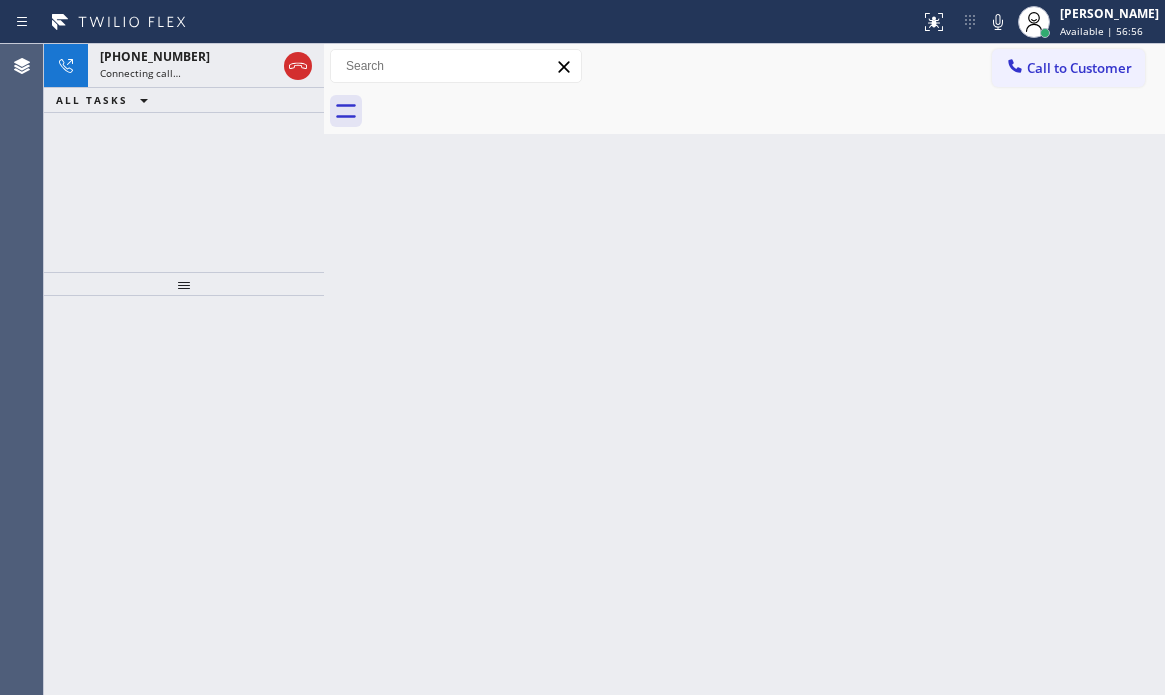 click on "Connecting call…" at bounding box center (188, 73) 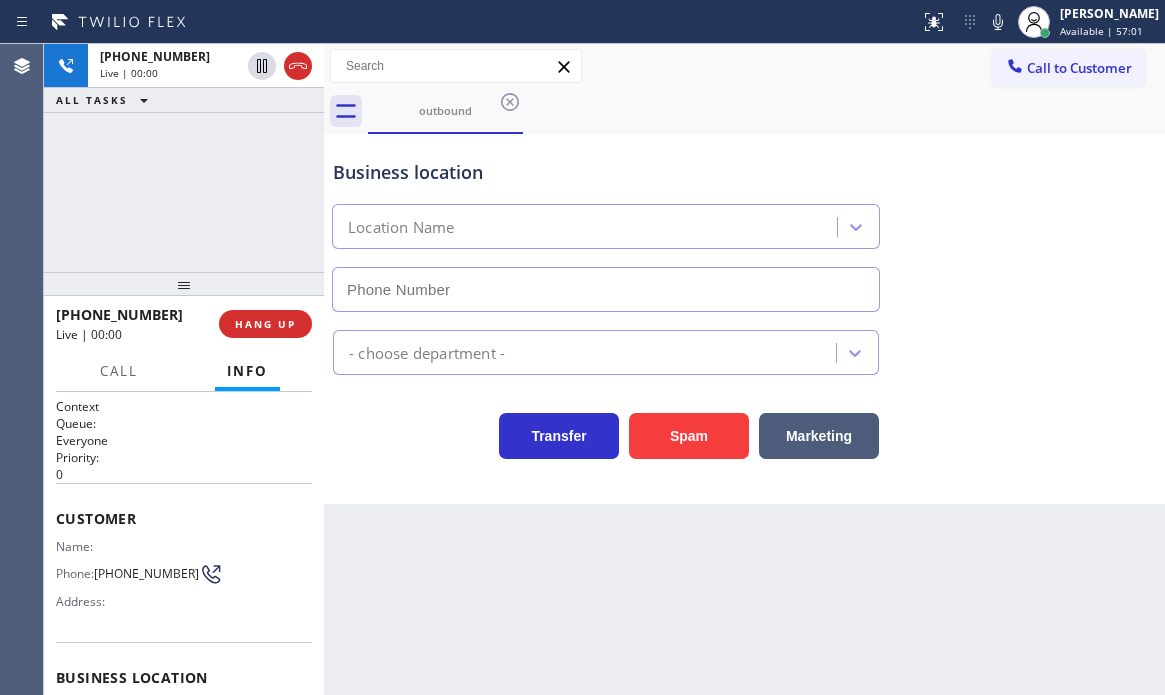 type on "[PHONE_NUMBER]" 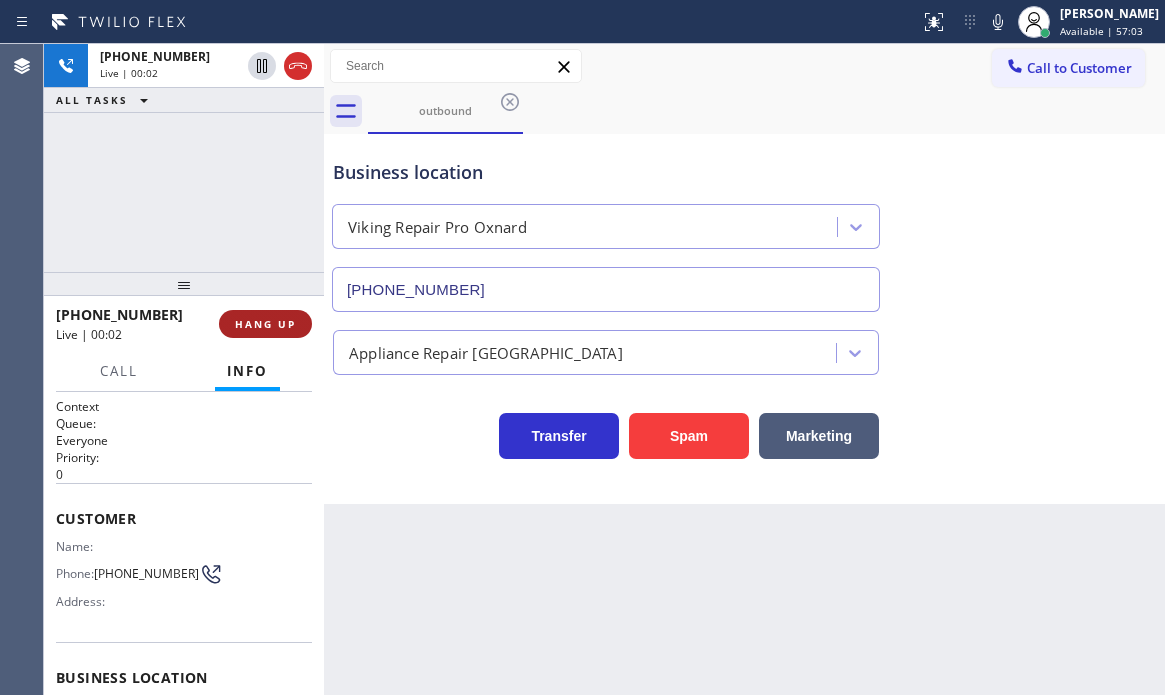 click on "HANG UP" at bounding box center [265, 324] 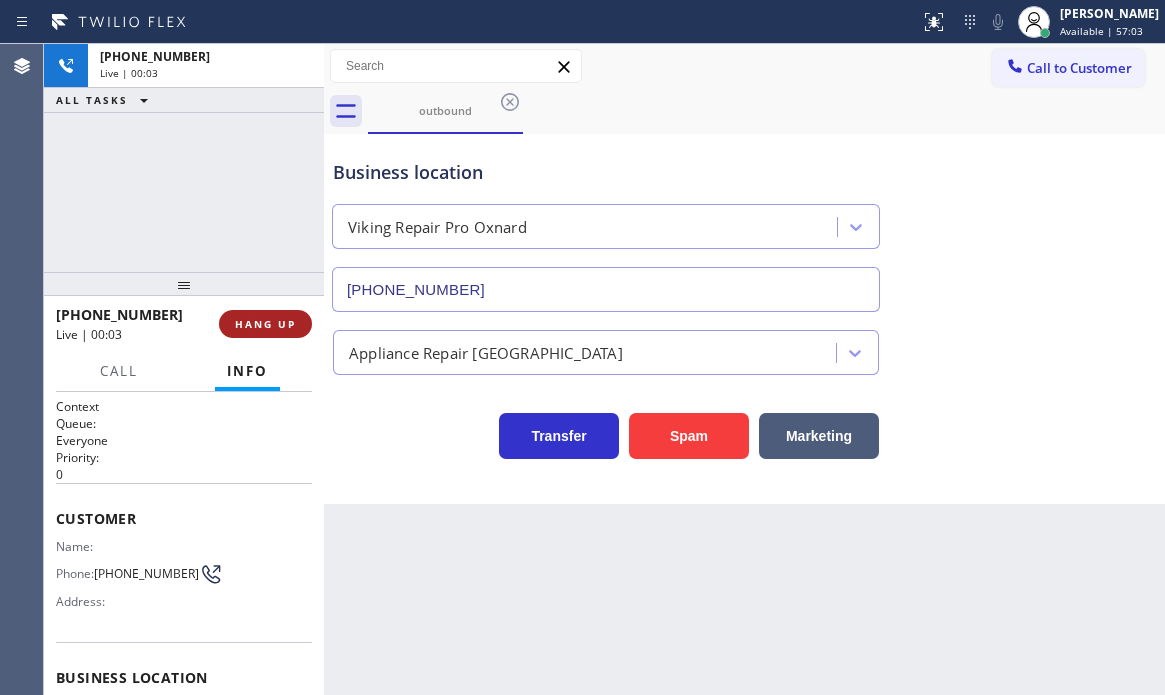click on "HANG UP" at bounding box center [265, 324] 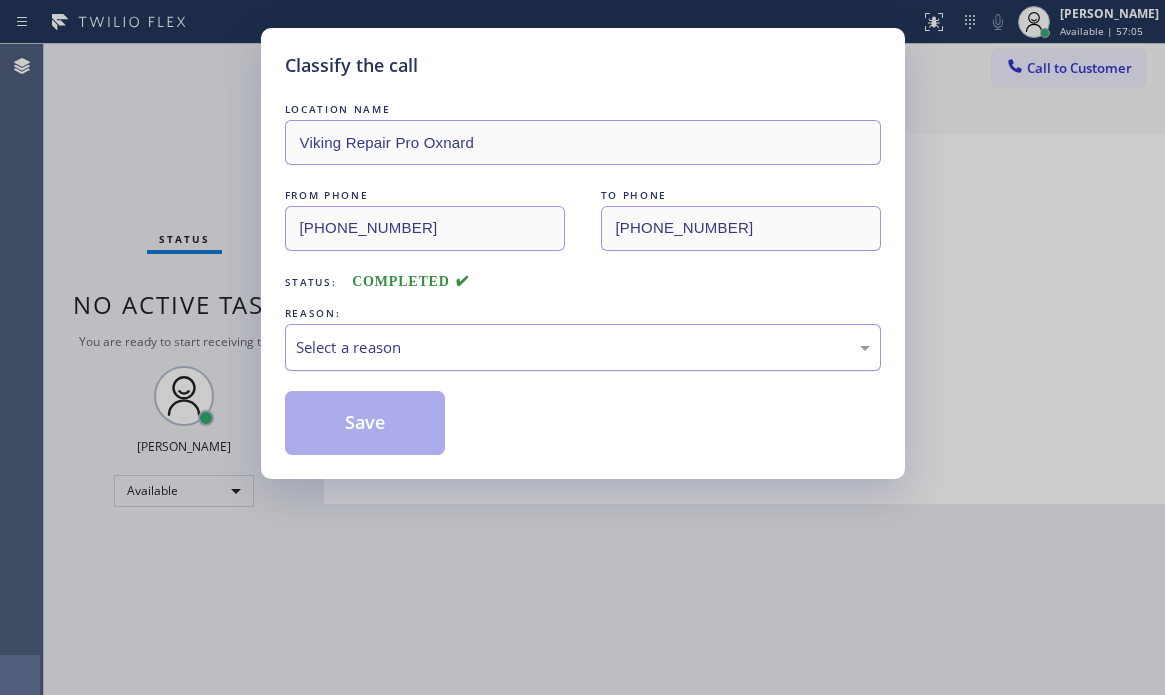 click on "Select a reason" at bounding box center [583, 347] 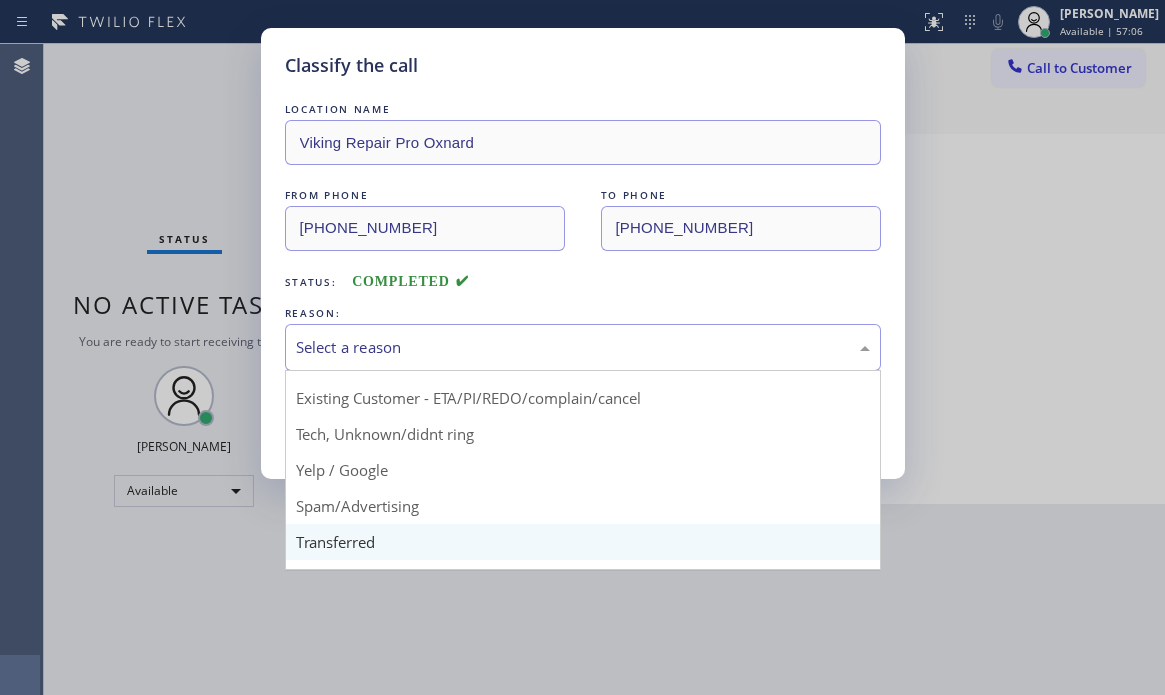 scroll, scrollTop: 126, scrollLeft: 0, axis: vertical 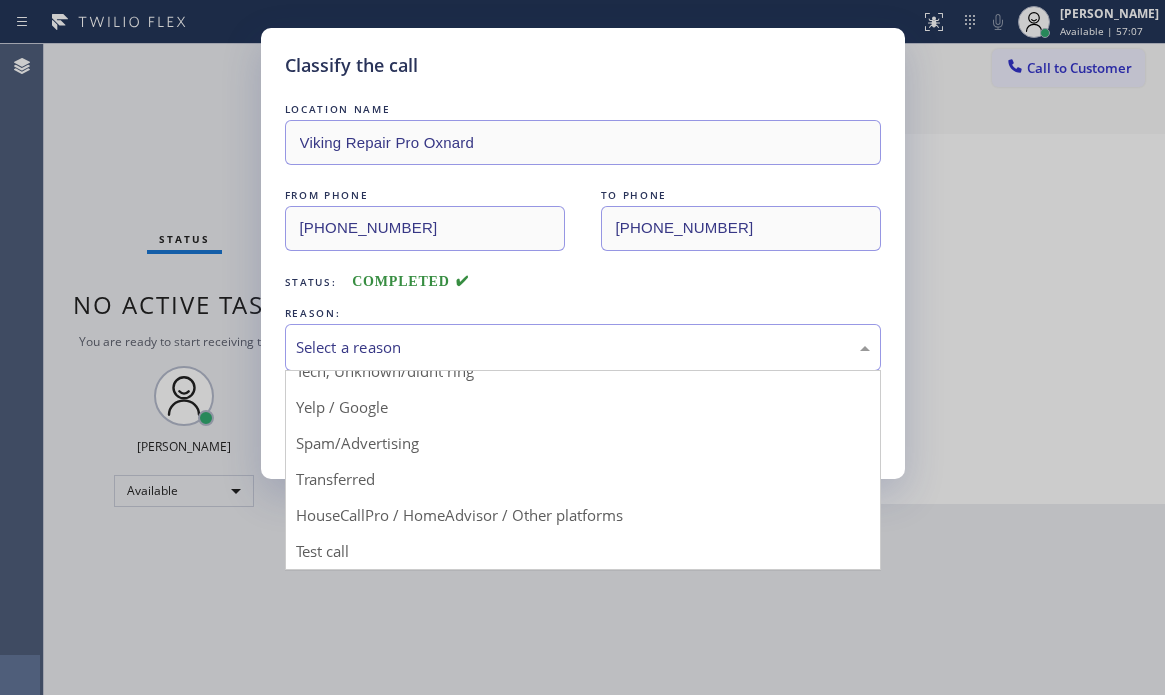 drag, startPoint x: 499, startPoint y: 518, endPoint x: 456, endPoint y: 481, distance: 56.727417 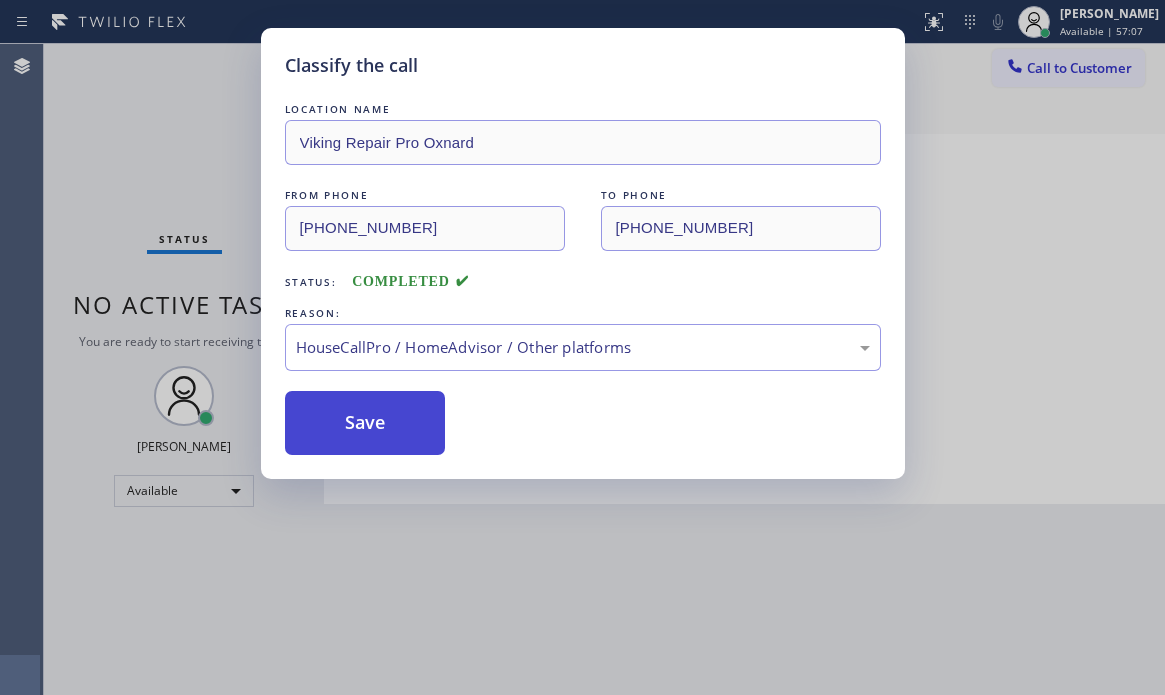 click on "Save" at bounding box center (365, 423) 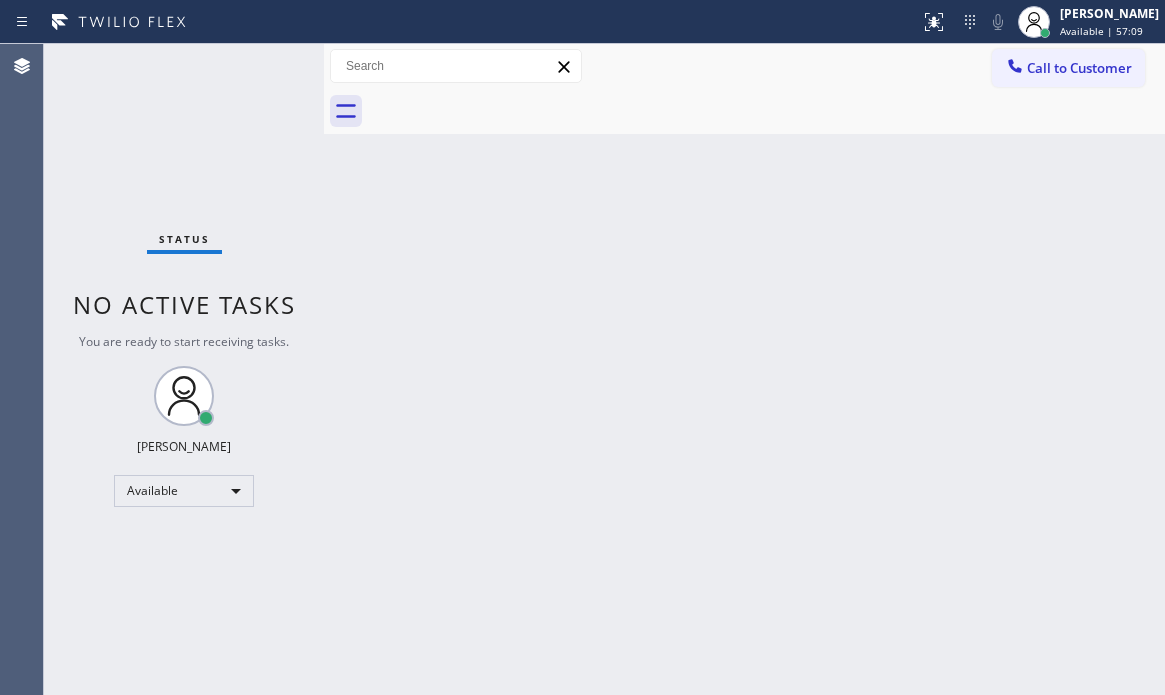 drag, startPoint x: 224, startPoint y: 179, endPoint x: 541, endPoint y: 187, distance: 317.10092 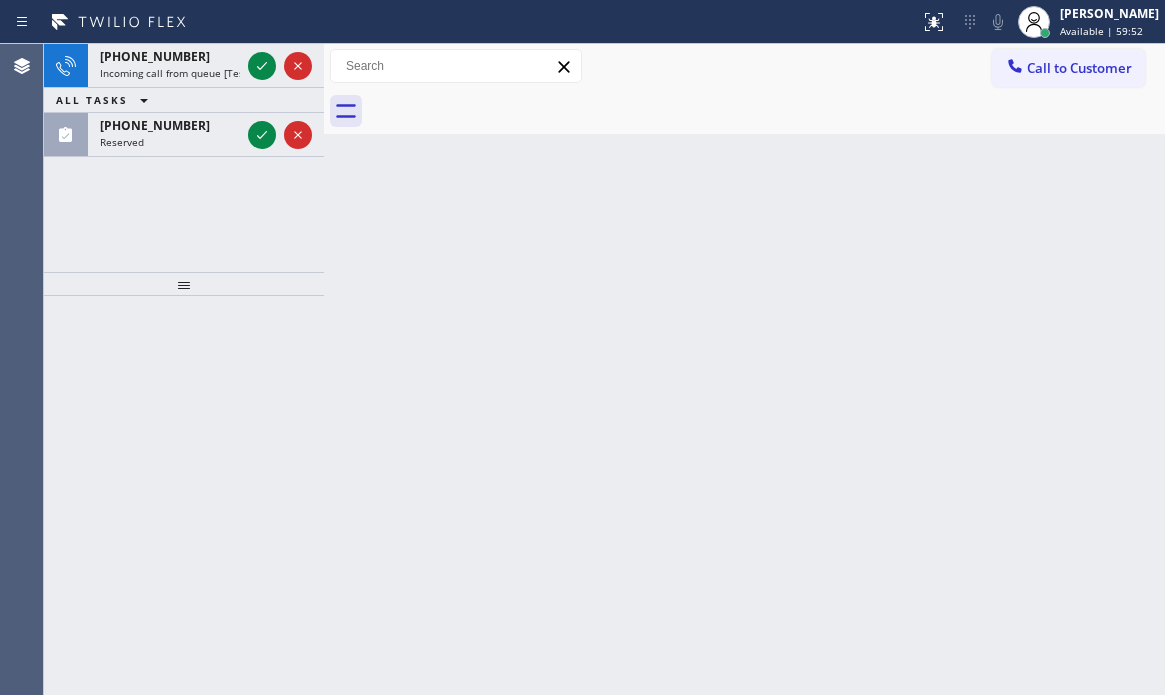 drag, startPoint x: 266, startPoint y: 140, endPoint x: 270, endPoint y: 111, distance: 29.274563 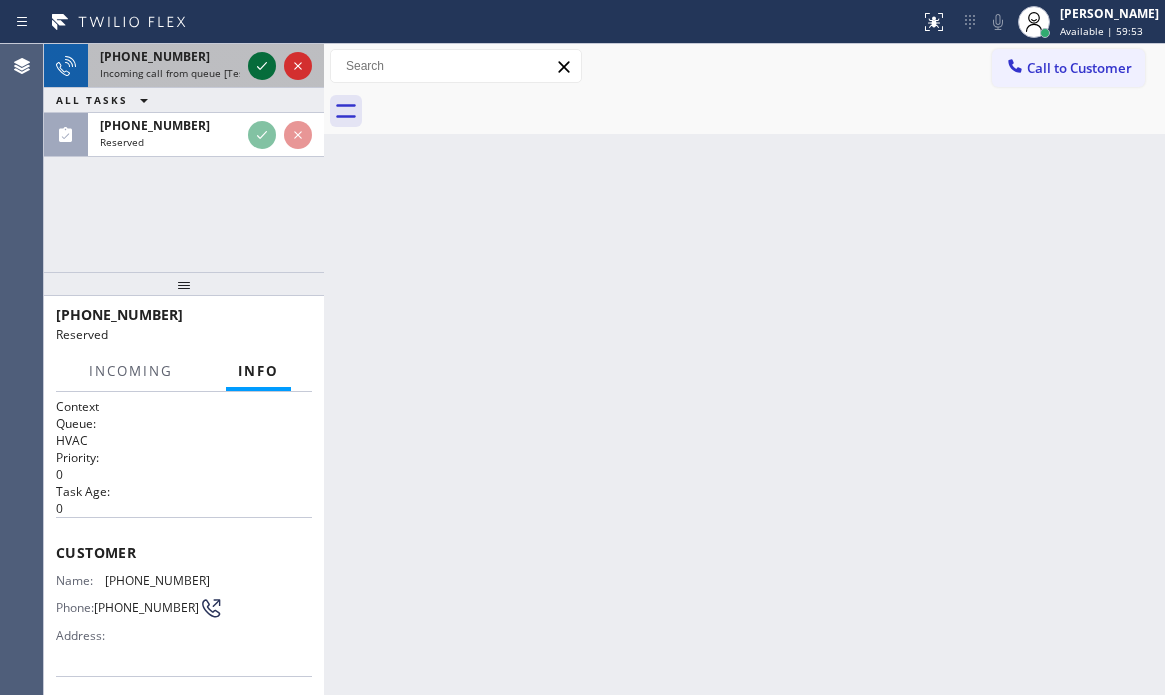 click 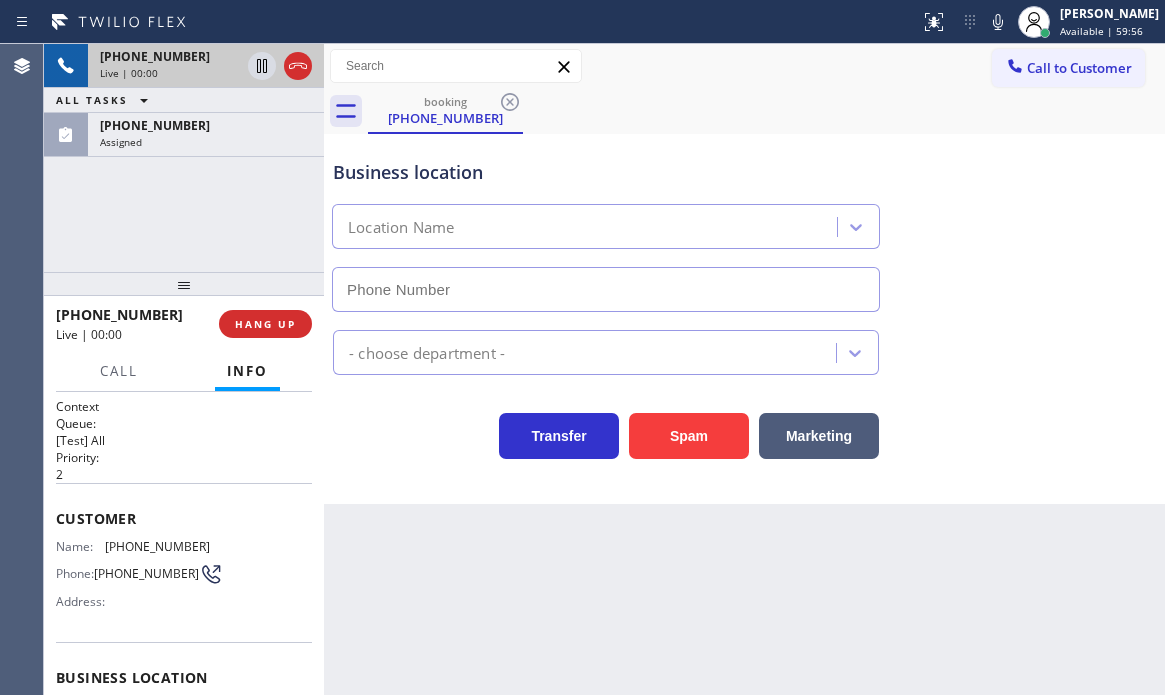 type on "[PHONE_NUMBER]" 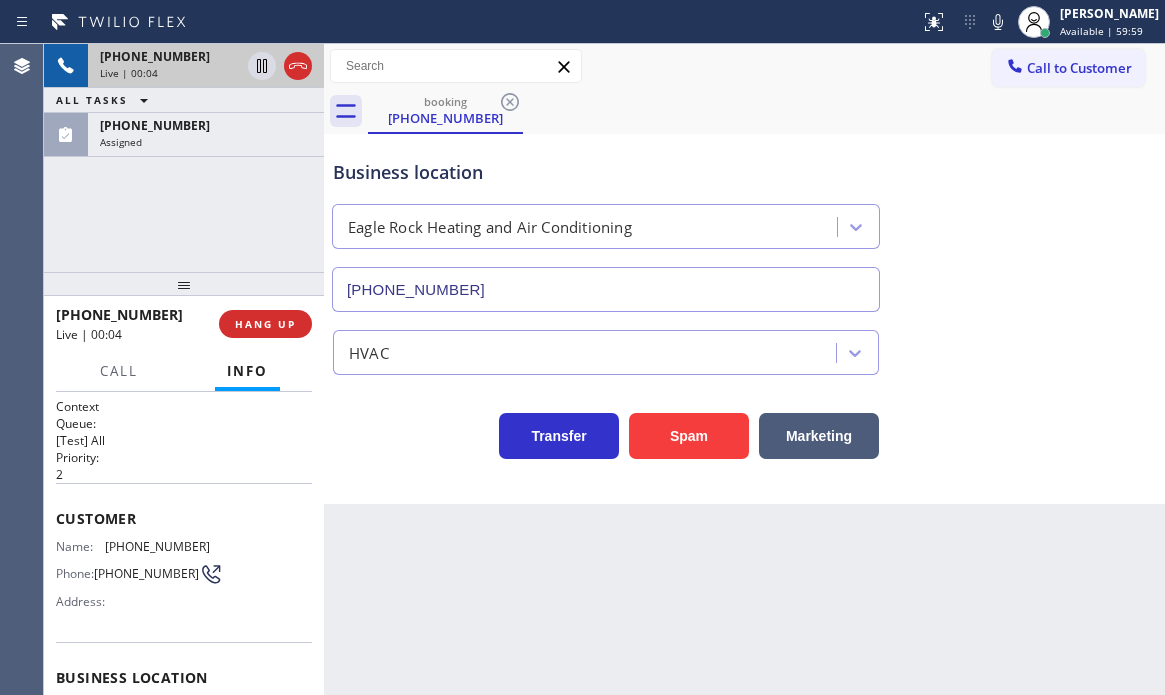 click on "Live | 00:04" at bounding box center (170, 73) 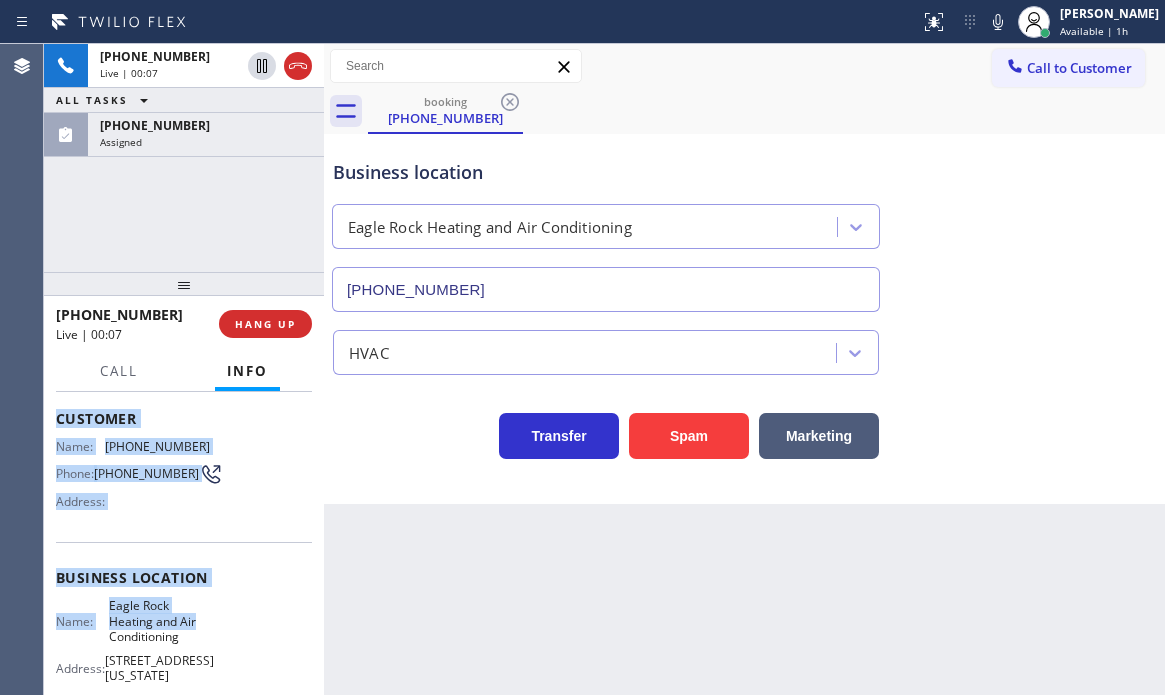 scroll, scrollTop: 200, scrollLeft: 0, axis: vertical 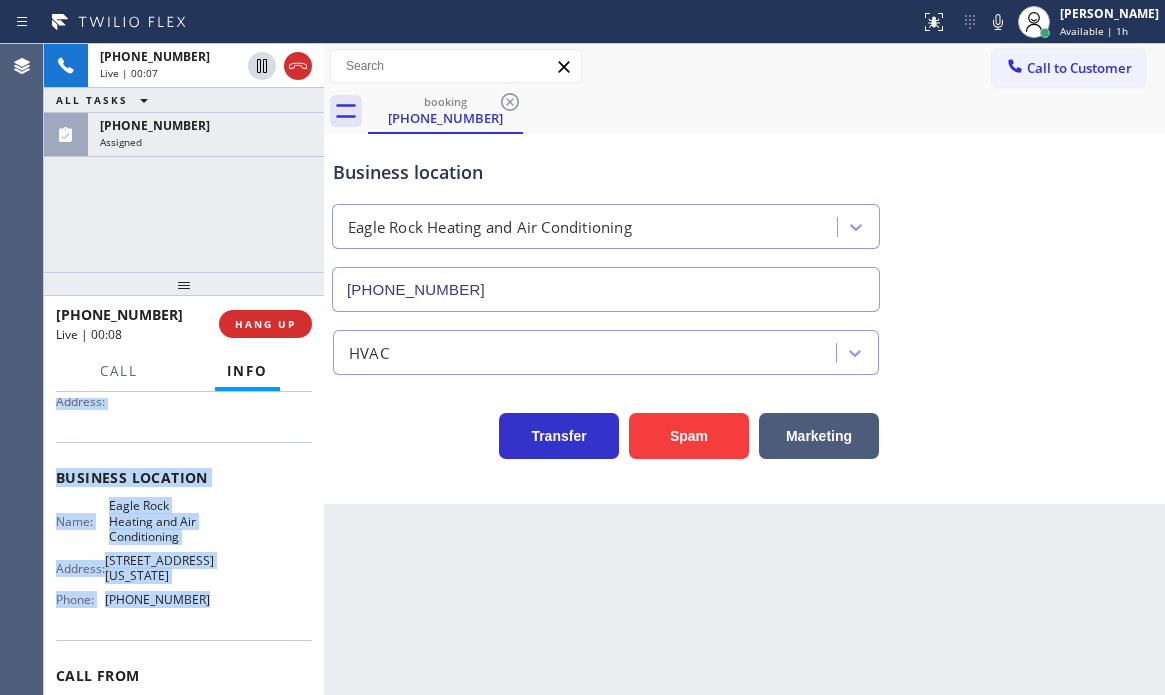 drag, startPoint x: 55, startPoint y: 517, endPoint x: 219, endPoint y: 625, distance: 196.367 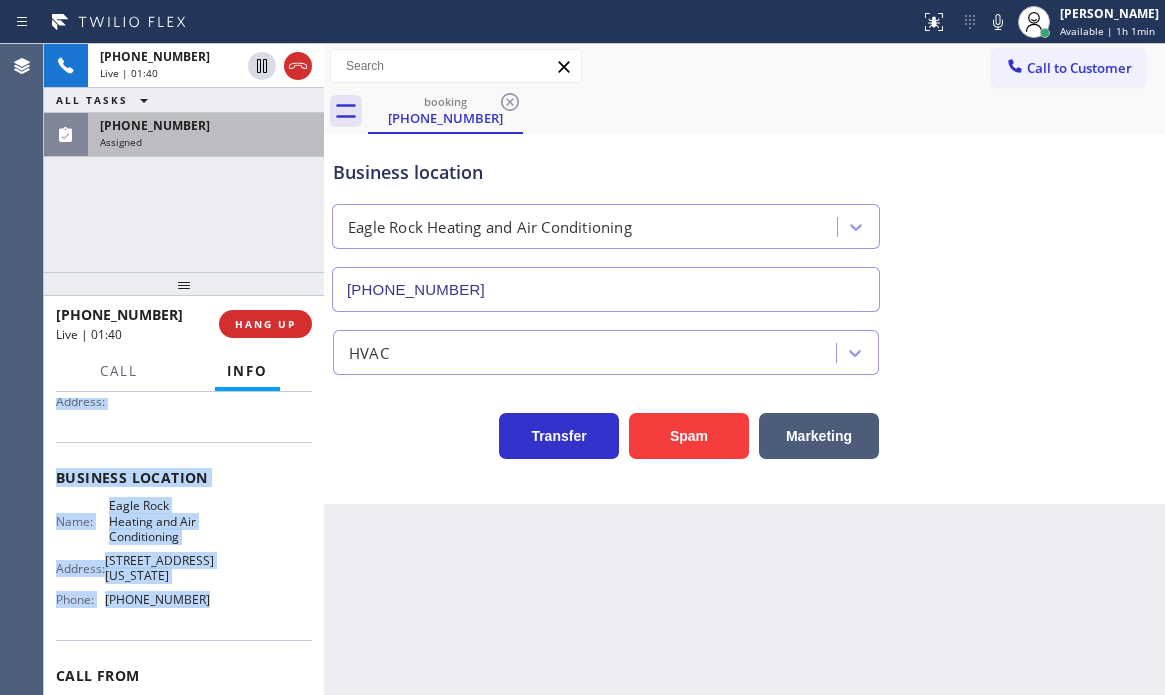 click on "[PHONE_NUMBER]" at bounding box center [155, 125] 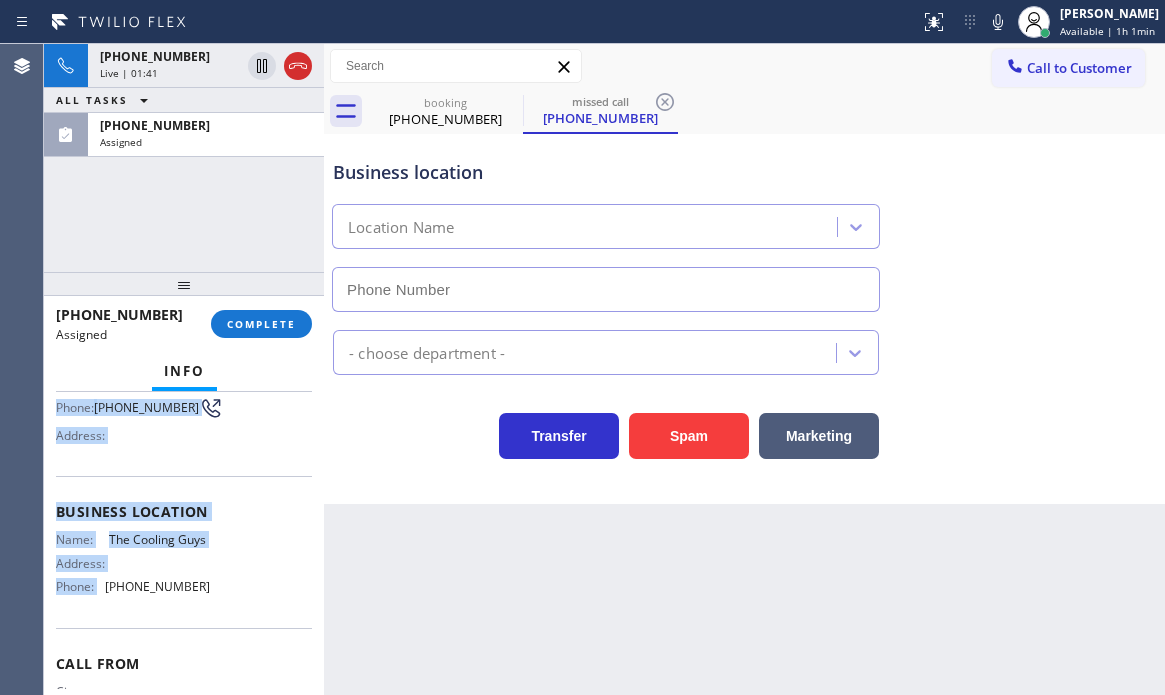 scroll, scrollTop: 234, scrollLeft: 0, axis: vertical 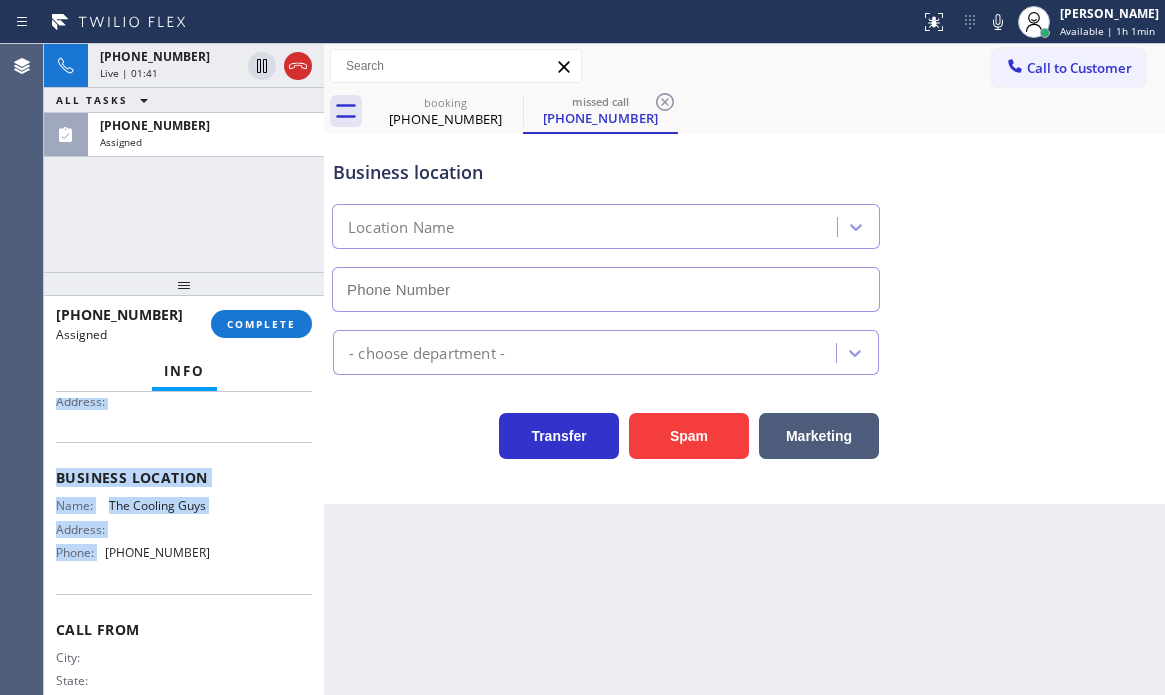 type on "[PHONE_NUMBER]" 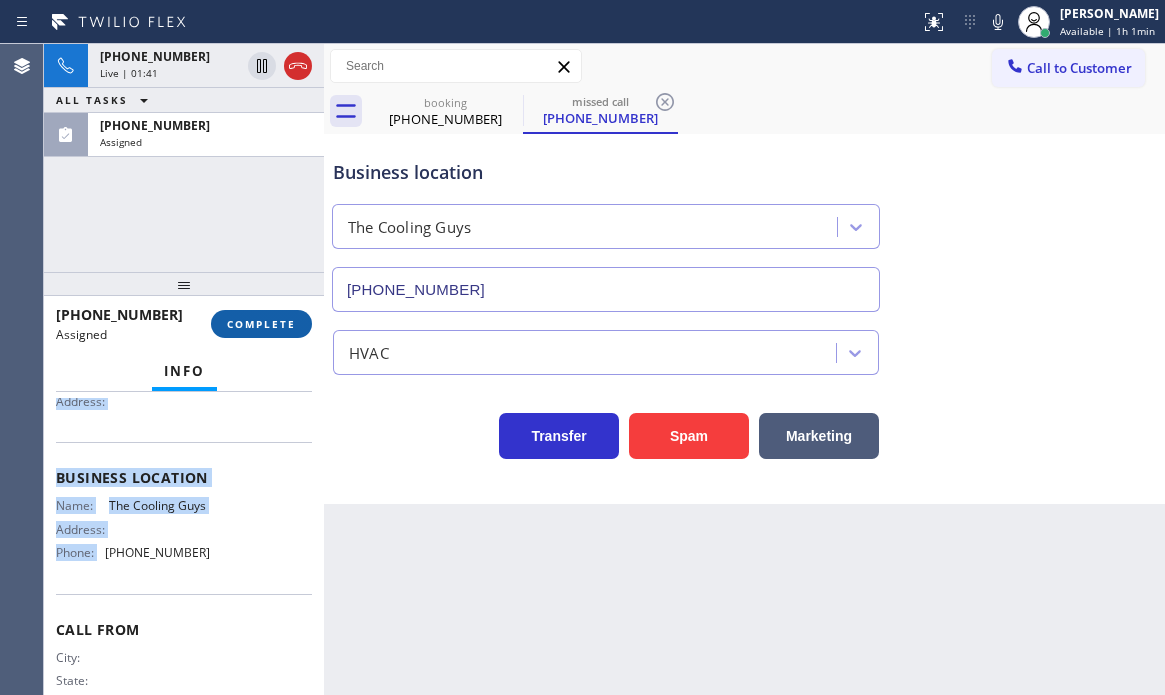 click on "COMPLETE" at bounding box center (261, 324) 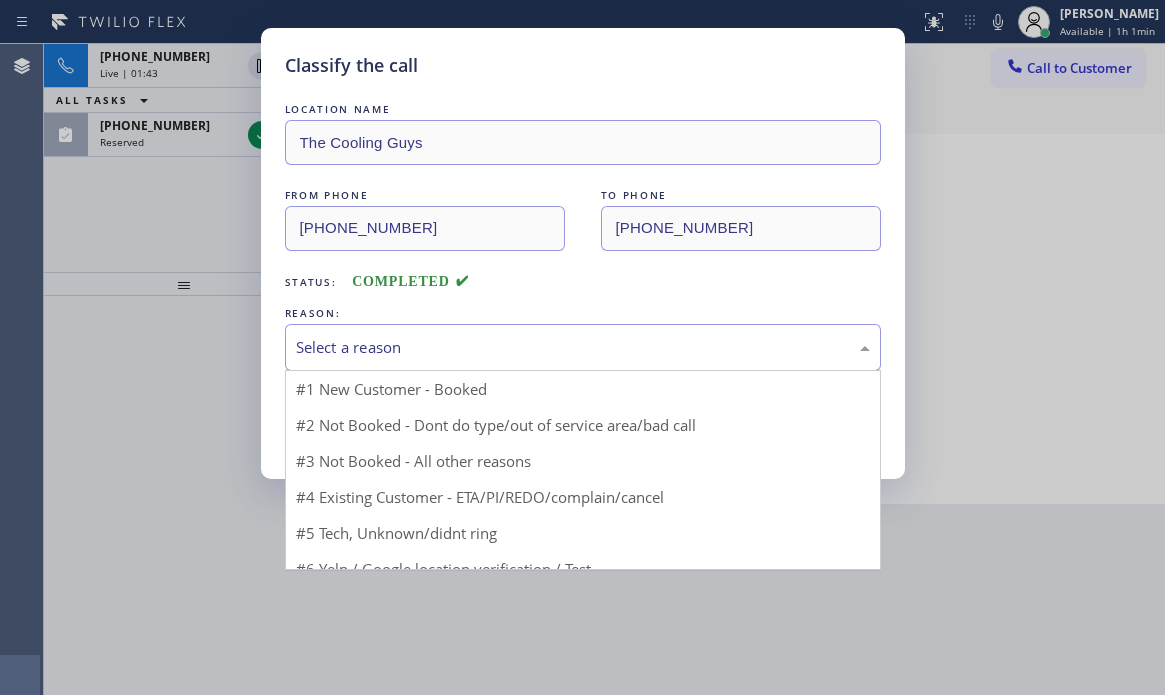 click on "Select a reason" at bounding box center [583, 347] 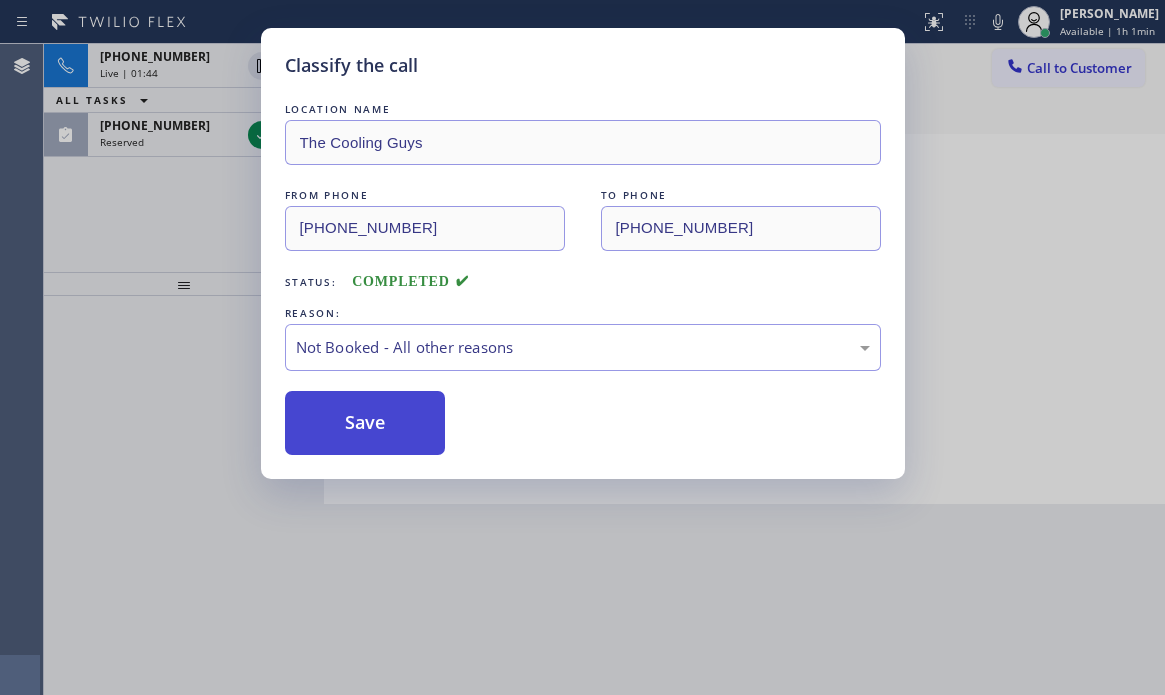 click on "Save" at bounding box center (365, 423) 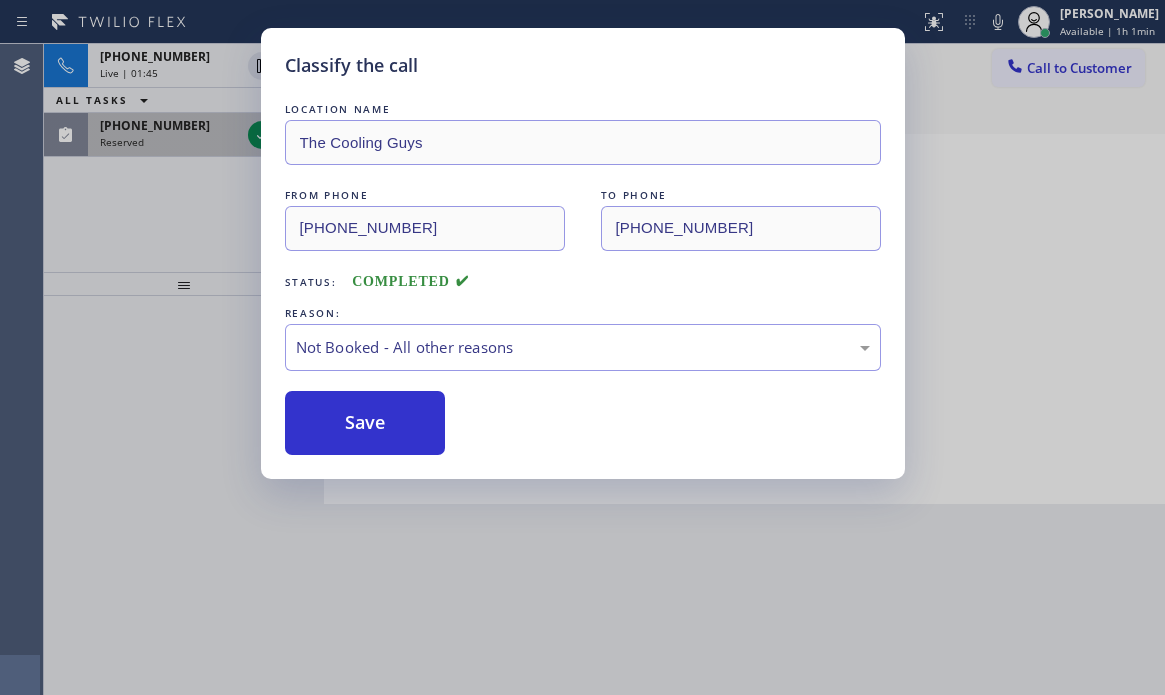 drag, startPoint x: 177, startPoint y: 136, endPoint x: 216, endPoint y: 154, distance: 42.953465 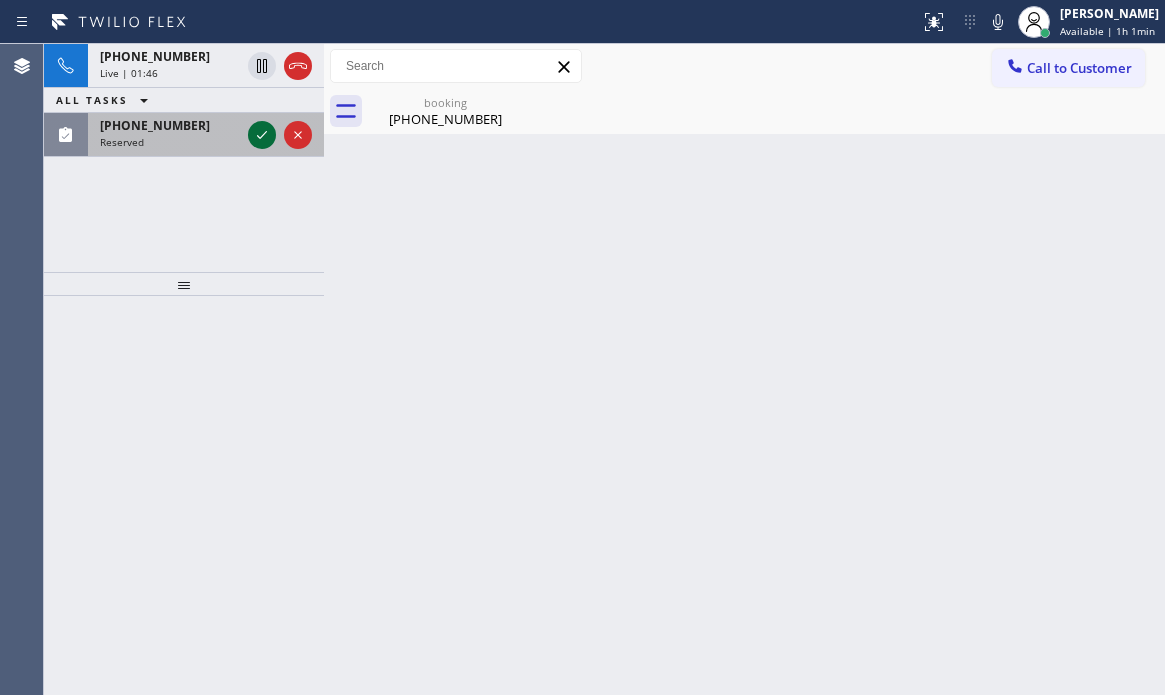 click 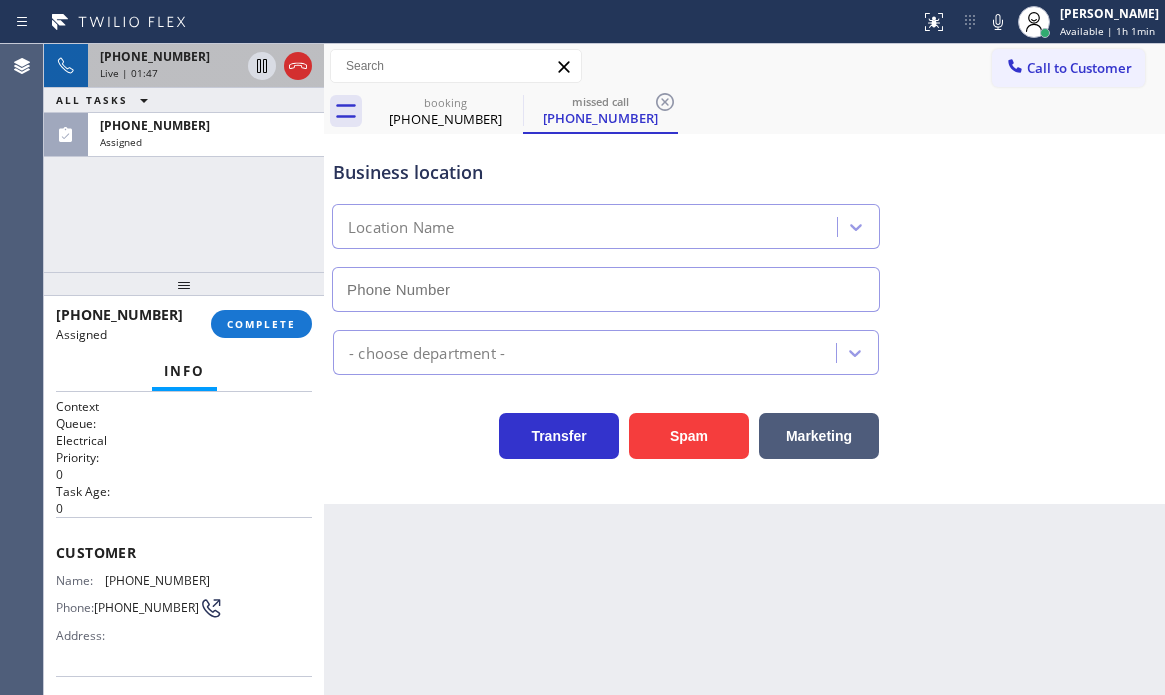 click on "Live | 01:47" at bounding box center (170, 73) 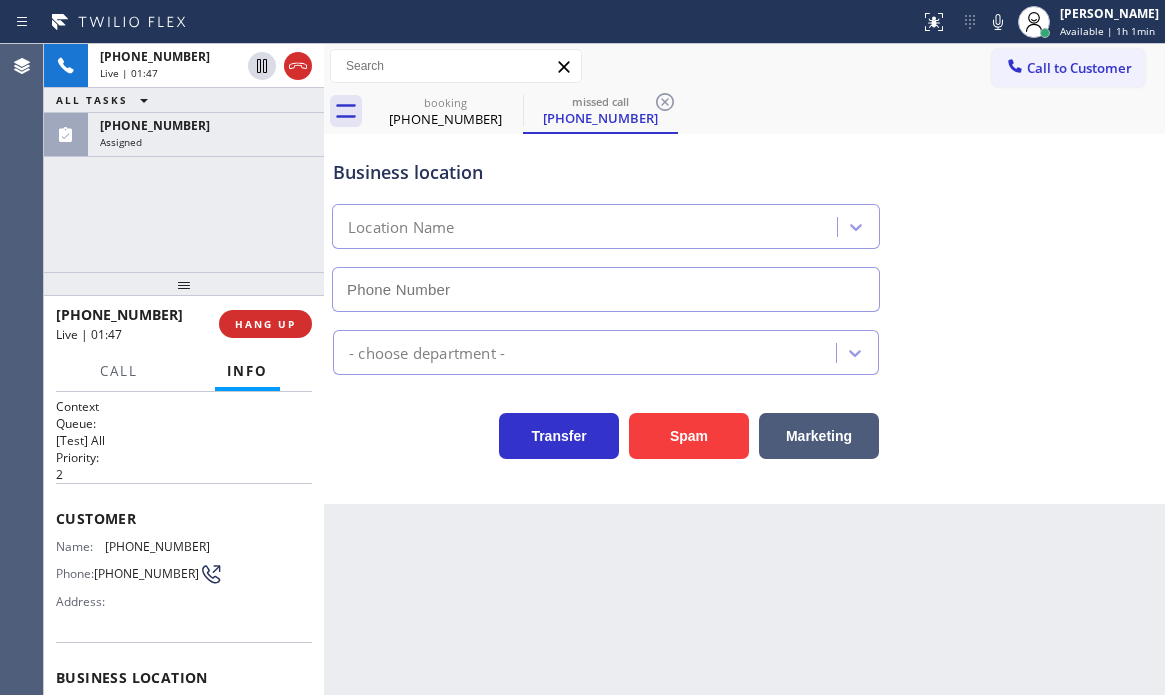 type on "[PHONE_NUMBER]" 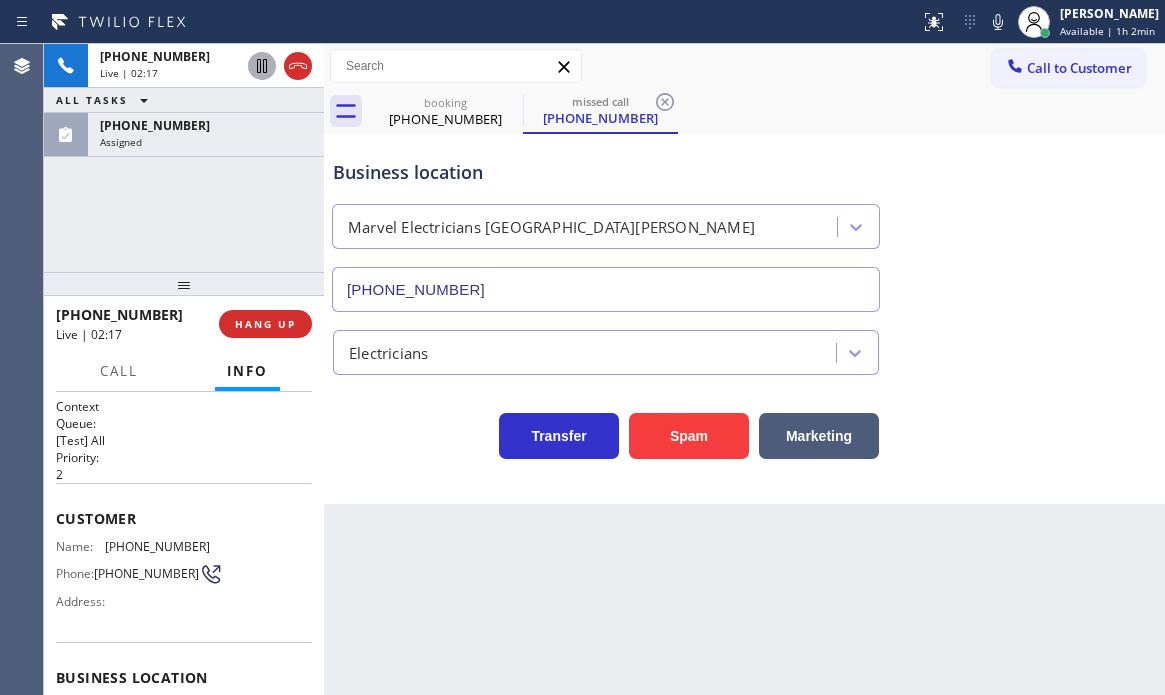 click 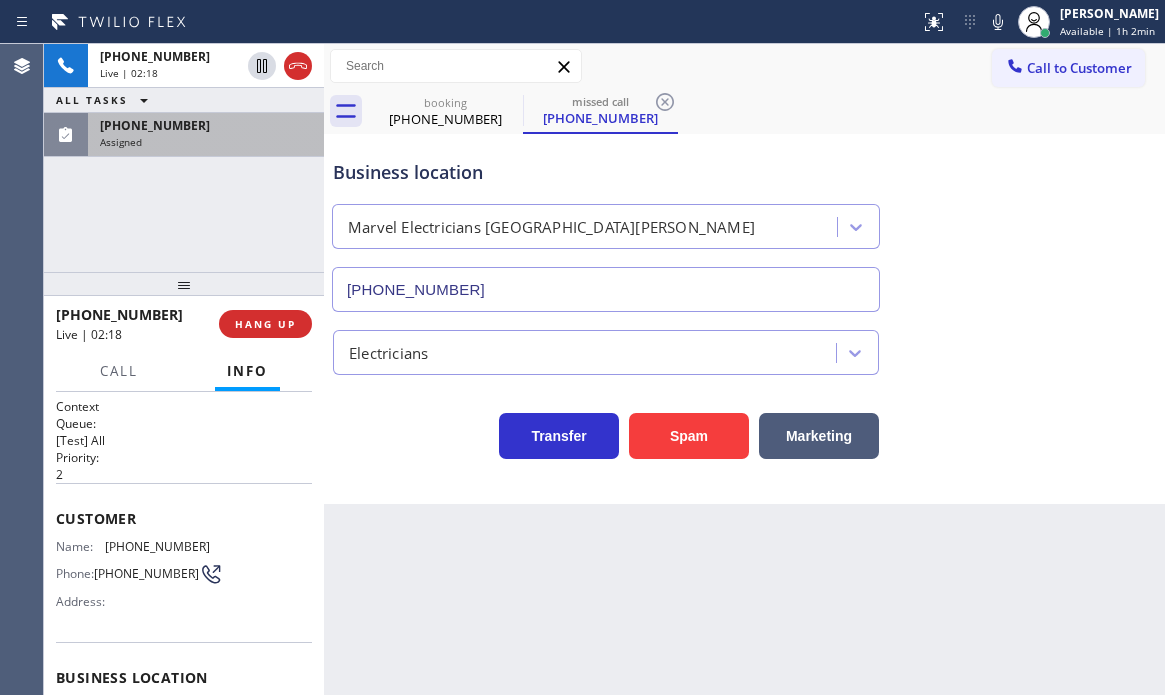 click on "[PHONE_NUMBER]" at bounding box center [206, 125] 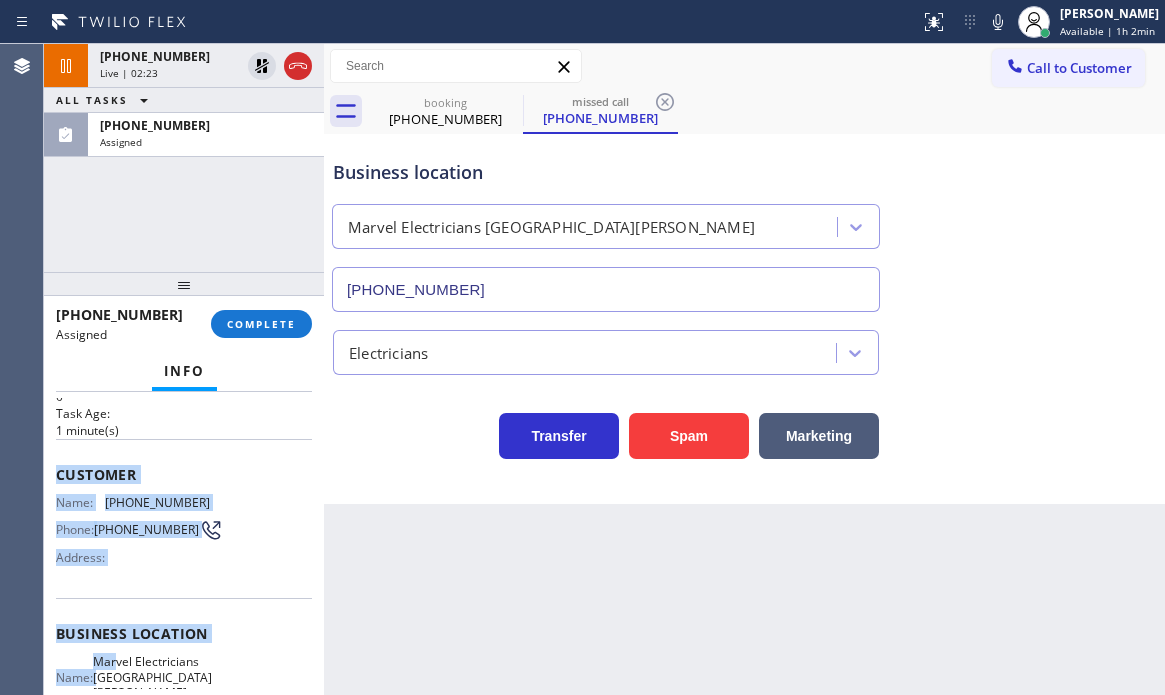 scroll, scrollTop: 200, scrollLeft: 0, axis: vertical 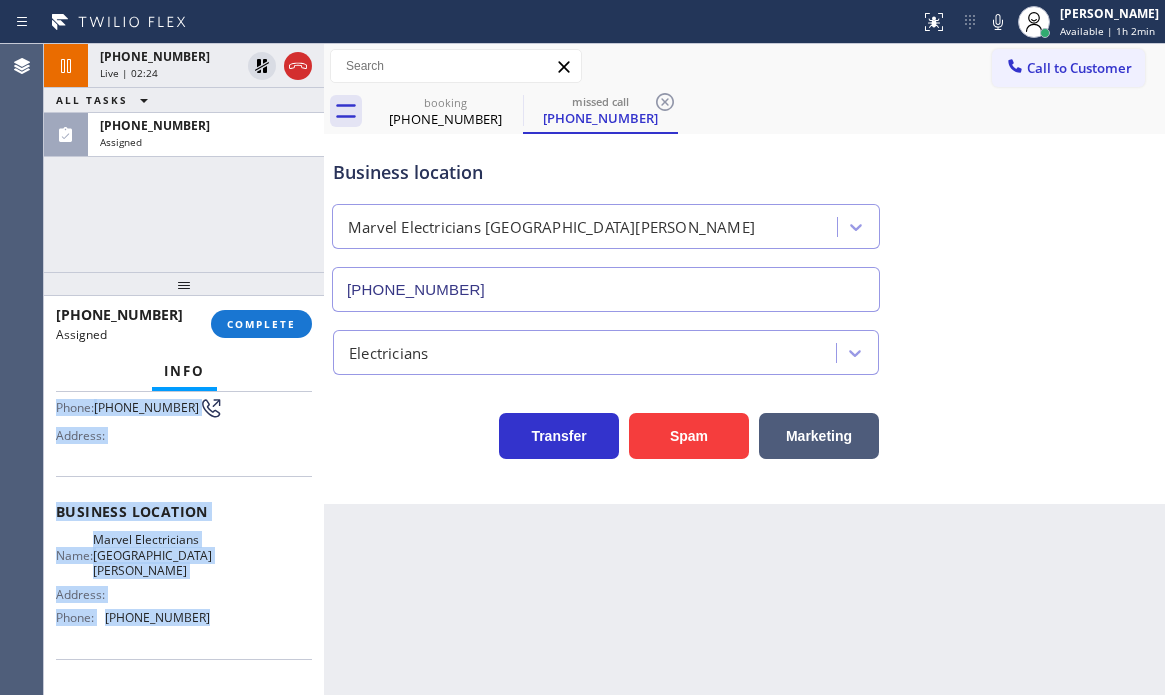 drag, startPoint x: 55, startPoint y: 542, endPoint x: 214, endPoint y: 627, distance: 180.2942 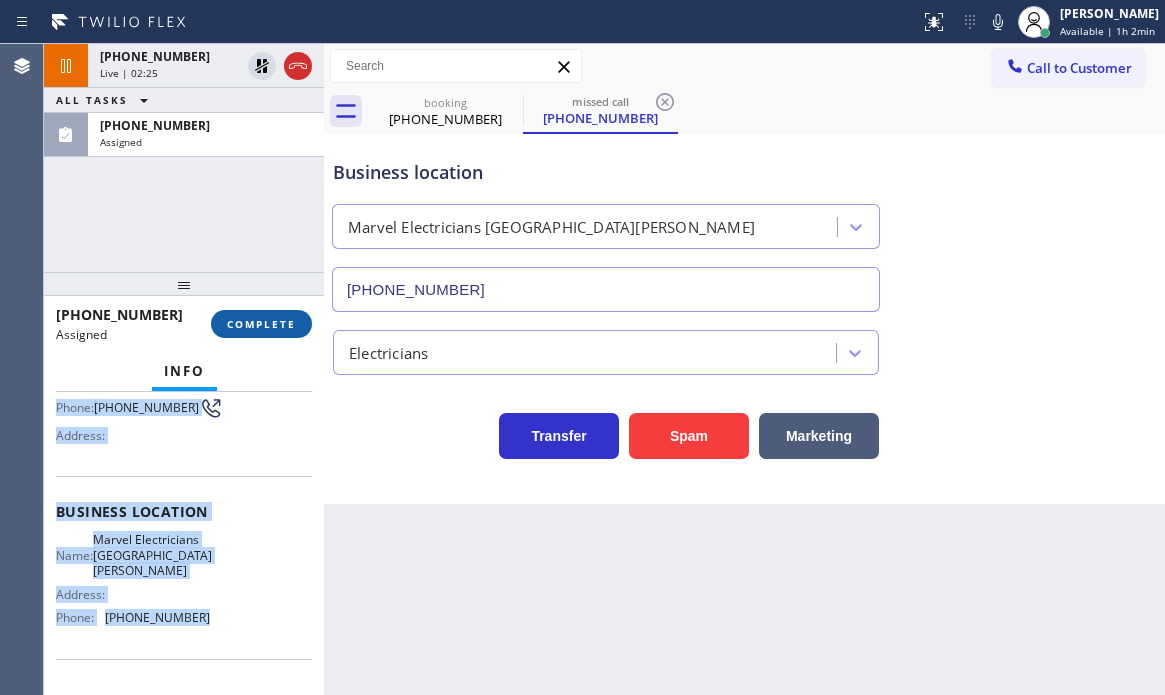 click on "COMPLETE" at bounding box center (261, 324) 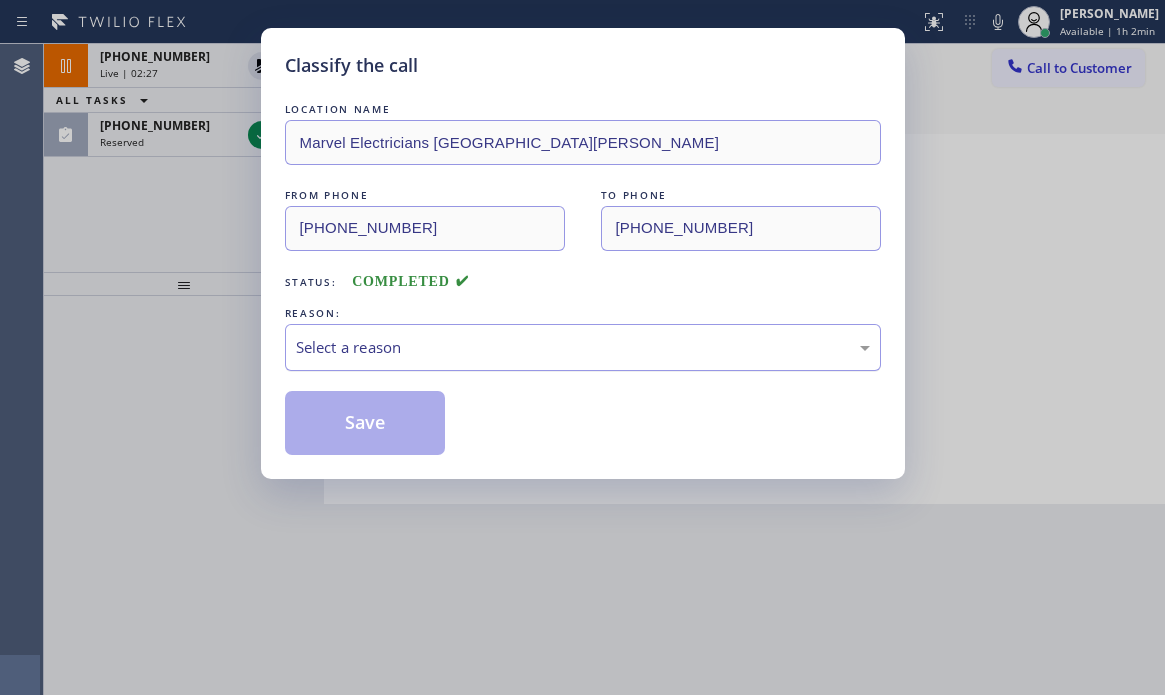 drag, startPoint x: 477, startPoint y: 348, endPoint x: 464, endPoint y: 355, distance: 14.764823 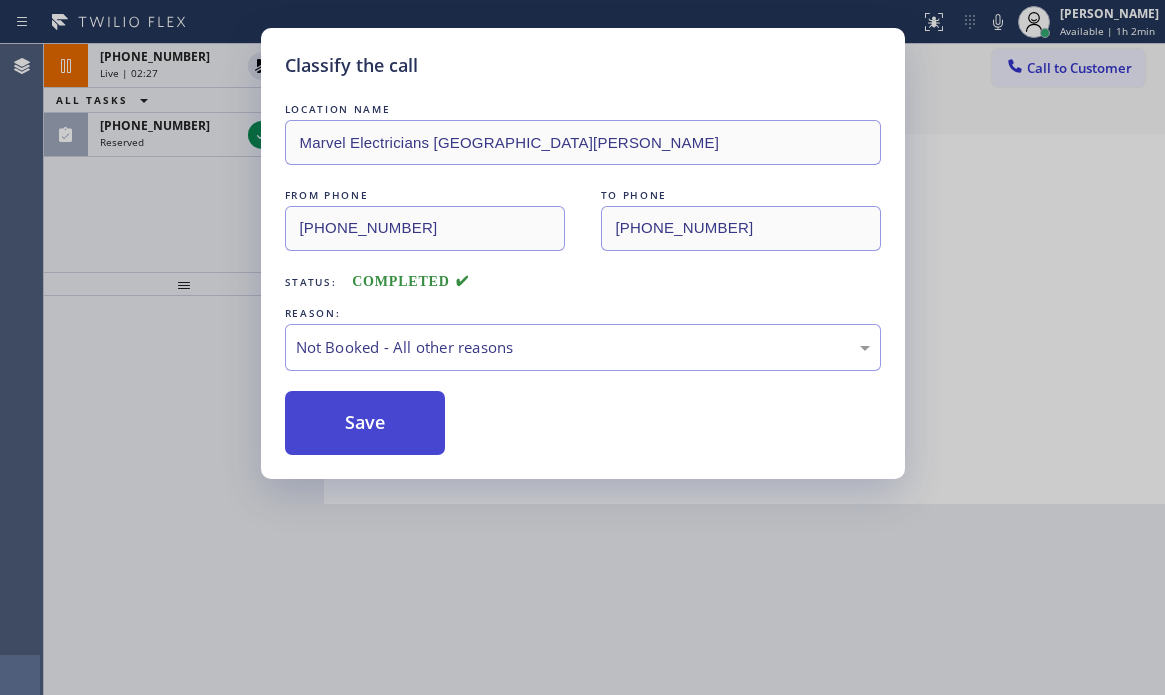 drag, startPoint x: 342, startPoint y: 420, endPoint x: 295, endPoint y: 310, distance: 119.62023 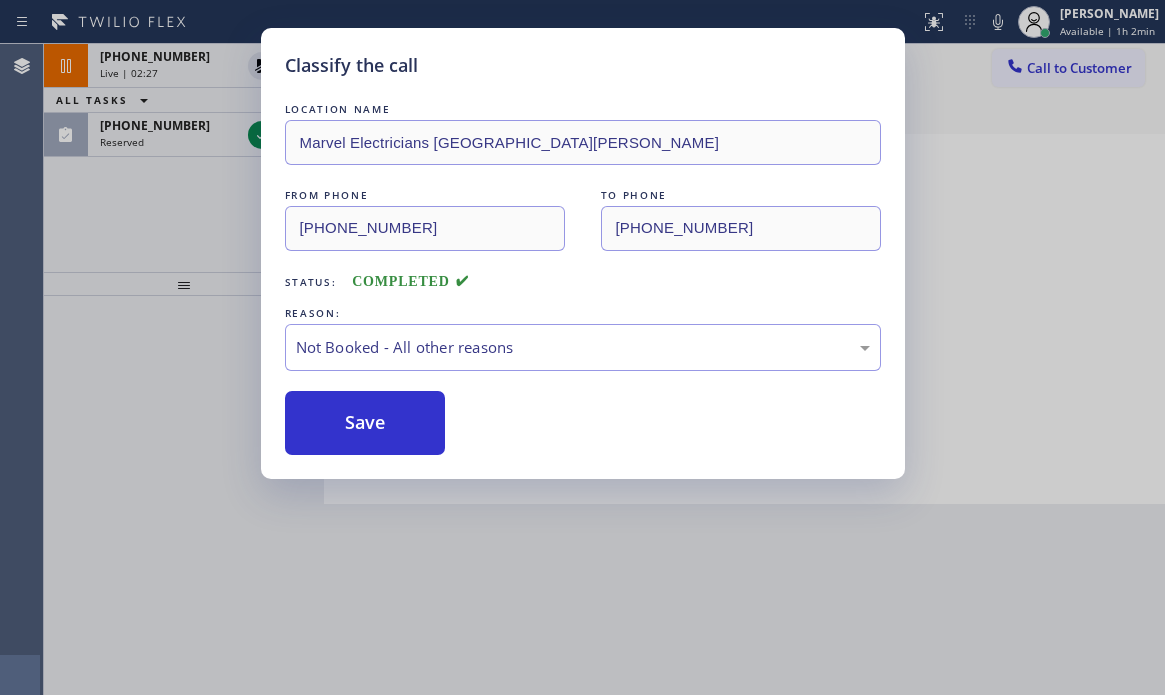 click on "Save" at bounding box center [365, 423] 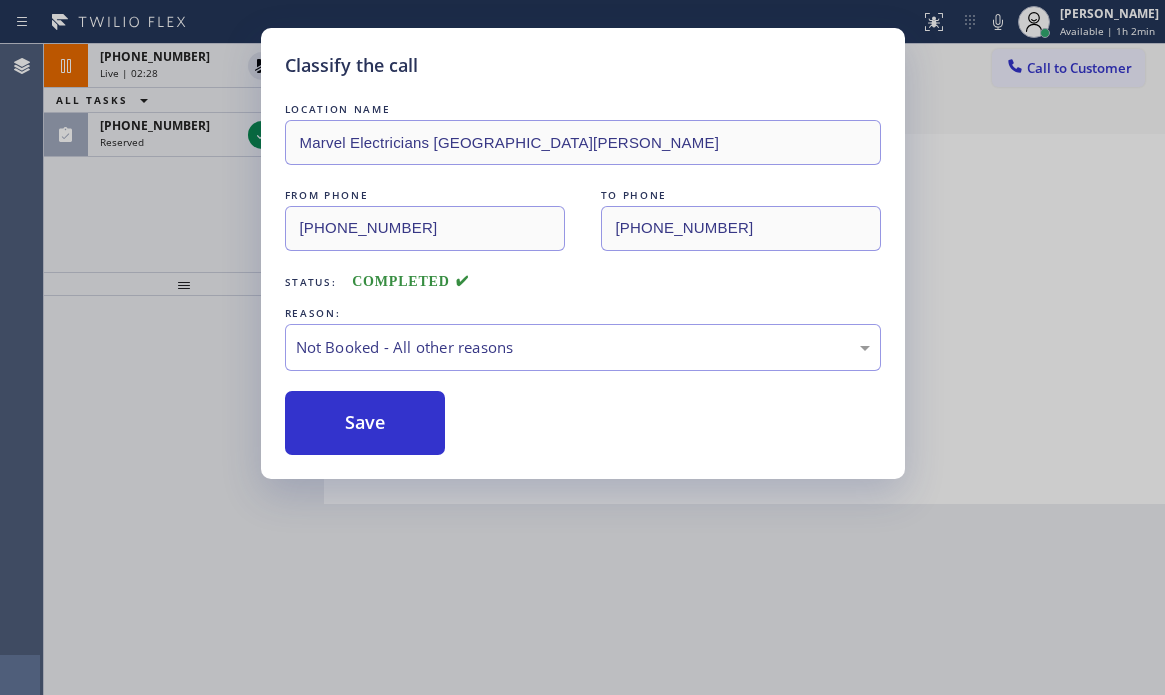 click on "Classify the call LOCATION NAME Marvel Electricians [GEOGRAPHIC_DATA][PERSON_NAME] FROM PHONE [PHONE_NUMBER] TO PHONE [PHONE_NUMBER] Status: COMPLETED REASON: Not Booked - All other reasons Save" at bounding box center (582, 347) 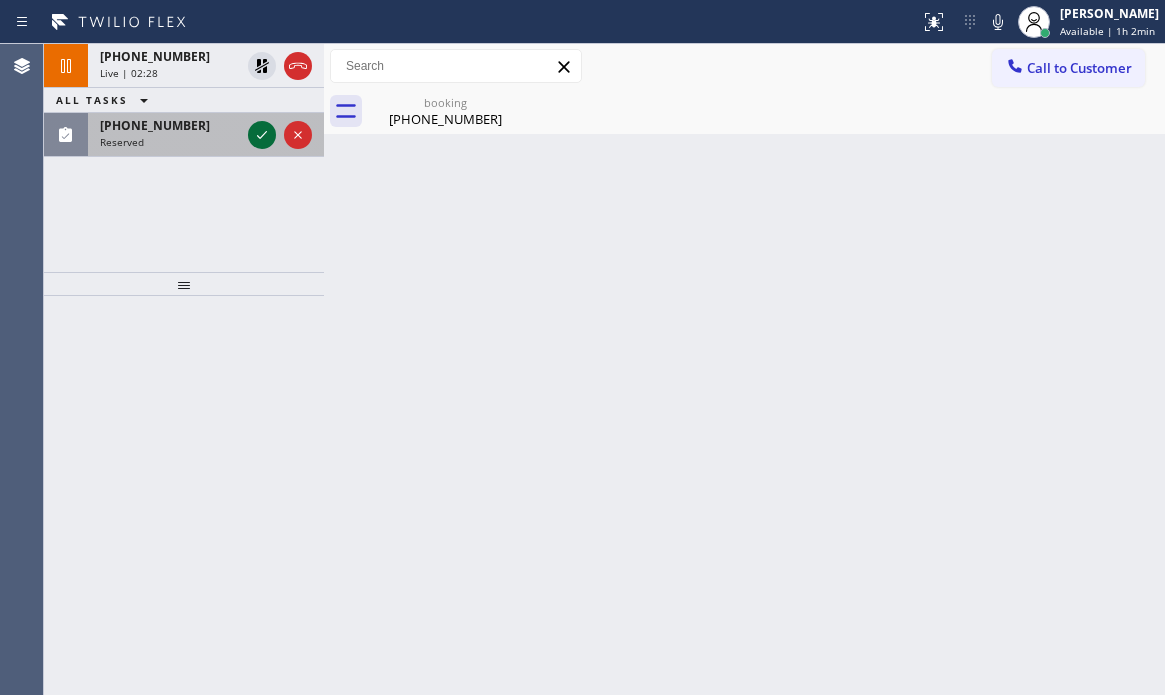 click 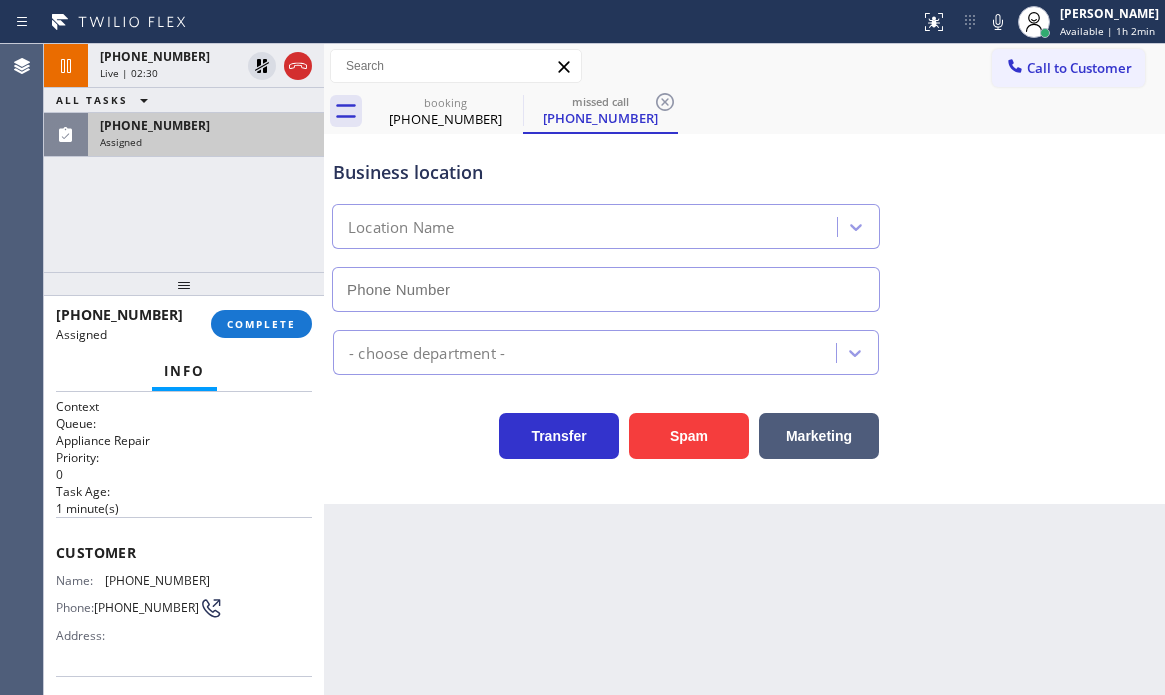 type on "[PHONE_NUMBER]" 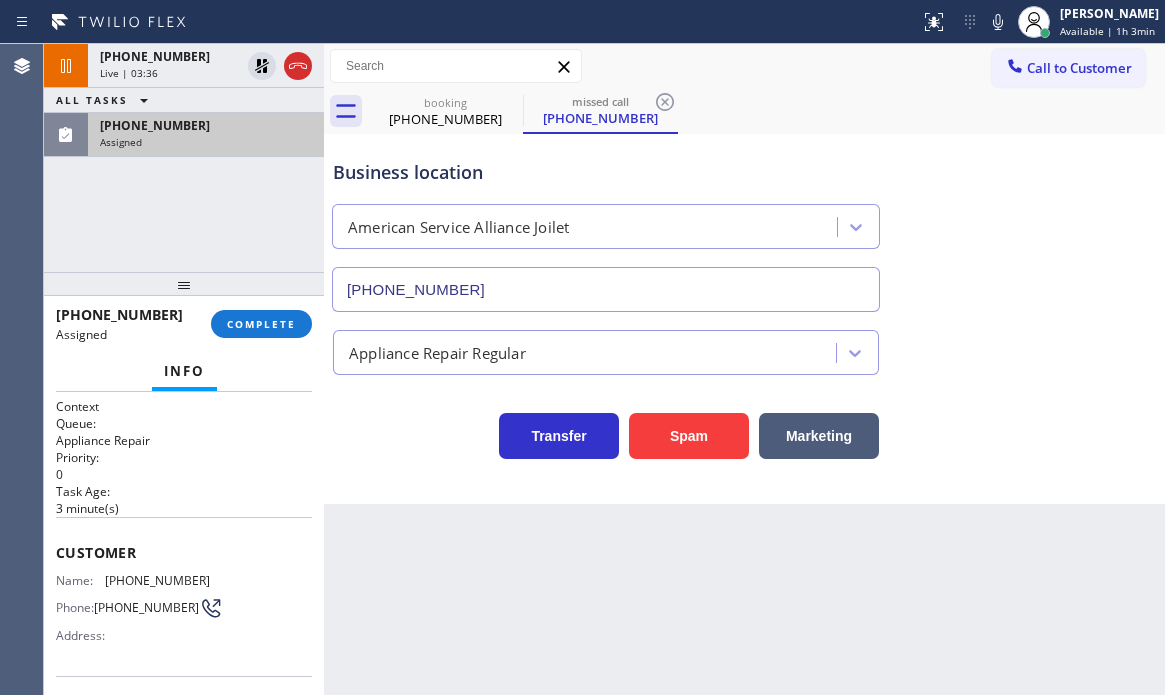 click on "Assigned" at bounding box center (206, 142) 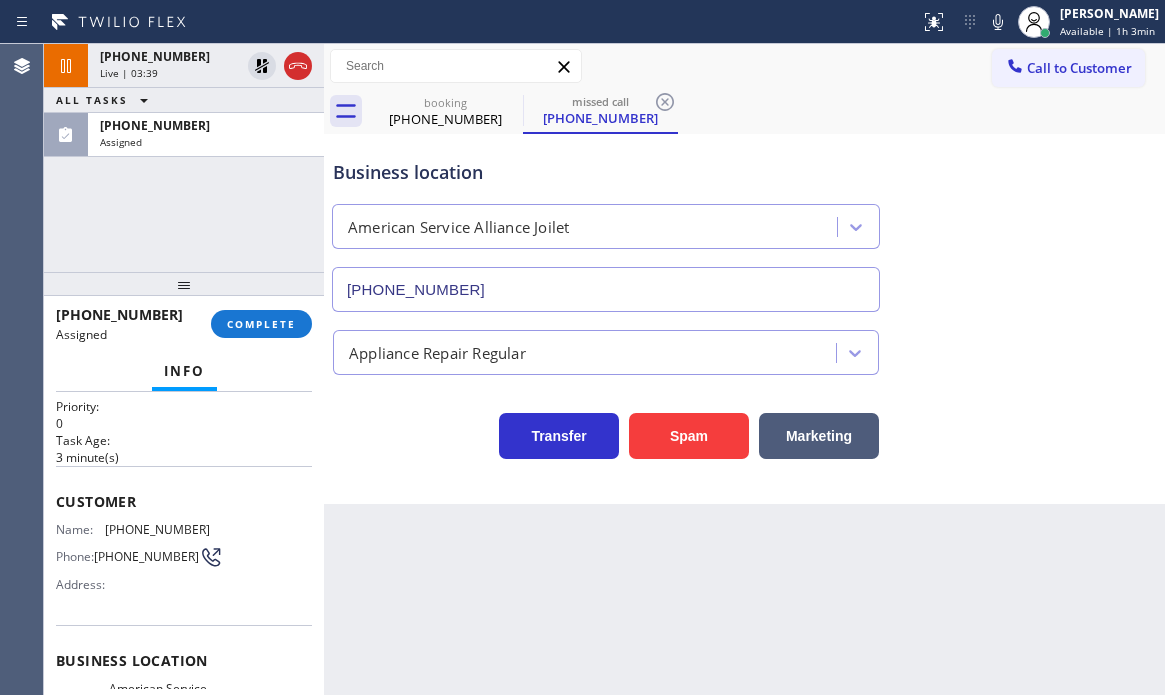 scroll, scrollTop: 100, scrollLeft: 0, axis: vertical 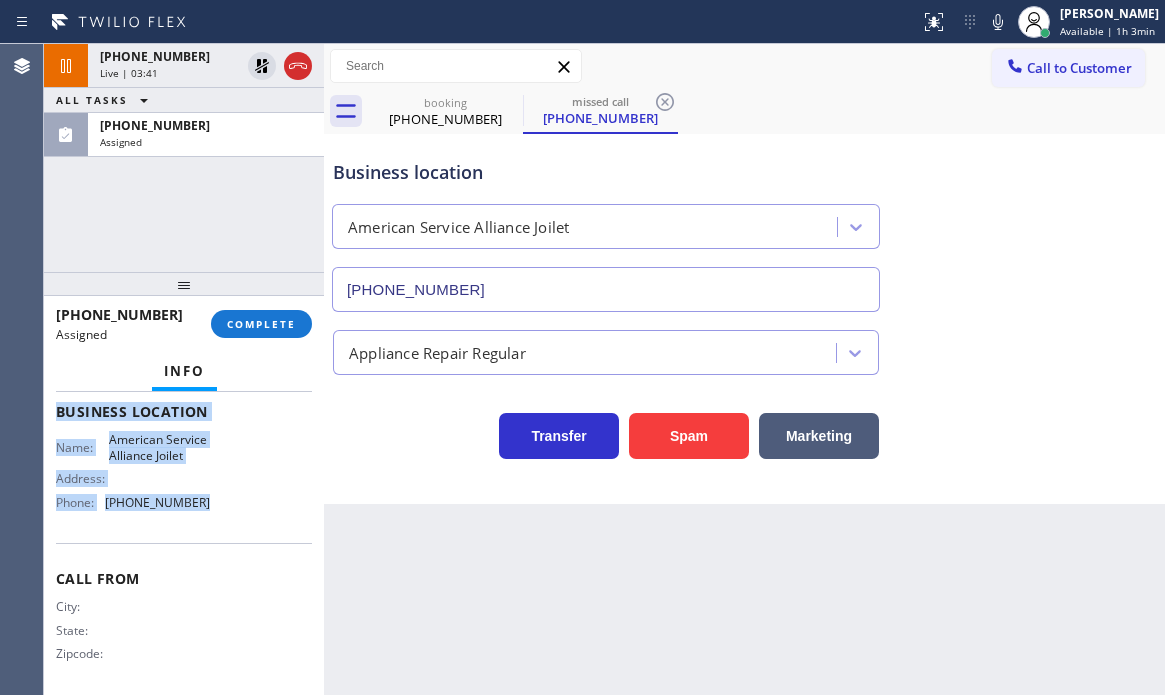 drag, startPoint x: 51, startPoint y: 445, endPoint x: 198, endPoint y: 546, distance: 178.35358 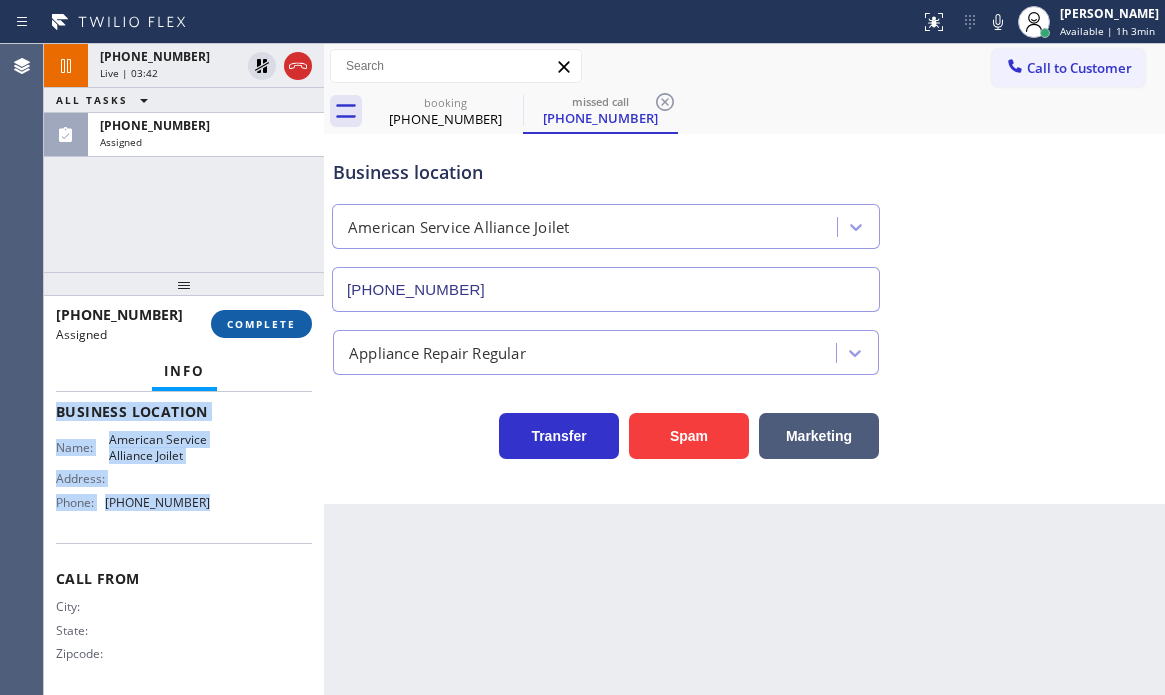click on "COMPLETE" at bounding box center [261, 324] 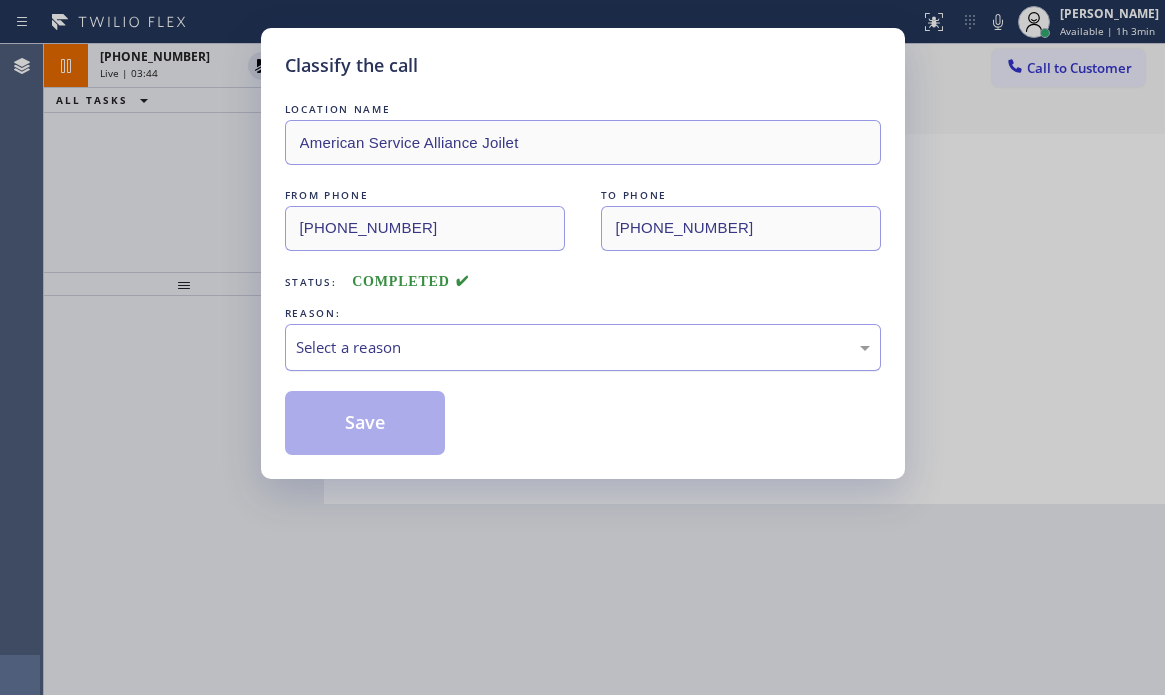 click on "Select a reason" at bounding box center [583, 347] 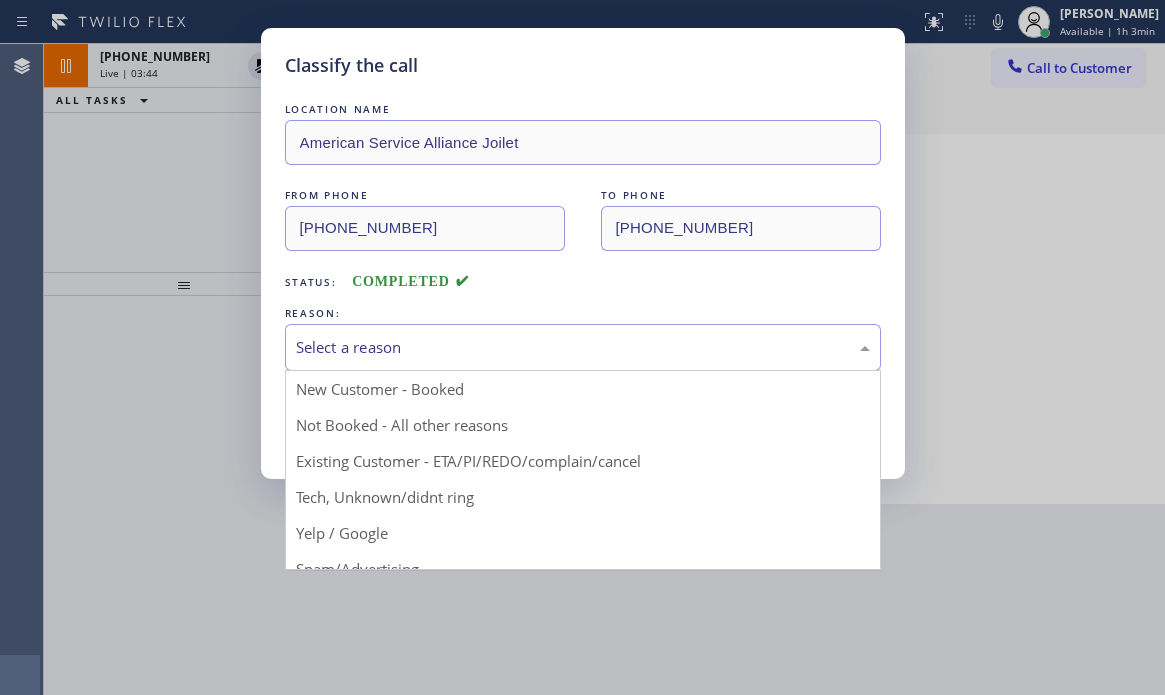 drag, startPoint x: 365, startPoint y: 499, endPoint x: 360, endPoint y: 490, distance: 10.29563 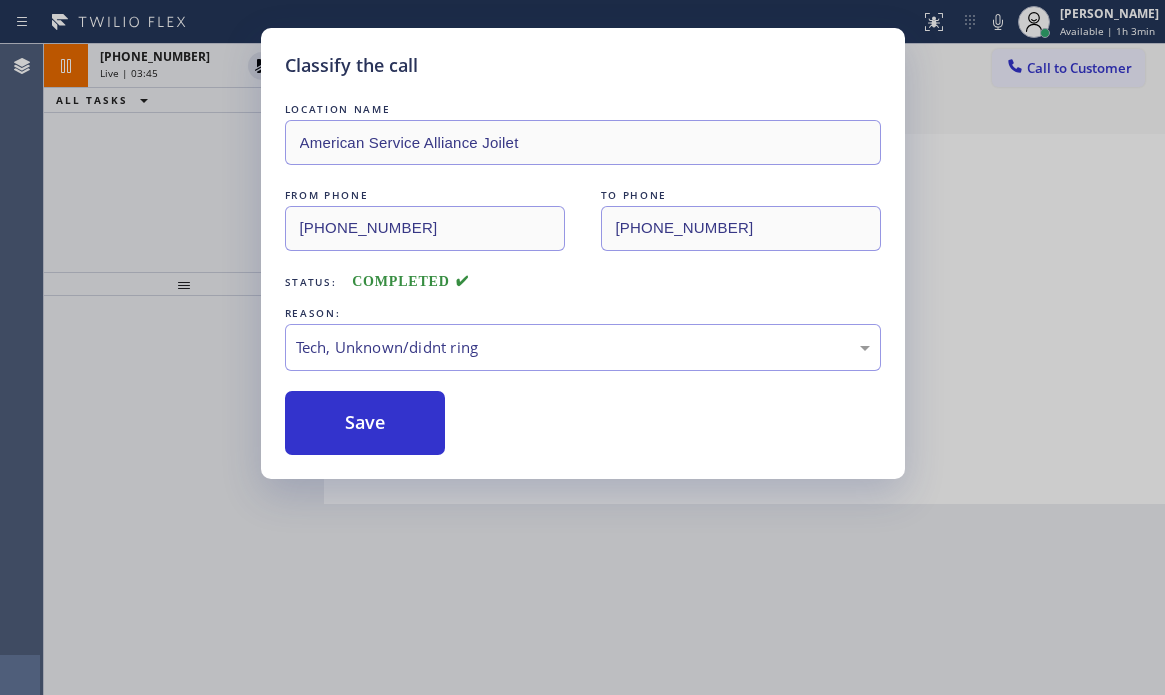 drag, startPoint x: 346, startPoint y: 425, endPoint x: 1001, endPoint y: 364, distance: 657.83435 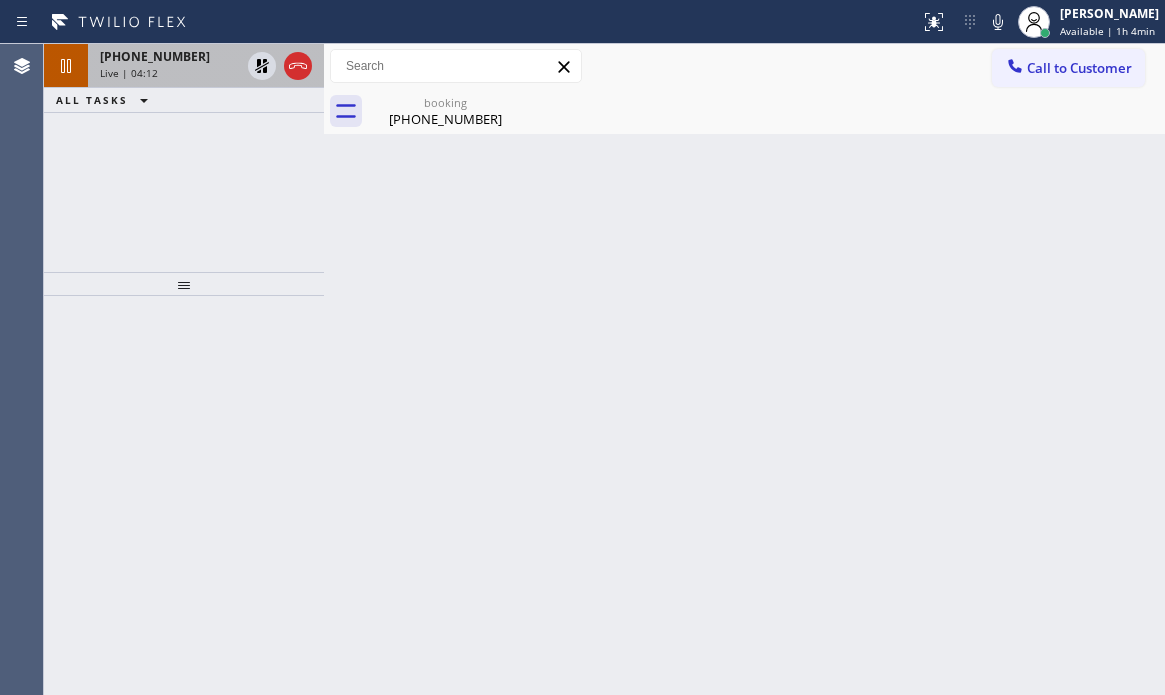 click on "Live | 04:12" at bounding box center (170, 73) 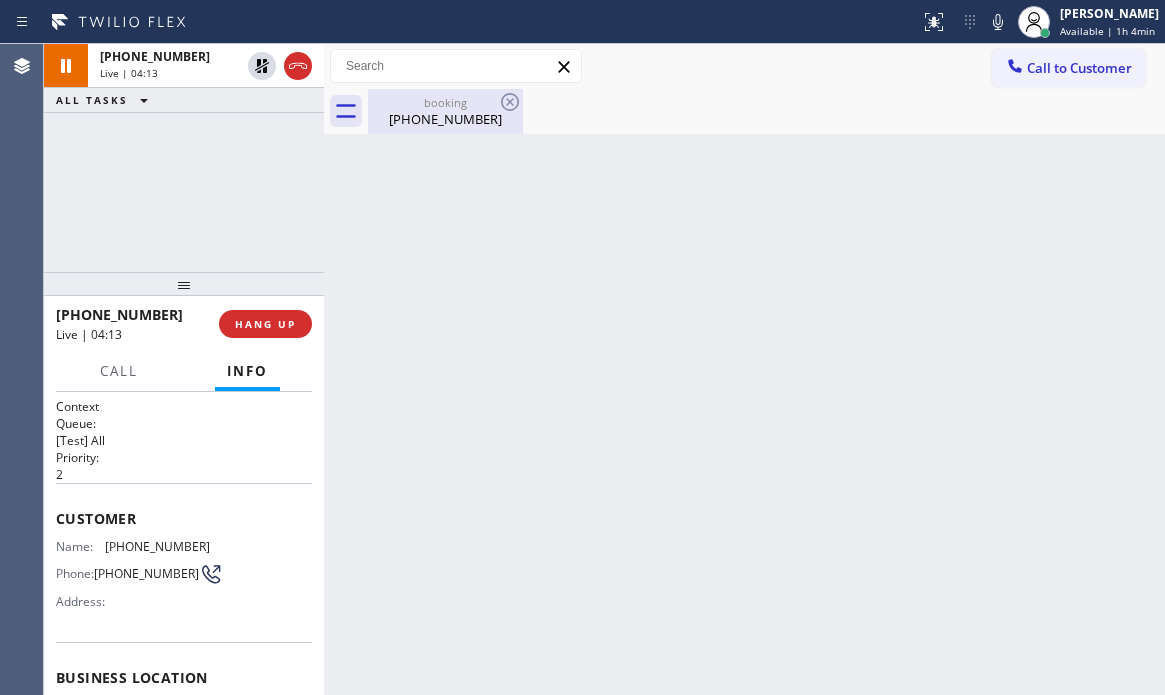 click on "[PHONE_NUMBER]" at bounding box center (445, 119) 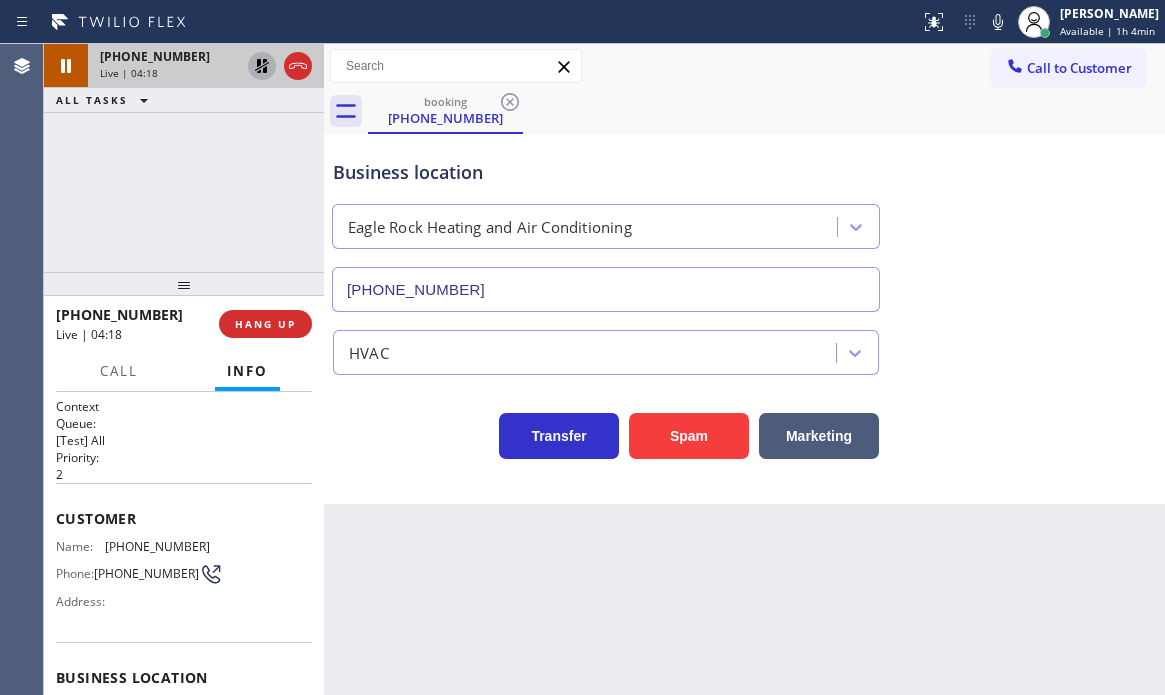 click 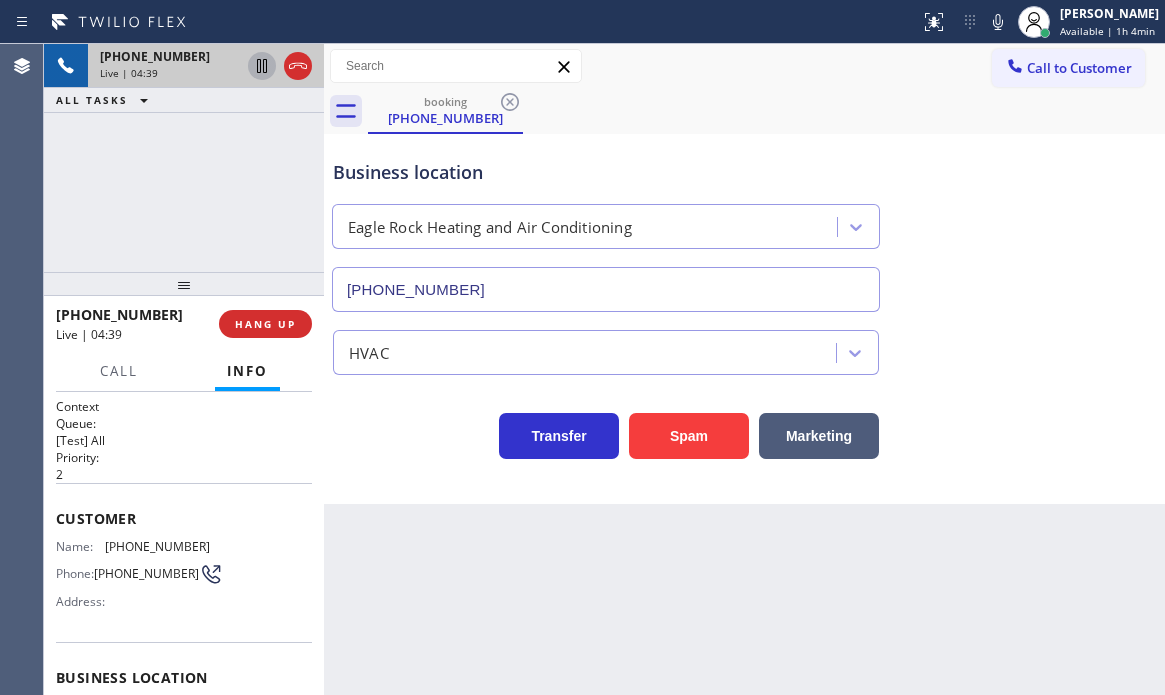 click 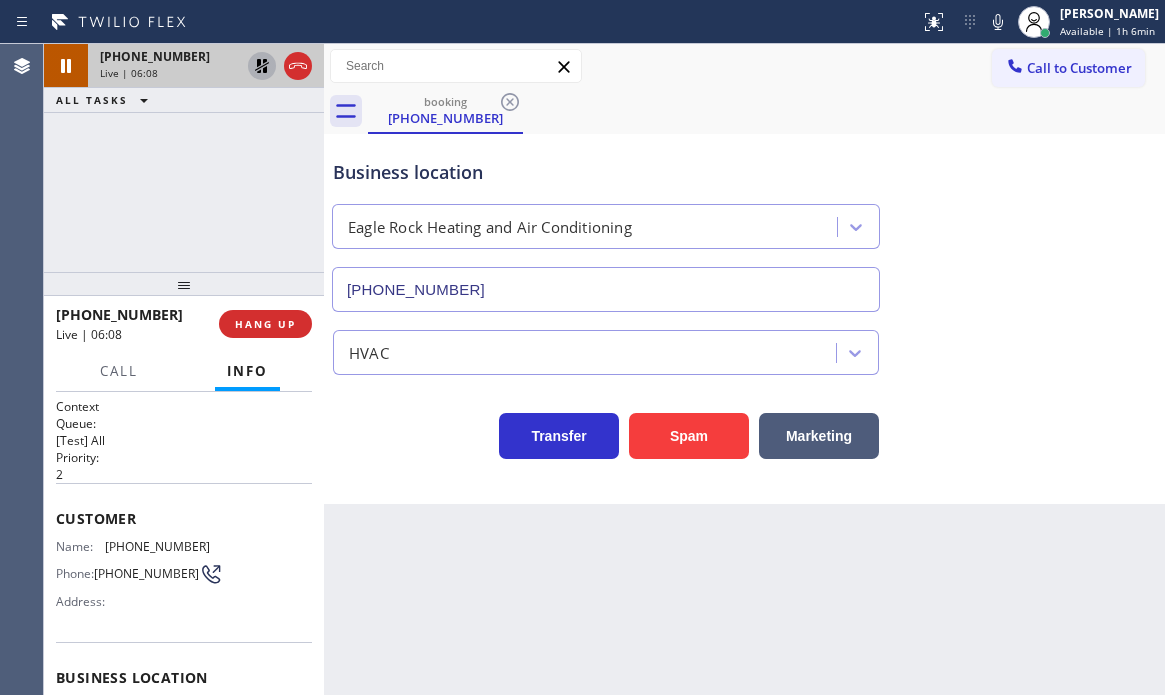 click 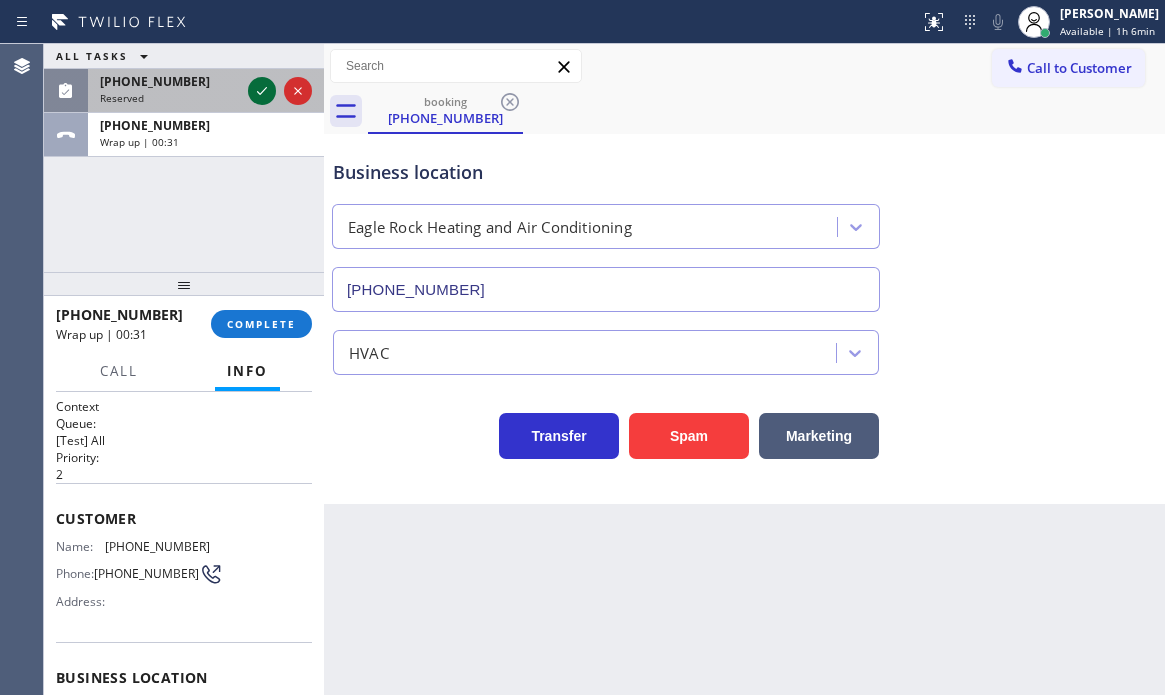 drag, startPoint x: 268, startPoint y: 91, endPoint x: 273, endPoint y: 101, distance: 11.18034 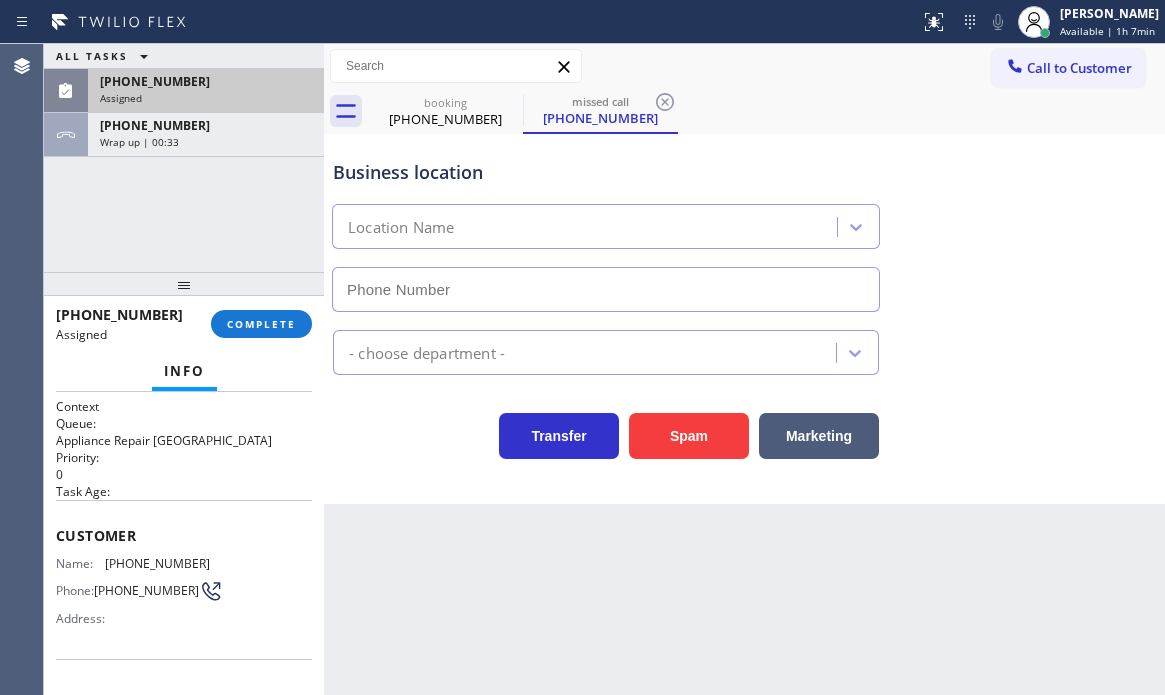 type on "[PHONE_NUMBER]" 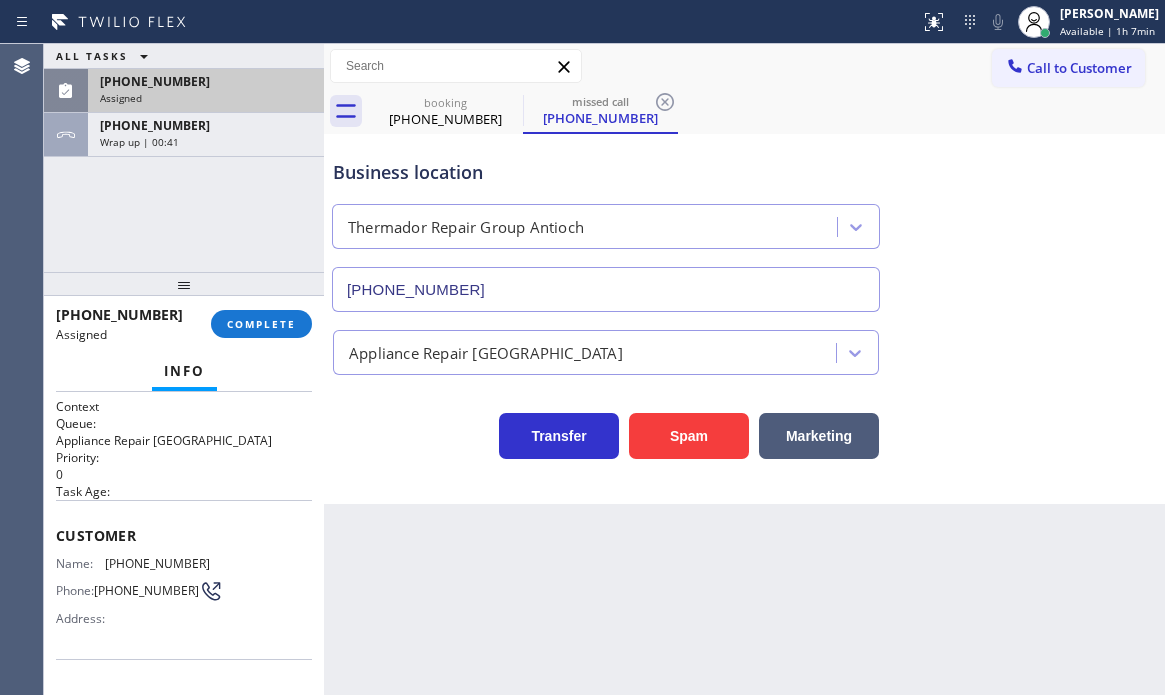 click on "[PHONE_NUMBER]" at bounding box center (155, 81) 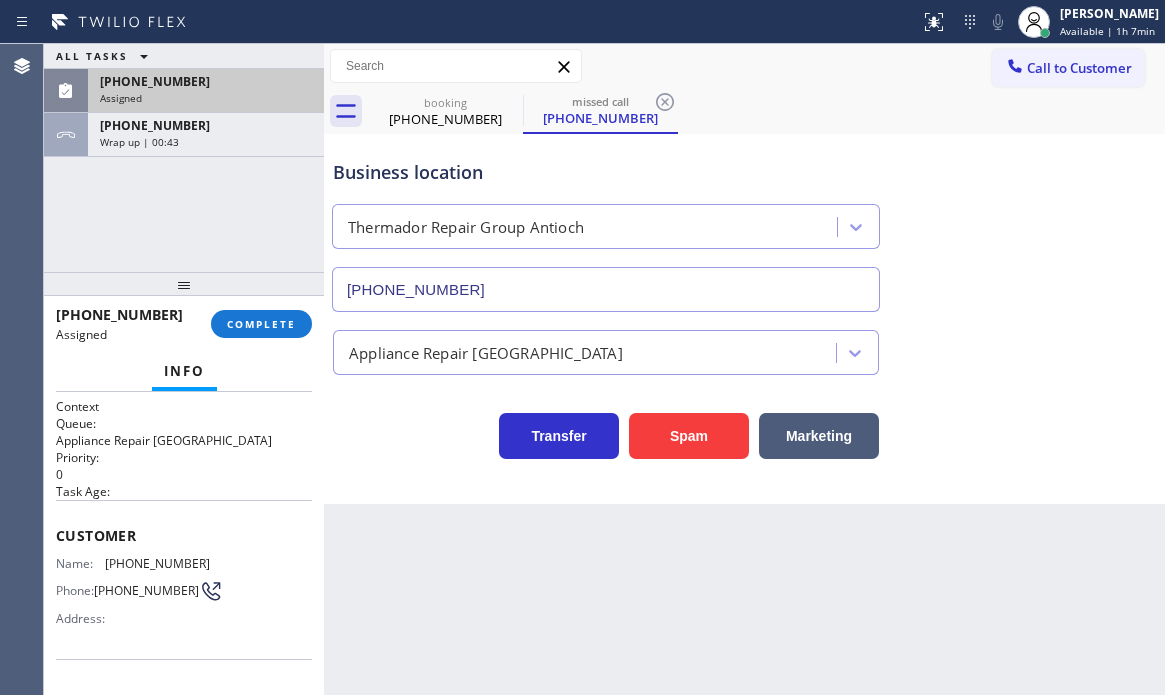 click on "[PHONE_NUMBER]" at bounding box center (206, 81) 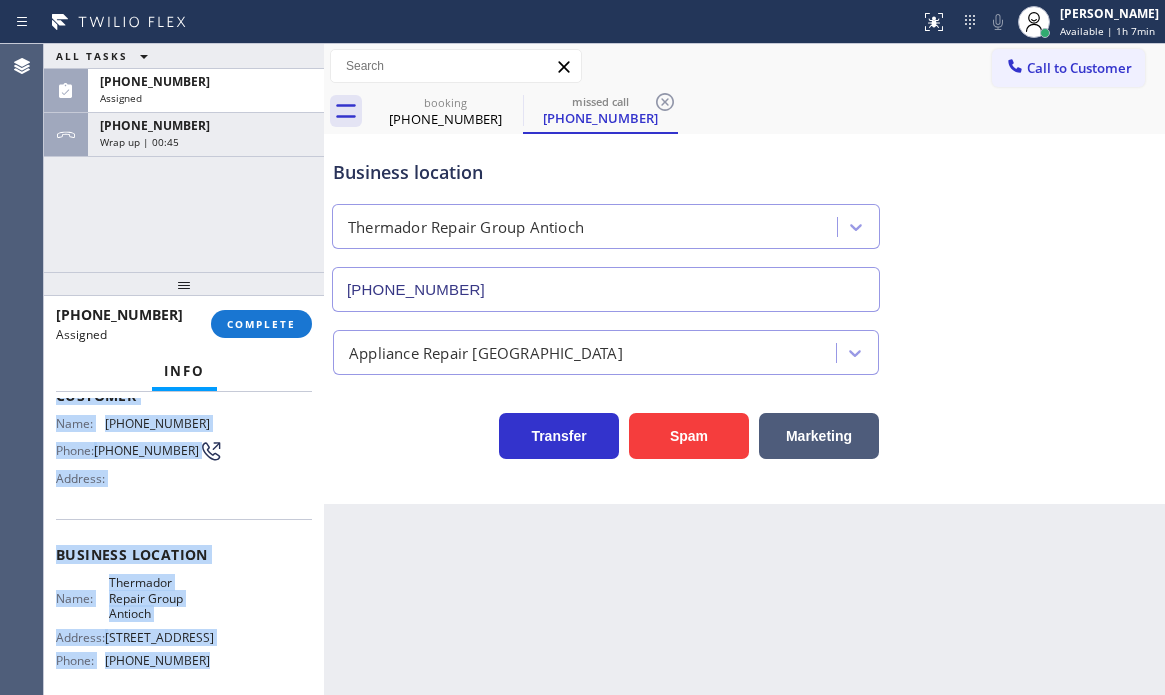 scroll, scrollTop: 200, scrollLeft: 0, axis: vertical 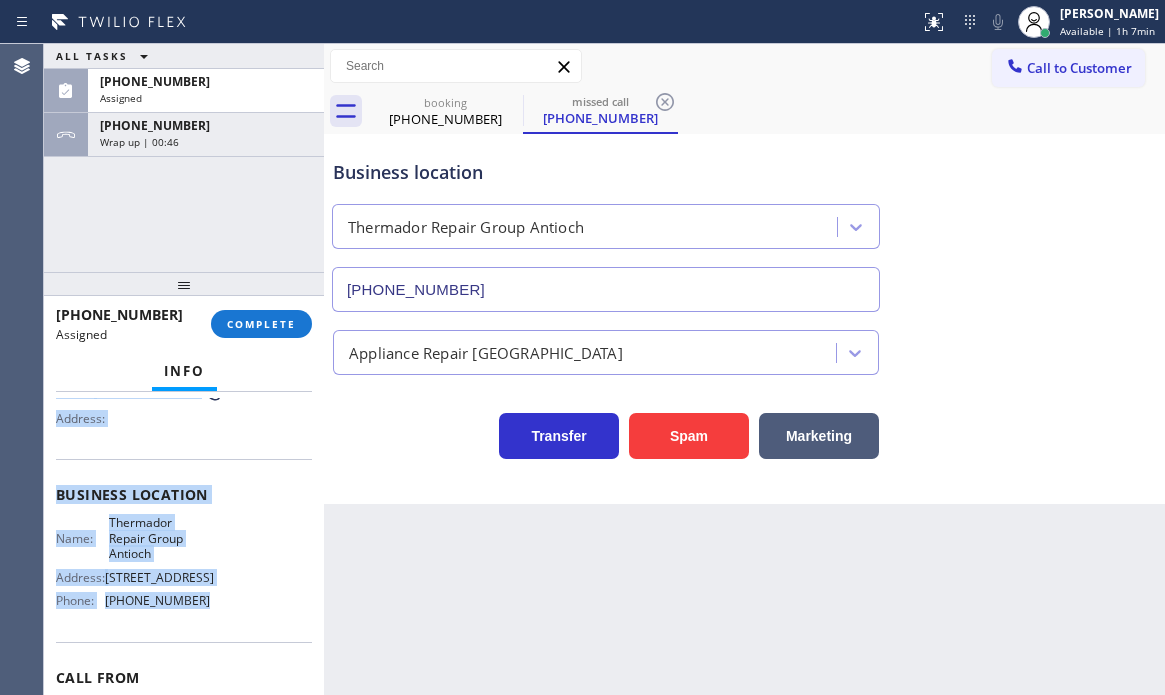 drag, startPoint x: 82, startPoint y: 540, endPoint x: 203, endPoint y: 618, distance: 143.9618 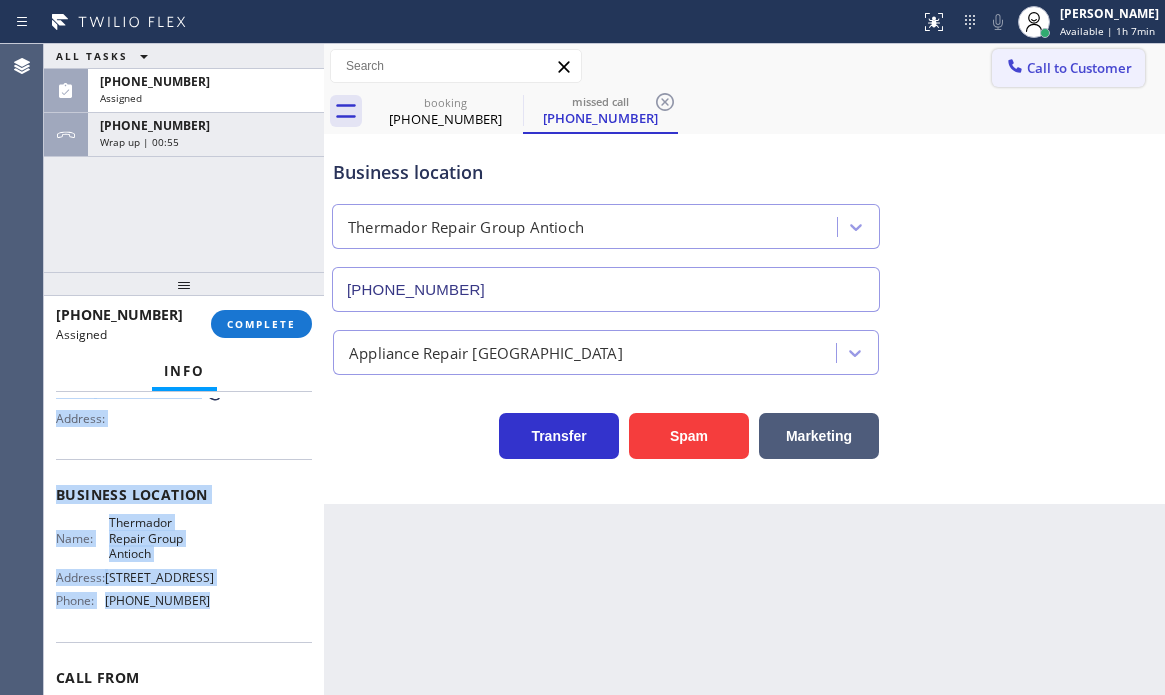 click on "Call to Customer" at bounding box center (1068, 68) 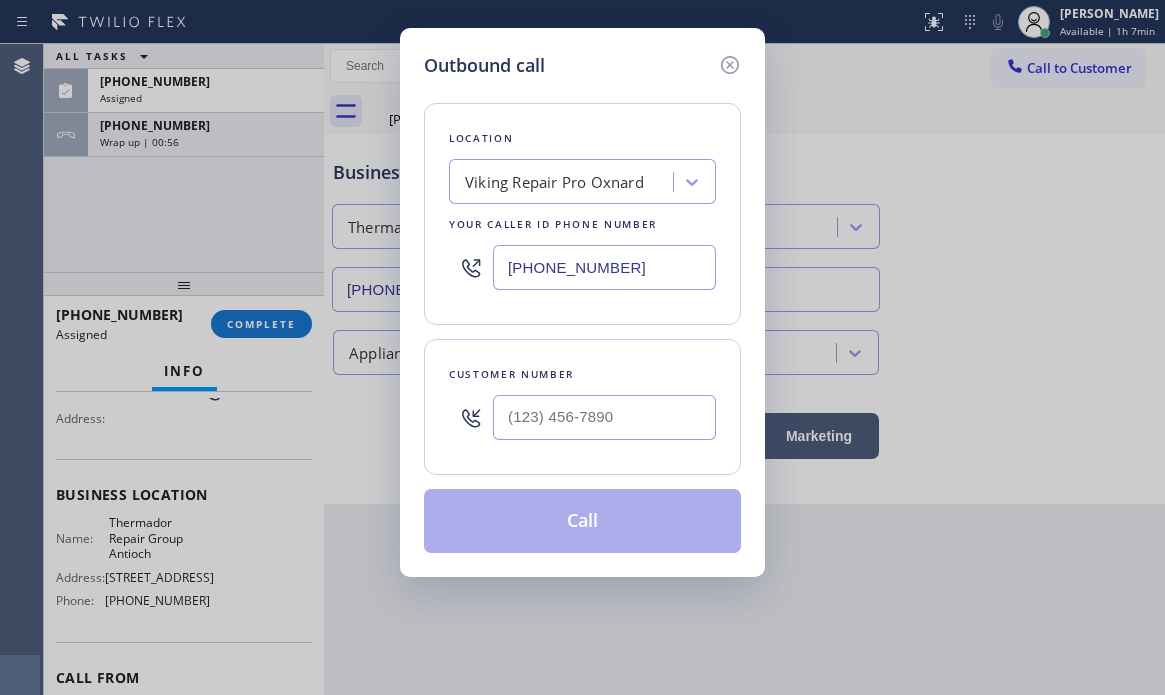 click on "[PHONE_NUMBER]" at bounding box center (604, 267) 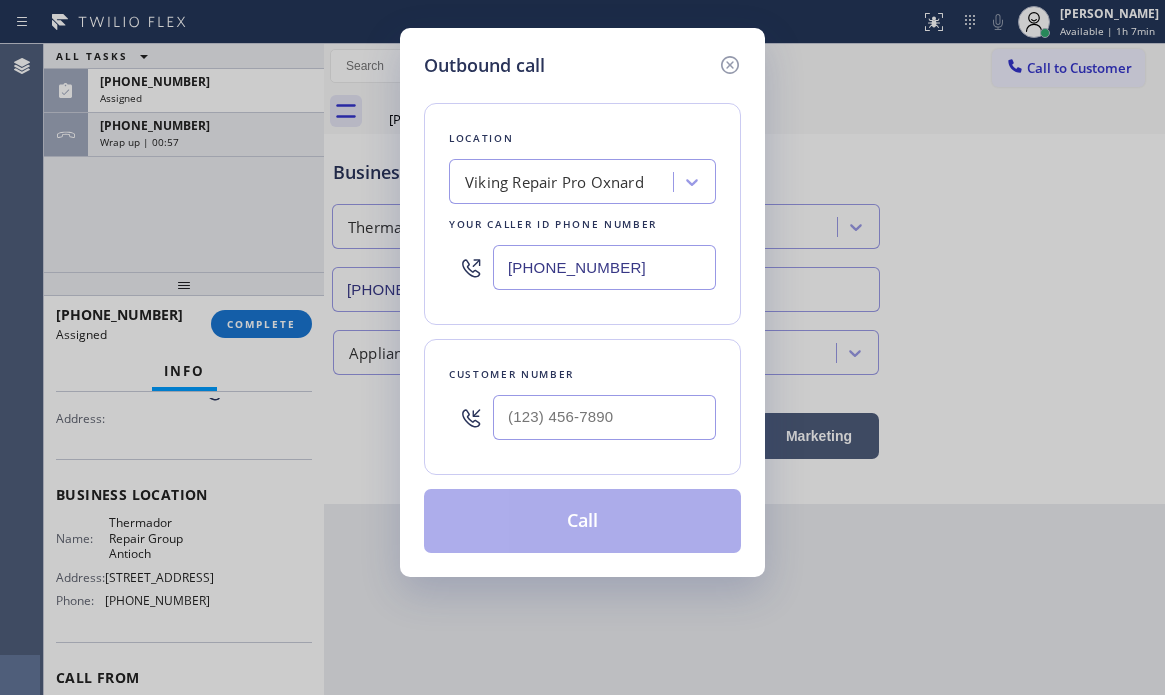 click on "[PHONE_NUMBER]" at bounding box center (604, 267) 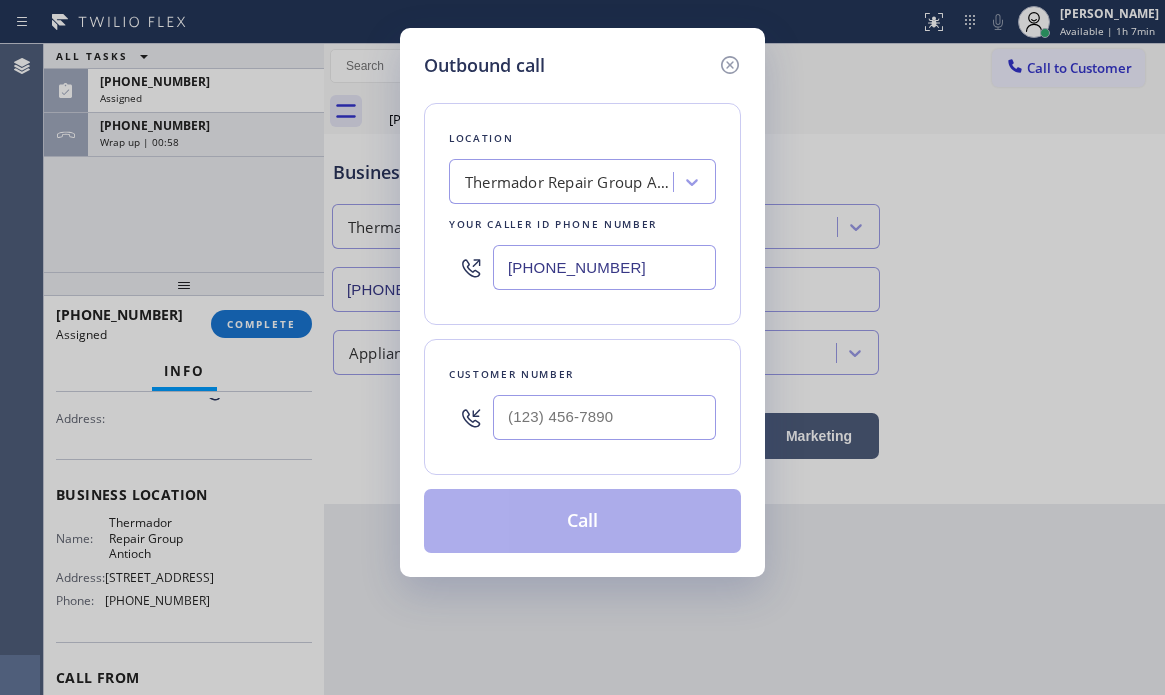 type on "[PHONE_NUMBER]" 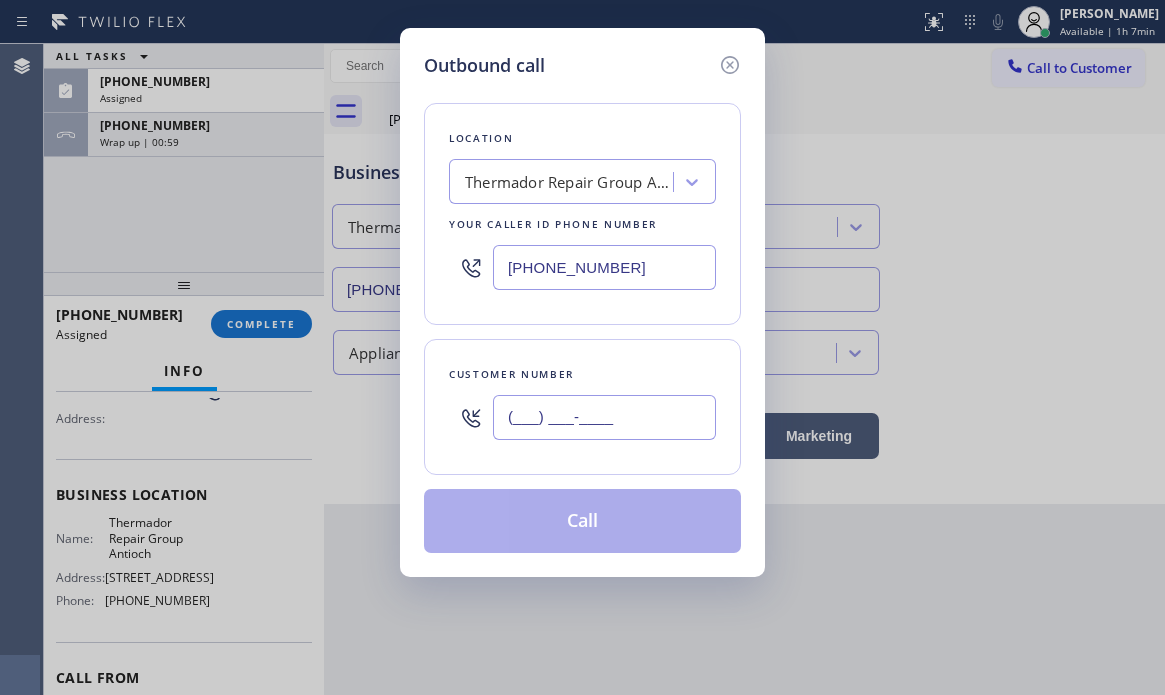 click on "(___) ___-____" at bounding box center (604, 417) 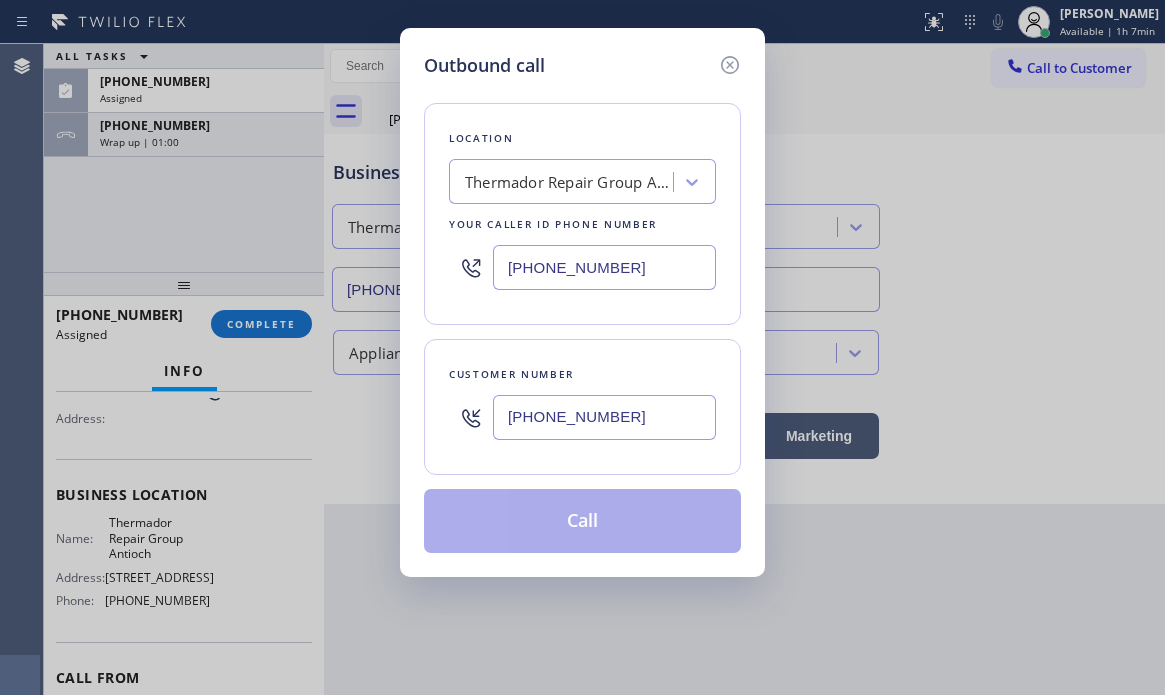 type on "[PHONE_NUMBER]" 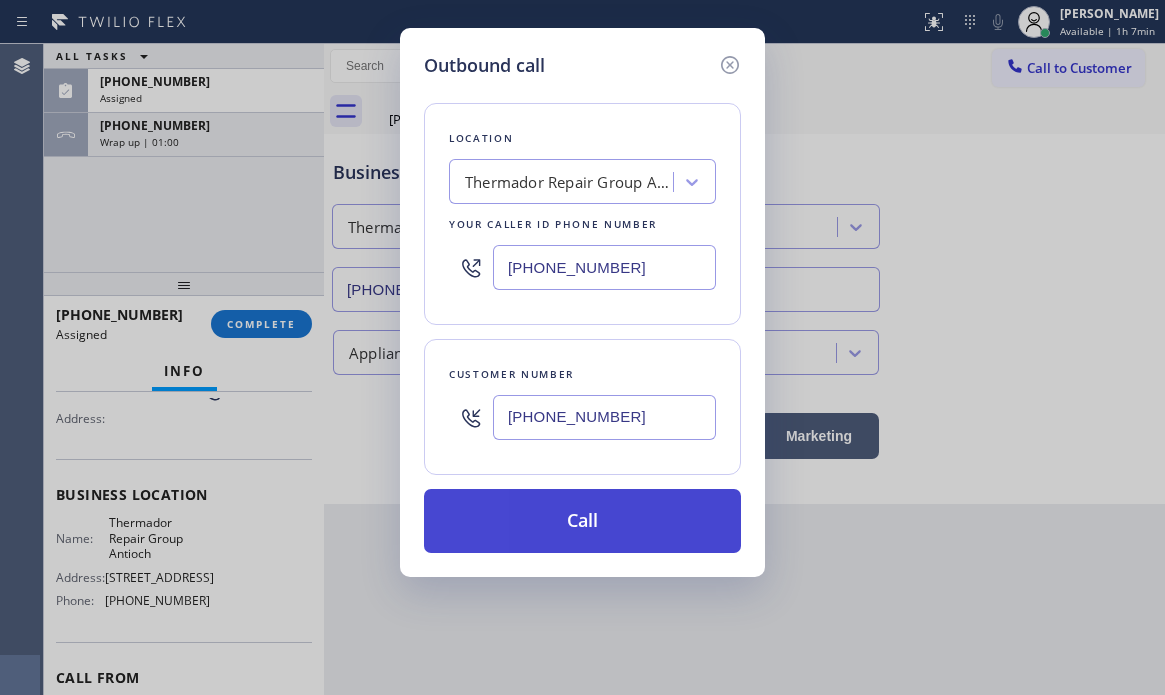 click on "Call" at bounding box center [582, 521] 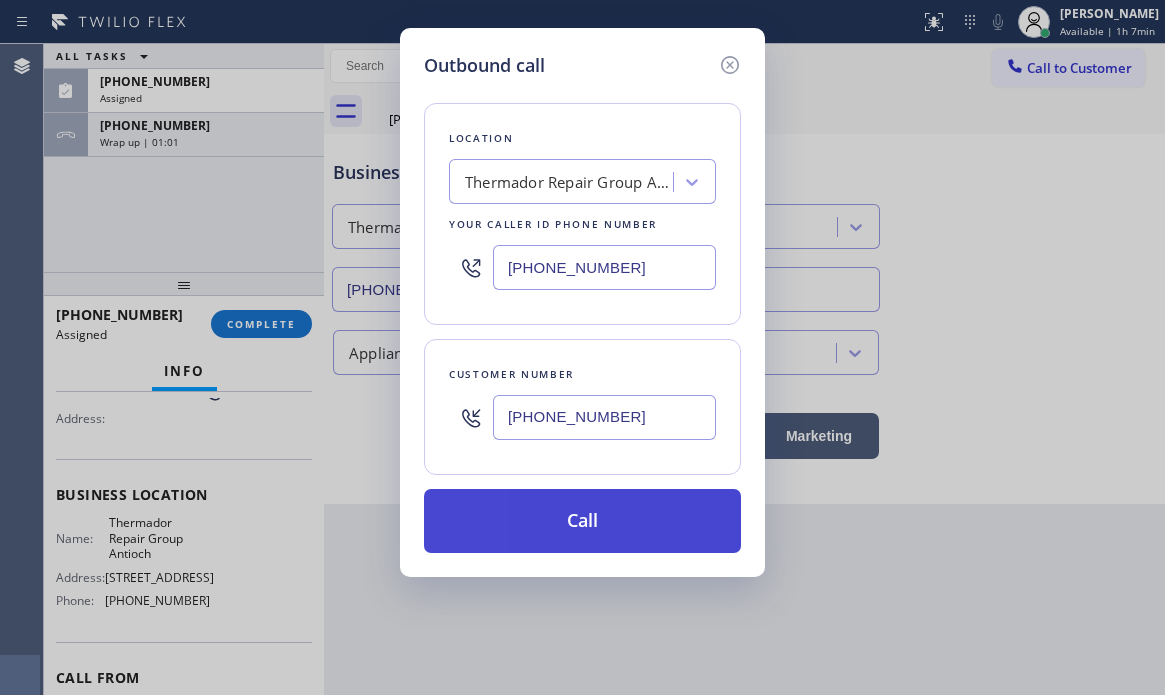 click on "Call" at bounding box center [582, 521] 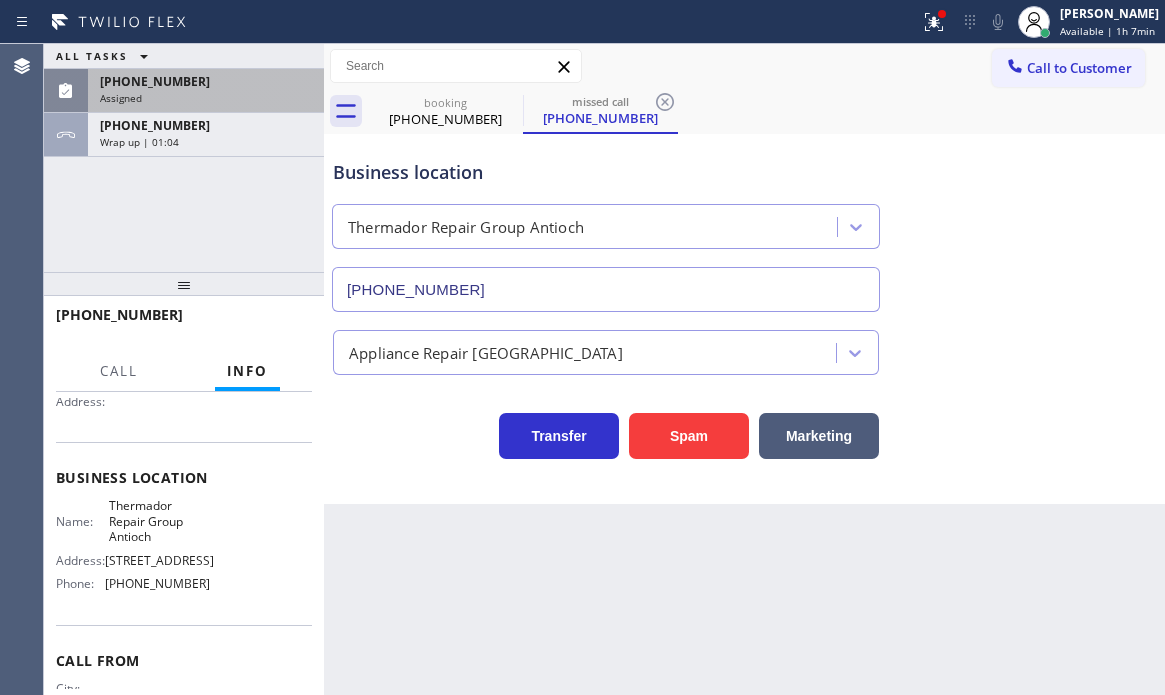 scroll, scrollTop: 183, scrollLeft: 0, axis: vertical 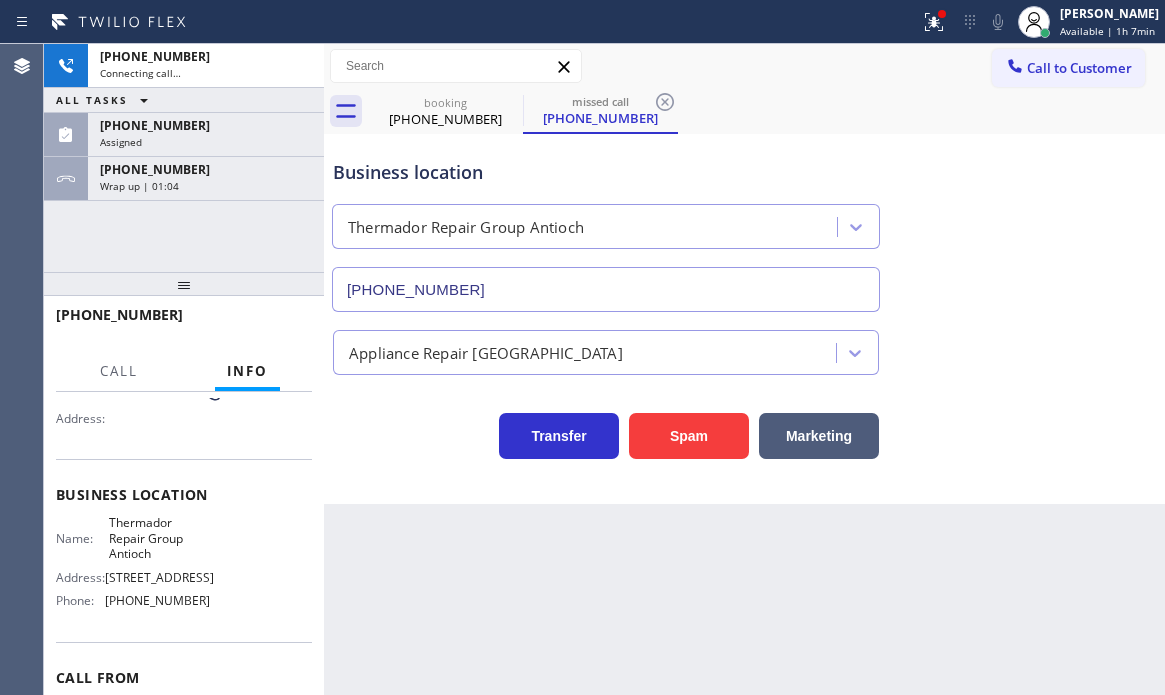 click on "[PHONE_NUMBER]" at bounding box center (206, 169) 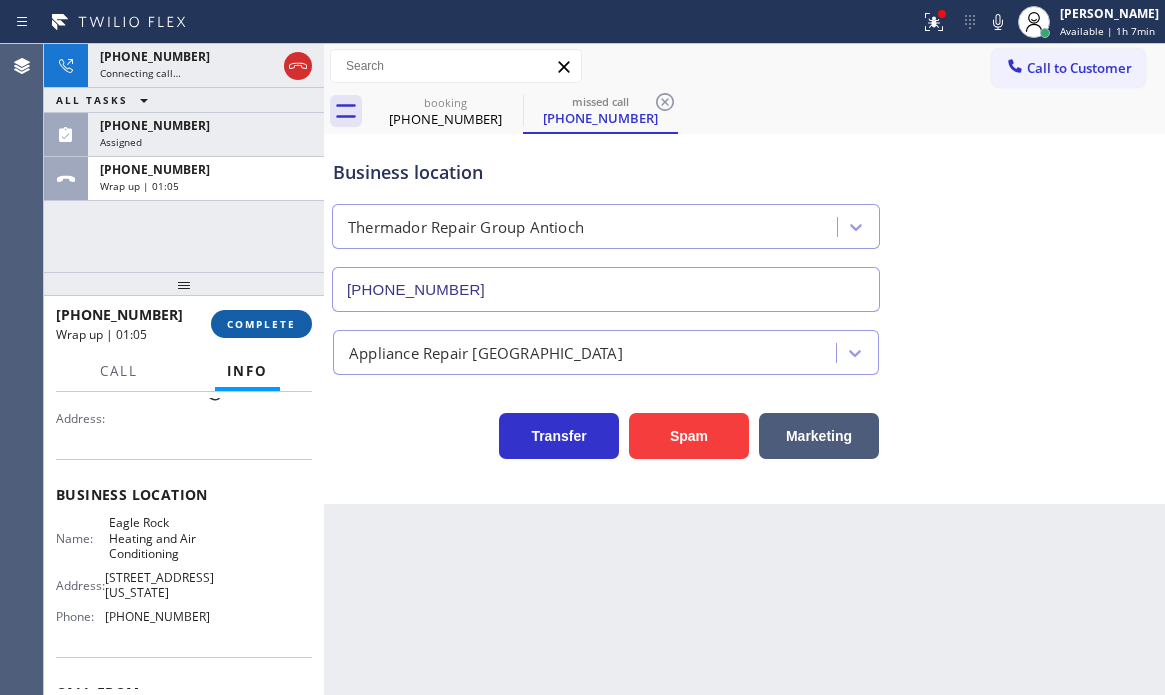 click on "COMPLETE" at bounding box center (261, 324) 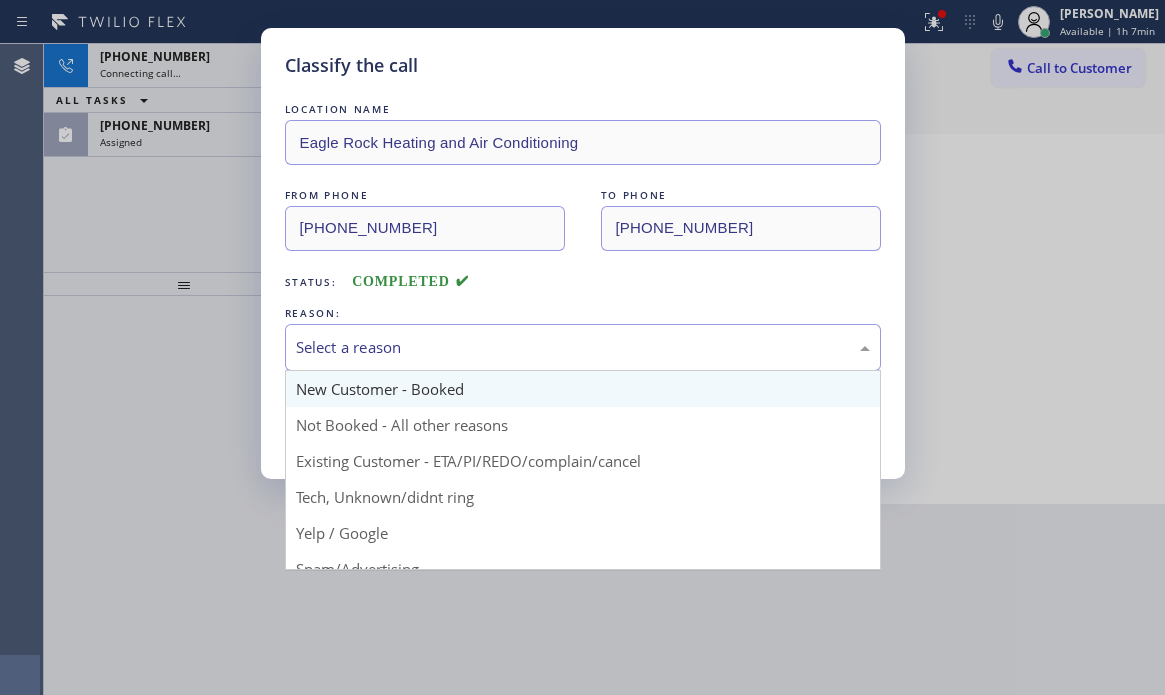 drag, startPoint x: 445, startPoint y: 353, endPoint x: 427, endPoint y: 392, distance: 42.953465 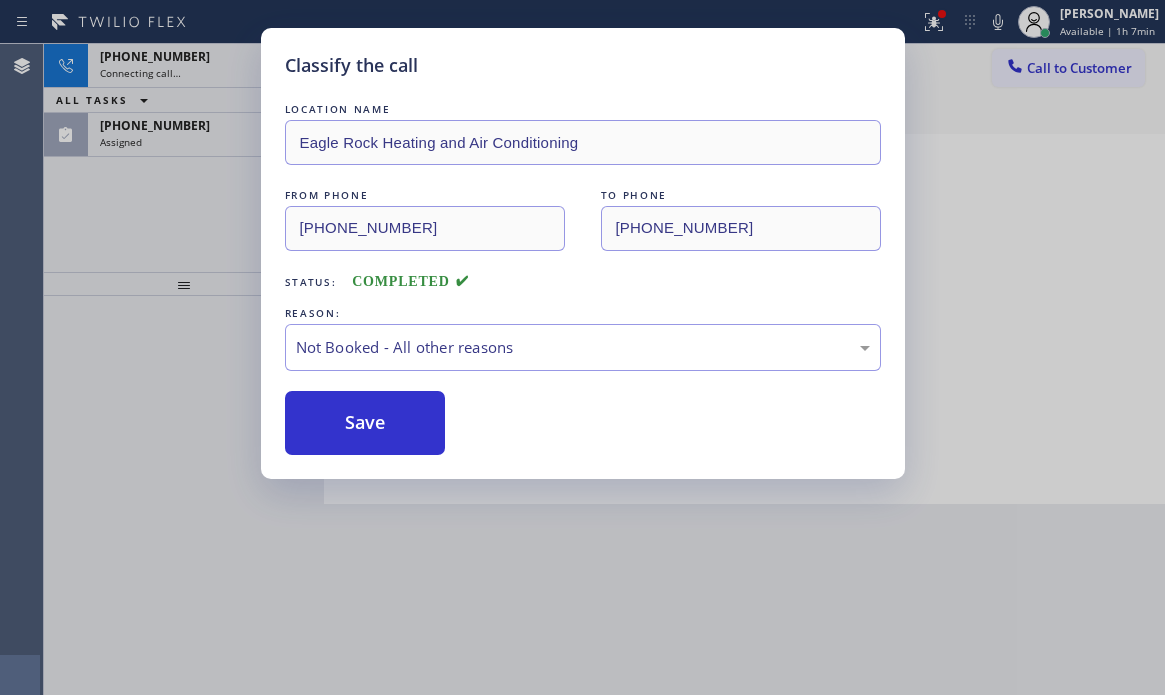 drag, startPoint x: 358, startPoint y: 427, endPoint x: 261, endPoint y: 348, distance: 125.09996 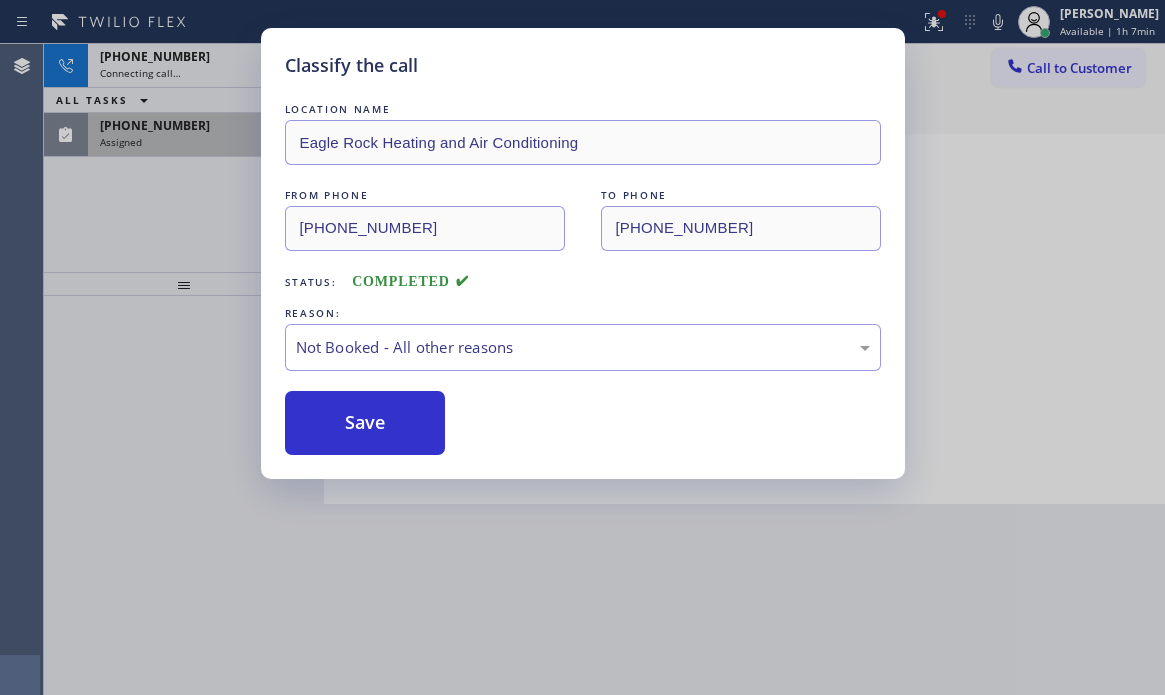 click on "Assigned" at bounding box center [206, 142] 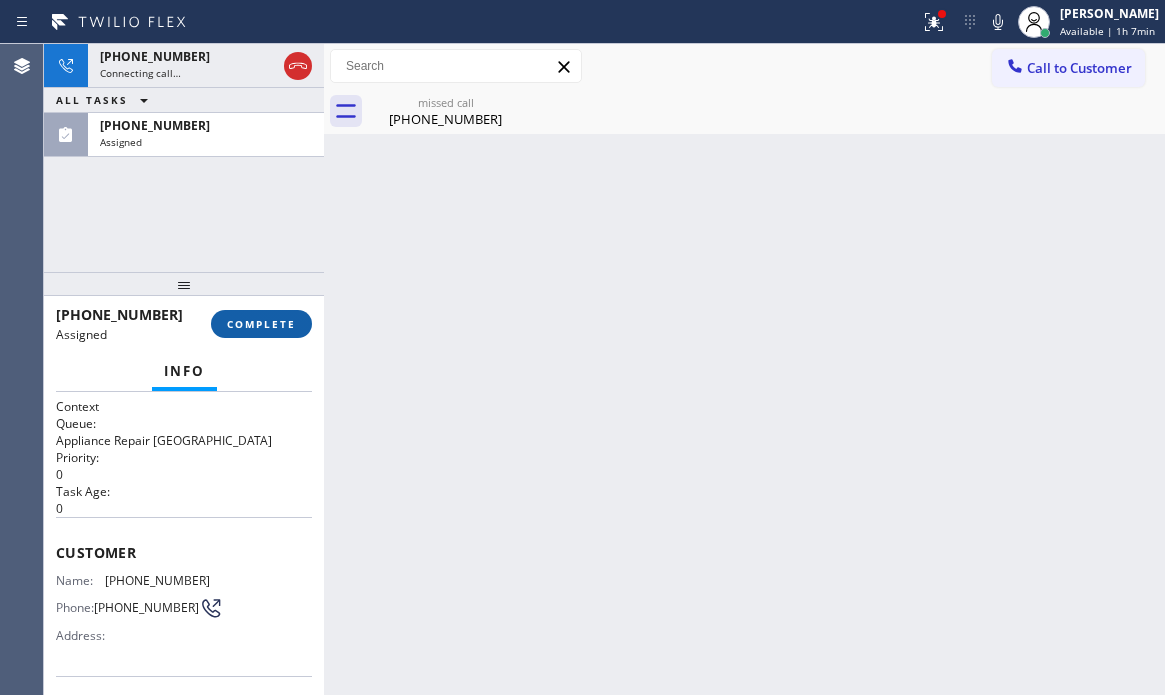 drag, startPoint x: 261, startPoint y: 319, endPoint x: 347, endPoint y: 398, distance: 116.777565 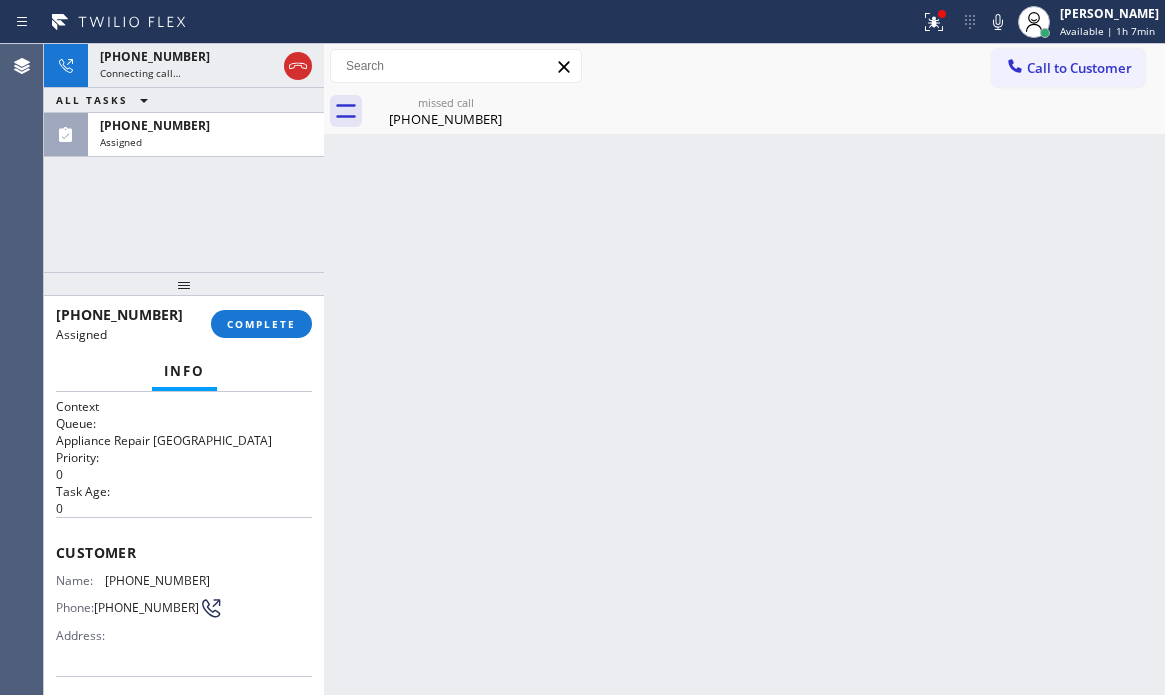 click on "COMPLETE" at bounding box center [261, 324] 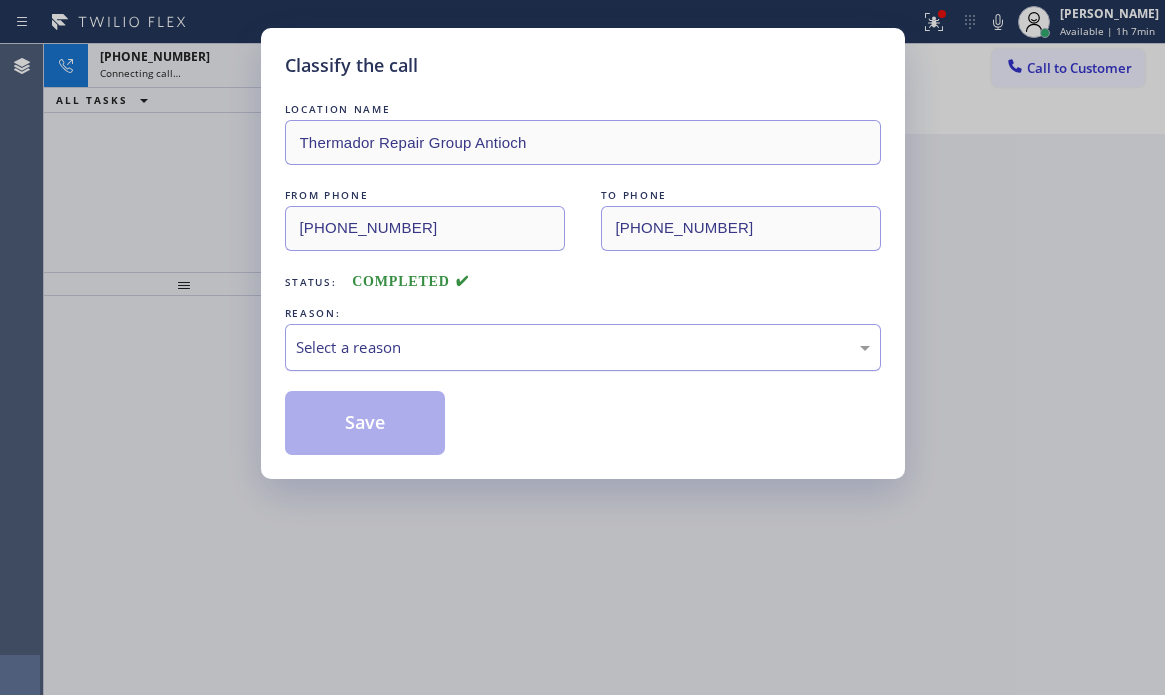 drag, startPoint x: 439, startPoint y: 349, endPoint x: 441, endPoint y: 364, distance: 15.132746 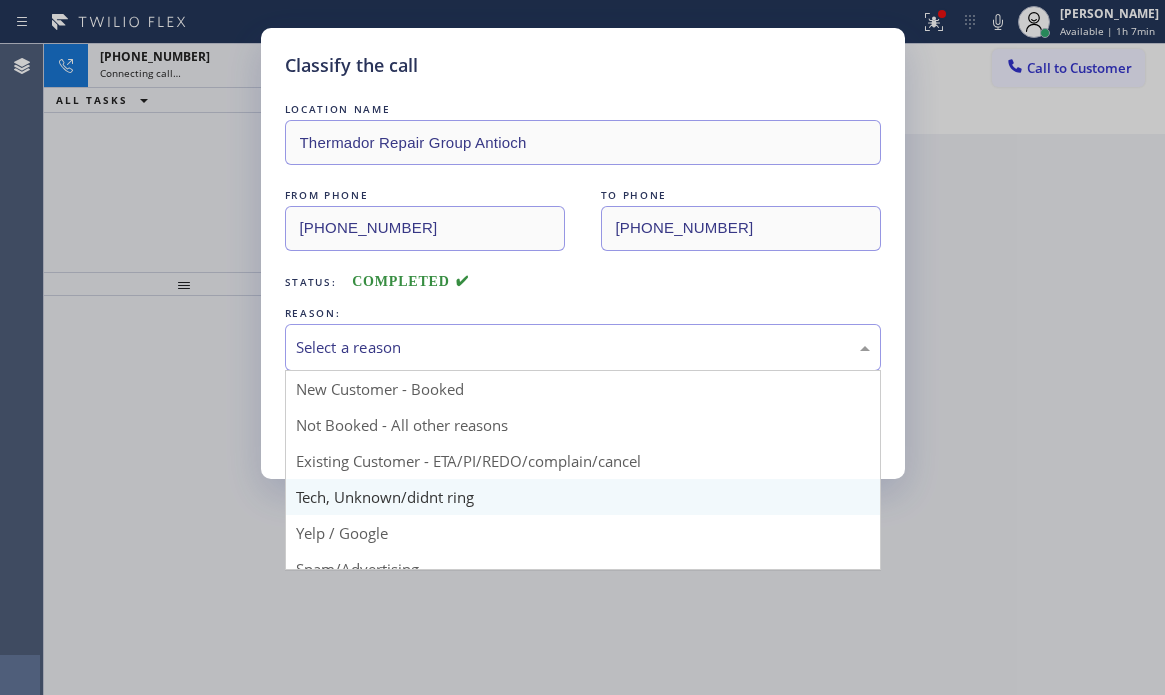 scroll, scrollTop: 100, scrollLeft: 0, axis: vertical 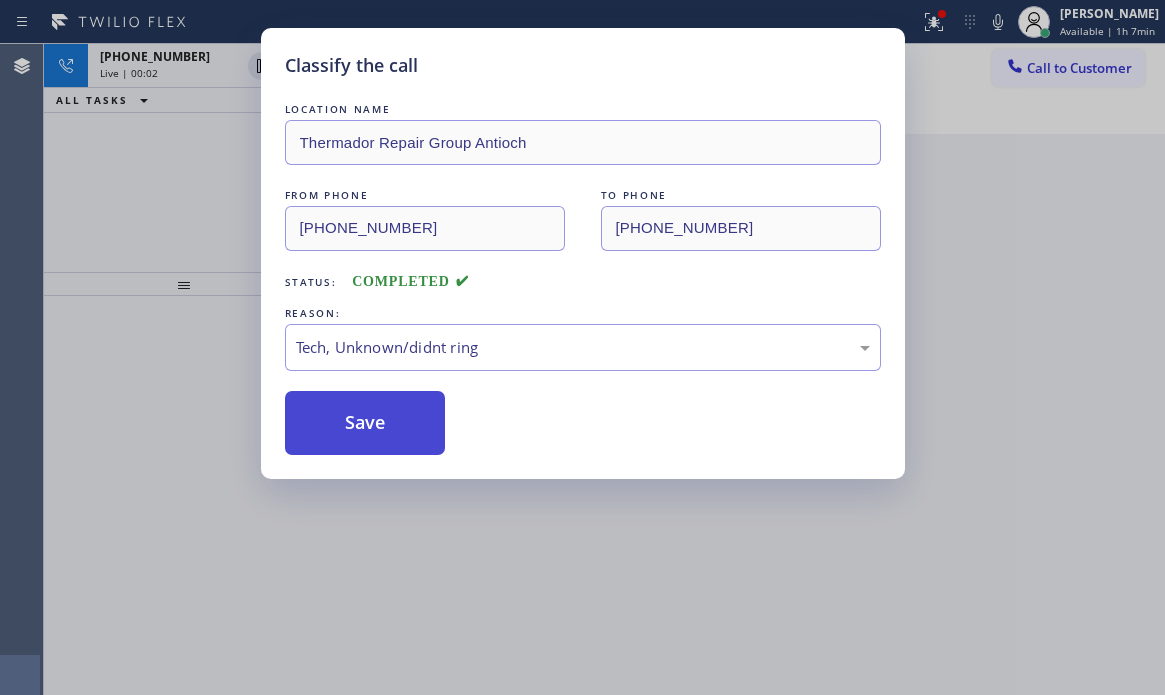 drag, startPoint x: 425, startPoint y: 389, endPoint x: 439, endPoint y: 410, distance: 25.23886 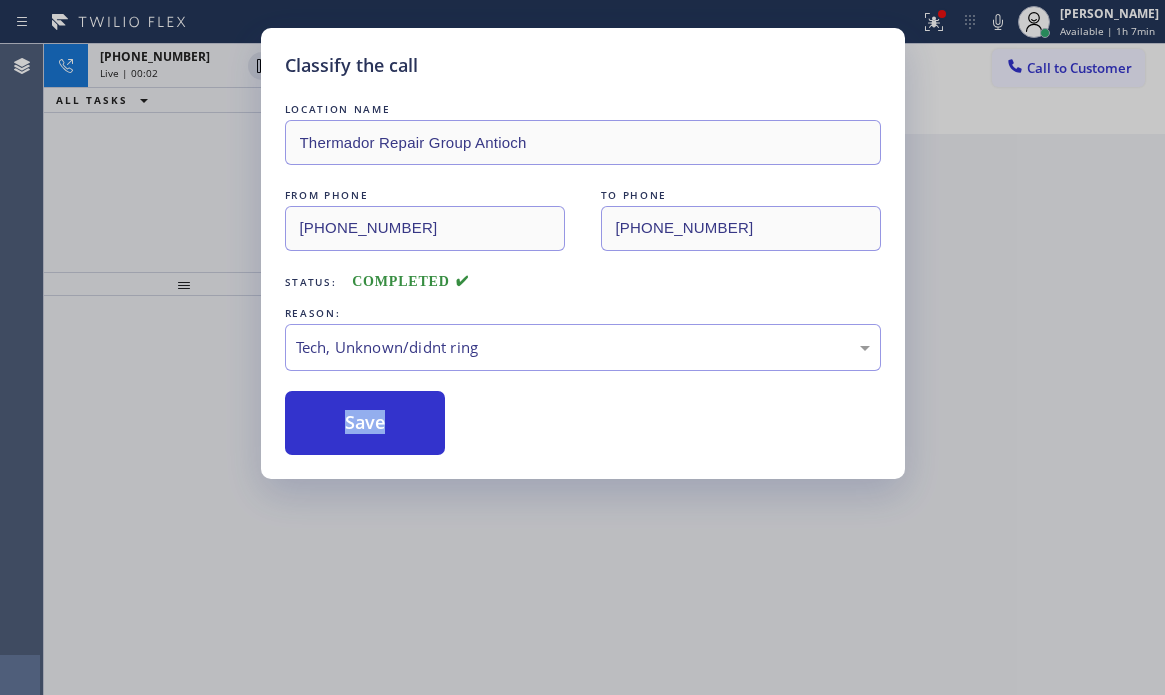 drag, startPoint x: 375, startPoint y: 422, endPoint x: 485, endPoint y: 425, distance: 110.0409 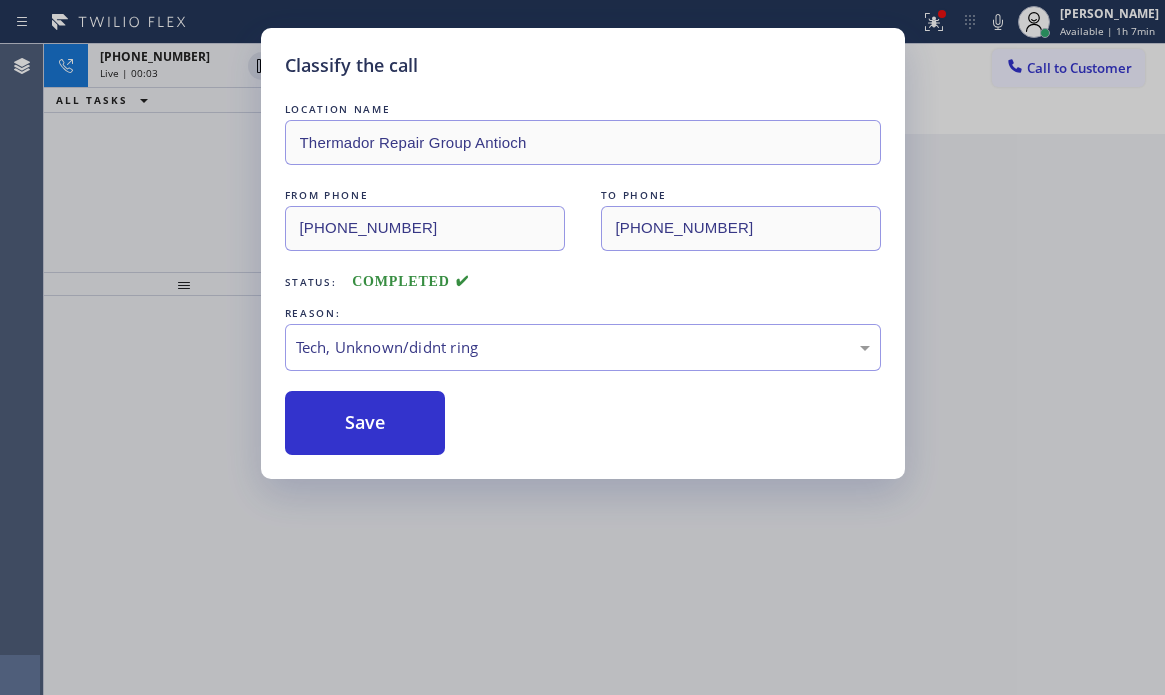 click on "Classify the call LOCATION NAME Thermador Repair Group Antioch FROM PHONE [PHONE_NUMBER] TO PHONE [PHONE_NUMBER] Status: COMPLETED REASON: Tech, Unknown/didnt ring Save" at bounding box center [582, 347] 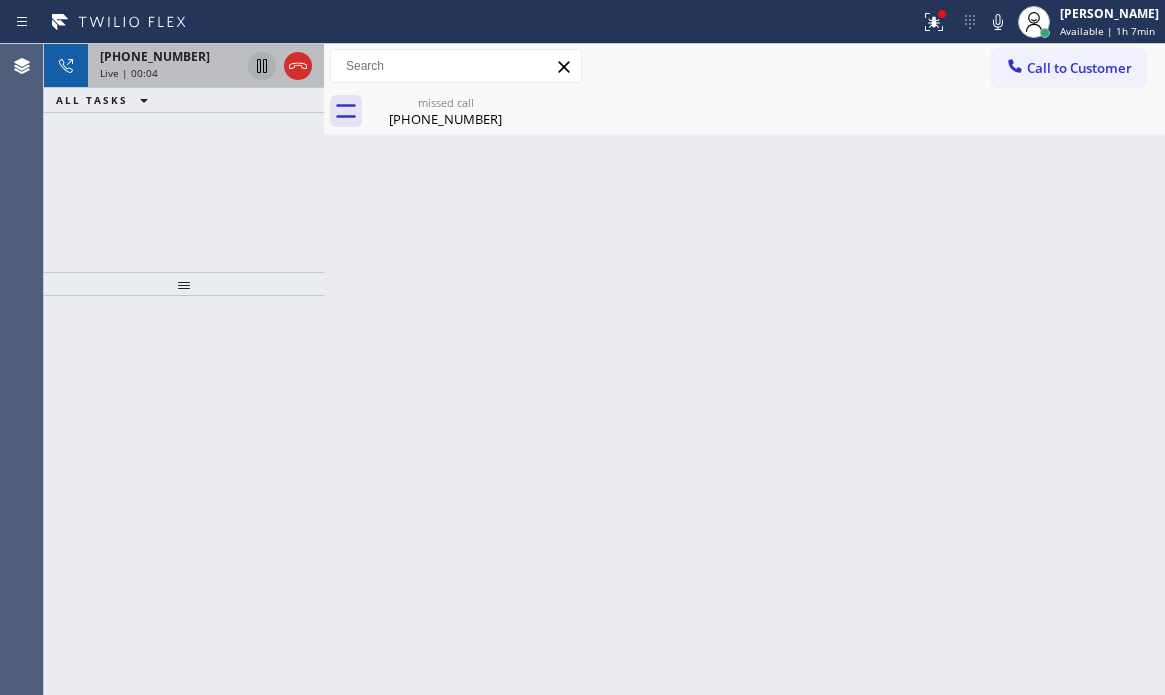 drag, startPoint x: 219, startPoint y: 63, endPoint x: 274, endPoint y: 75, distance: 56.293873 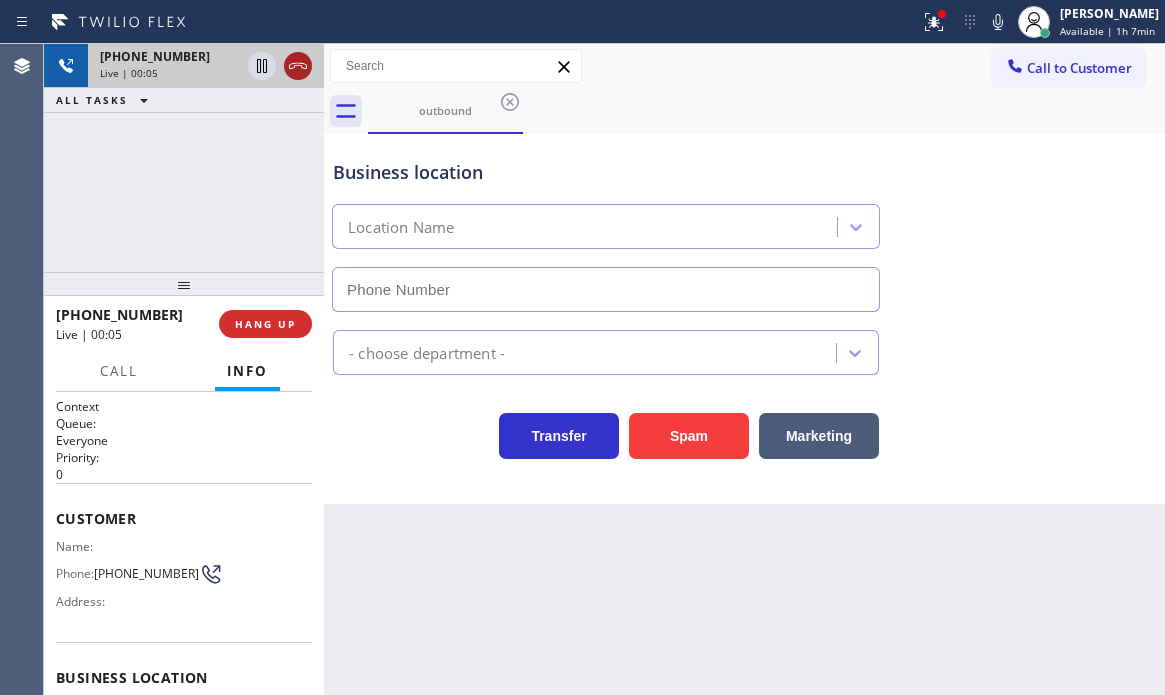 click 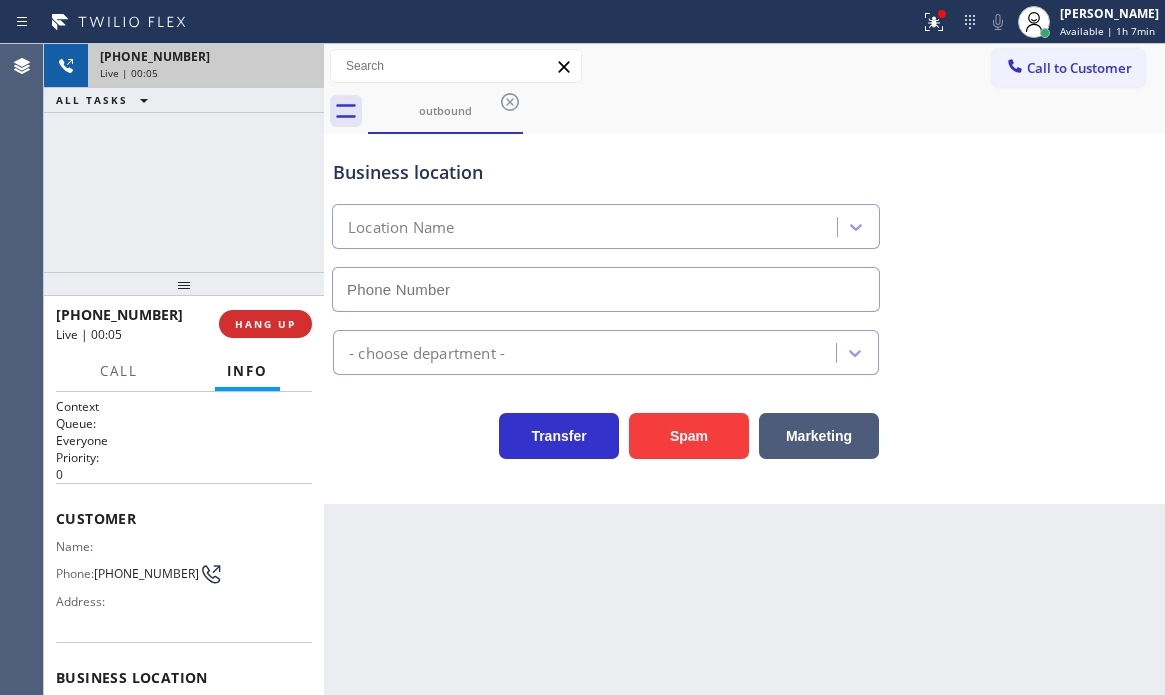 type on "[PHONE_NUMBER]" 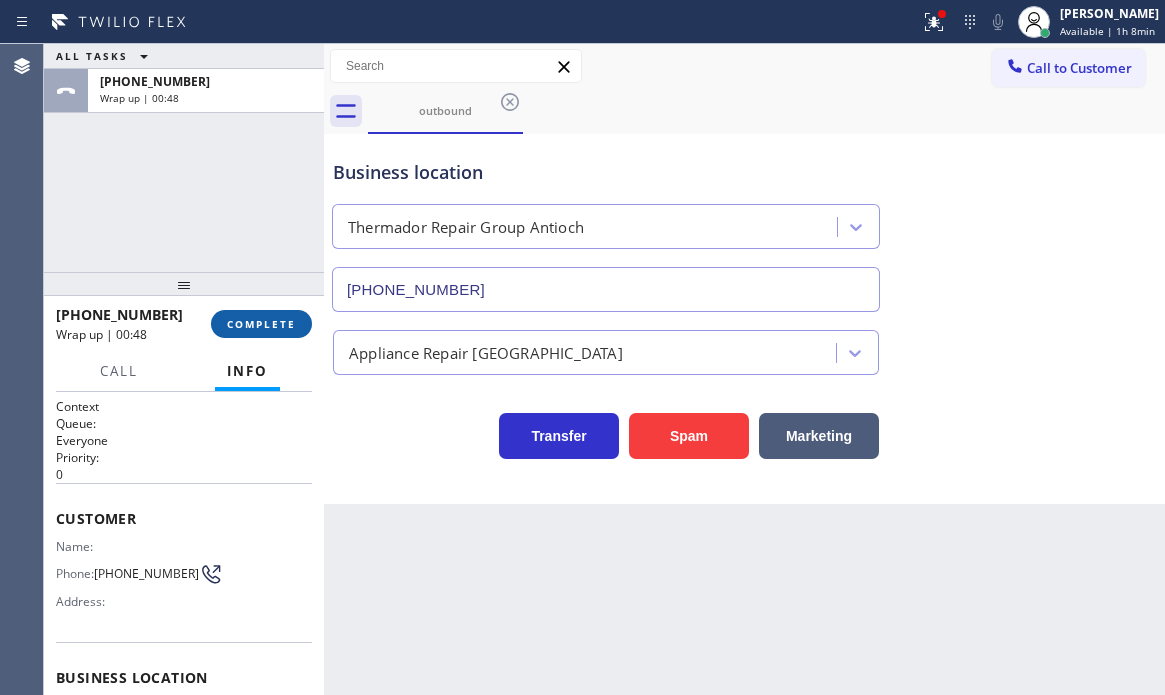 drag, startPoint x: 268, startPoint y: 321, endPoint x: 283, endPoint y: 333, distance: 19.209373 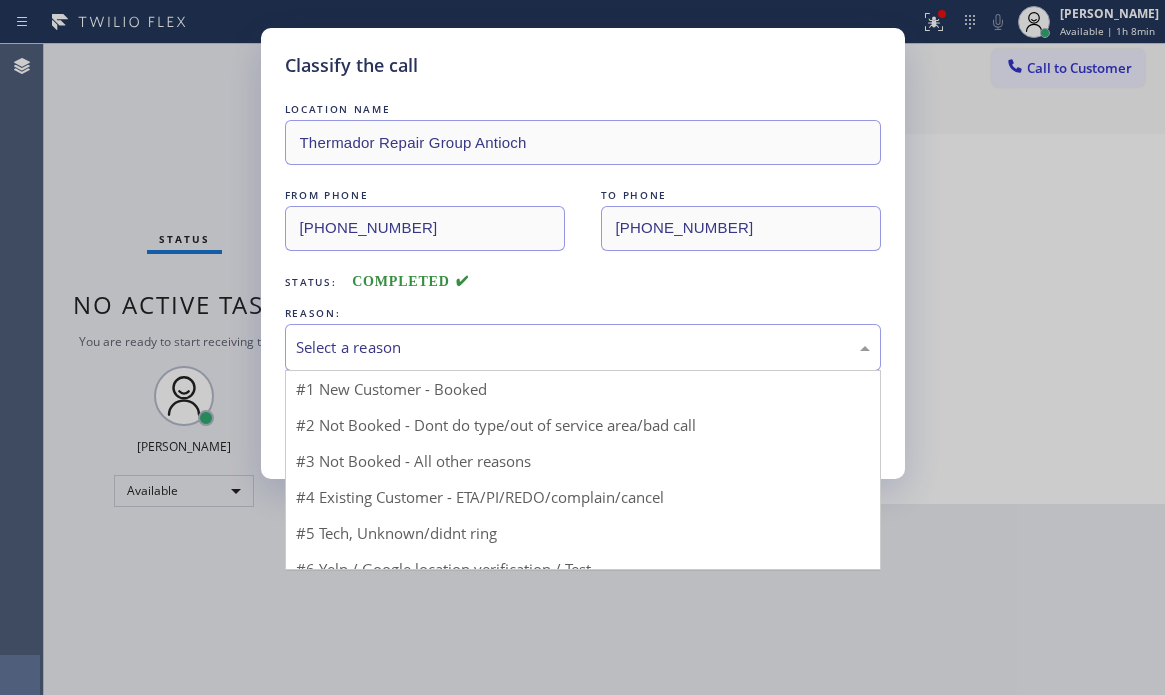 click on "Select a reason" at bounding box center (583, 347) 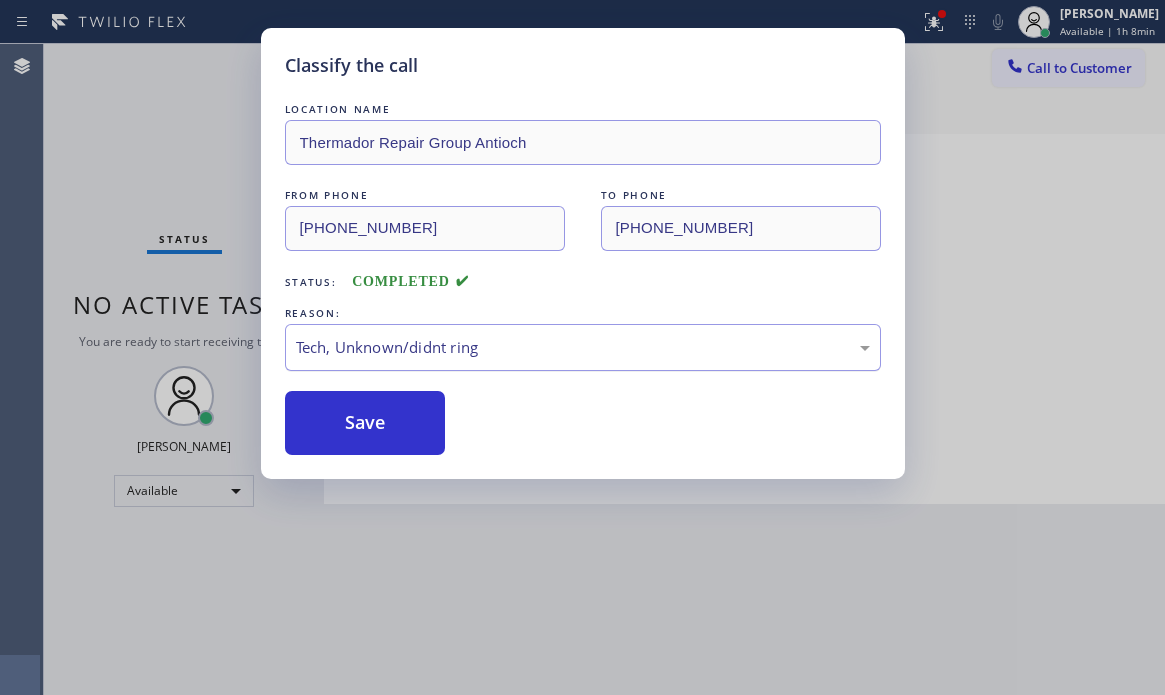 click on "Tech, Unknown/didnt ring" at bounding box center [583, 347] 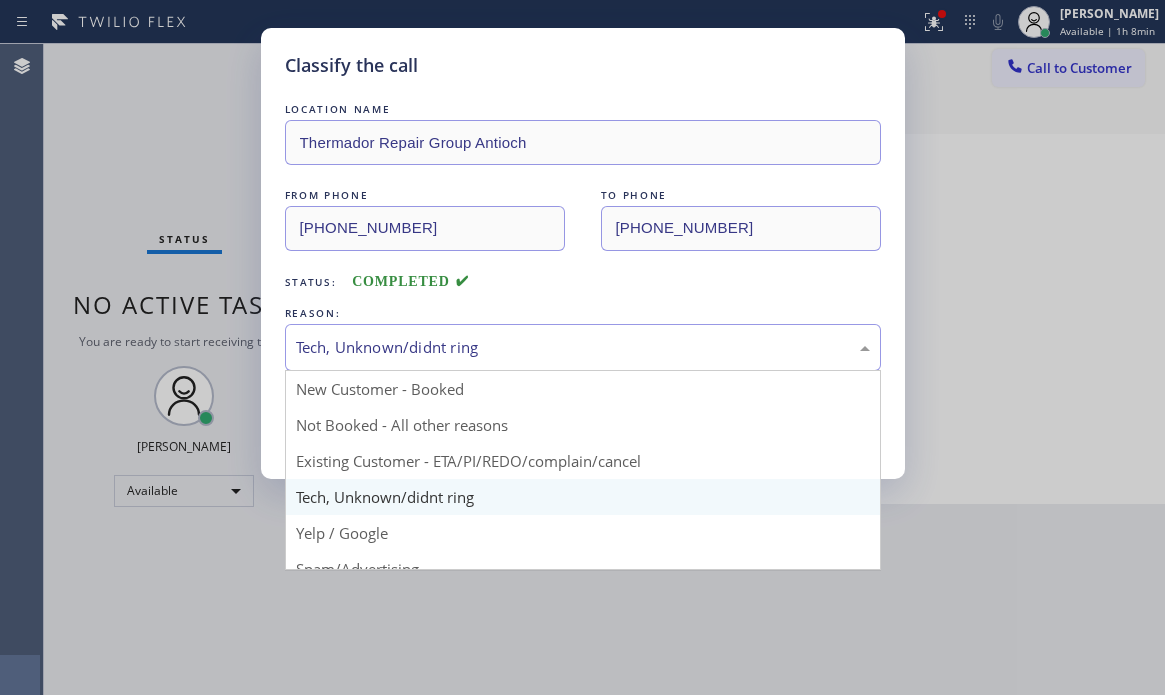 drag, startPoint x: 418, startPoint y: 494, endPoint x: 404, endPoint y: 424, distance: 71.38628 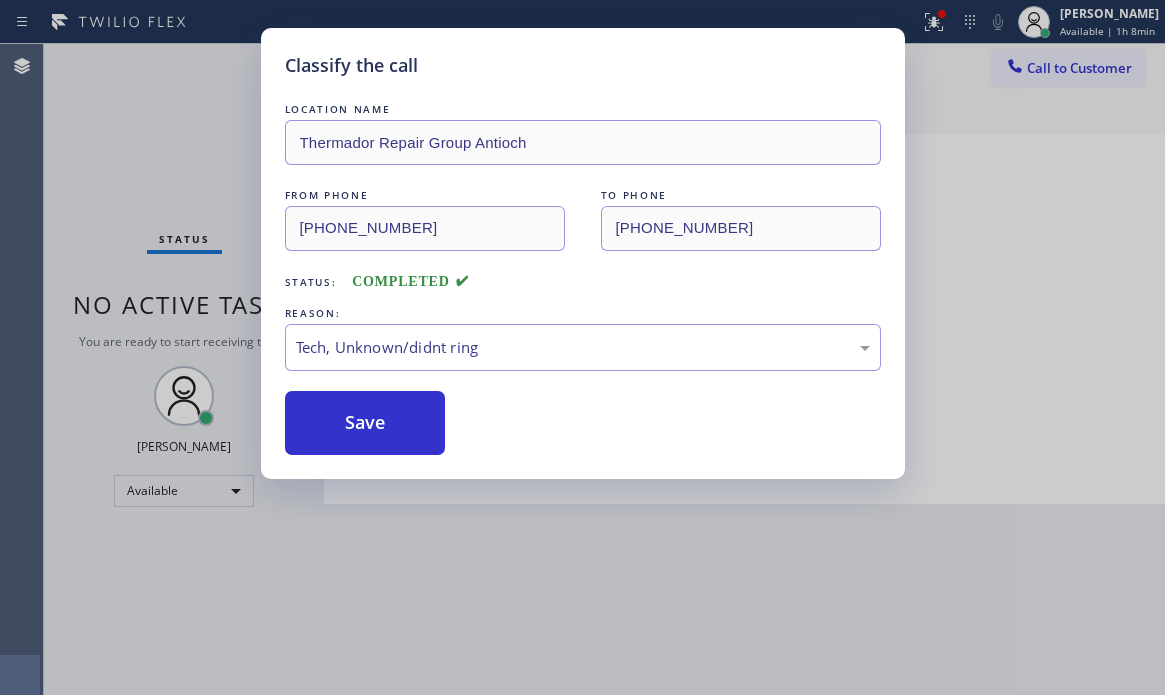 drag, startPoint x: 402, startPoint y: 413, endPoint x: 1083, endPoint y: 438, distance: 681.45874 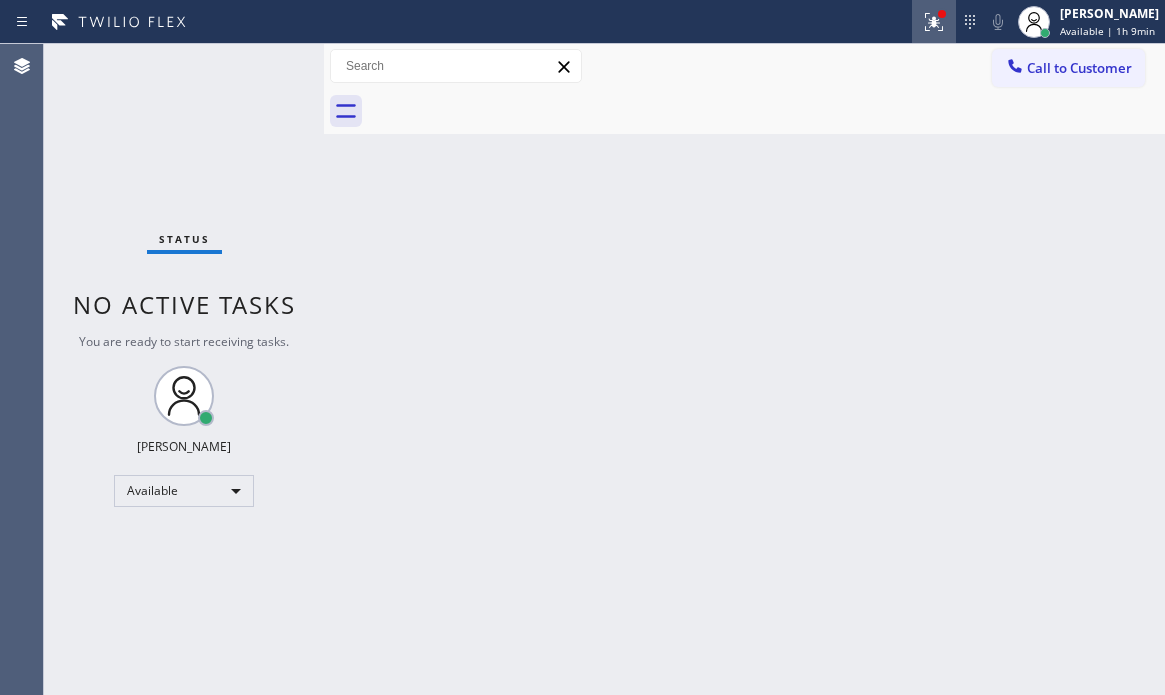drag, startPoint x: 902, startPoint y: 21, endPoint x: 914, endPoint y: 65, distance: 45.607018 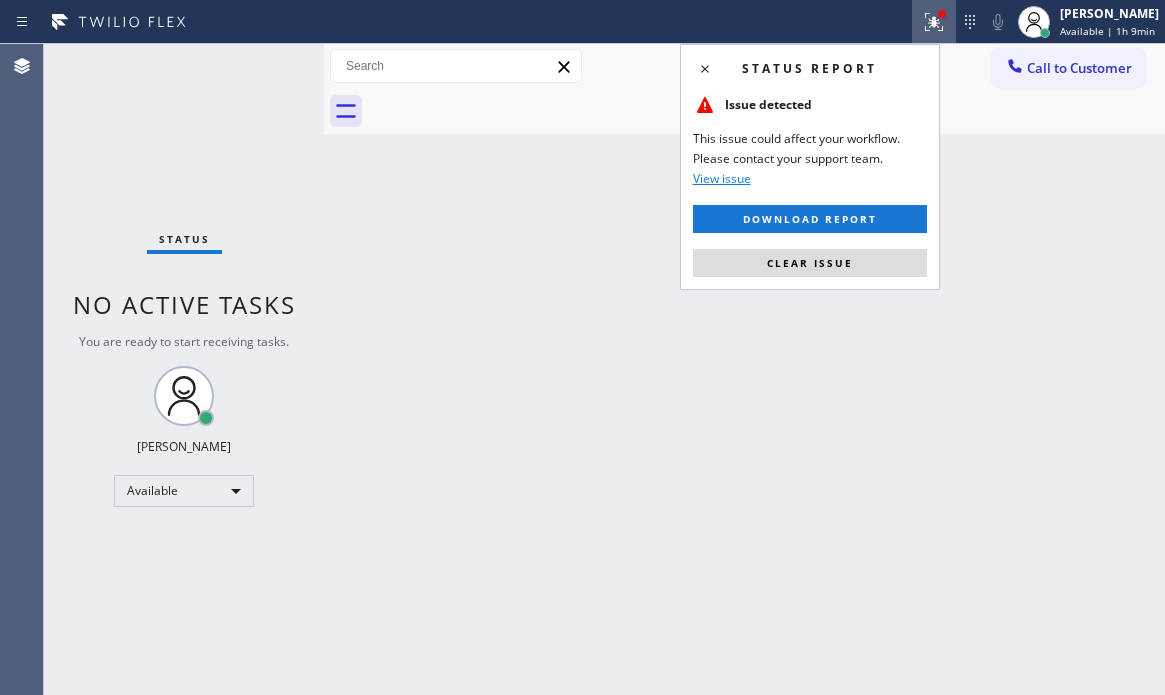 drag, startPoint x: 877, startPoint y: 265, endPoint x: 1129, endPoint y: 277, distance: 252.28555 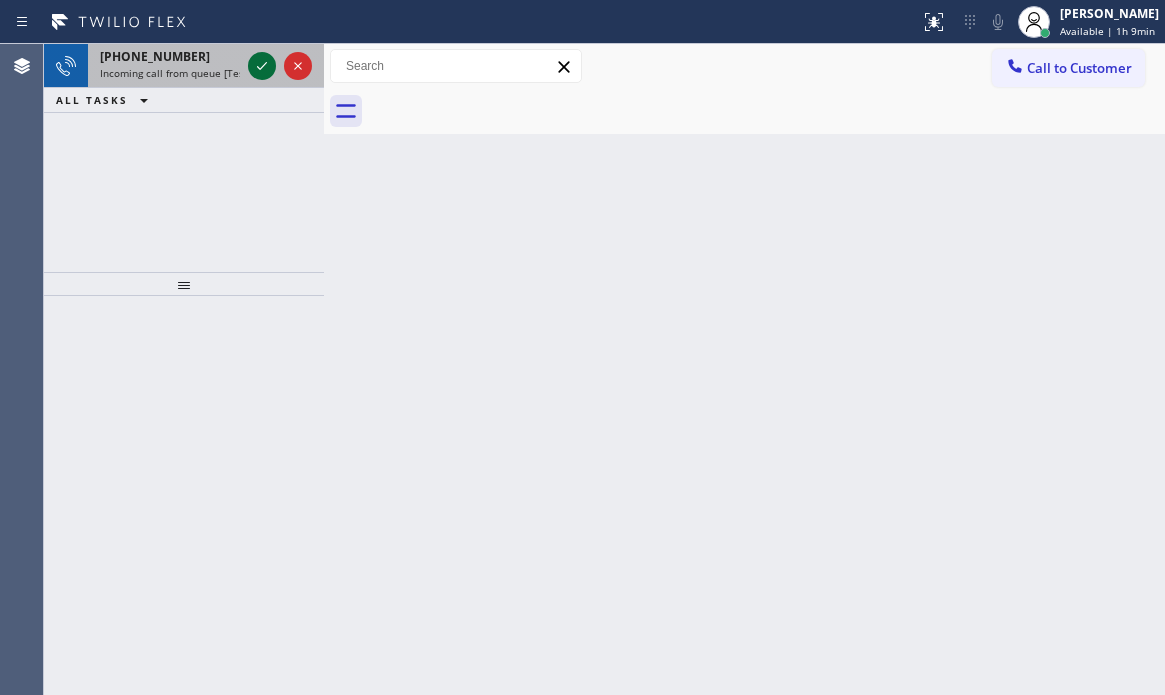 click 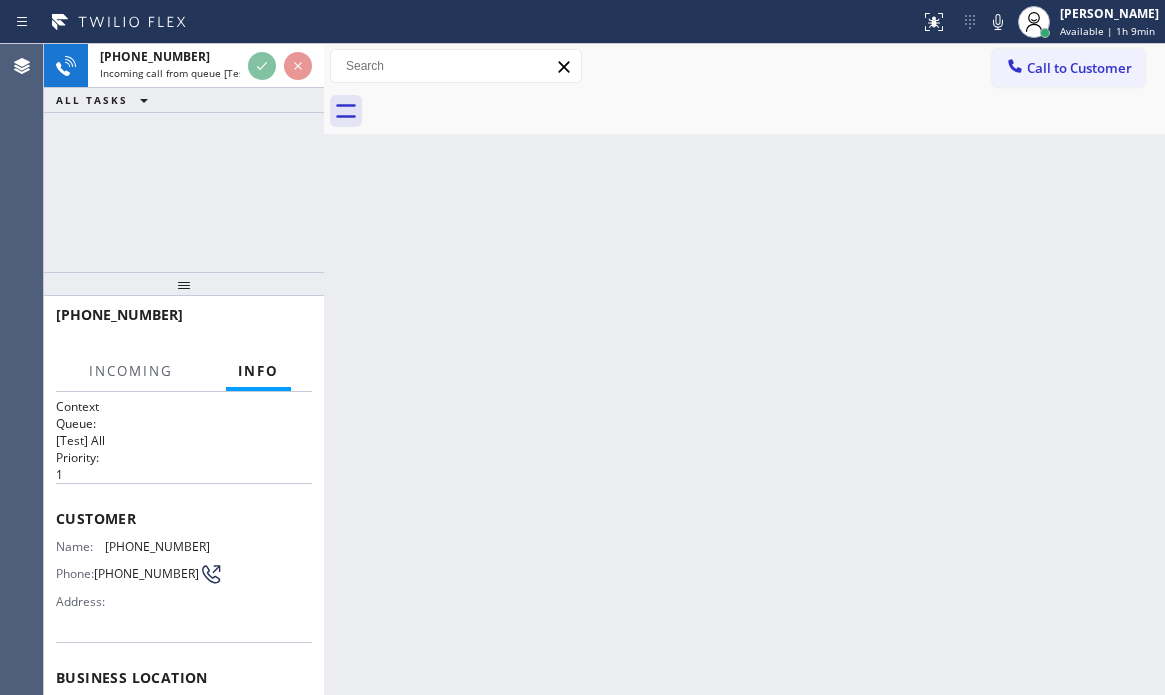 scroll, scrollTop: 100, scrollLeft: 0, axis: vertical 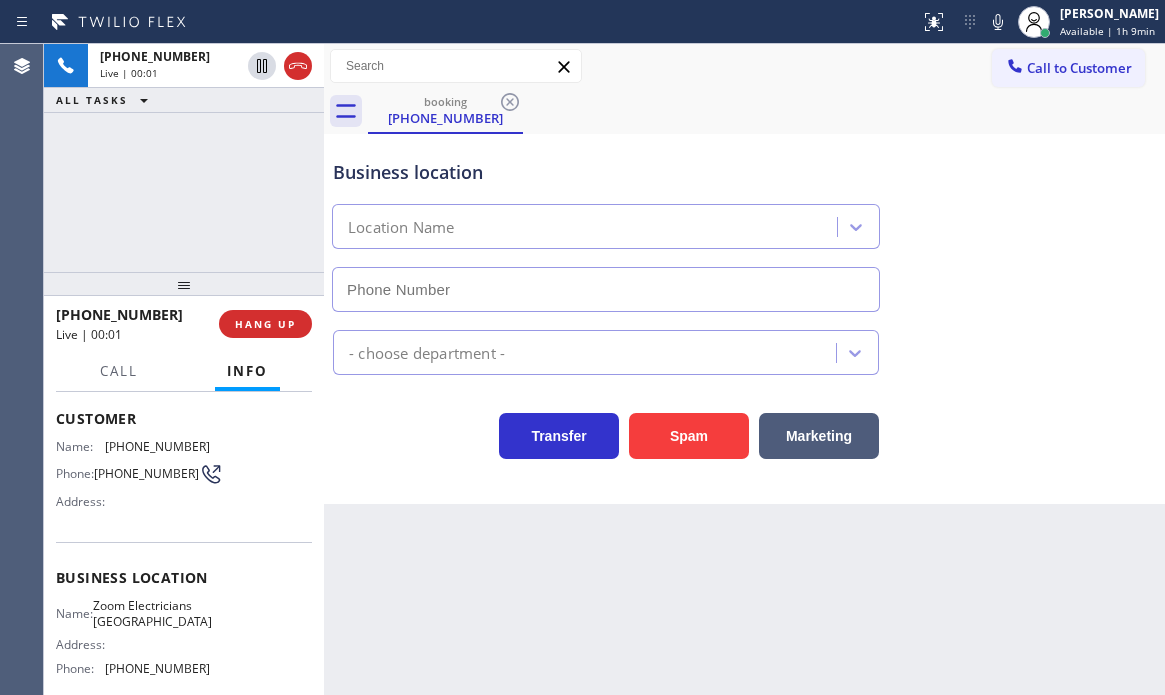 type on "[PHONE_NUMBER]" 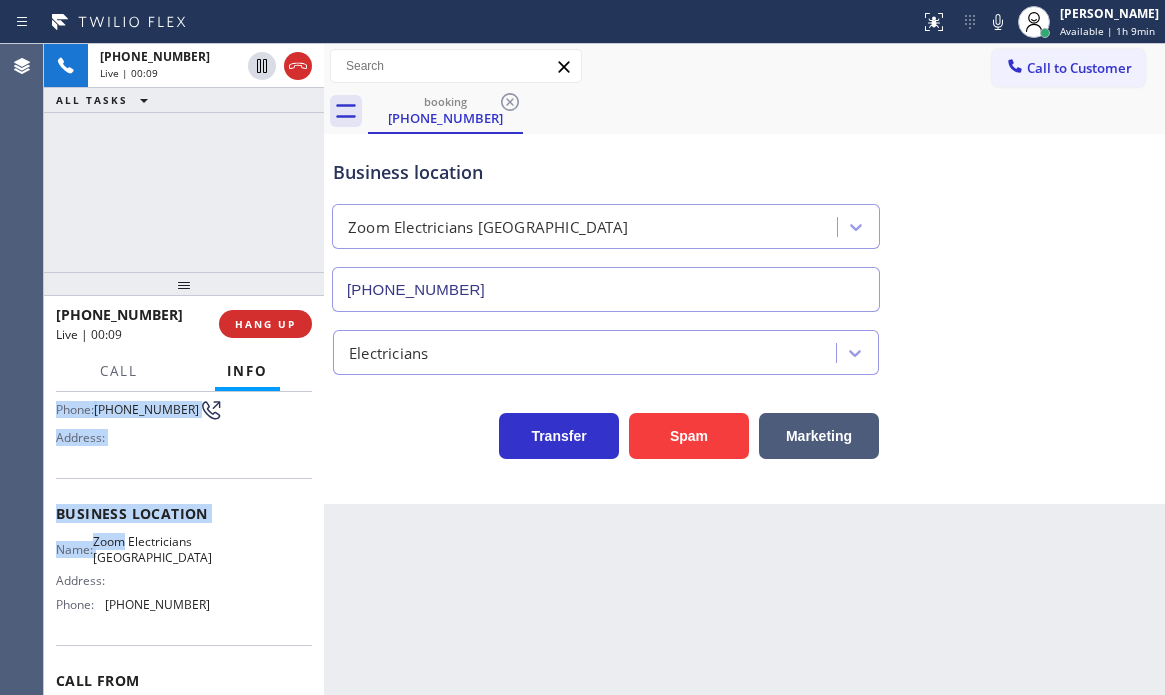 scroll, scrollTop: 200, scrollLeft: 0, axis: vertical 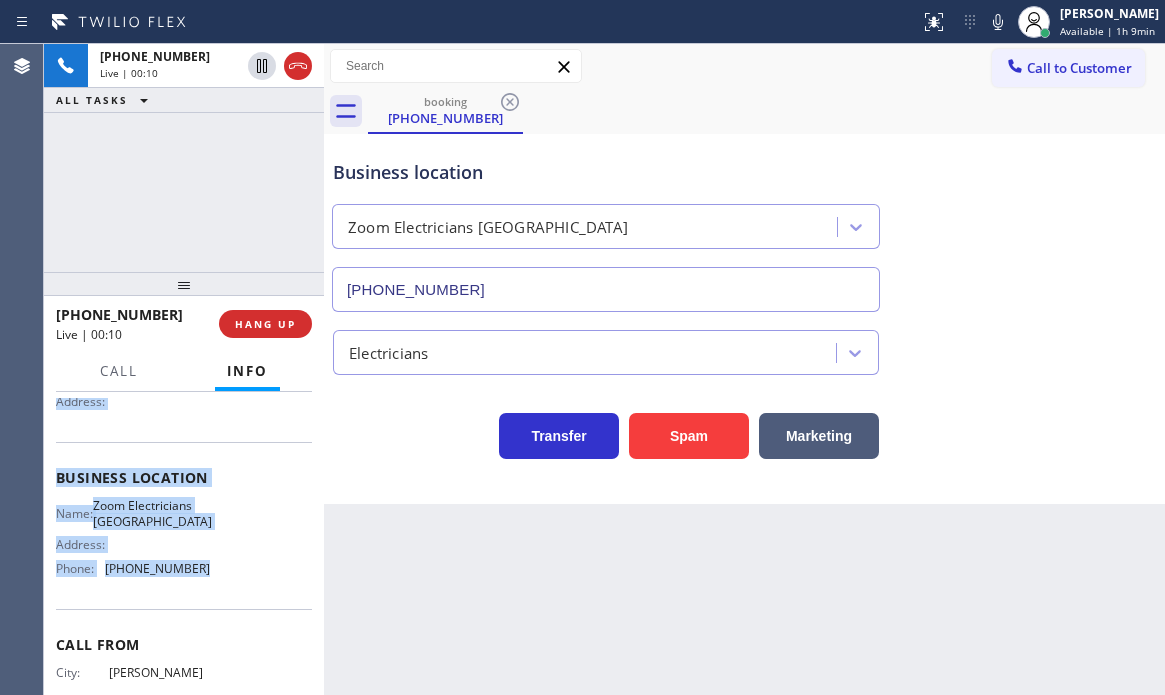 drag, startPoint x: 53, startPoint y: 415, endPoint x: 208, endPoint y: 593, distance: 236.02754 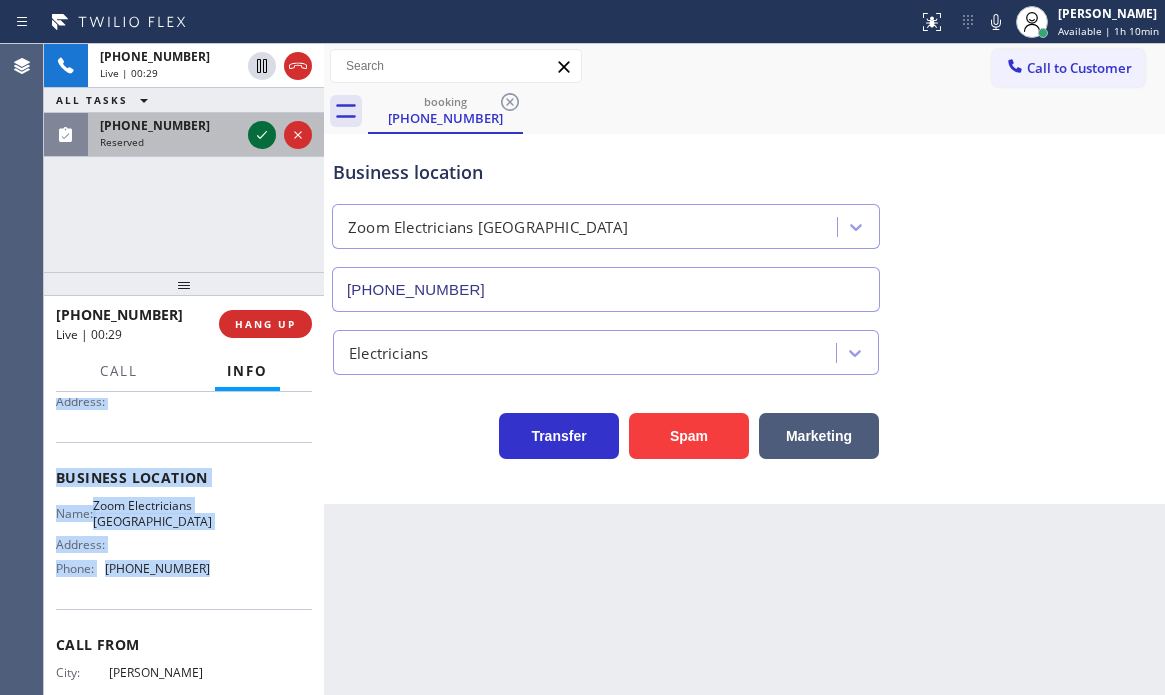 click 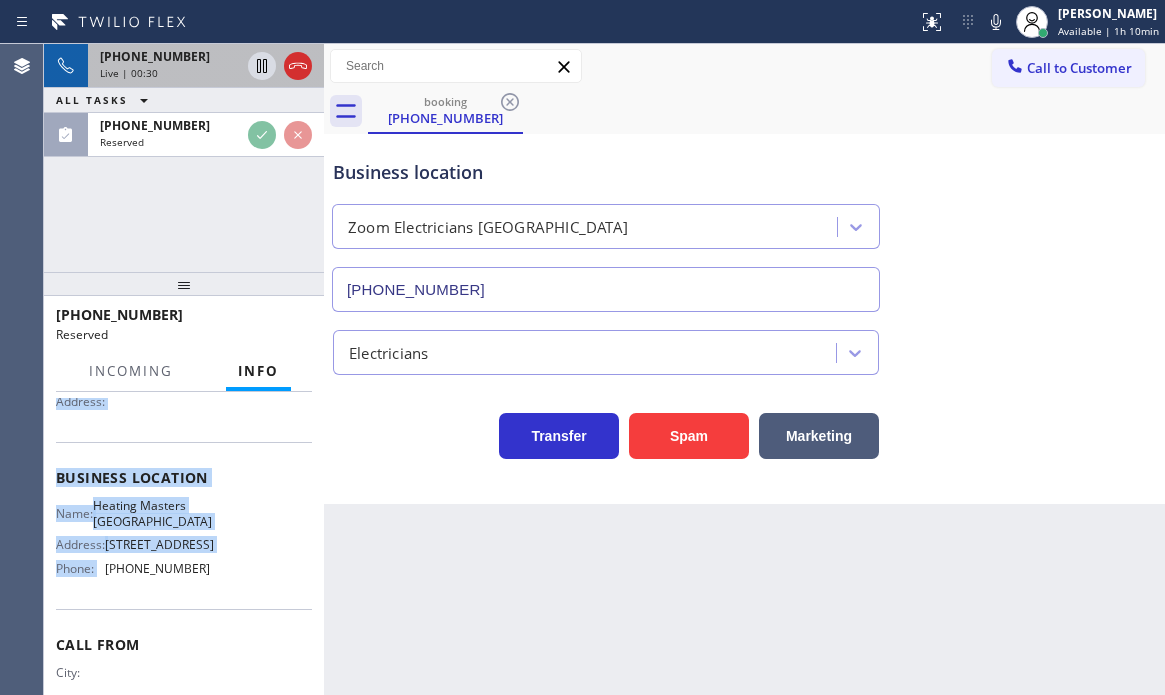 click on "[PHONE_NUMBER]" at bounding box center (170, 56) 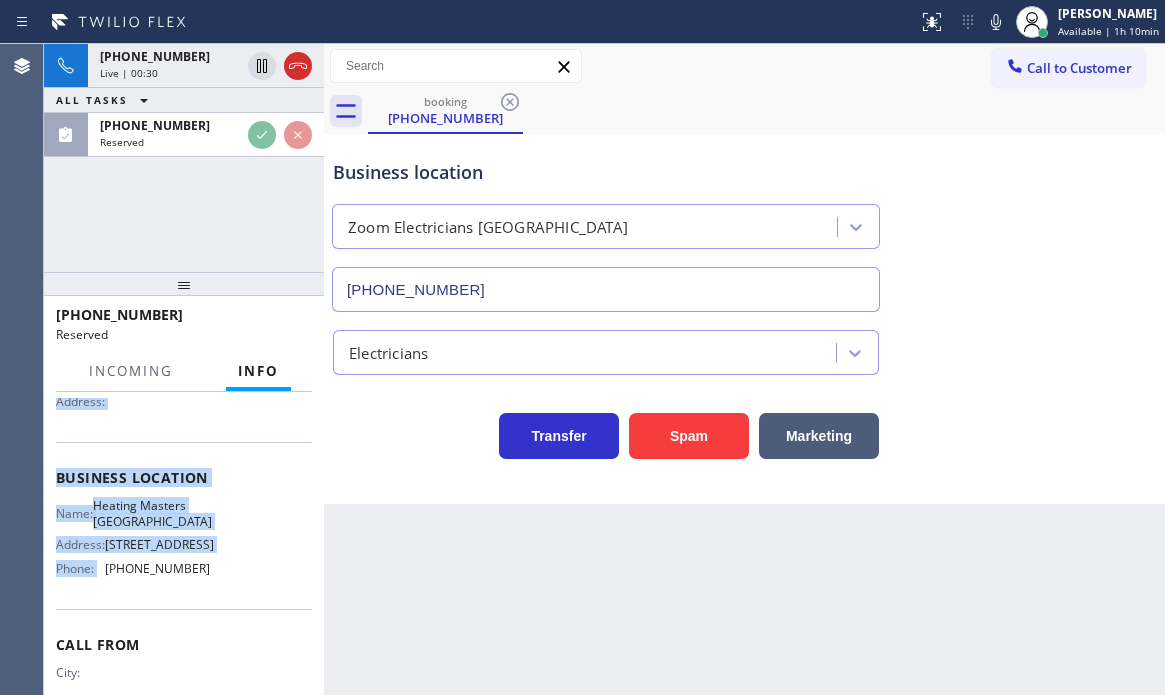 scroll, scrollTop: 200, scrollLeft: 0, axis: vertical 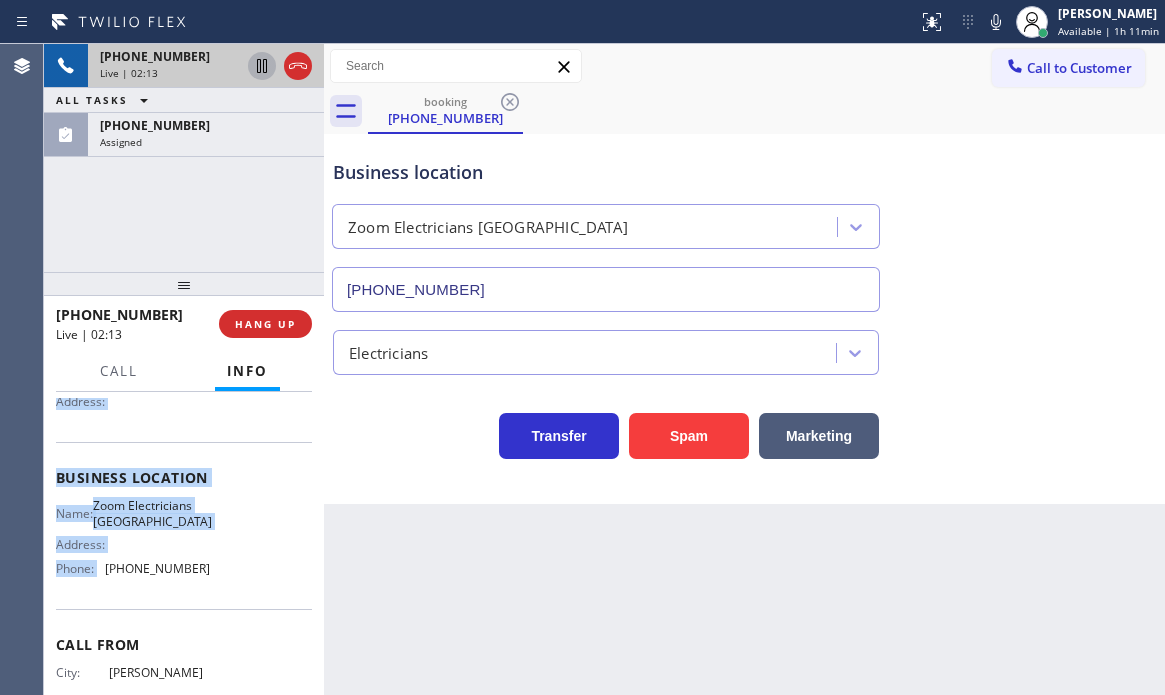 click 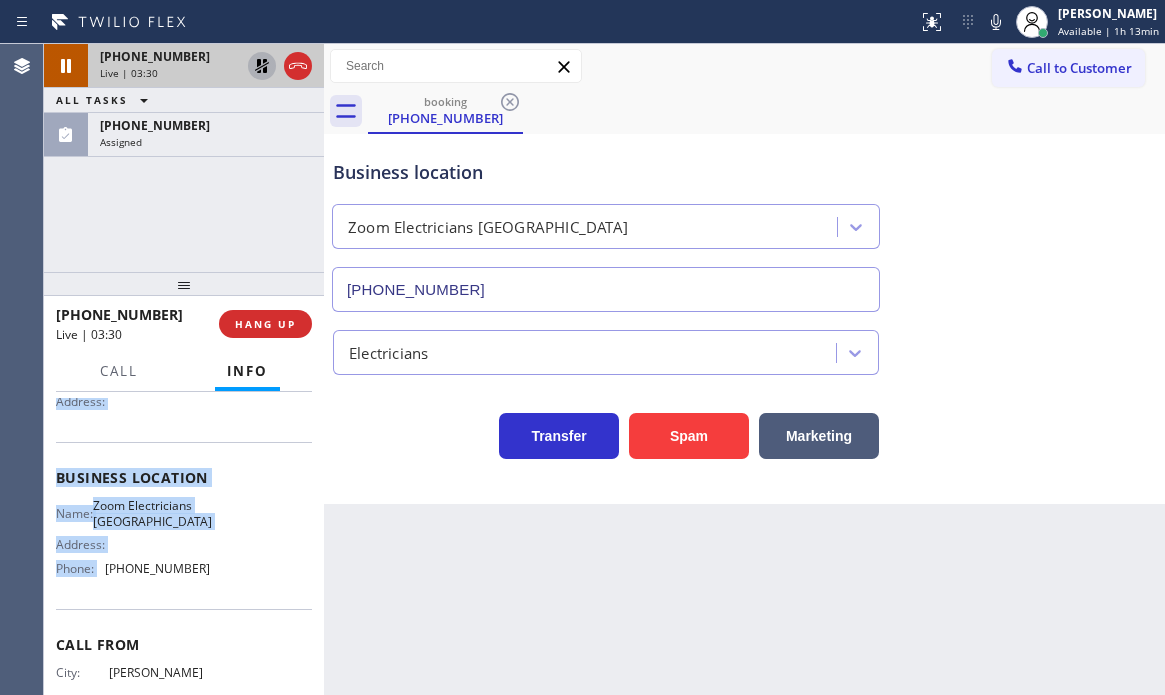 click 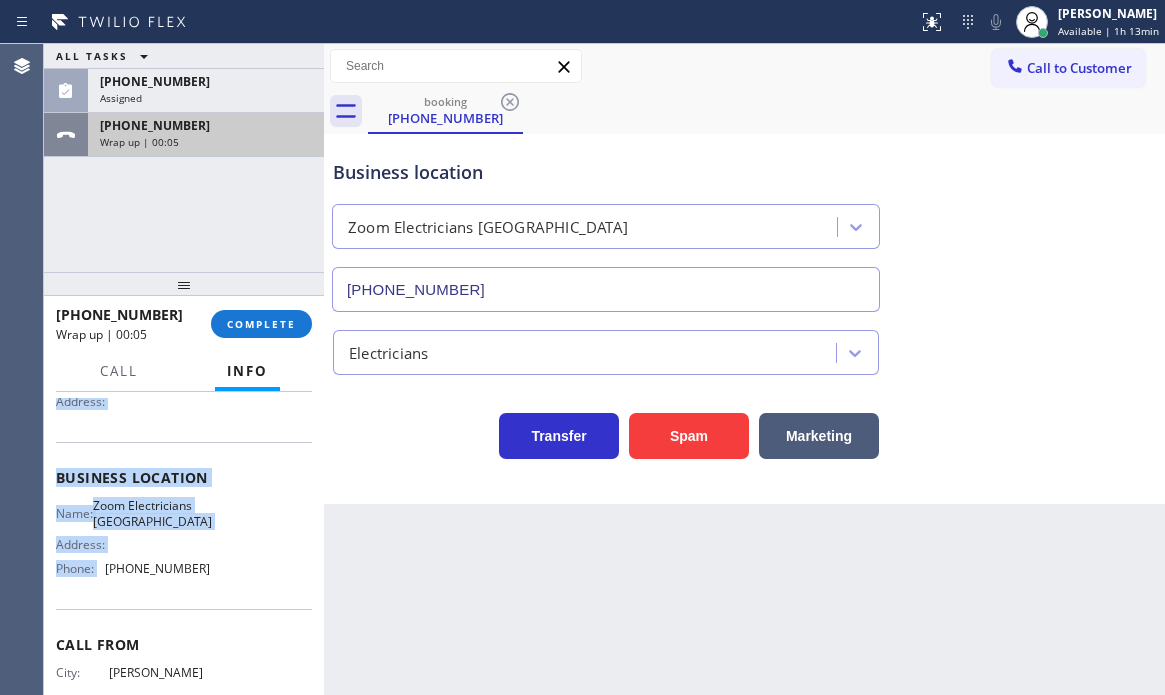 drag, startPoint x: 185, startPoint y: 79, endPoint x: 185, endPoint y: 123, distance: 44 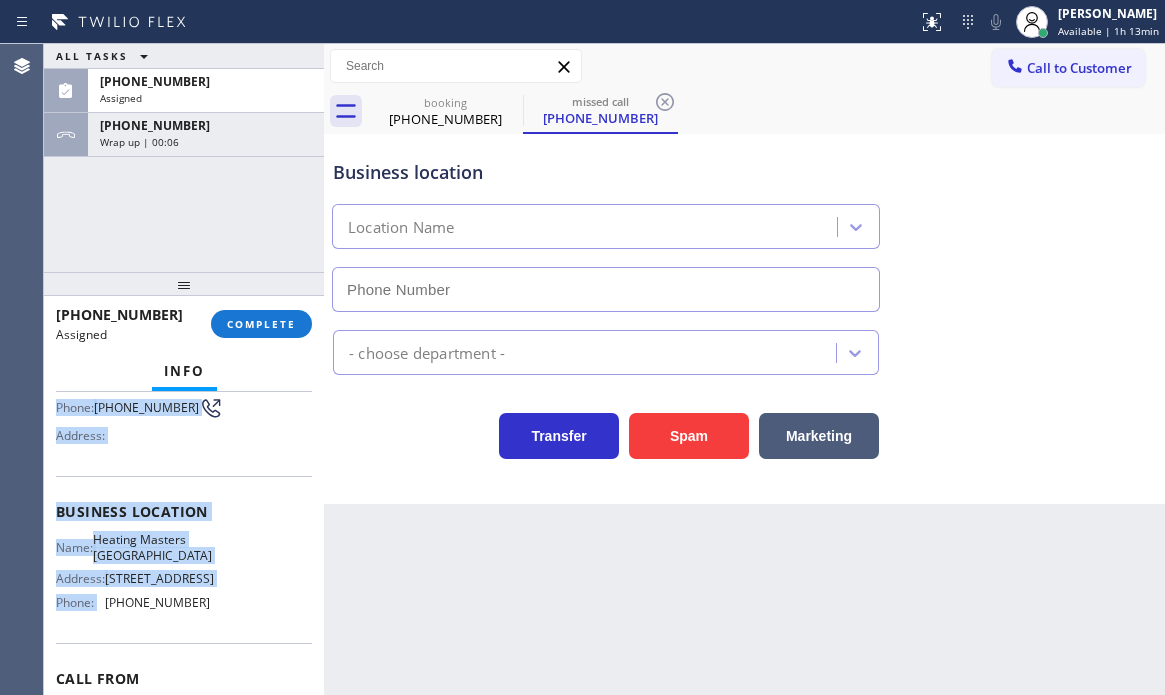 scroll, scrollTop: 234, scrollLeft: 0, axis: vertical 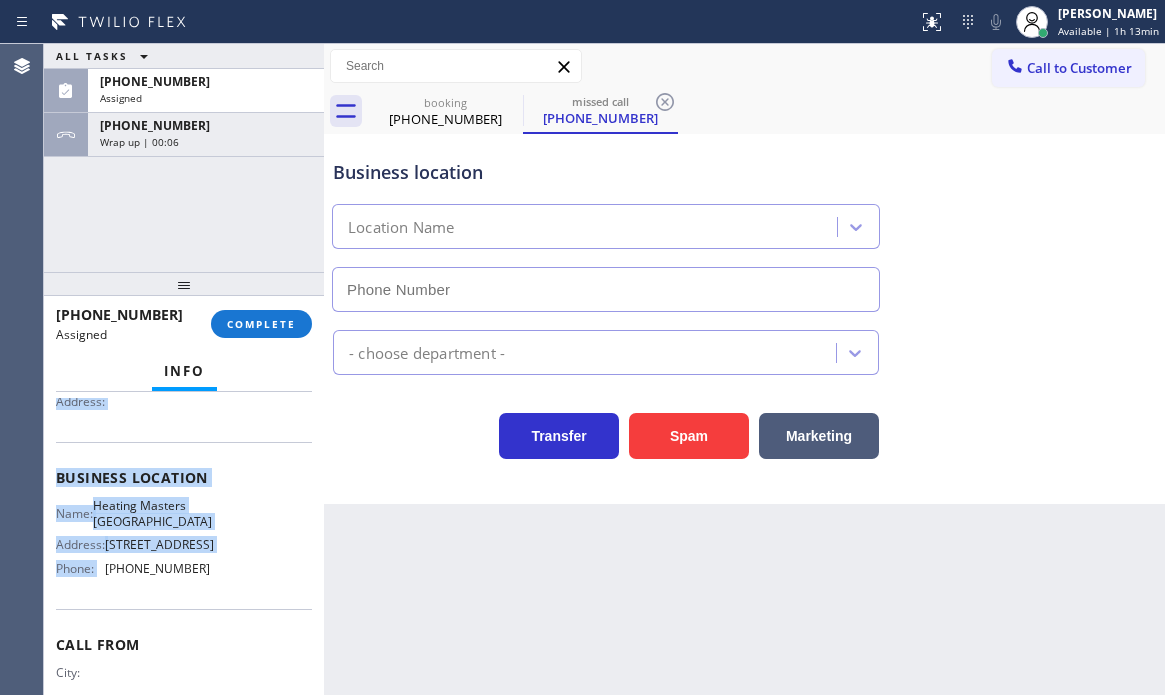 type on "[PHONE_NUMBER]" 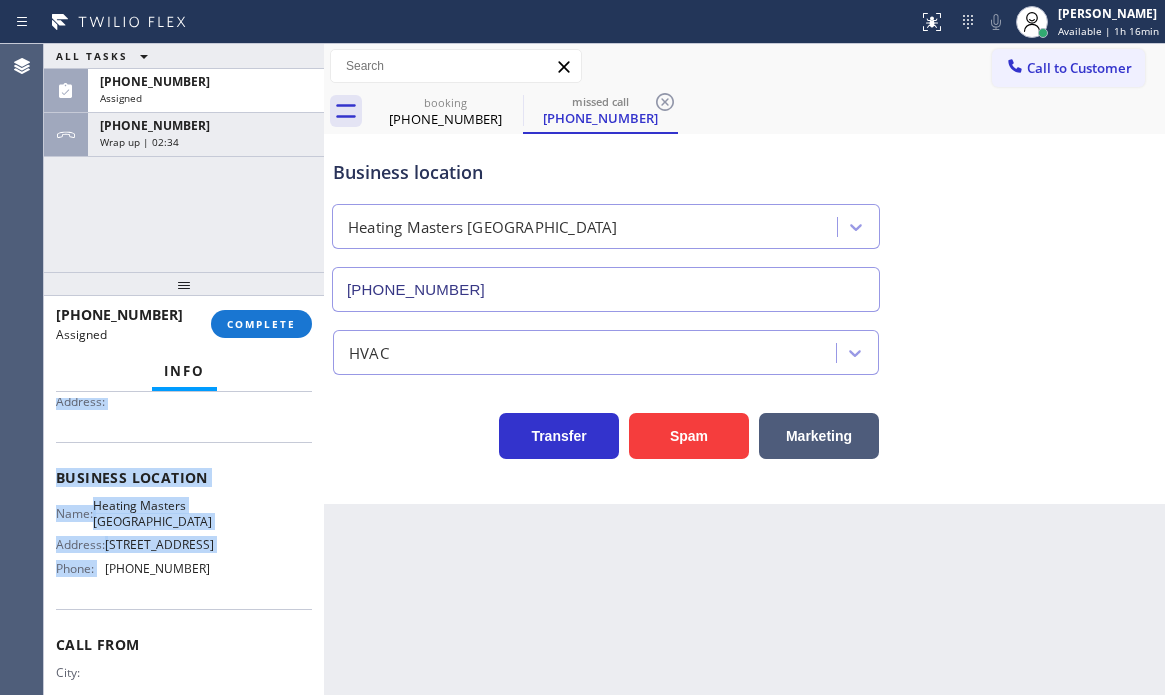 drag, startPoint x: 267, startPoint y: 137, endPoint x: 266, endPoint y: 173, distance: 36.013885 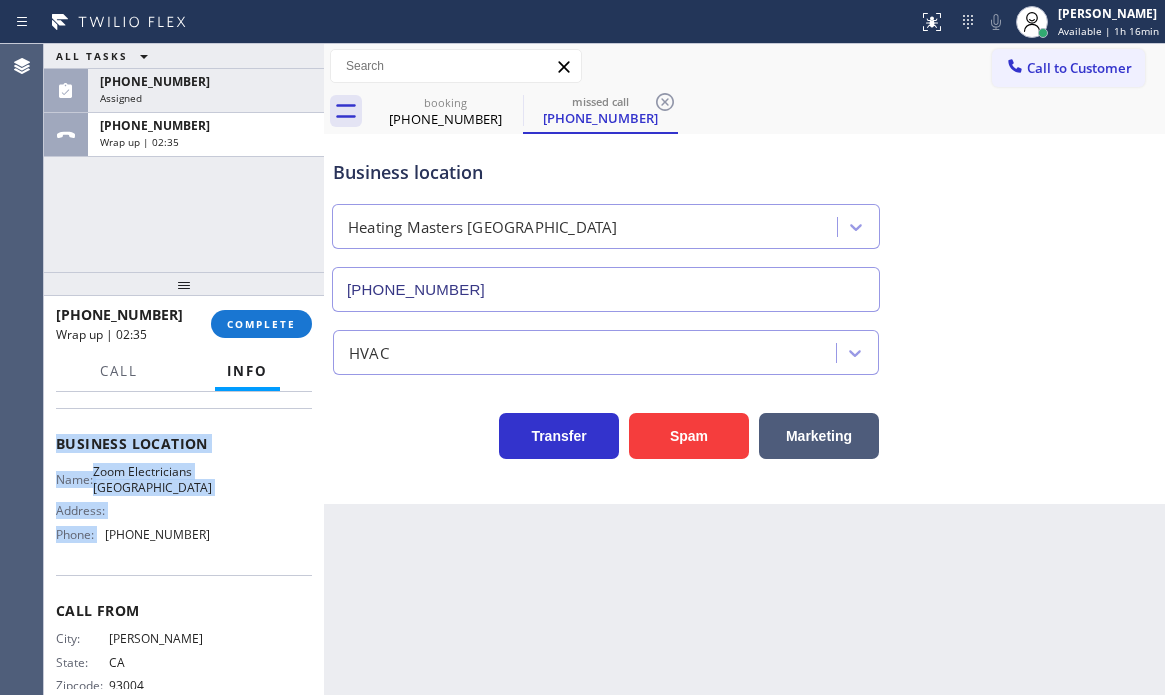 scroll, scrollTop: 200, scrollLeft: 0, axis: vertical 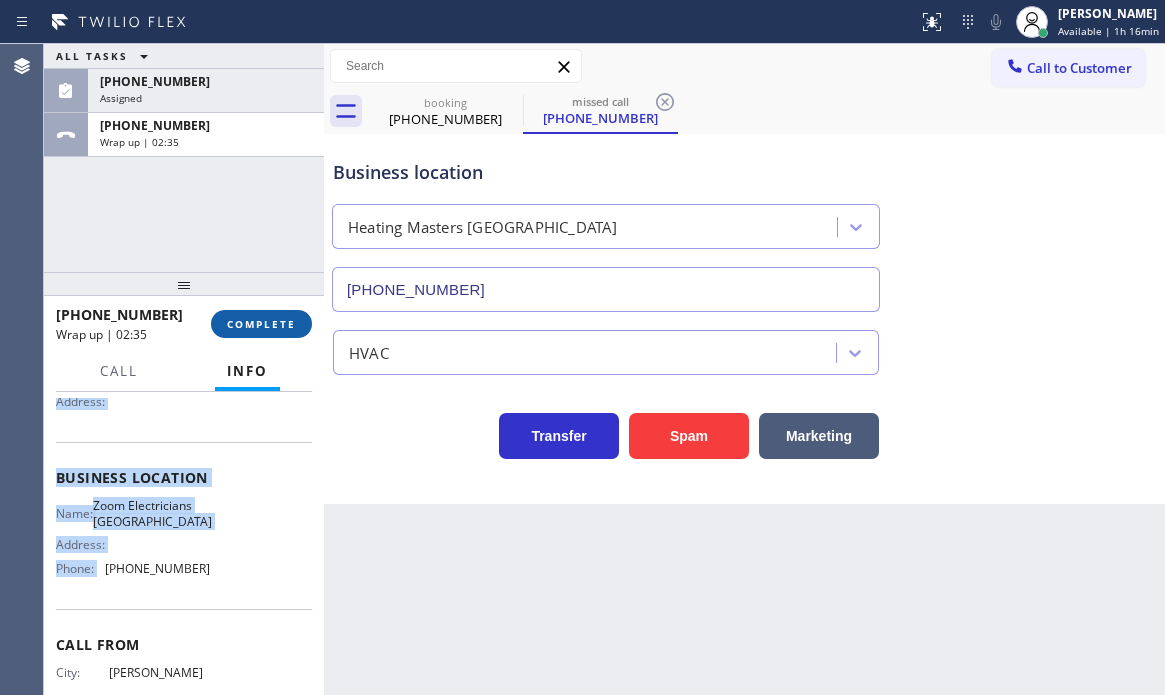 click on "COMPLETE" at bounding box center (261, 324) 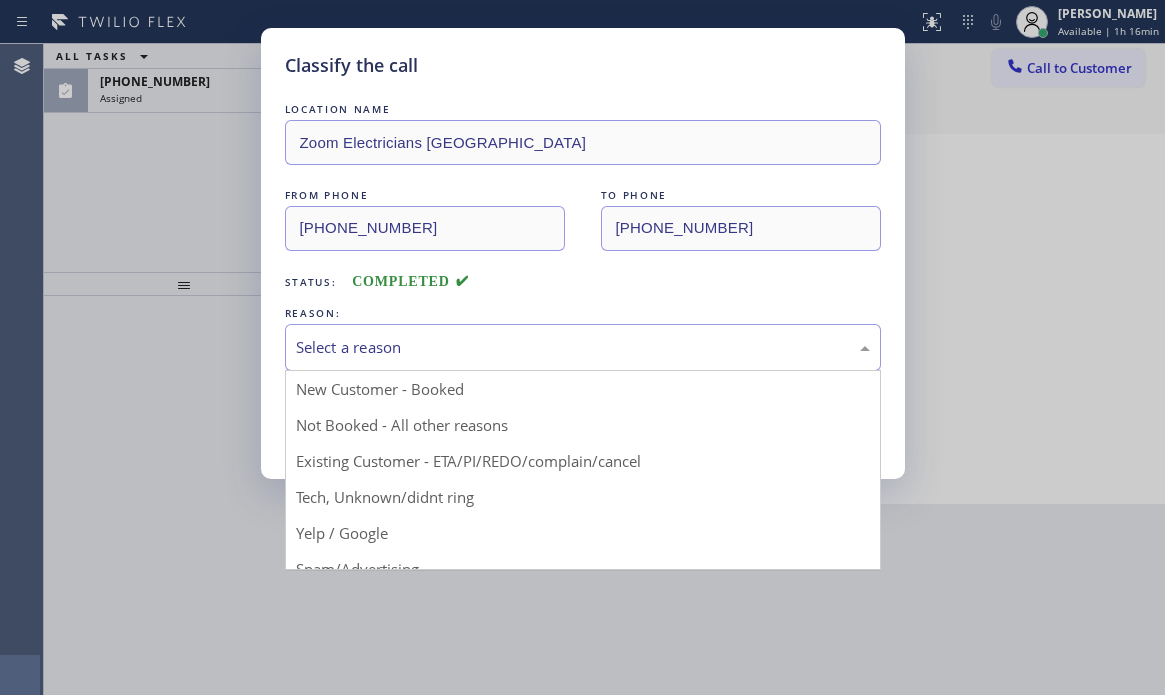click on "Select a reason" at bounding box center [583, 347] 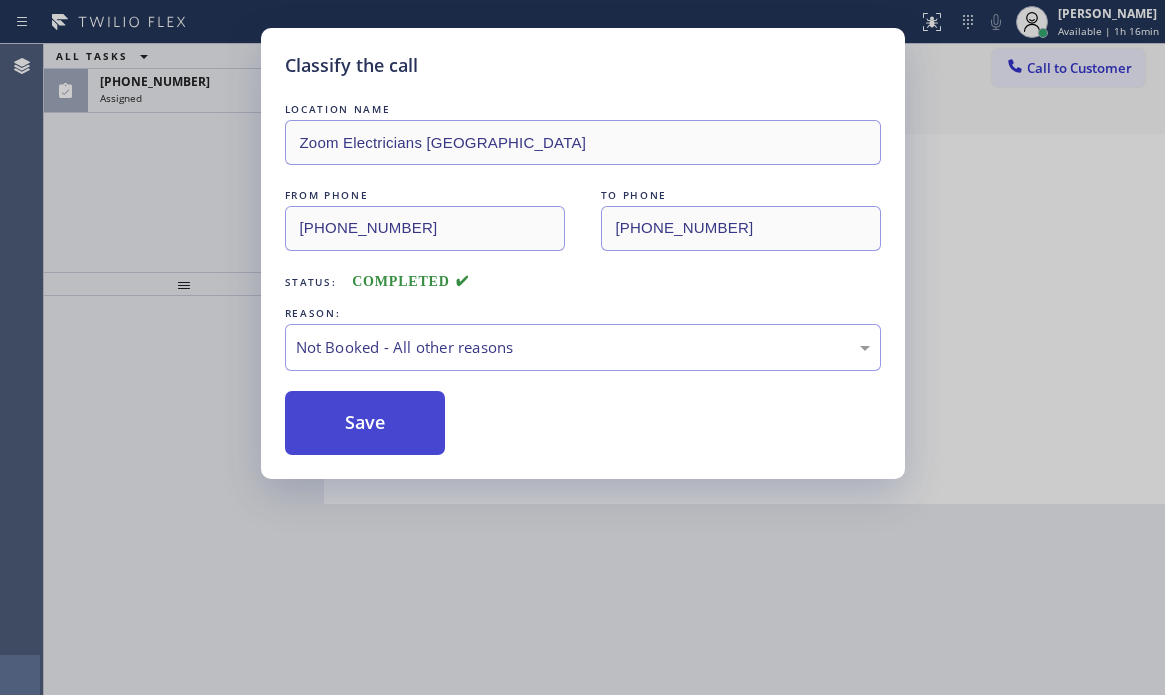 drag, startPoint x: 421, startPoint y: 423, endPoint x: 363, endPoint y: 421, distance: 58.034473 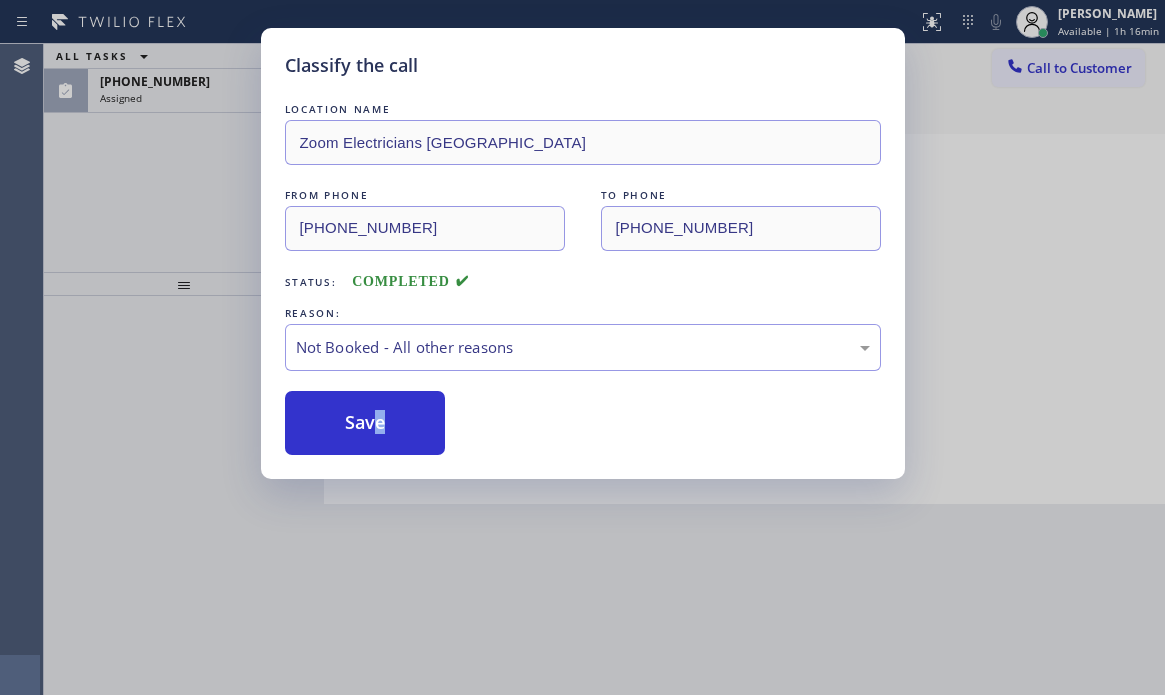 drag, startPoint x: 363, startPoint y: 421, endPoint x: 275, endPoint y: 342, distance: 118.258194 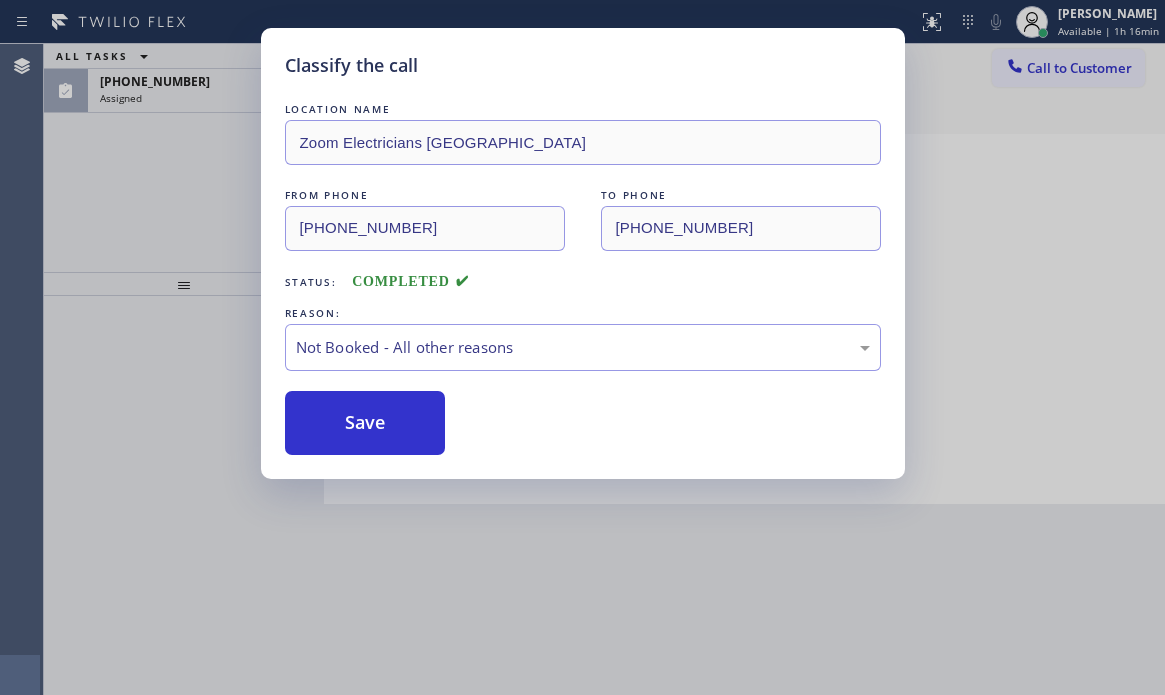 click on "Classify the call LOCATION NAME Zoom Electricians [GEOGRAPHIC_DATA] FROM PHONE [PHONE_NUMBER] TO PHONE [PHONE_NUMBER] Status: COMPLETED REASON: Not Booked - All other reasons Save" at bounding box center (582, 347) 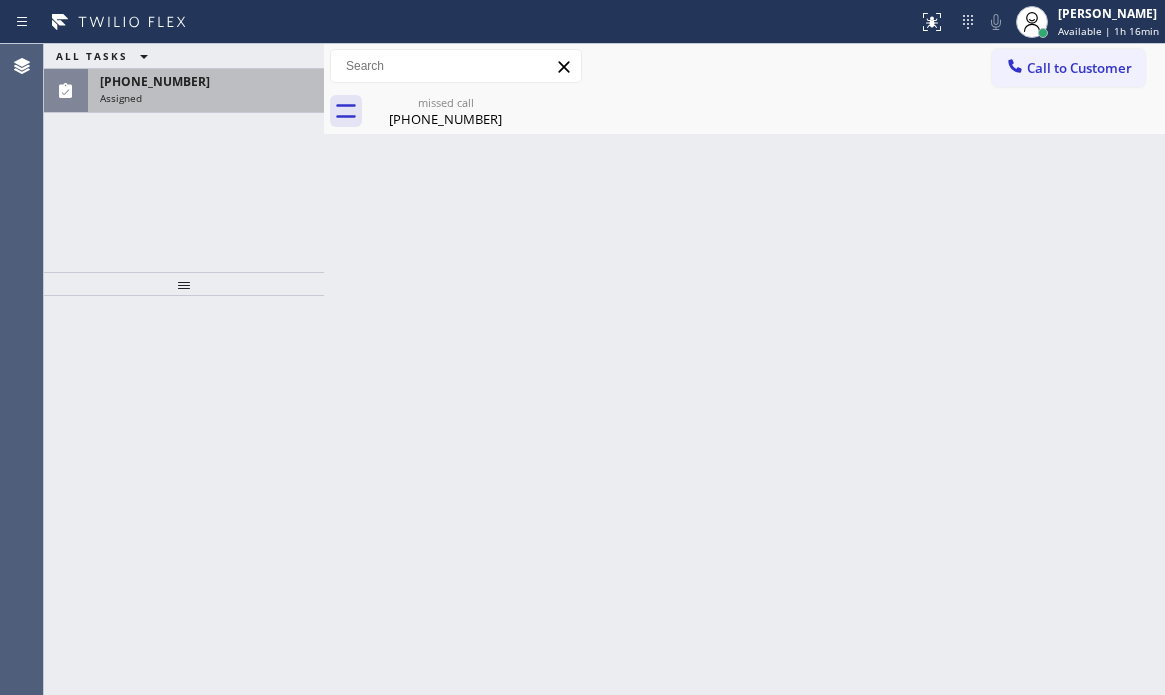 click on "Assigned" at bounding box center [206, 98] 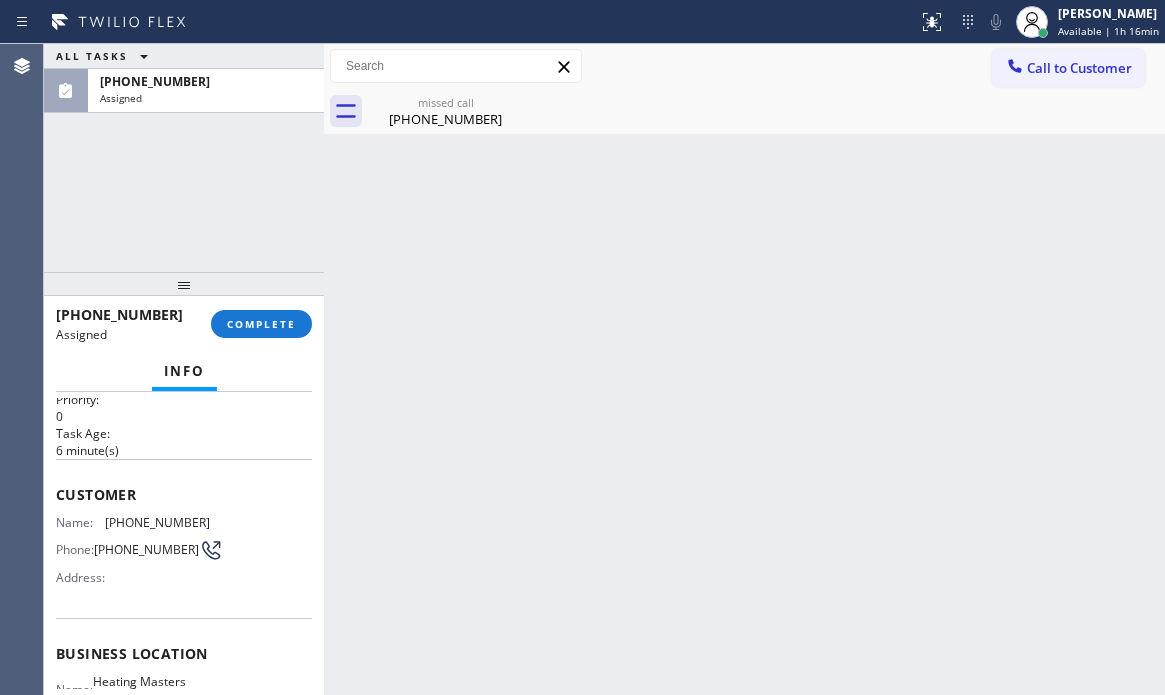 scroll, scrollTop: 0, scrollLeft: 0, axis: both 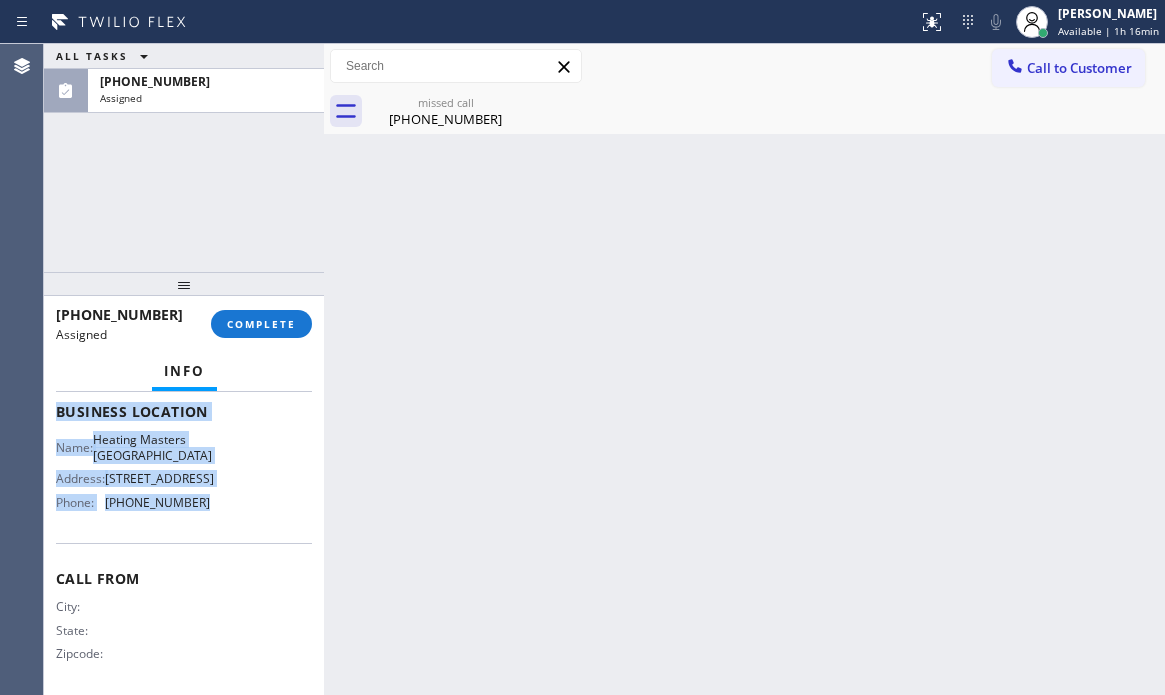 drag, startPoint x: 53, startPoint y: 544, endPoint x: 208, endPoint y: 568, distance: 156.84706 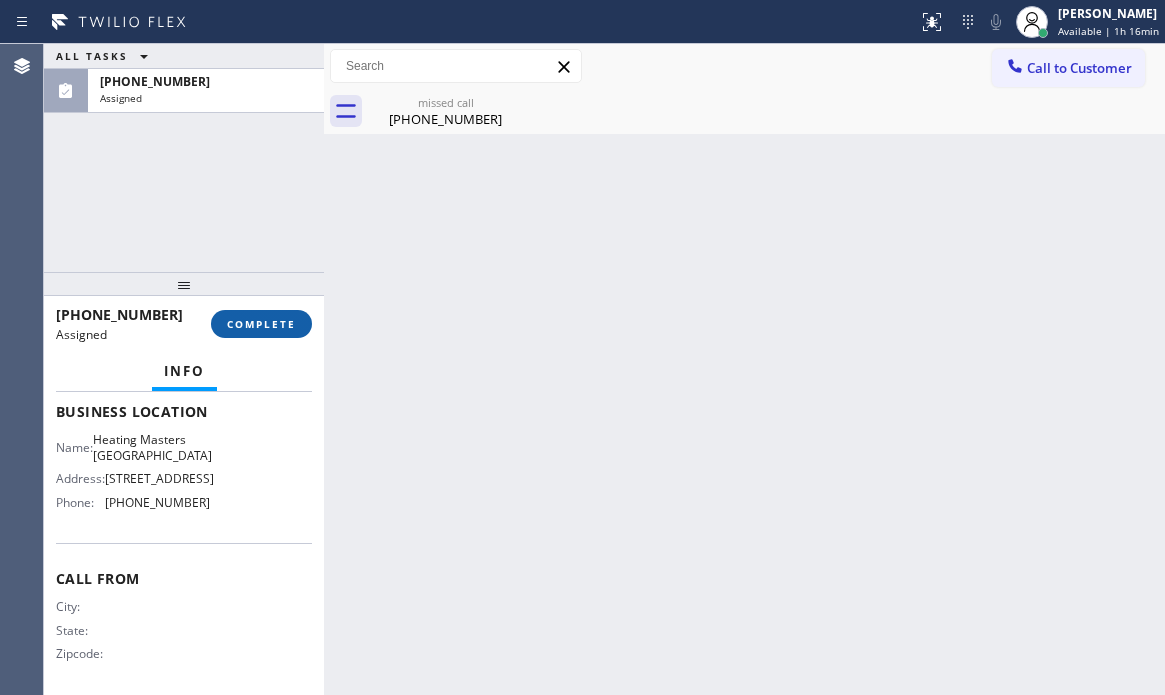 click on "[PHONE_NUMBER] Assigned COMPLETE" at bounding box center (184, 324) 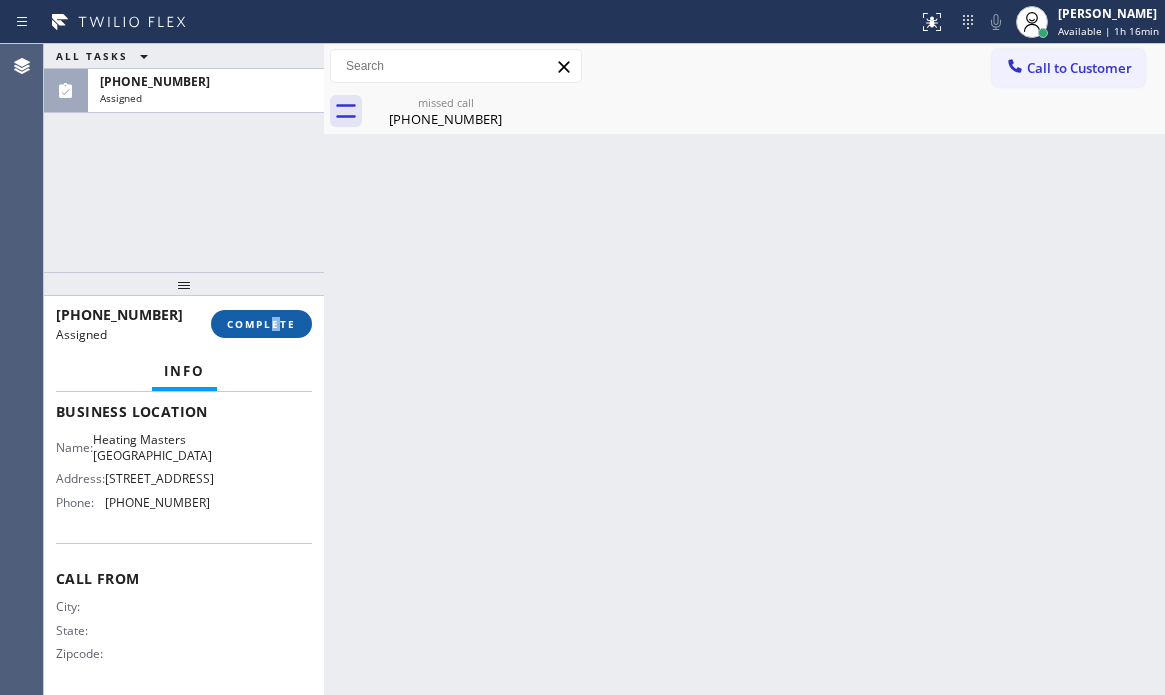 click on "COMPLETE" at bounding box center [261, 324] 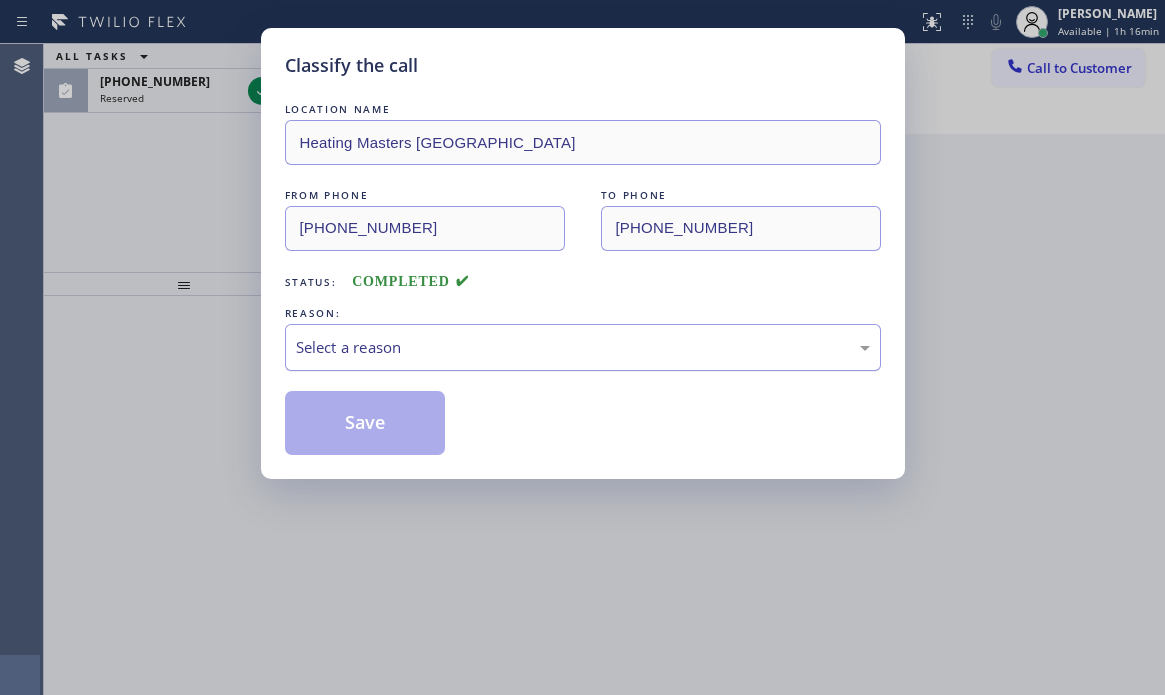 drag, startPoint x: 406, startPoint y: 351, endPoint x: 399, endPoint y: 363, distance: 13.892444 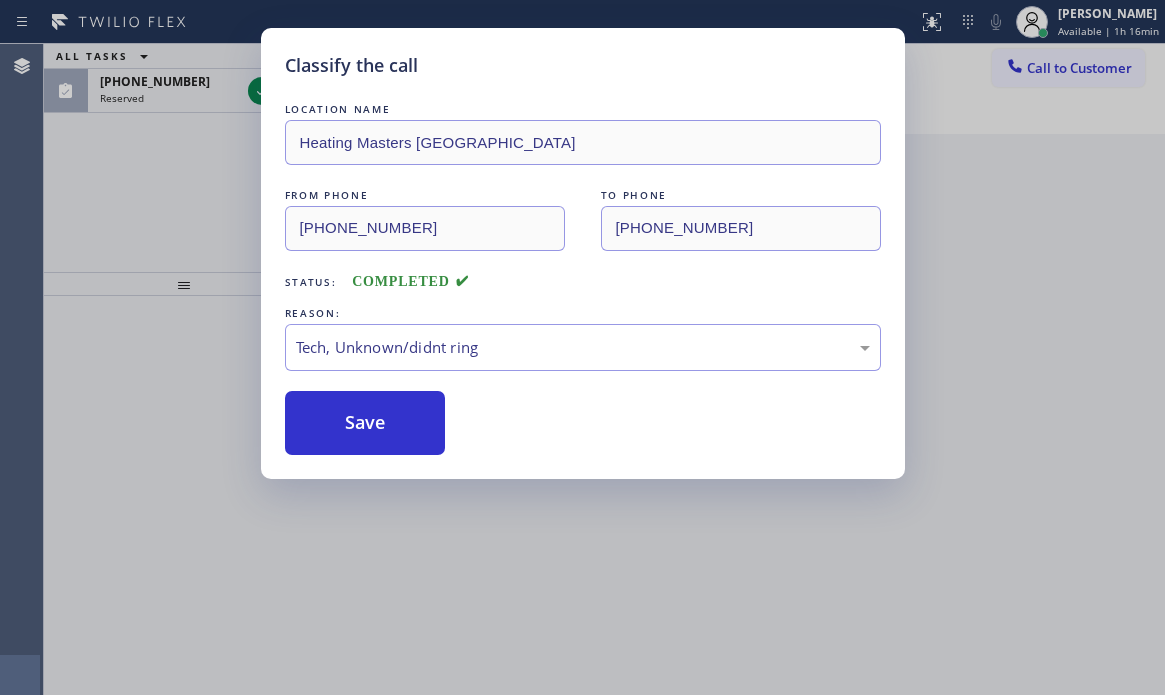 drag, startPoint x: 384, startPoint y: 494, endPoint x: 363, endPoint y: 471, distance: 31.144823 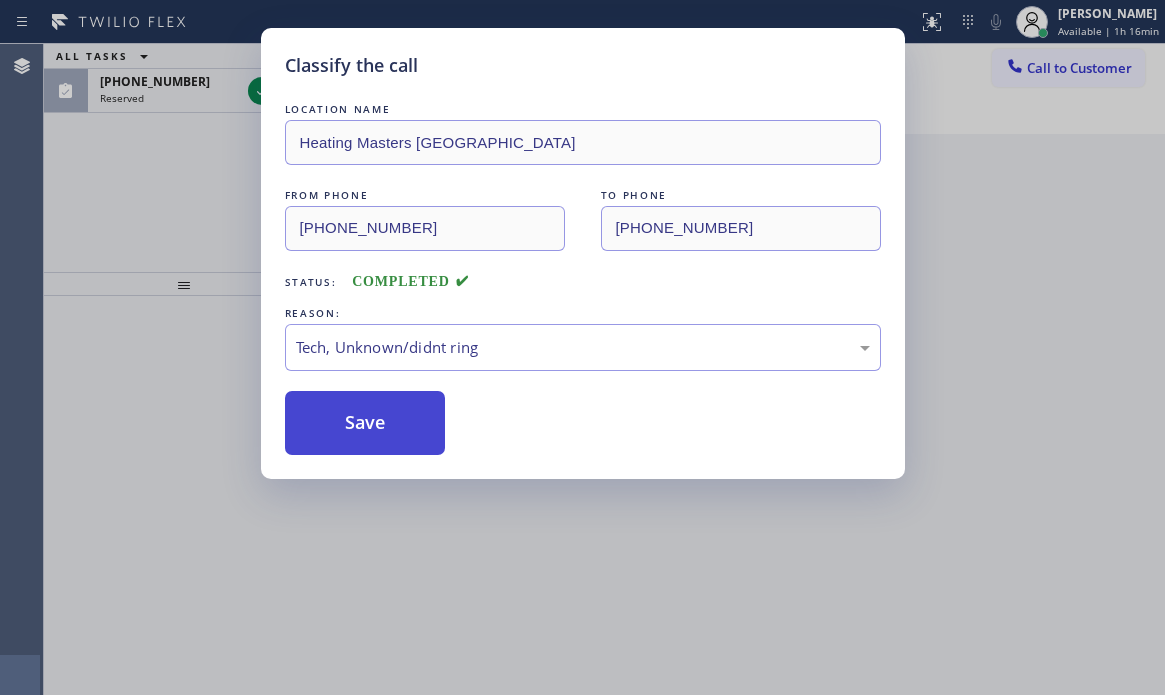 click on "Save" at bounding box center [365, 423] 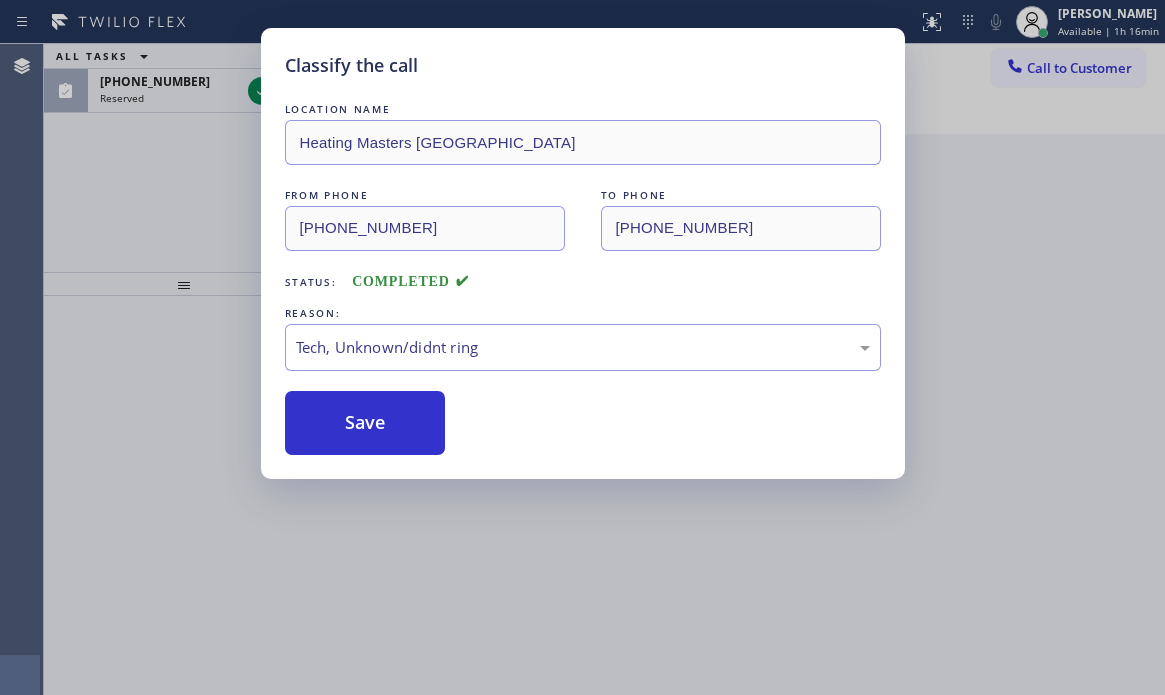 click on "Classify the call LOCATION NAME Heating Masters [GEOGRAPHIC_DATA] FROM PHONE [PHONE_NUMBER] TO PHONE [PHONE_NUMBER] Status: COMPLETED REASON: Tech, Unknown/didnt ring Save" at bounding box center (582, 347) 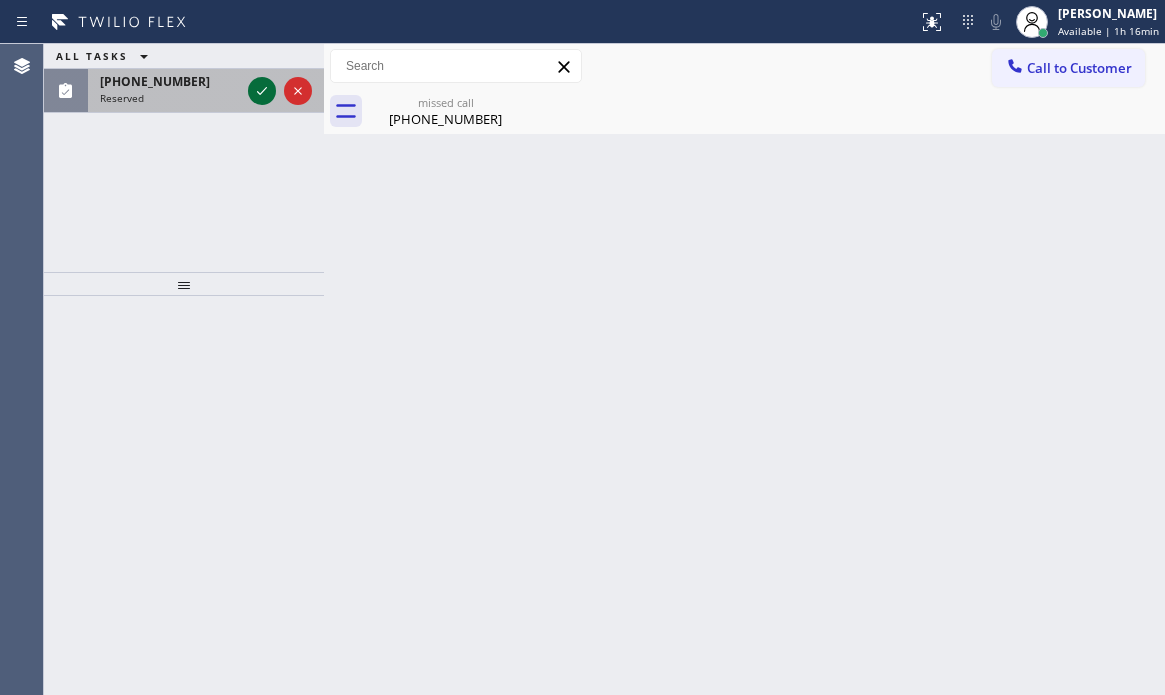 click 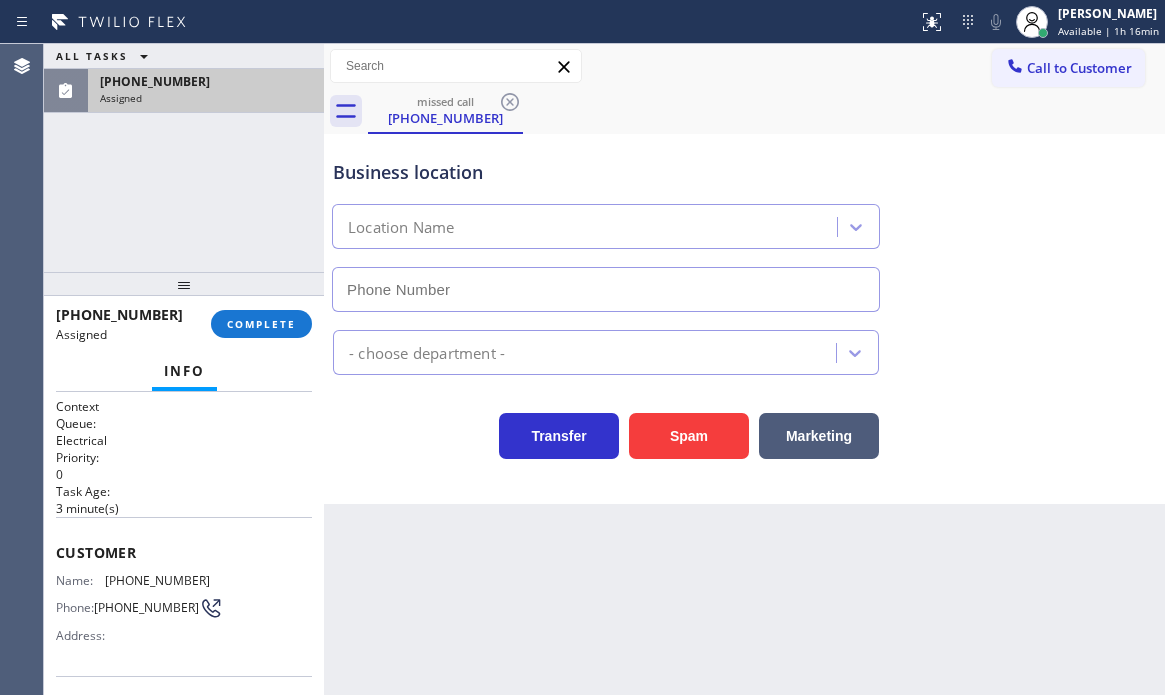 scroll, scrollTop: 200, scrollLeft: 0, axis: vertical 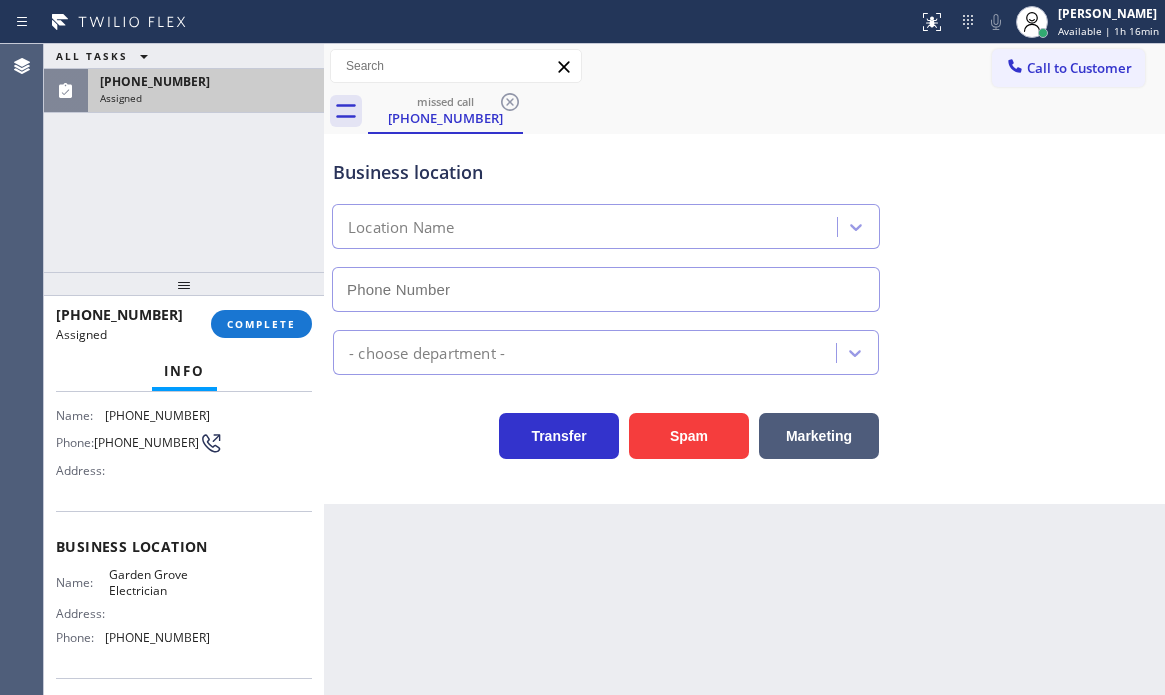 type on "[PHONE_NUMBER]" 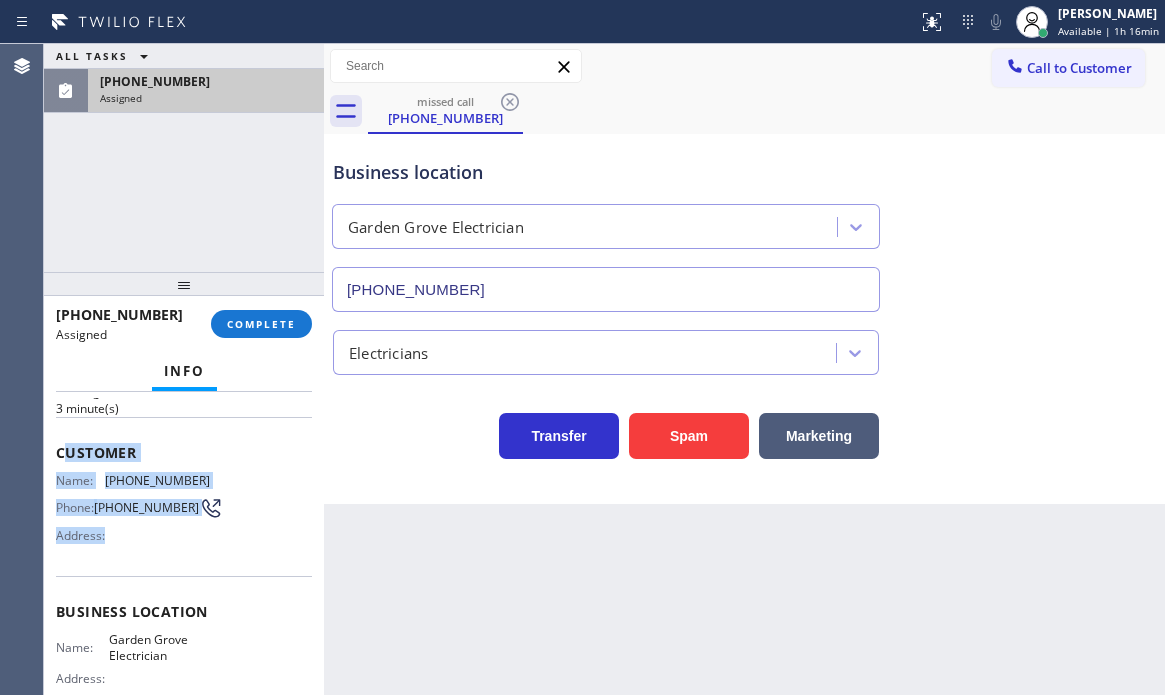 scroll, scrollTop: 200, scrollLeft: 0, axis: vertical 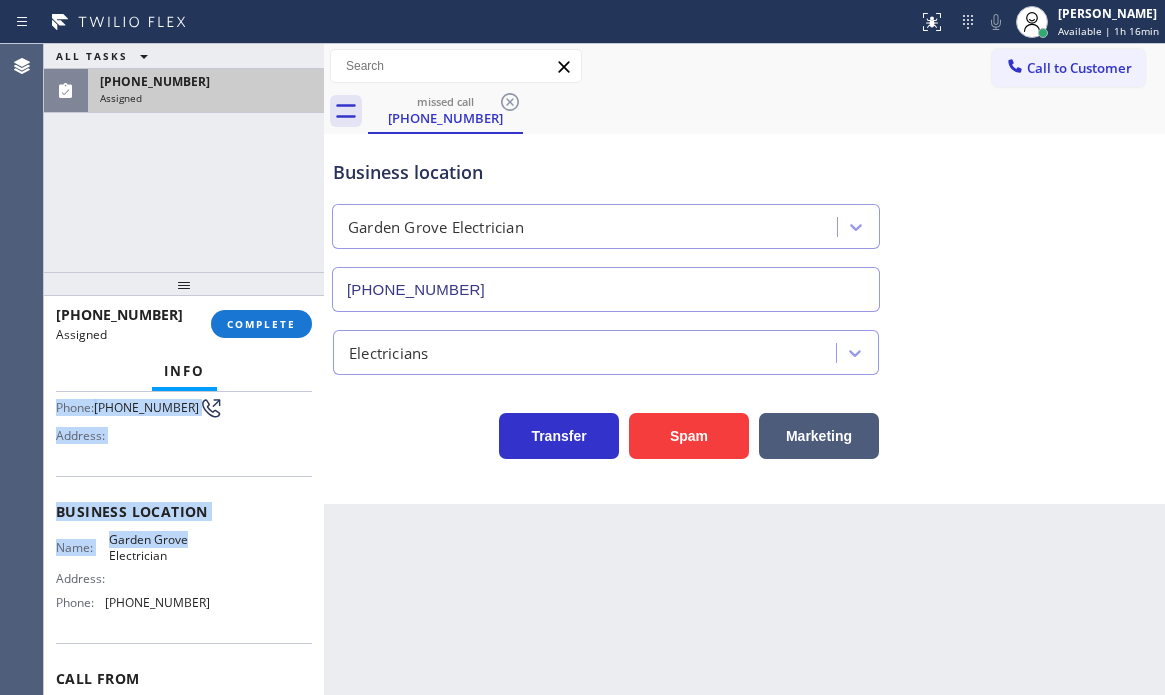 drag, startPoint x: 61, startPoint y: 444, endPoint x: 199, endPoint y: 549, distance: 173.40416 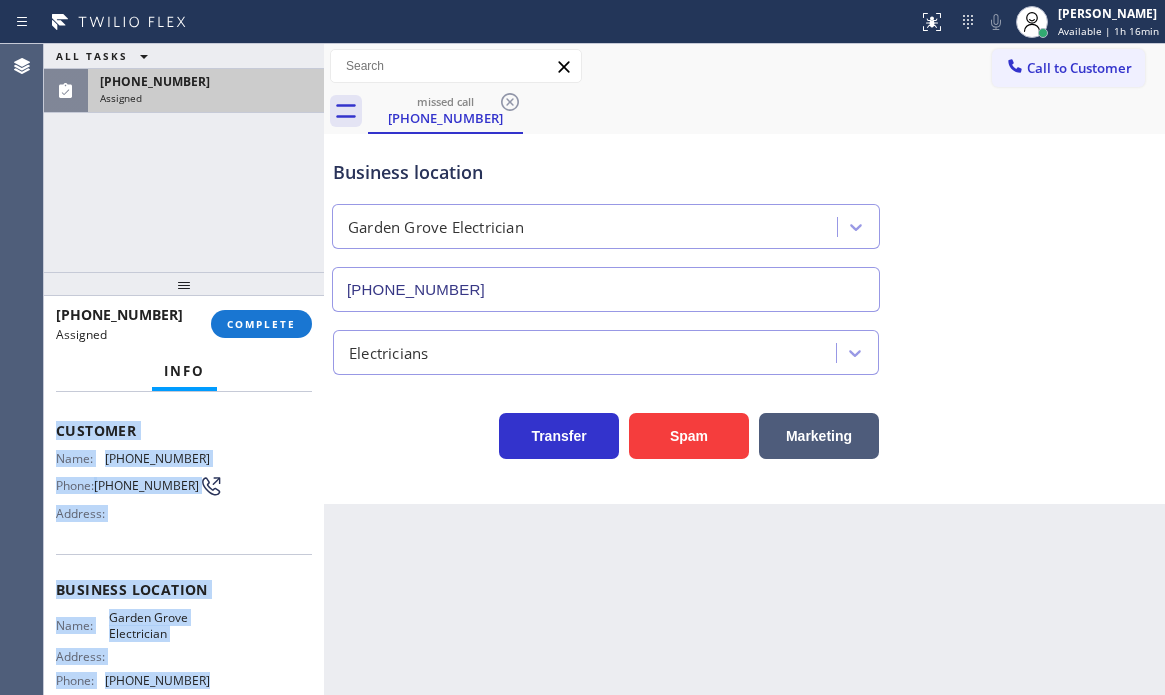 scroll, scrollTop: 0, scrollLeft: 0, axis: both 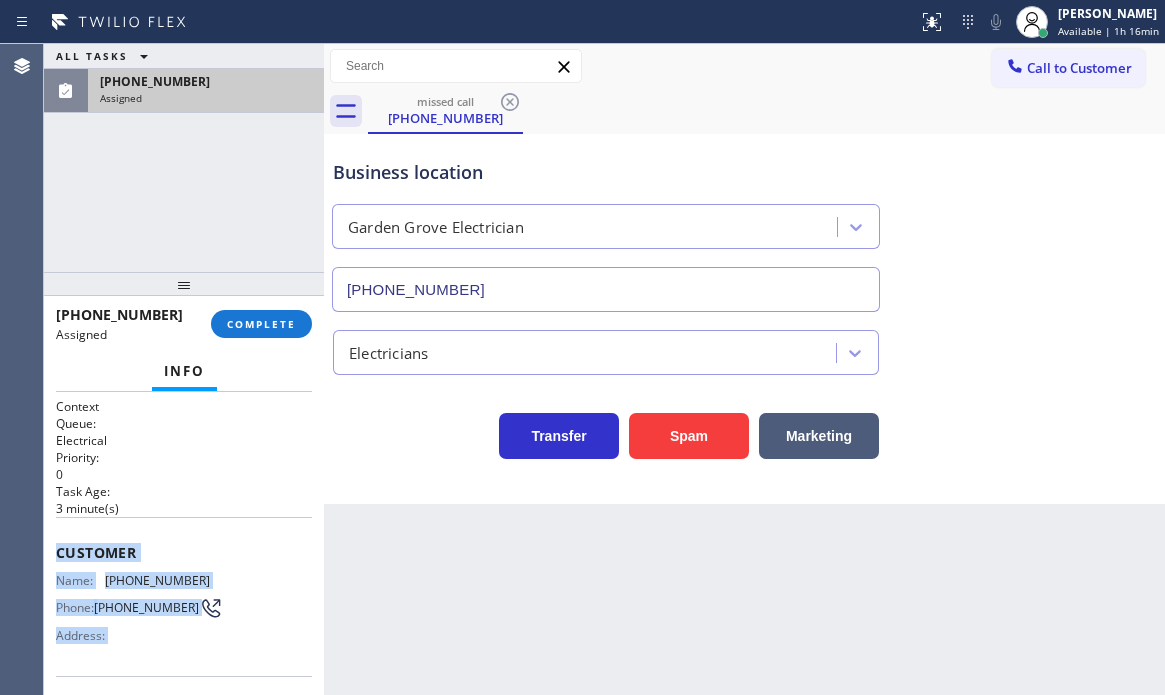 drag, startPoint x: 102, startPoint y: 558, endPoint x: 62, endPoint y: 545, distance: 42.059483 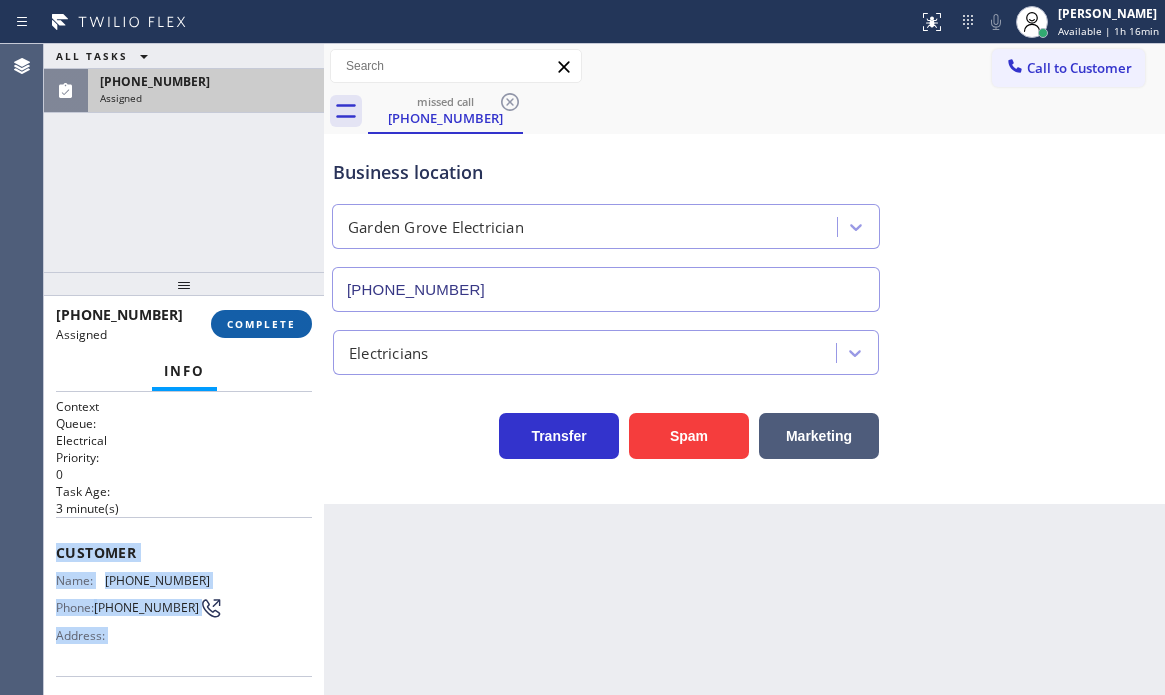 click on "COMPLETE" at bounding box center [261, 324] 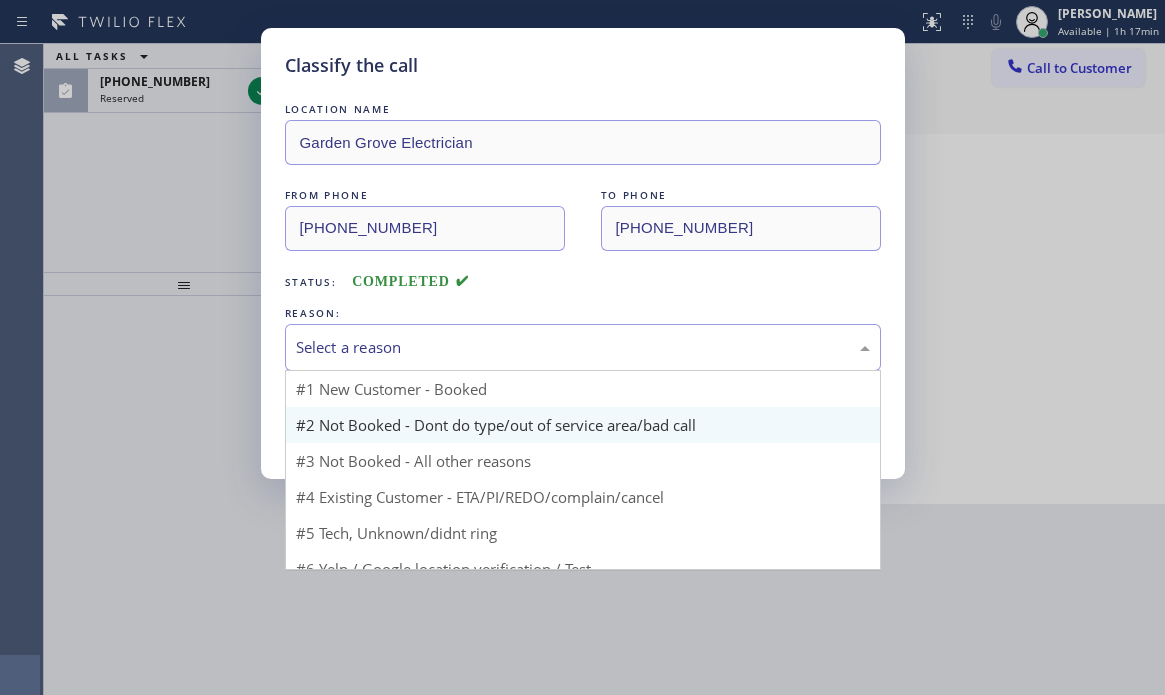 drag, startPoint x: 485, startPoint y: 339, endPoint x: 426, endPoint y: 430, distance: 108.45275 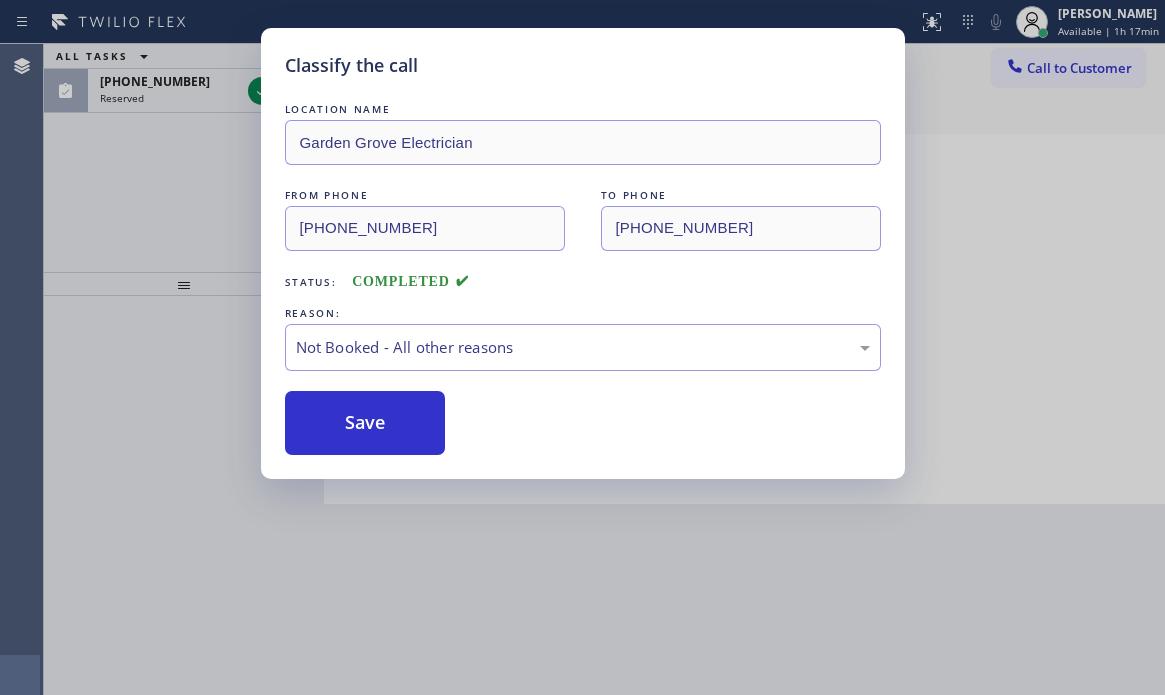 drag, startPoint x: 351, startPoint y: 431, endPoint x: 315, endPoint y: 431, distance: 36 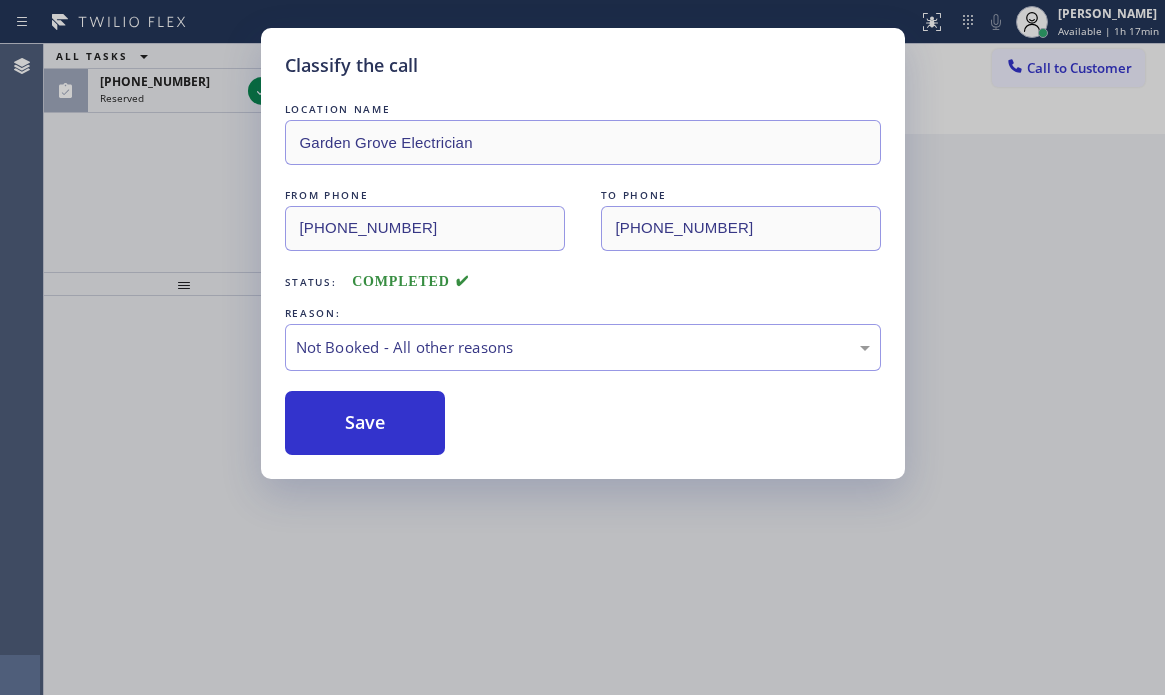 drag, startPoint x: 208, startPoint y: 86, endPoint x: 222, endPoint y: 86, distance: 14 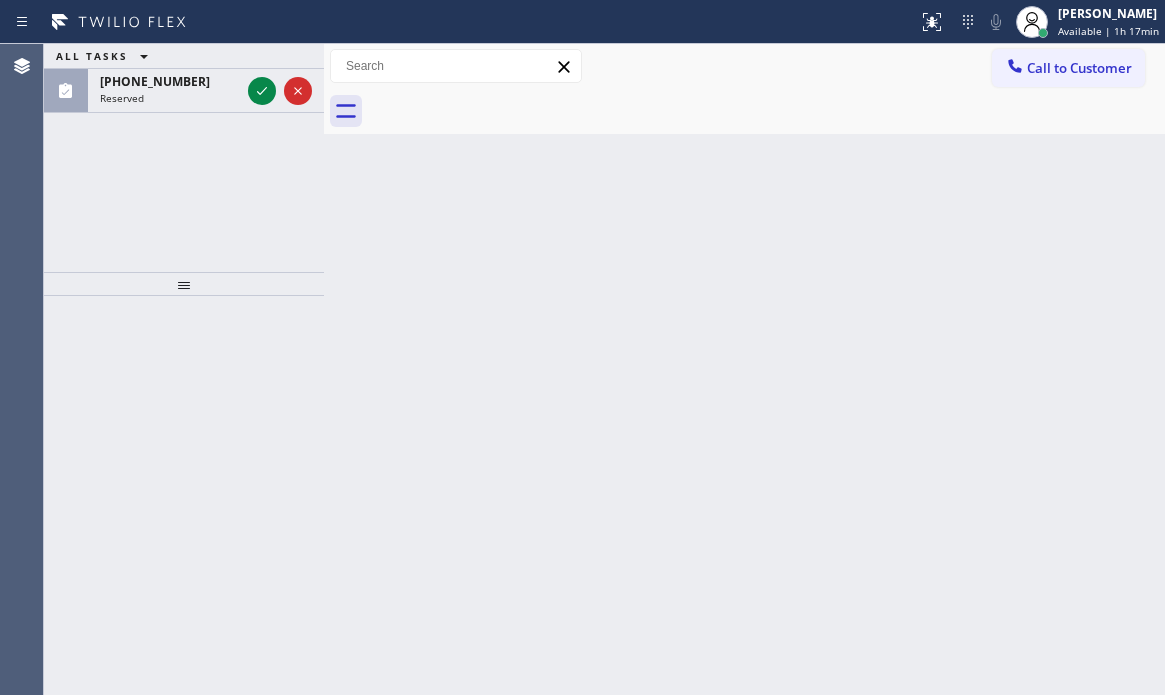 drag, startPoint x: 255, startPoint y: 90, endPoint x: 250, endPoint y: 189, distance: 99.12618 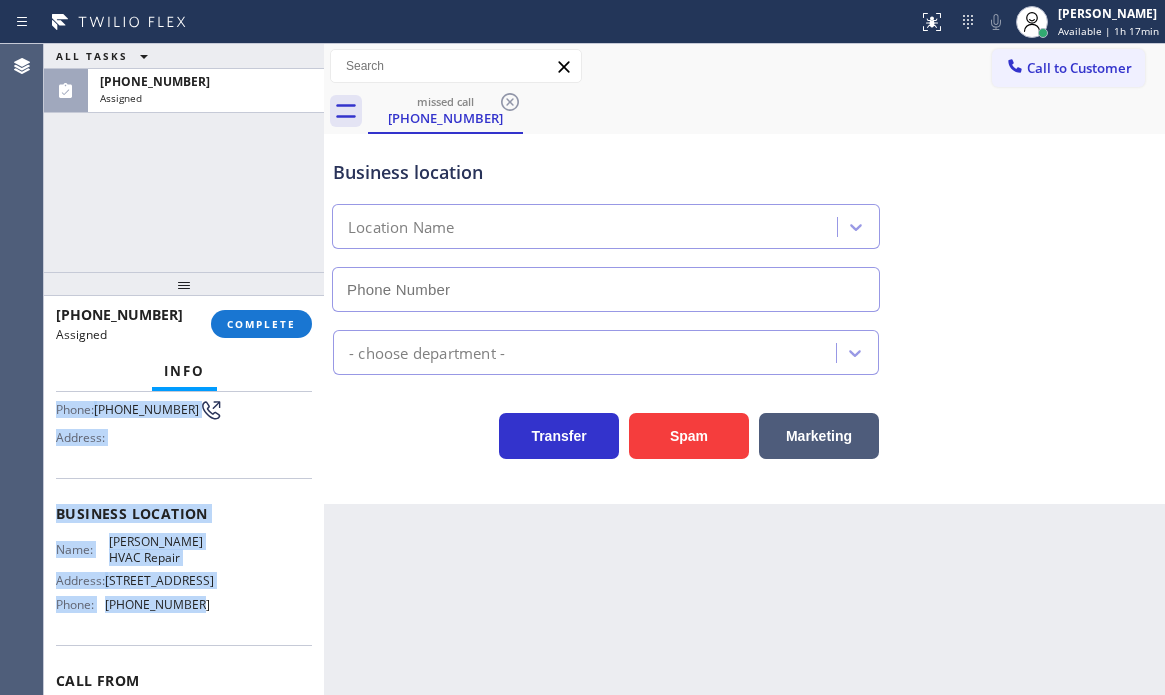 scroll, scrollTop: 200, scrollLeft: 0, axis: vertical 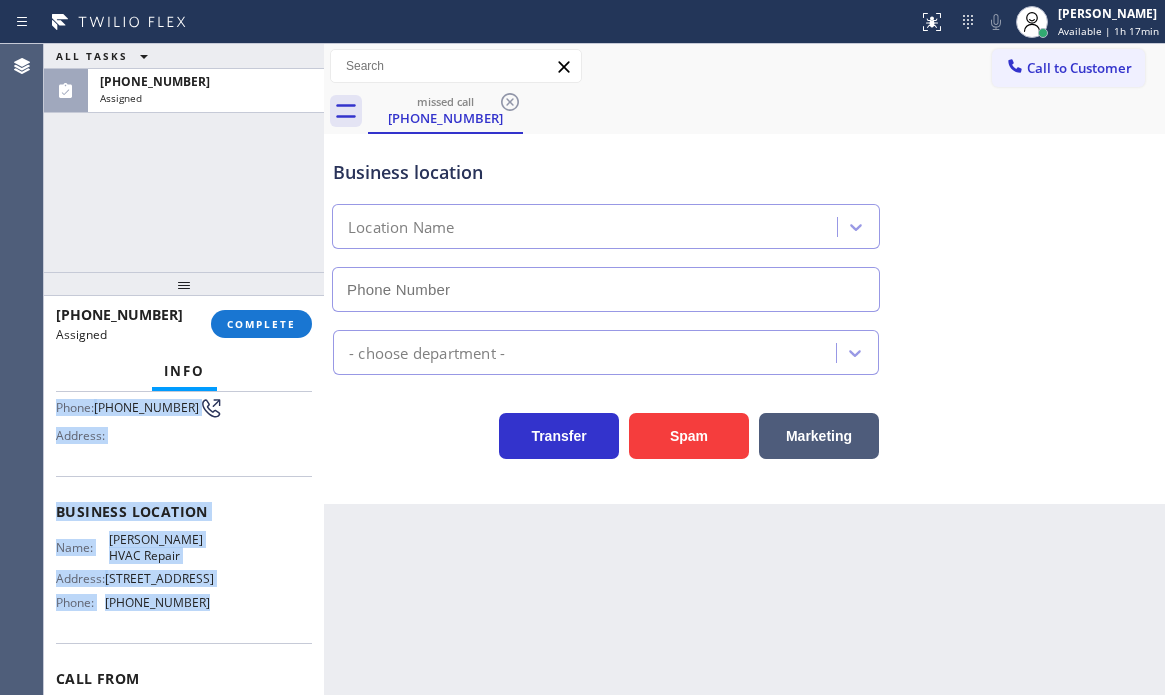 type on "[PHONE_NUMBER]" 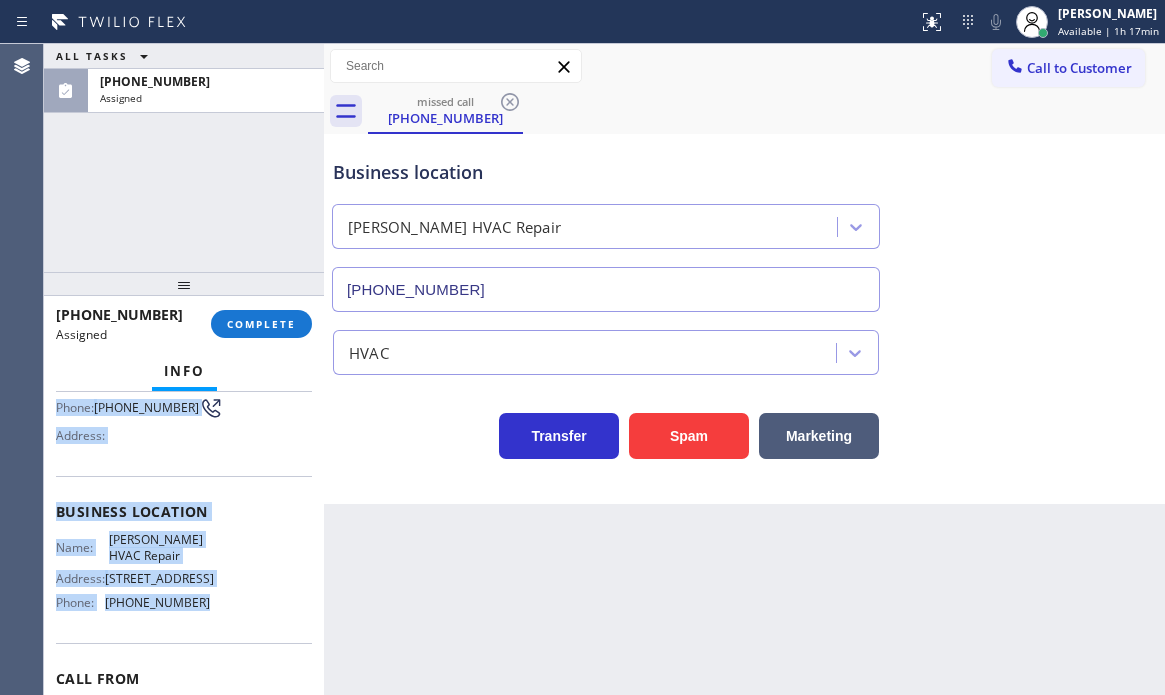 drag, startPoint x: 51, startPoint y: 540, endPoint x: 215, endPoint y: 624, distance: 184.26068 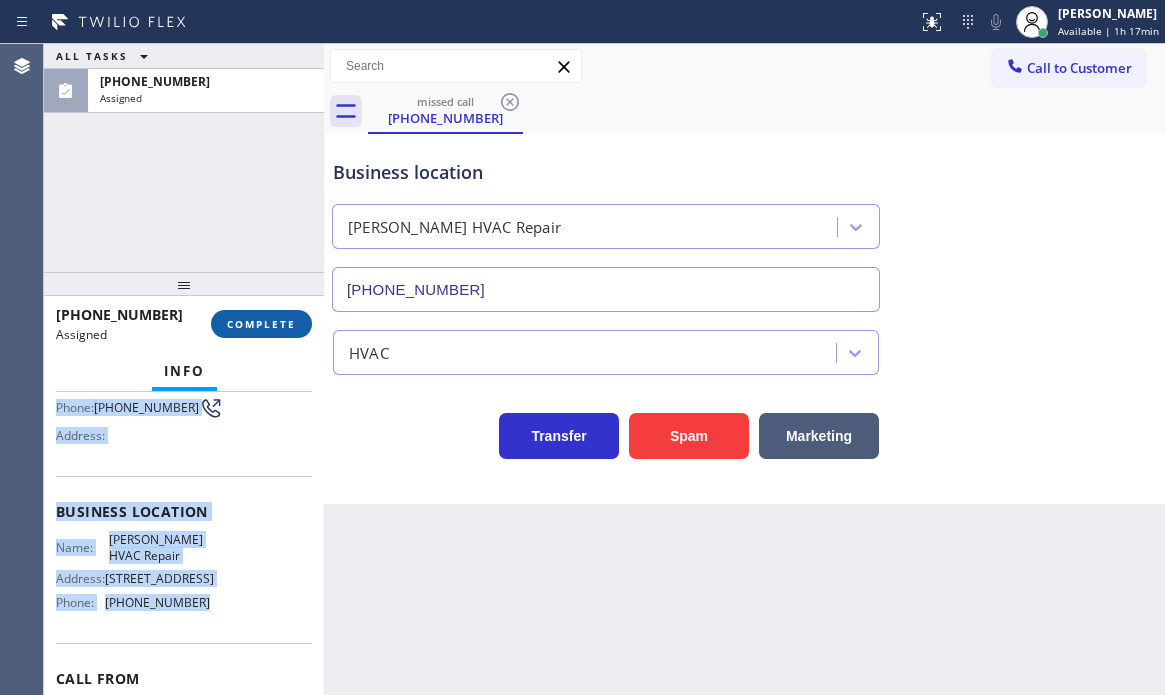 click on "COMPLETE" at bounding box center (261, 324) 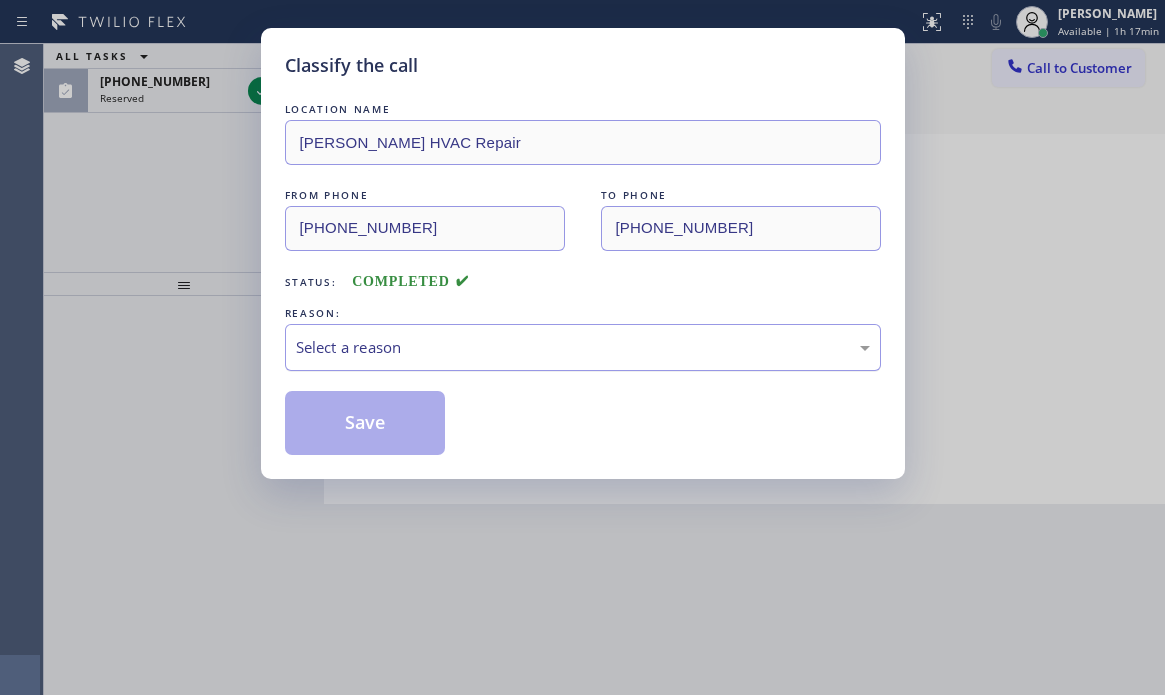 drag, startPoint x: 466, startPoint y: 343, endPoint x: 465, endPoint y: 361, distance: 18.027756 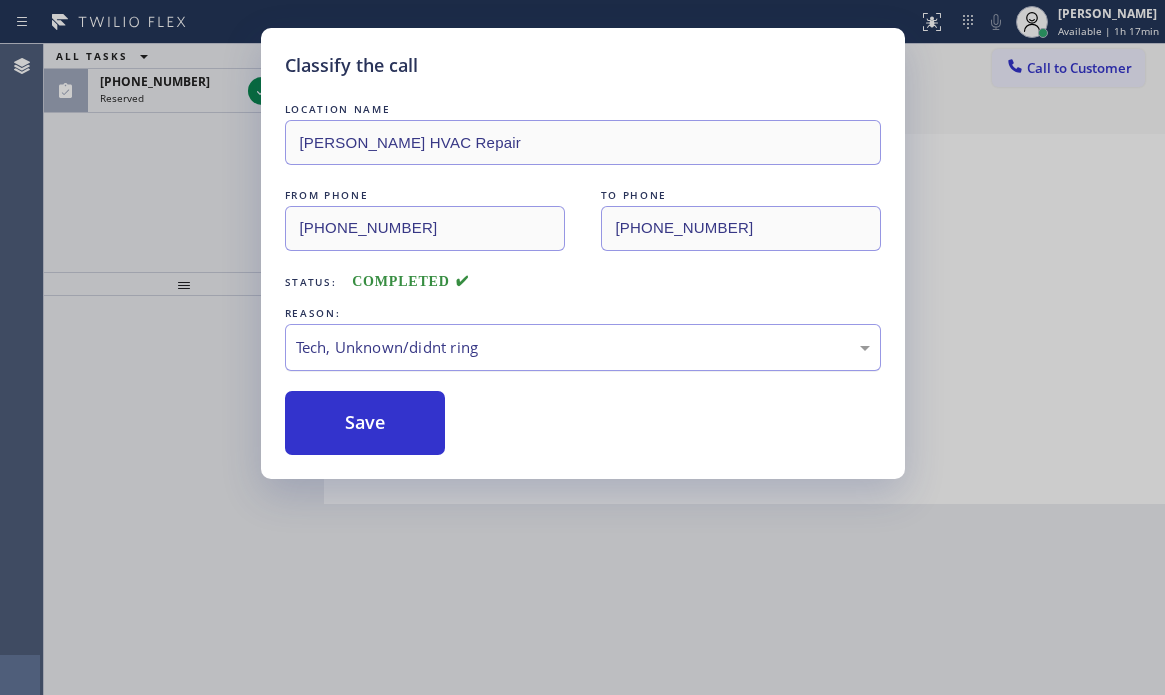 drag, startPoint x: 375, startPoint y: 436, endPoint x: 326, endPoint y: 344, distance: 104.23531 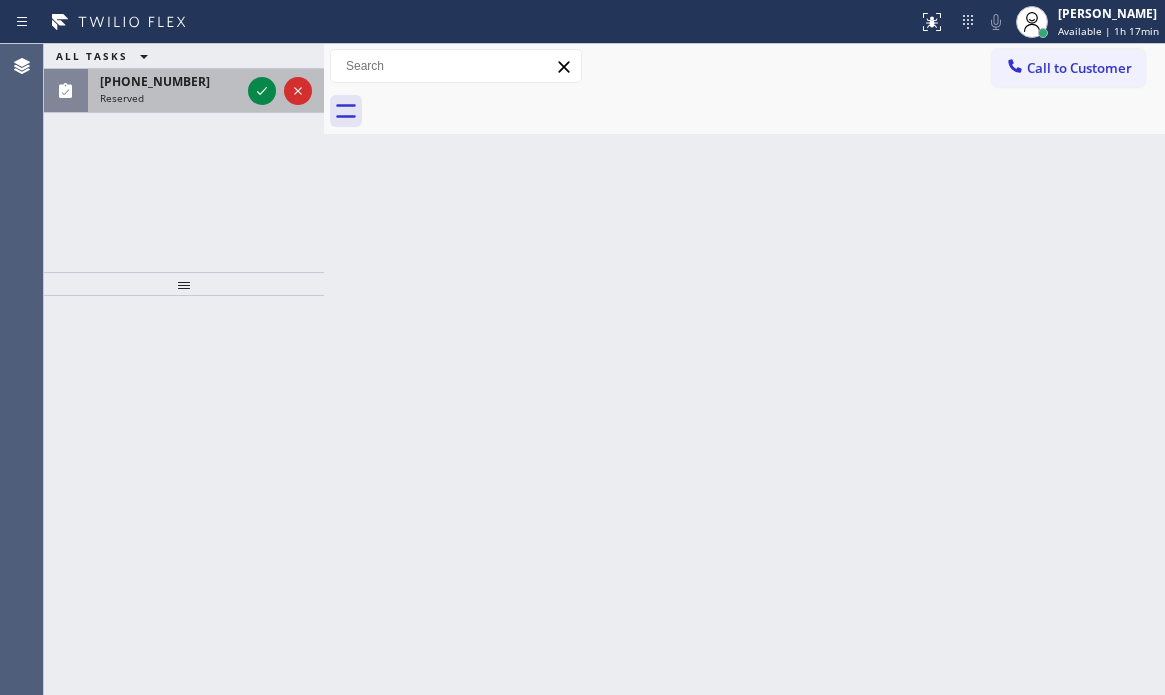 drag, startPoint x: 257, startPoint y: 90, endPoint x: 265, endPoint y: 107, distance: 18.788294 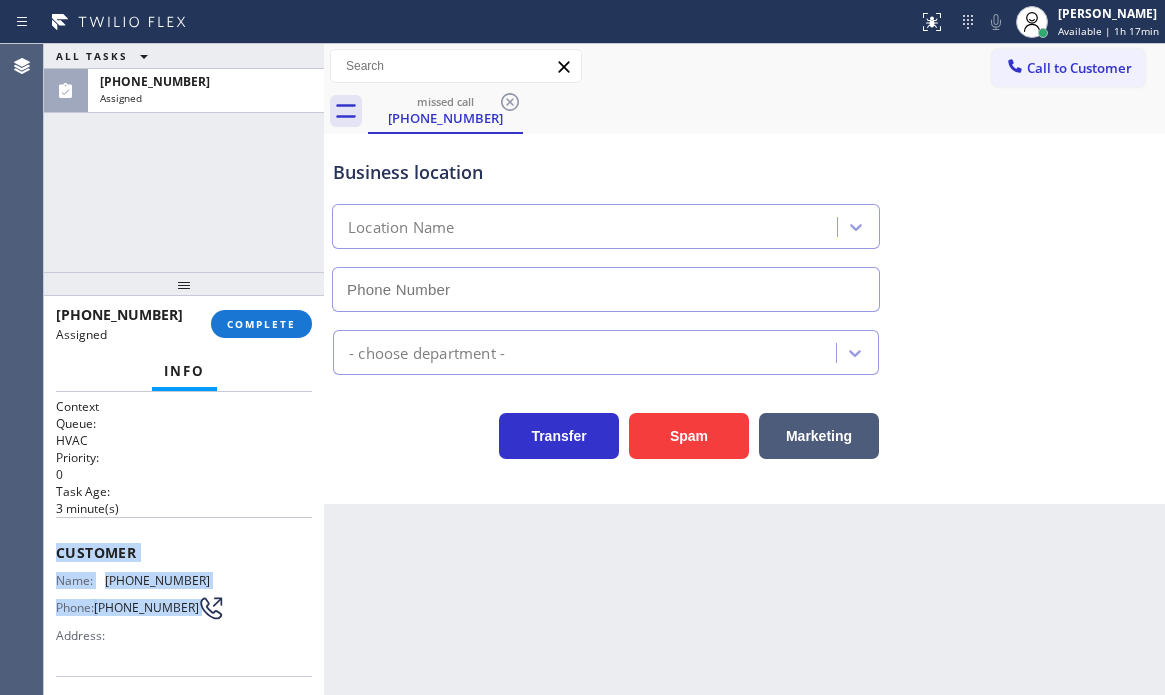 type on "[PHONE_NUMBER]" 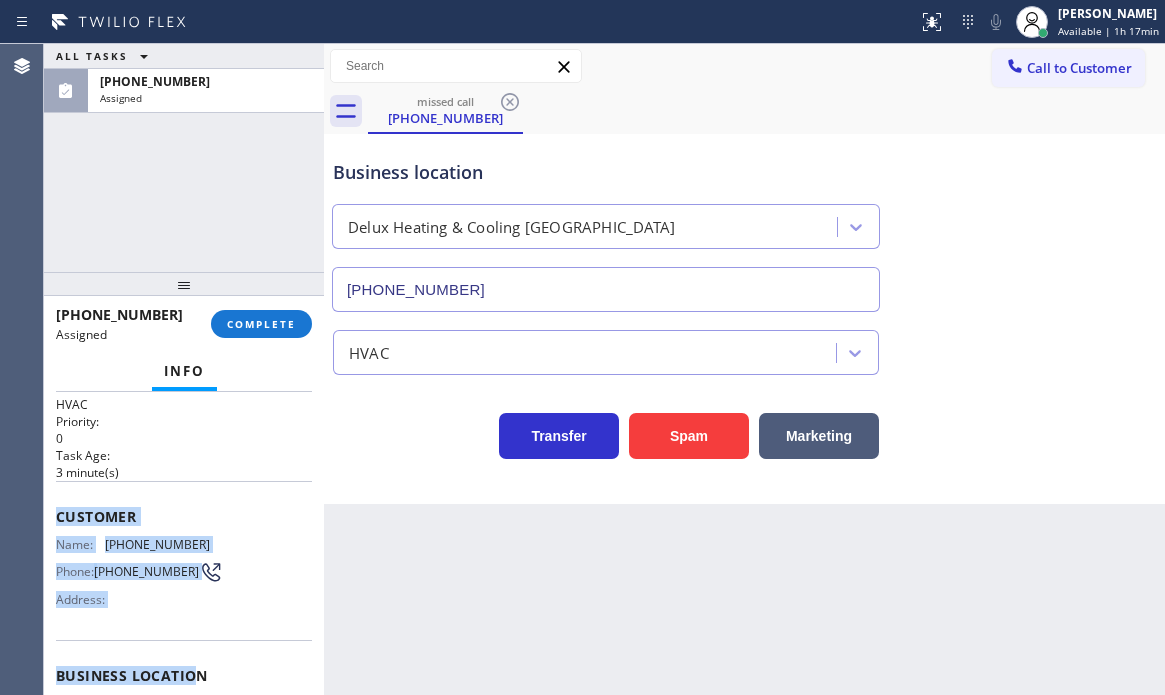 scroll, scrollTop: 200, scrollLeft: 0, axis: vertical 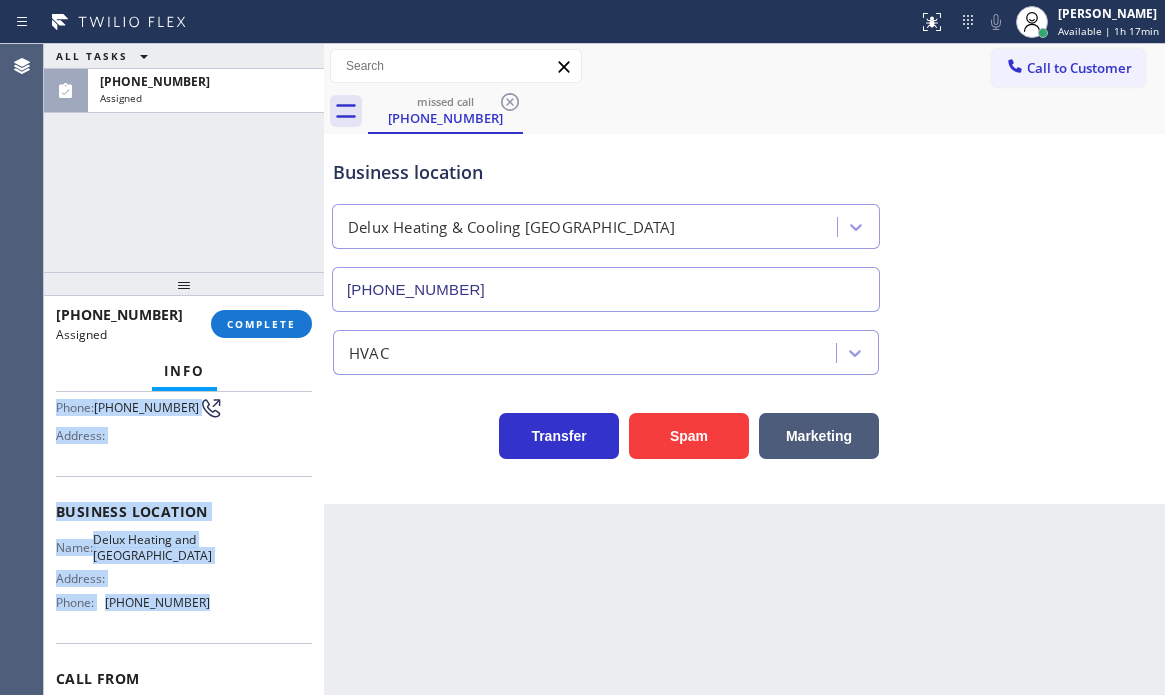 drag, startPoint x: 52, startPoint y: 552, endPoint x: 211, endPoint y: 643, distance: 183.19934 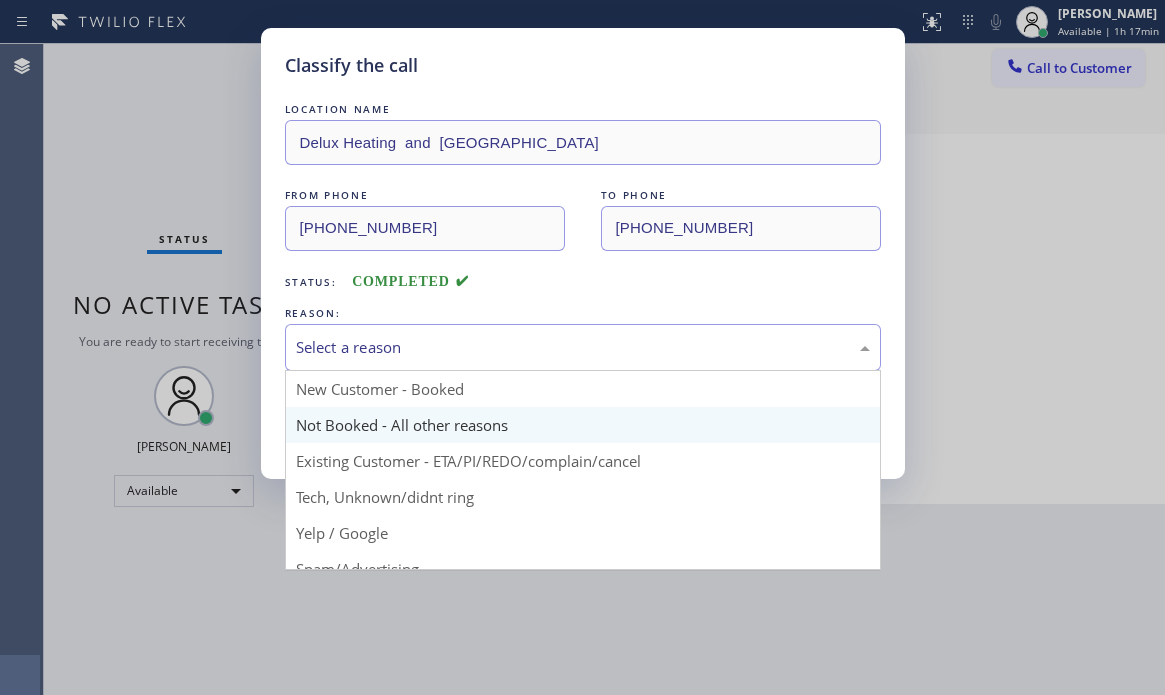 drag, startPoint x: 661, startPoint y: 344, endPoint x: 493, endPoint y: 408, distance: 179.77763 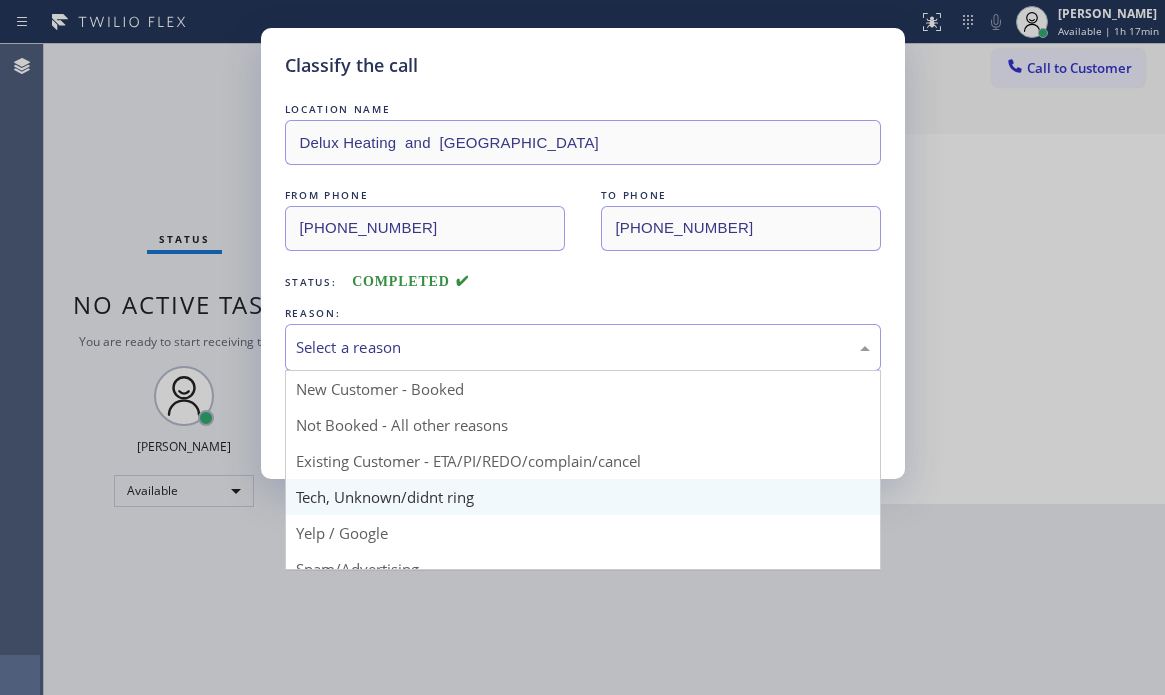 scroll, scrollTop: 100, scrollLeft: 0, axis: vertical 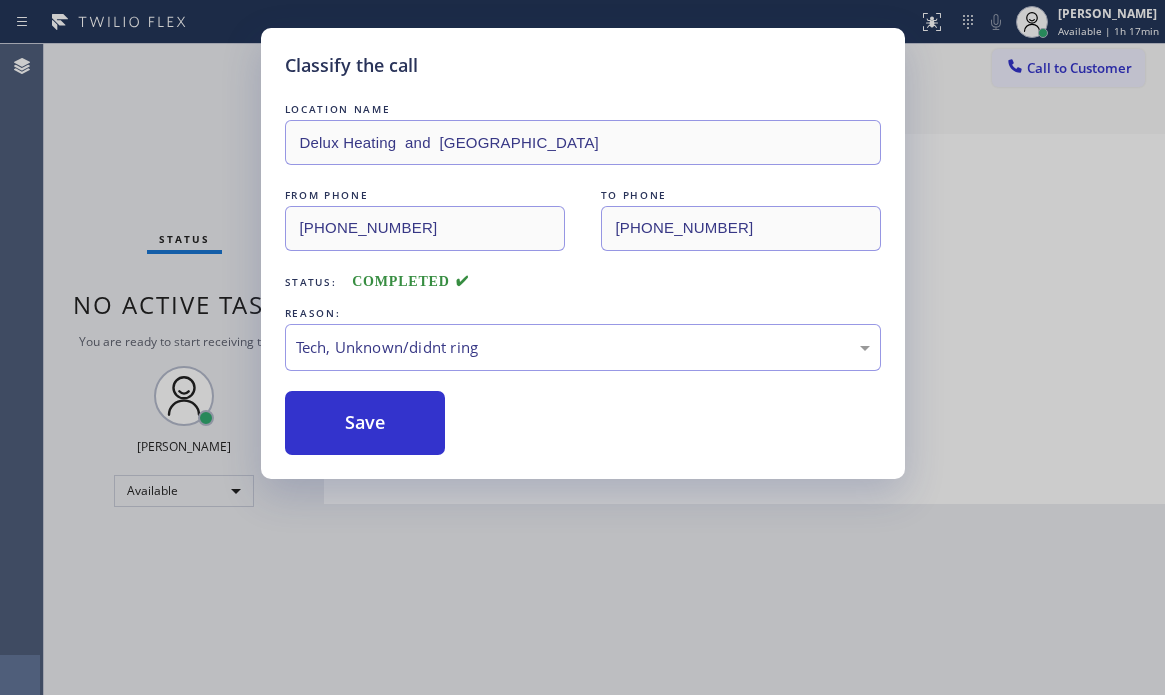 drag, startPoint x: 408, startPoint y: 401, endPoint x: 593, endPoint y: 433, distance: 187.74718 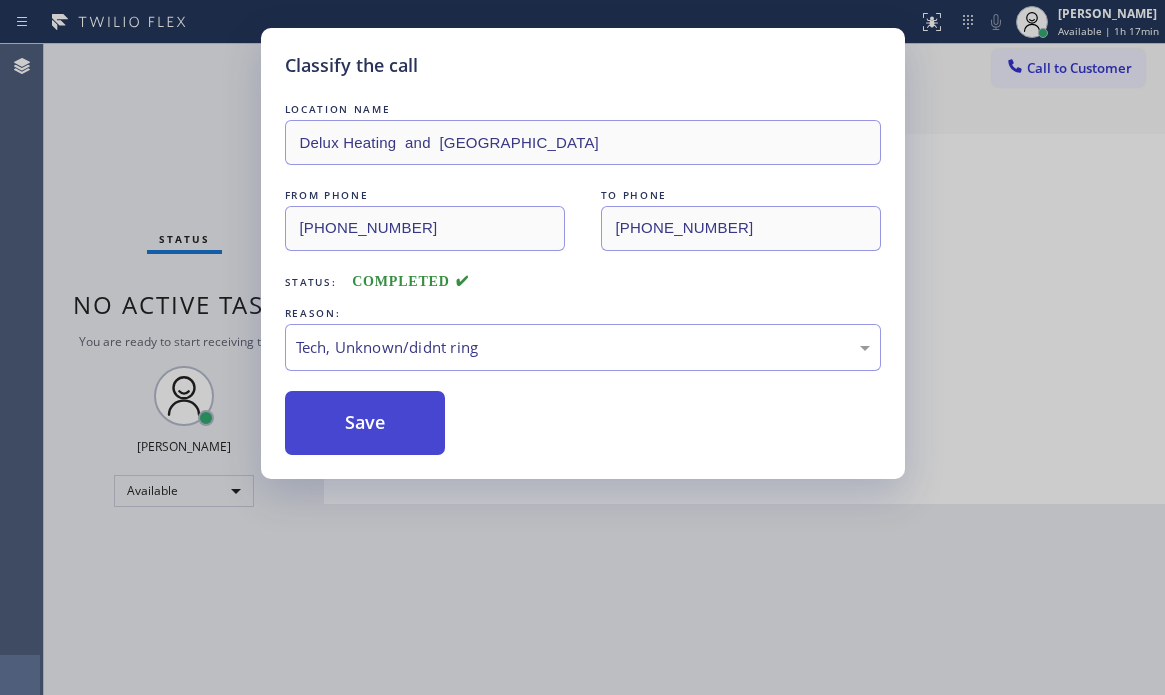 click on "Save" at bounding box center (365, 423) 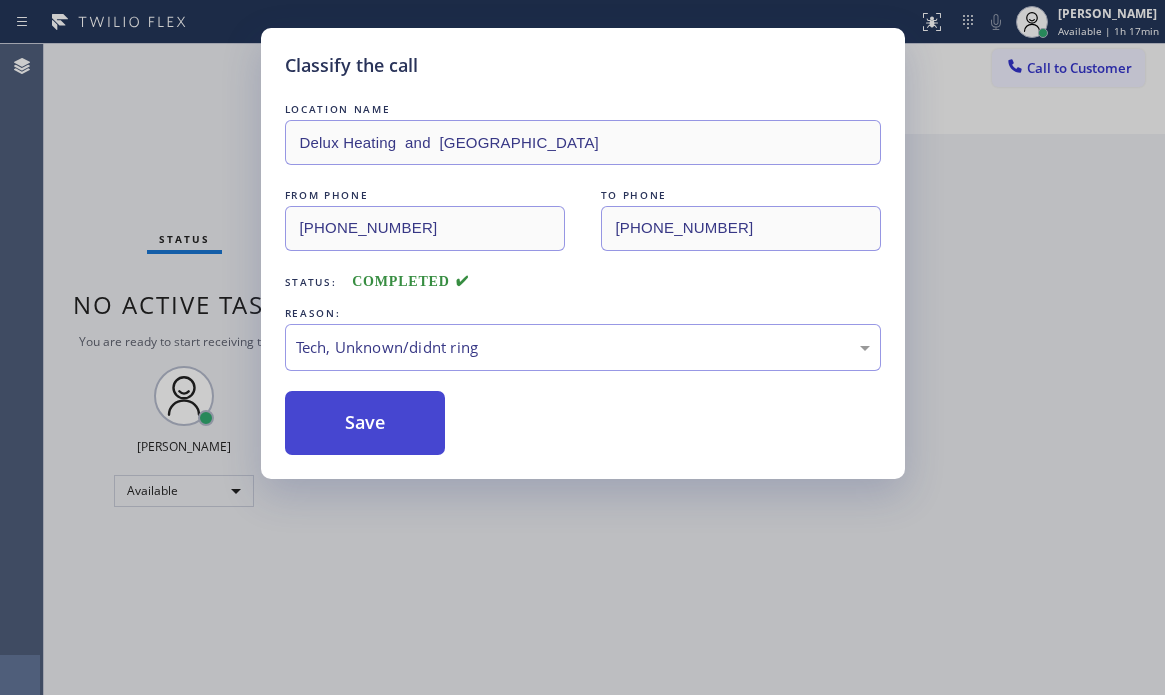 click on "Save" at bounding box center [365, 423] 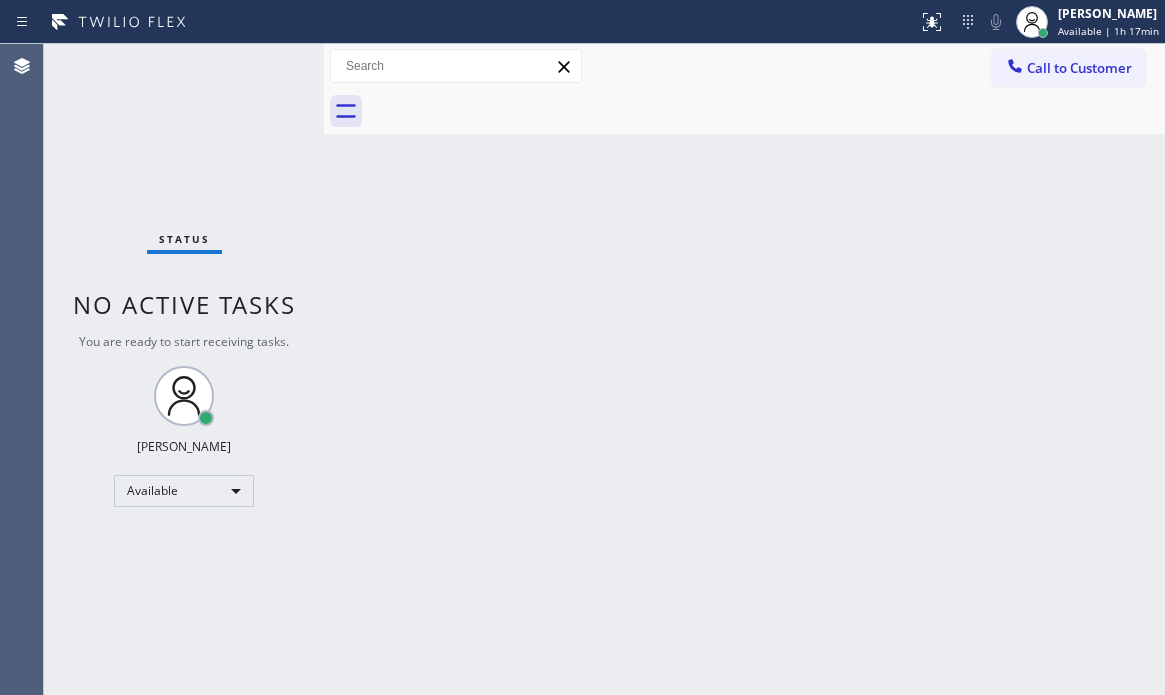 click on "Back to Dashboard Change Sender ID Customers Technicians Select a contact Outbound call Technician Search Technician Your caller id phone number Your caller id phone number Call Technician info Name   Phone none Address none Change Sender ID HVAC [PHONE_NUMBER] 5 Star Appliance [PHONE_NUMBER] Appliance Repair [PHONE_NUMBER] Plumbing [PHONE_NUMBER] Air Duct Cleaning [PHONE_NUMBER]  Electricians [PHONE_NUMBER] Cancel Change Check personal SMS Reset Change No tabs Call to Customer Outbound call Location Thermador Repair Group Antioch Your caller id phone number [PHONE_NUMBER] Customer number Call Outbound call Technician Search Technician Your caller id phone number Your caller id phone number Call" at bounding box center (744, 369) 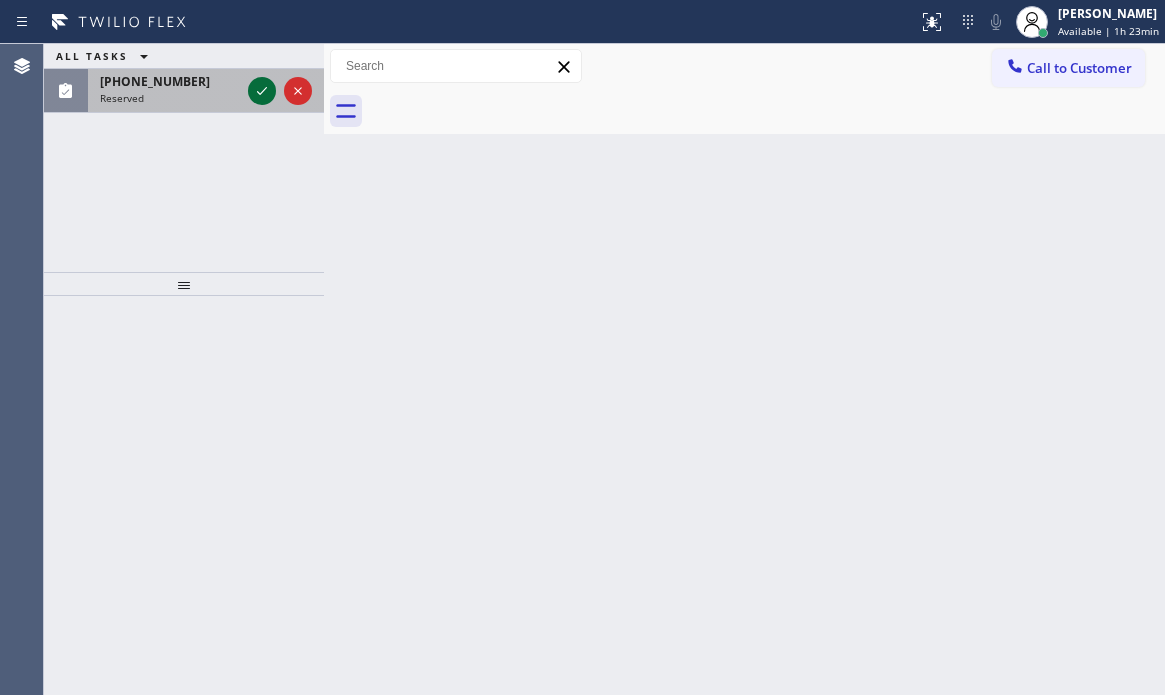 click 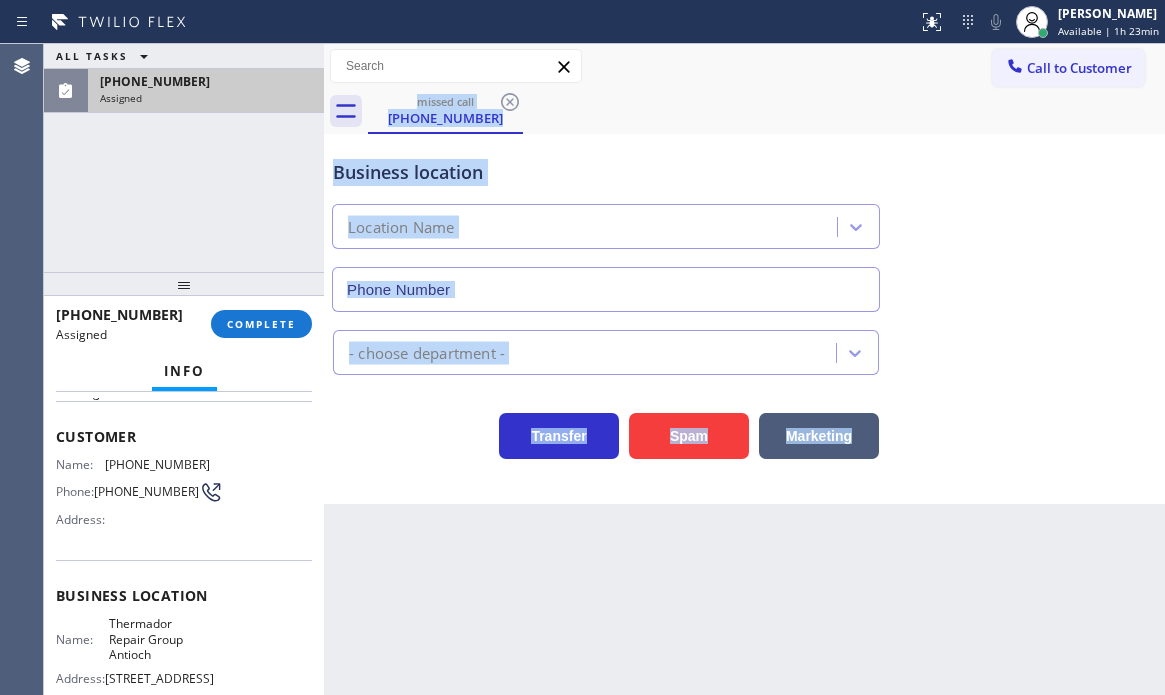 scroll, scrollTop: 100, scrollLeft: 0, axis: vertical 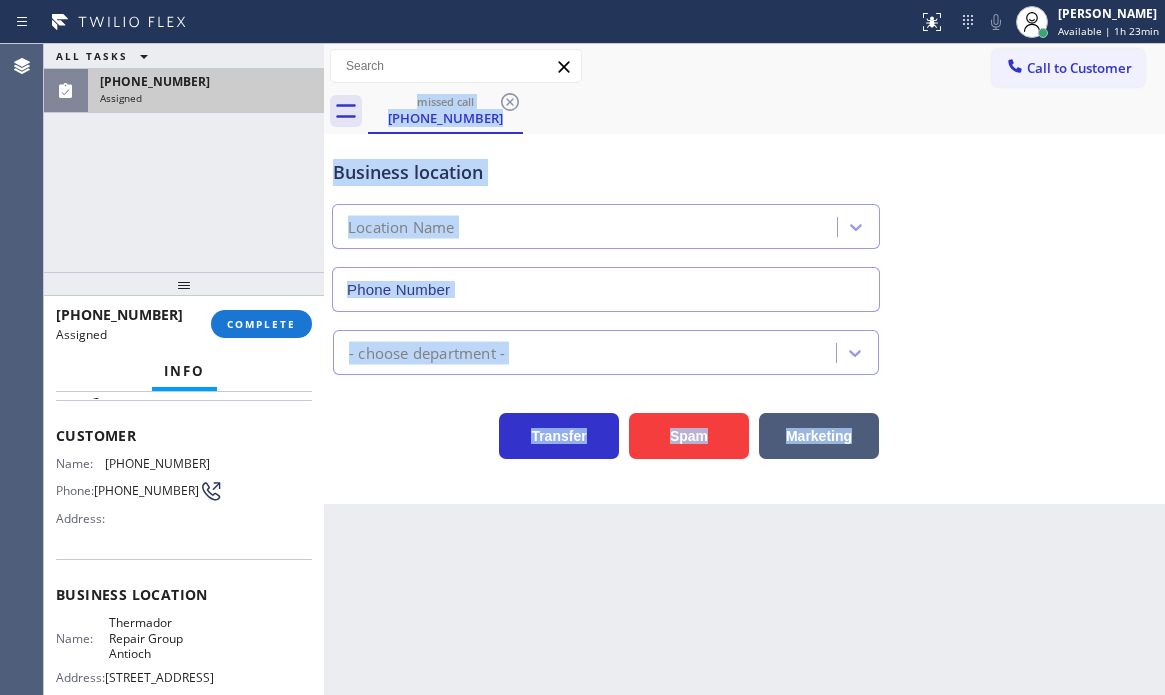 type on "[PHONE_NUMBER]" 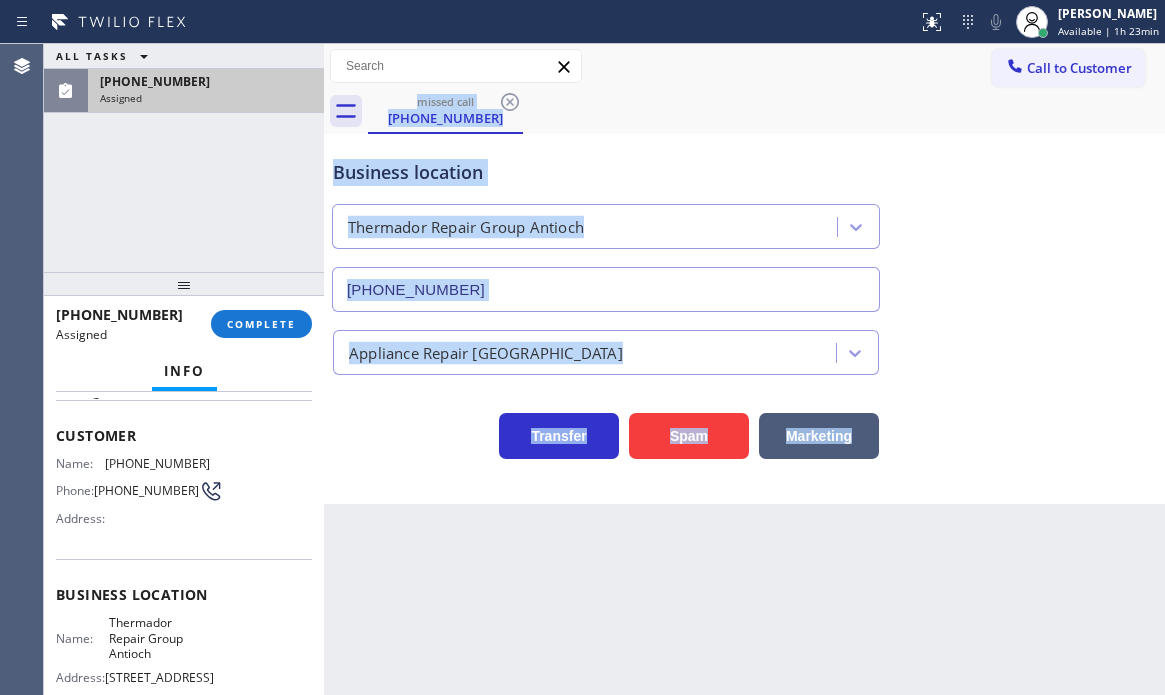 scroll, scrollTop: 300, scrollLeft: 0, axis: vertical 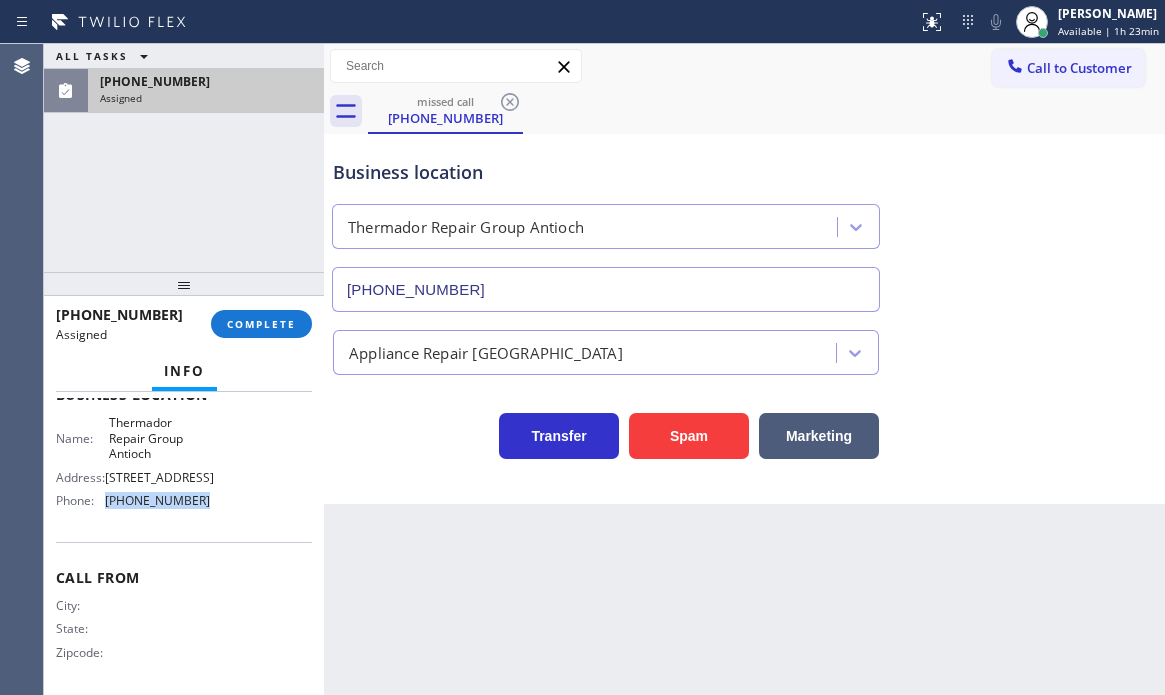 drag, startPoint x: 200, startPoint y: 500, endPoint x: 104, endPoint y: 511, distance: 96.62815 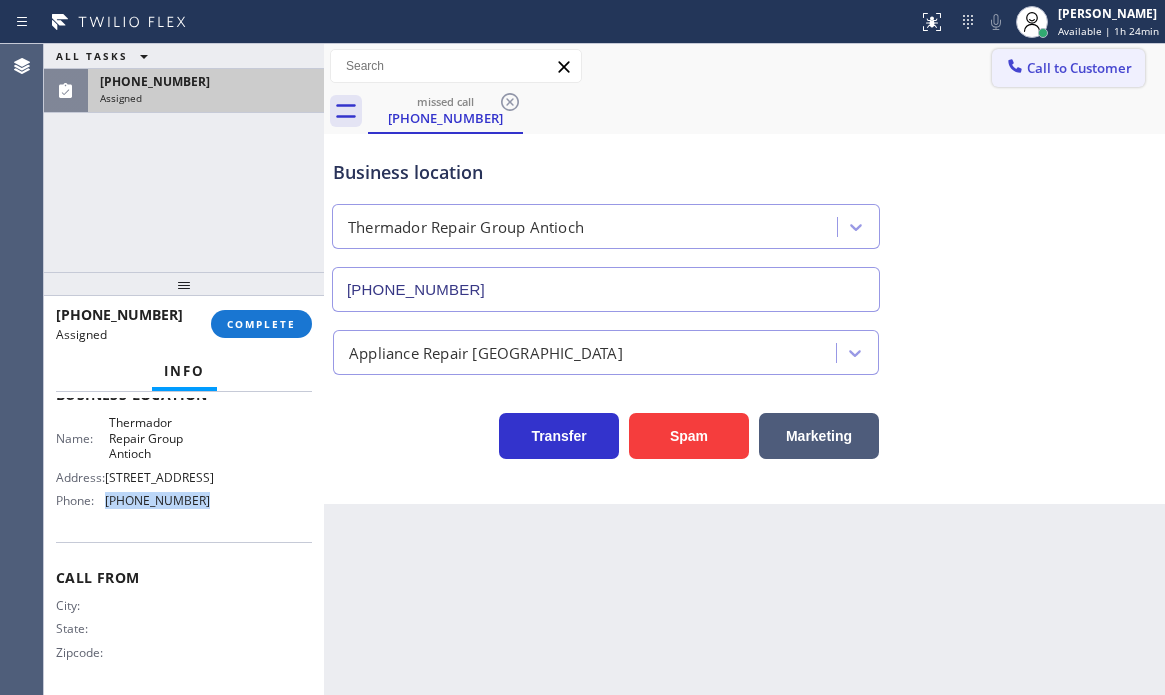 click on "Call to Customer" at bounding box center (1068, 68) 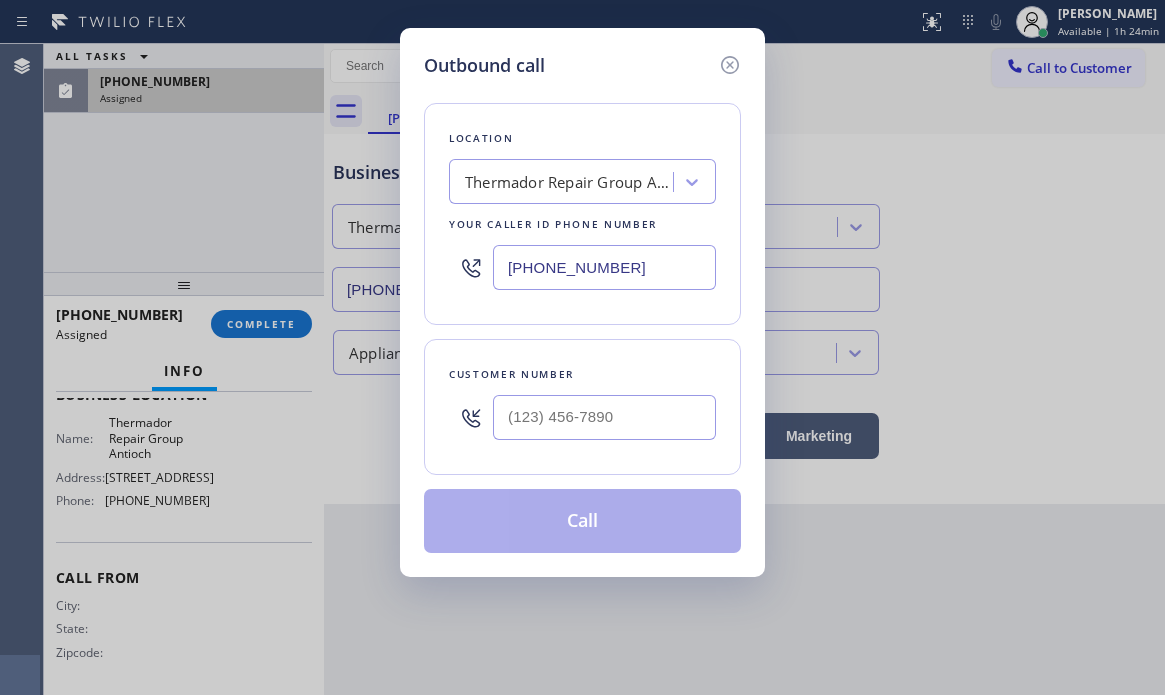 click on "[PHONE_NUMBER]" at bounding box center [604, 267] 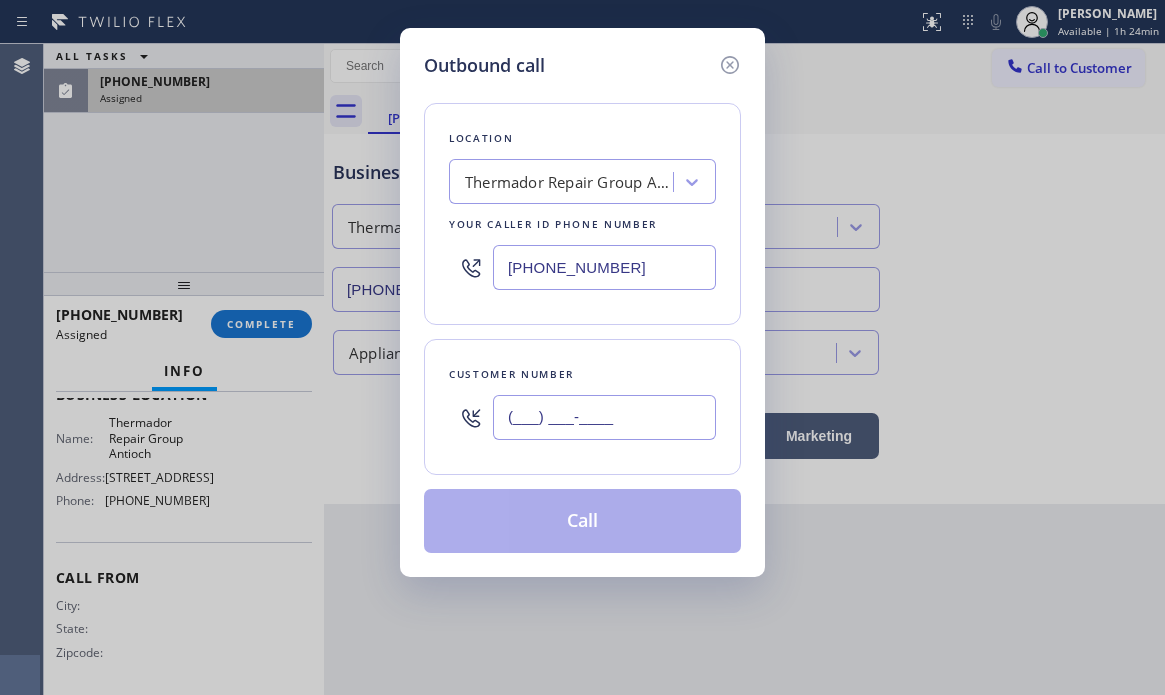 click on "(___) ___-____" at bounding box center [604, 417] 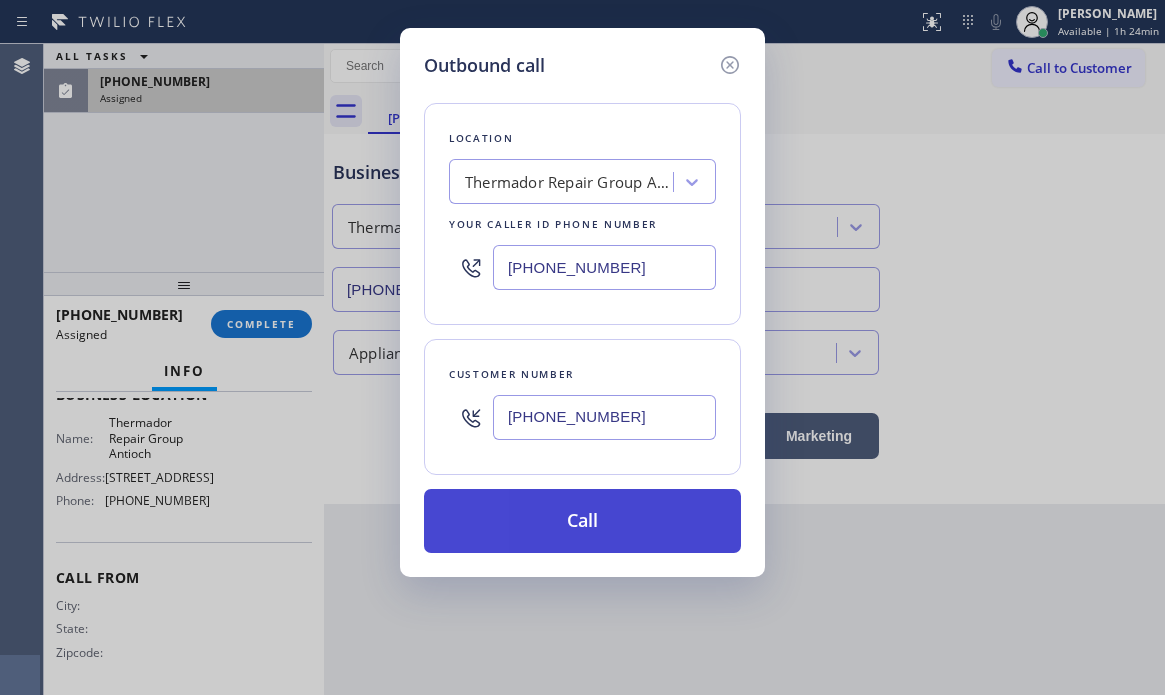 type on "[PHONE_NUMBER]" 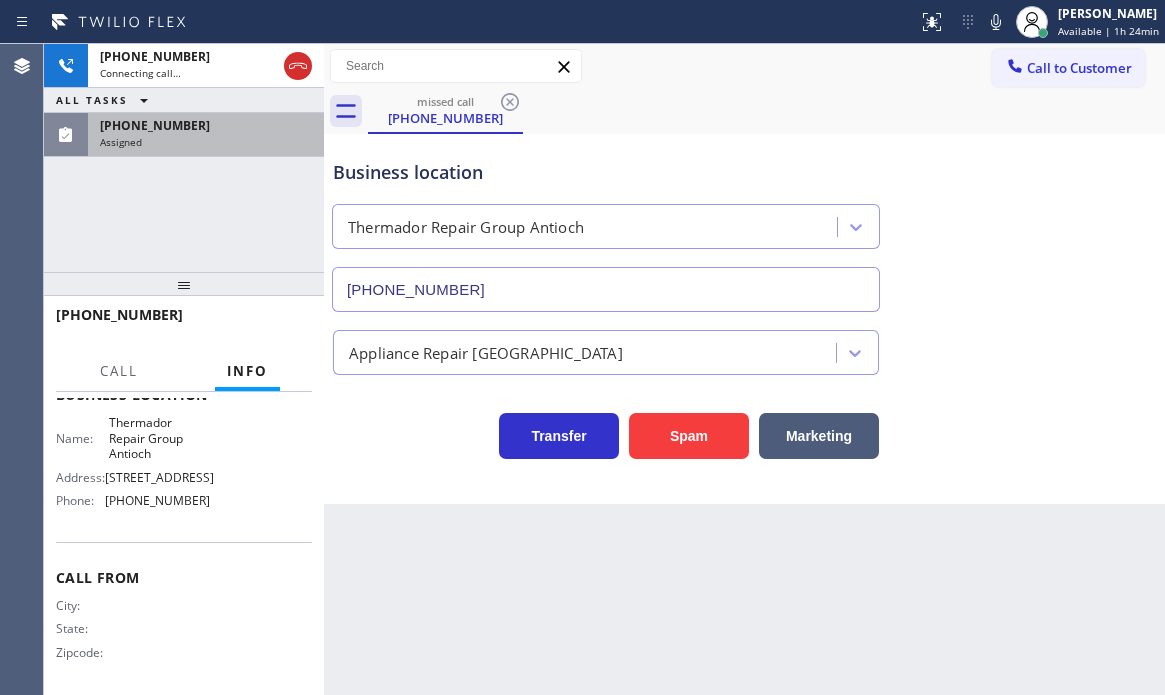 click on "[PHONE_NUMBER] Assigned" at bounding box center [202, 135] 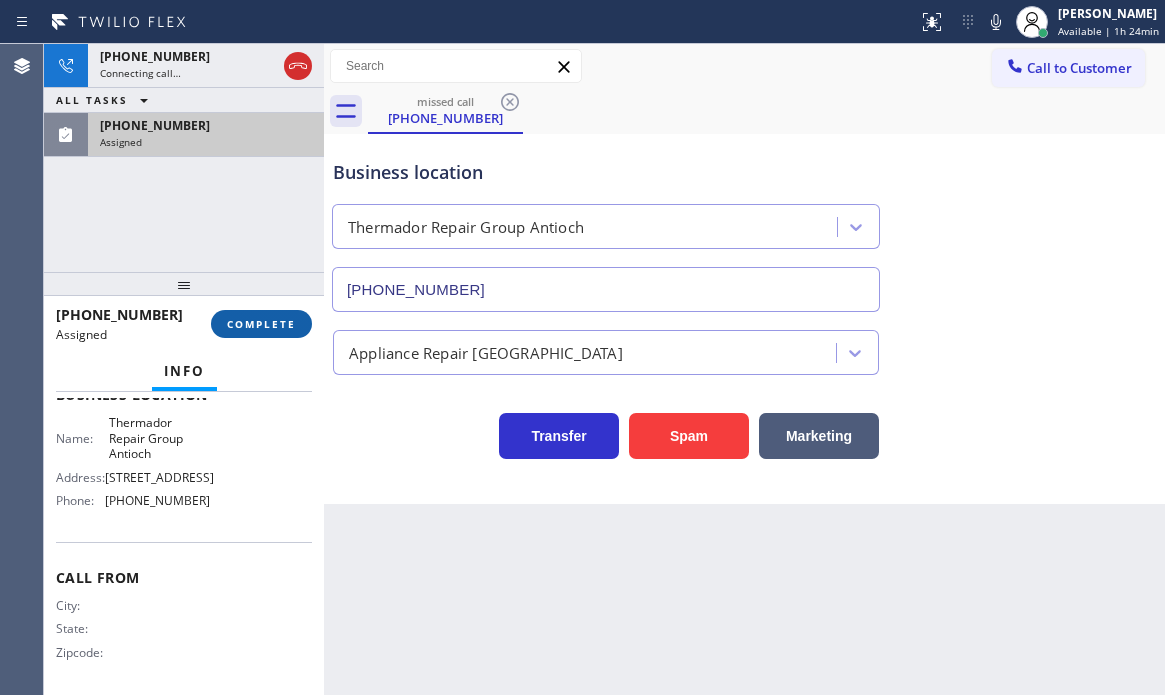 click on "COMPLETE" at bounding box center (261, 324) 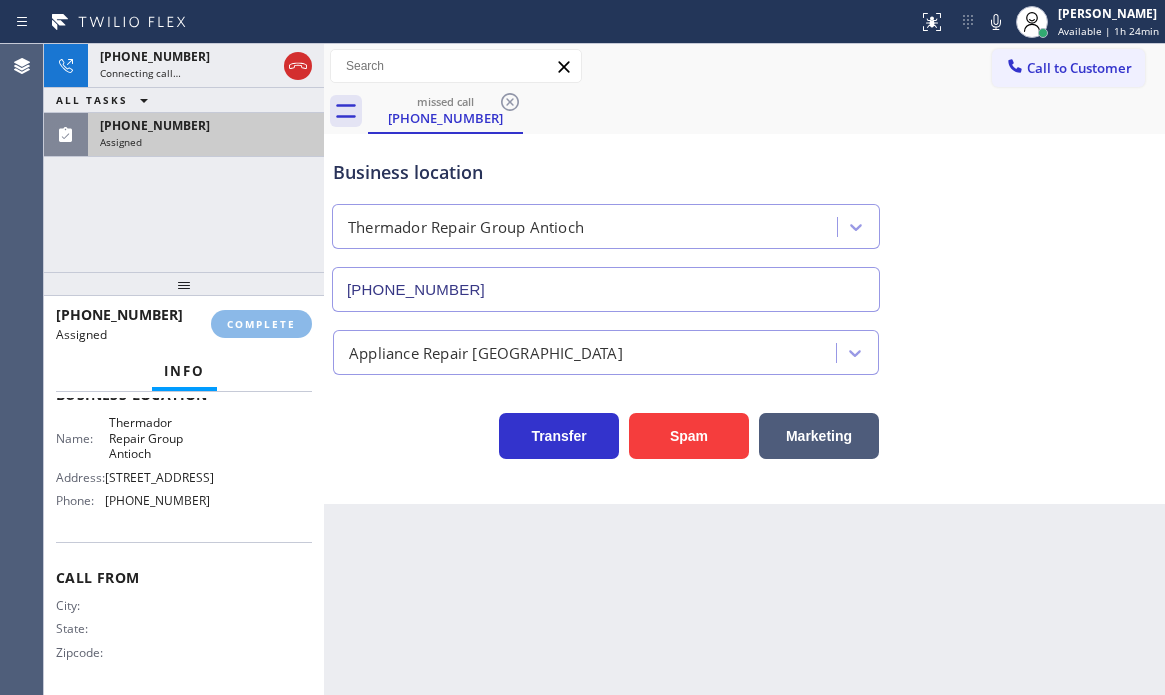scroll, scrollTop: 300, scrollLeft: 0, axis: vertical 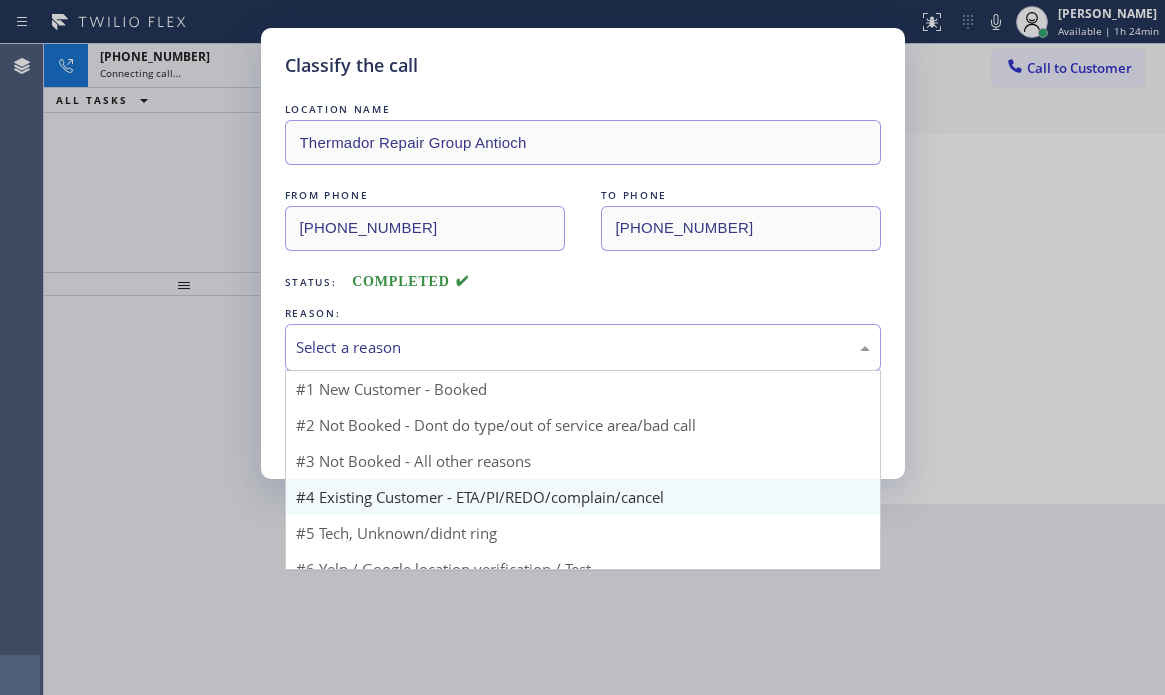 drag, startPoint x: 406, startPoint y: 337, endPoint x: 388, endPoint y: 463, distance: 127.27922 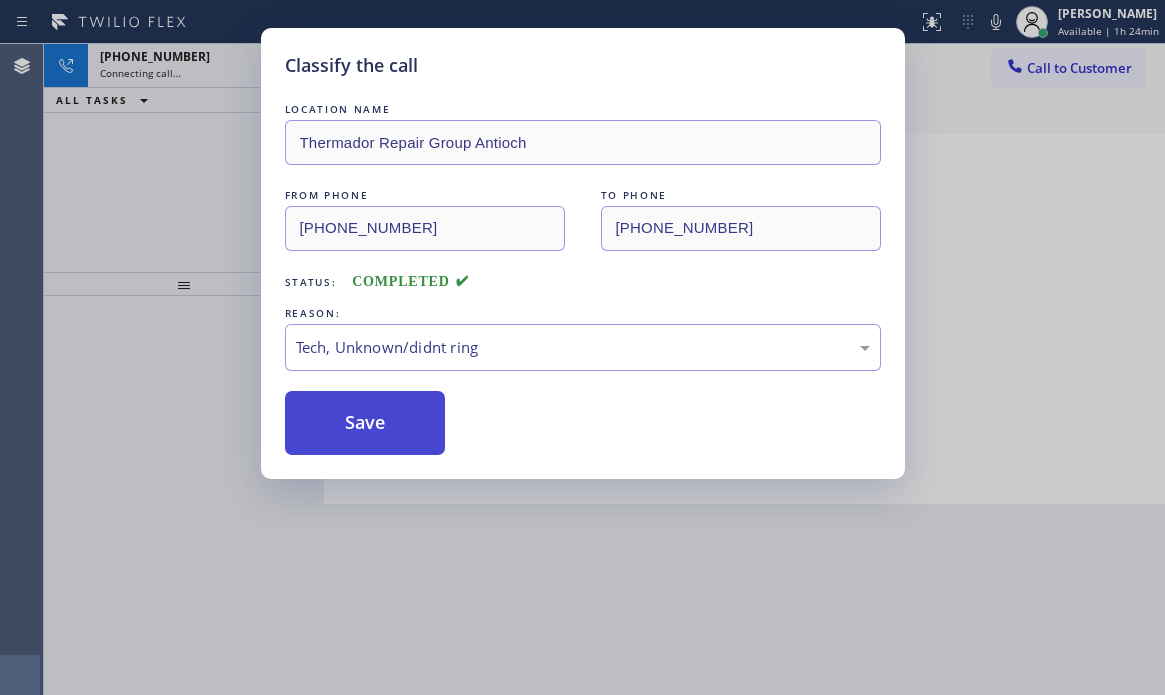 drag, startPoint x: 451, startPoint y: 494, endPoint x: 432, endPoint y: 454, distance: 44.28318 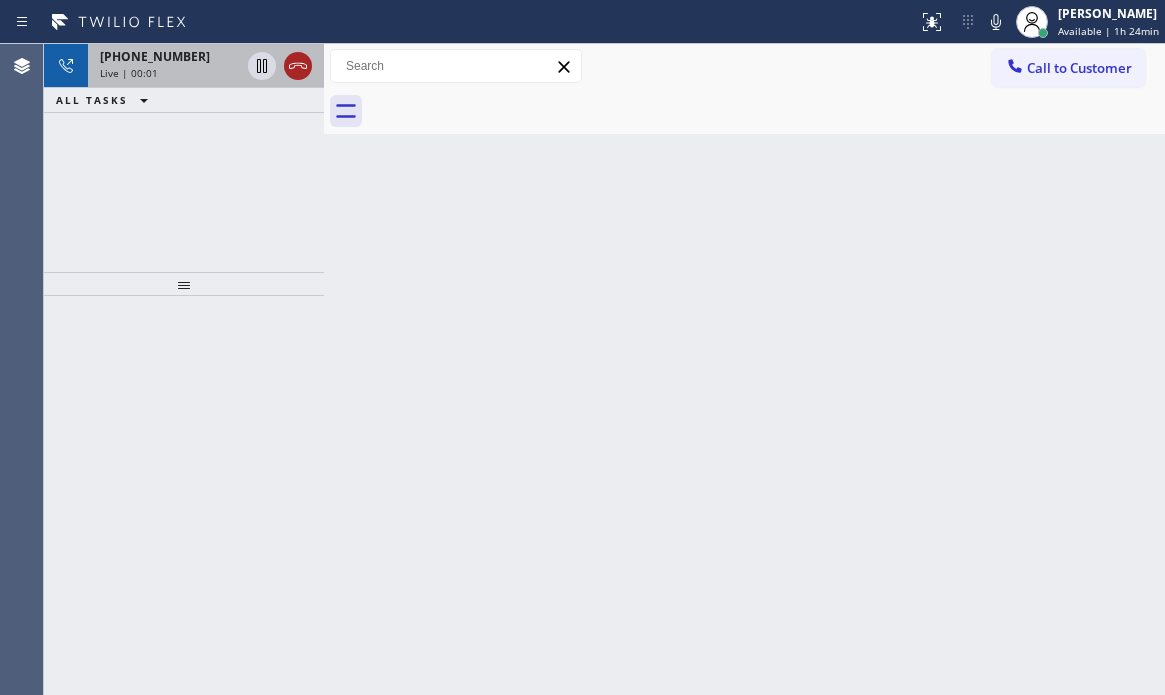 click 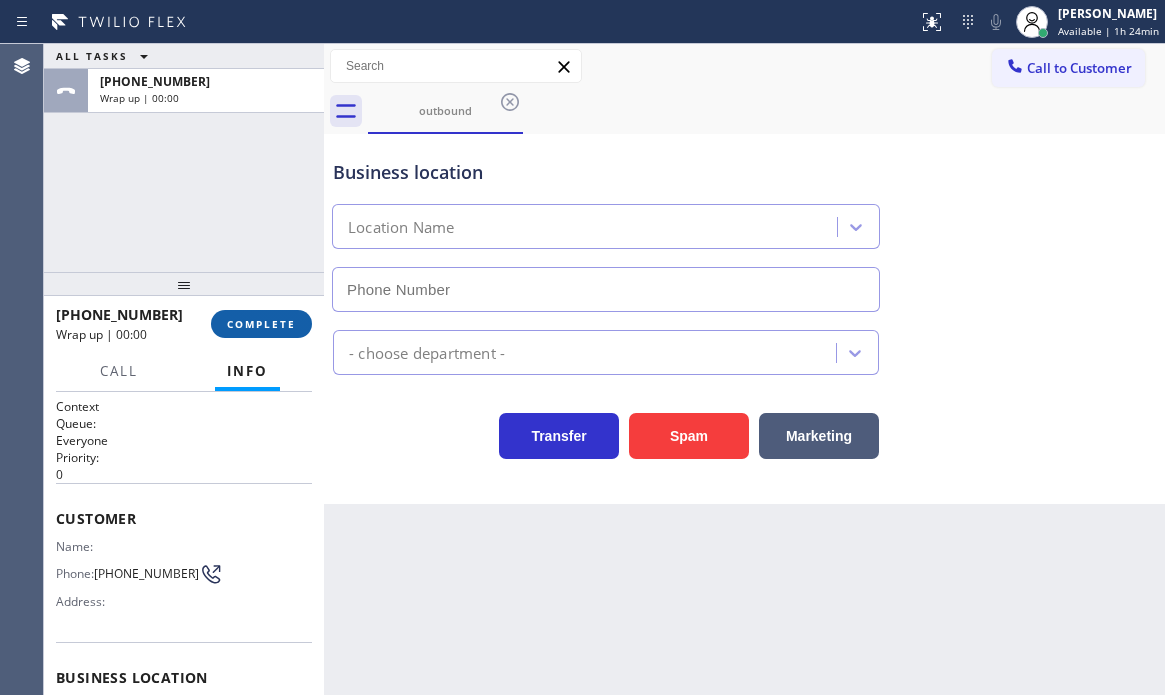 click on "COMPLETE" at bounding box center [261, 324] 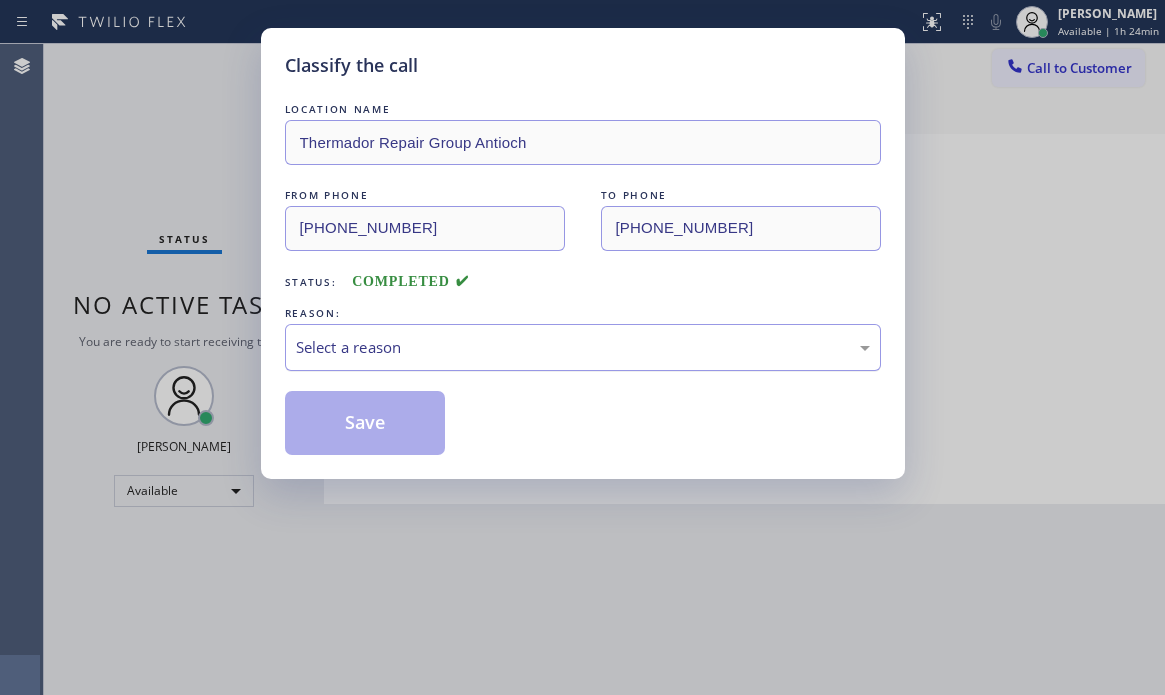 type on "[PHONE_NUMBER]" 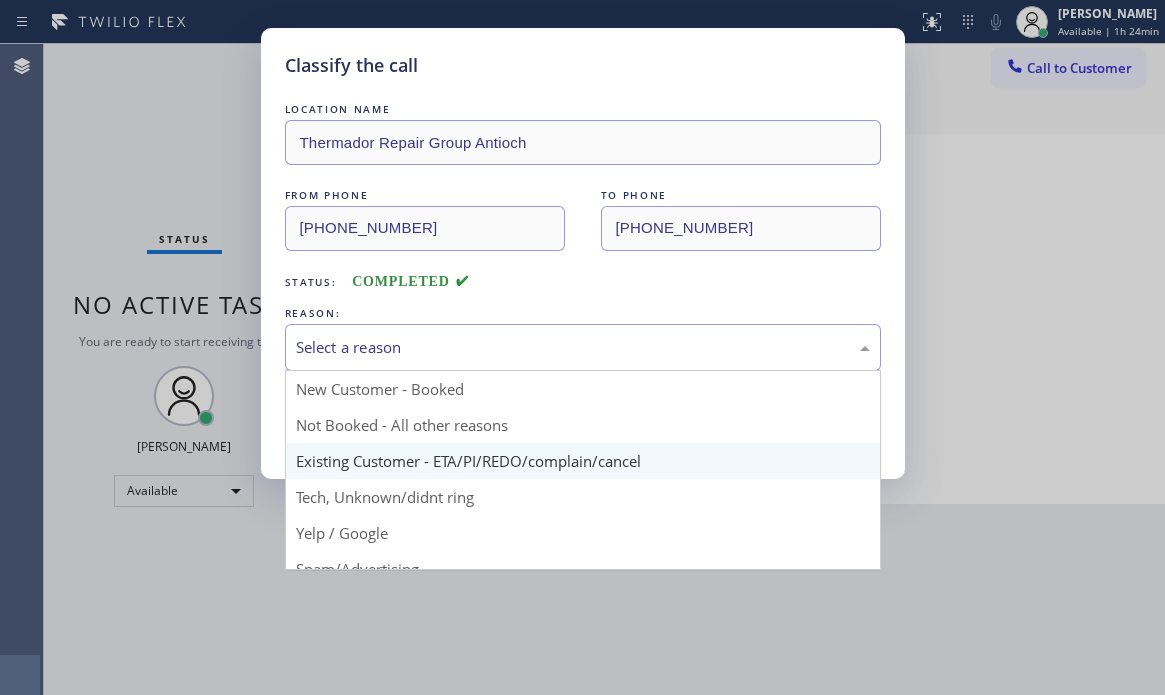 drag, startPoint x: 662, startPoint y: 350, endPoint x: 603, endPoint y: 442, distance: 109.29318 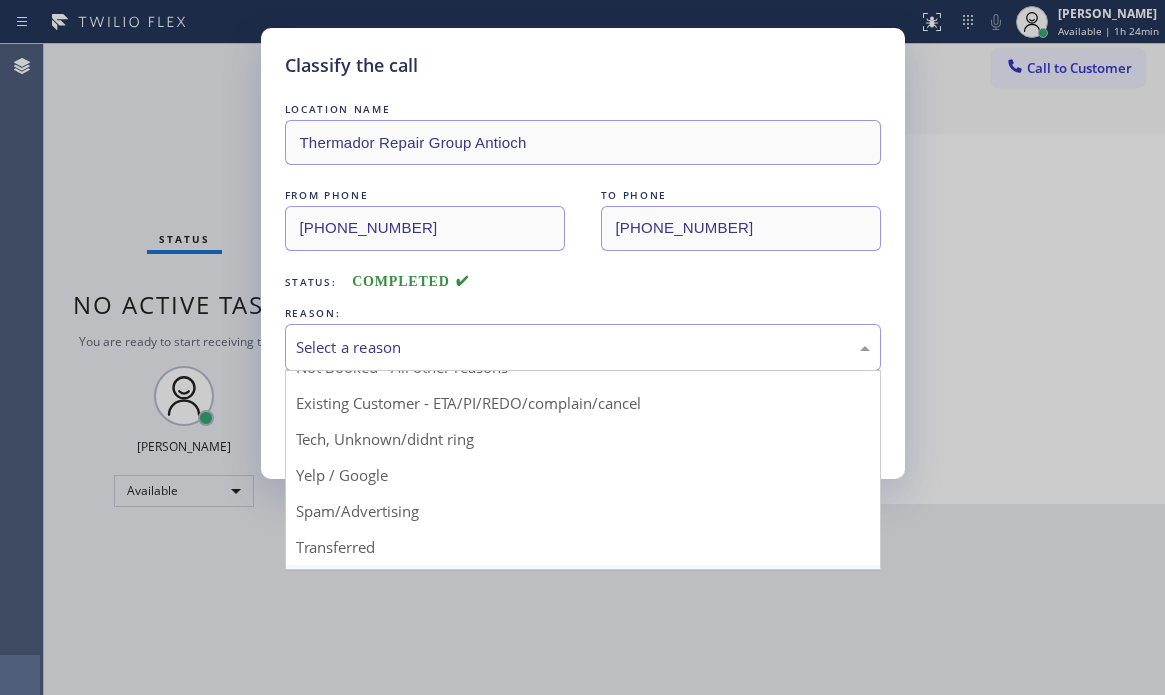 scroll, scrollTop: 126, scrollLeft: 0, axis: vertical 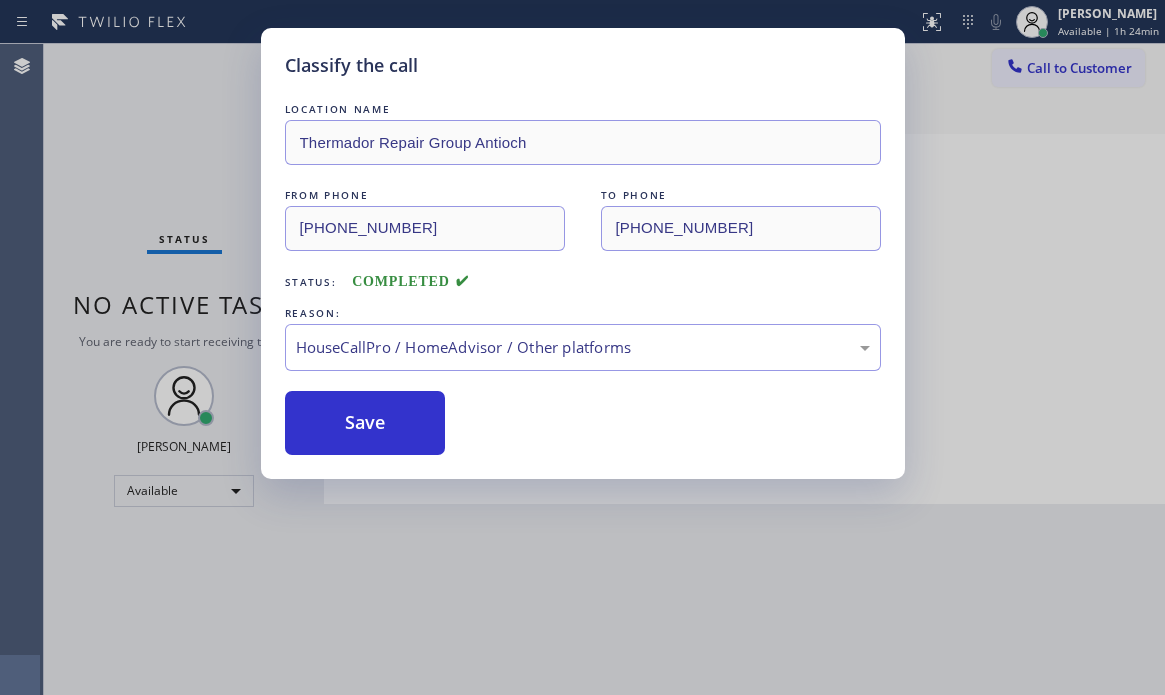 drag, startPoint x: 422, startPoint y: 425, endPoint x: 462, endPoint y: 431, distance: 40.4475 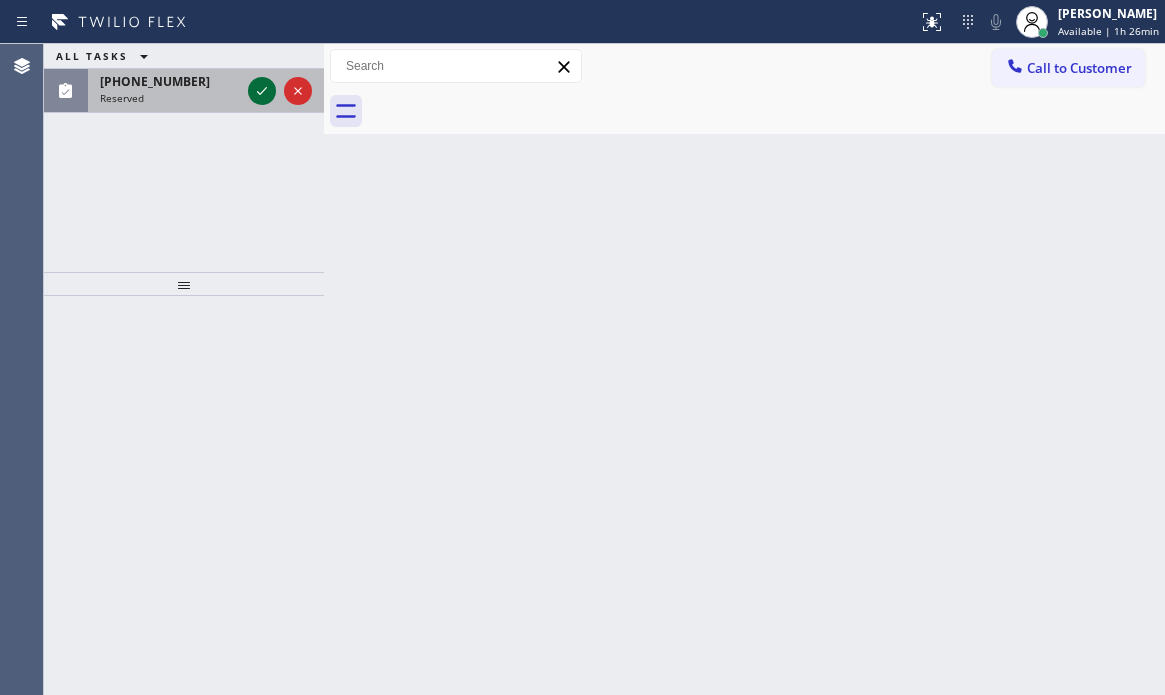 click 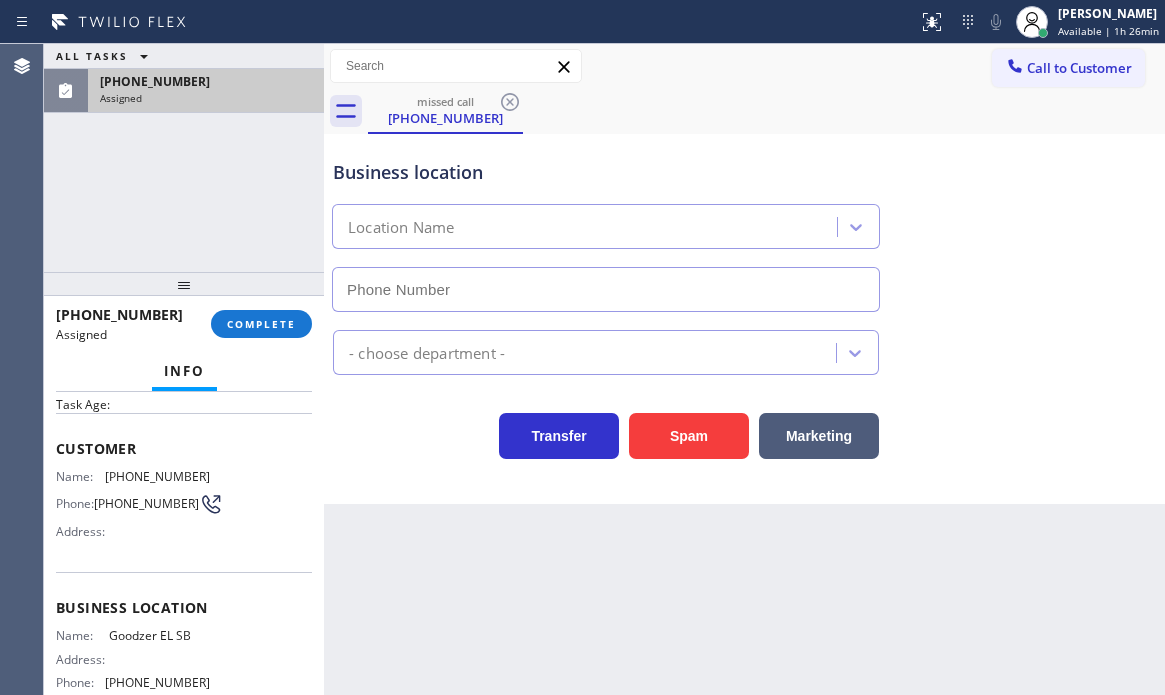 type on "[PHONE_NUMBER]" 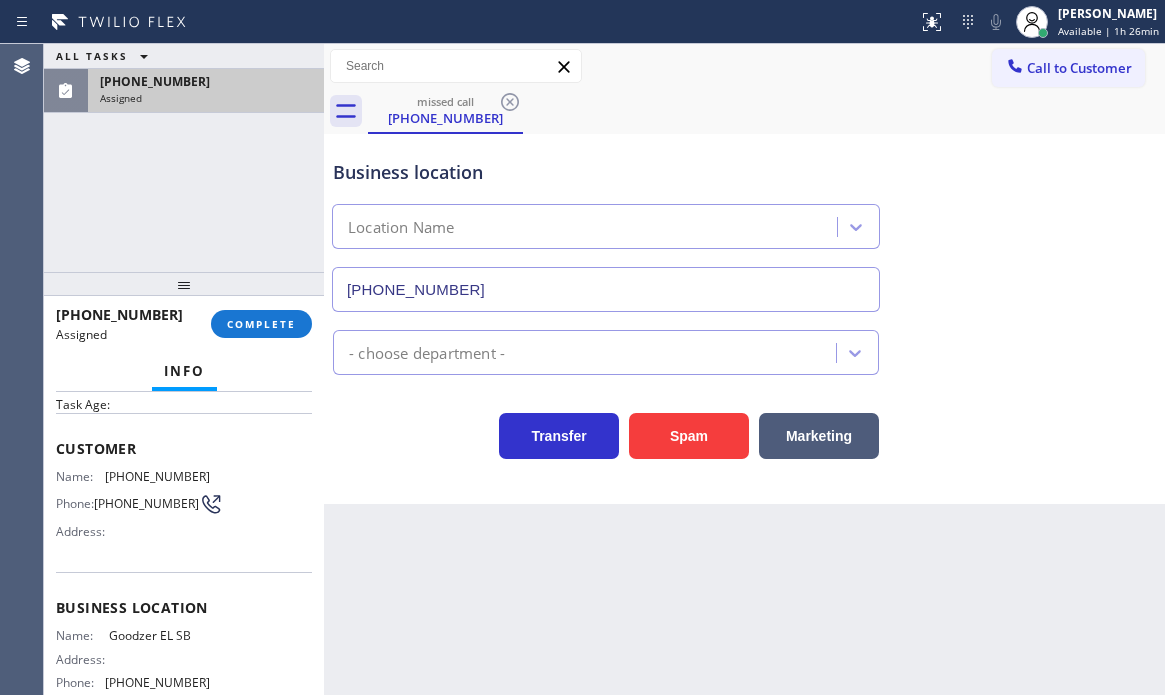 scroll, scrollTop: 80, scrollLeft: 0, axis: vertical 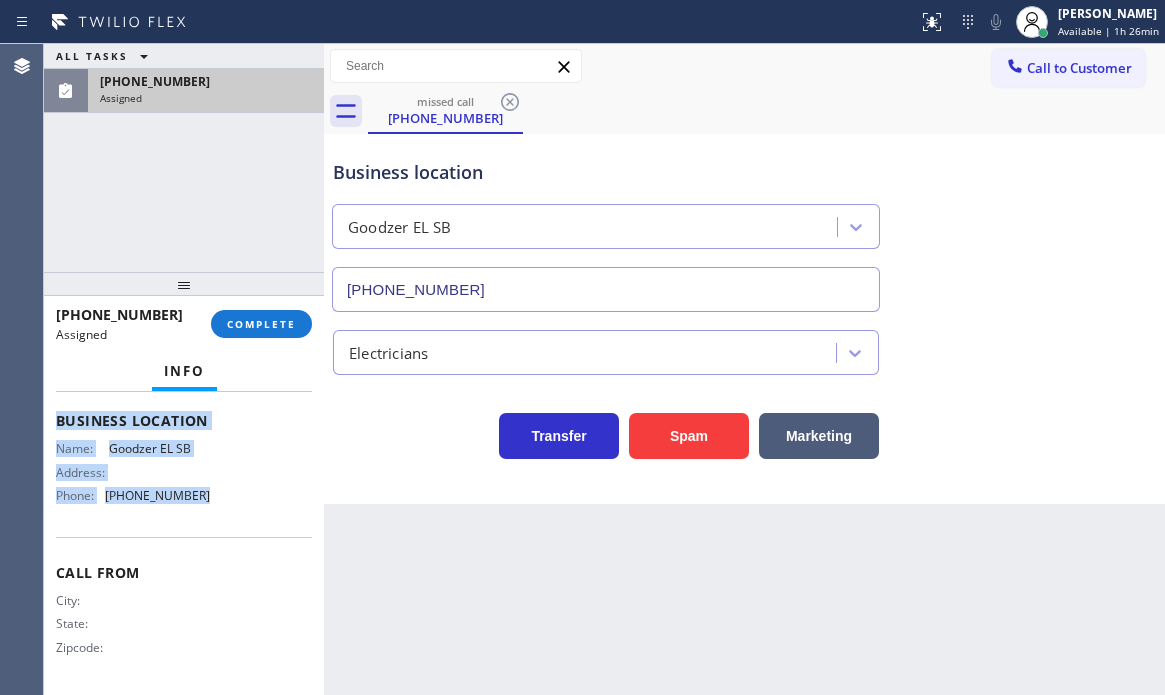 drag, startPoint x: 102, startPoint y: 586, endPoint x: 234, endPoint y: 498, distance: 158.64426 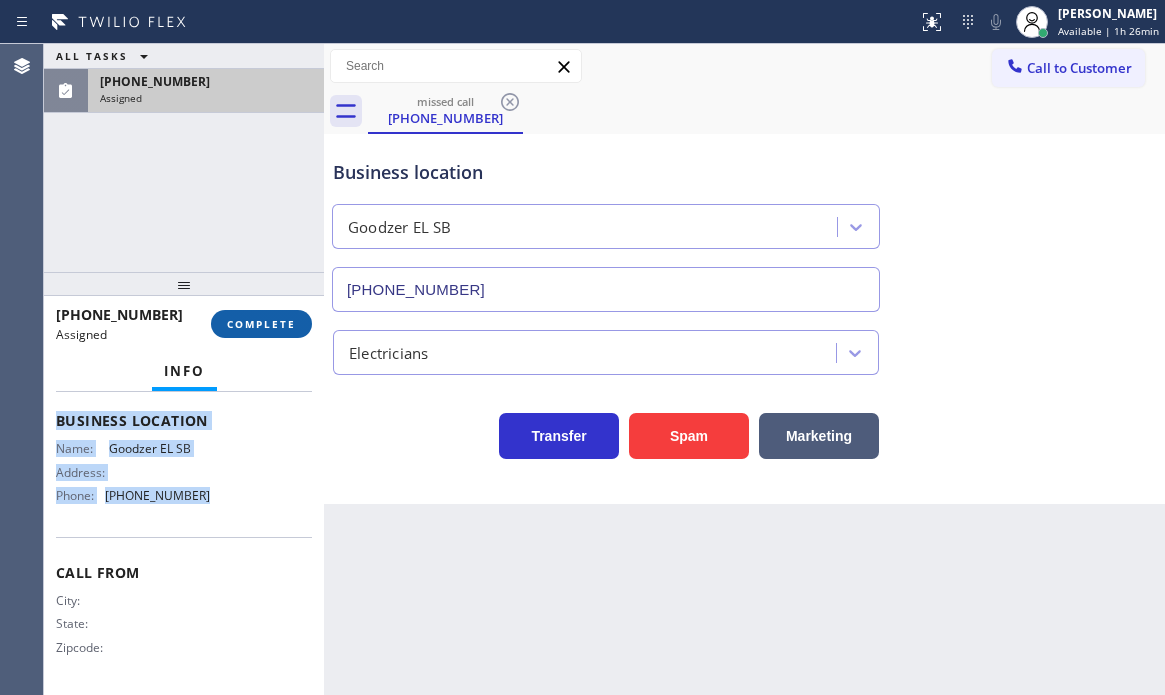click on "COMPLETE" at bounding box center (261, 324) 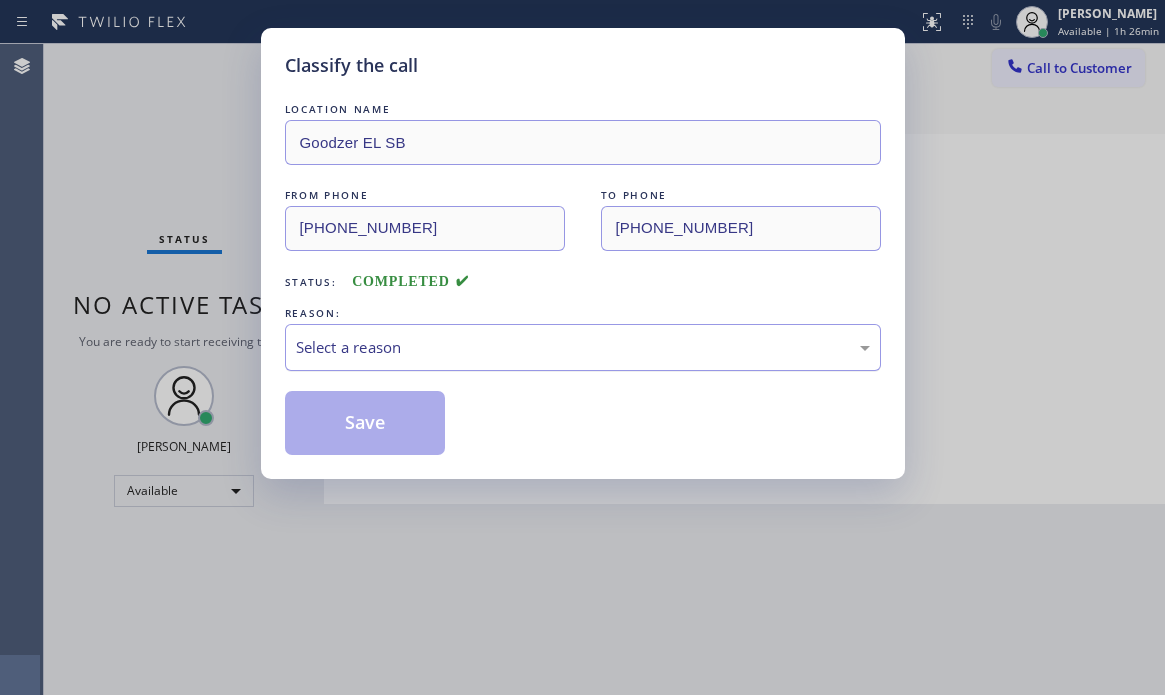 drag, startPoint x: 453, startPoint y: 355, endPoint x: 451, endPoint y: 365, distance: 10.198039 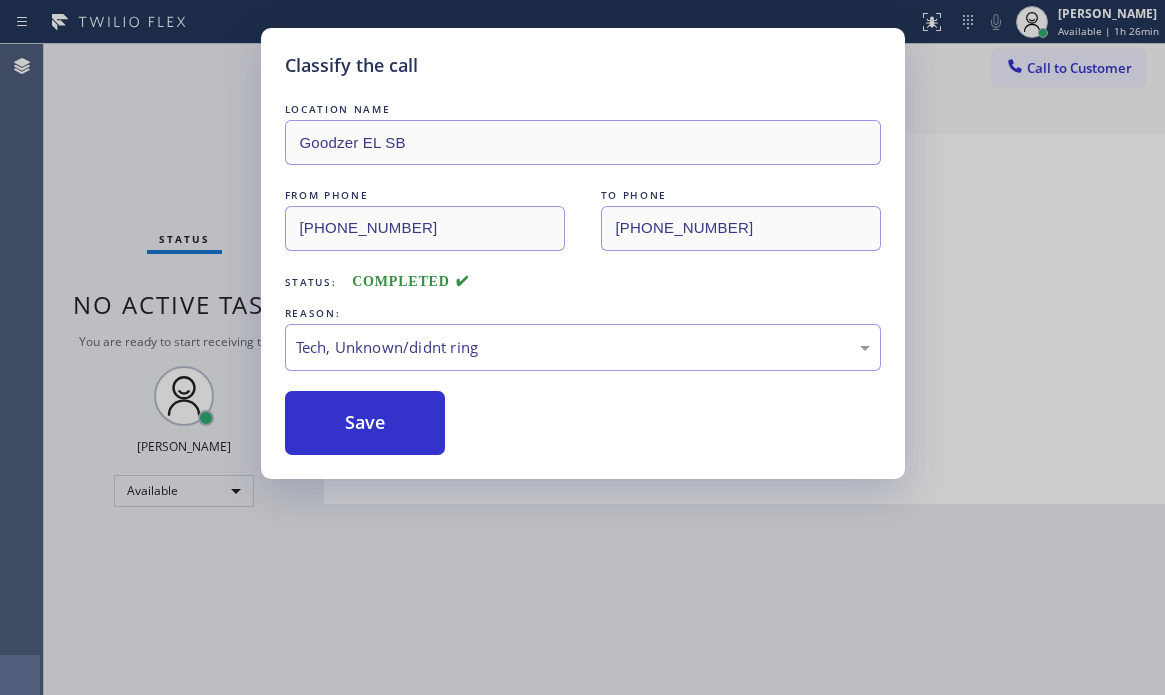 click on "Classify the call LOCATION NAME Goodzer EL SB FROM PHONE [PHONE_NUMBER] TO PHONE [PHONE_NUMBER] Status: COMPLETED REASON: Tech, Unknown/didnt ring Save" at bounding box center [583, 253] 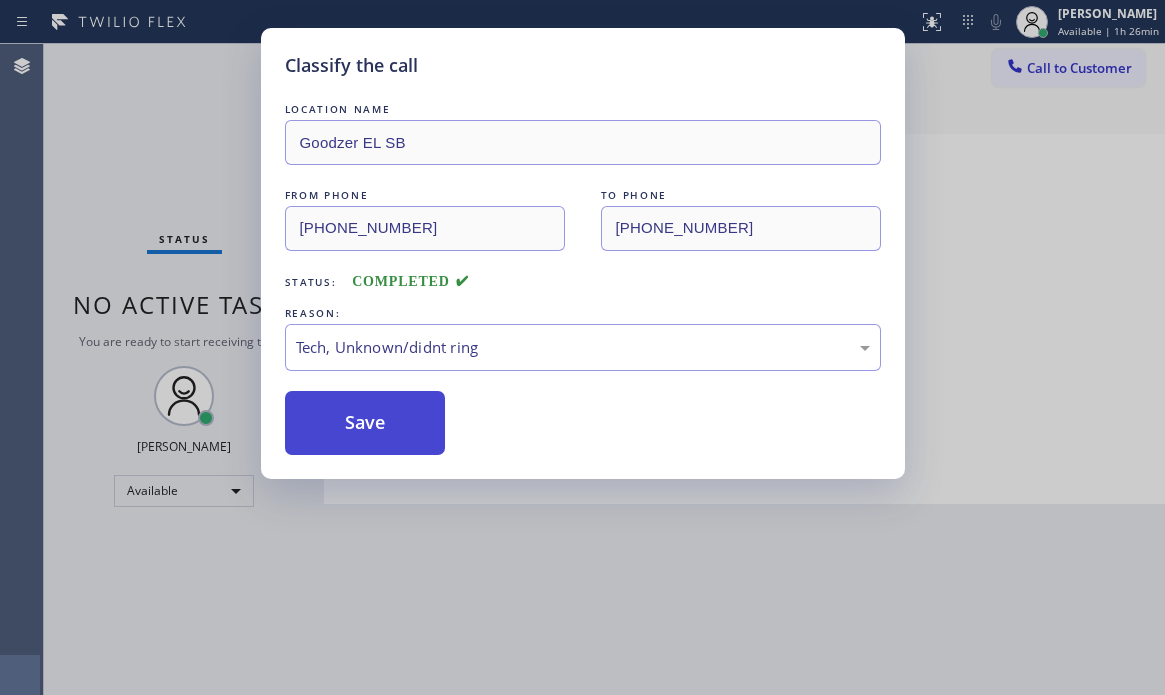 click on "Save" at bounding box center (365, 423) 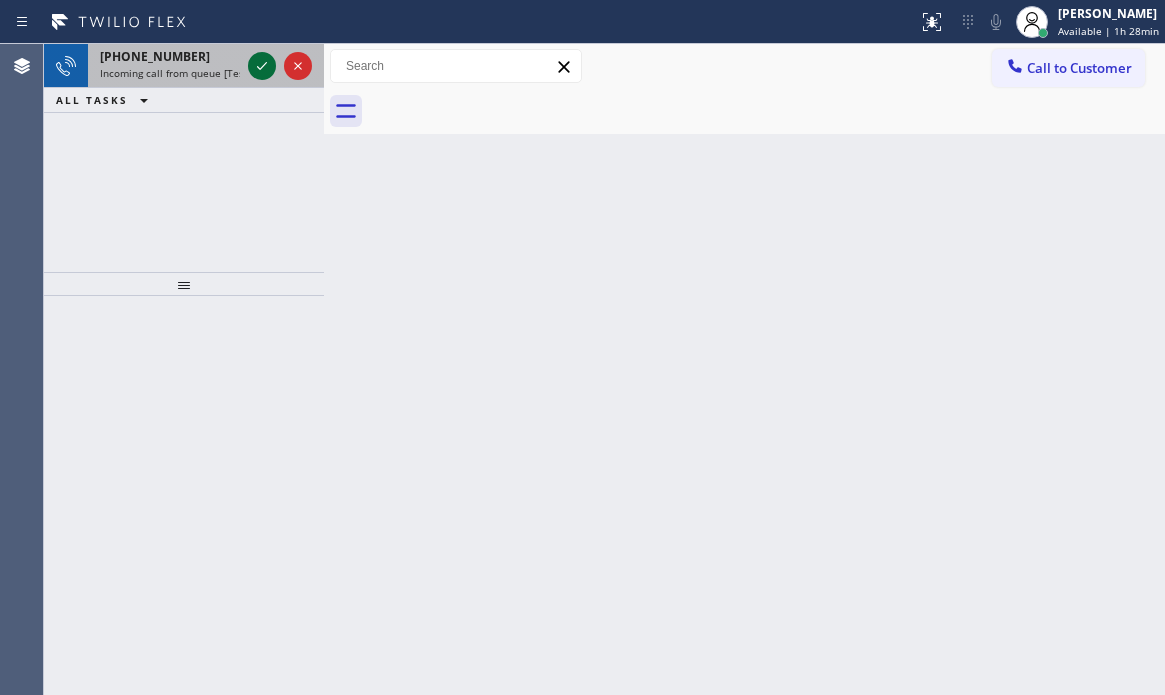 click 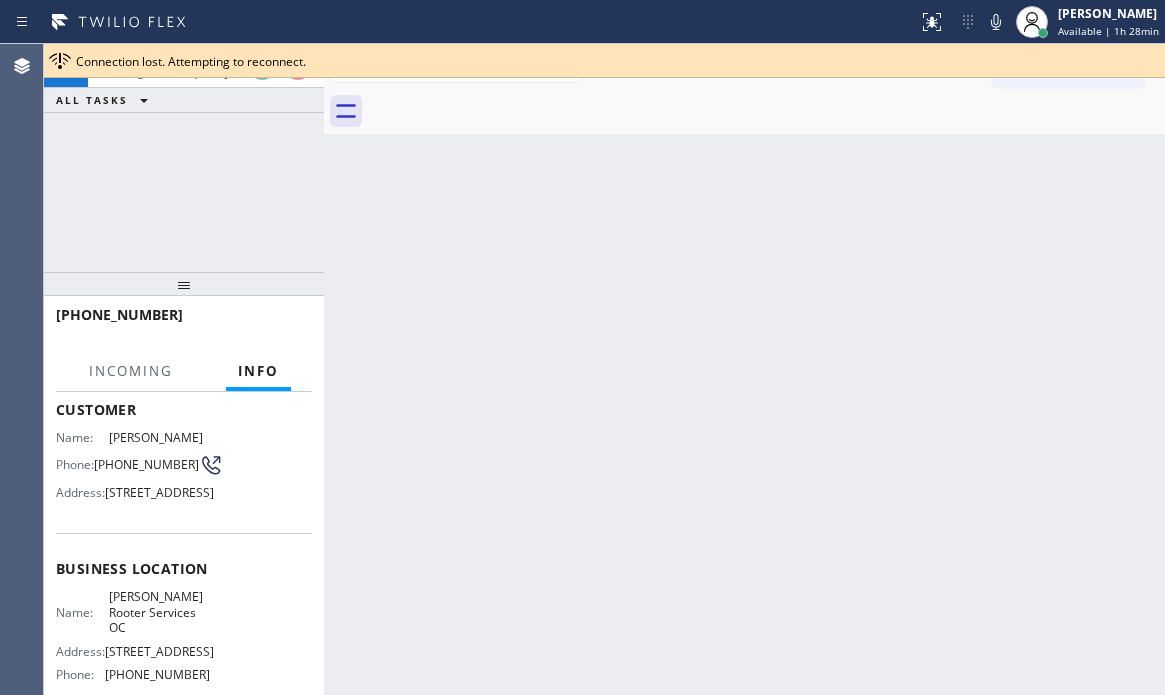 scroll, scrollTop: 200, scrollLeft: 0, axis: vertical 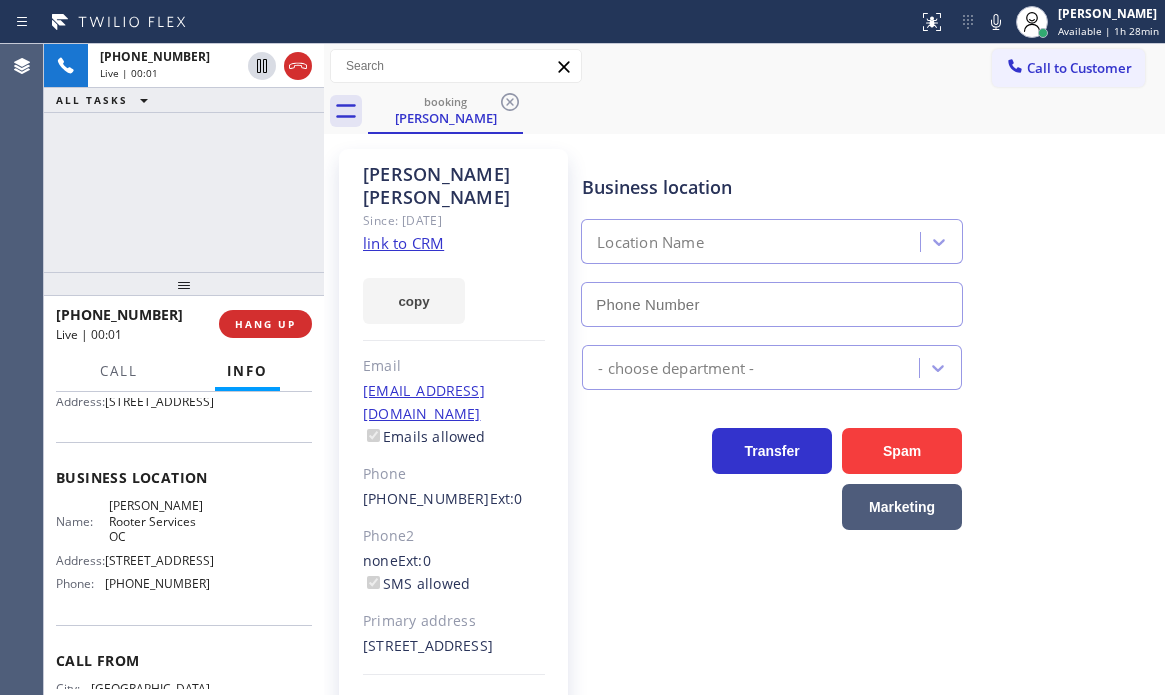 type on "[PHONE_NUMBER]" 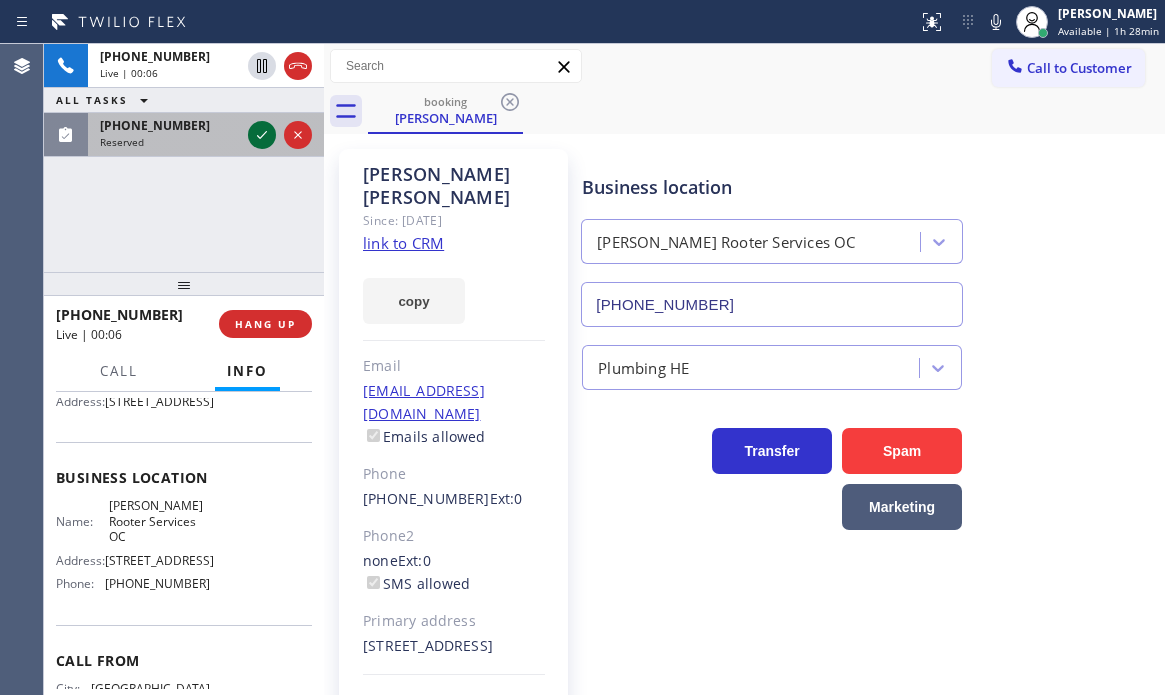 click 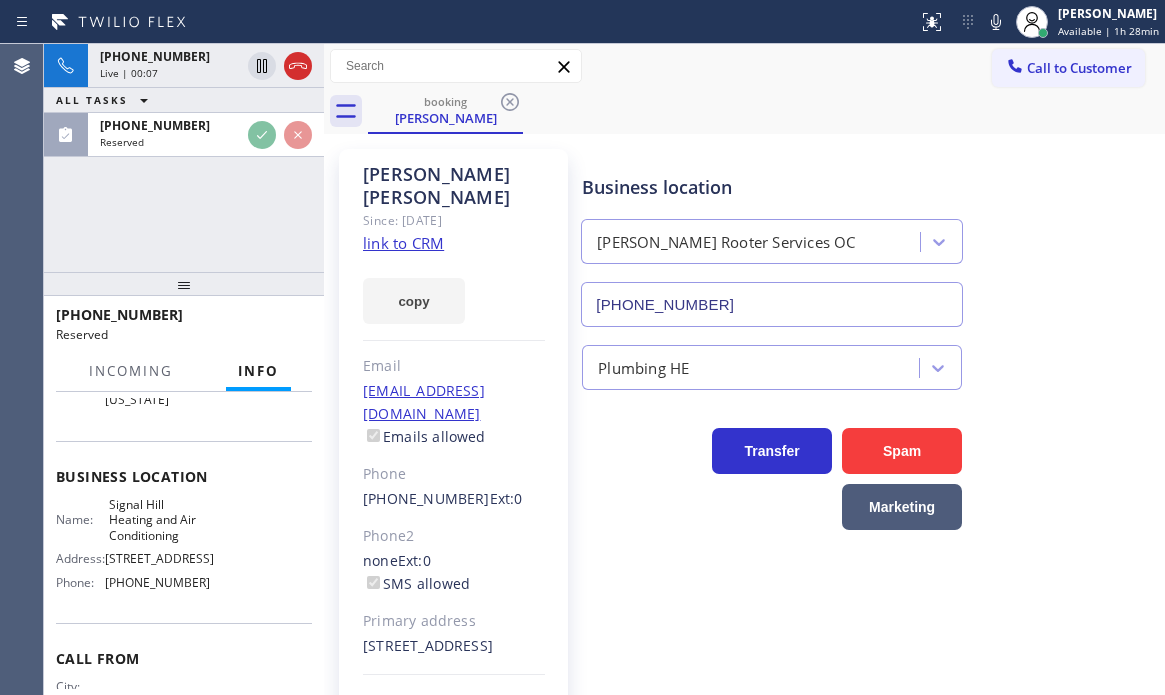 scroll, scrollTop: 217, scrollLeft: 0, axis: vertical 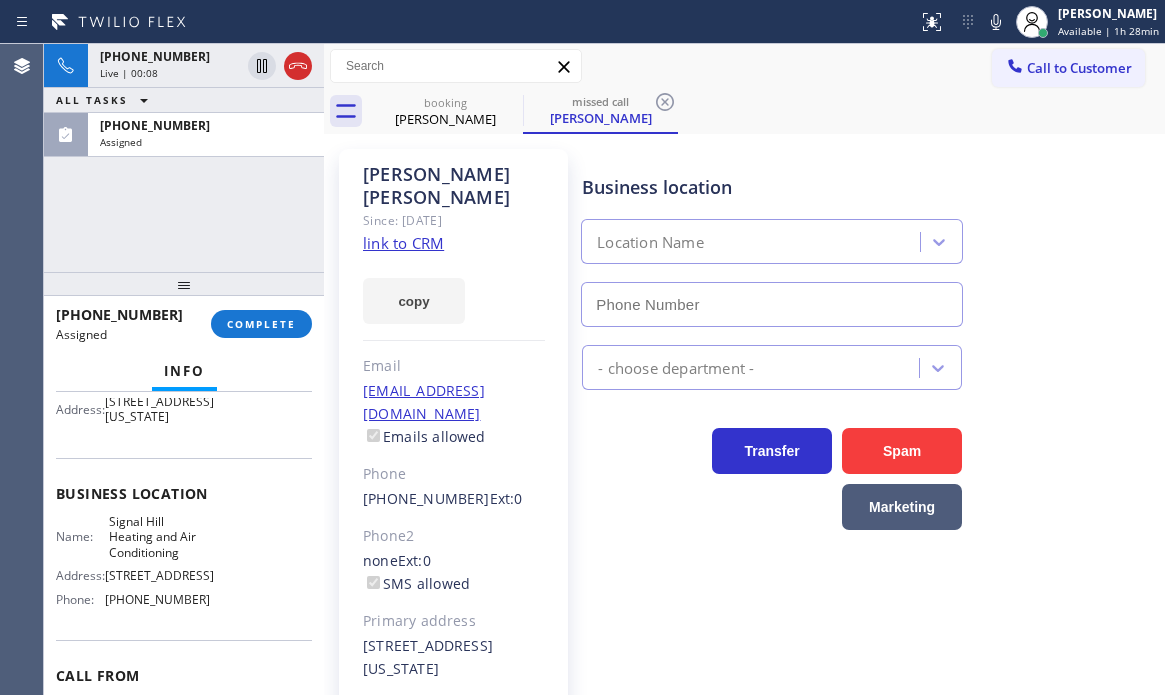 type on "[PHONE_NUMBER]" 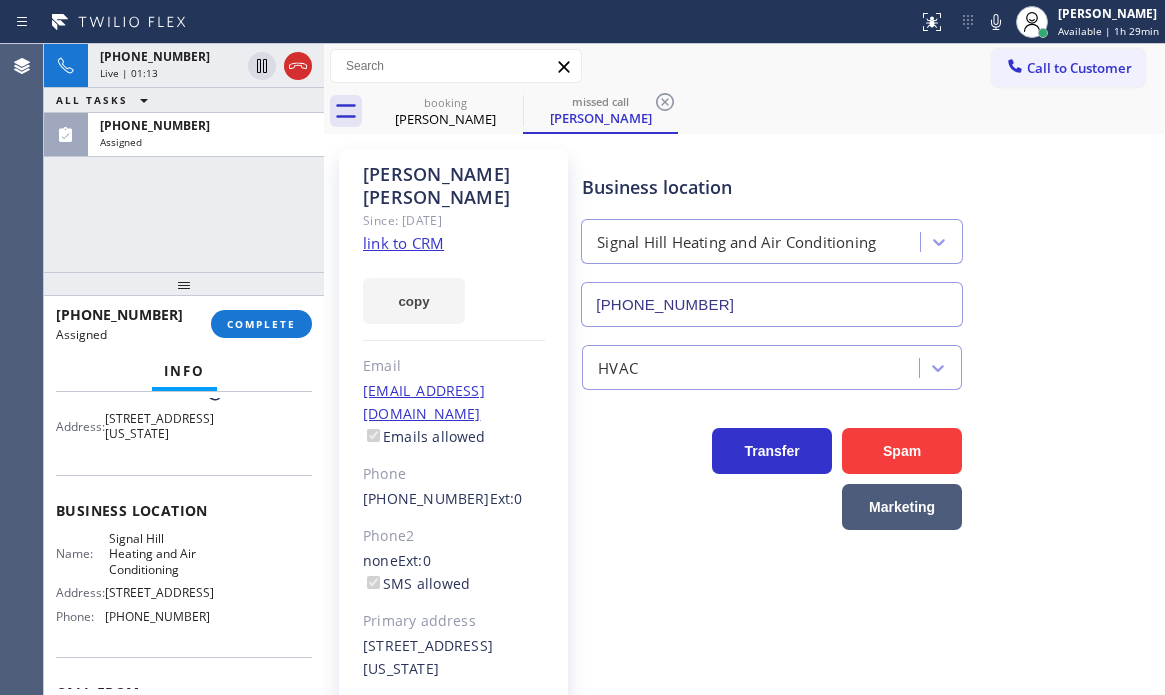 scroll, scrollTop: 234, scrollLeft: 0, axis: vertical 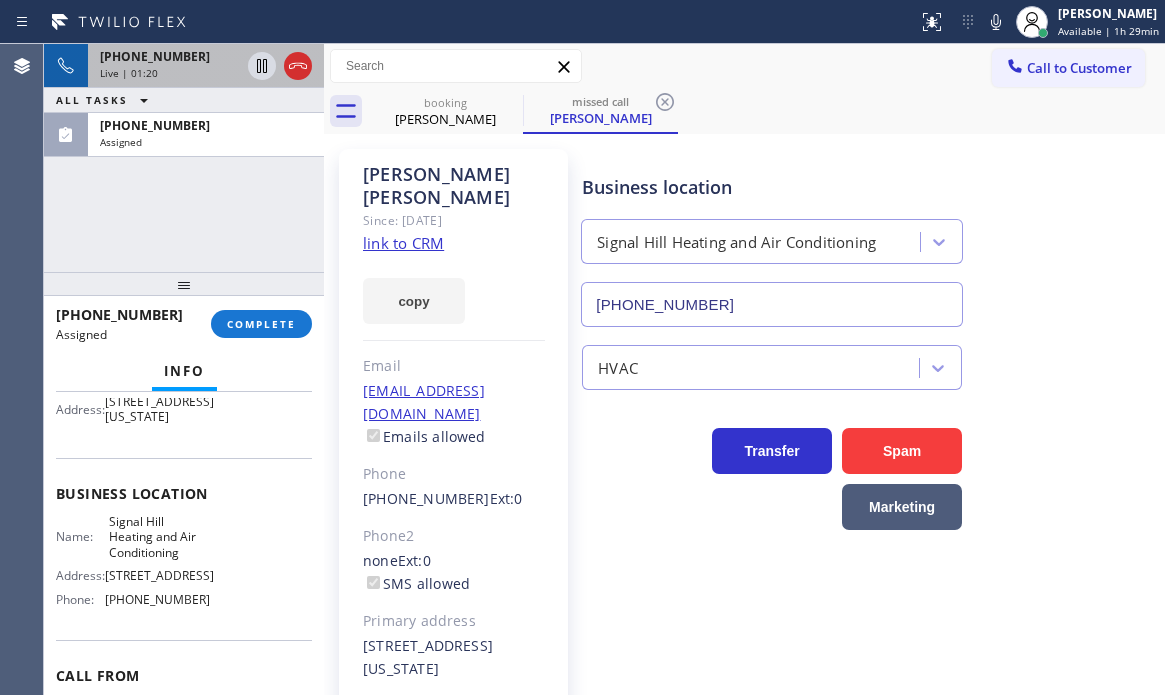 click on "[PHONE_NUMBER] Live | 01:20" at bounding box center [166, 66] 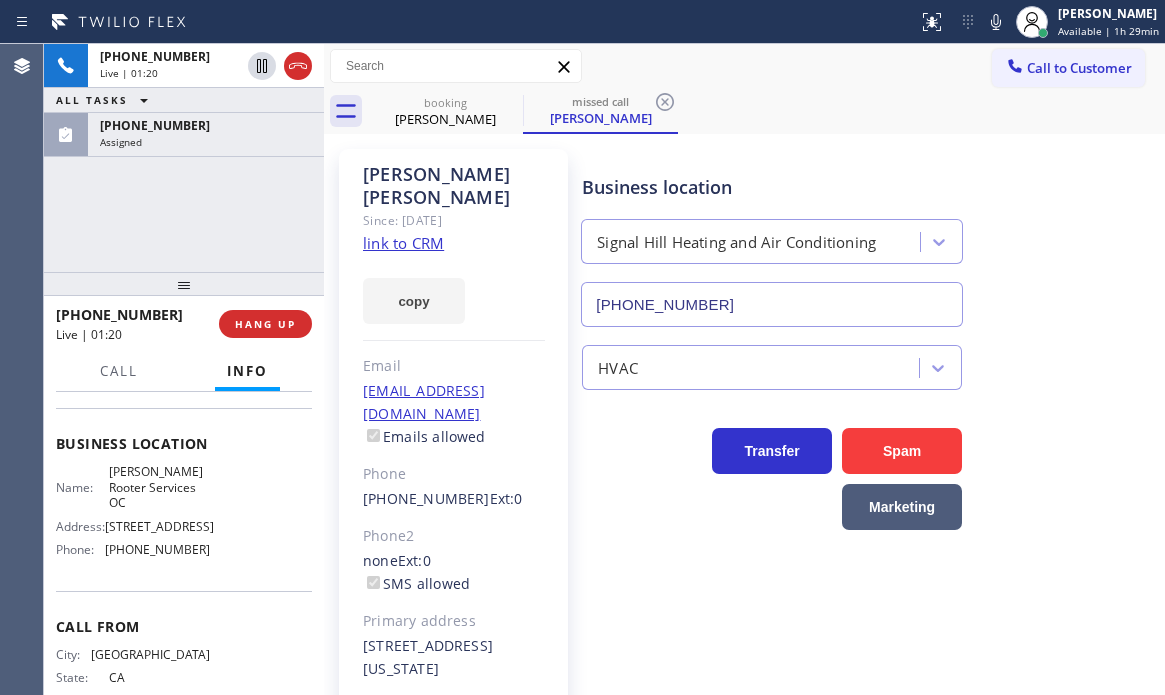 scroll, scrollTop: 200, scrollLeft: 0, axis: vertical 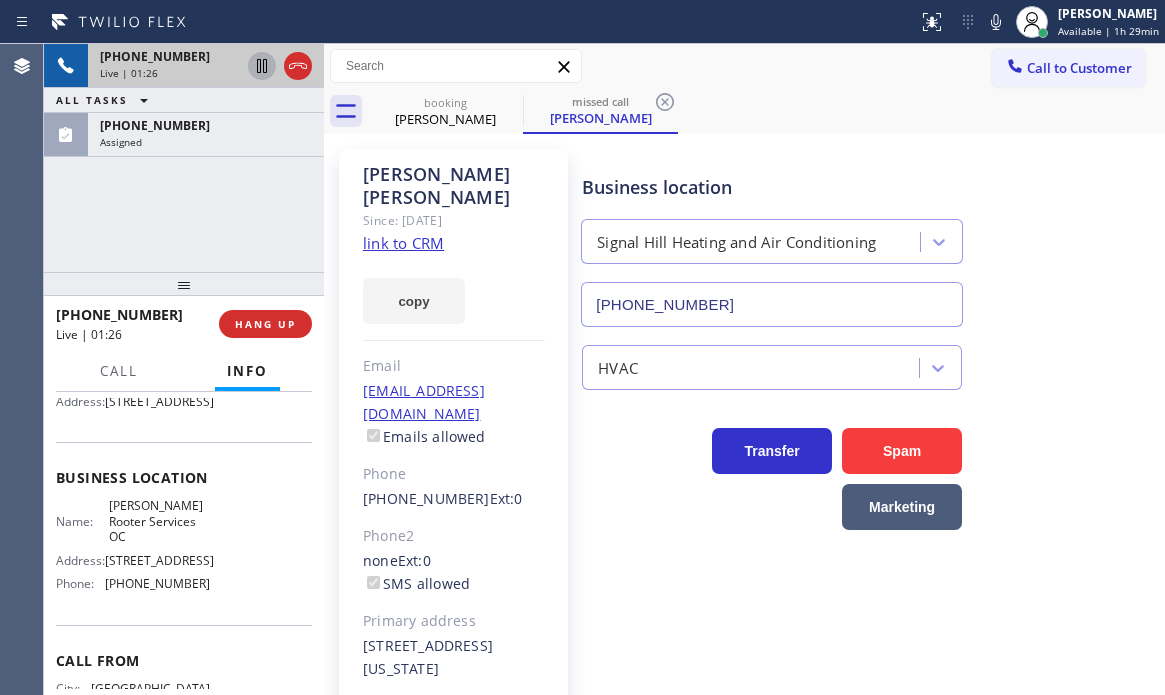 click 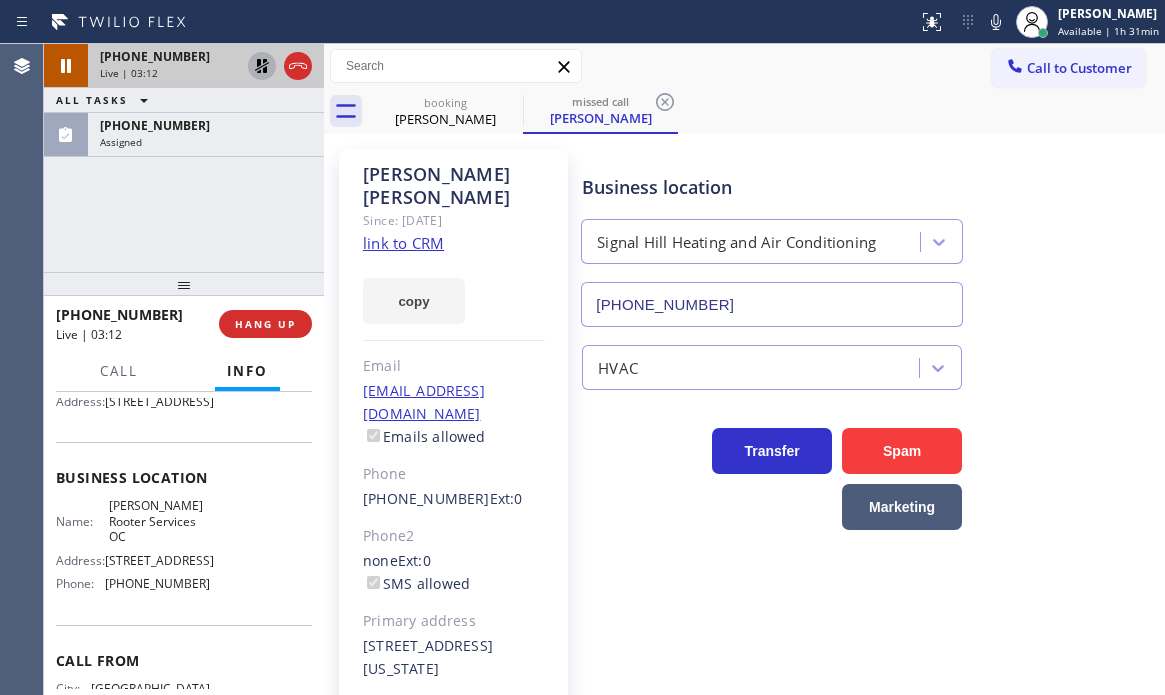 drag, startPoint x: 289, startPoint y: 147, endPoint x: 284, endPoint y: 170, distance: 23.537205 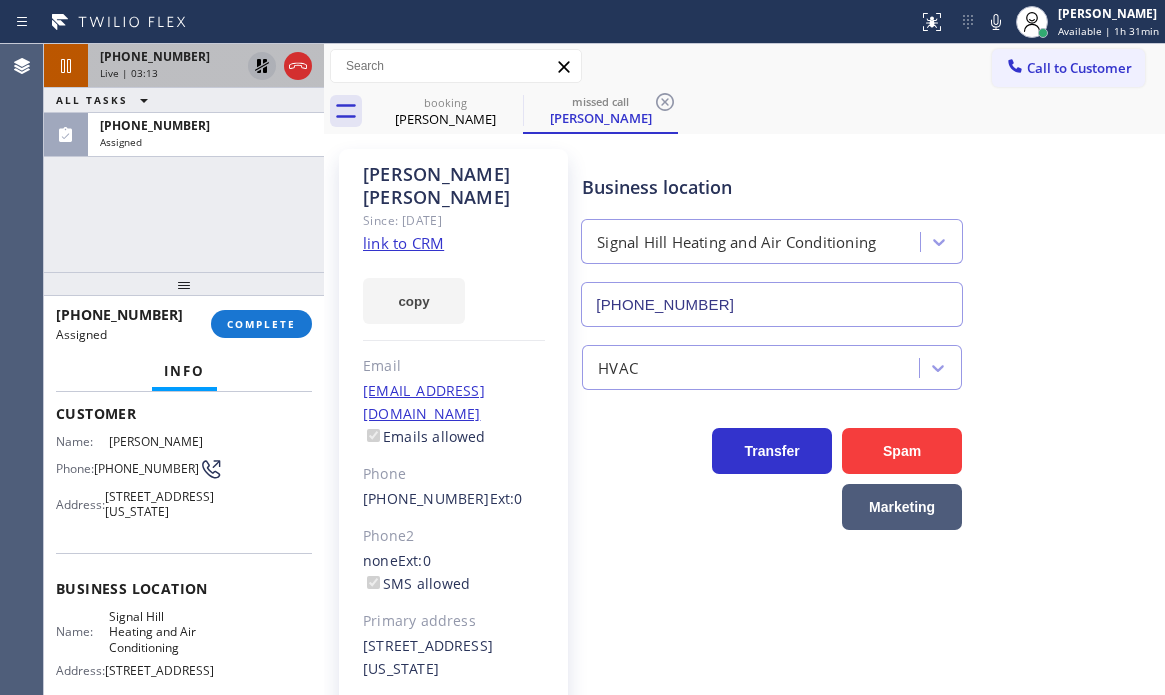 scroll, scrollTop: 0, scrollLeft: 0, axis: both 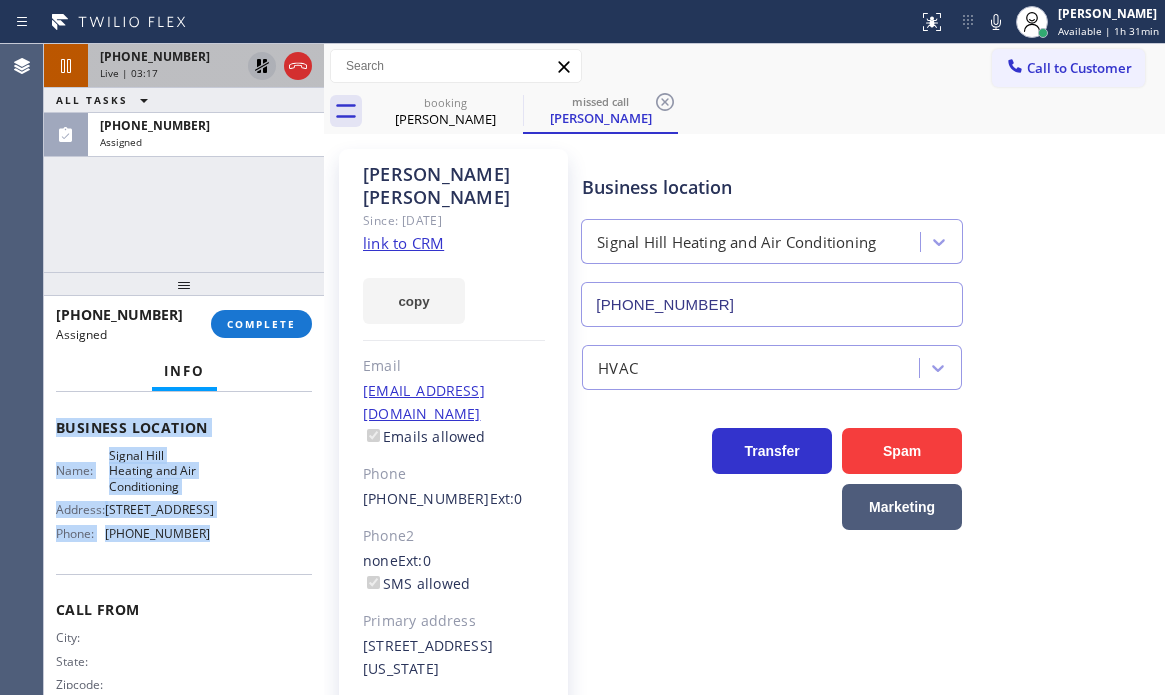 drag, startPoint x: 54, startPoint y: 546, endPoint x: 197, endPoint y: 594, distance: 150.84097 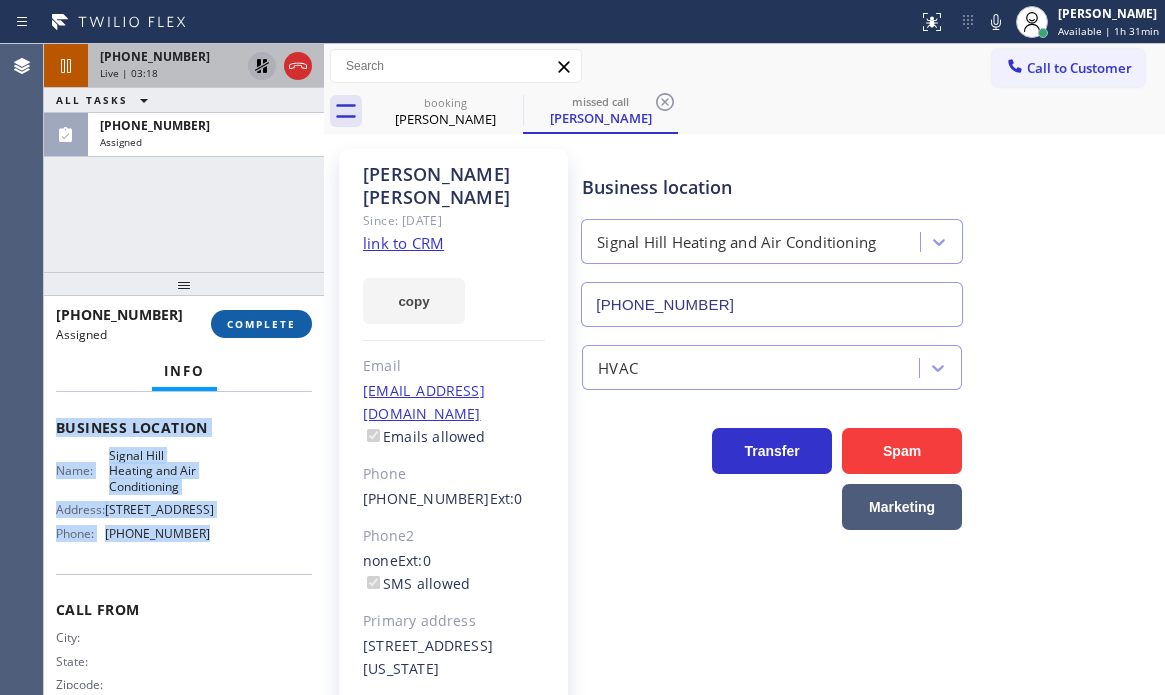 click on "COMPLETE" at bounding box center [261, 324] 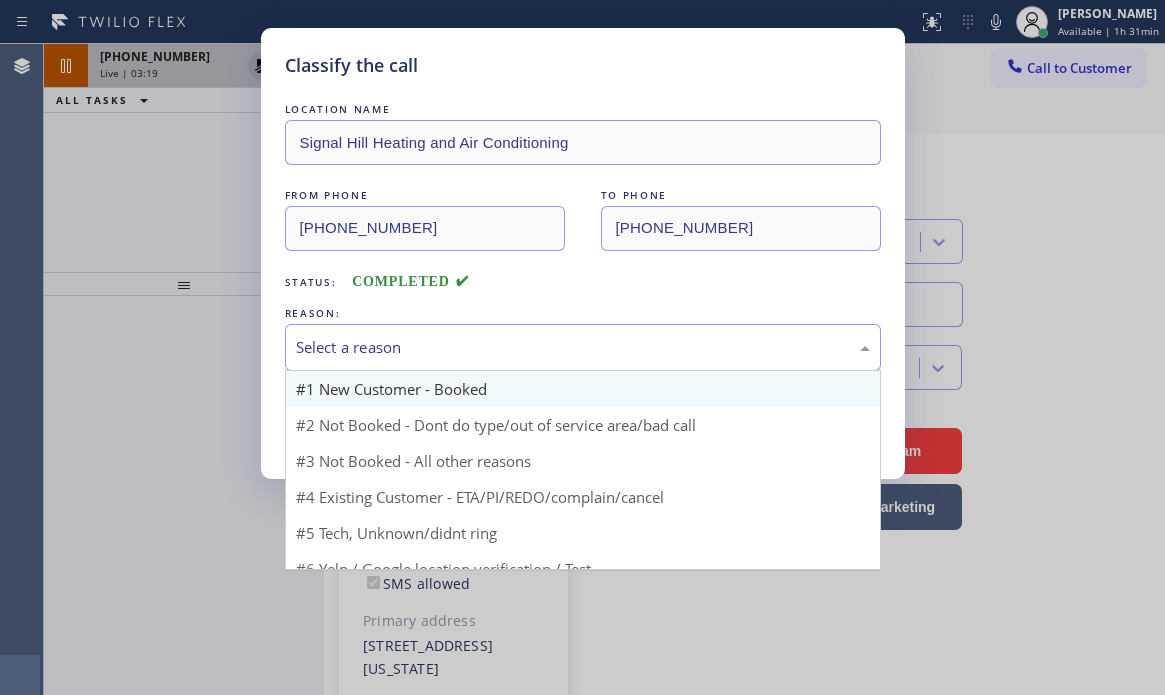 drag, startPoint x: 490, startPoint y: 351, endPoint x: 477, endPoint y: 373, distance: 25.553865 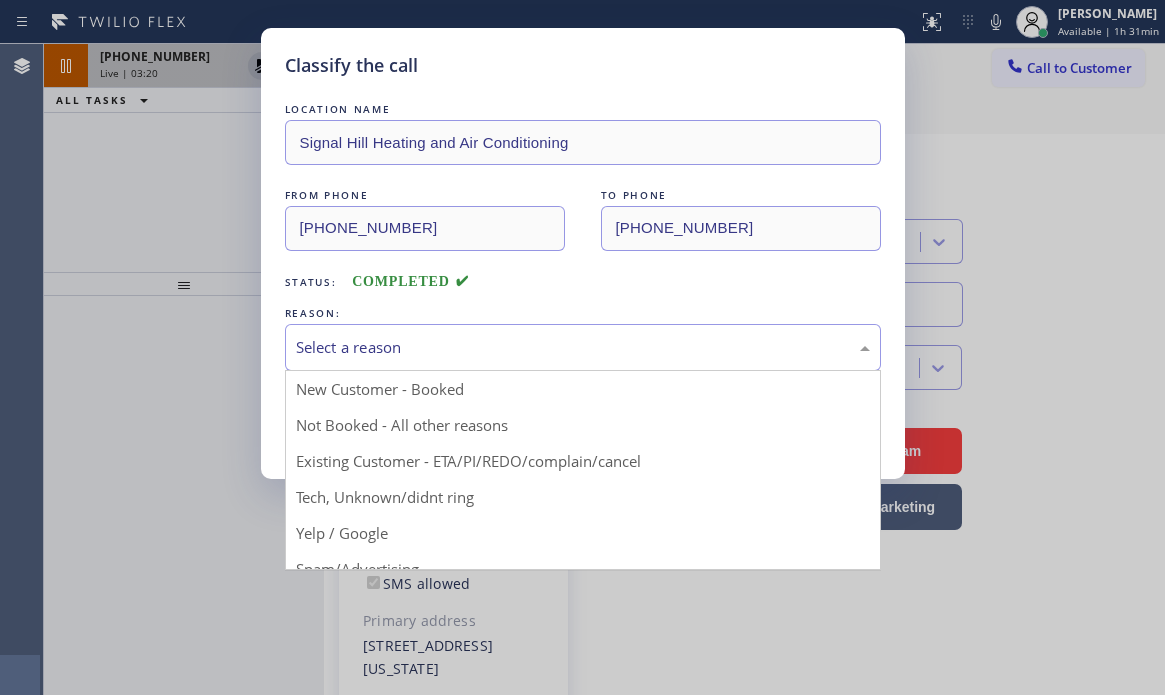 drag, startPoint x: 402, startPoint y: 494, endPoint x: 377, endPoint y: 455, distance: 46.32494 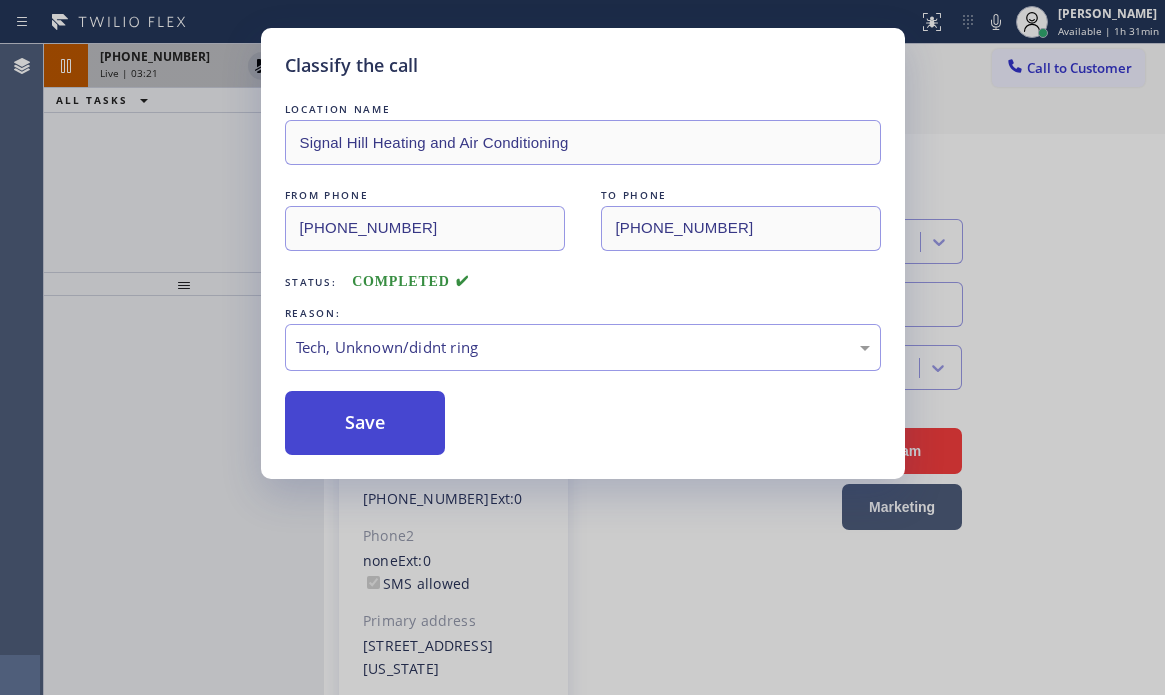 click on "Save" at bounding box center [365, 423] 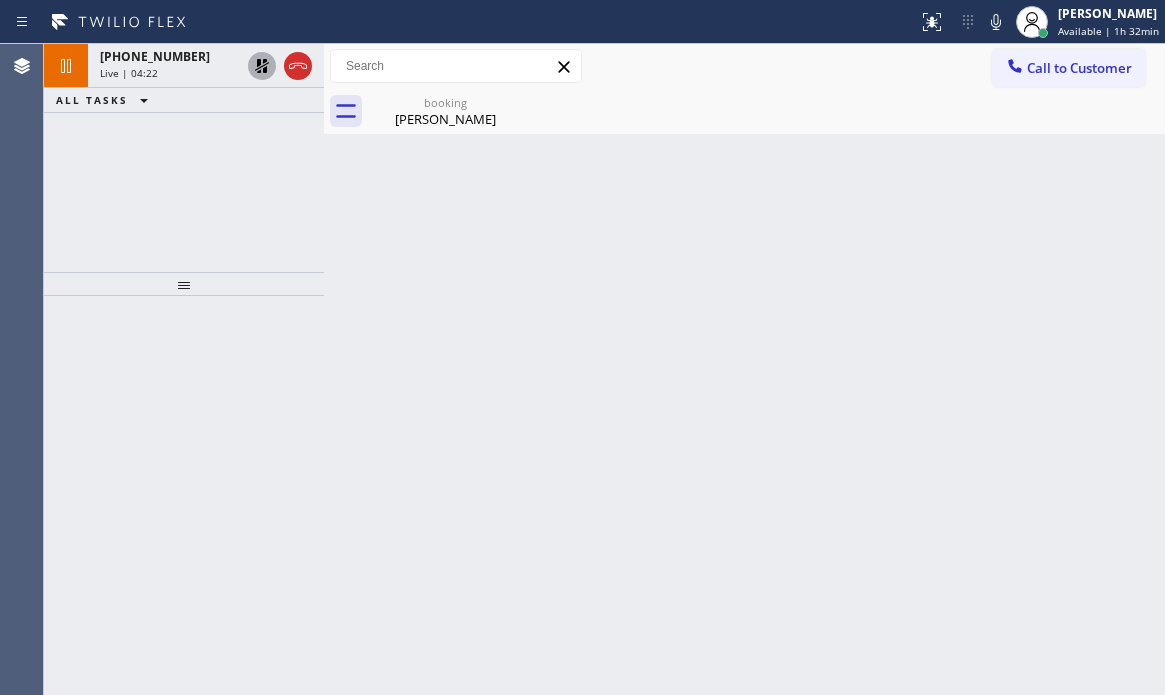 drag, startPoint x: 178, startPoint y: 79, endPoint x: 275, endPoint y: 99, distance: 99.0404 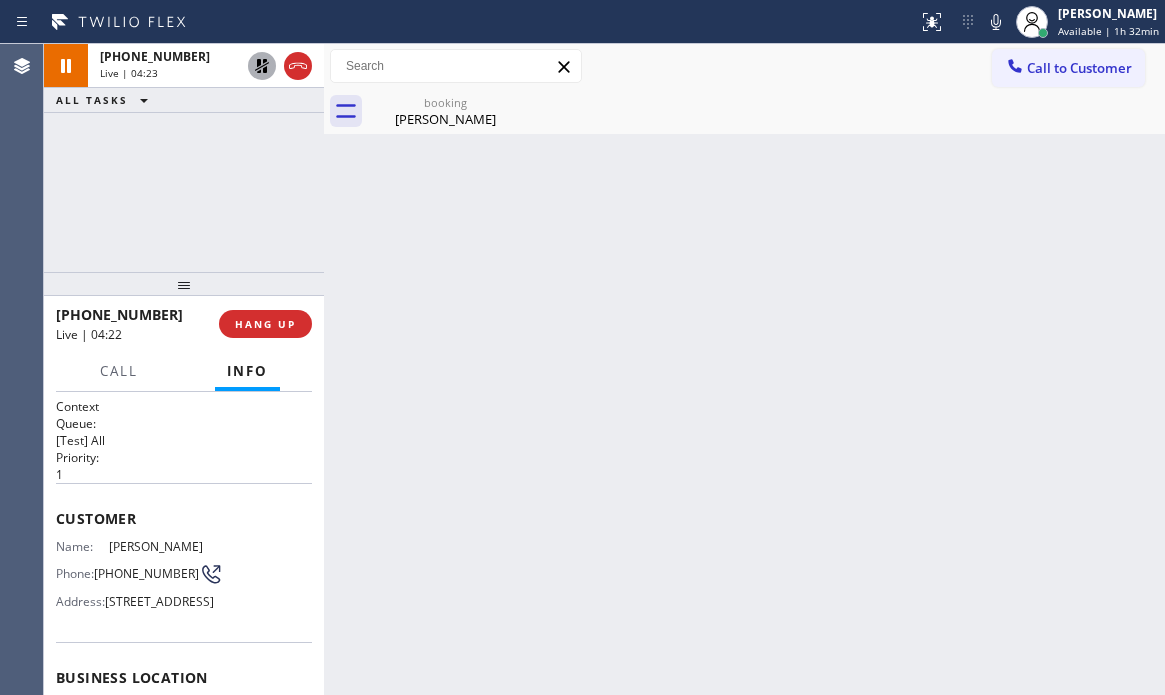click on "booking" at bounding box center (445, 102) 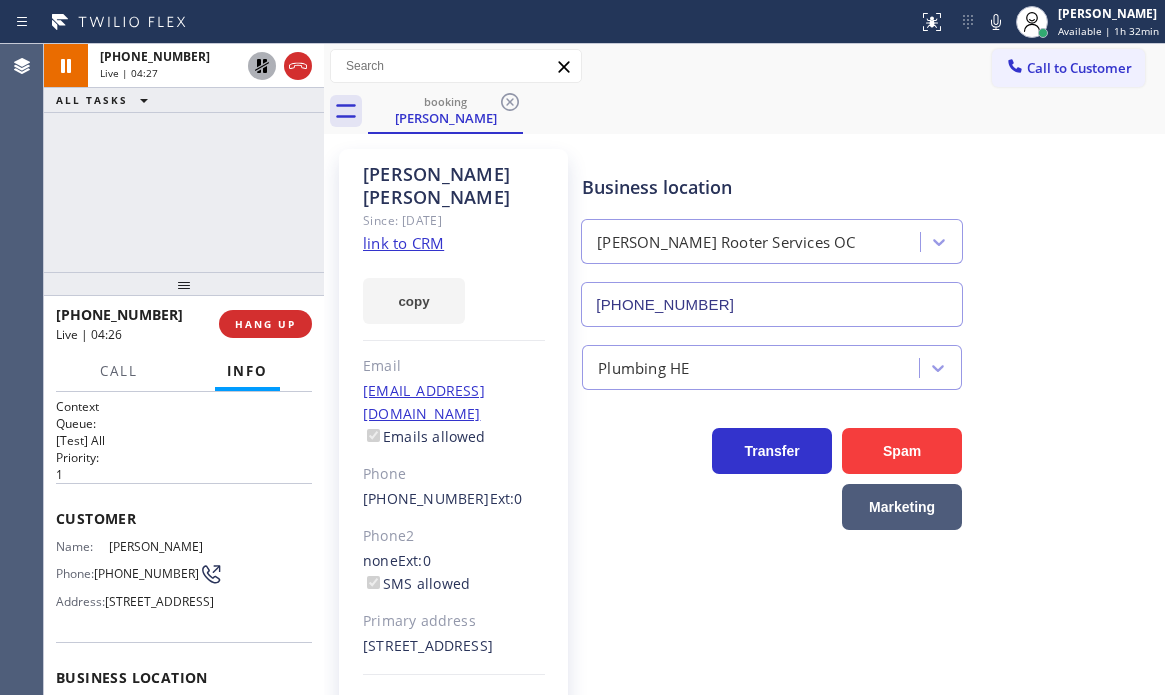 click 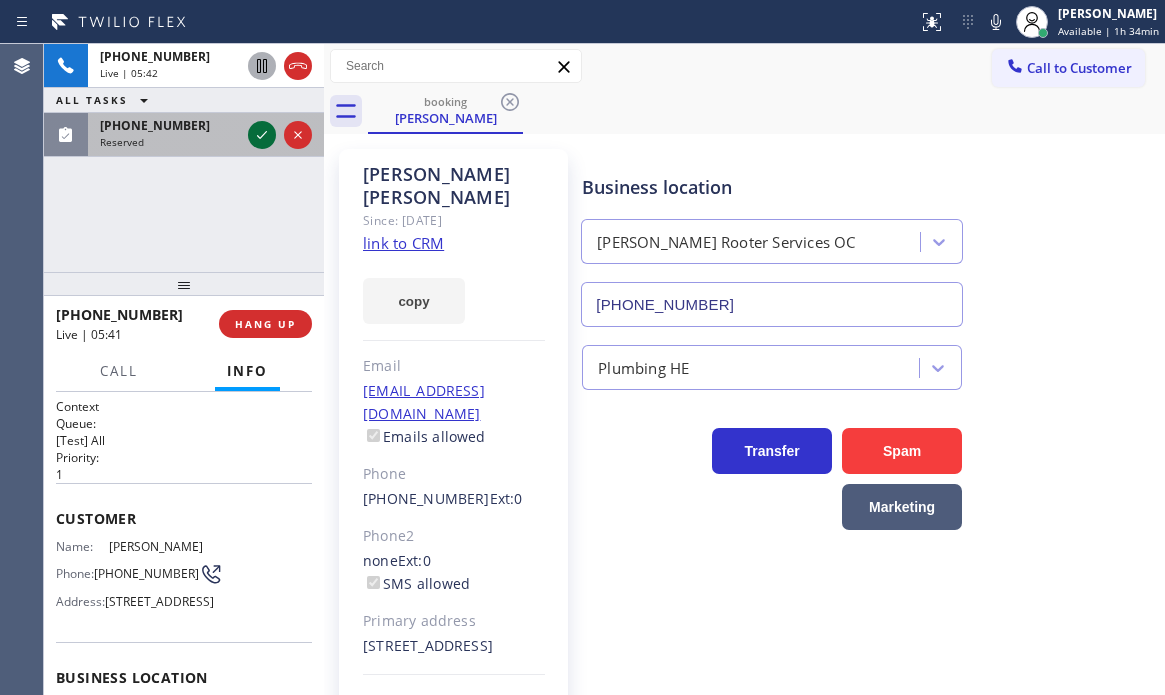 click 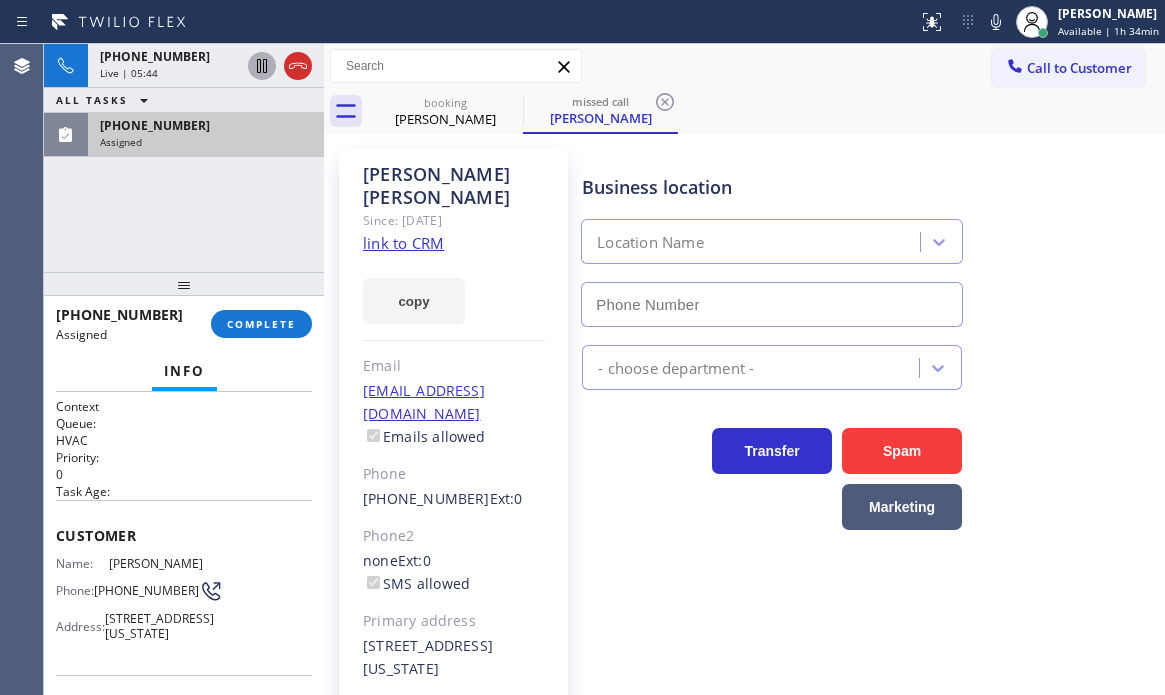 type on "[PHONE_NUMBER]" 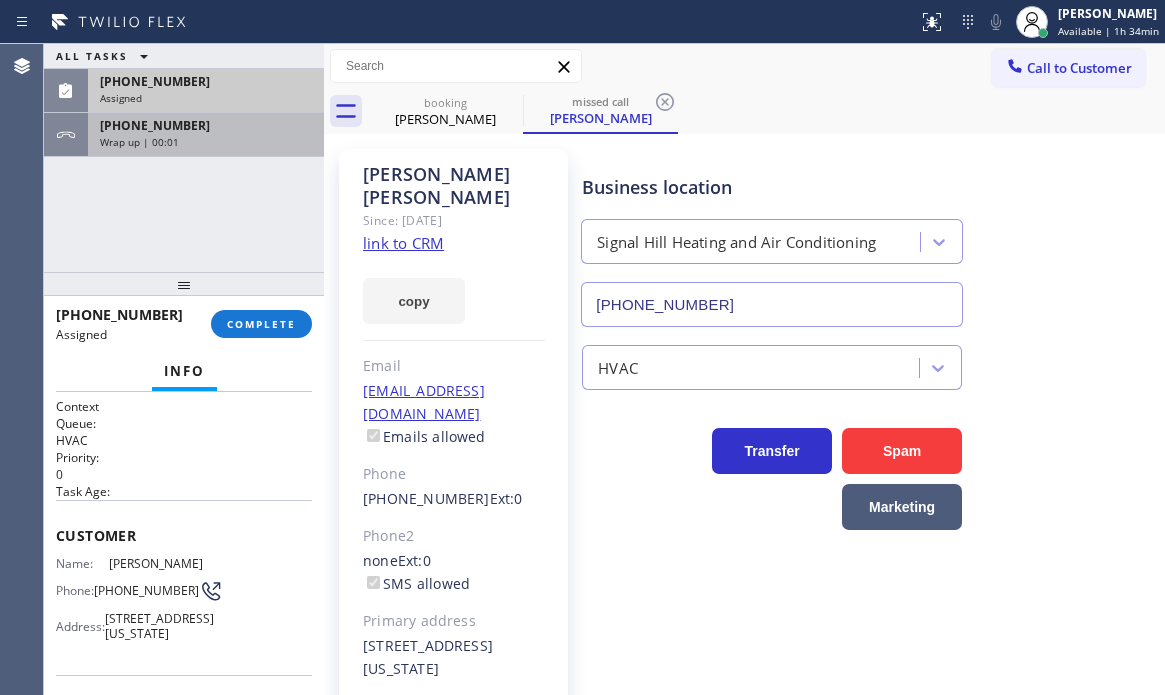 click on "[PHONE_NUMBER]" at bounding box center [206, 125] 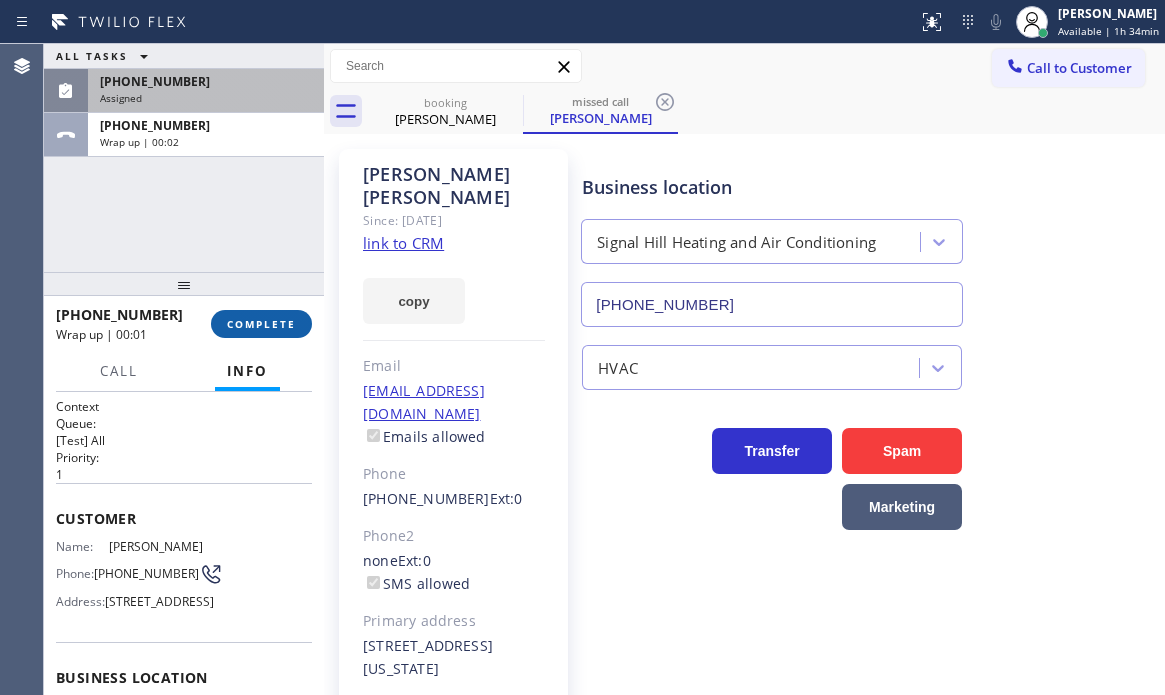 click on "COMPLETE" at bounding box center (261, 324) 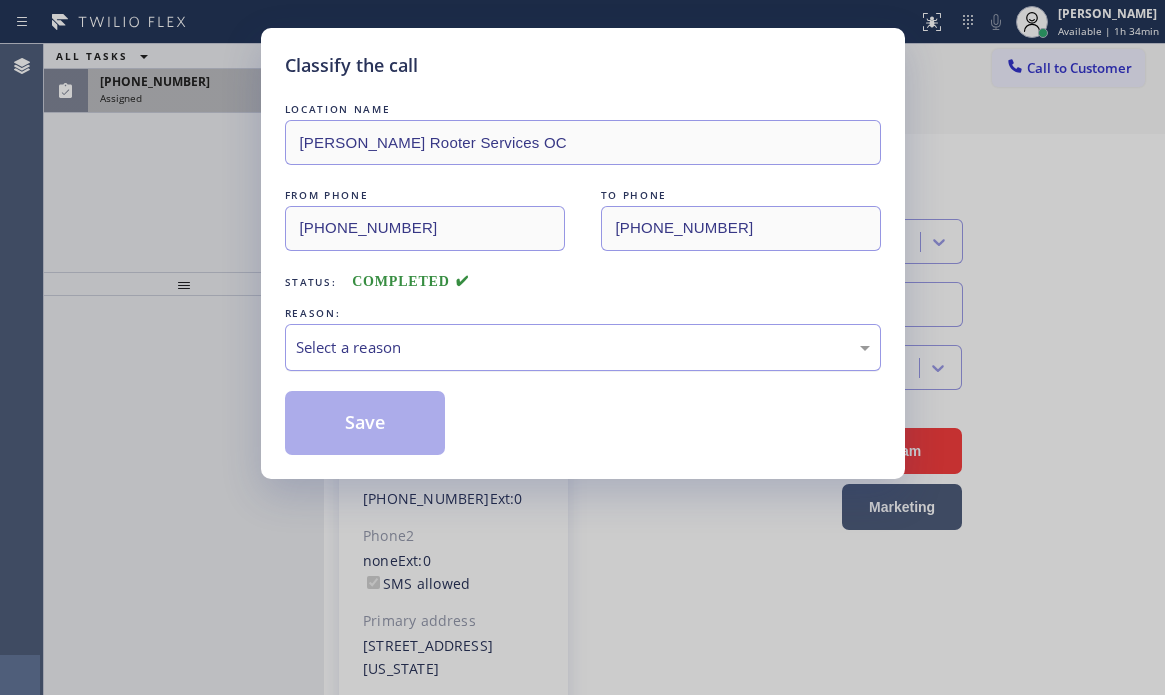 click on "Select a reason" at bounding box center (583, 347) 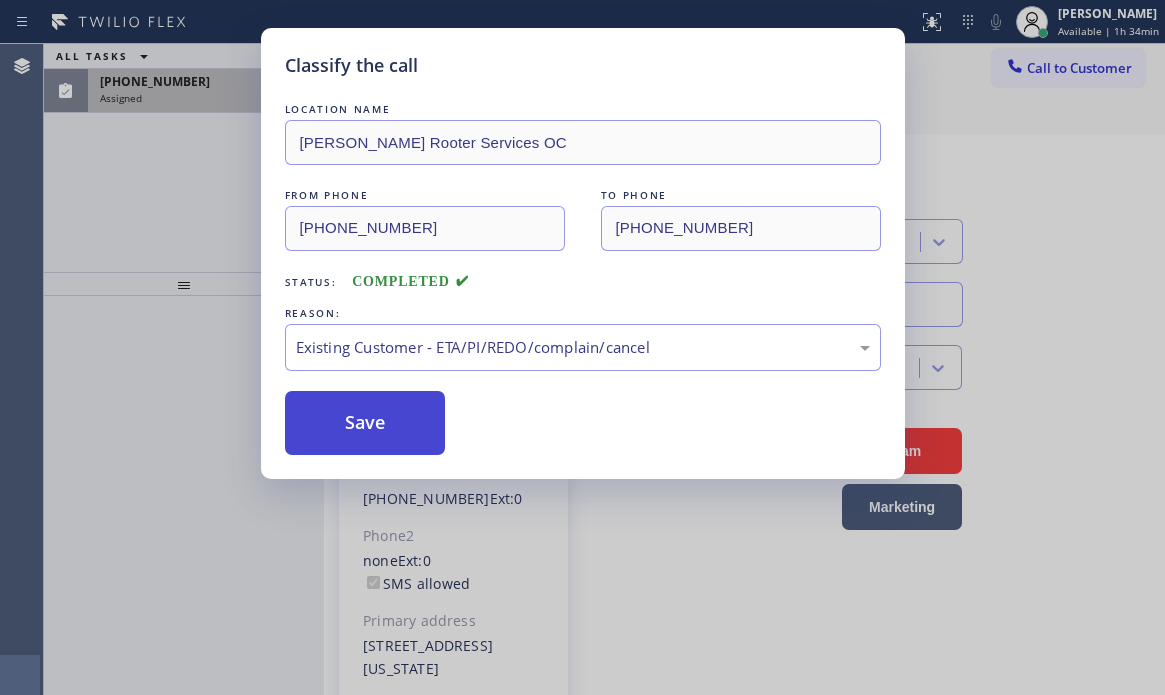 click on "Save" at bounding box center (365, 423) 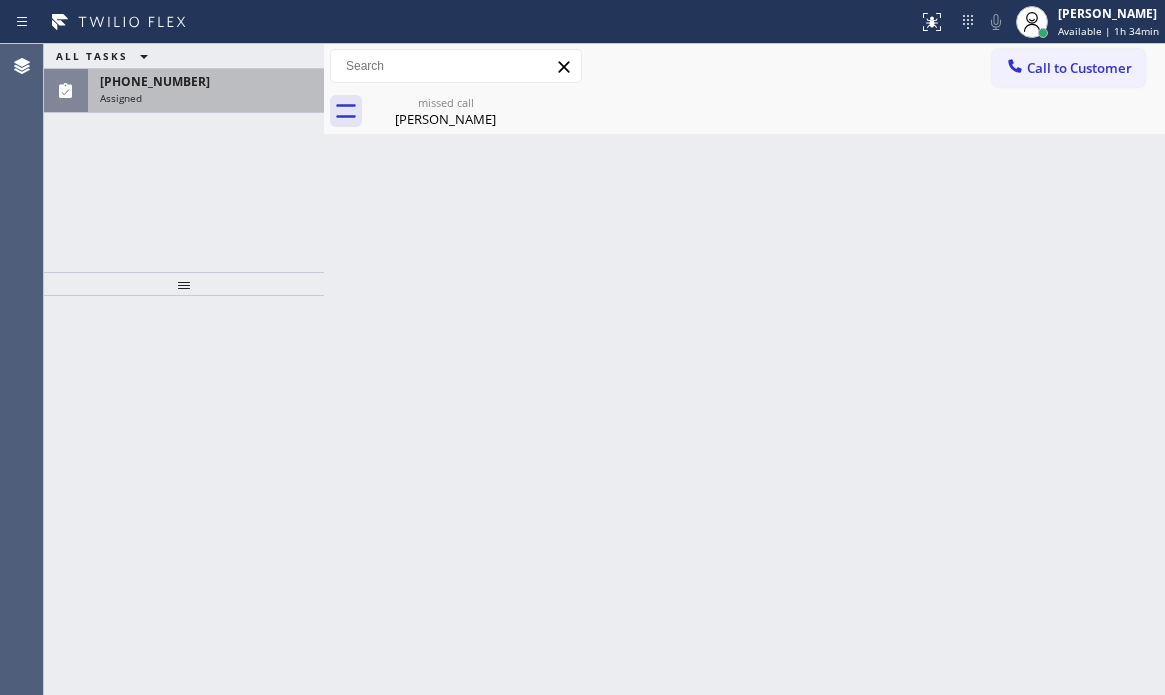click on "Assigned" at bounding box center (206, 98) 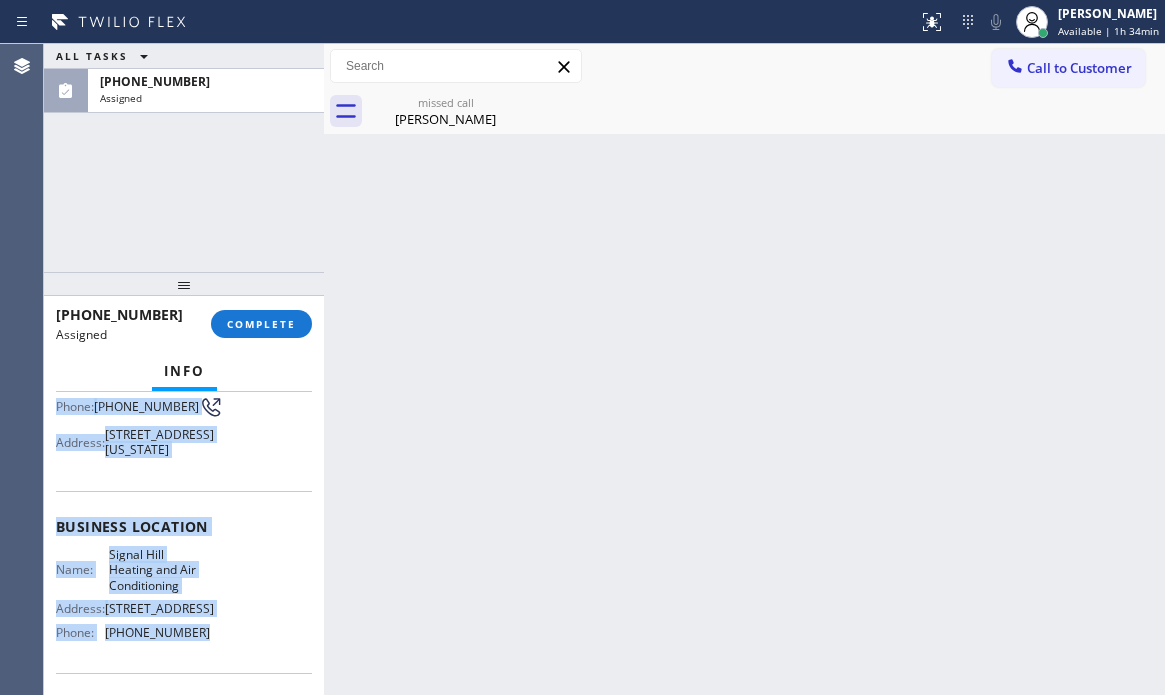 scroll, scrollTop: 211, scrollLeft: 0, axis: vertical 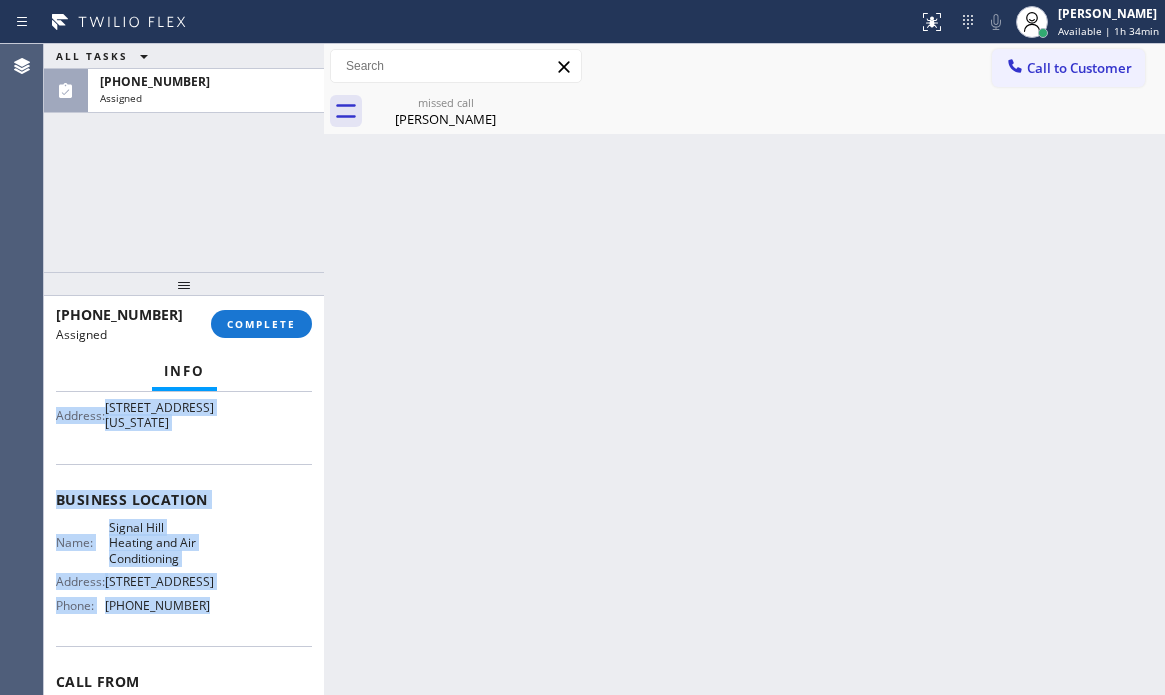 drag, startPoint x: 71, startPoint y: 561, endPoint x: 211, endPoint y: 649, distance: 165.36021 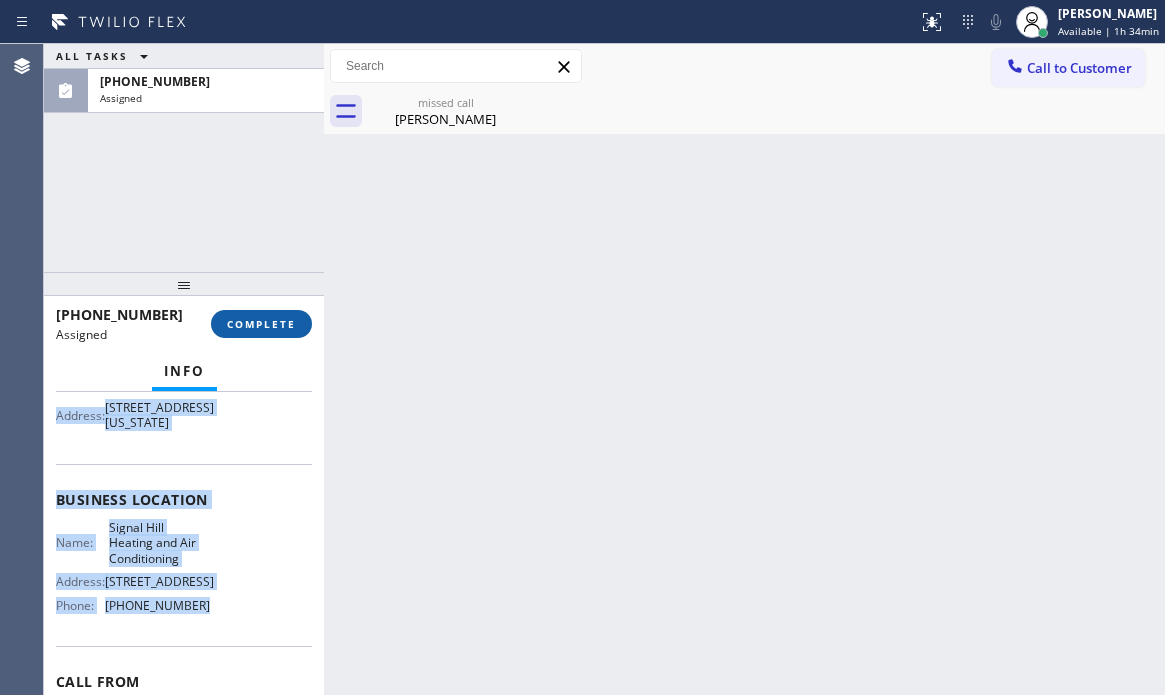 click on "COMPLETE" at bounding box center [261, 324] 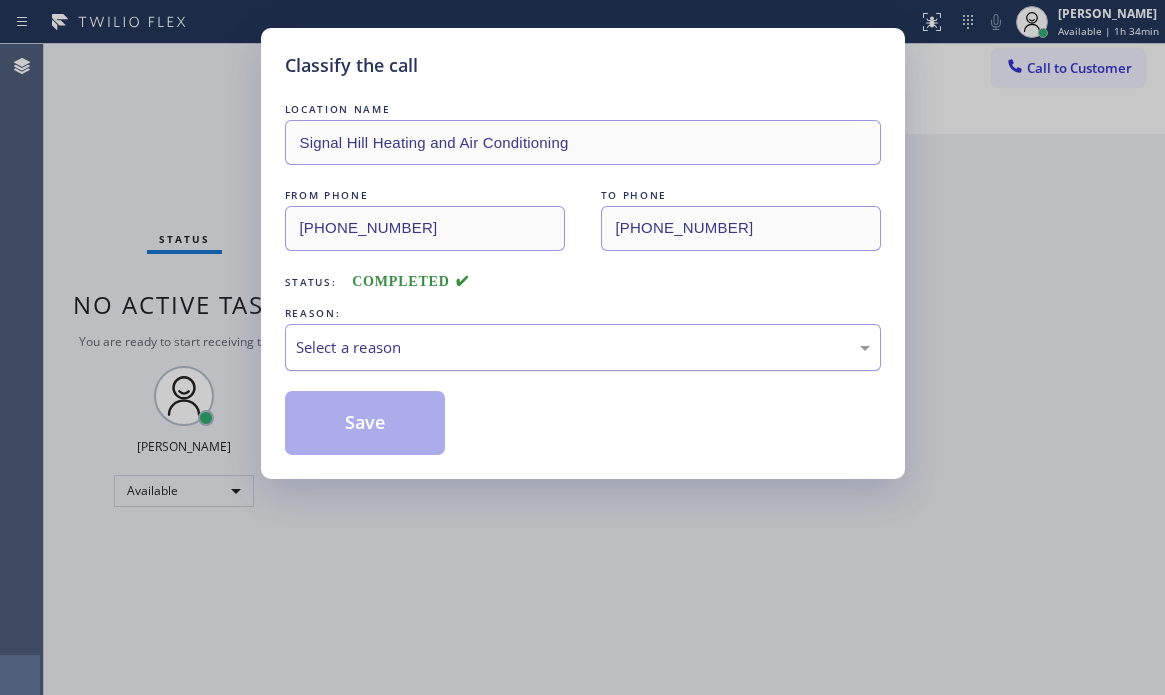 click on "Select a reason" at bounding box center (583, 347) 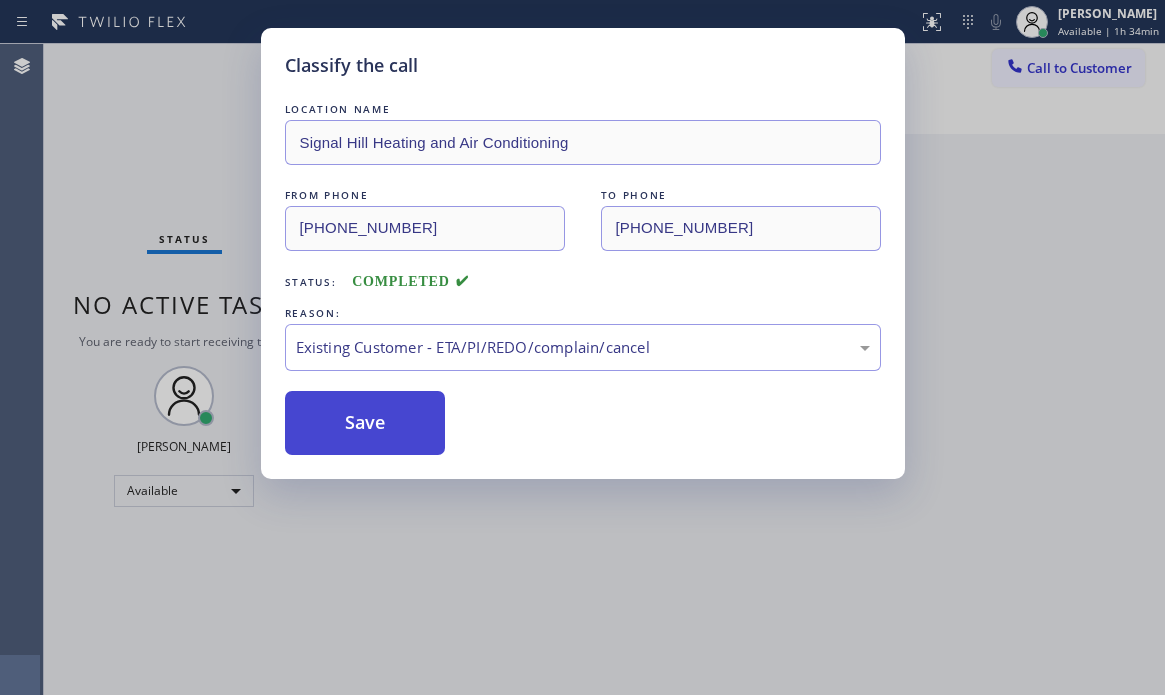 click on "Save" at bounding box center [365, 423] 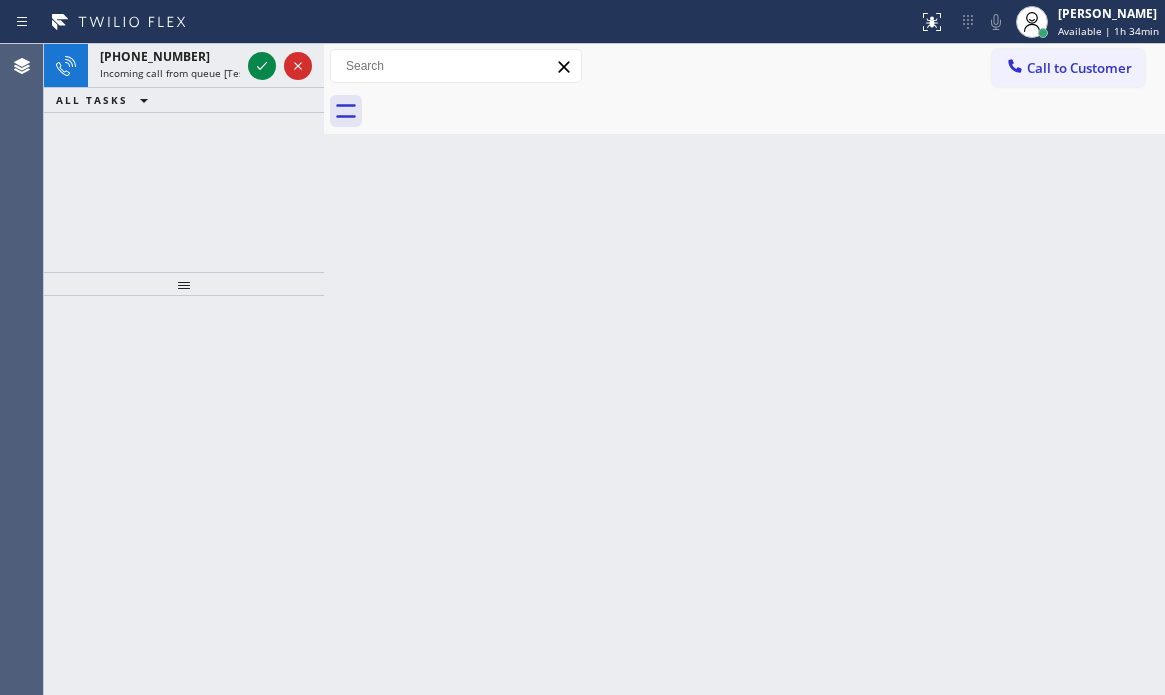 click at bounding box center [766, 111] 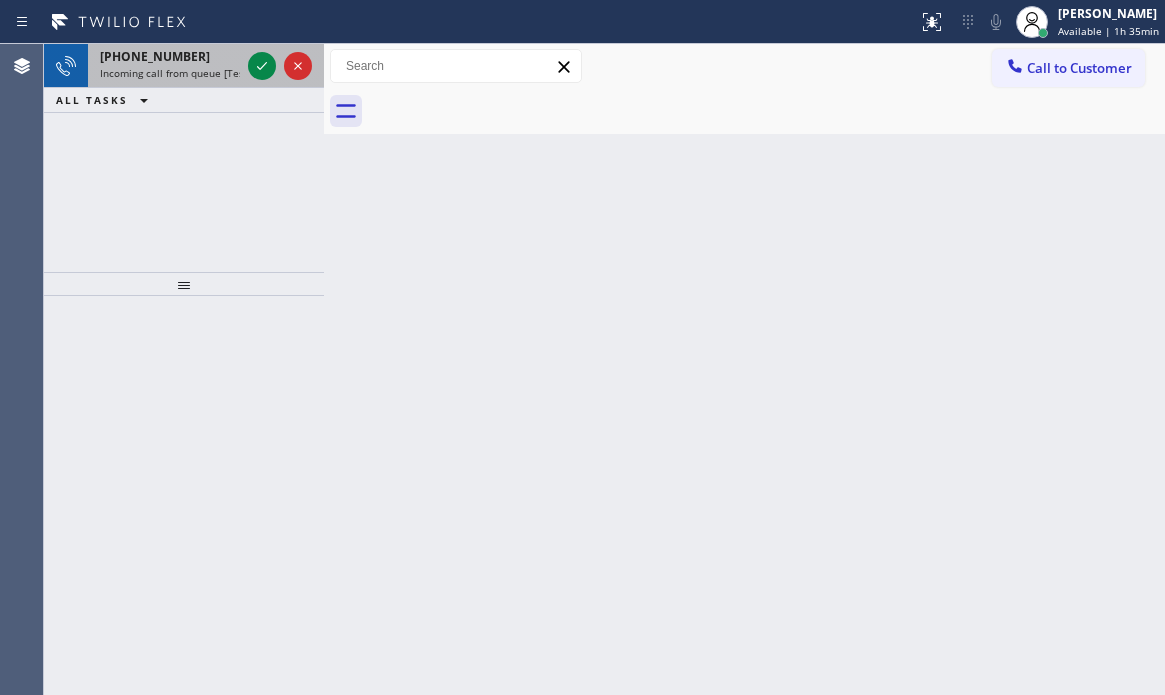 click on "[PHONE_NUMBER]" at bounding box center (155, 56) 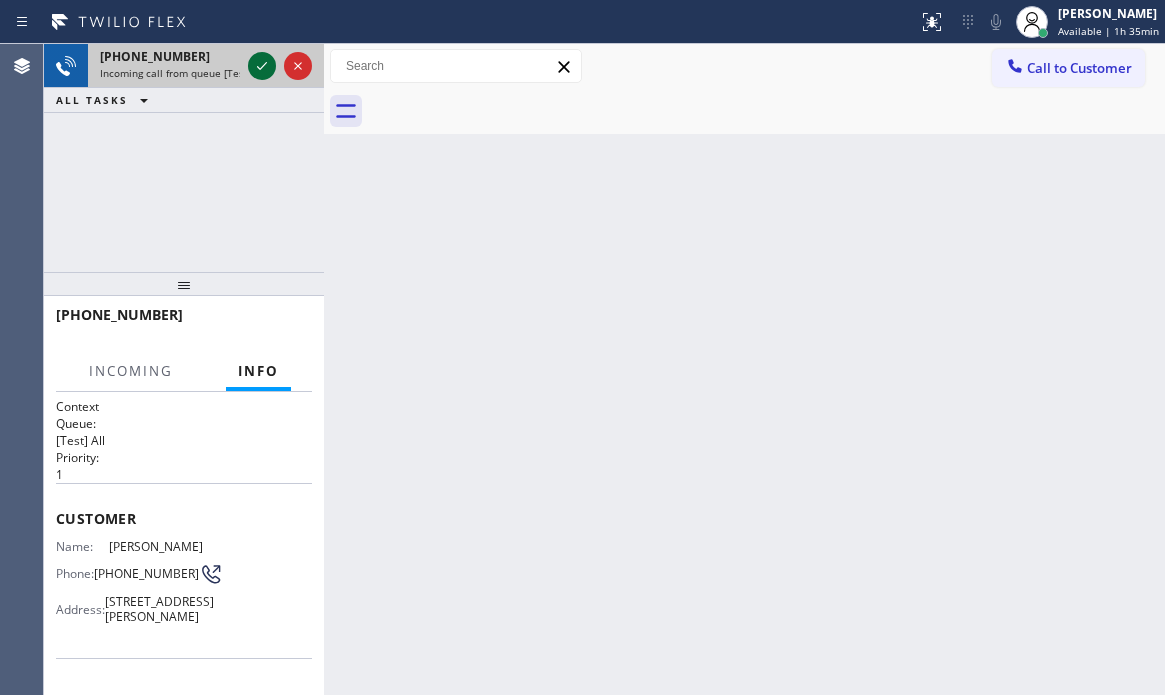 click 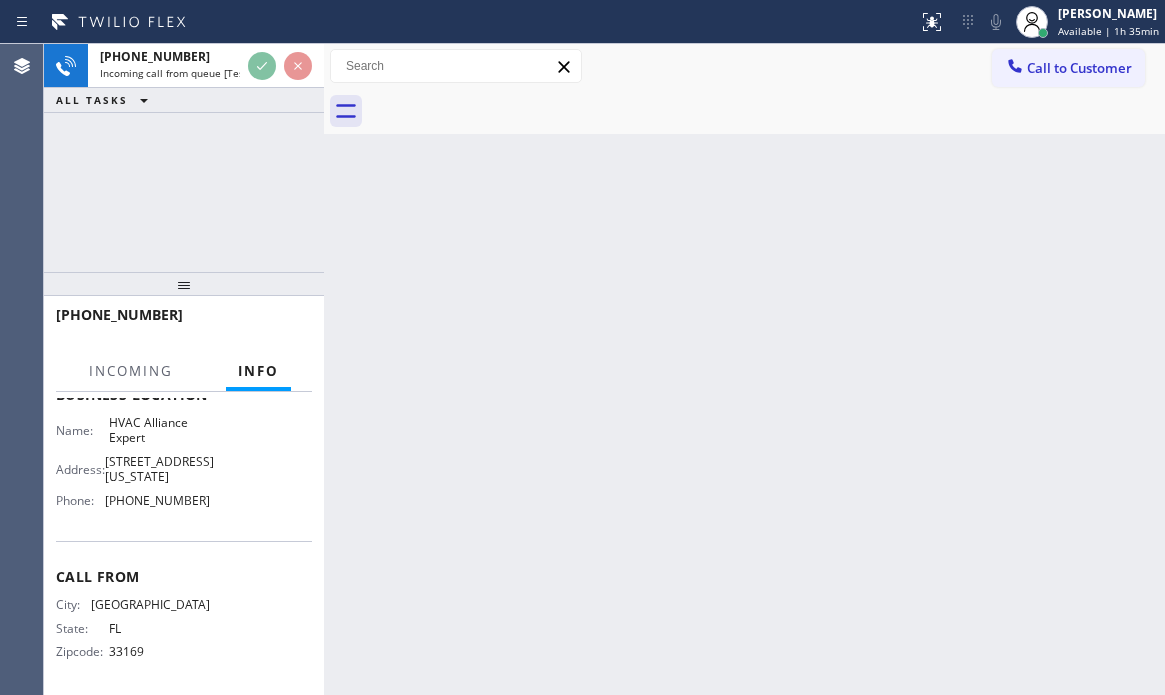 scroll, scrollTop: 300, scrollLeft: 0, axis: vertical 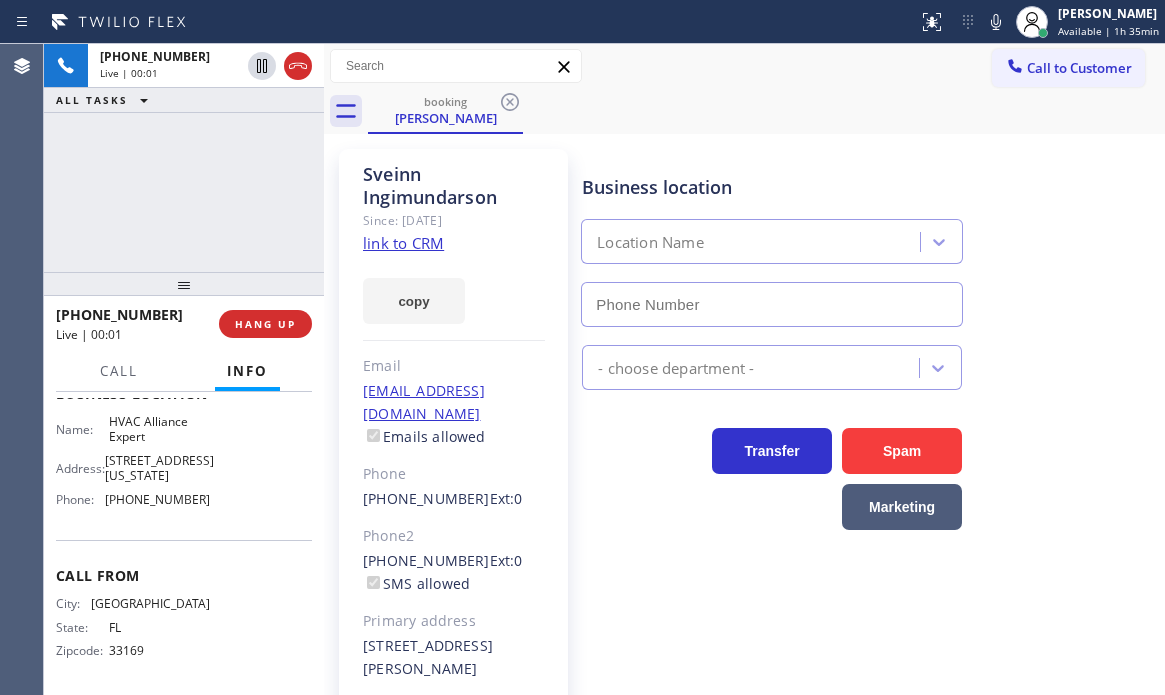 type on "[PHONE_NUMBER]" 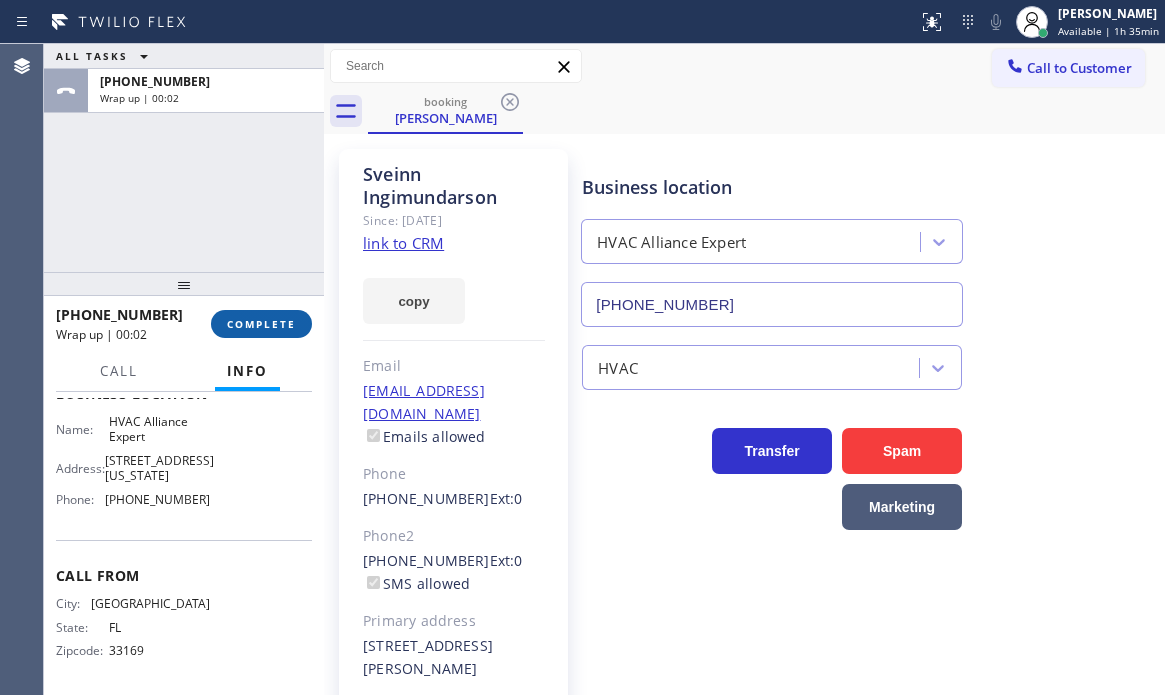 click on "COMPLETE" at bounding box center [261, 324] 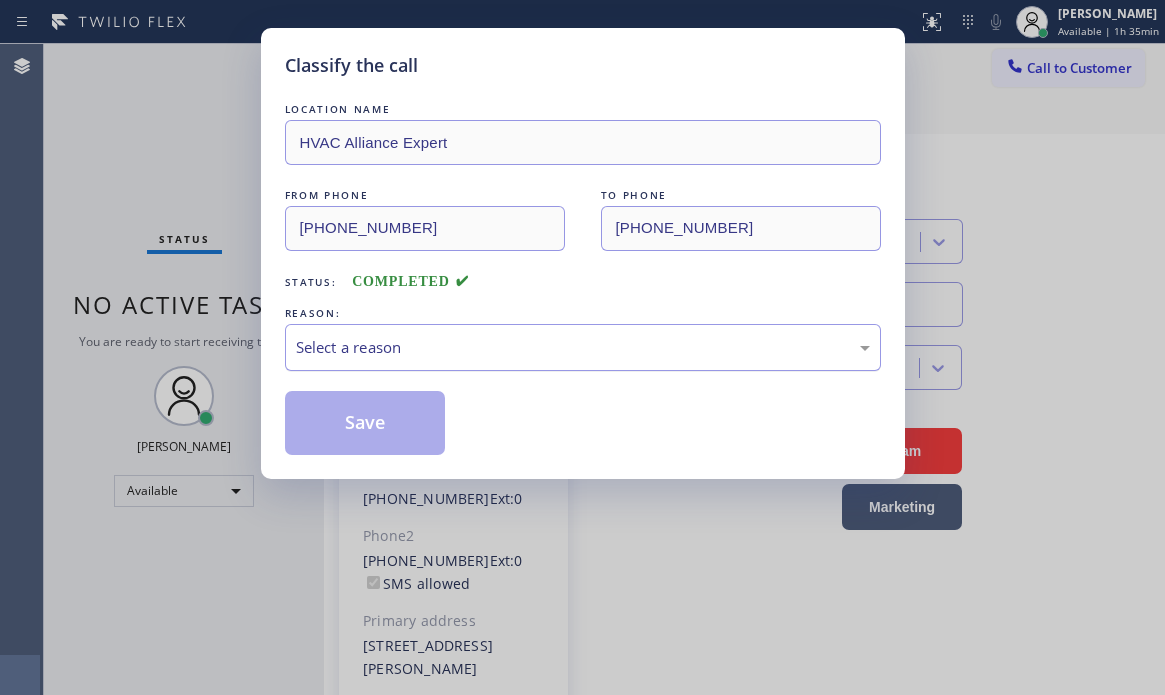 click on "Select a reason" at bounding box center (583, 347) 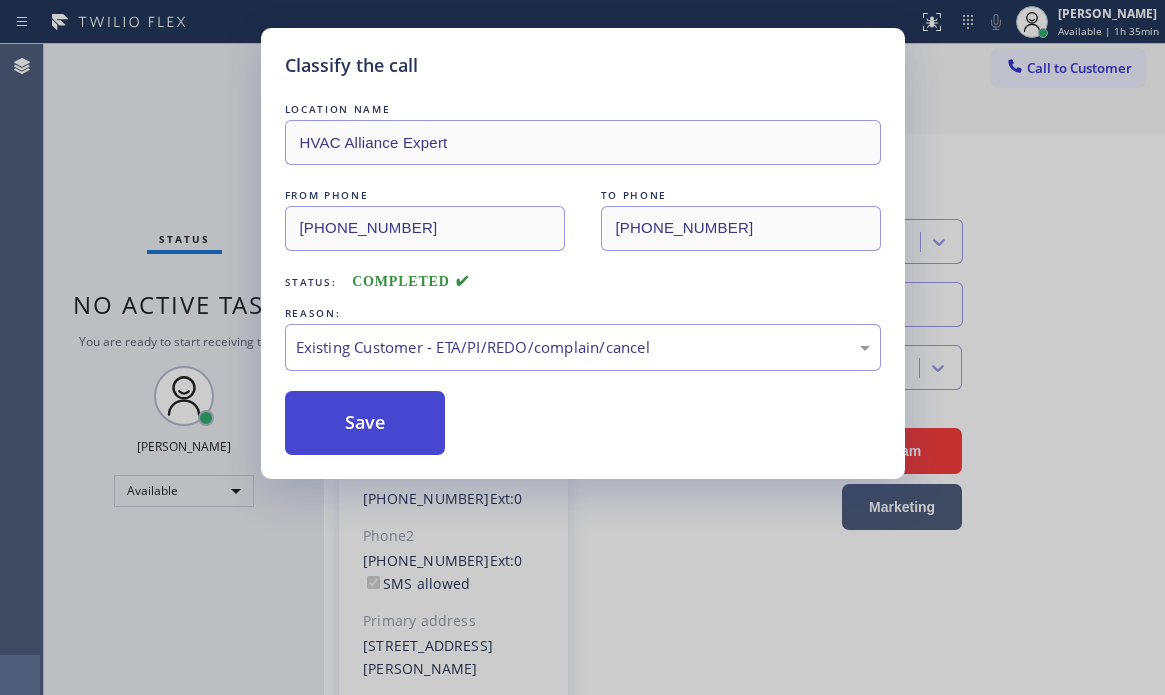 click on "Save" at bounding box center (365, 423) 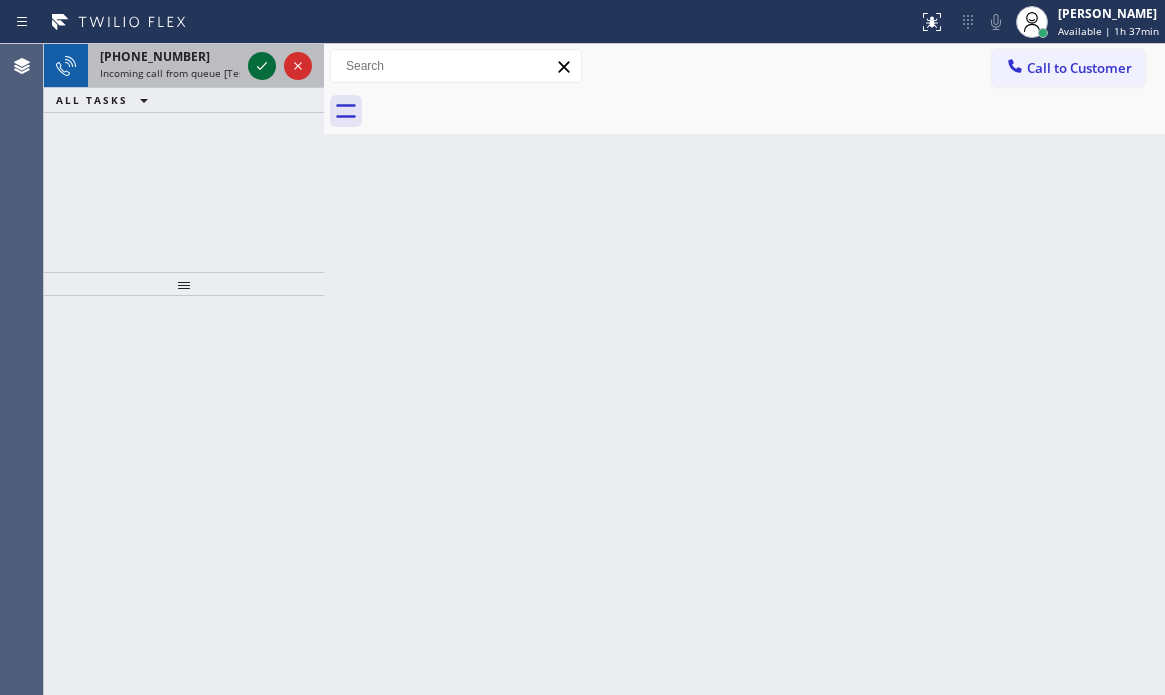 click 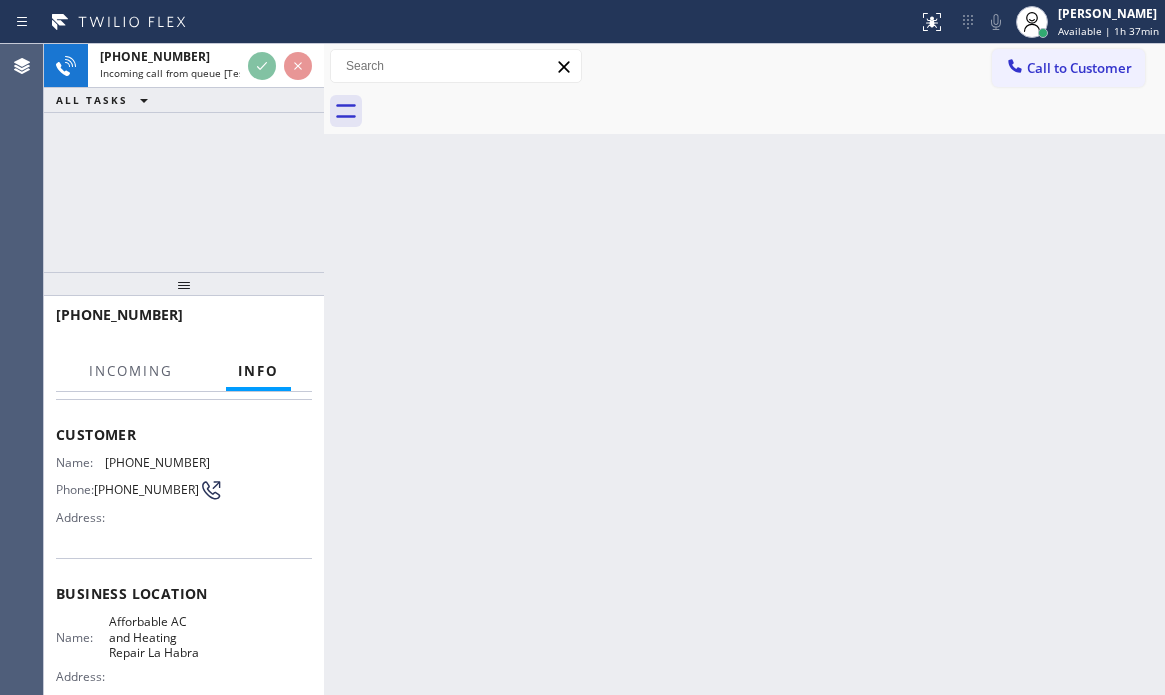 scroll, scrollTop: 294, scrollLeft: 0, axis: vertical 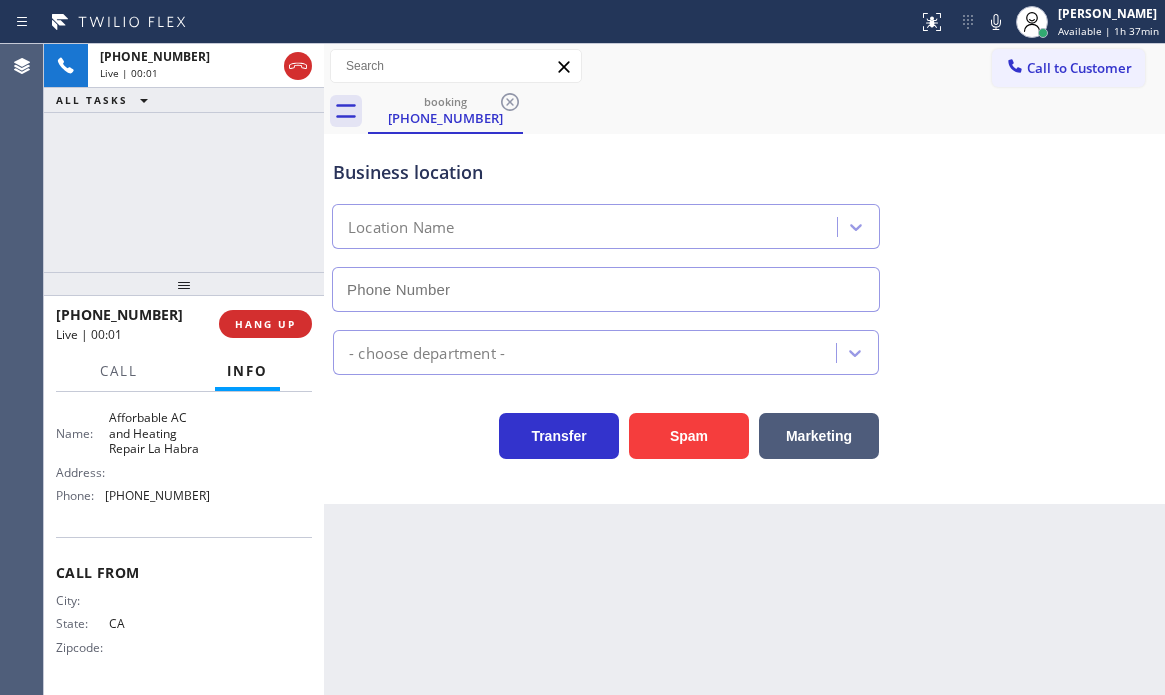 type on "[PHONE_NUMBER]" 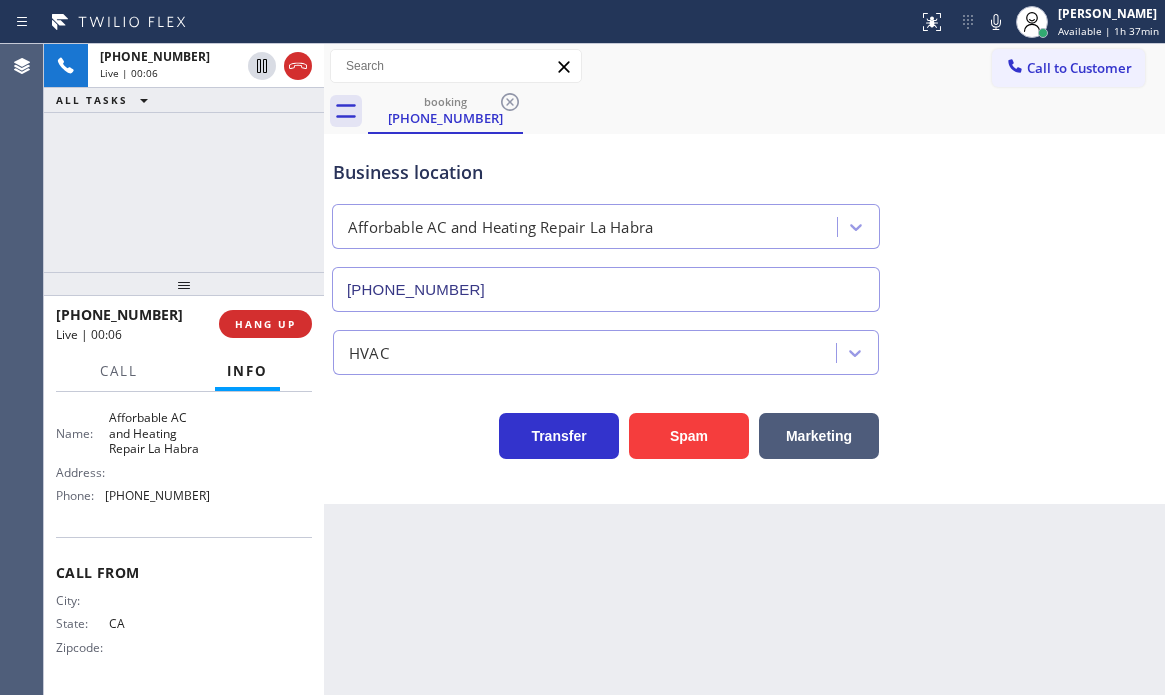 click on "[PHONE_NUMBER] Live | 00:06 ALL TASKS ALL TASKS ACTIVE TASKS TASKS IN WRAP UP" at bounding box center (184, 158) 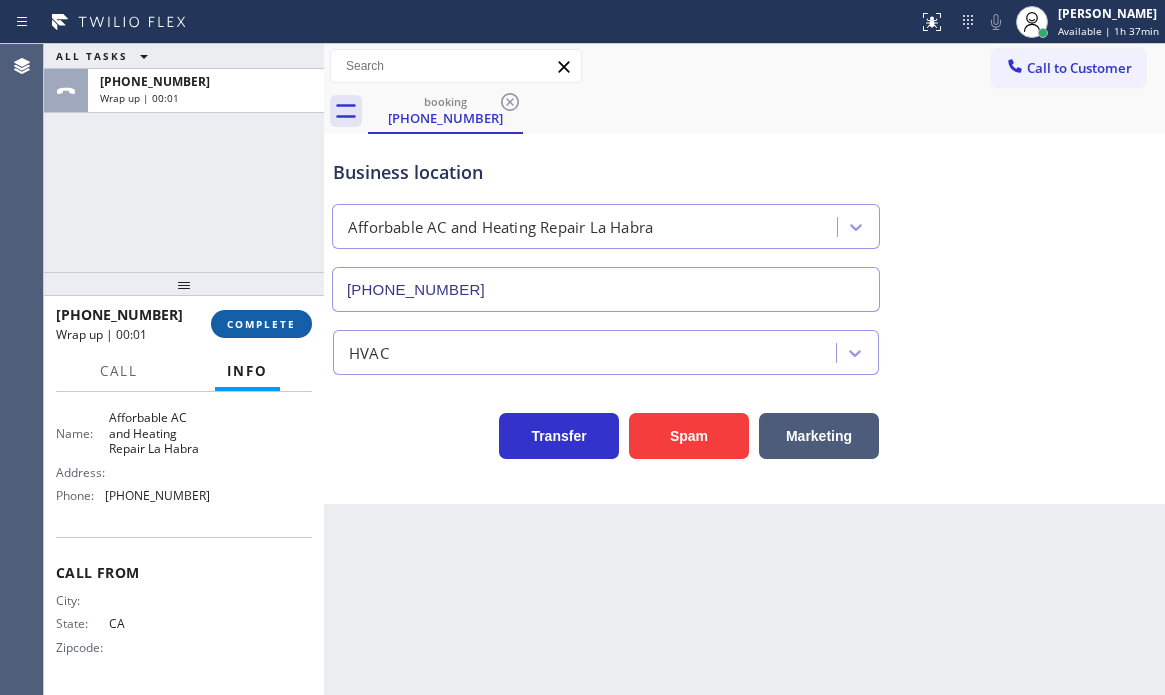click on "COMPLETE" at bounding box center (261, 324) 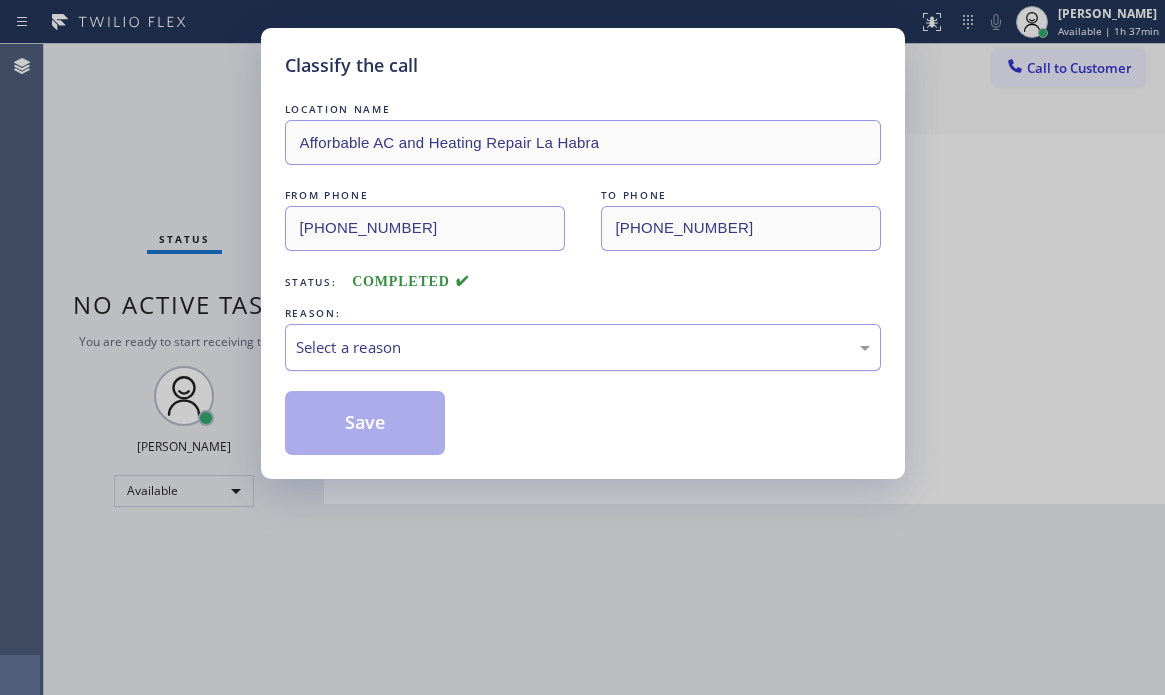 click on "Select a reason" at bounding box center (583, 347) 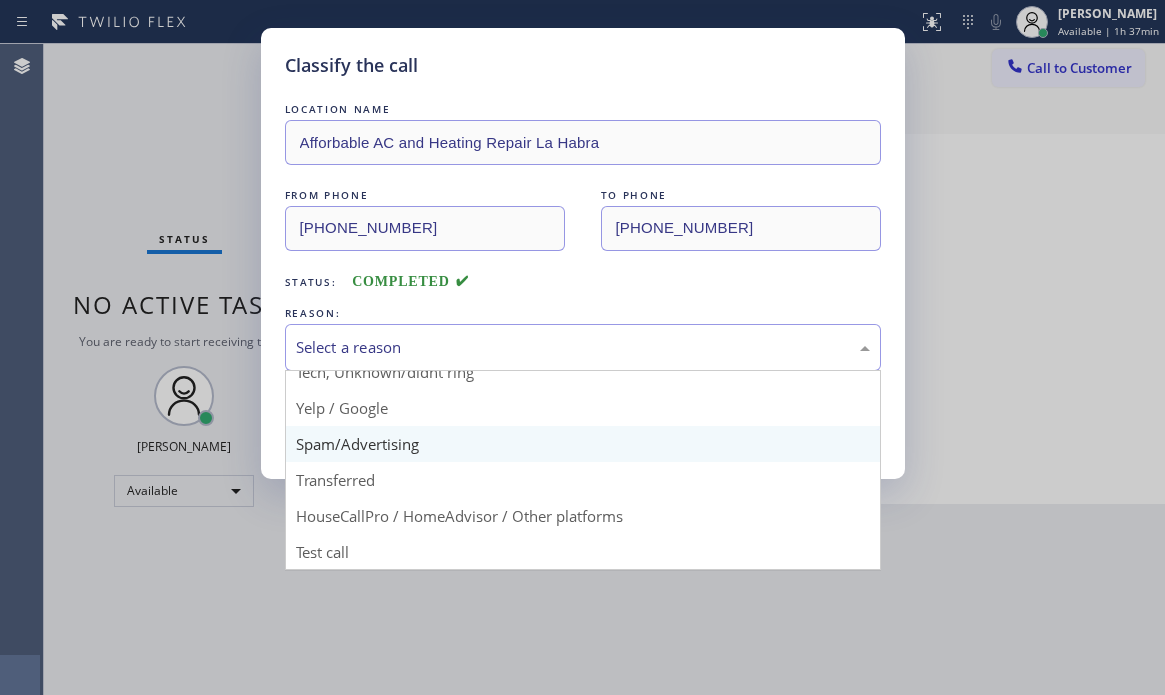 scroll, scrollTop: 126, scrollLeft: 0, axis: vertical 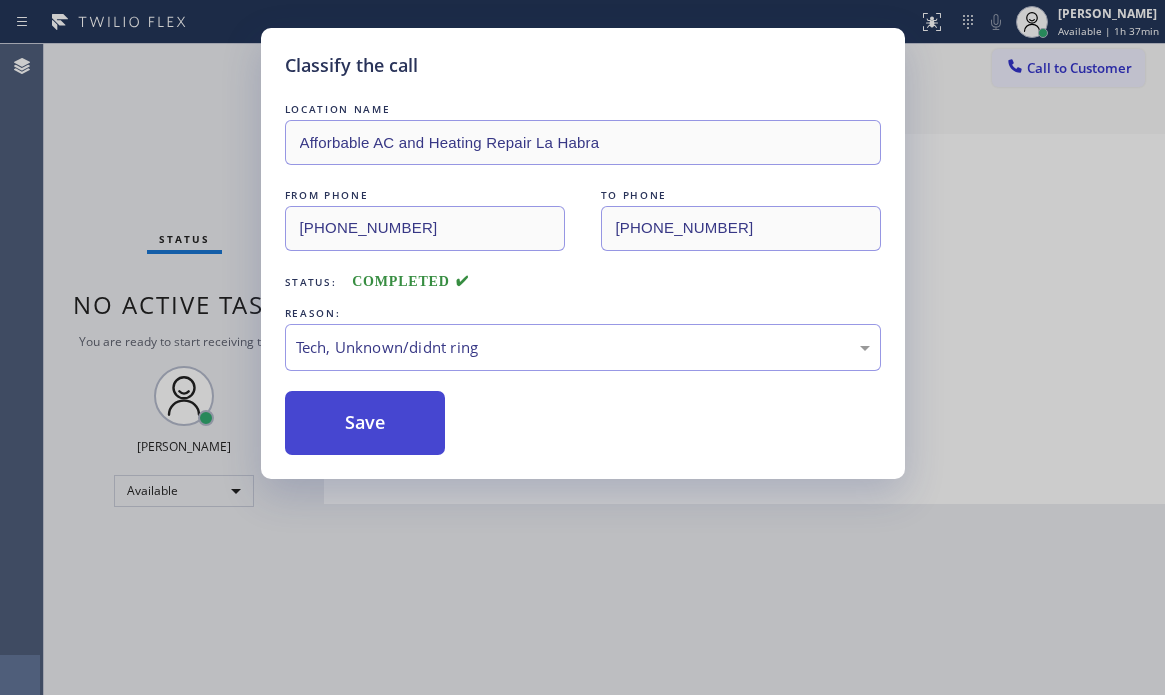 click on "Save" at bounding box center (365, 423) 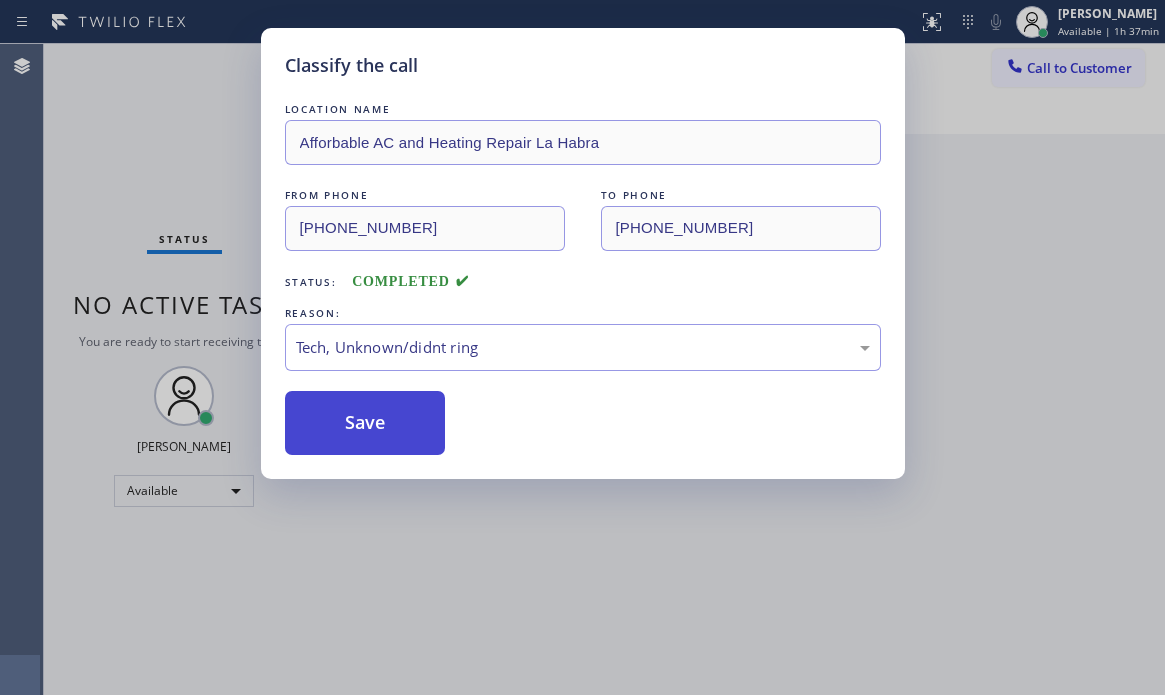 click on "Save" at bounding box center [365, 423] 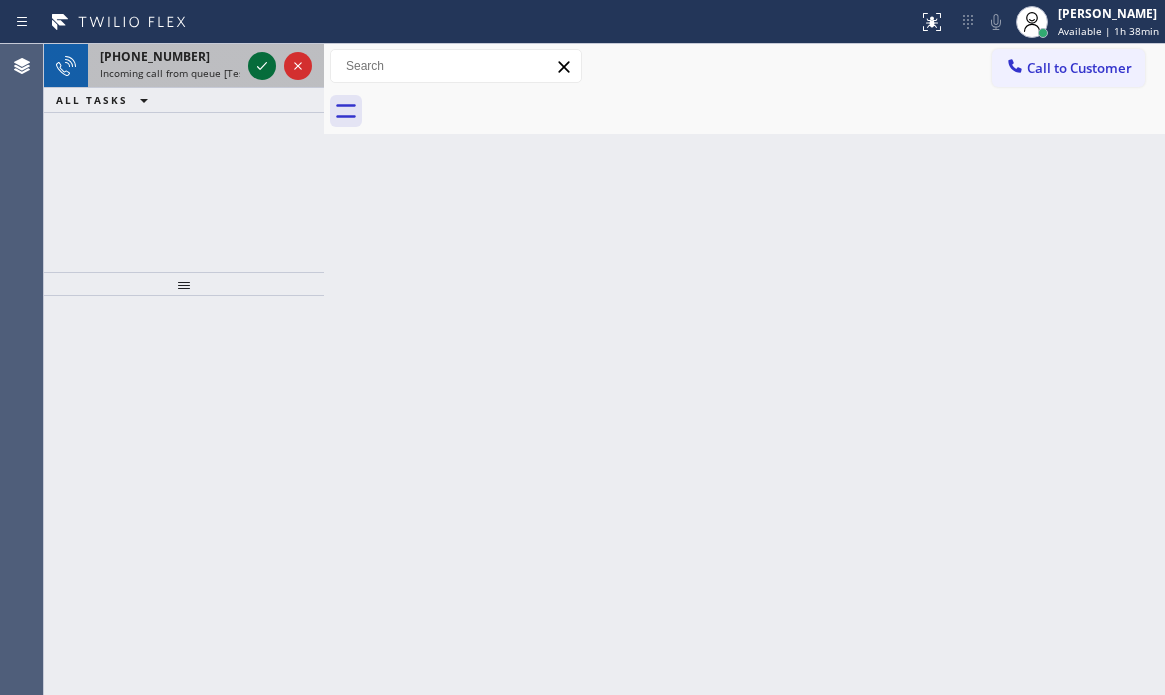 click 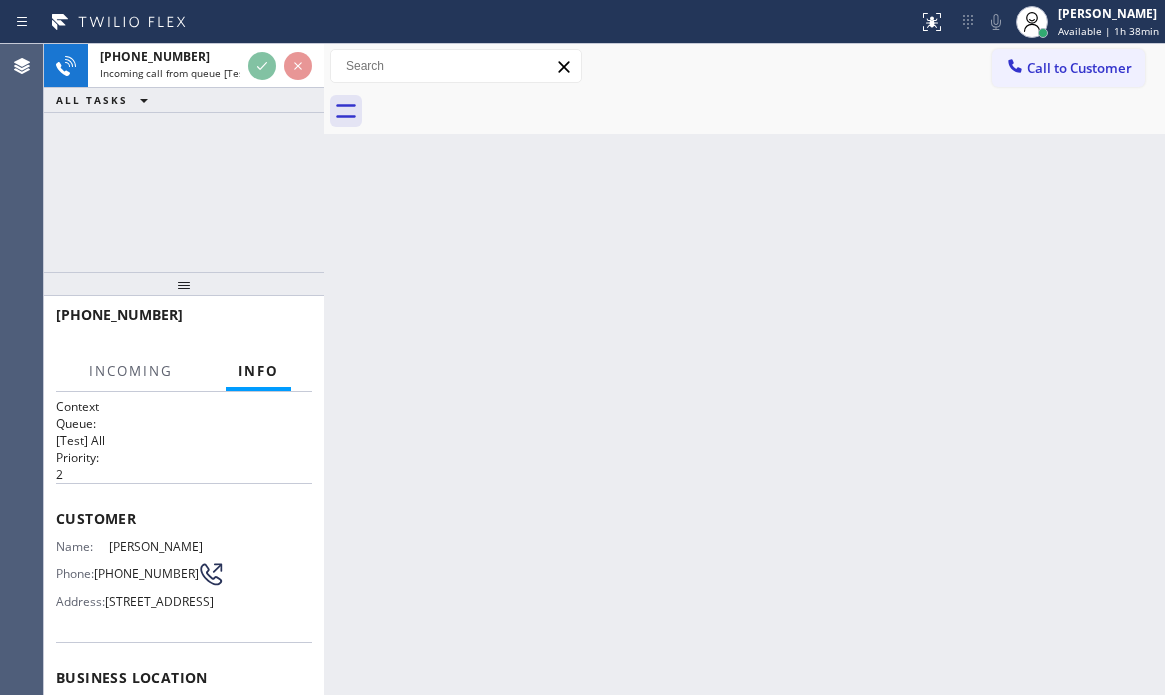 scroll, scrollTop: 300, scrollLeft: 0, axis: vertical 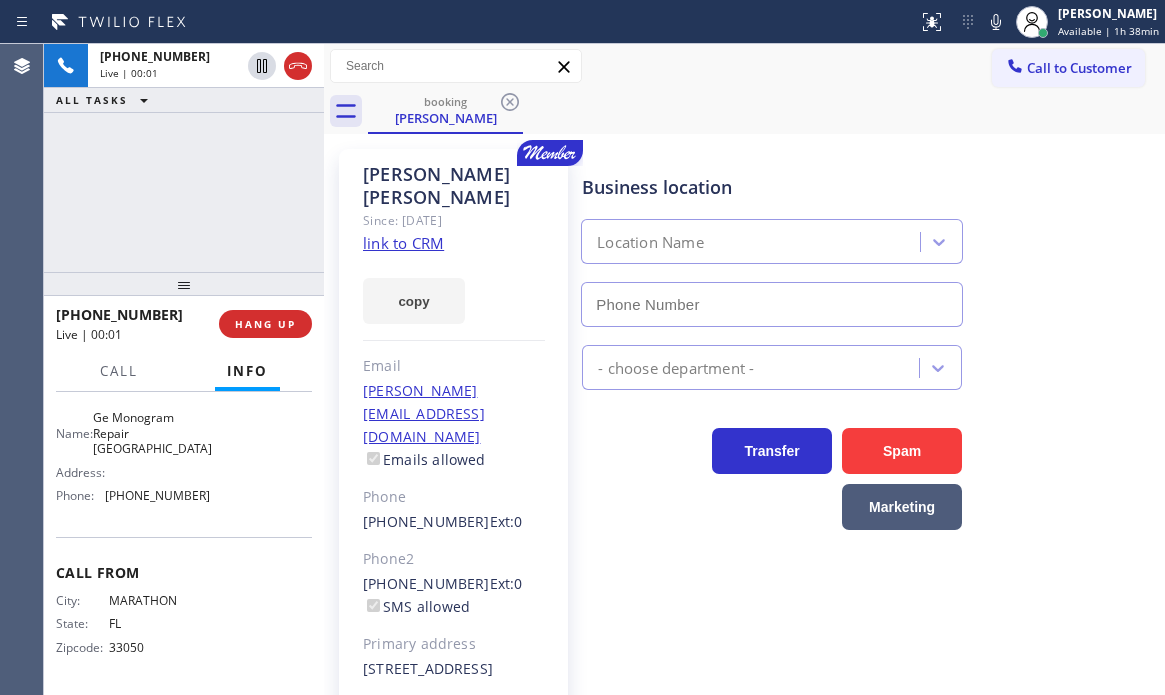 type on "[PHONE_NUMBER]" 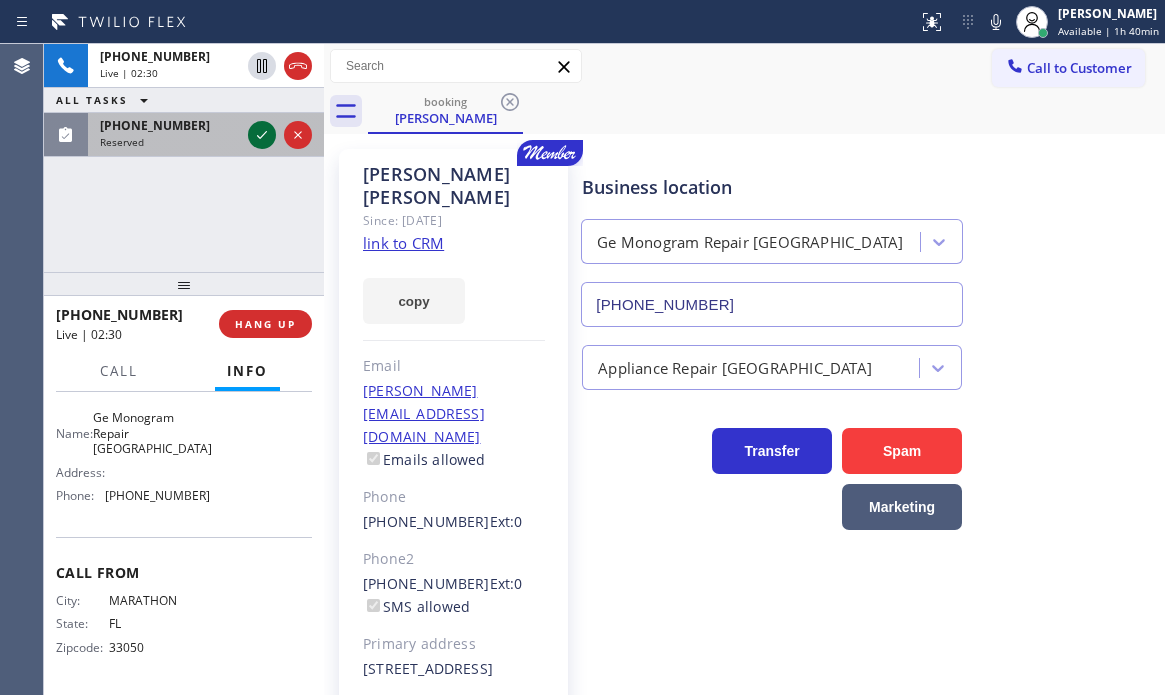 click 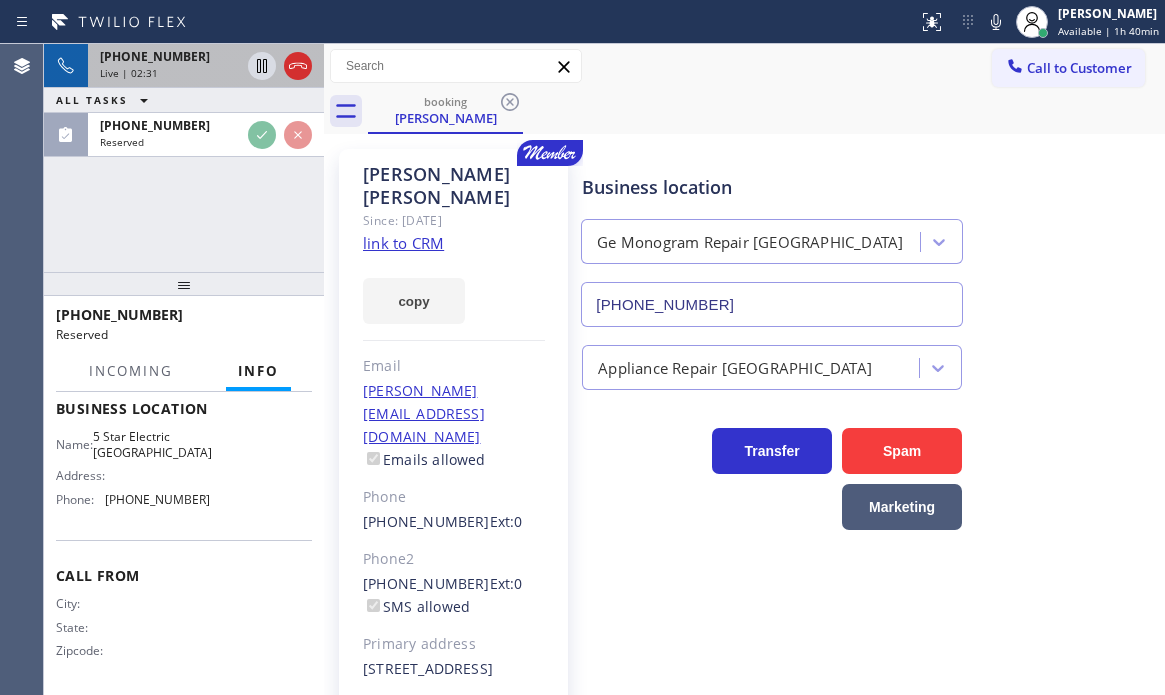 click on "[PHONE_NUMBER]" at bounding box center (170, 56) 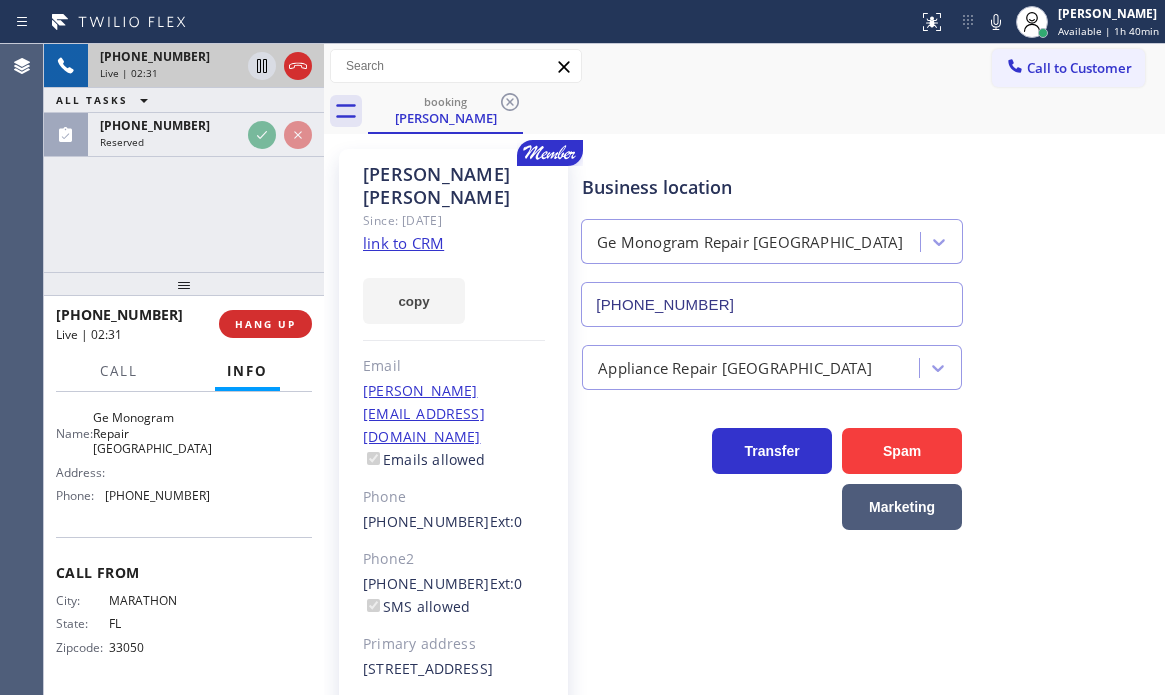 scroll, scrollTop: 300, scrollLeft: 0, axis: vertical 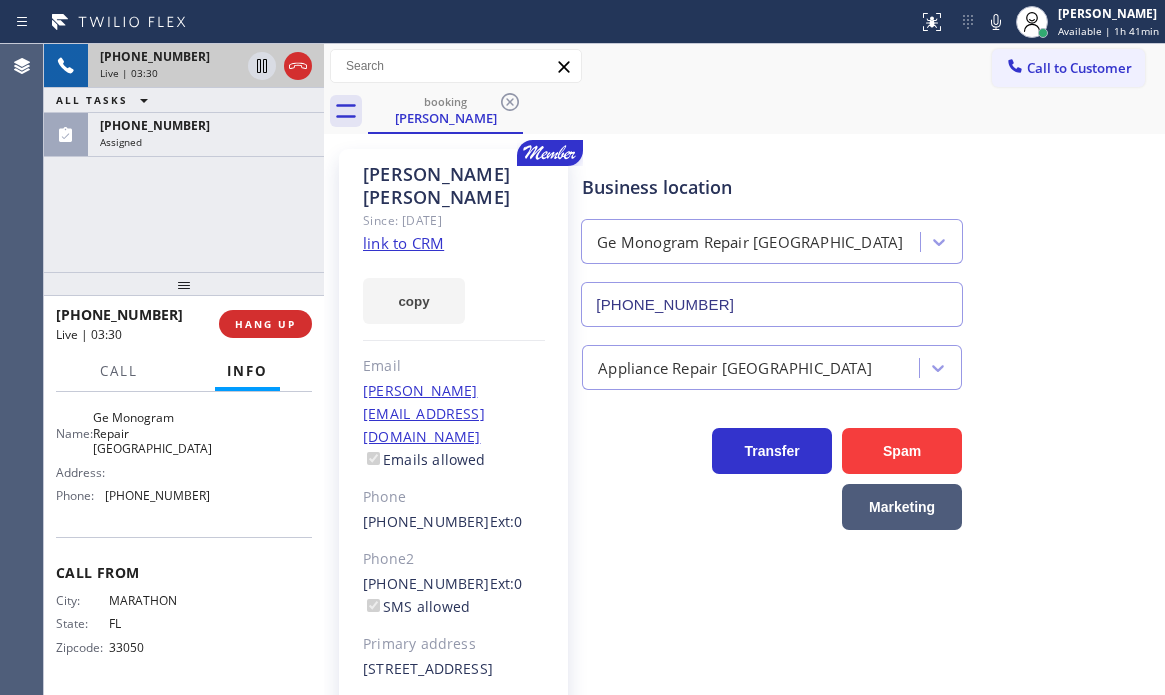 click on "Live | 03:30" at bounding box center [170, 73] 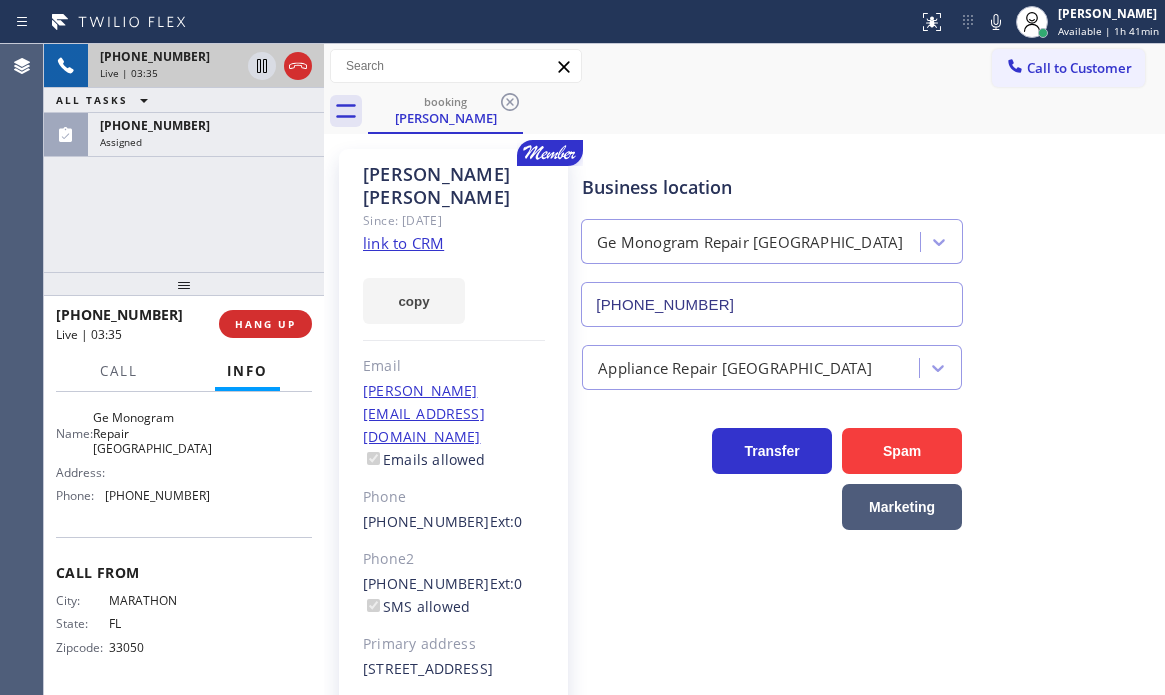 click 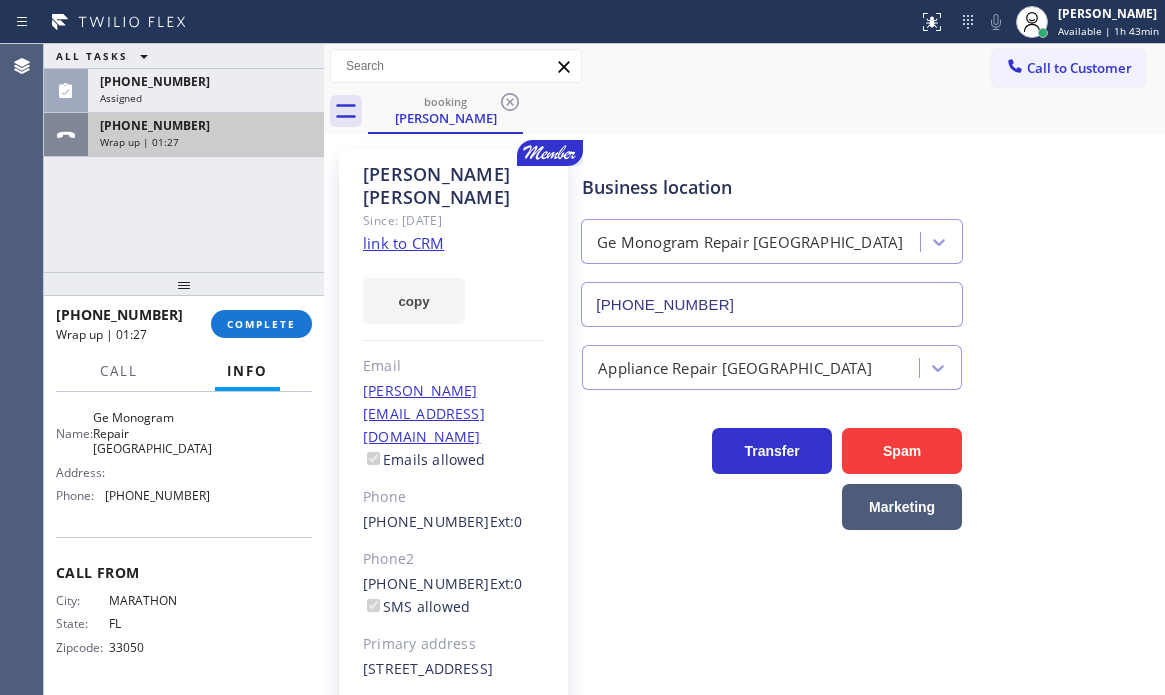 click on "Wrap up | 01:27" at bounding box center (206, 142) 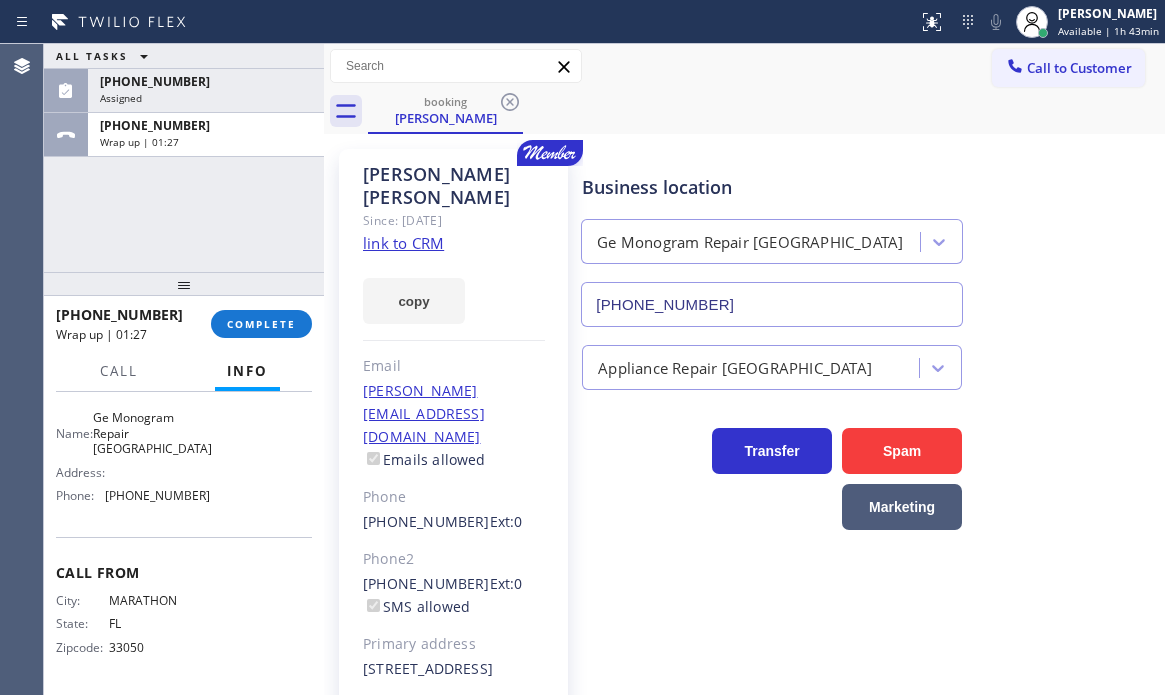 drag, startPoint x: 274, startPoint y: 323, endPoint x: 744, endPoint y: 406, distance: 477.27246 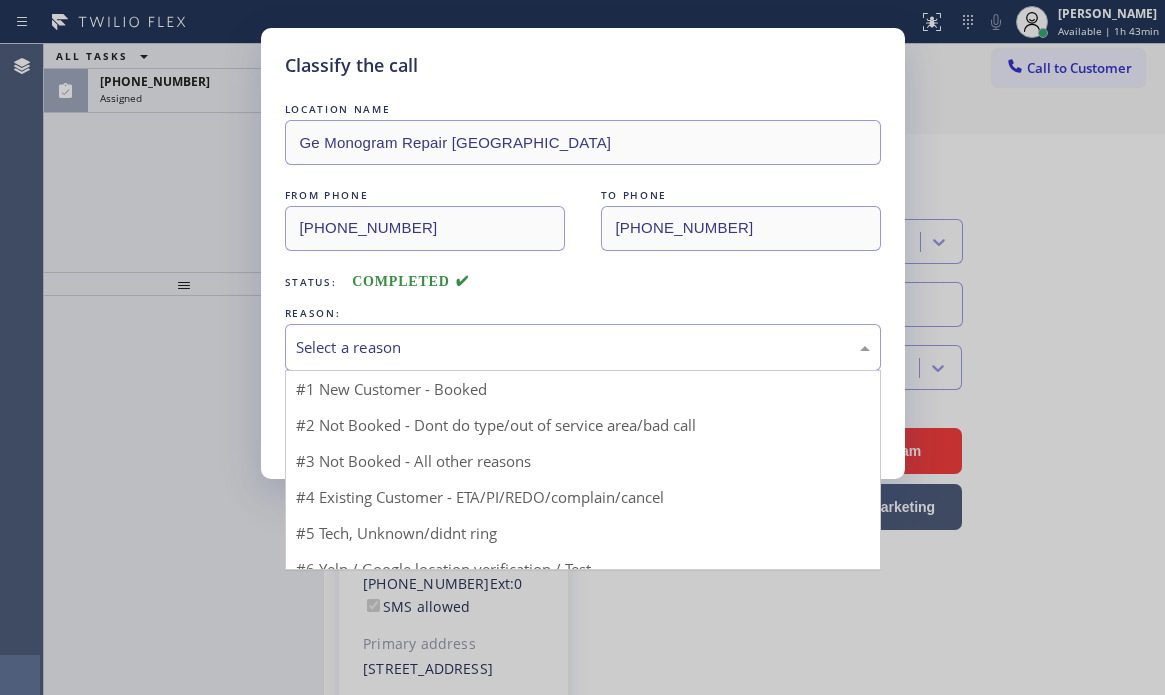 click on "Select a reason" at bounding box center (583, 347) 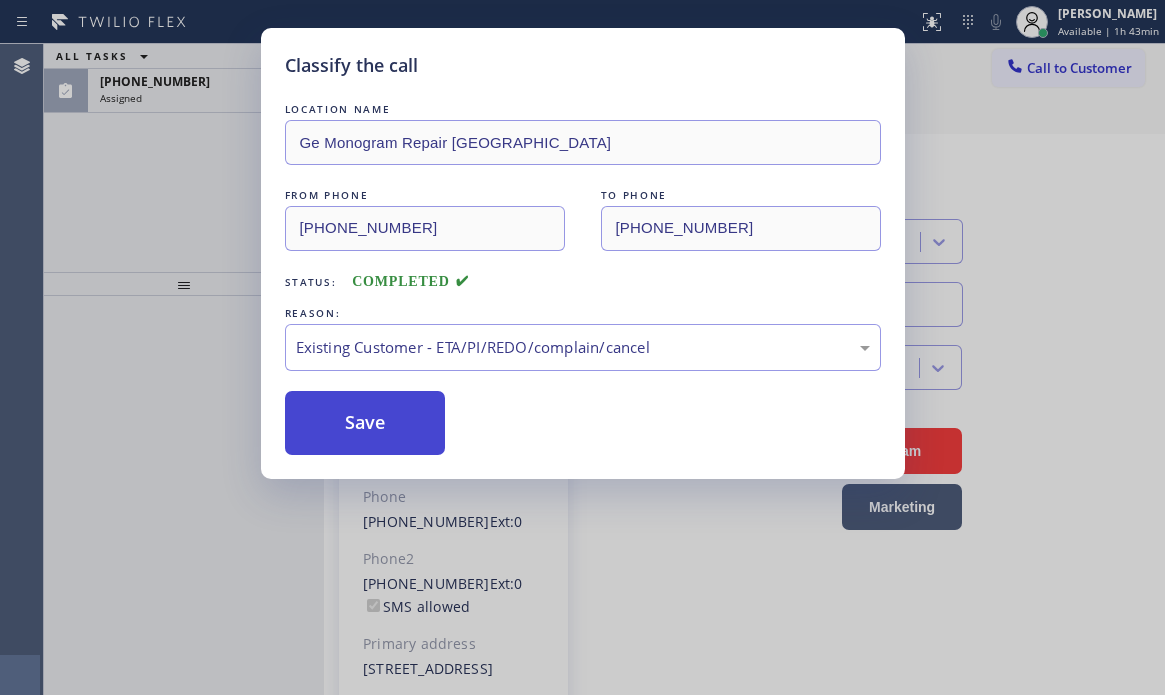 drag, startPoint x: 414, startPoint y: 459, endPoint x: 382, endPoint y: 440, distance: 37.215588 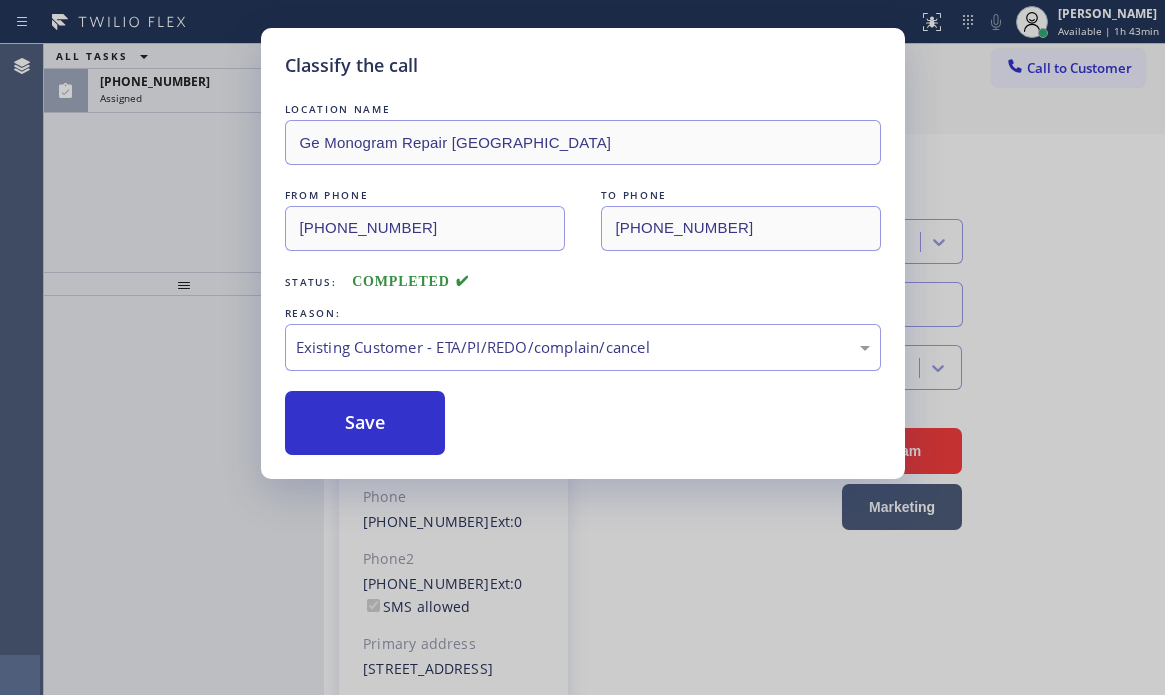drag, startPoint x: 374, startPoint y: 420, endPoint x: 345, endPoint y: 318, distance: 106.04244 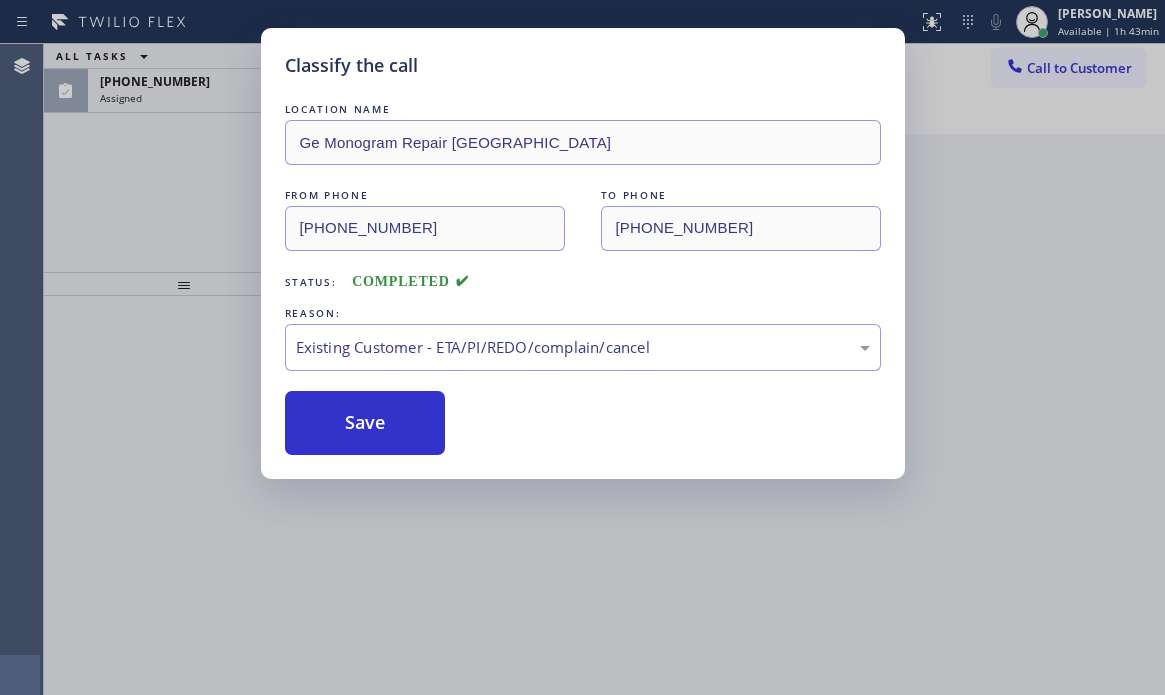 click on "Classify the call LOCATION NAME Ge Monogram Repair [GEOGRAPHIC_DATA] FROM PHONE [PHONE_NUMBER] TO PHONE [PHONE_NUMBER] Status: COMPLETED REASON: Existing Customer - ETA/PI/REDO/complain/cancel Save" at bounding box center (582, 347) 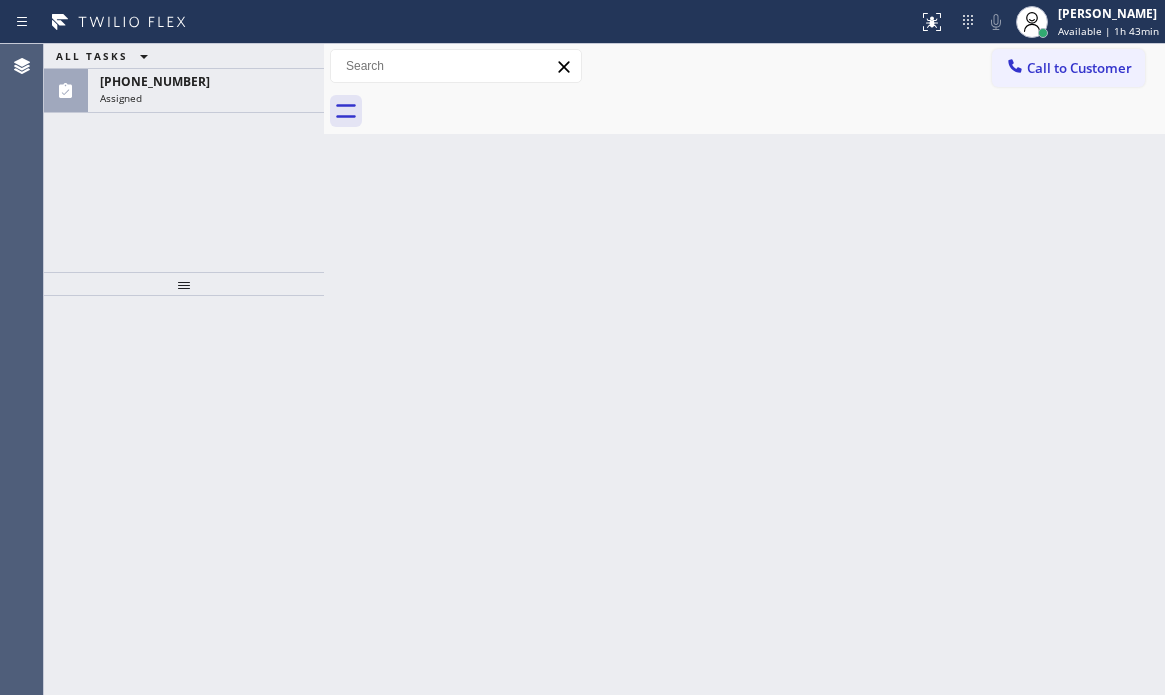 drag, startPoint x: 202, startPoint y: 93, endPoint x: 181, endPoint y: 184, distance: 93.39165 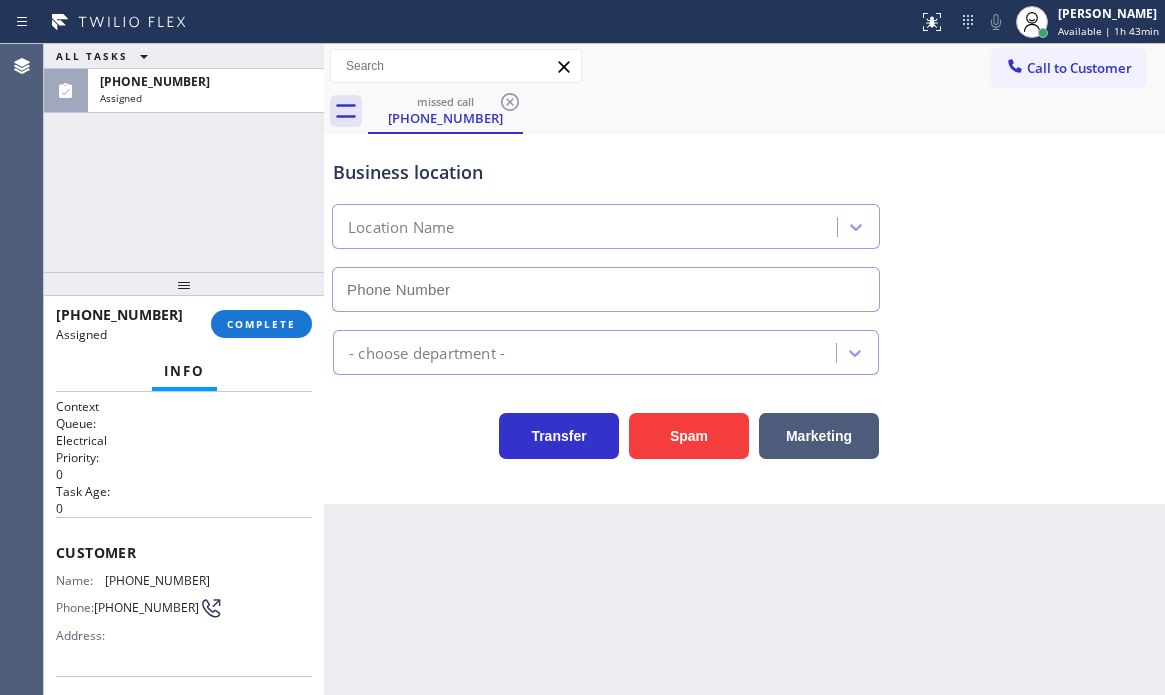 type on "[PHONE_NUMBER]" 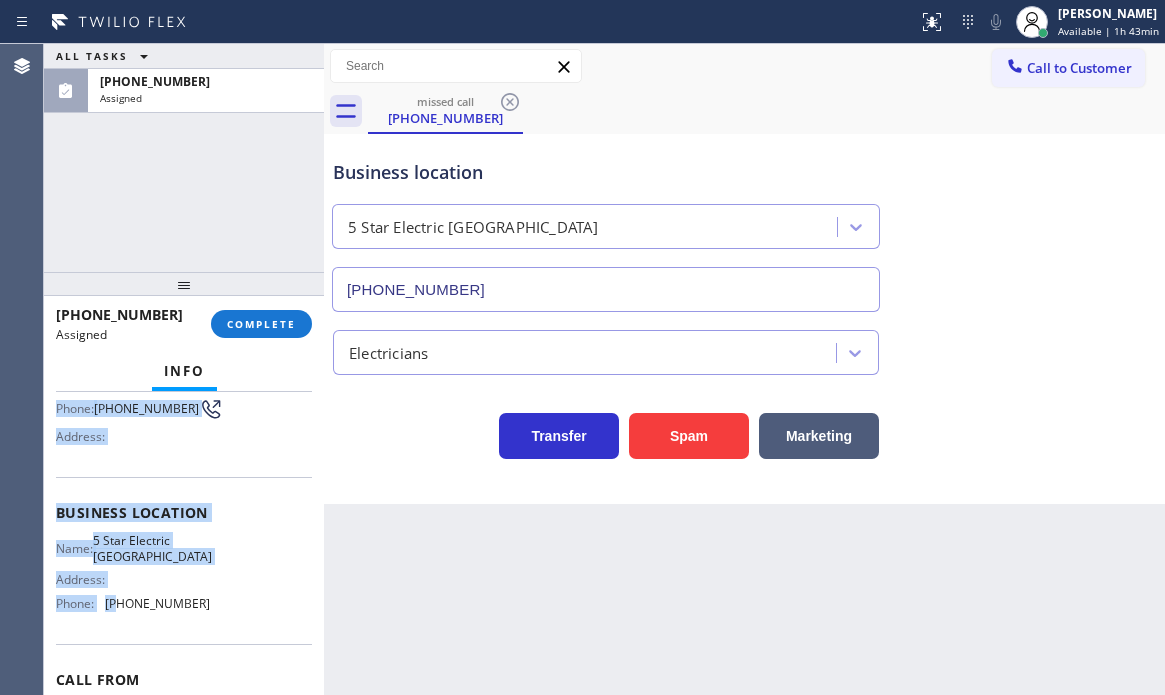 scroll, scrollTop: 200, scrollLeft: 0, axis: vertical 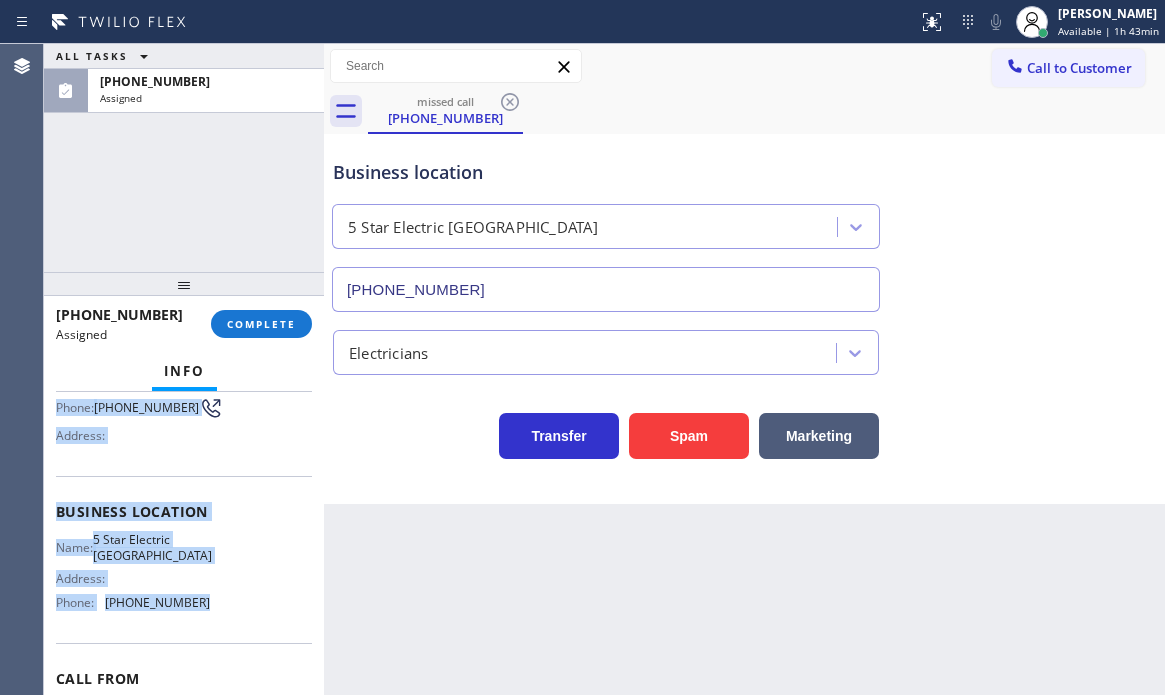 drag, startPoint x: 50, startPoint y: 542, endPoint x: 220, endPoint y: 620, distance: 187.0401 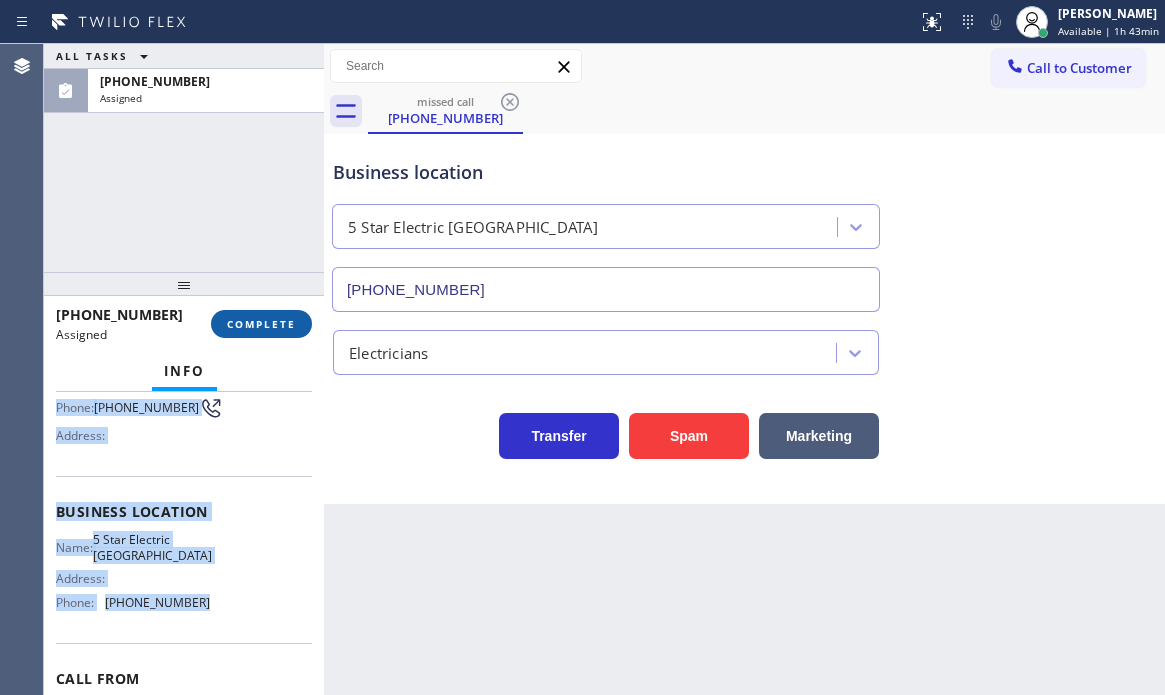 click on "COMPLETE" at bounding box center (261, 324) 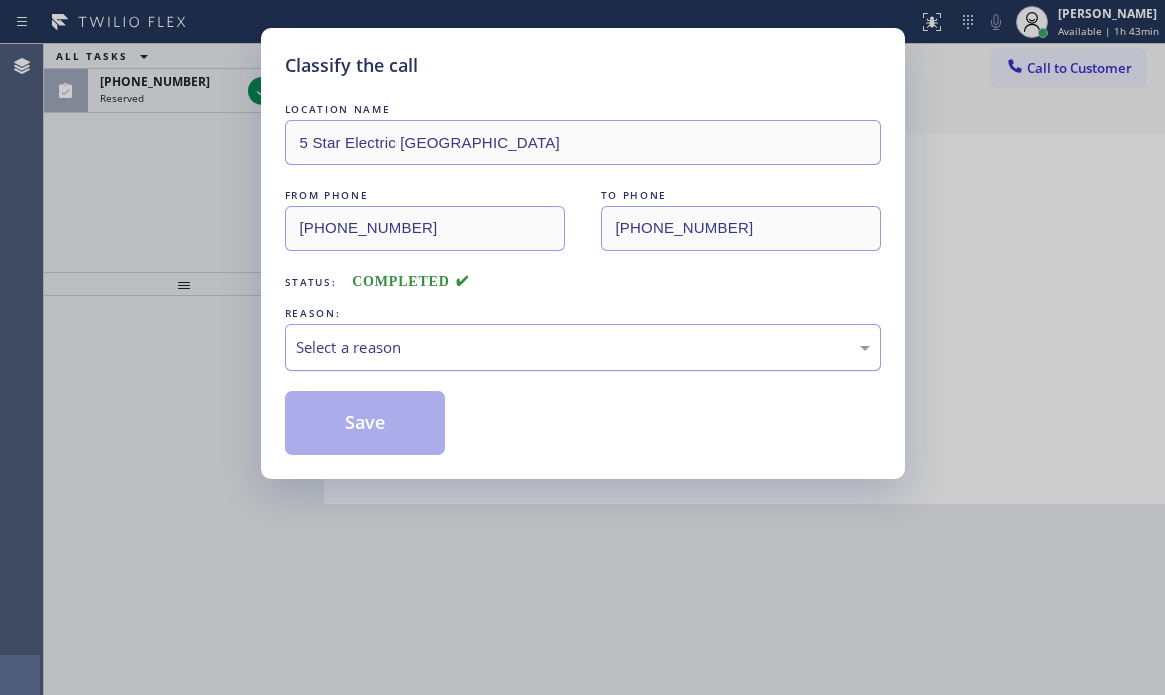 drag, startPoint x: 515, startPoint y: 338, endPoint x: 499, endPoint y: 361, distance: 28.01785 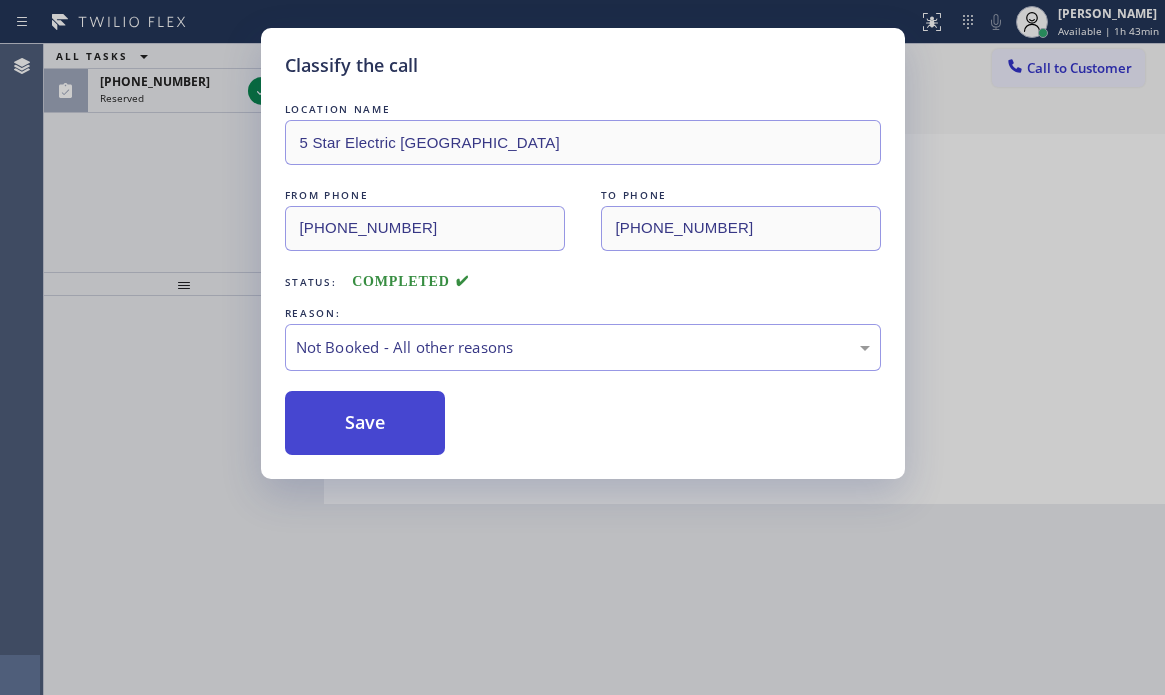 drag, startPoint x: 373, startPoint y: 420, endPoint x: 353, endPoint y: 430, distance: 22.36068 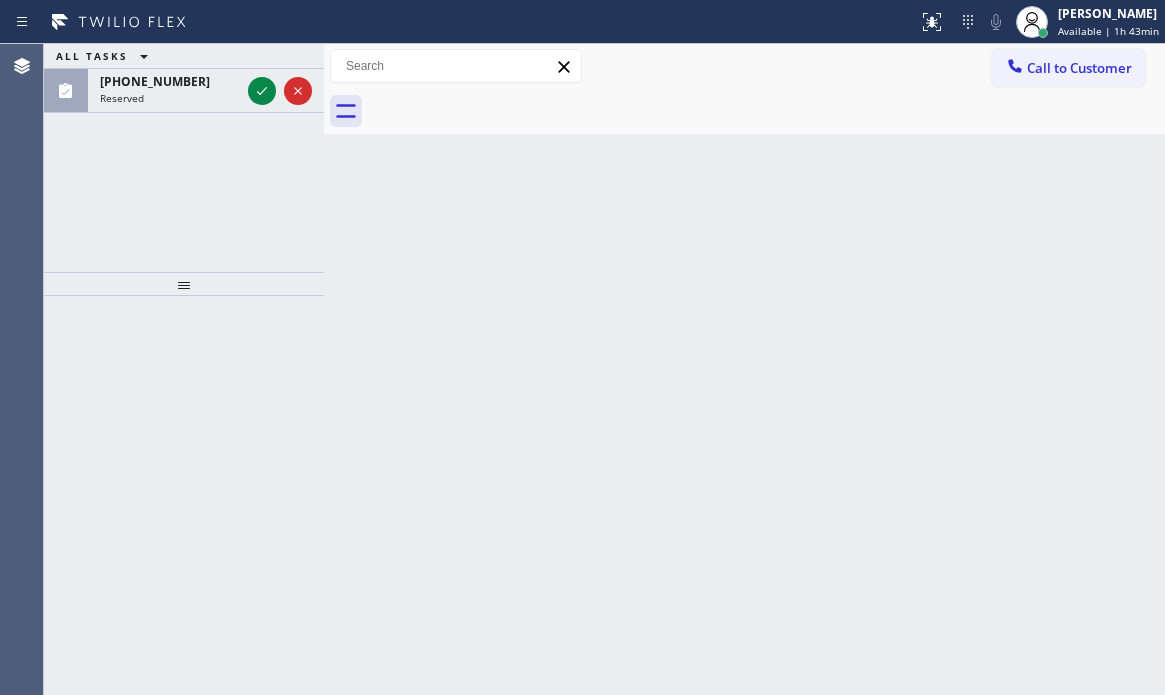 drag, startPoint x: 139, startPoint y: 152, endPoint x: 172, endPoint y: 141, distance: 34.785053 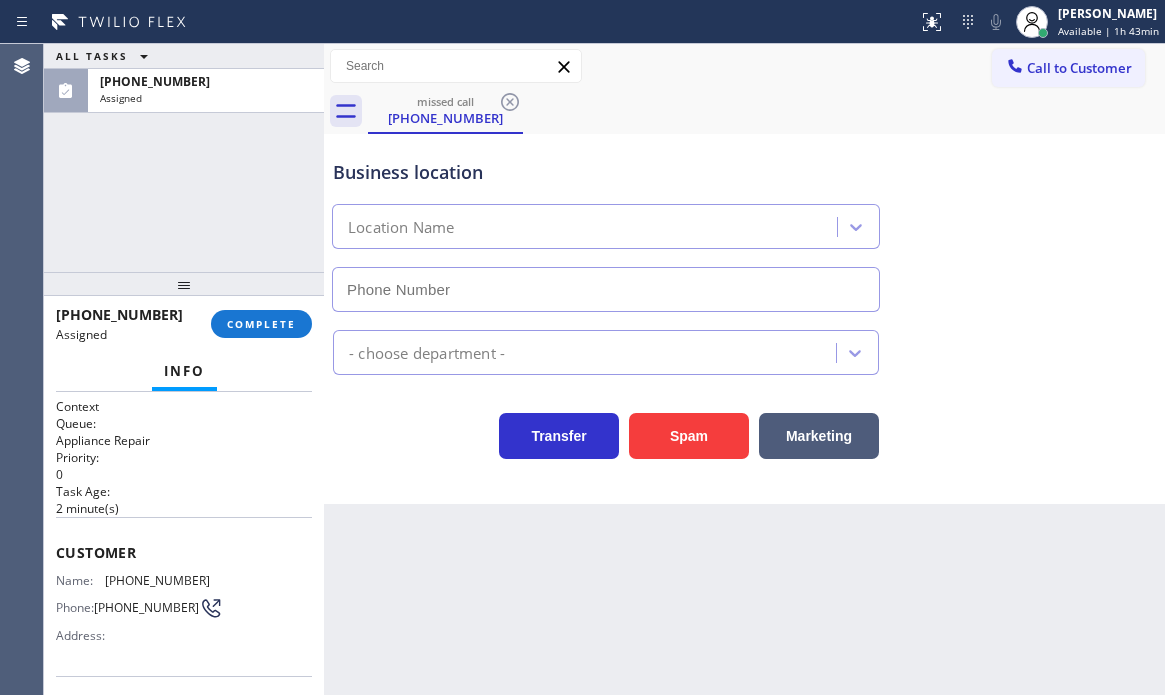 type on "[PHONE_NUMBER]" 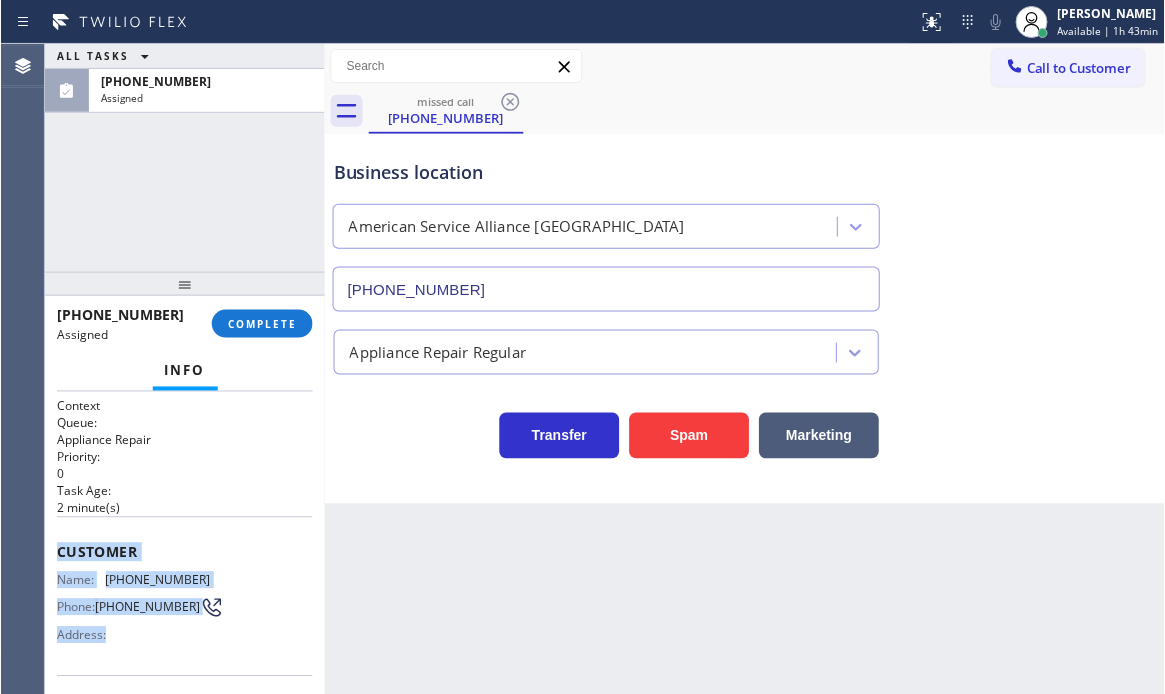 scroll, scrollTop: 200, scrollLeft: 0, axis: vertical 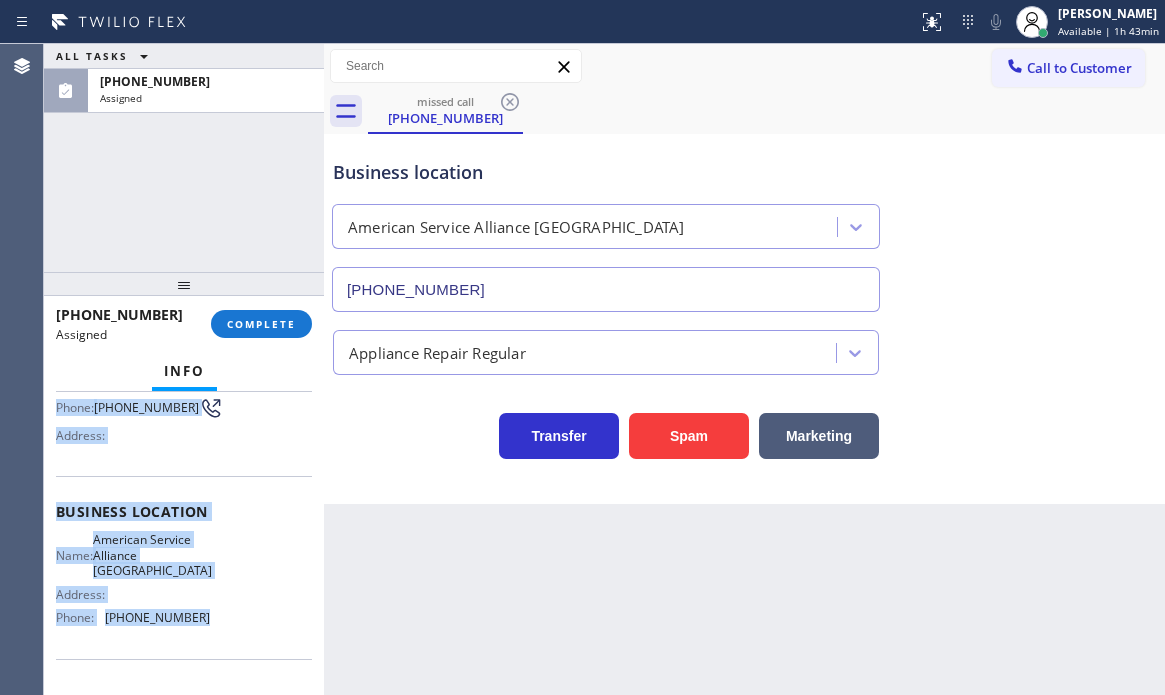 drag, startPoint x: 53, startPoint y: 547, endPoint x: 226, endPoint y: 633, distance: 193.1968 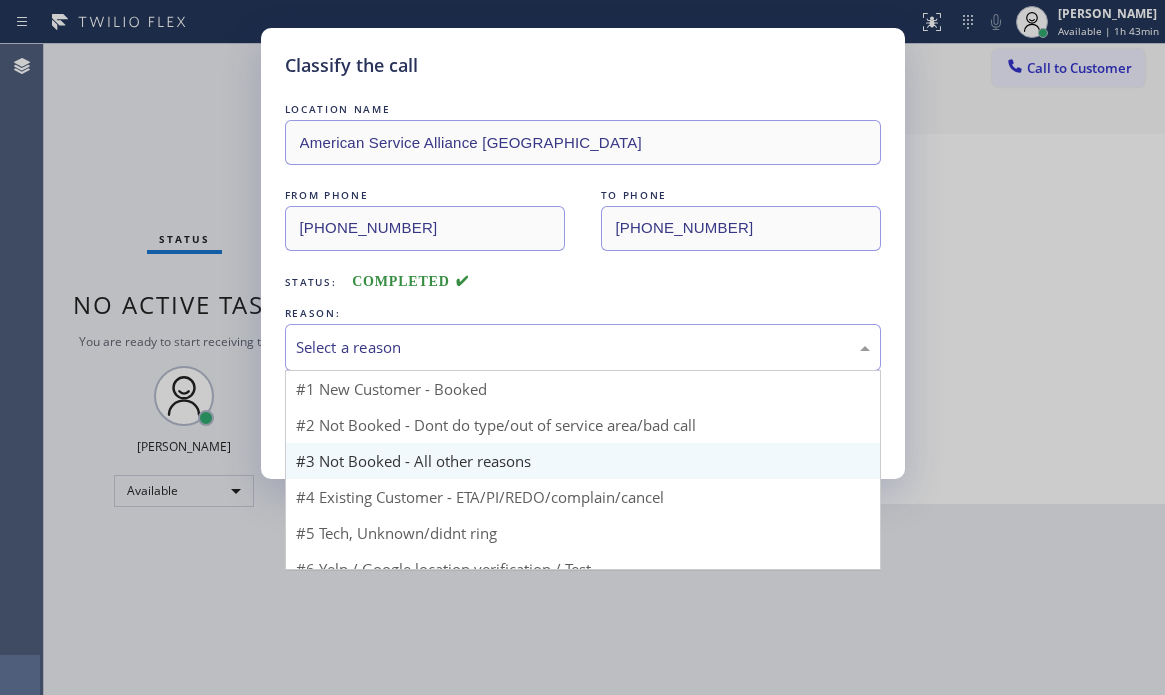 drag, startPoint x: 443, startPoint y: 345, endPoint x: 385, endPoint y: 444, distance: 114.73883 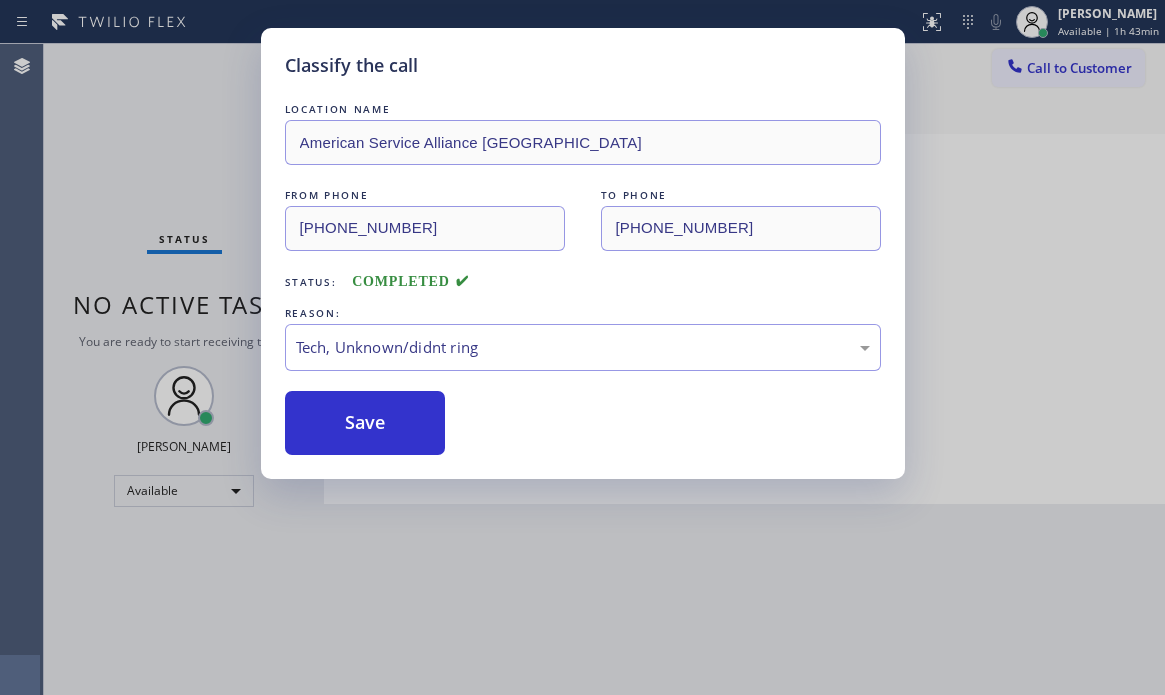 drag, startPoint x: 376, startPoint y: 496, endPoint x: 433, endPoint y: 496, distance: 57 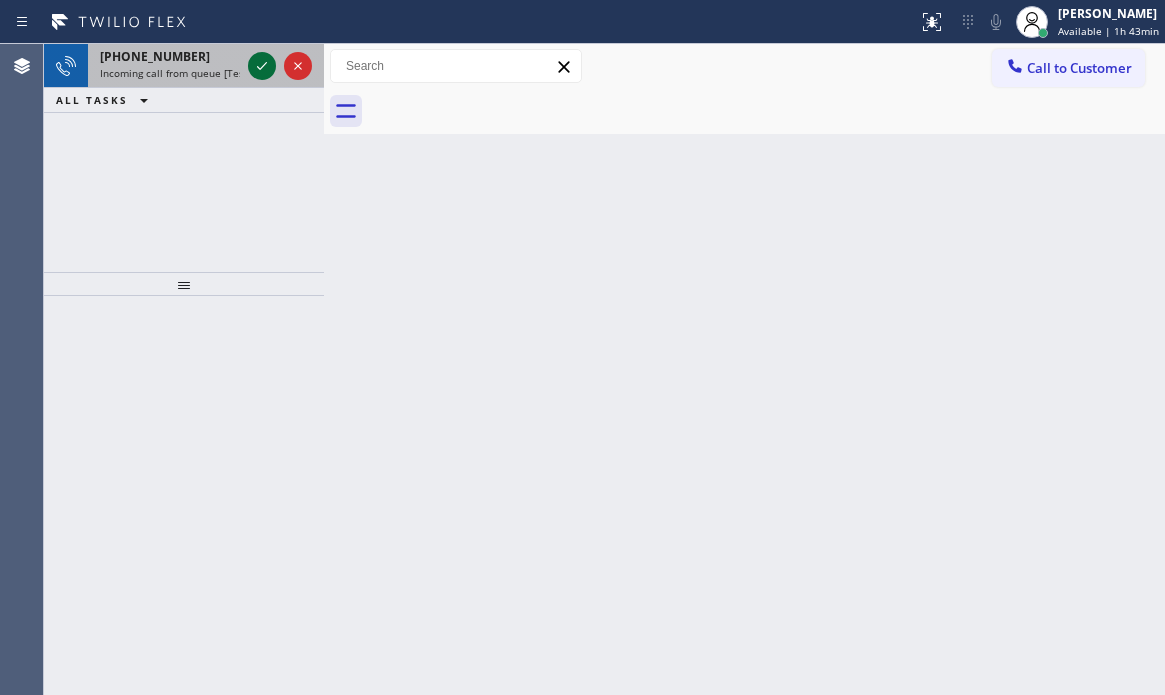 click 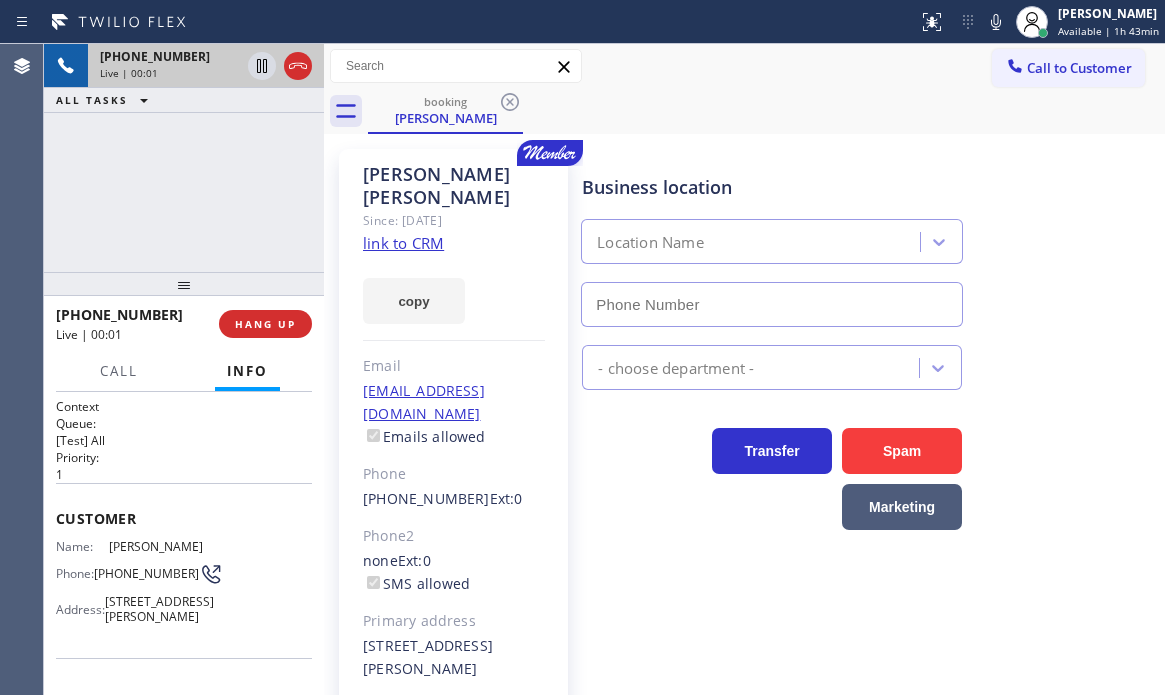 type on "[PHONE_NUMBER]" 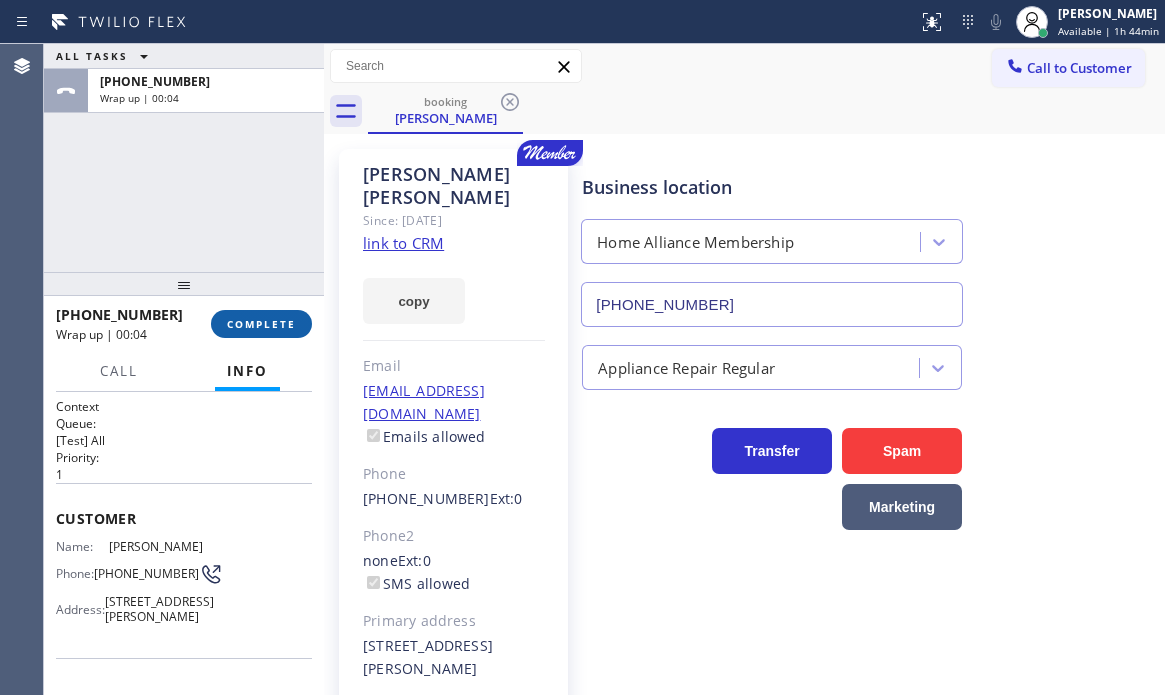 click on "COMPLETE" at bounding box center [261, 324] 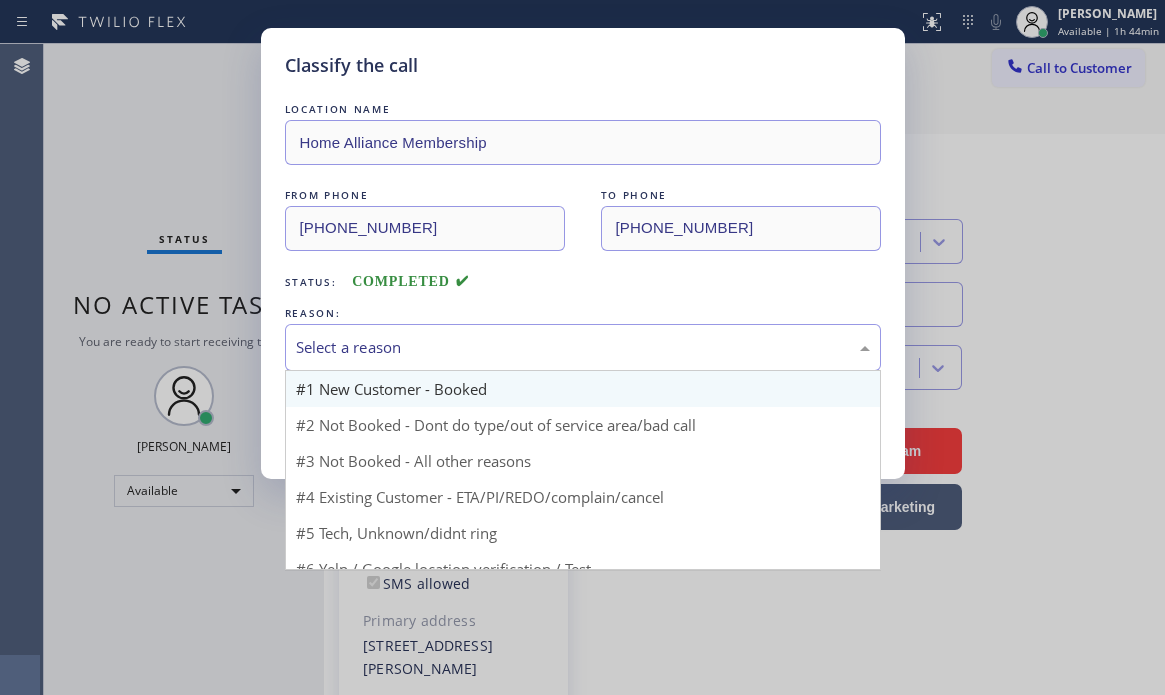 drag, startPoint x: 563, startPoint y: 339, endPoint x: 475, endPoint y: 380, distance: 97.082436 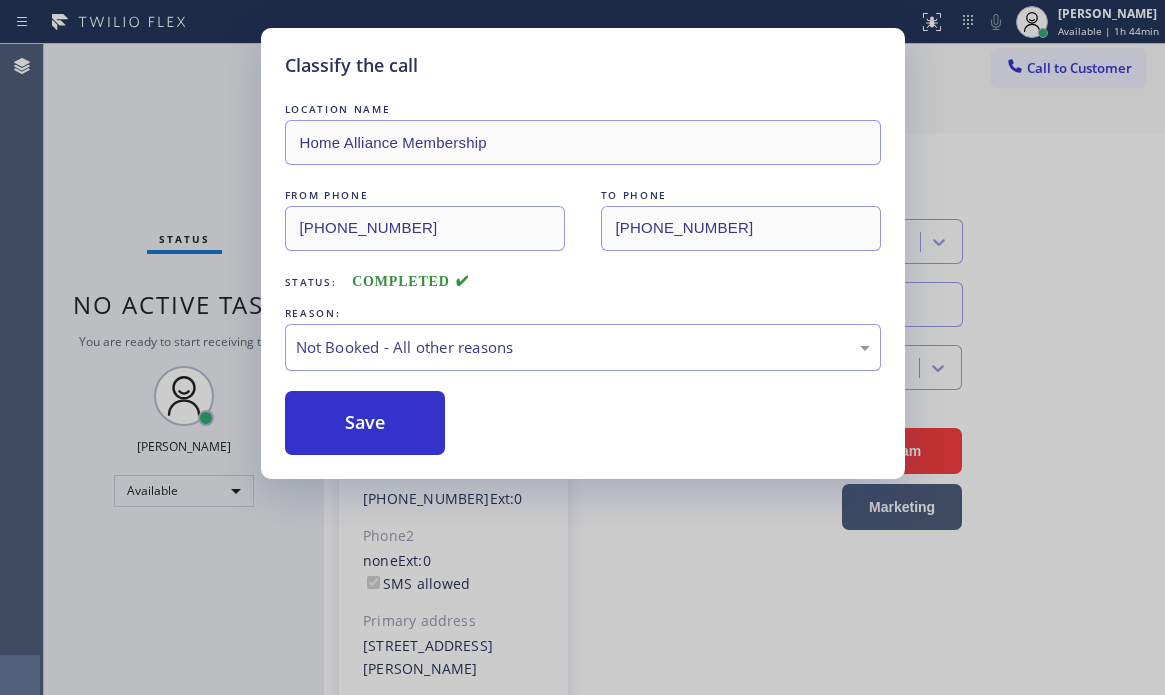 drag, startPoint x: 357, startPoint y: 425, endPoint x: 329, endPoint y: 423, distance: 28.071337 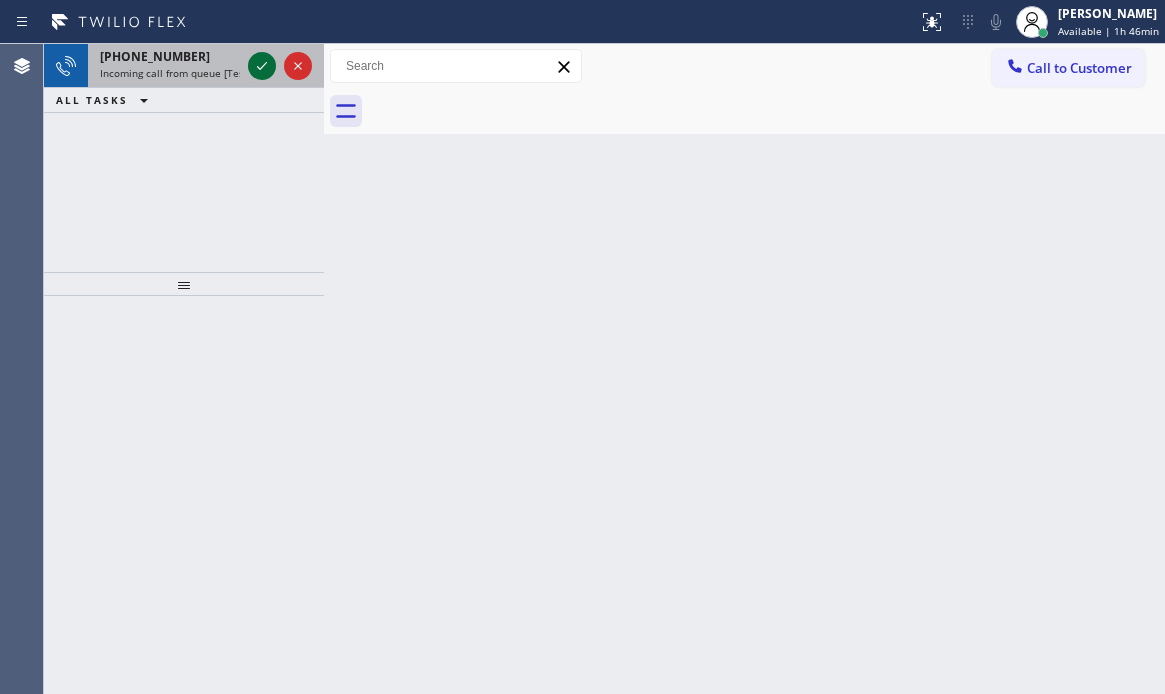 click 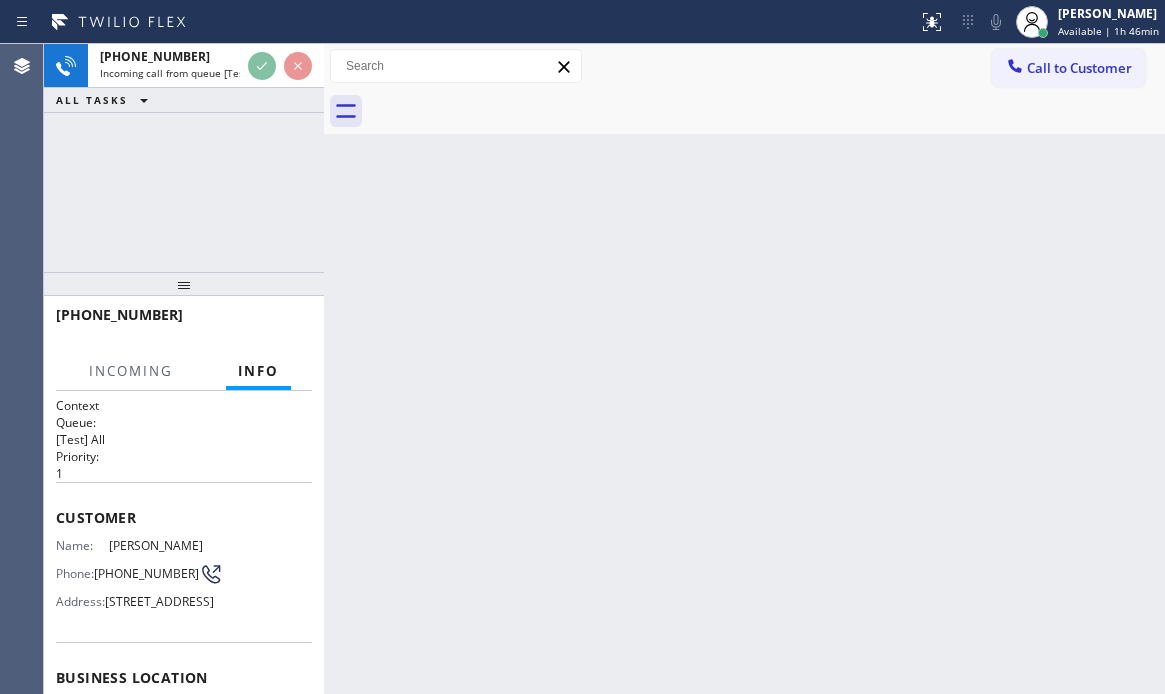 scroll, scrollTop: 300, scrollLeft: 0, axis: vertical 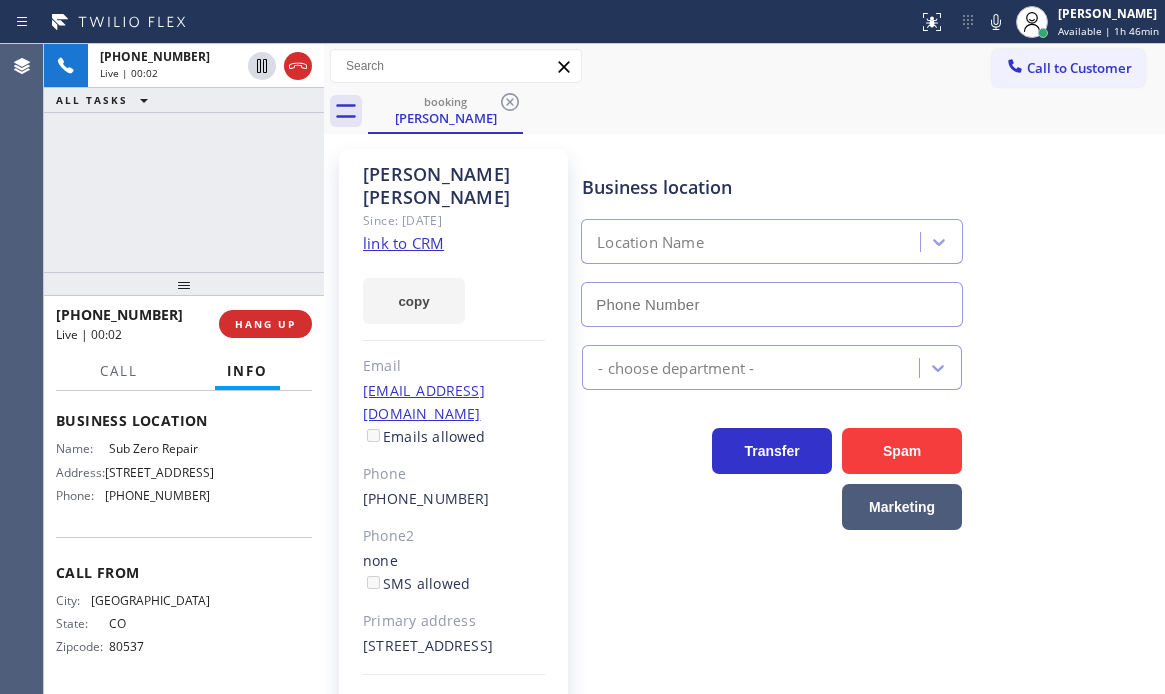 type on "[PHONE_NUMBER]" 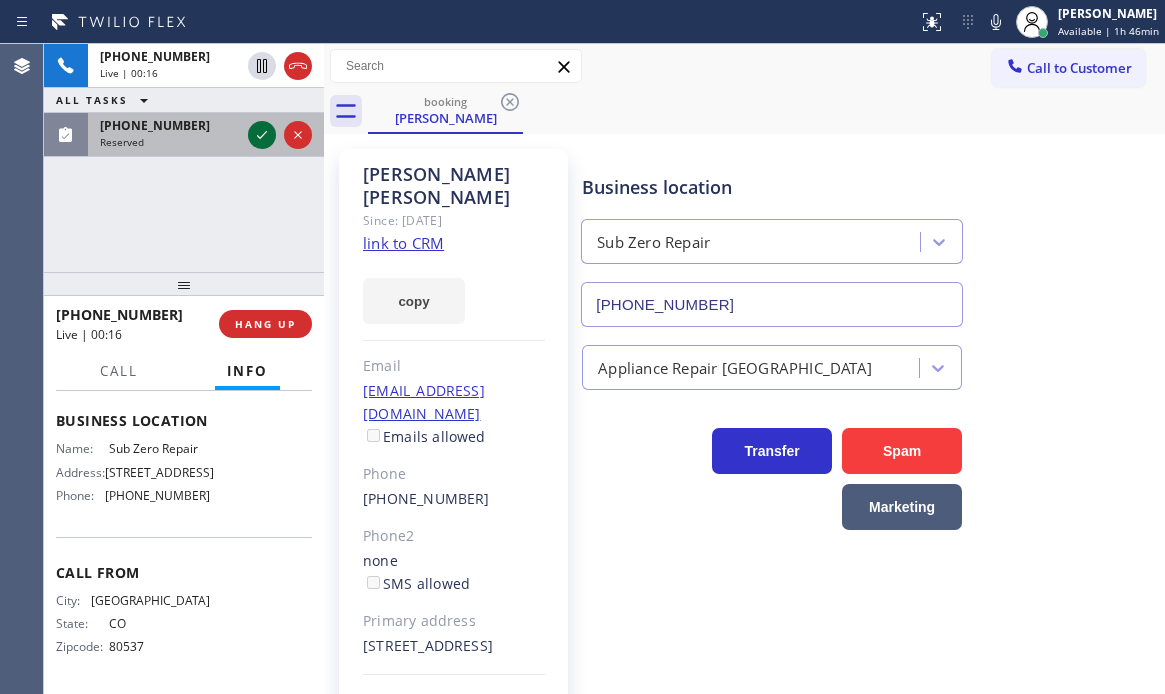 click 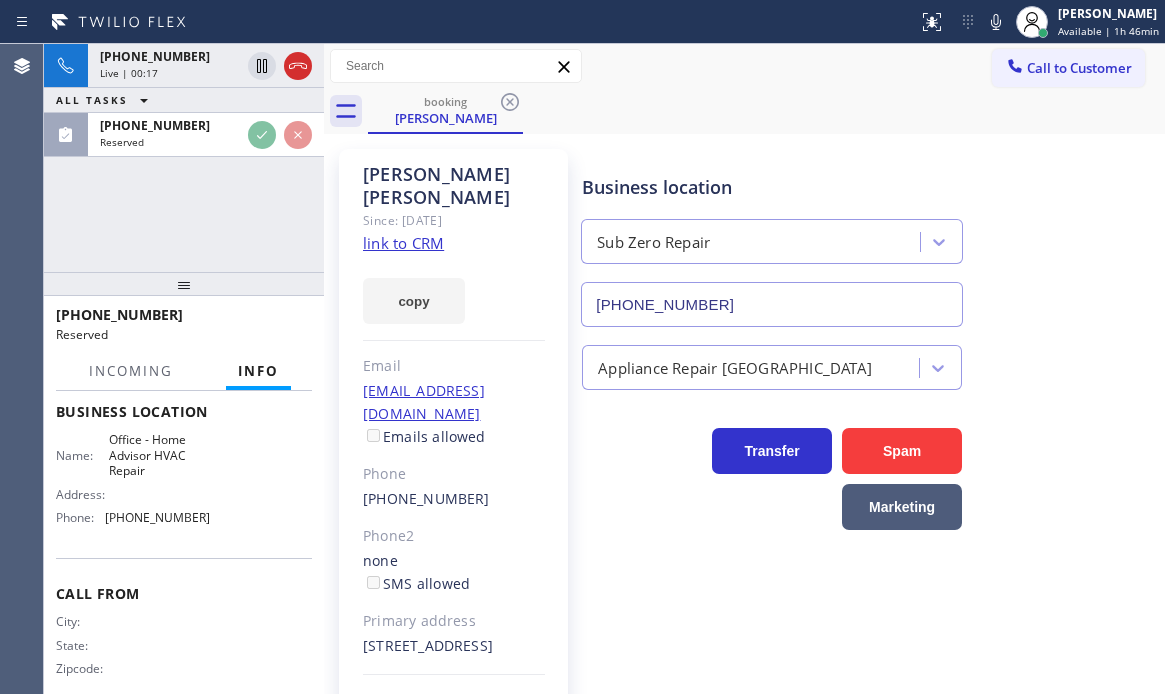 scroll, scrollTop: 286, scrollLeft: 0, axis: vertical 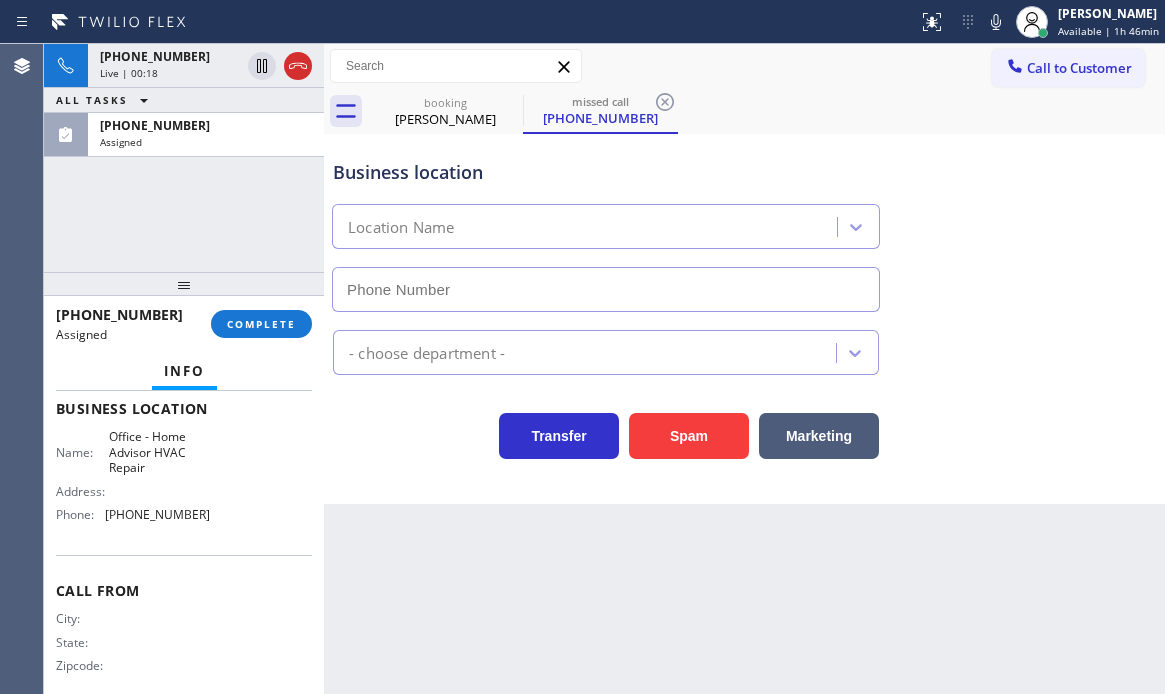 type on "[PHONE_NUMBER]" 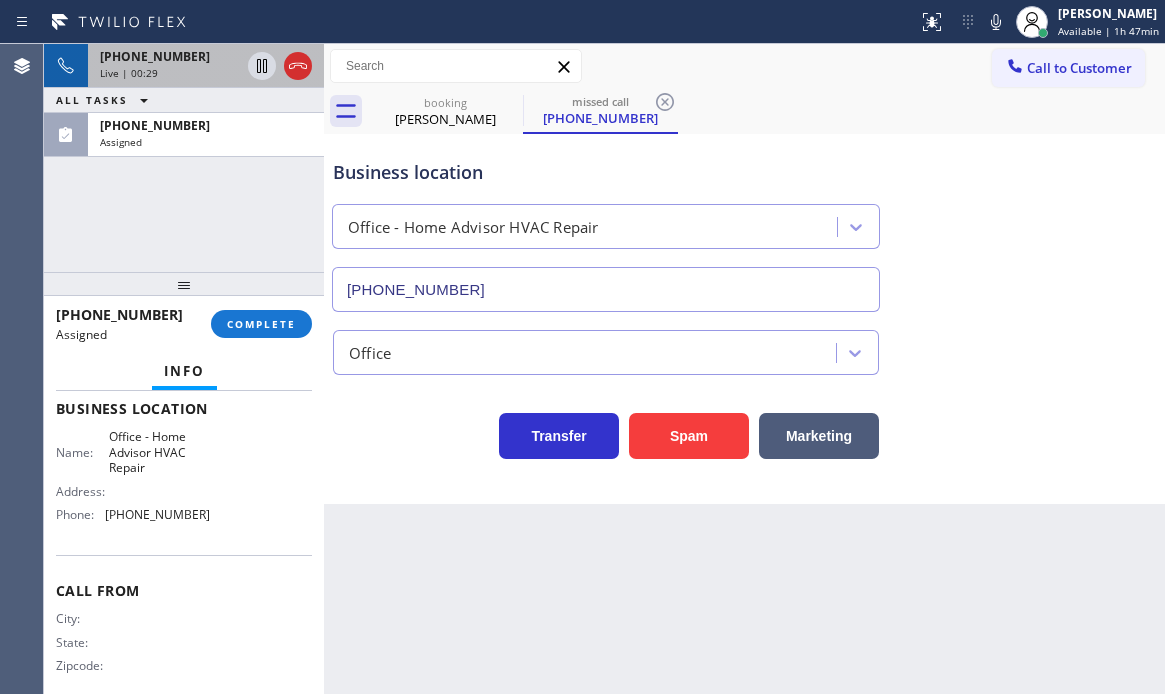 click on "Live | 00:29" at bounding box center (170, 73) 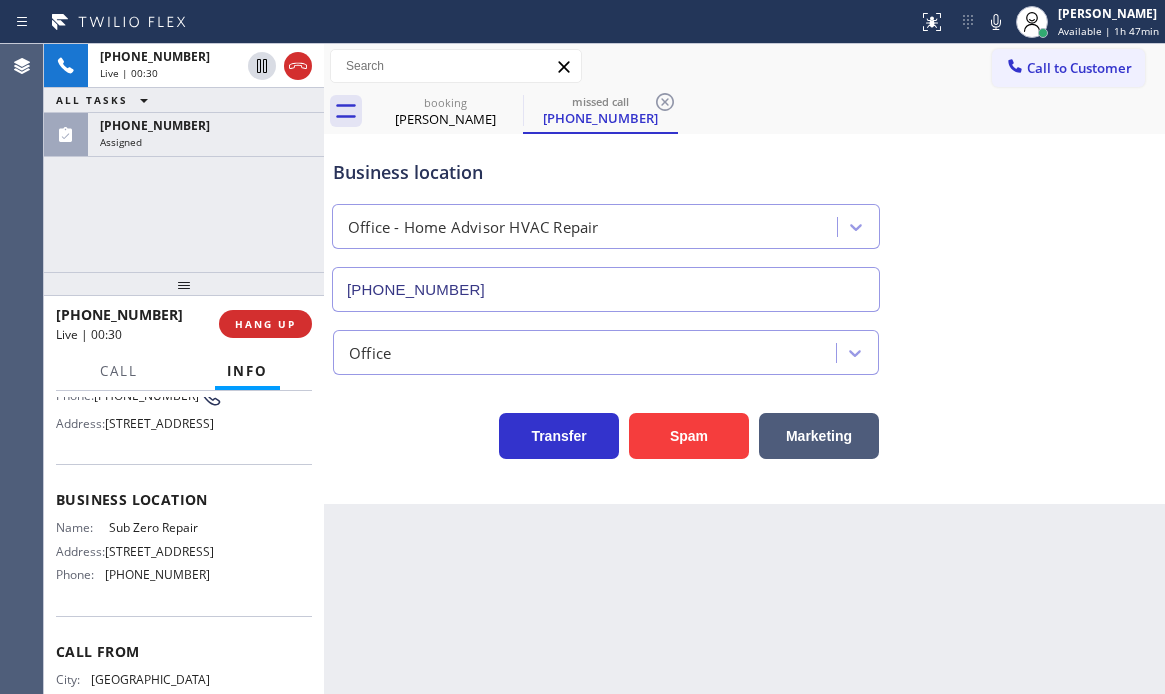 scroll, scrollTop: 141, scrollLeft: 0, axis: vertical 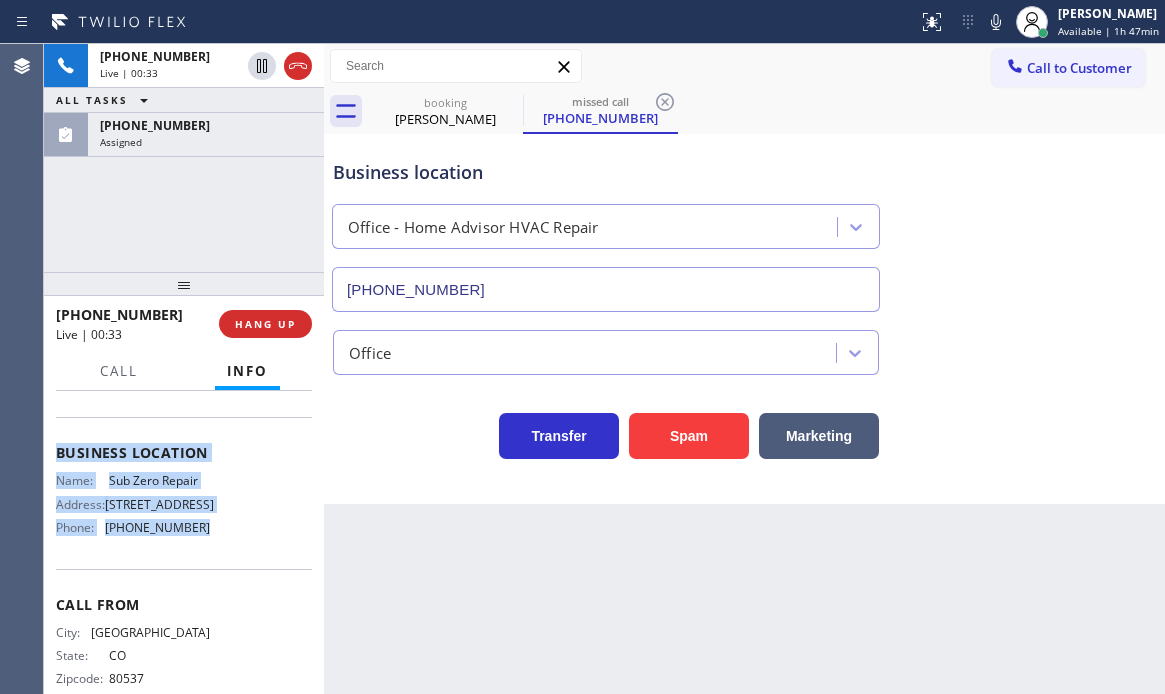drag, startPoint x: 56, startPoint y: 402, endPoint x: 208, endPoint y: 610, distance: 257.61987 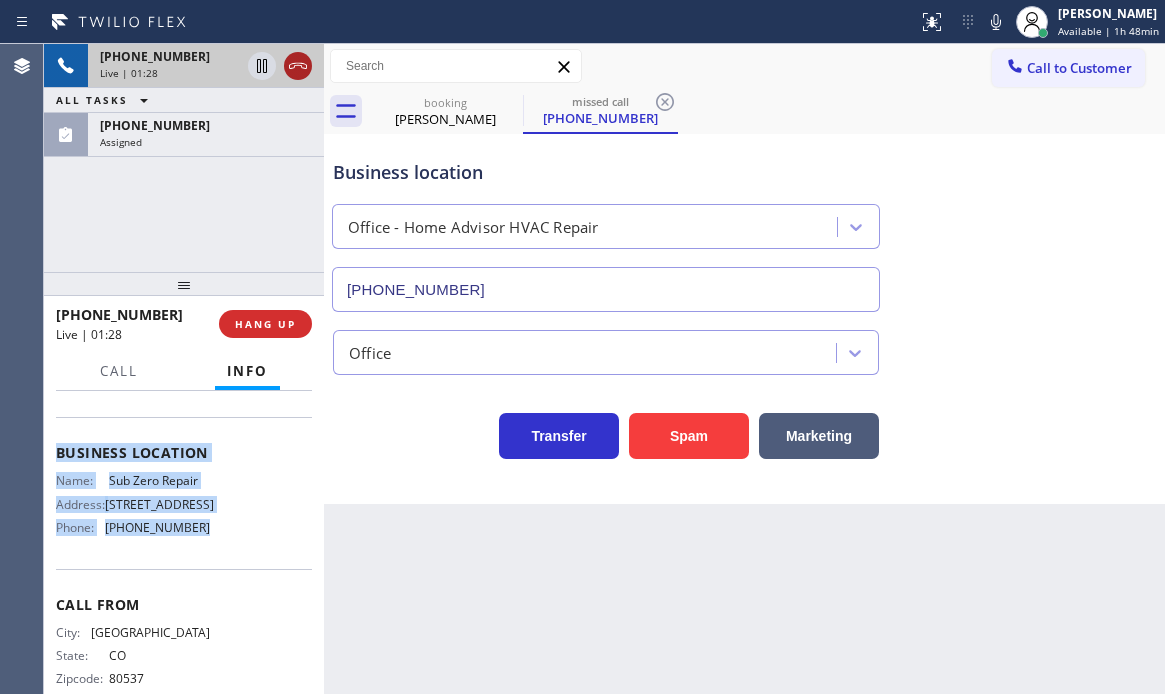 click 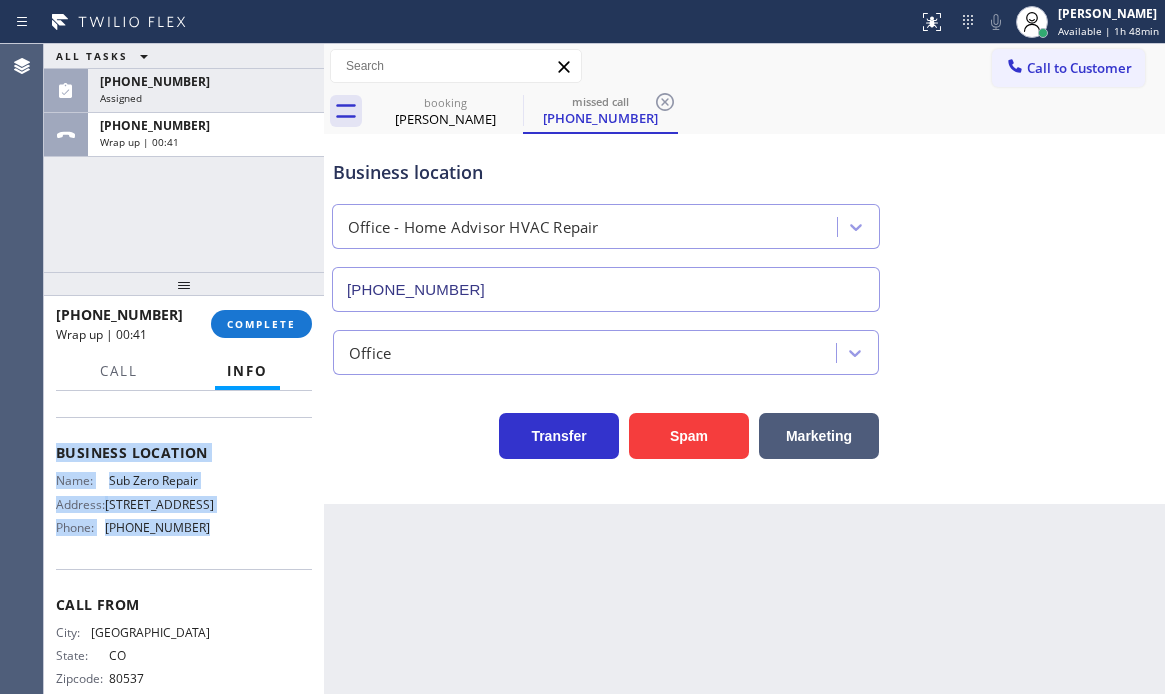 click on "Call to Customer" at bounding box center (1079, 68) 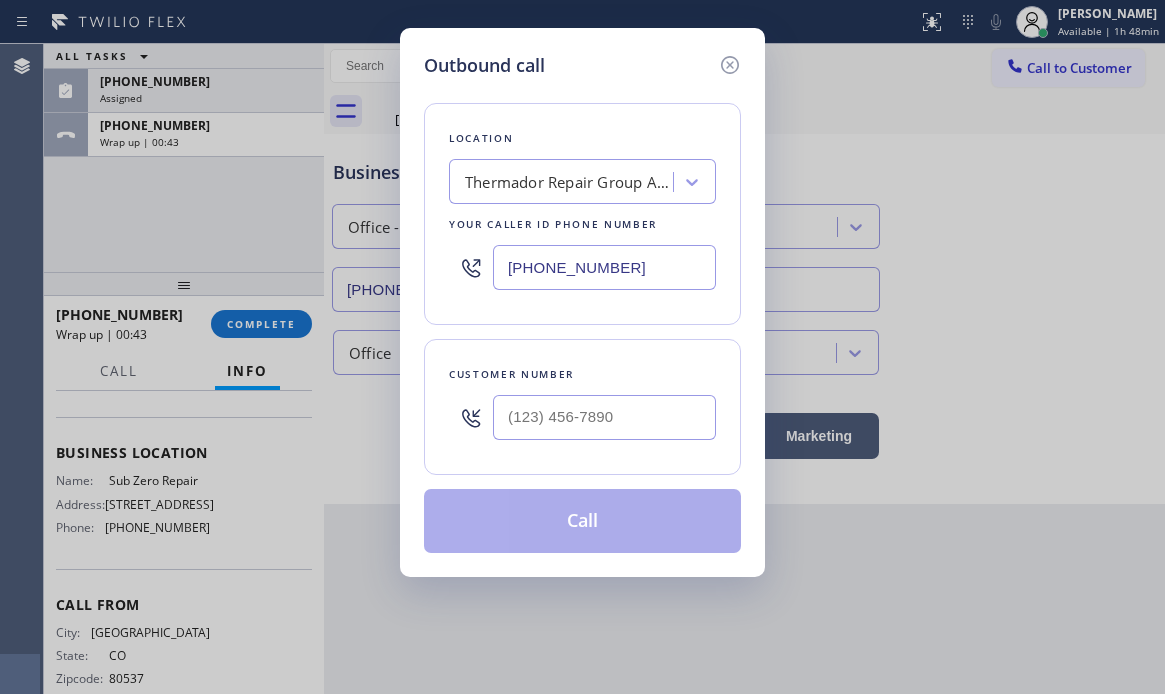 drag, startPoint x: 732, startPoint y: 63, endPoint x: 542, endPoint y: 98, distance: 193.1968 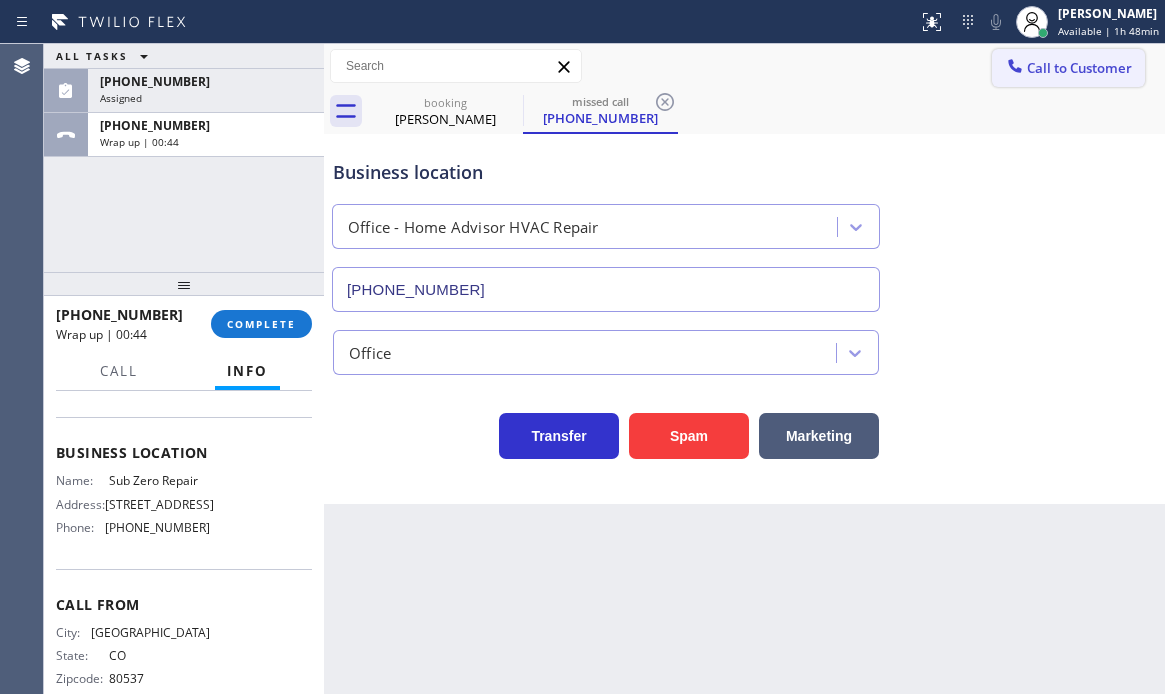 click on "Call to Customer" at bounding box center (1079, 68) 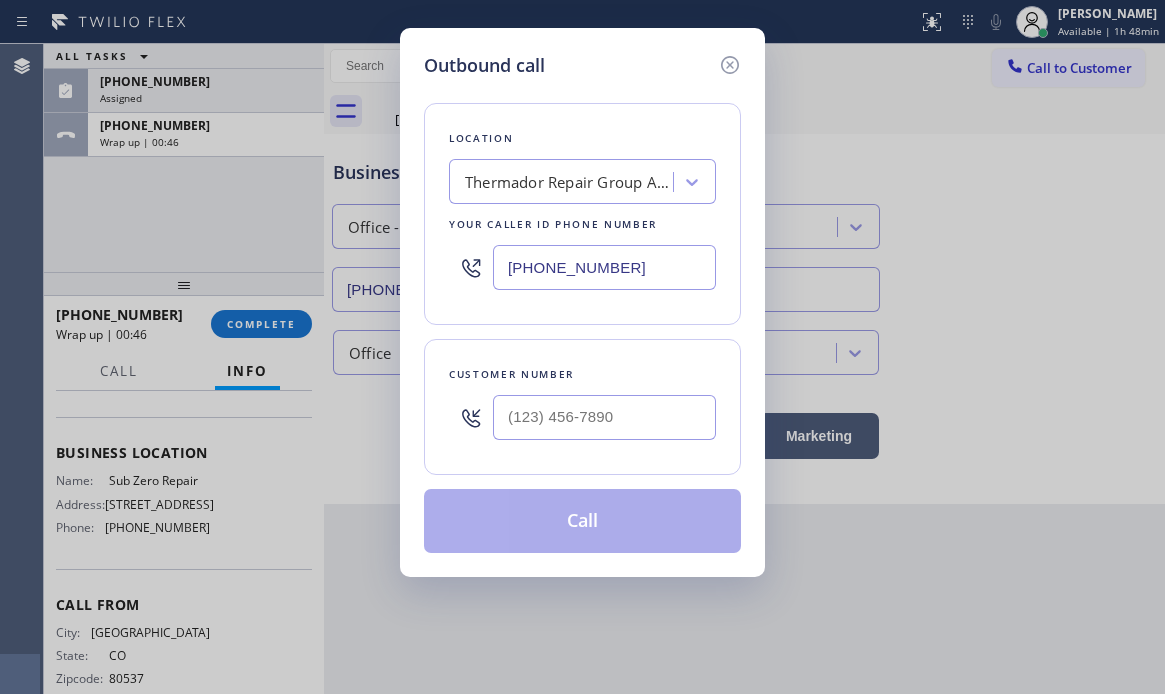 click on "Outbound call Location Thermador Repair Group Antioch Your caller id phone number [PHONE_NUMBER] Customer number Call" at bounding box center [582, 347] 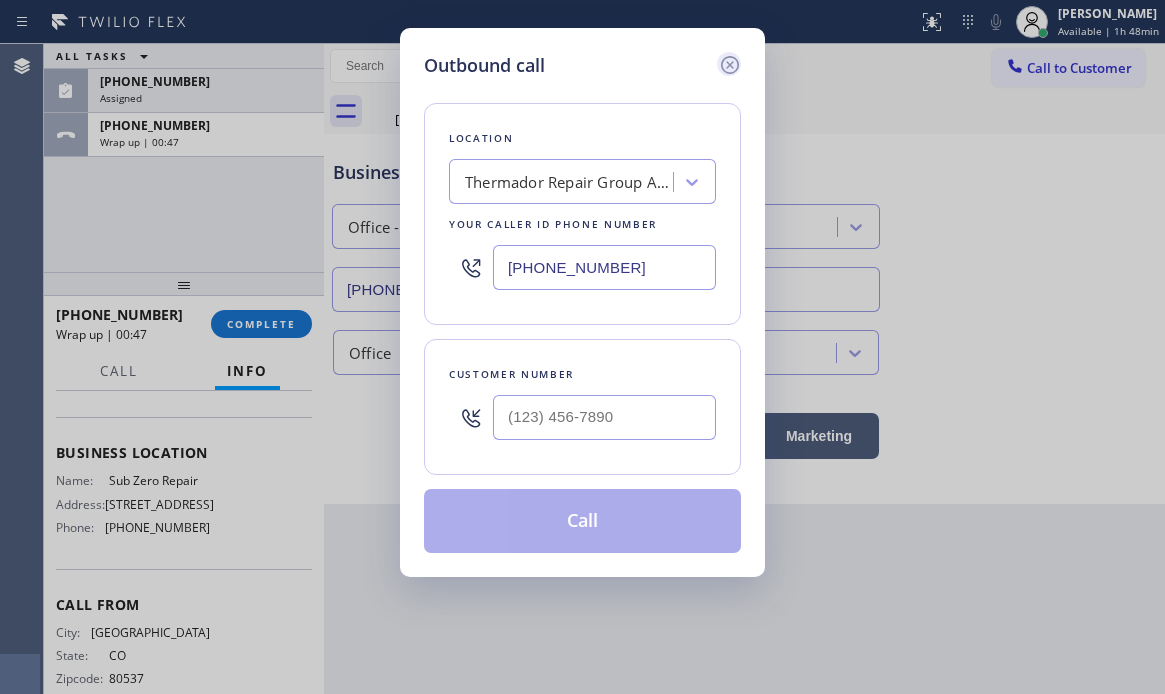 click 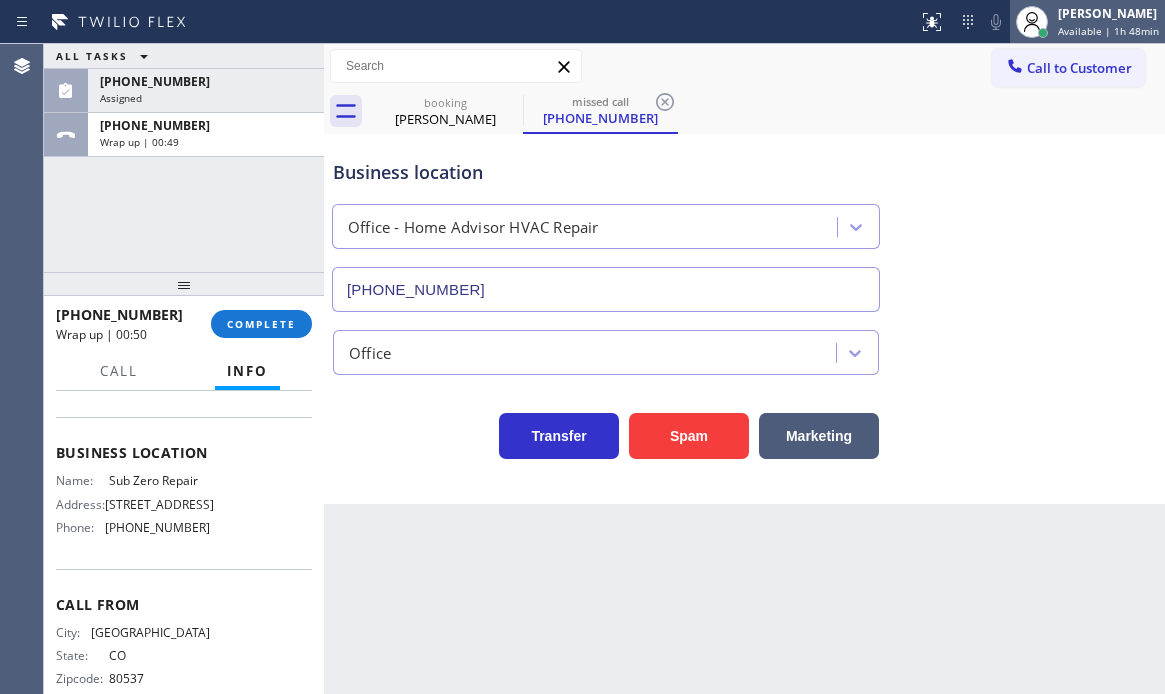 click at bounding box center (1032, 22) 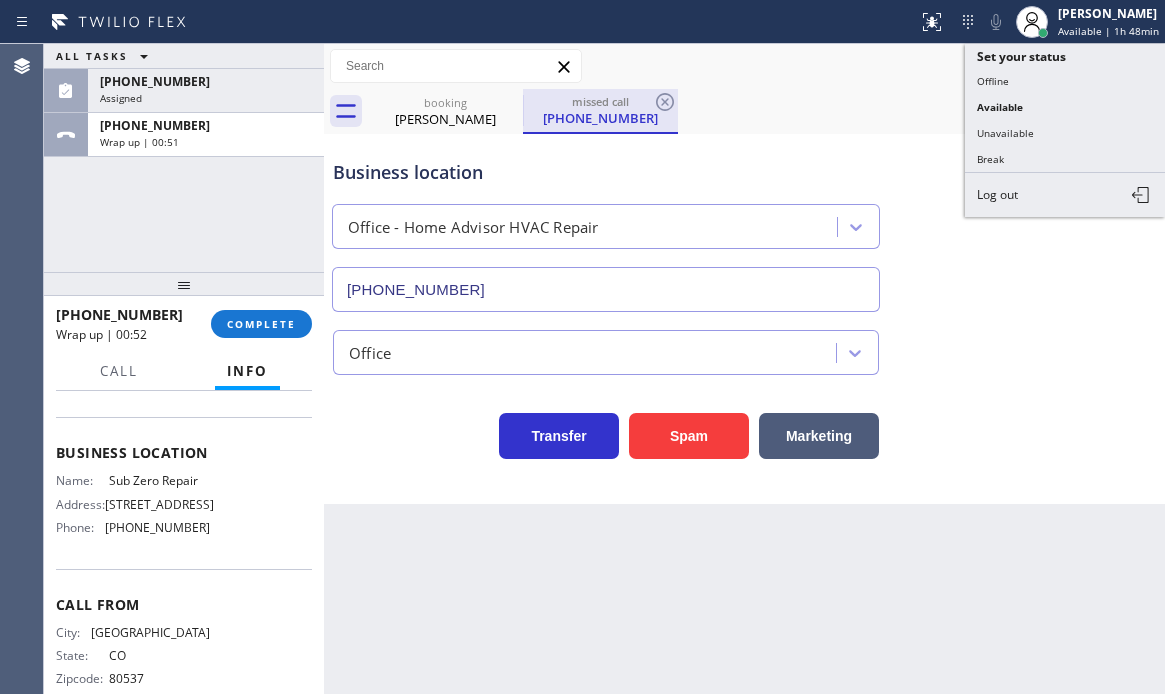 drag, startPoint x: 1018, startPoint y: 130, endPoint x: 642, endPoint y: 130, distance: 376 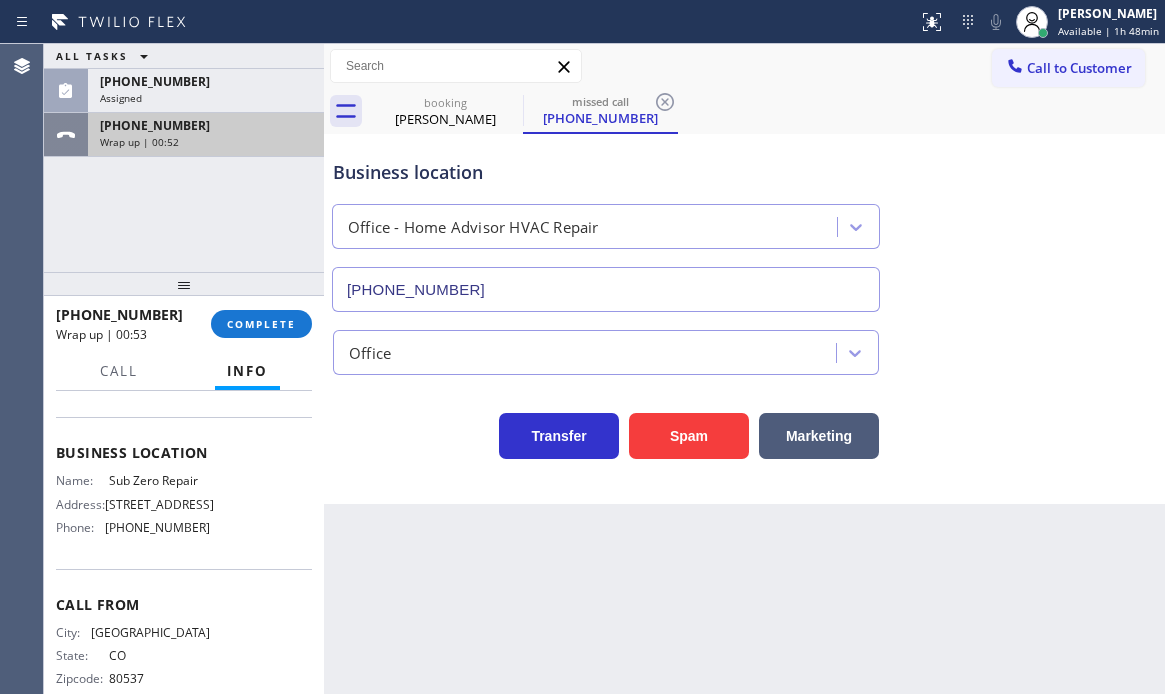 click on "[PHONE_NUMBER]" at bounding box center [206, 125] 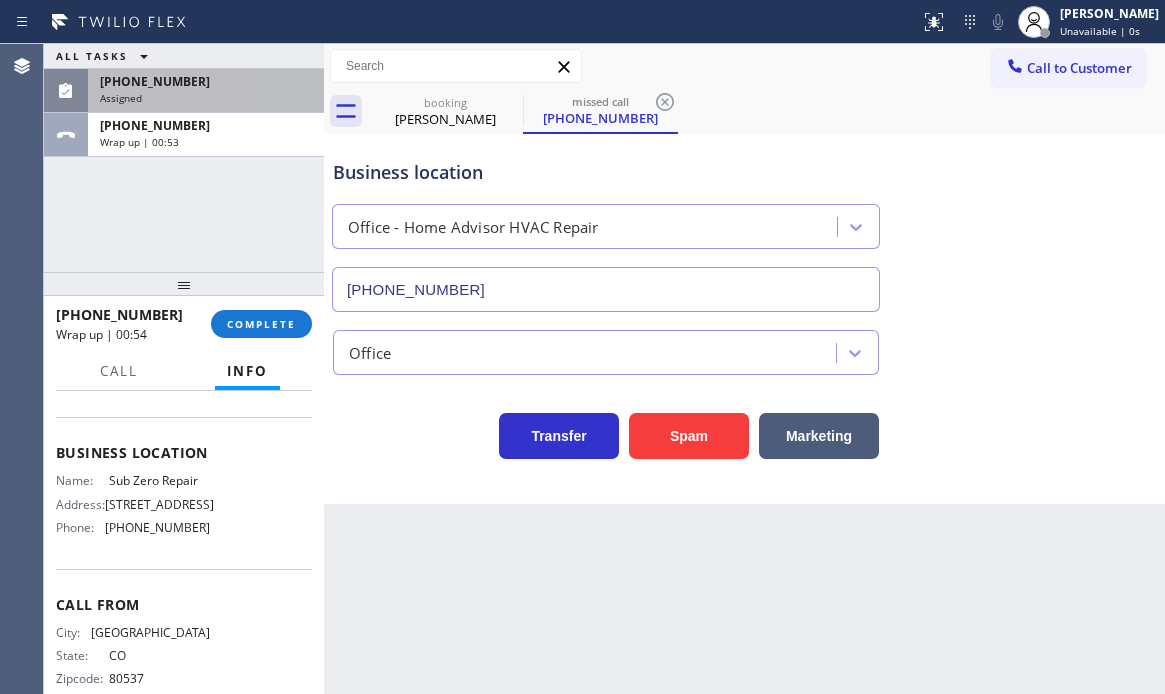 click on "[PHONE_NUMBER]" at bounding box center (206, 81) 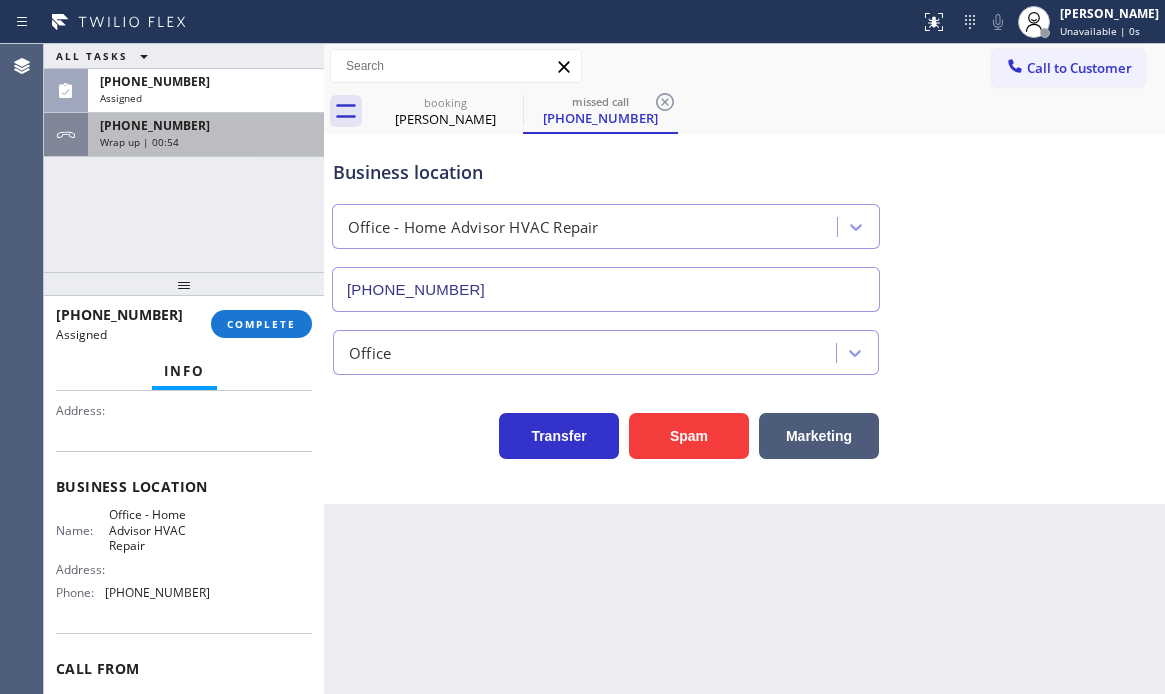 scroll, scrollTop: 243, scrollLeft: 0, axis: vertical 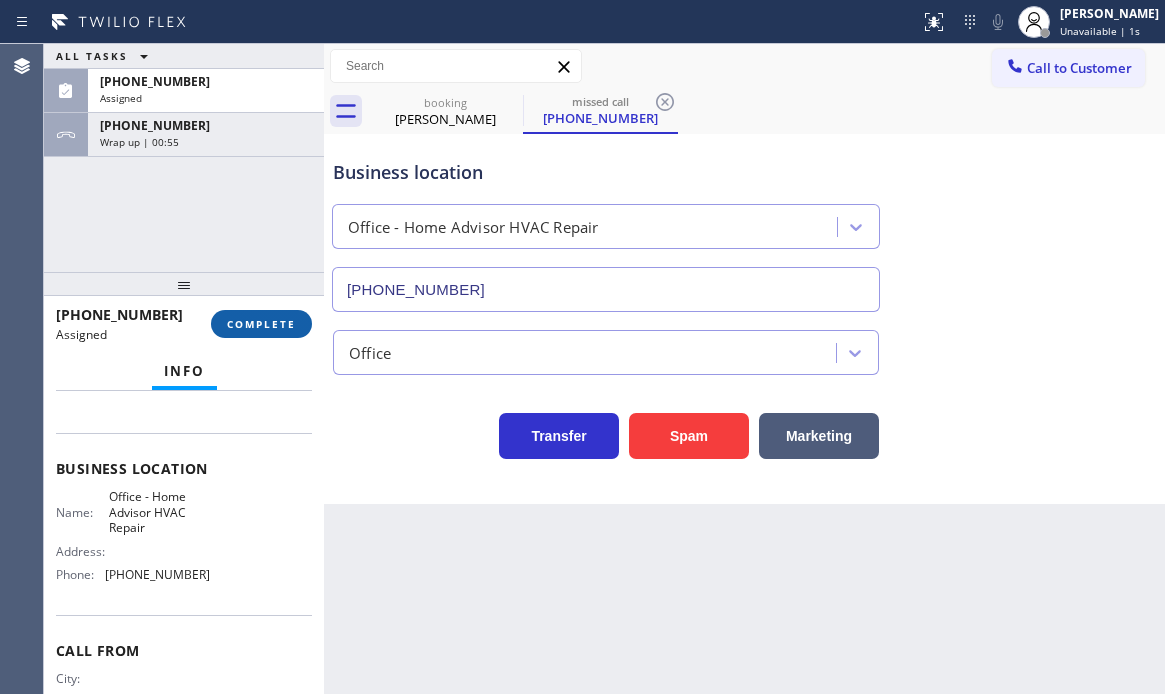 click on "COMPLETE" at bounding box center (261, 324) 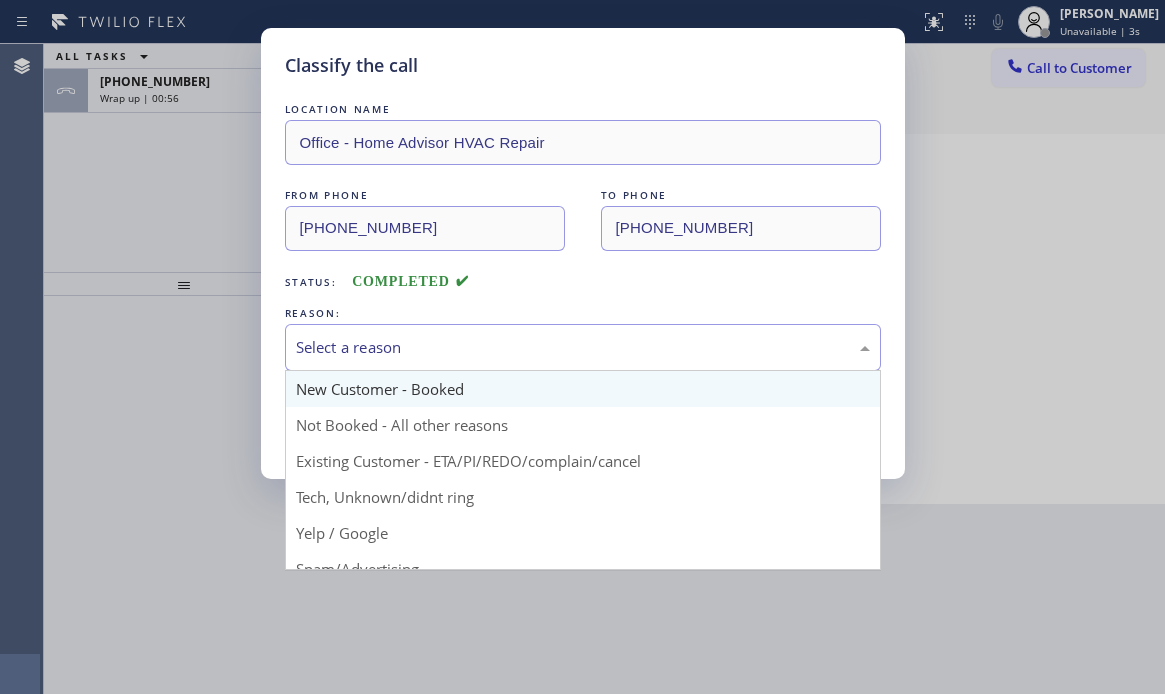 drag, startPoint x: 422, startPoint y: 340, endPoint x: 398, endPoint y: 384, distance: 50.119858 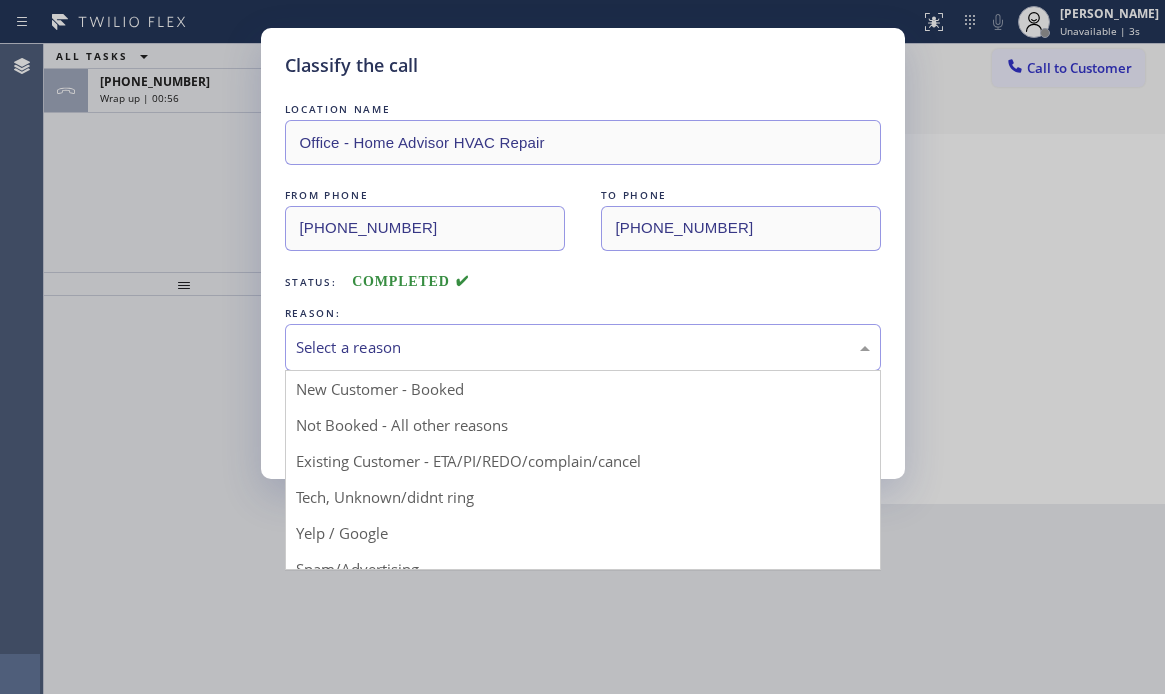 drag, startPoint x: 367, startPoint y: 421, endPoint x: 327, endPoint y: 426, distance: 40.311287 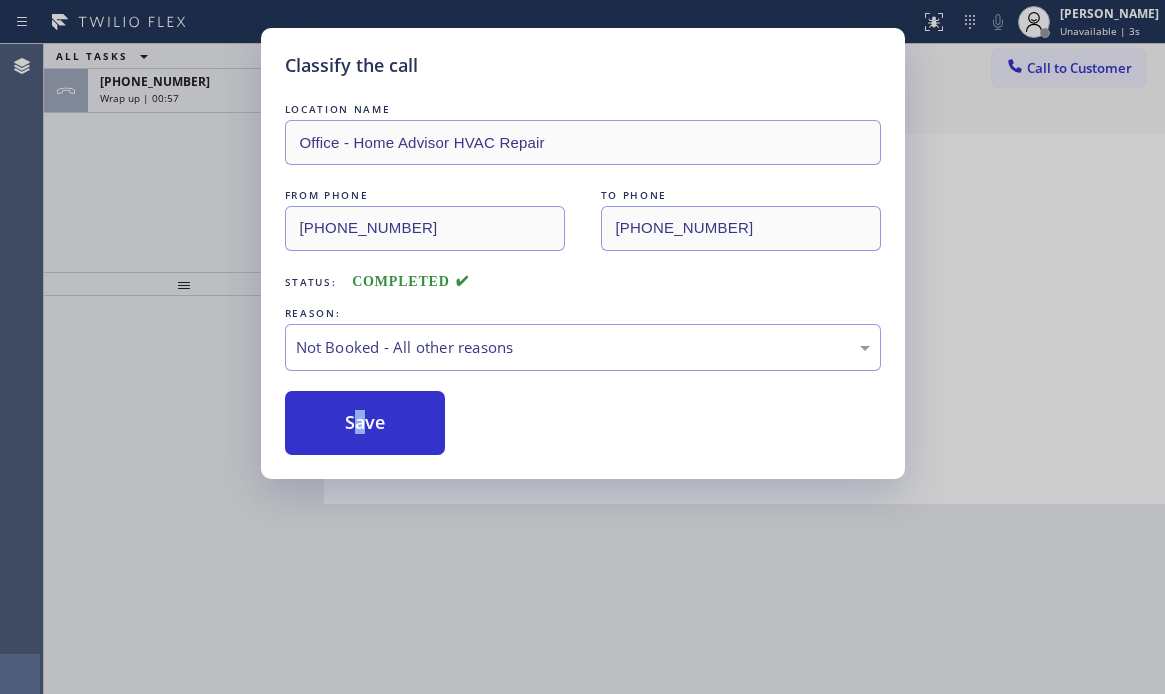 drag, startPoint x: 327, startPoint y: 426, endPoint x: 280, endPoint y: 305, distance: 129.80756 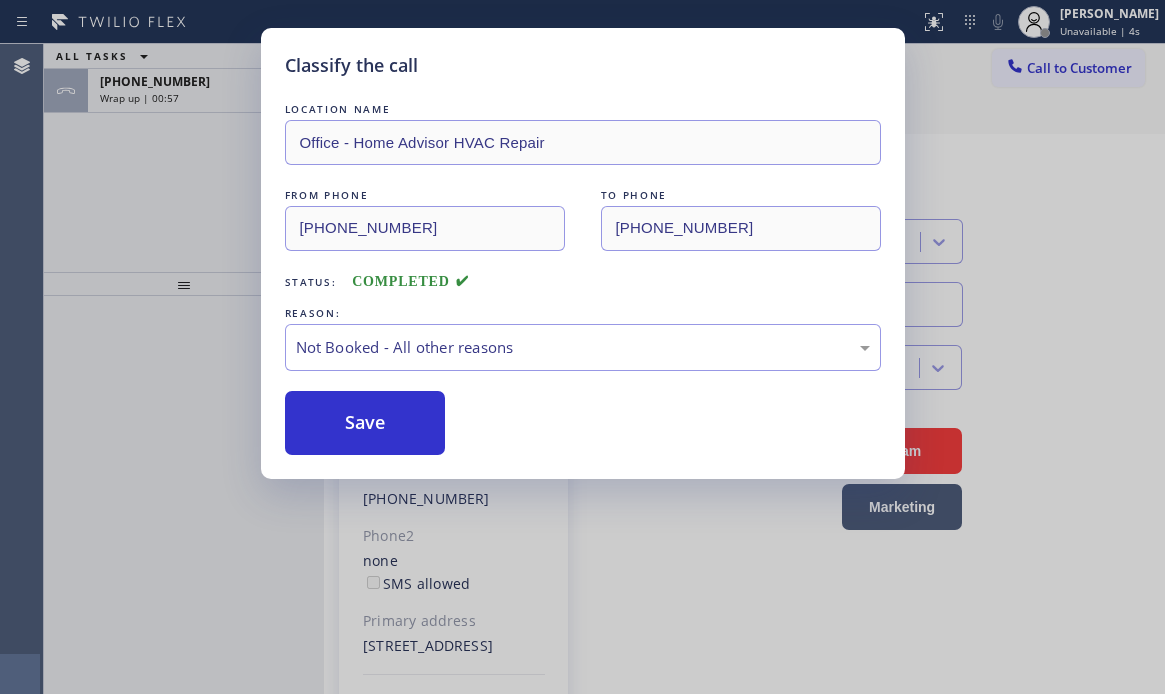 click on "Classify the call LOCATION NAME Office - Home Advisor HVAC Repair FROM PHONE [PHONE_NUMBER] TO PHONE [PHONE_NUMBER] Status: COMPLETED REASON: Not Booked - All other reasons Save" at bounding box center (582, 347) 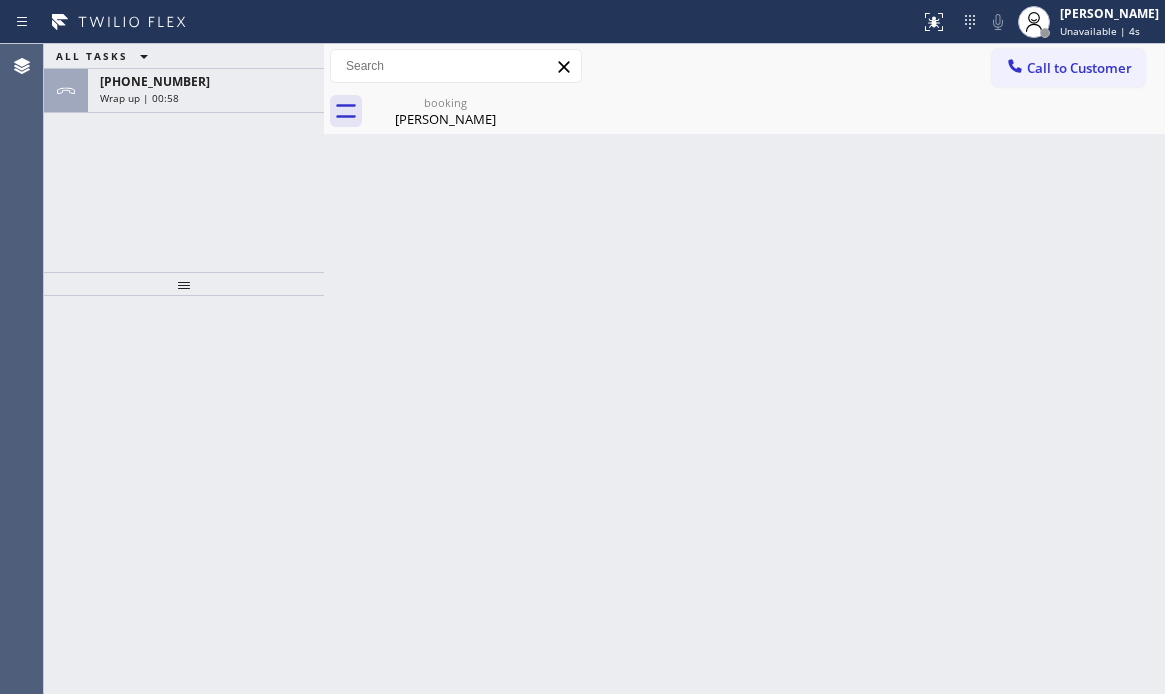 click on "Wrap up | 00:58" at bounding box center [206, 98] 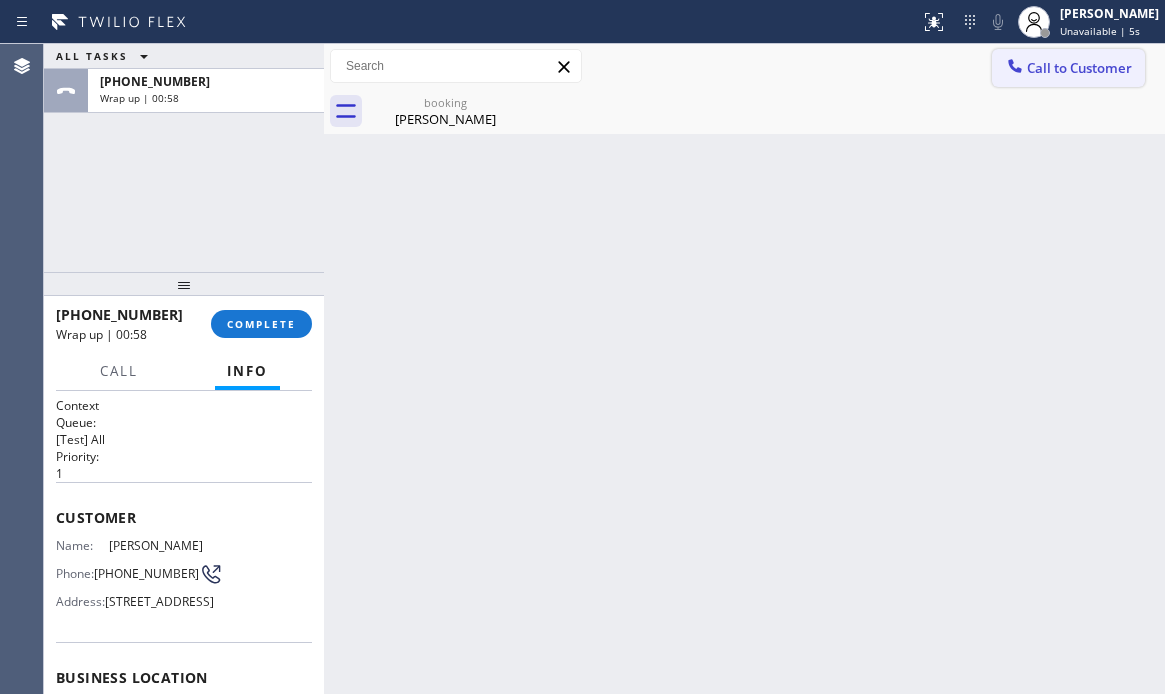 click on "Call to Customer" at bounding box center (1079, 68) 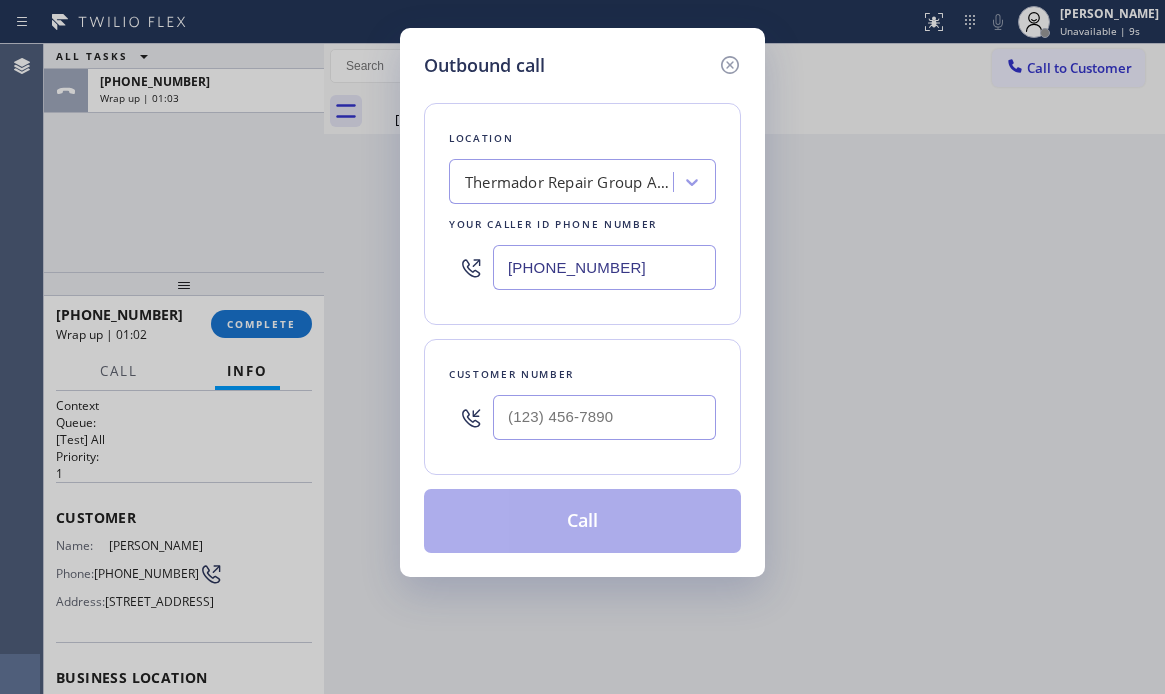 click on "[PHONE_NUMBER]" at bounding box center [604, 267] 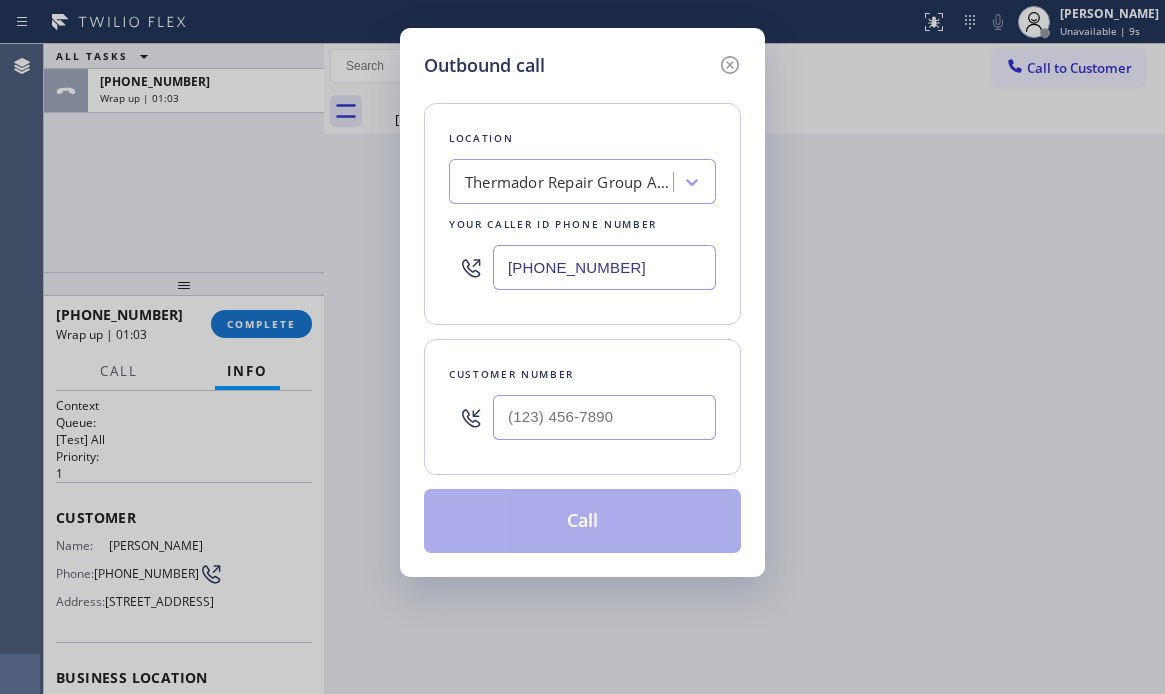 click on "[PHONE_NUMBER]" at bounding box center [604, 267] 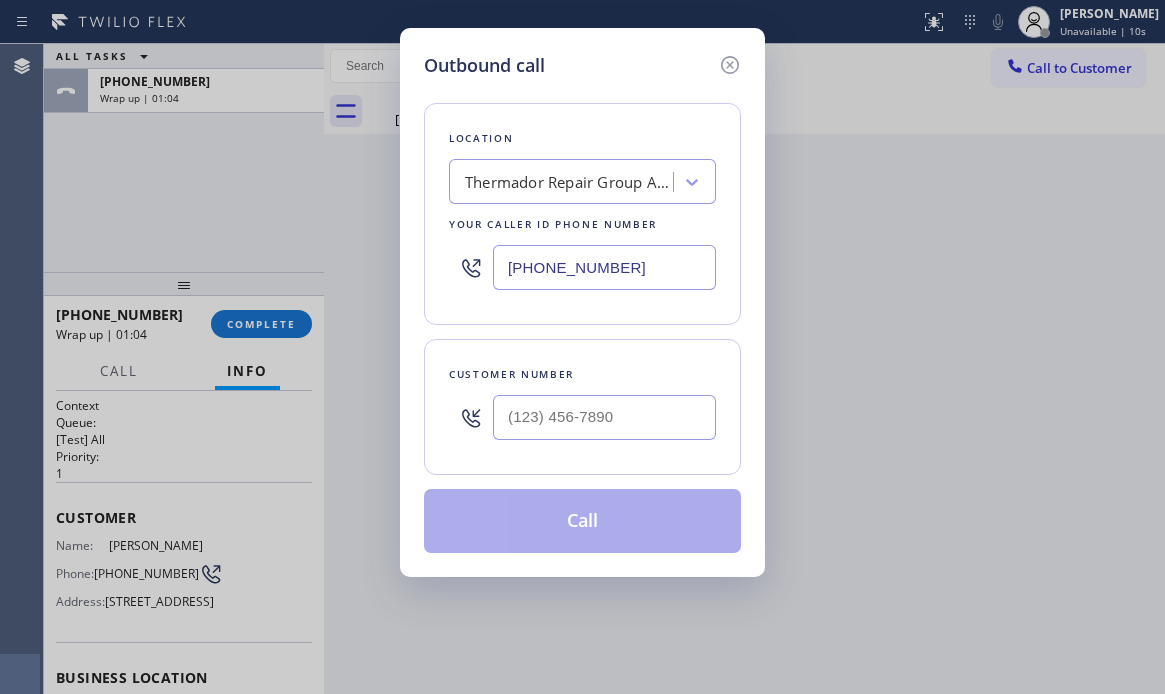 type on "[PHONE_NUMBER]" 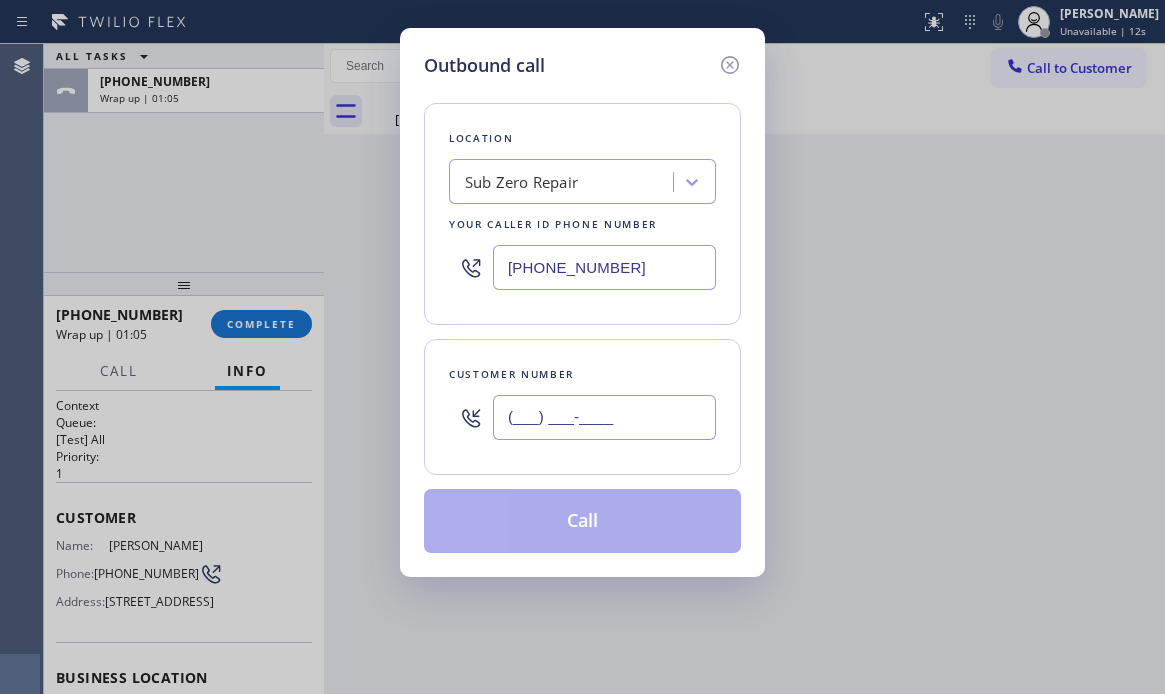 click on "(___) ___-____" at bounding box center [604, 417] 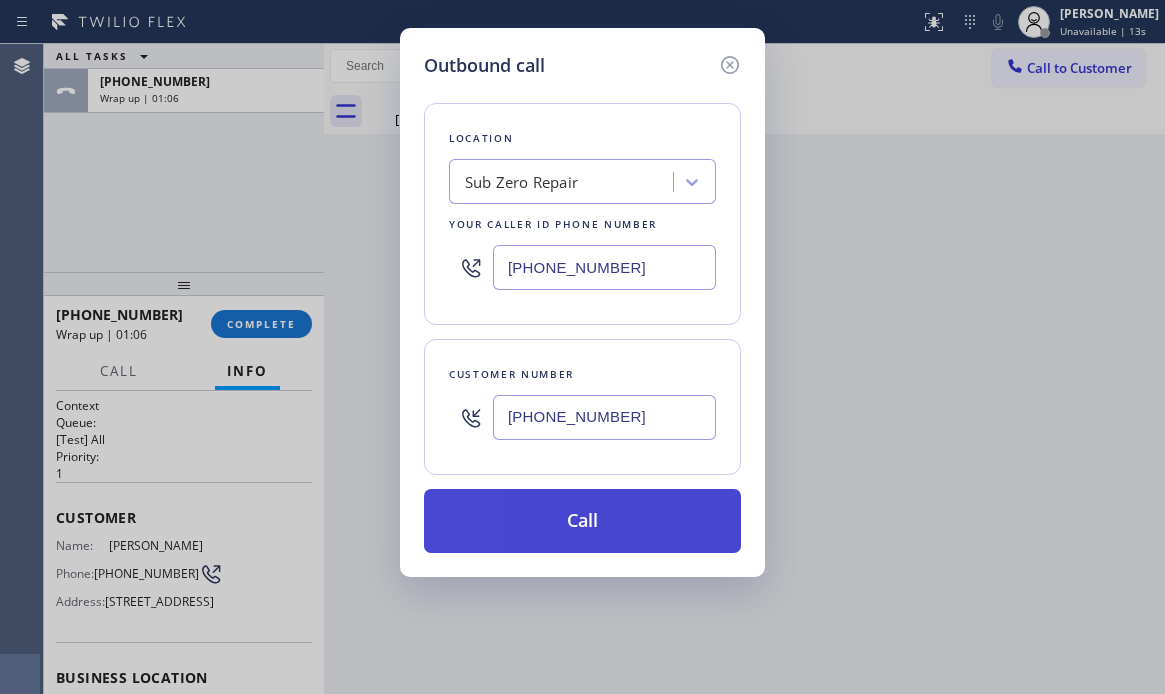 type on "[PHONE_NUMBER]" 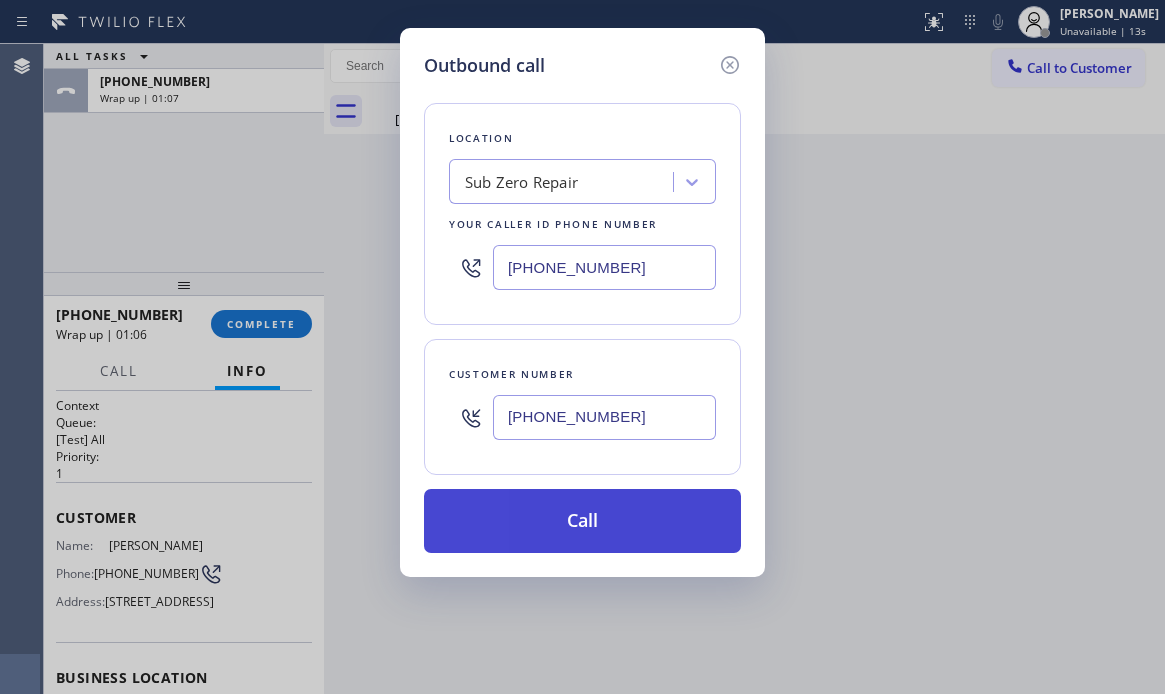 click on "Call" at bounding box center (582, 521) 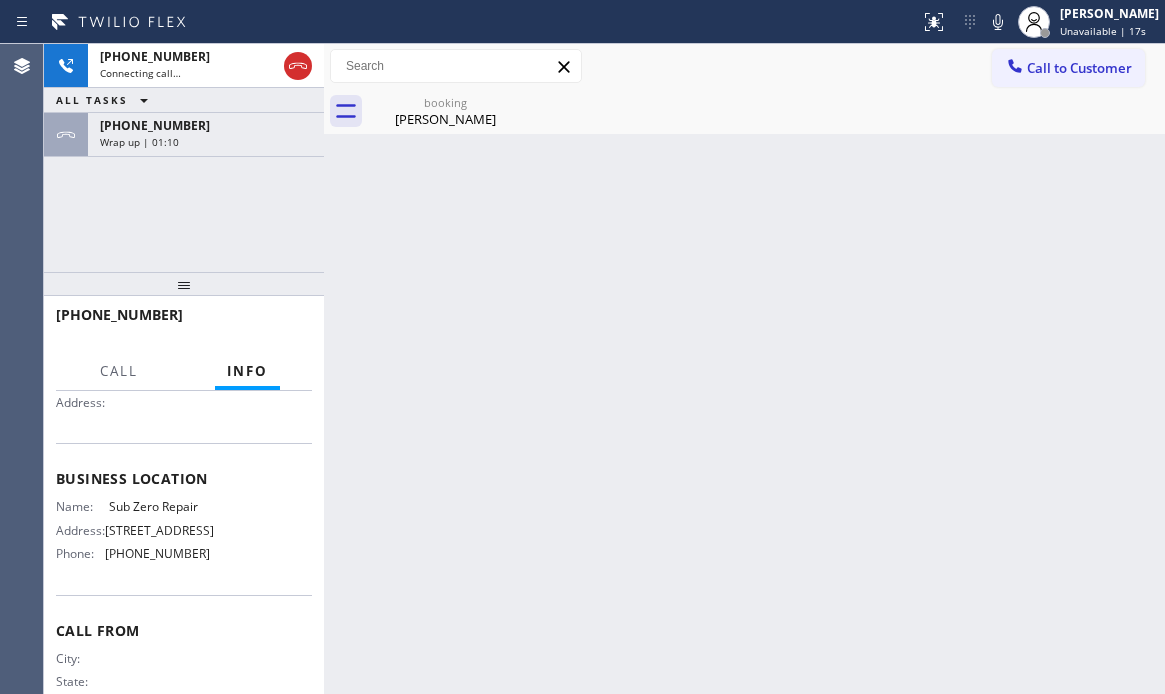 scroll, scrollTop: 200, scrollLeft: 0, axis: vertical 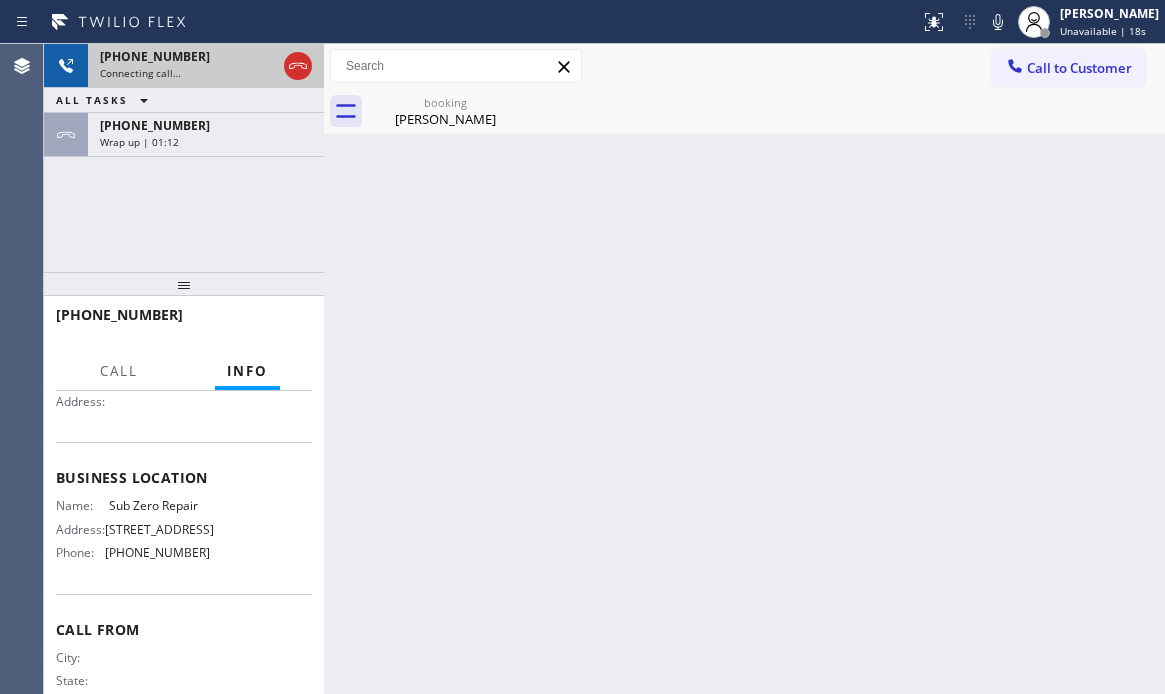click on "Connecting call…" at bounding box center [188, 73] 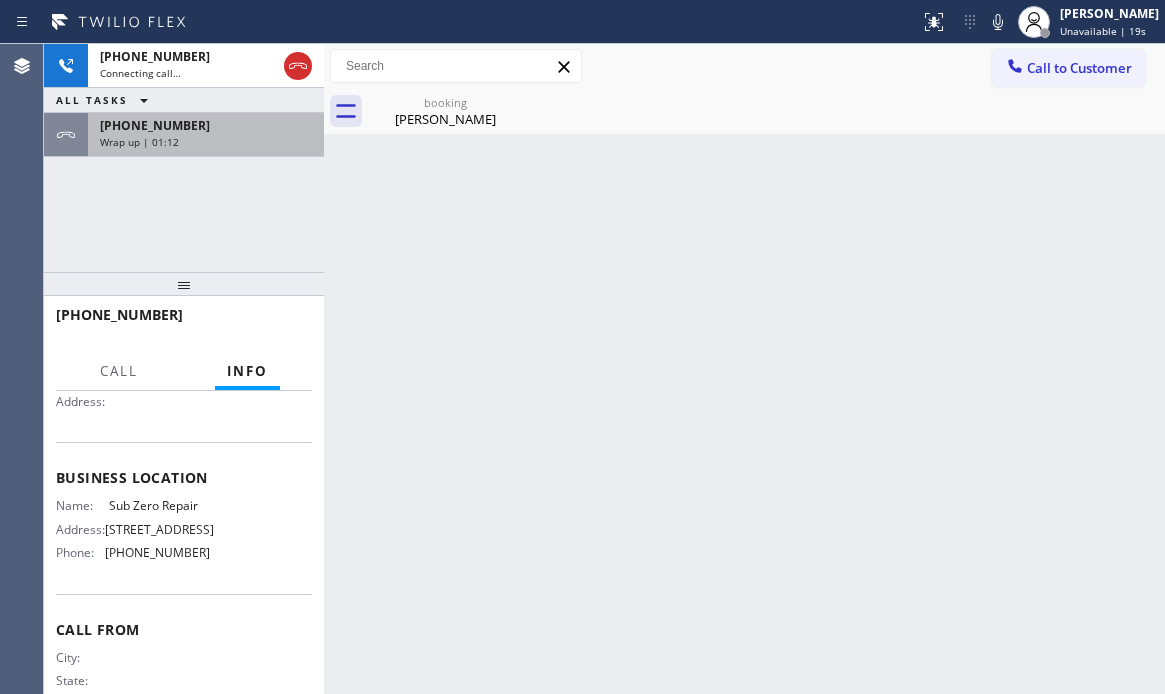 click on "[PHONE_NUMBER]" at bounding box center [206, 125] 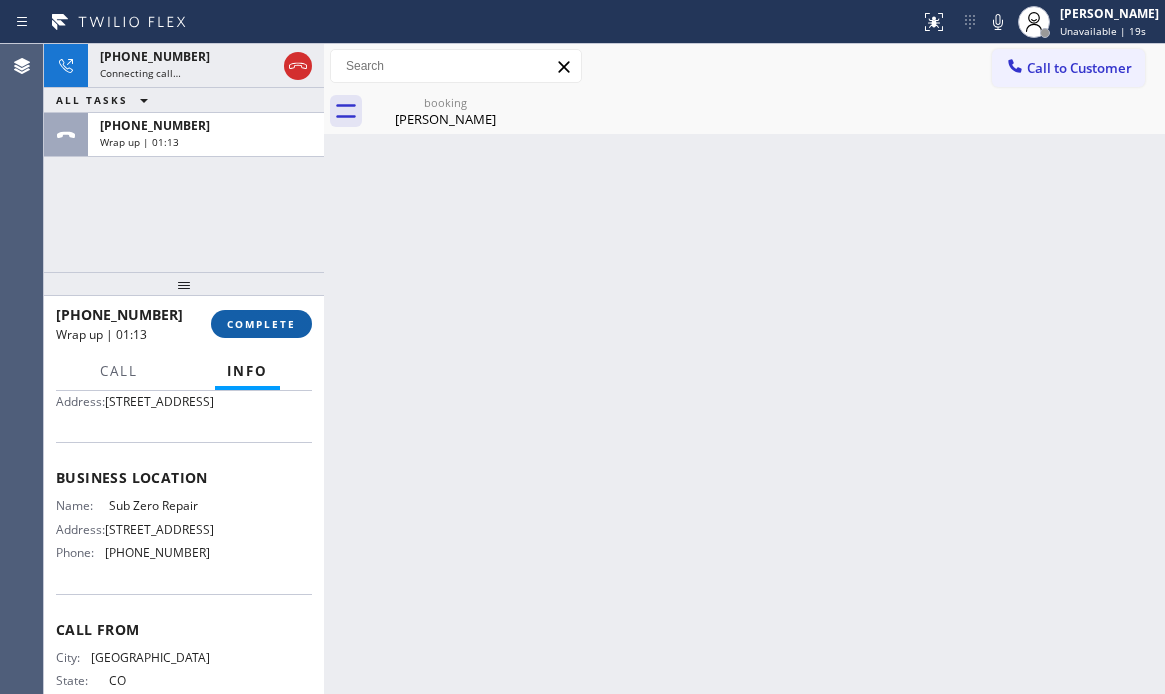 click on "COMPLETE" at bounding box center (261, 324) 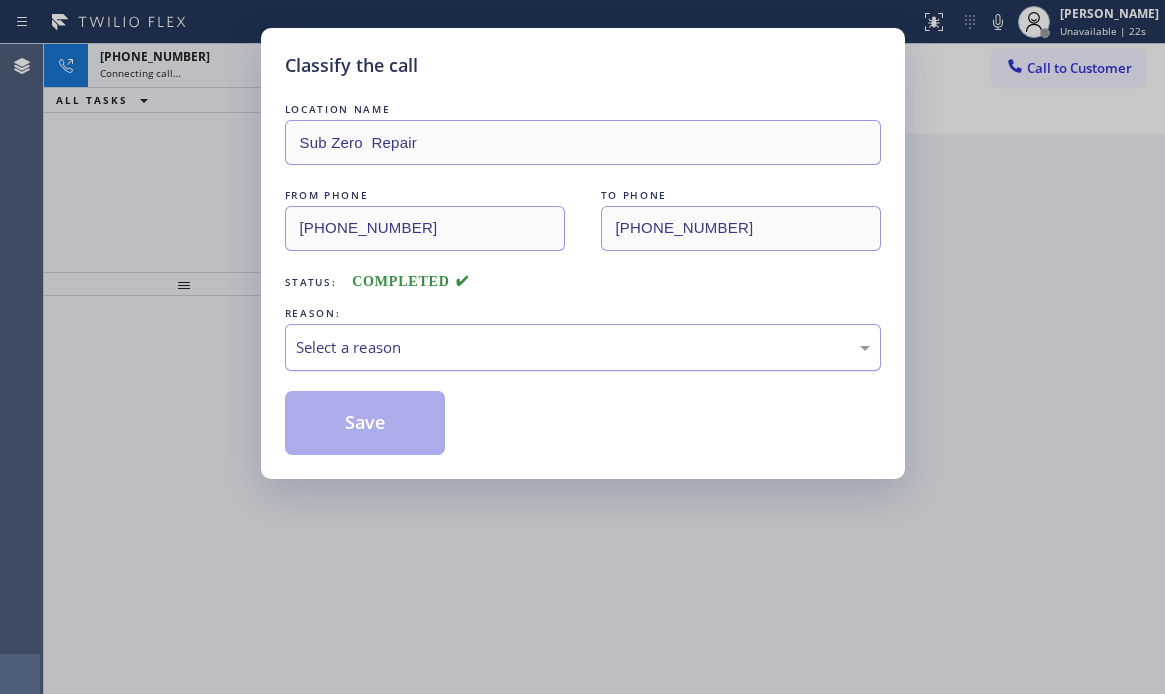 drag, startPoint x: 471, startPoint y: 351, endPoint x: 463, endPoint y: 361, distance: 12.806249 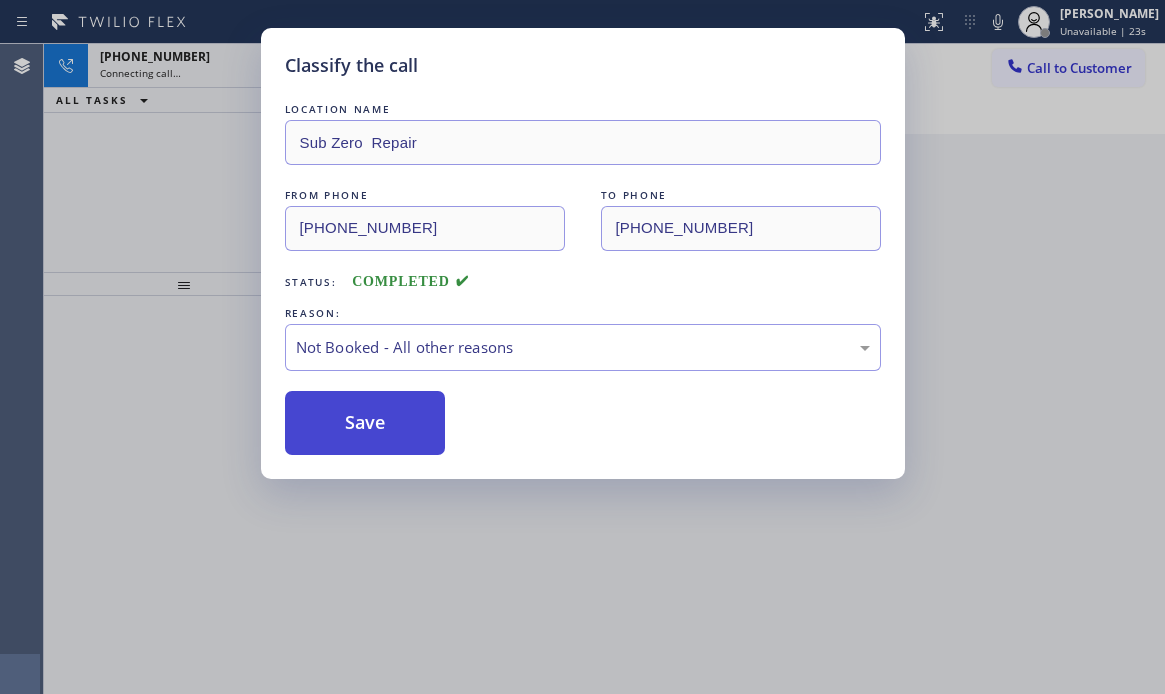 click on "Save" at bounding box center [365, 423] 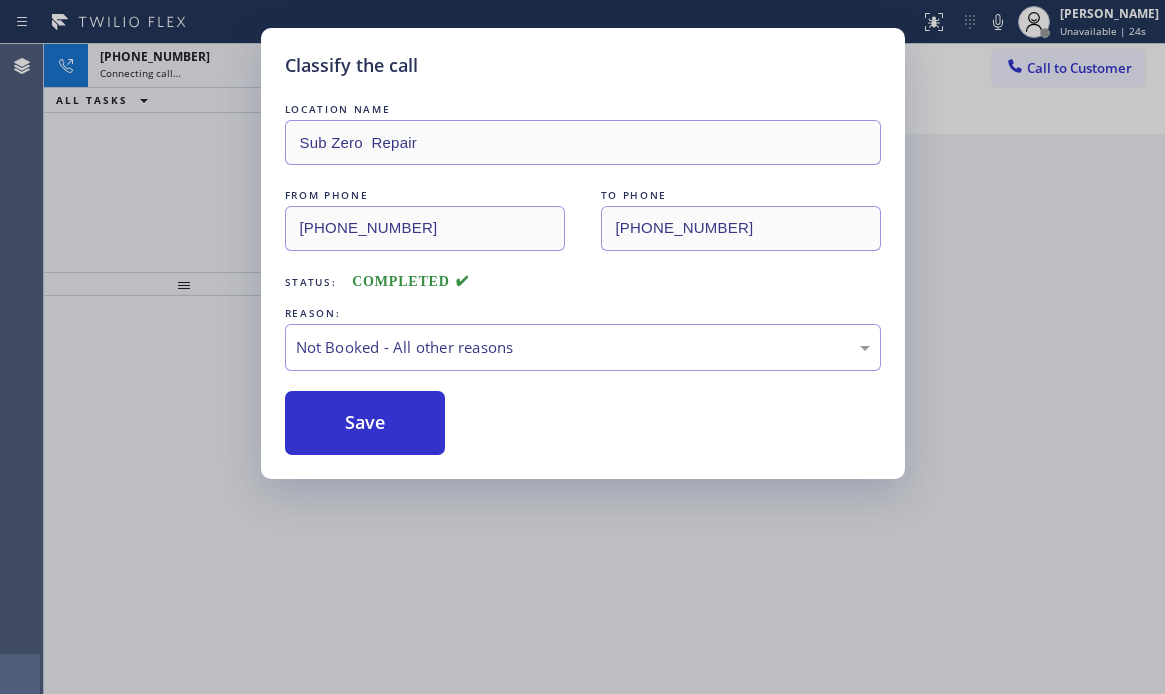 click on "Classify the call LOCATION NAME Sub Zero  Repair FROM PHONE [PHONE_NUMBER] TO PHONE [PHONE_NUMBER] Status: COMPLETED REASON: Not Booked - All other reasons Save" at bounding box center [582, 347] 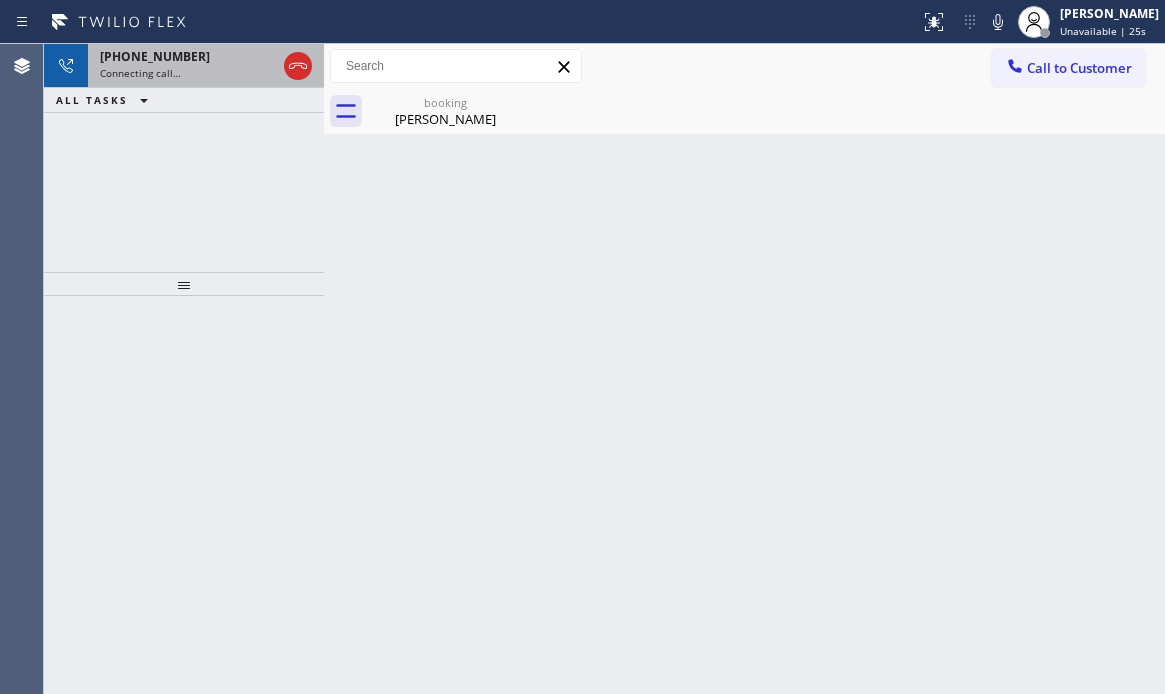 click on "Connecting call…" at bounding box center (188, 73) 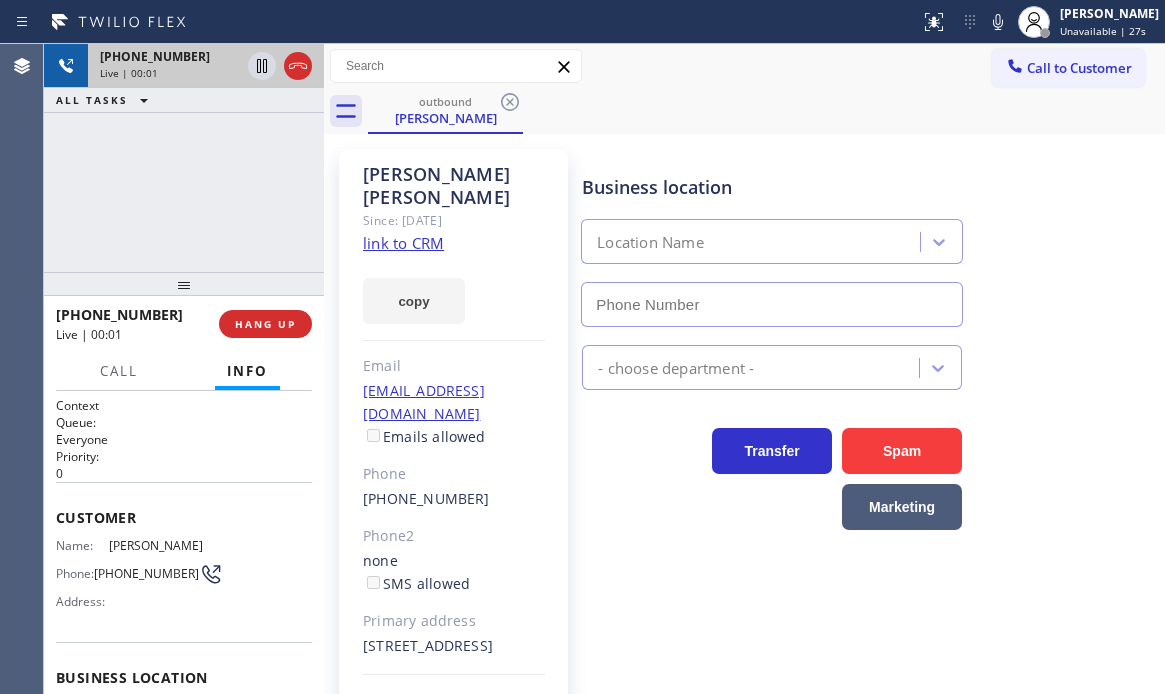 type on "[PHONE_NUMBER]" 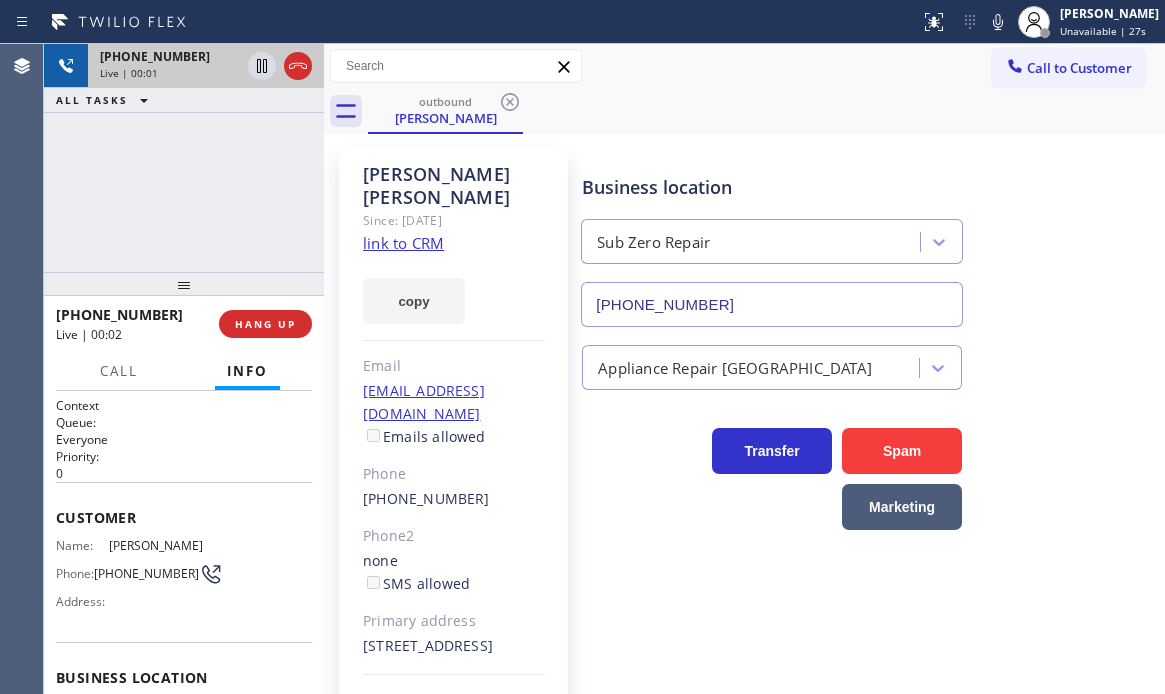 click on "[PHONE_NUMBER]" at bounding box center (170, 56) 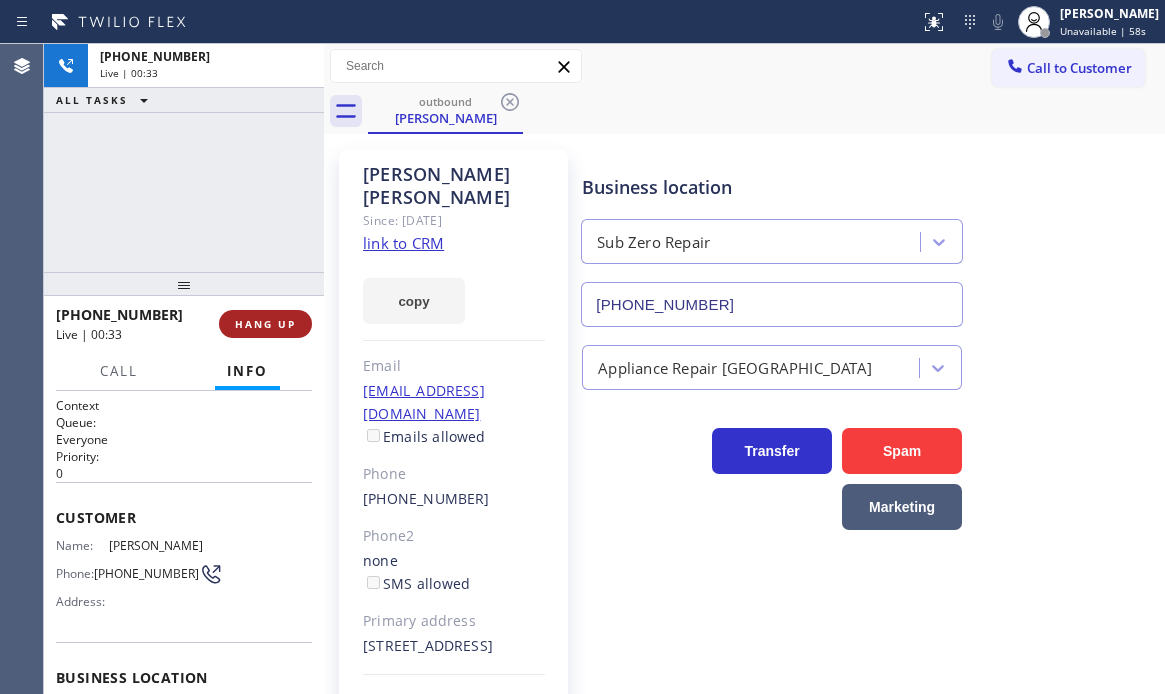 click on "HANG UP" at bounding box center (265, 324) 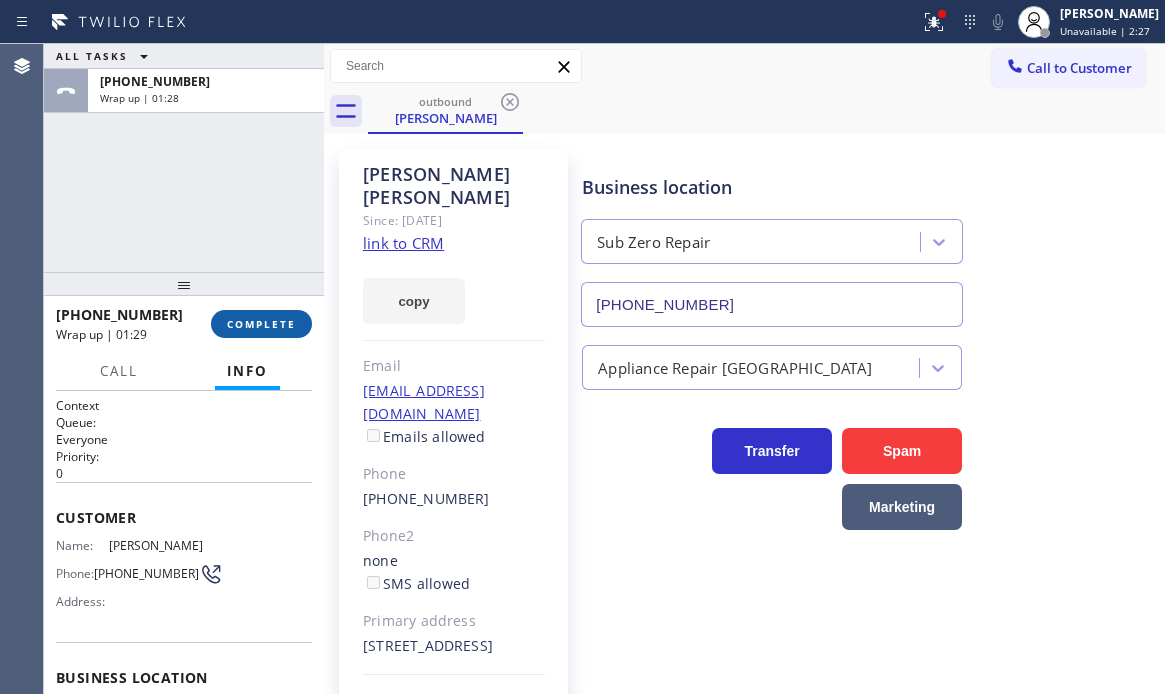 drag, startPoint x: 276, startPoint y: 325, endPoint x: 348, endPoint y: 344, distance: 74.46476 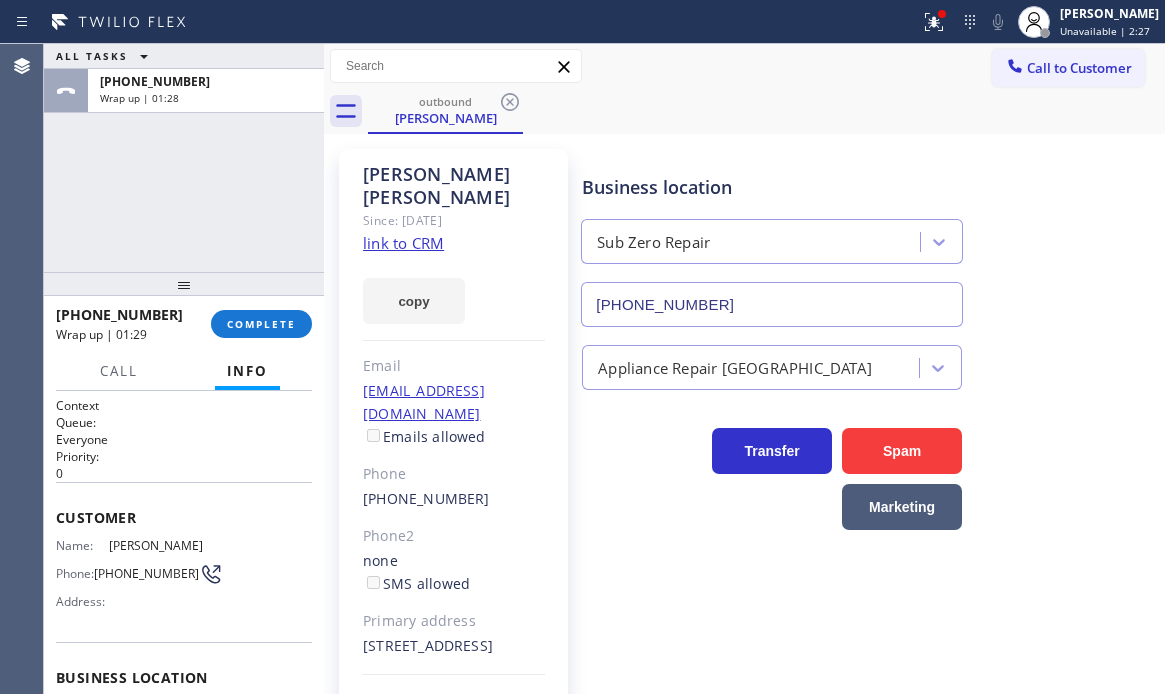 click on "COMPLETE" at bounding box center (261, 324) 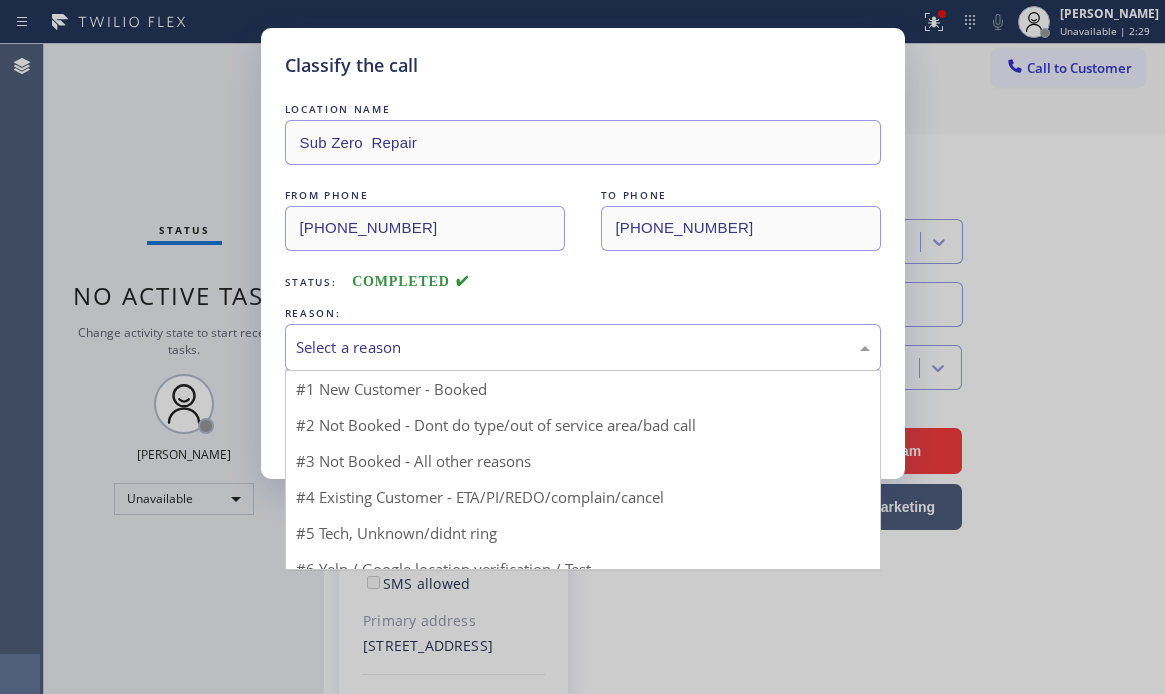 drag, startPoint x: 364, startPoint y: 343, endPoint x: 366, endPoint y: 375, distance: 32.06244 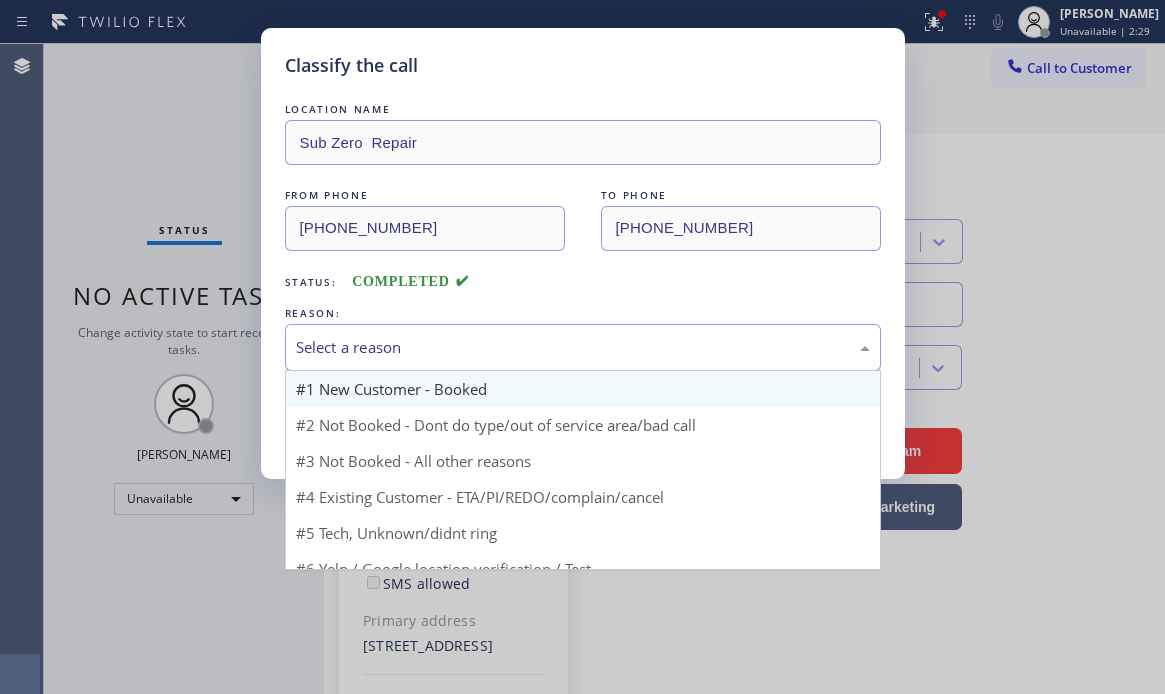 click on "Select a reason" at bounding box center (583, 347) 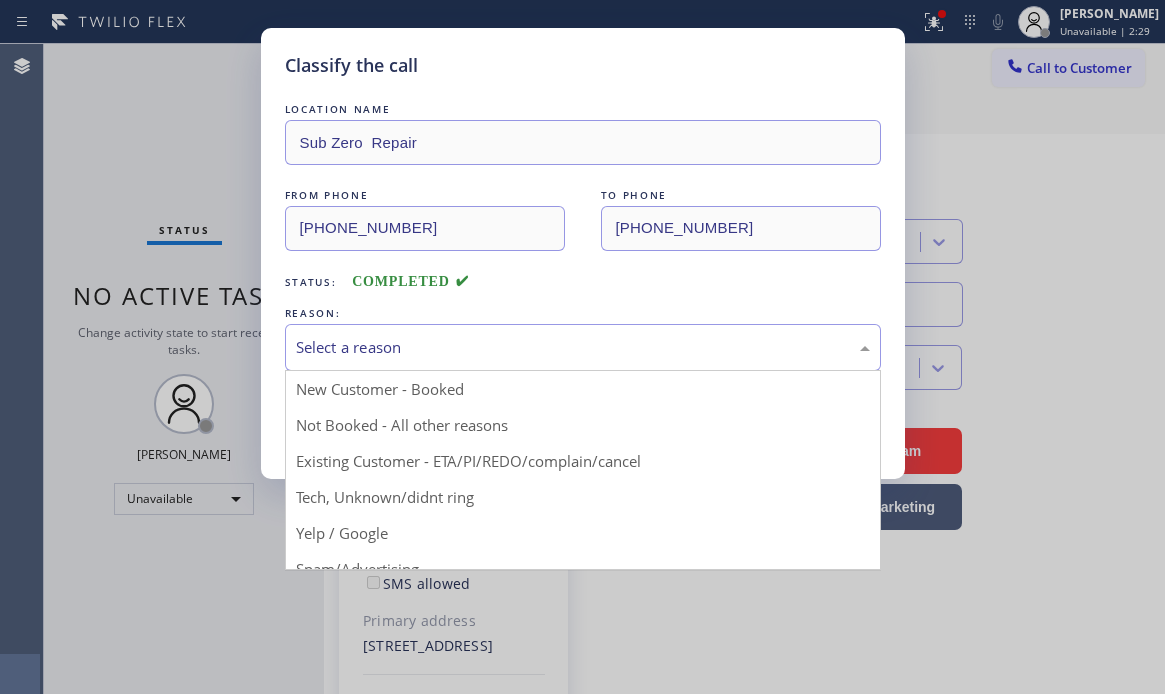 drag, startPoint x: 351, startPoint y: 419, endPoint x: 337, endPoint y: 425, distance: 15.231546 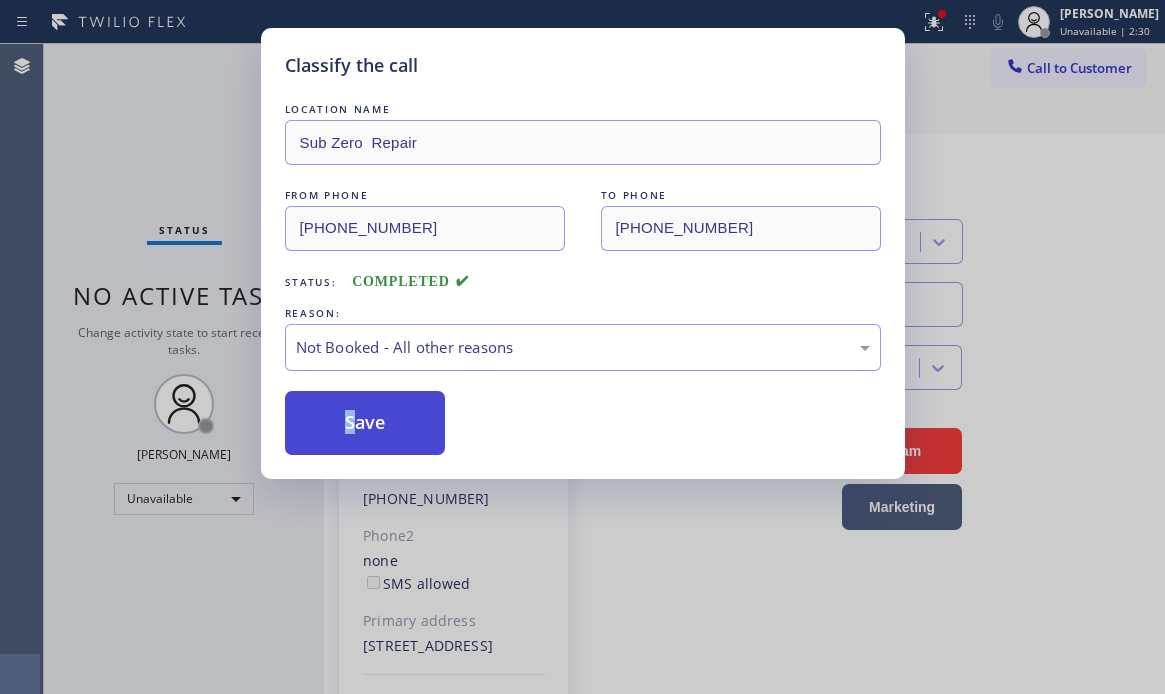 drag, startPoint x: 337, startPoint y: 425, endPoint x: 403, endPoint y: 407, distance: 68.41052 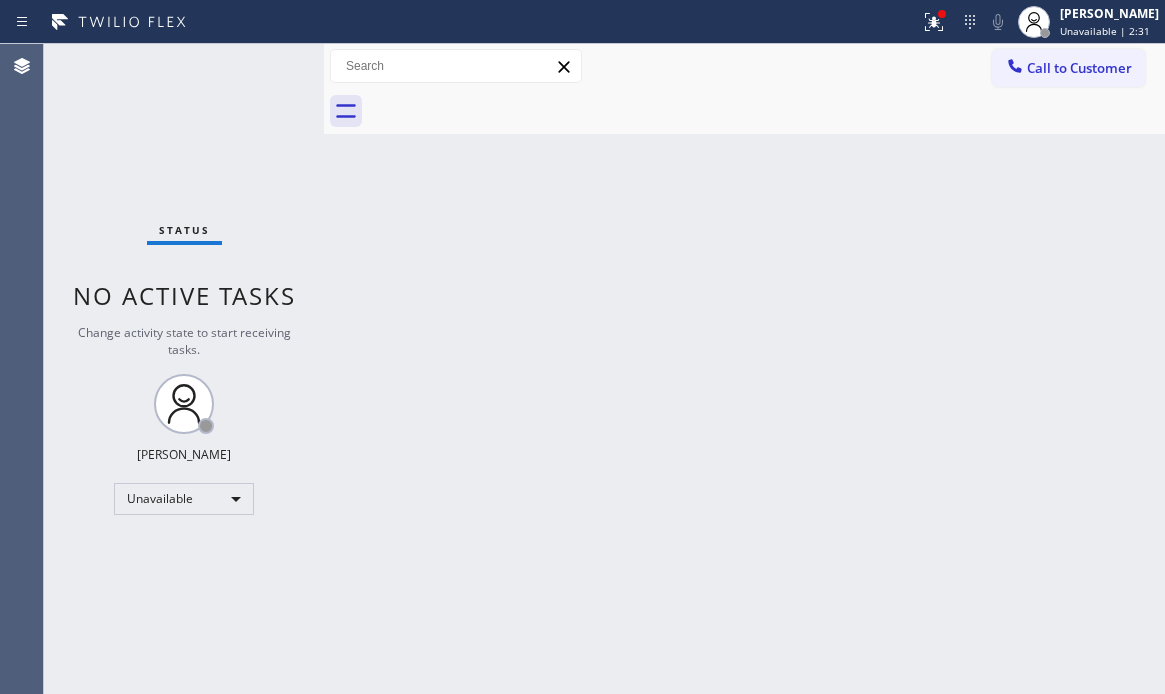 click on "[PERSON_NAME]" at bounding box center [1109, 13] 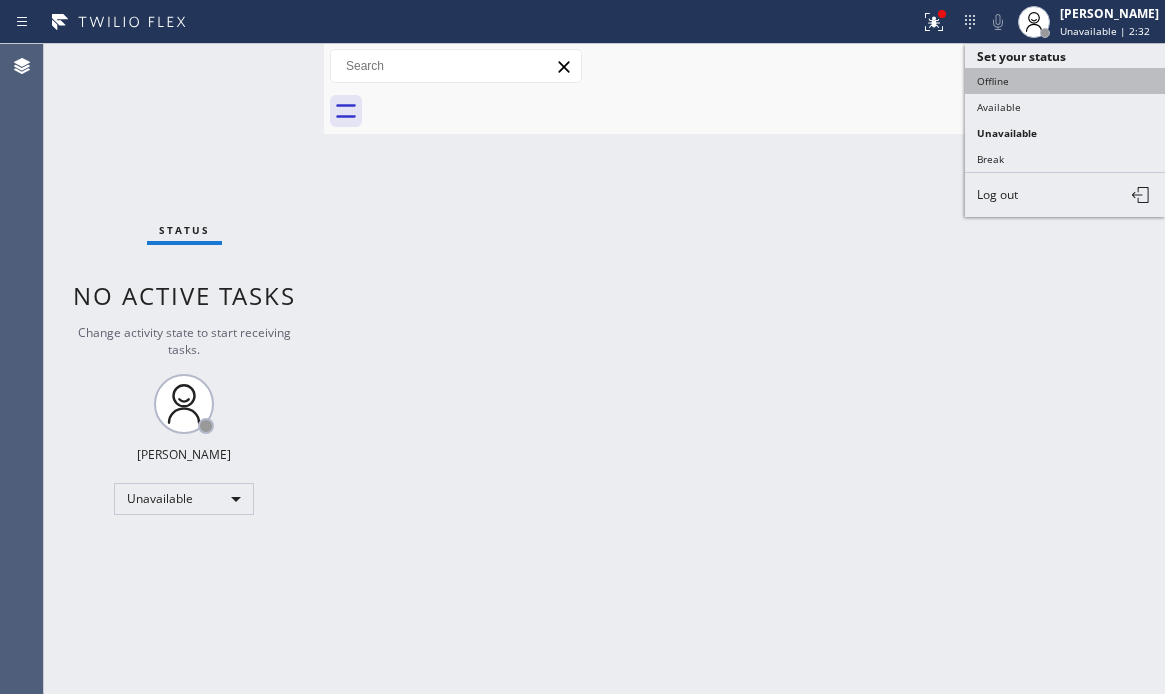 click on "Offline" at bounding box center [1065, 81] 